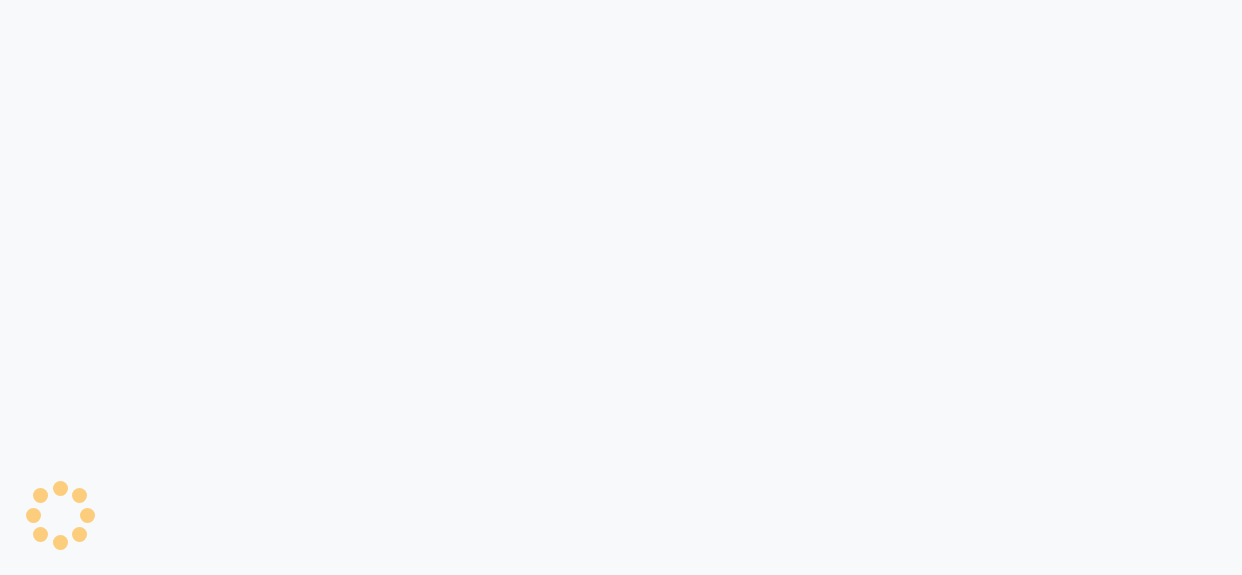 scroll, scrollTop: 0, scrollLeft: 0, axis: both 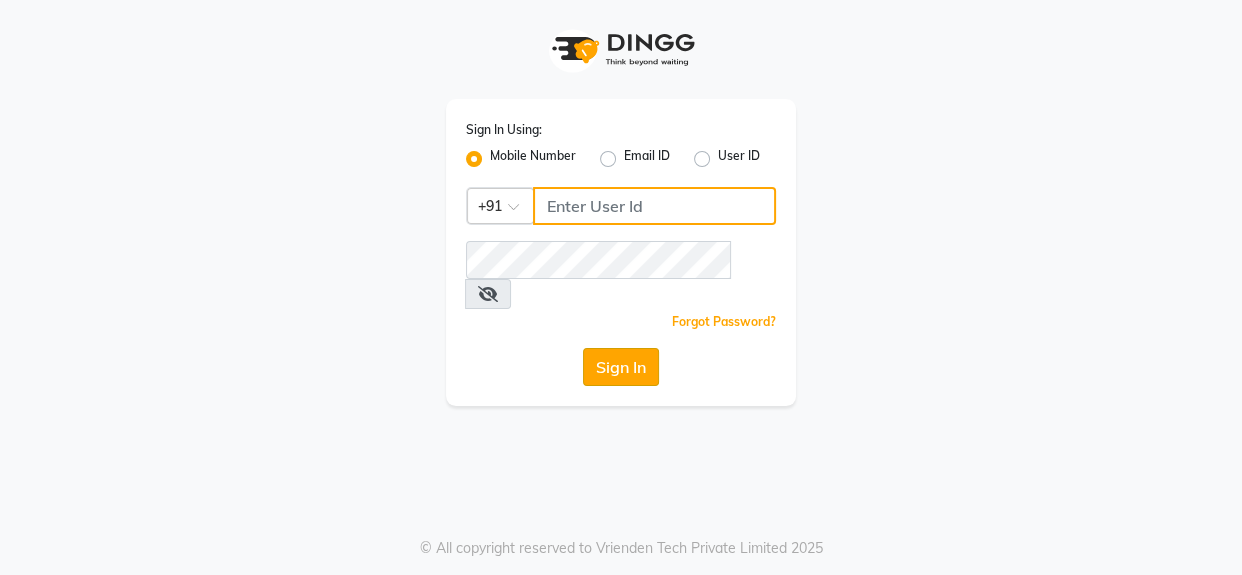 type on "9619165695" 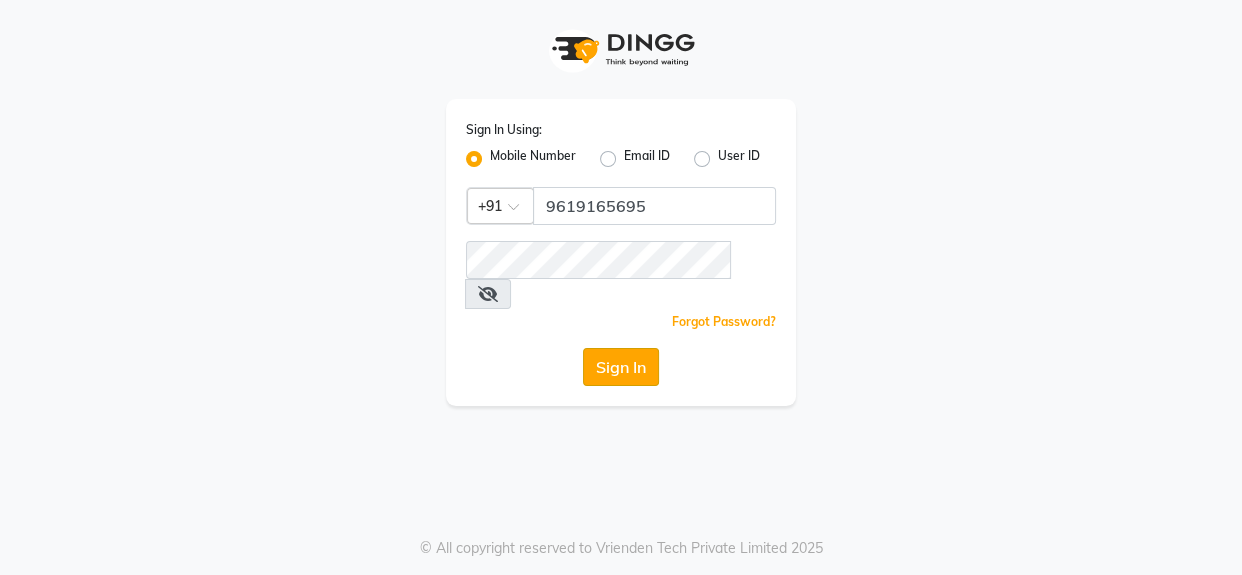 click on "Sign In" 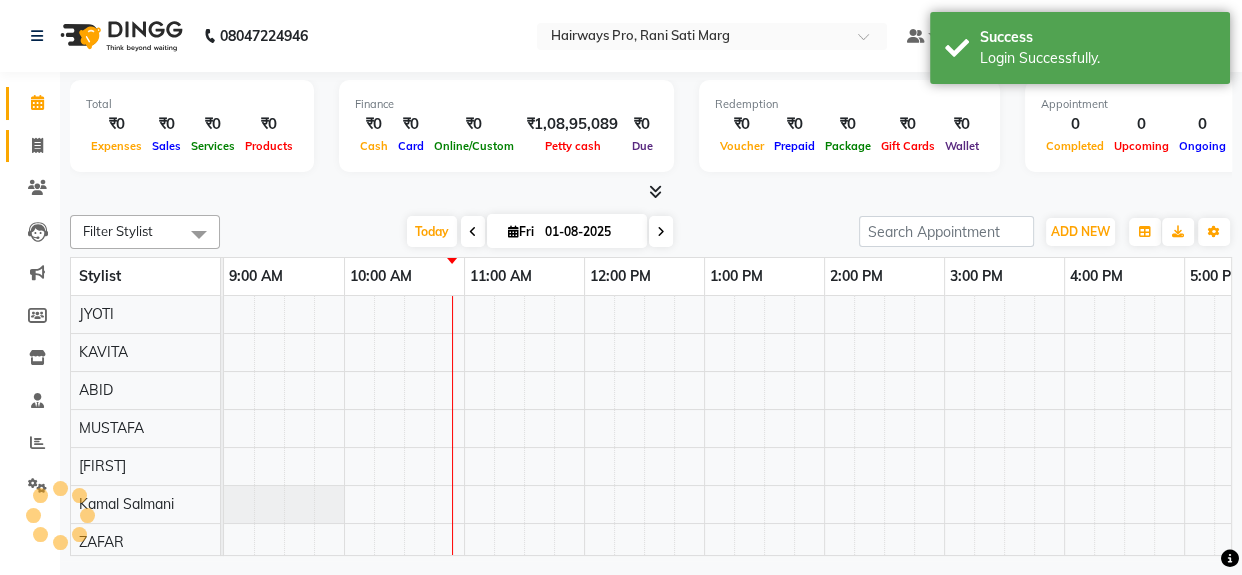 scroll, scrollTop: 27, scrollLeft: 0, axis: vertical 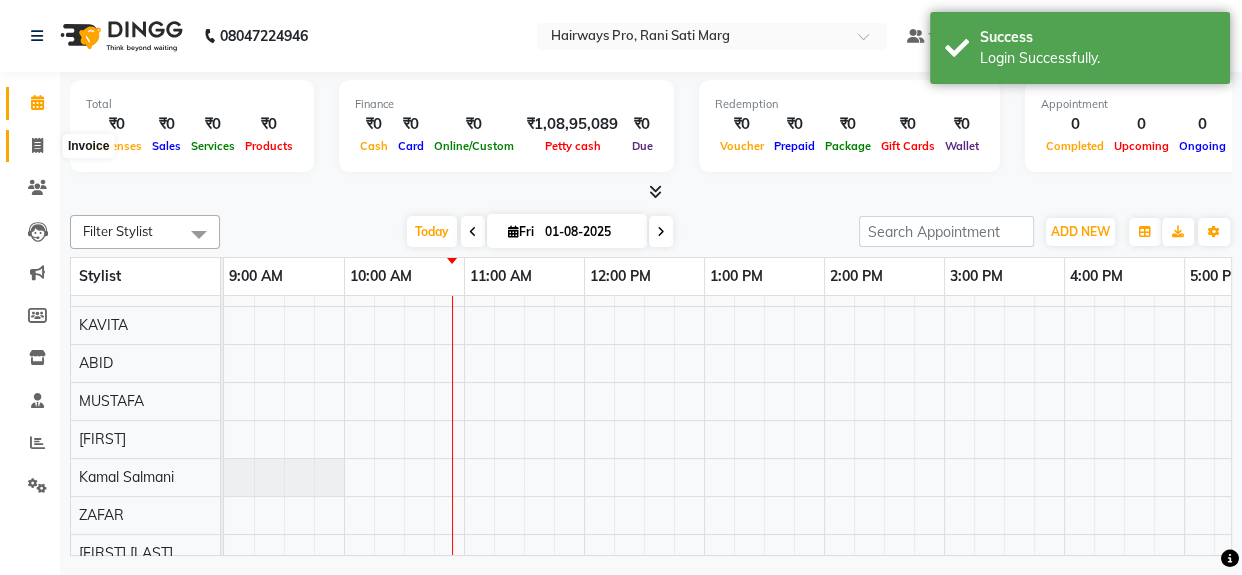 click 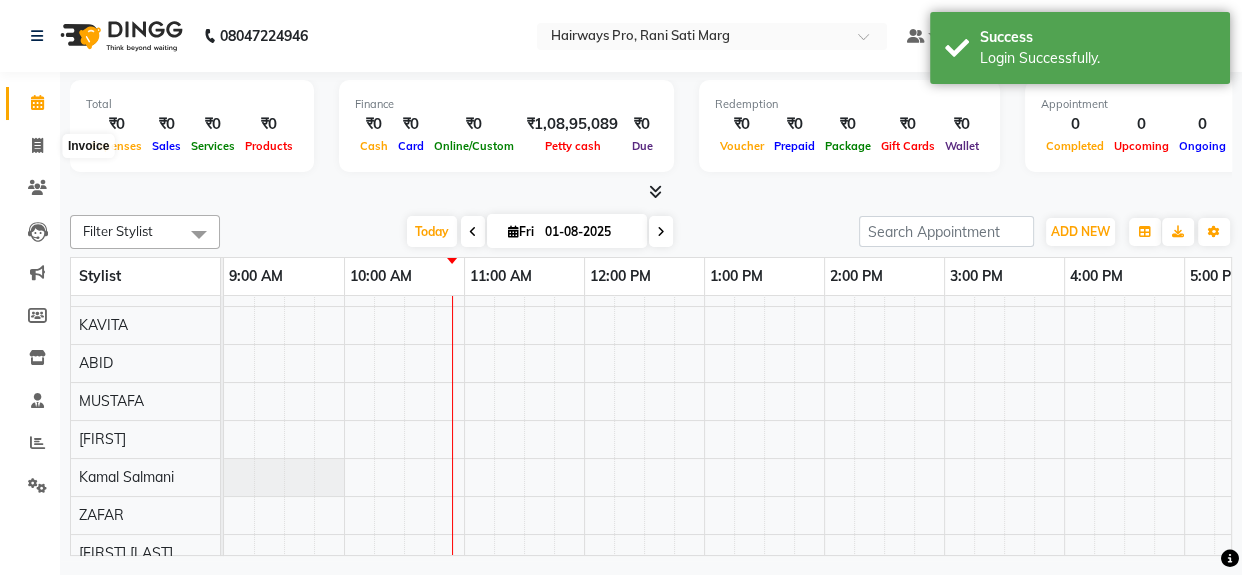 select on "787" 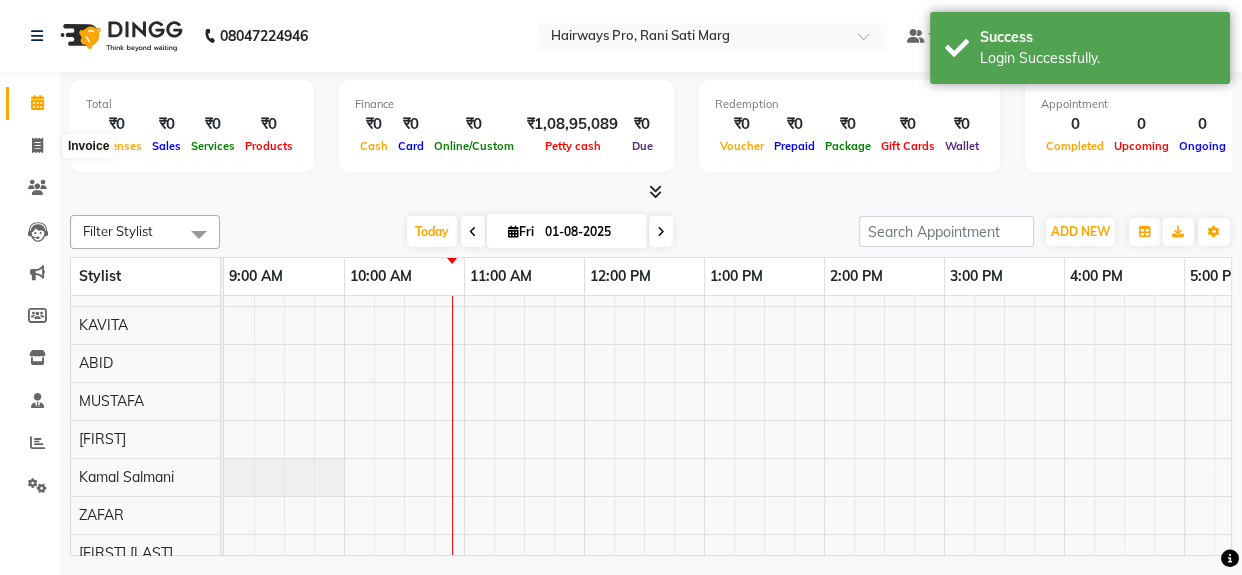 select on "service" 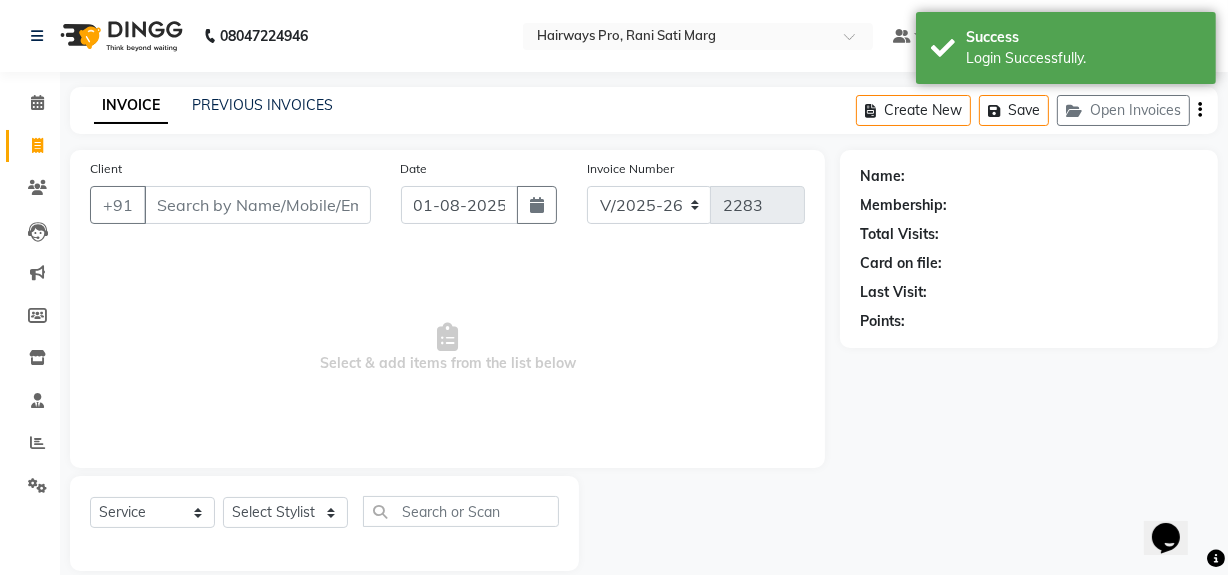 scroll, scrollTop: 0, scrollLeft: 0, axis: both 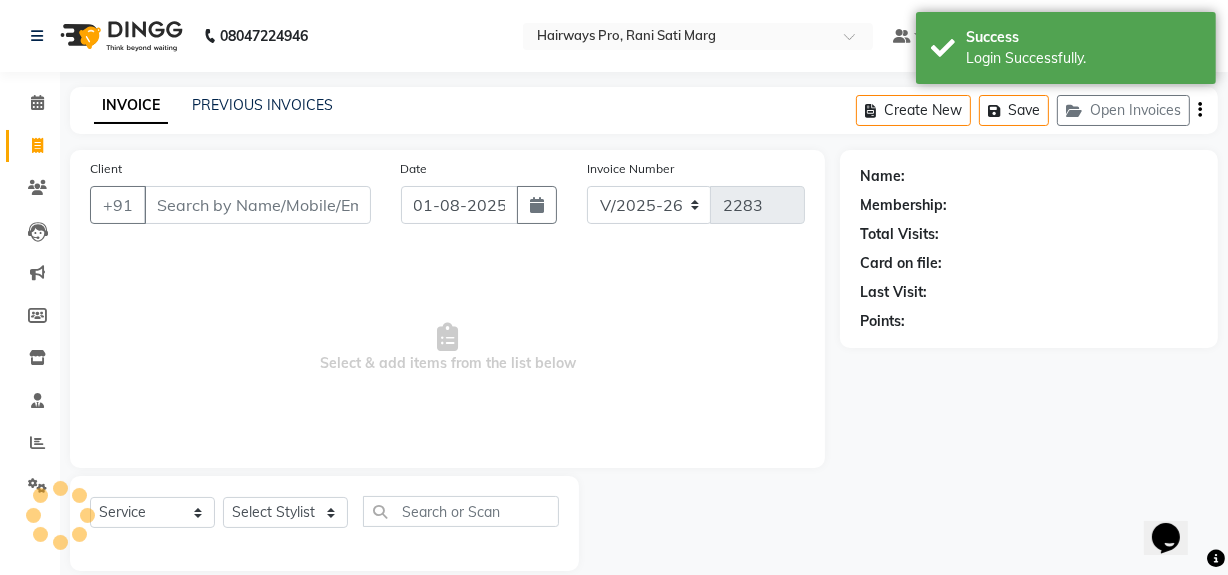 click on "Client" at bounding box center [257, 205] 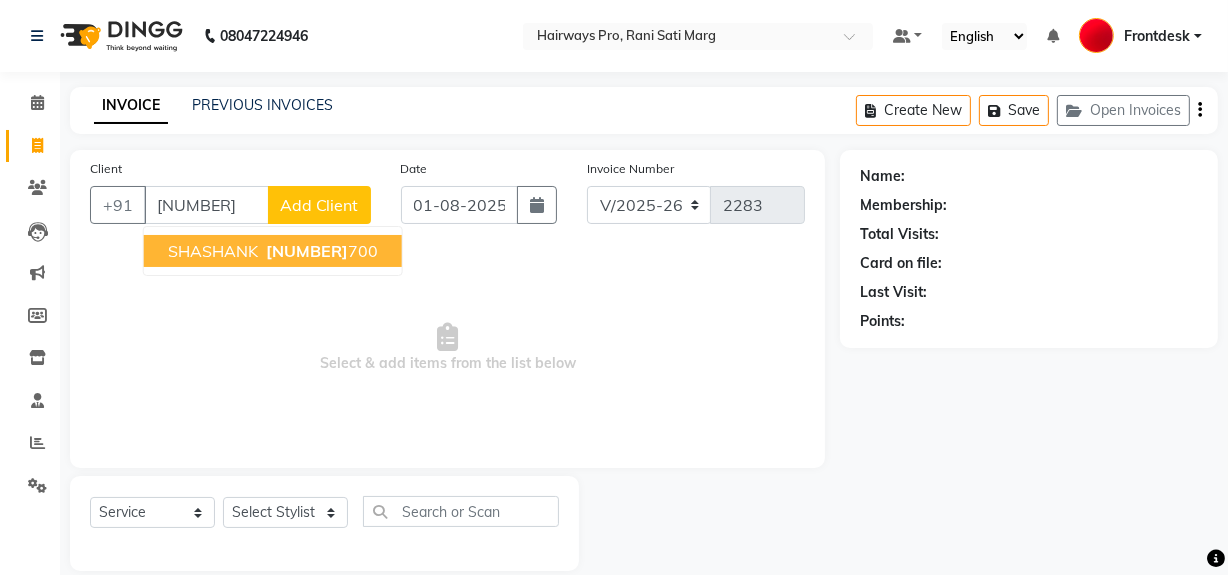 click on "[NUMBER]" at bounding box center [307, 251] 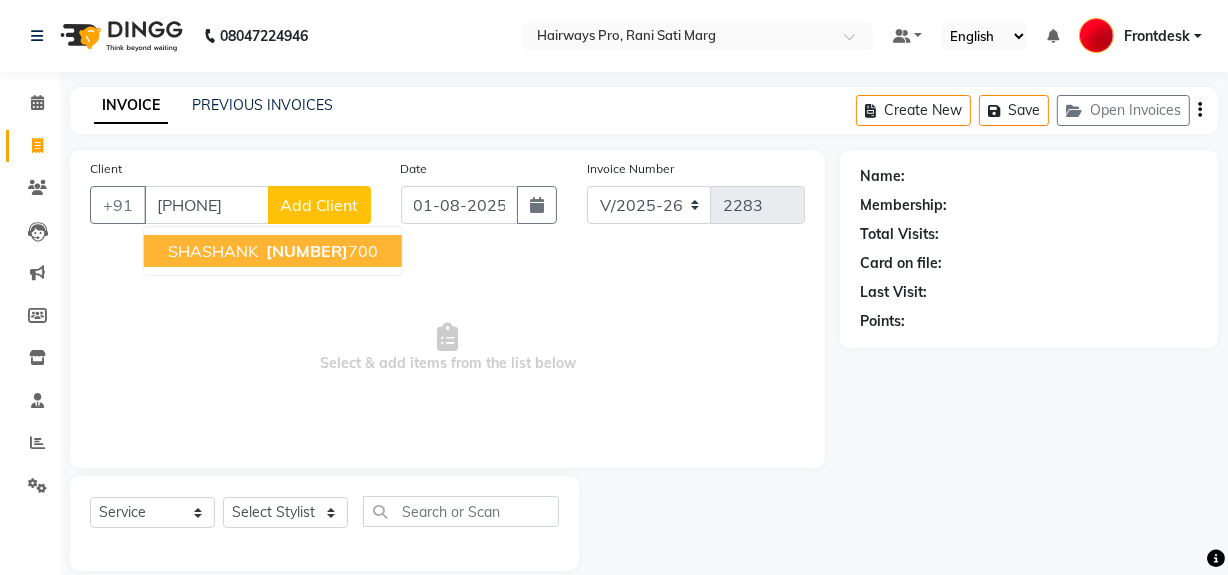 type on "[PHONE]" 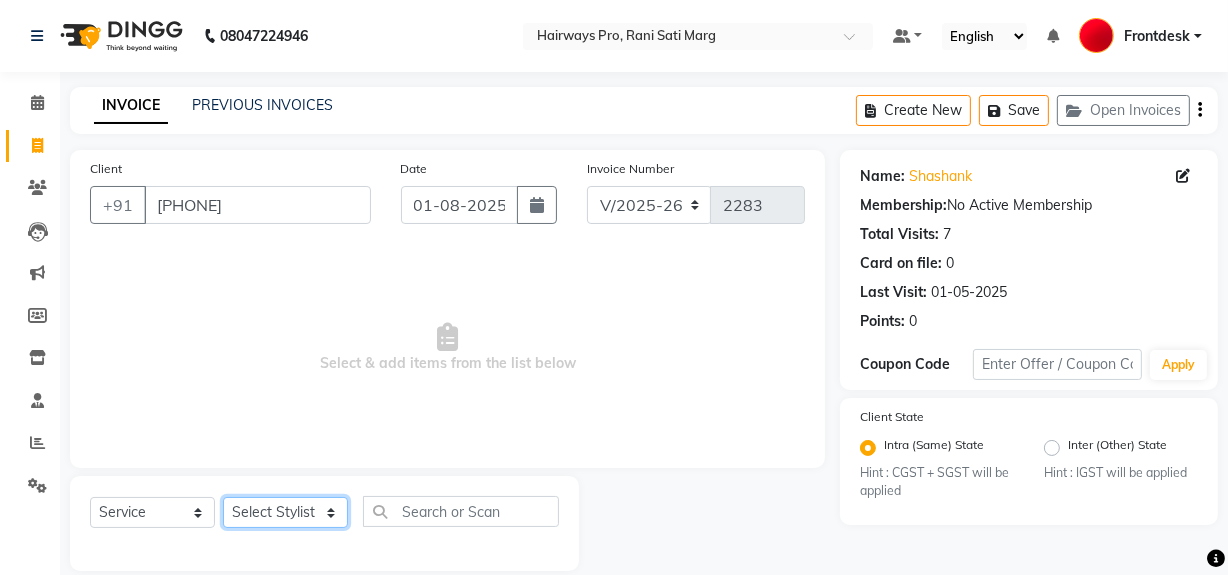 click on "Select Stylist ABID DANISH Faiz shaikh Frontdesk INTEZAR SALMANI JYOTI Kamal Salmani KAVITA MUSTAFA RAFIQUE Sonal SONU WAQAR ZAFAR" 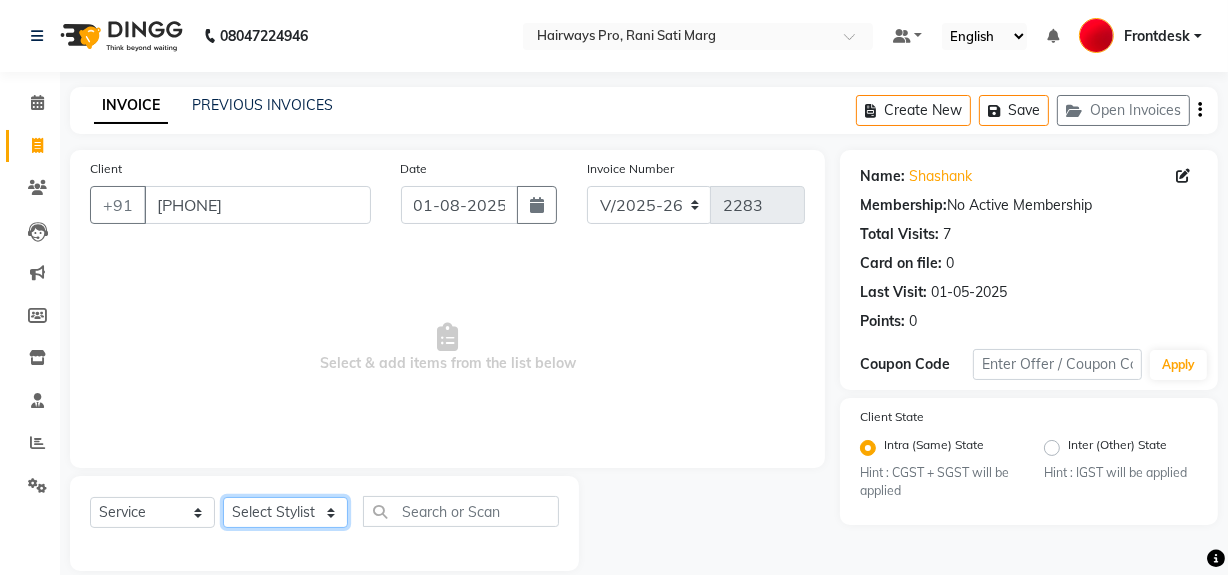 select on "13188" 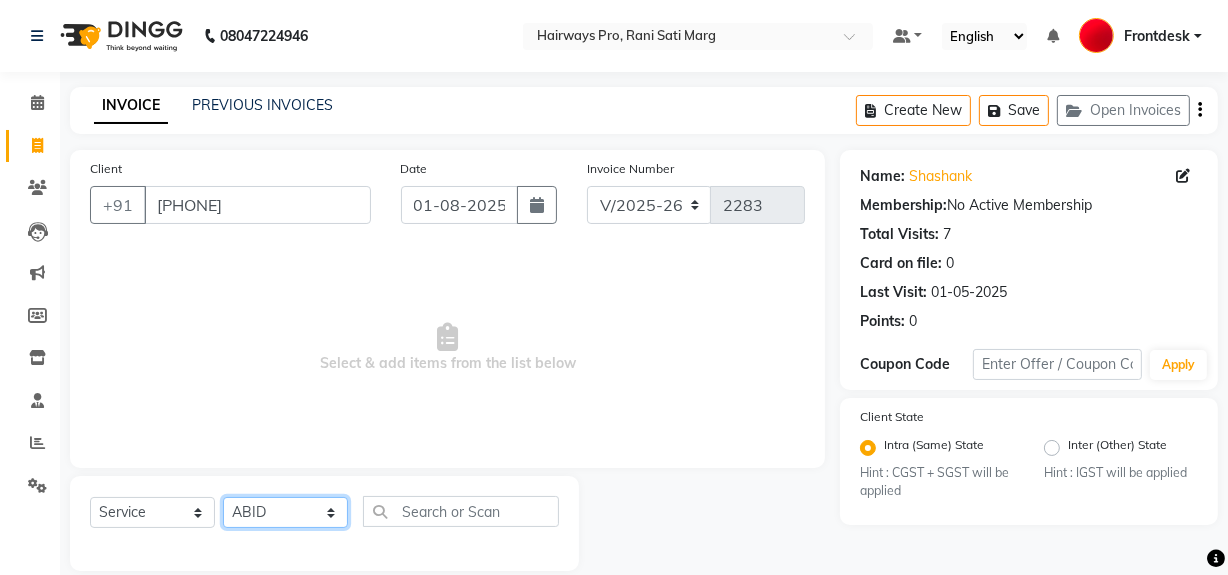 click on "Select Stylist ABID DANISH Faiz shaikh Frontdesk INTEZAR SALMANI JYOTI Kamal Salmani KAVITA MUSTAFA RAFIQUE Sonal SONU WAQAR ZAFAR" 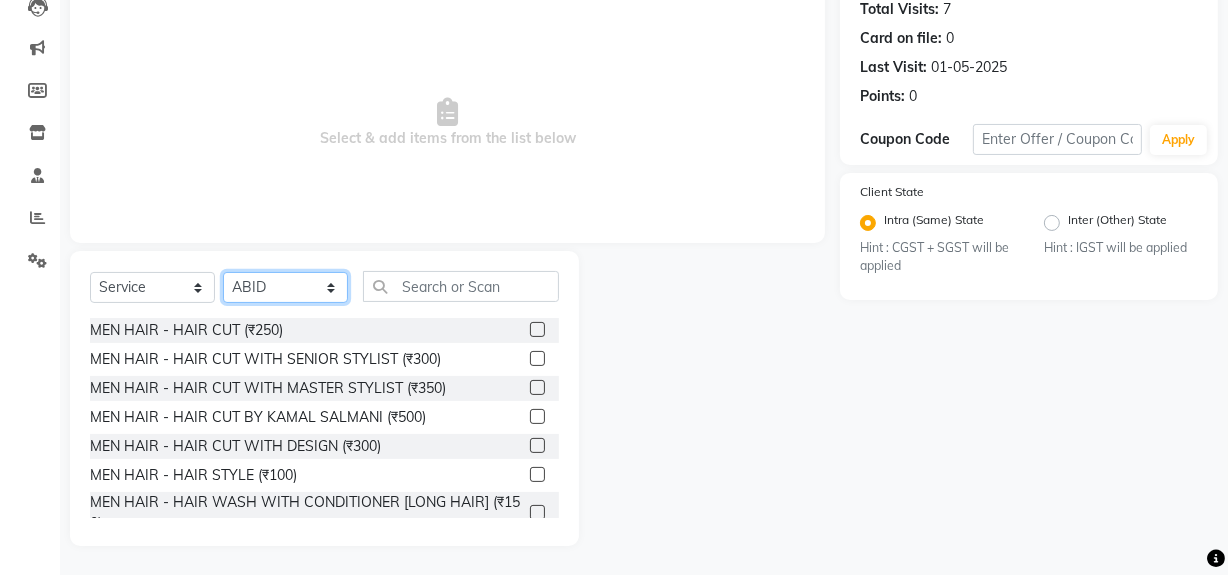scroll, scrollTop: 226, scrollLeft: 0, axis: vertical 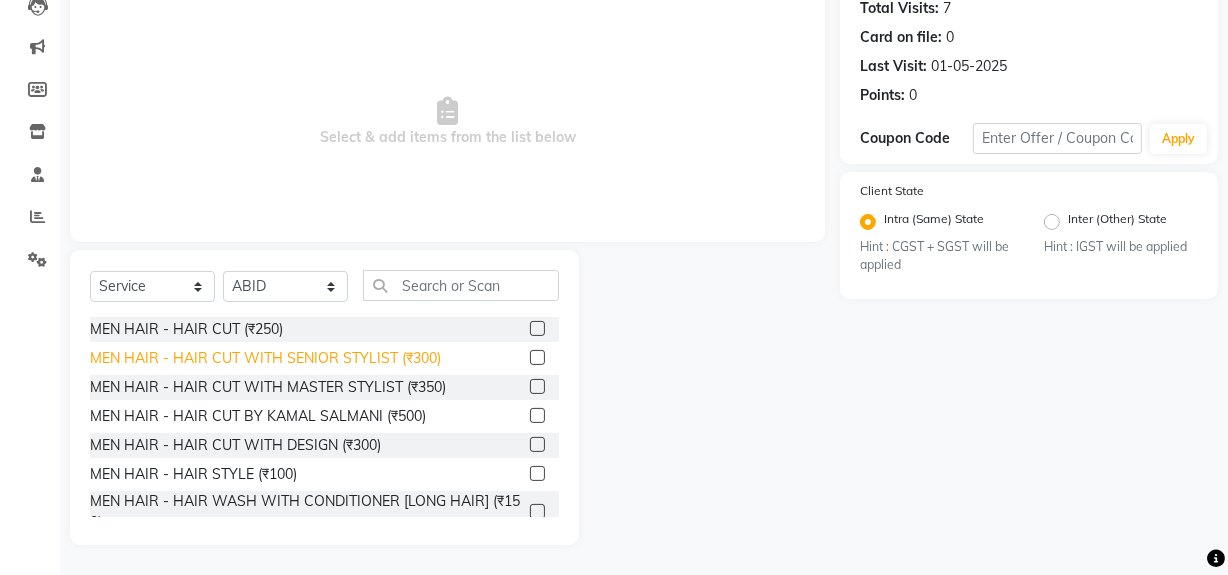 click on "MEN HAIR - HAIR CUT WITH SENIOR STYLIST (₹300)" 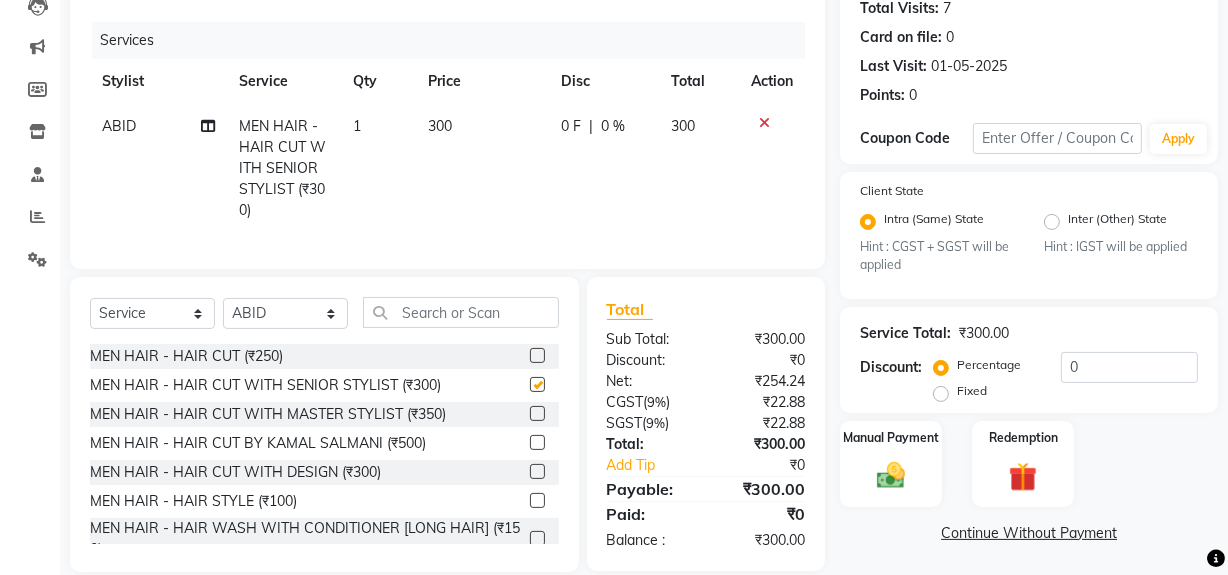 checkbox on "false" 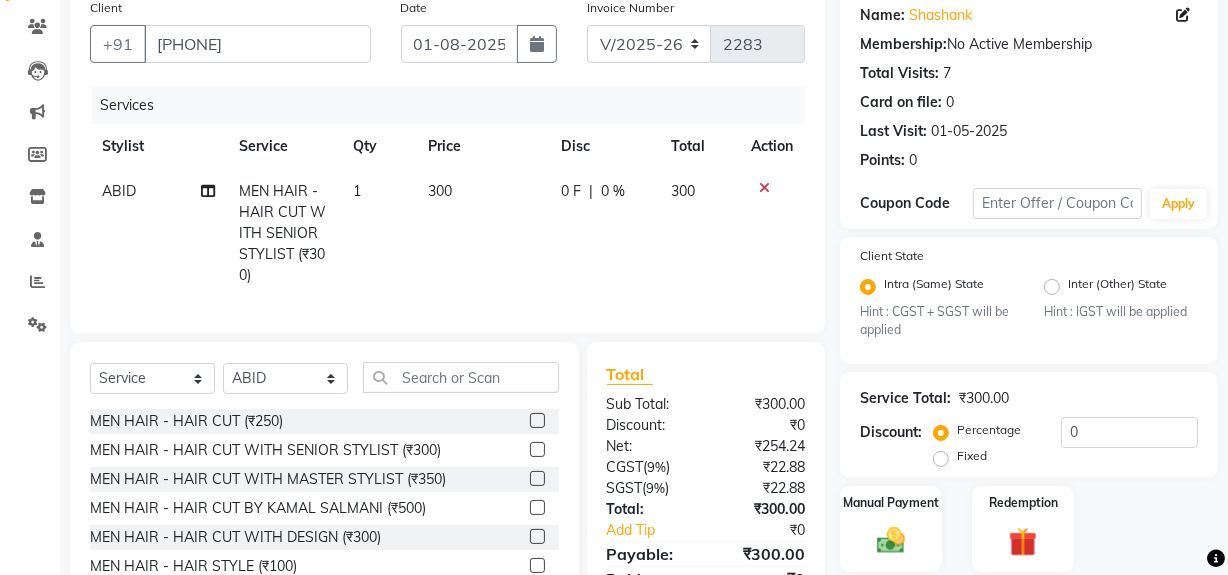 scroll, scrollTop: 0, scrollLeft: 0, axis: both 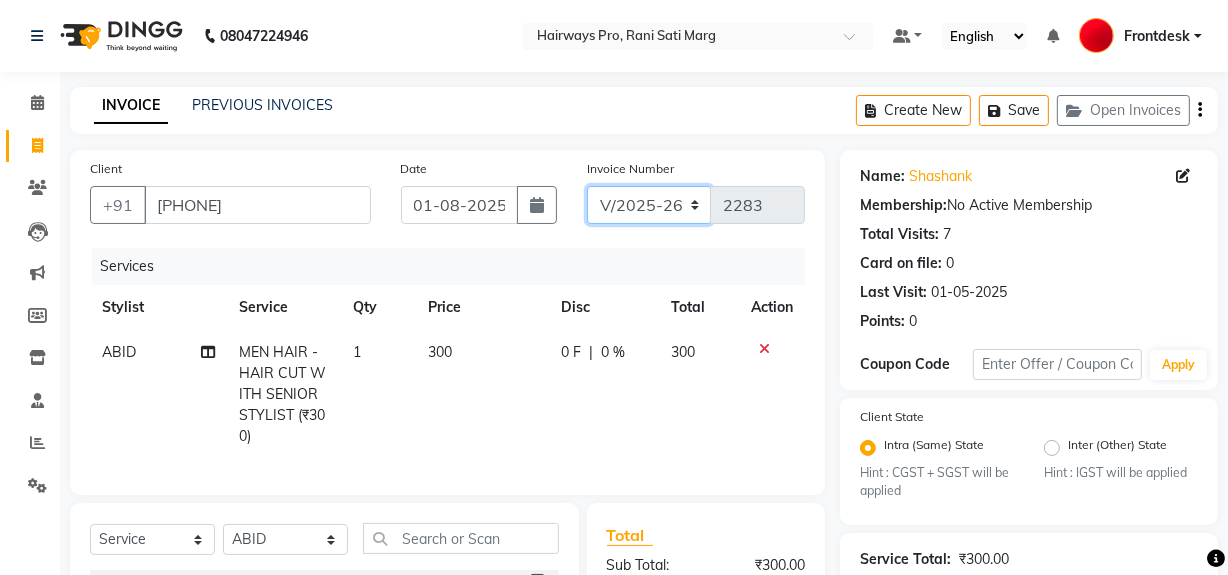 click on "INV/25-26 V/2025-26" 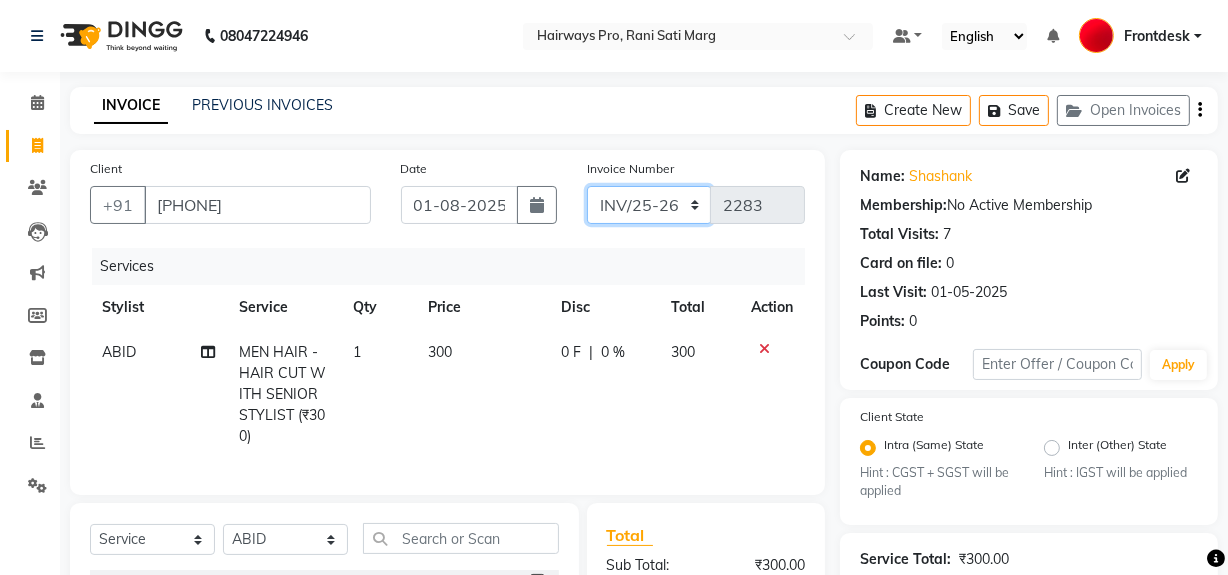 click on "INV/25-26 V/2025-26" 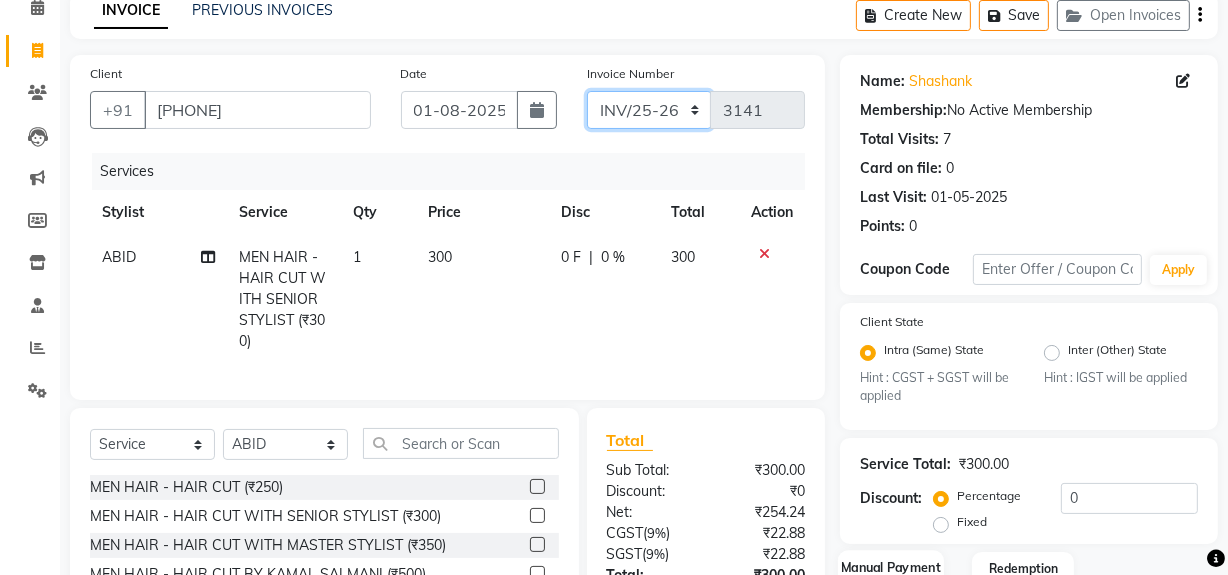 scroll, scrollTop: 266, scrollLeft: 0, axis: vertical 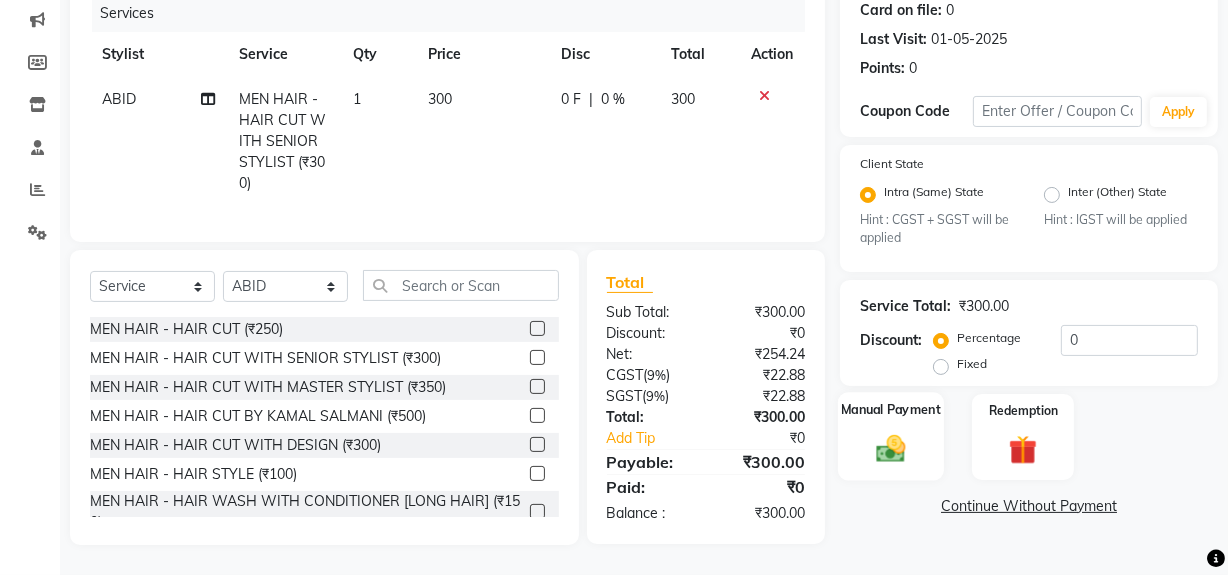 click 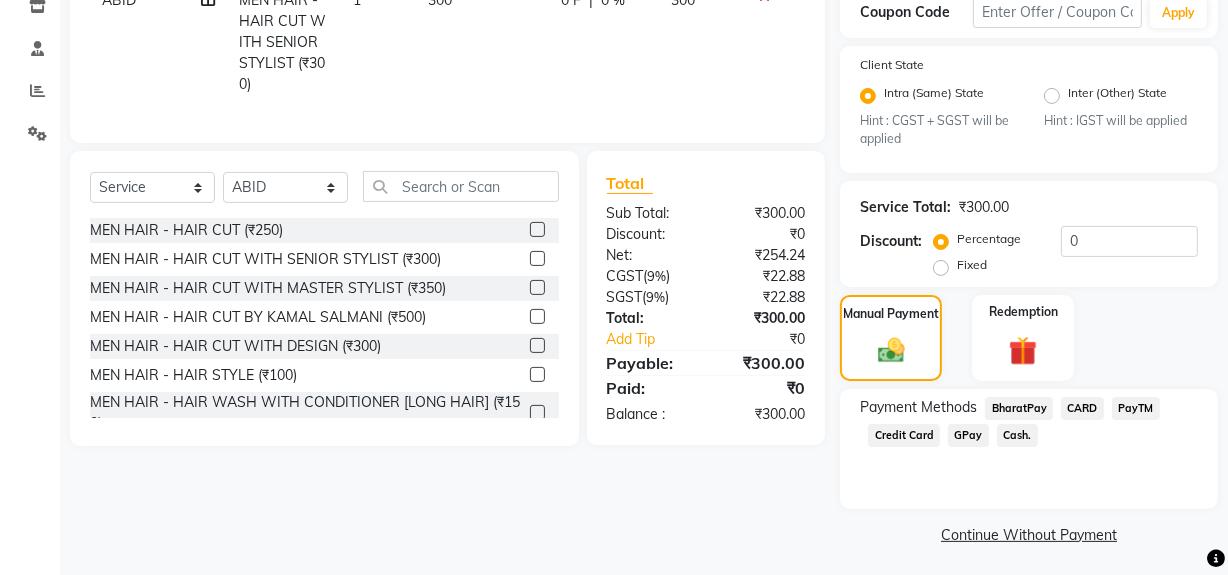 scroll, scrollTop: 357, scrollLeft: 0, axis: vertical 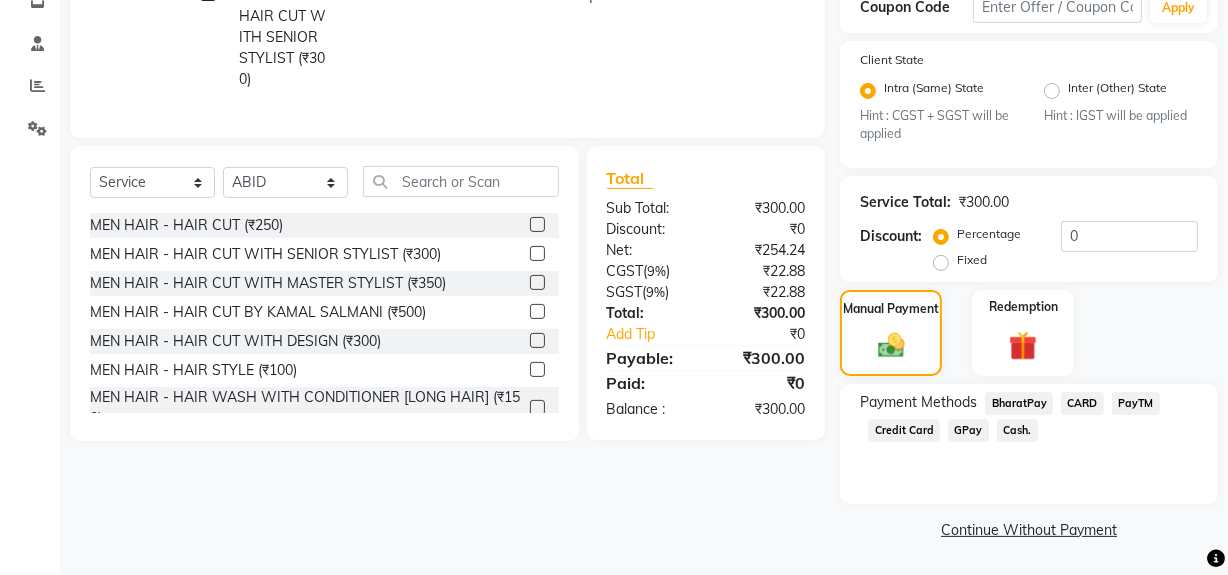 click on "Cash." 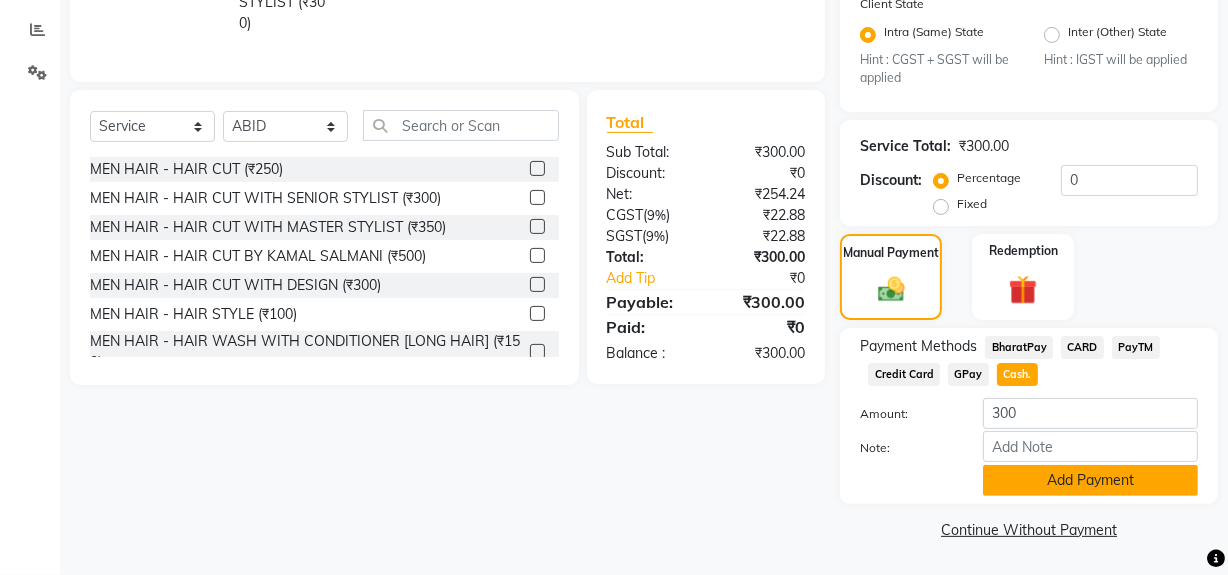 click on "Add Payment" 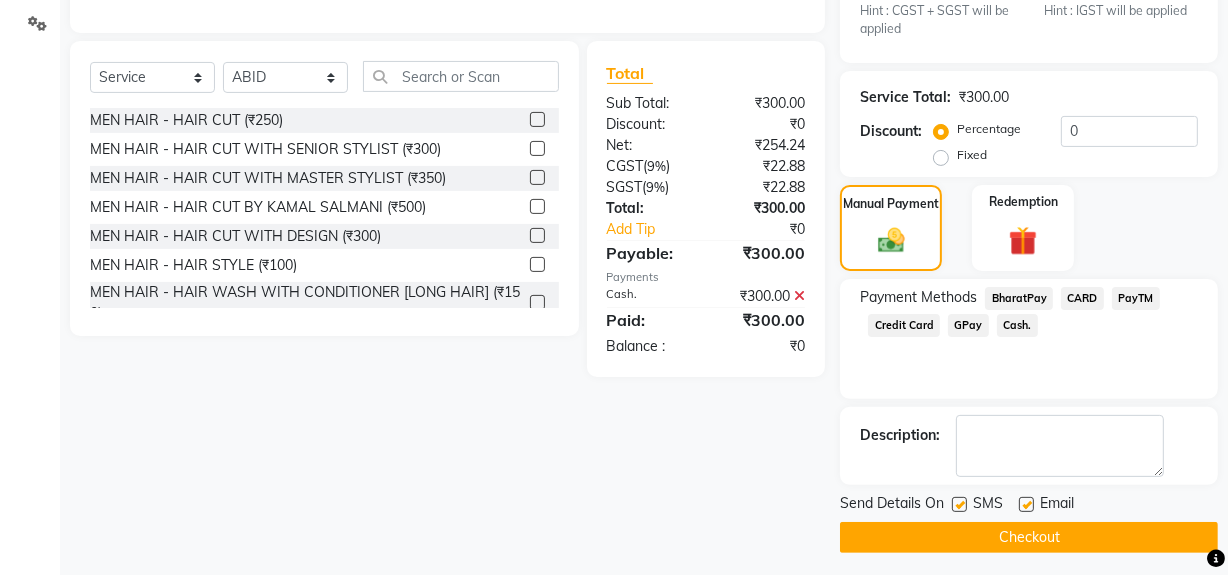 scroll, scrollTop: 470, scrollLeft: 0, axis: vertical 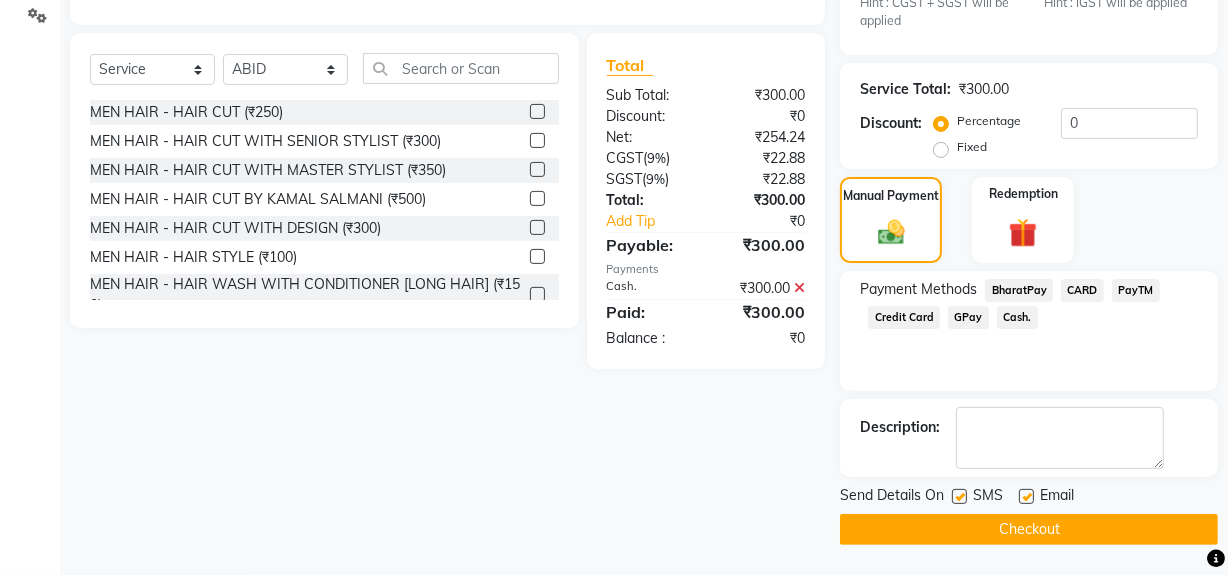 click 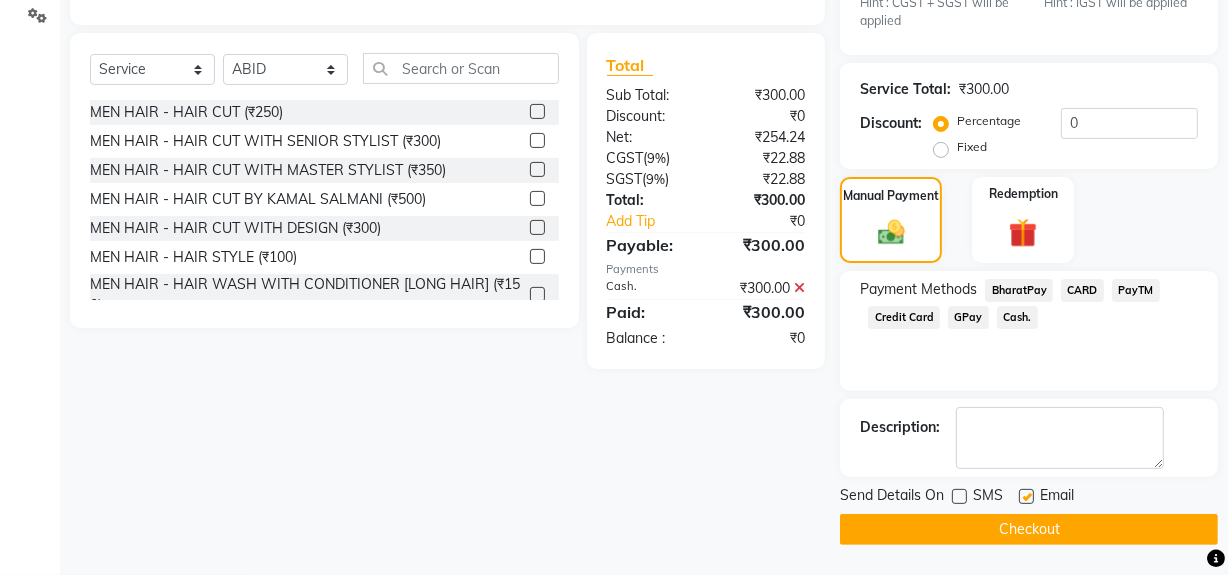 click on "Checkout" 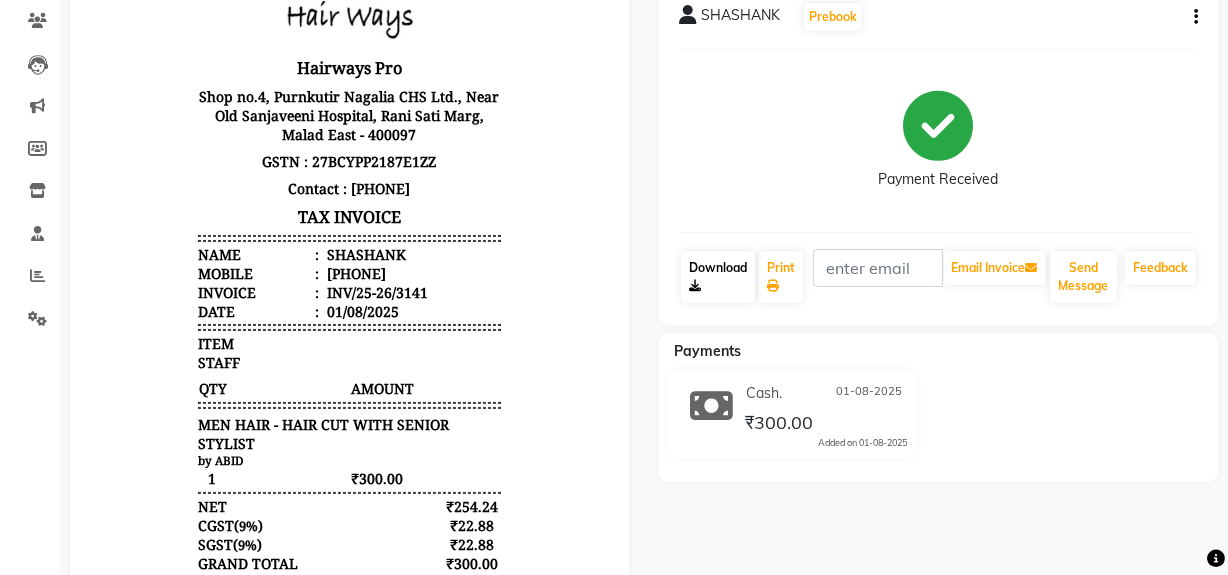 scroll, scrollTop: 0, scrollLeft: 0, axis: both 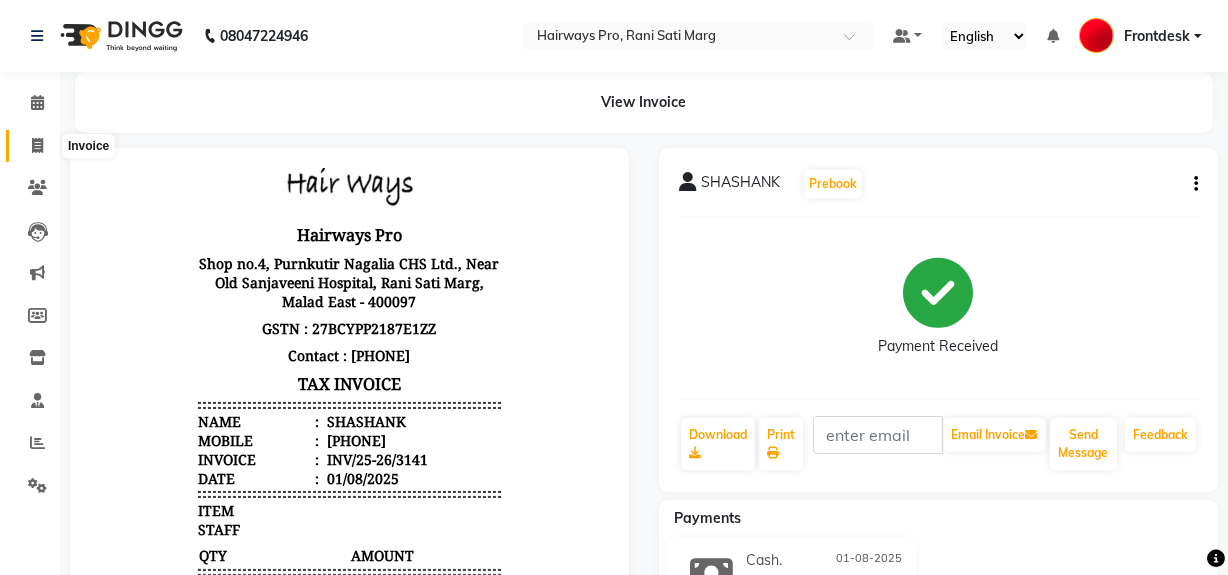 click 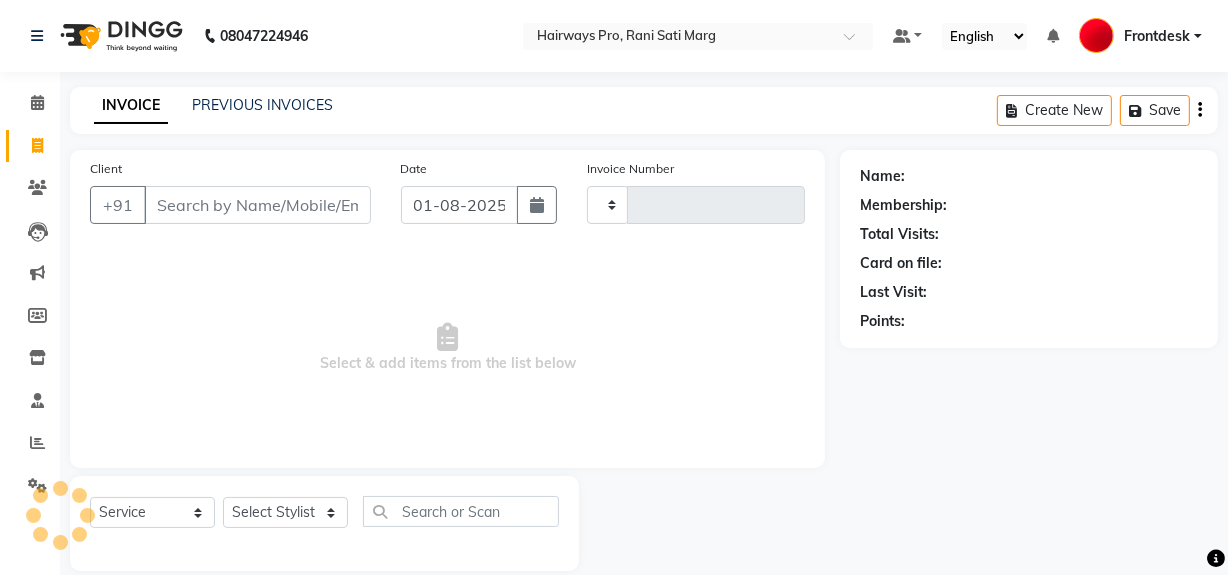 scroll, scrollTop: 26, scrollLeft: 0, axis: vertical 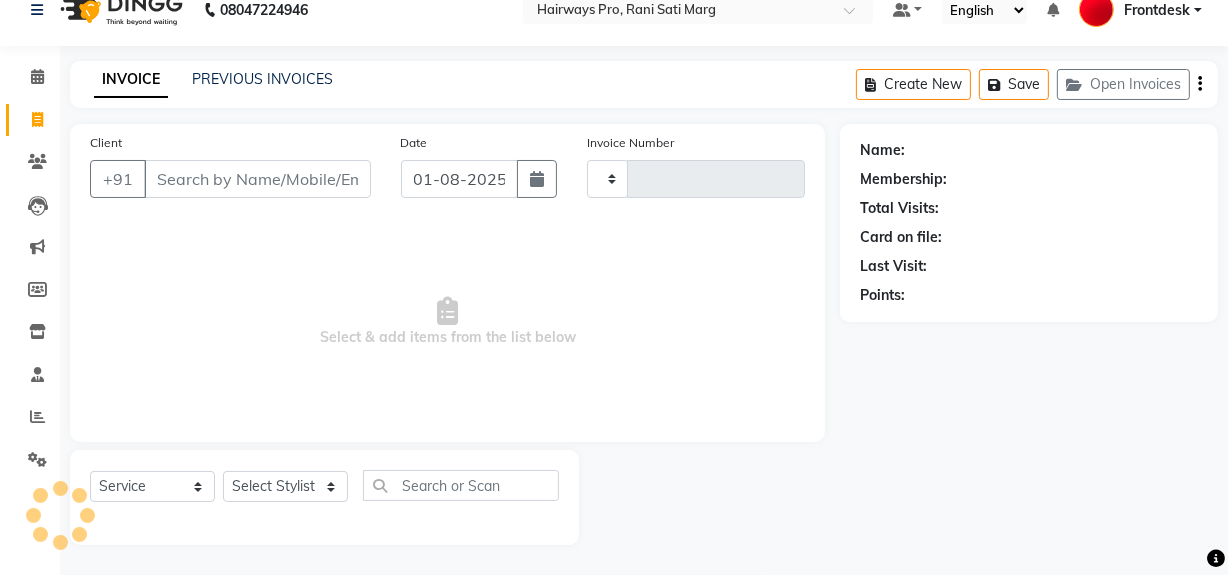 type on "2283" 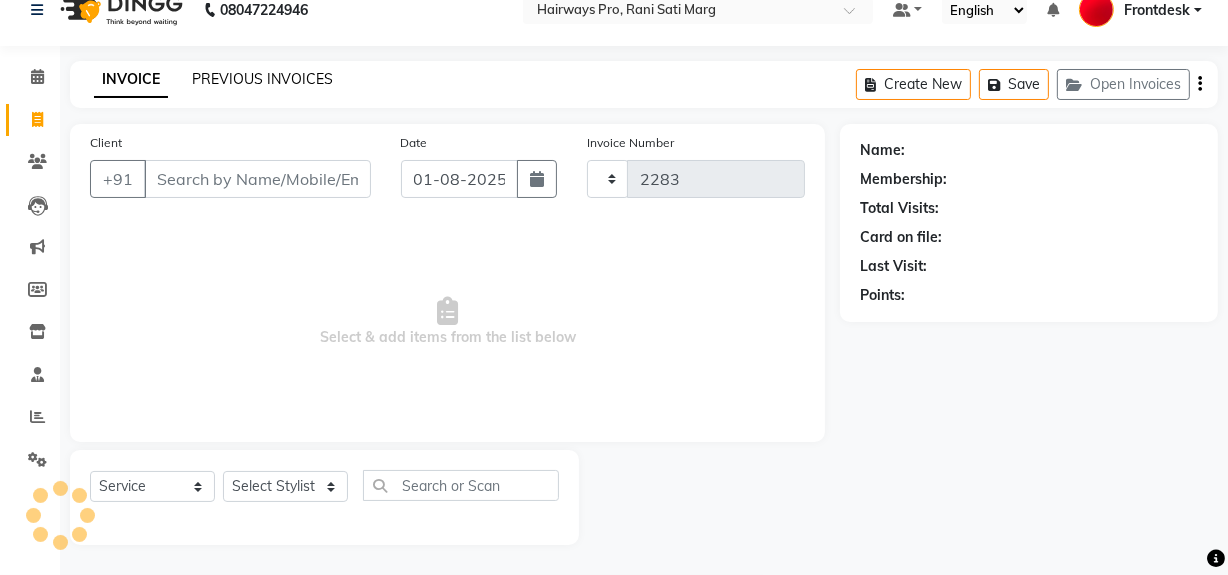 select on "787" 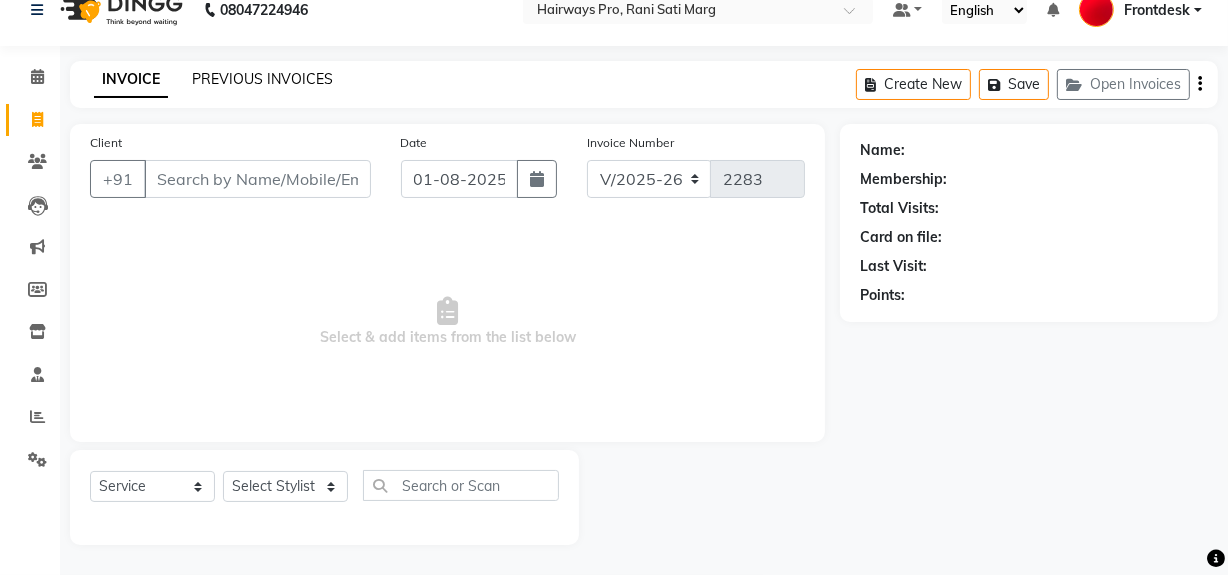 click on "PREVIOUS INVOICES" 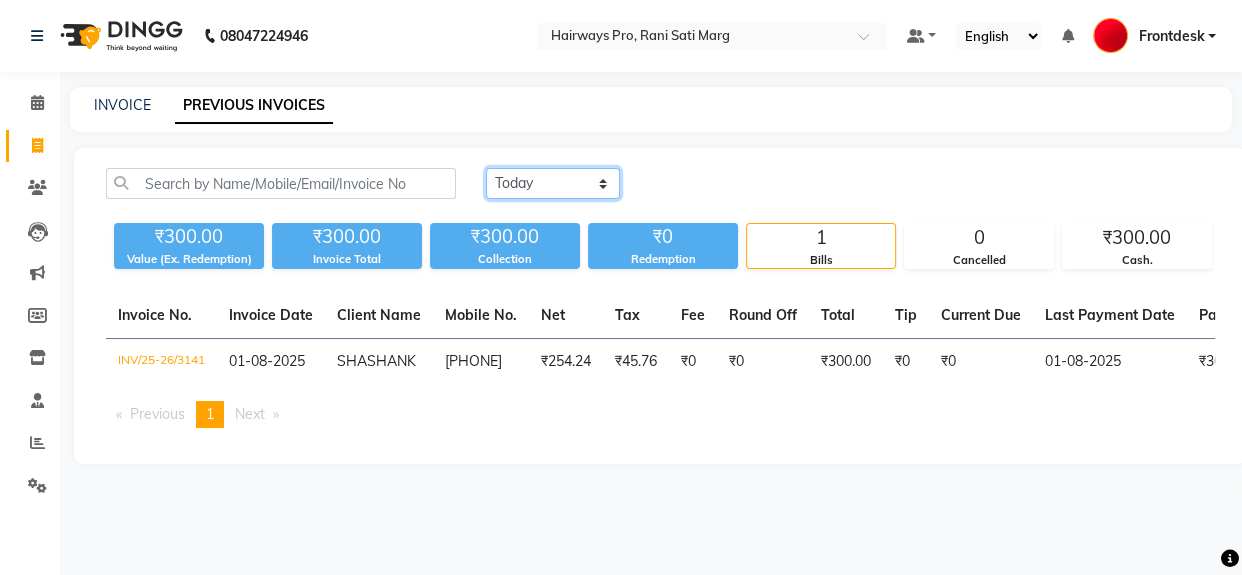 click on "Today Yesterday Custom Range" 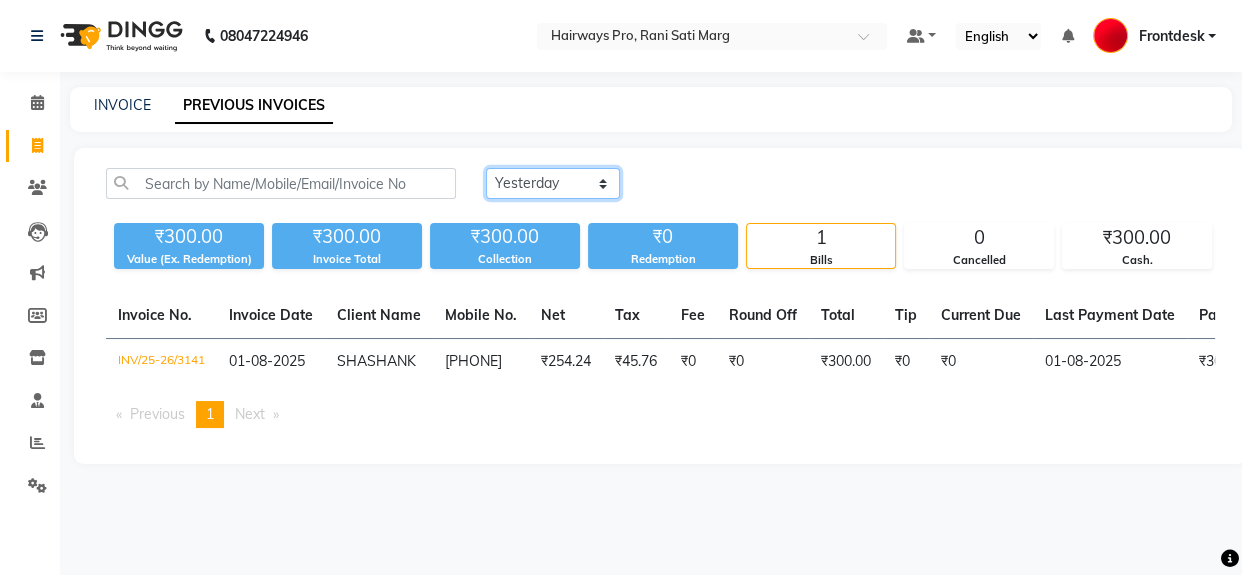 click on "Today Yesterday Custom Range" 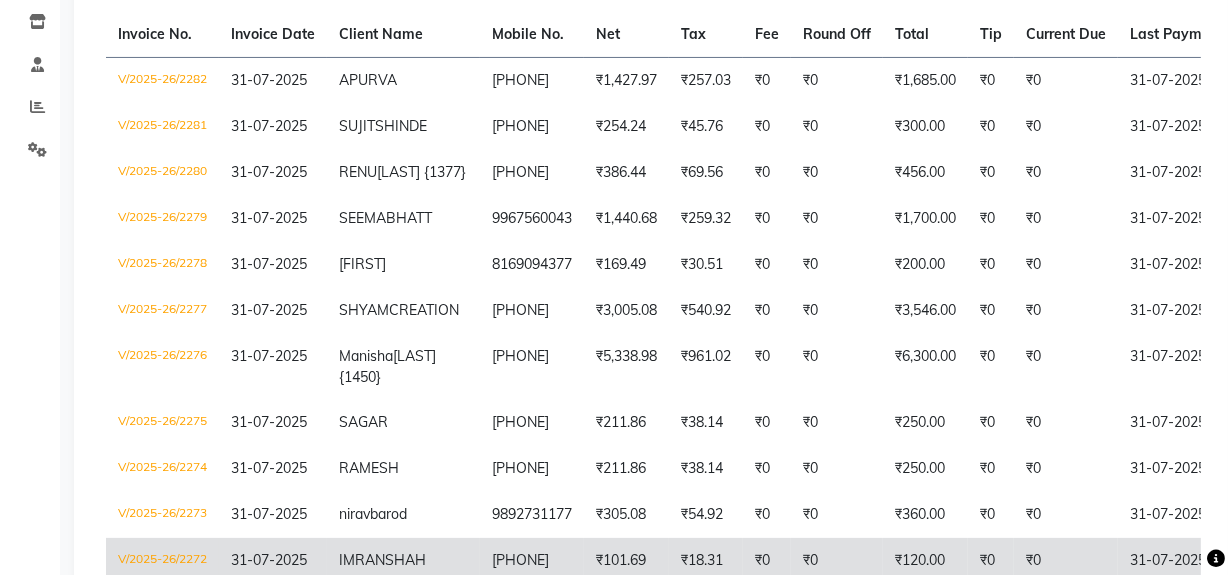 scroll, scrollTop: 181, scrollLeft: 0, axis: vertical 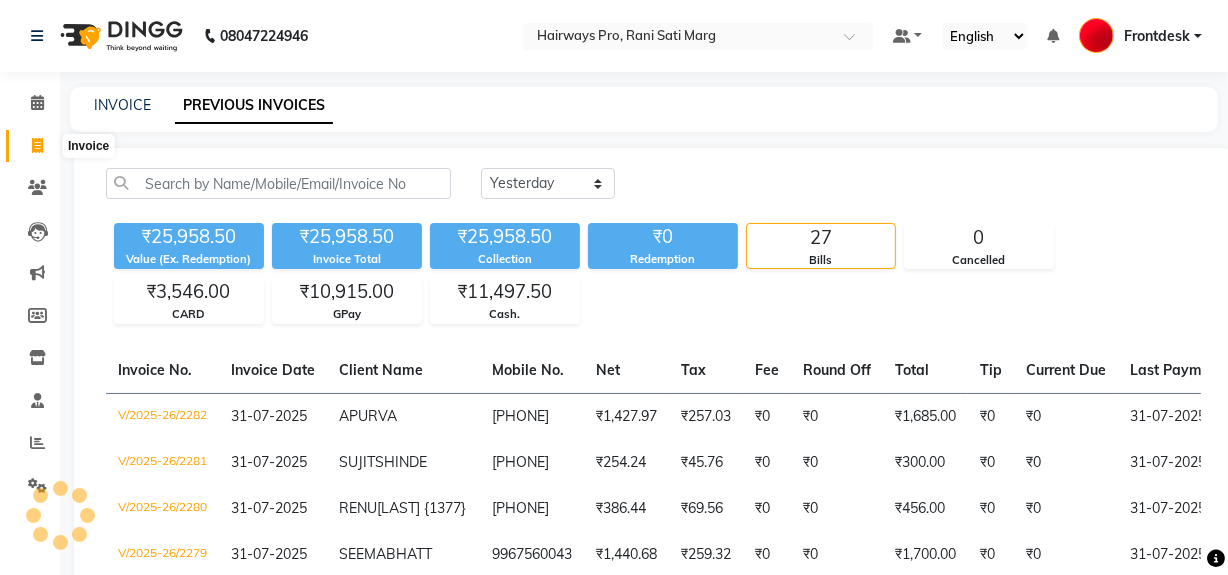click 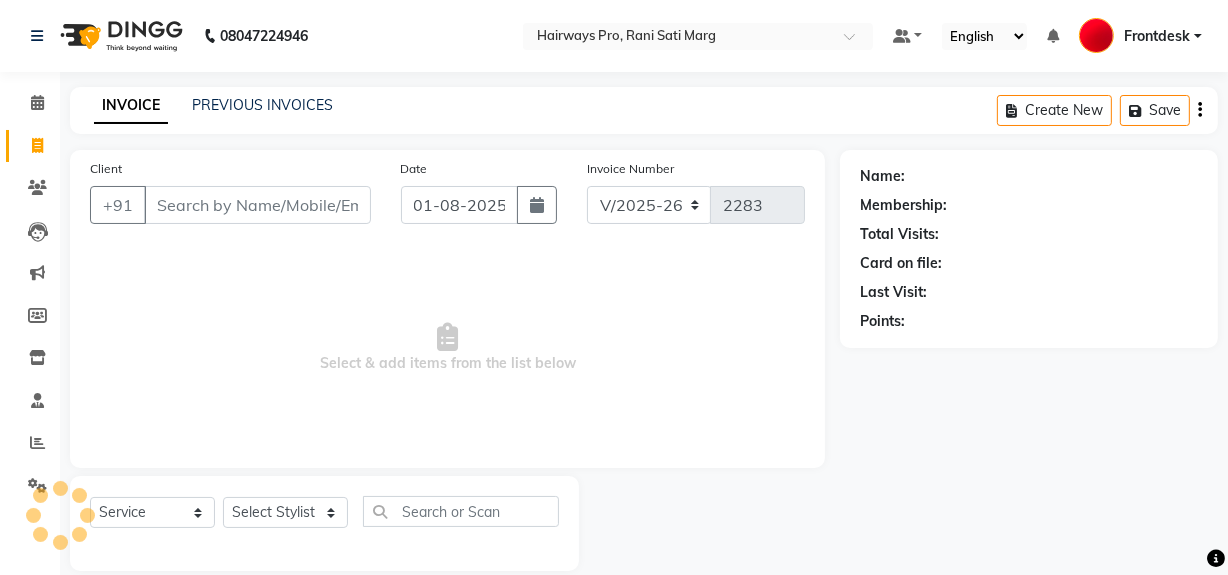 scroll, scrollTop: 26, scrollLeft: 0, axis: vertical 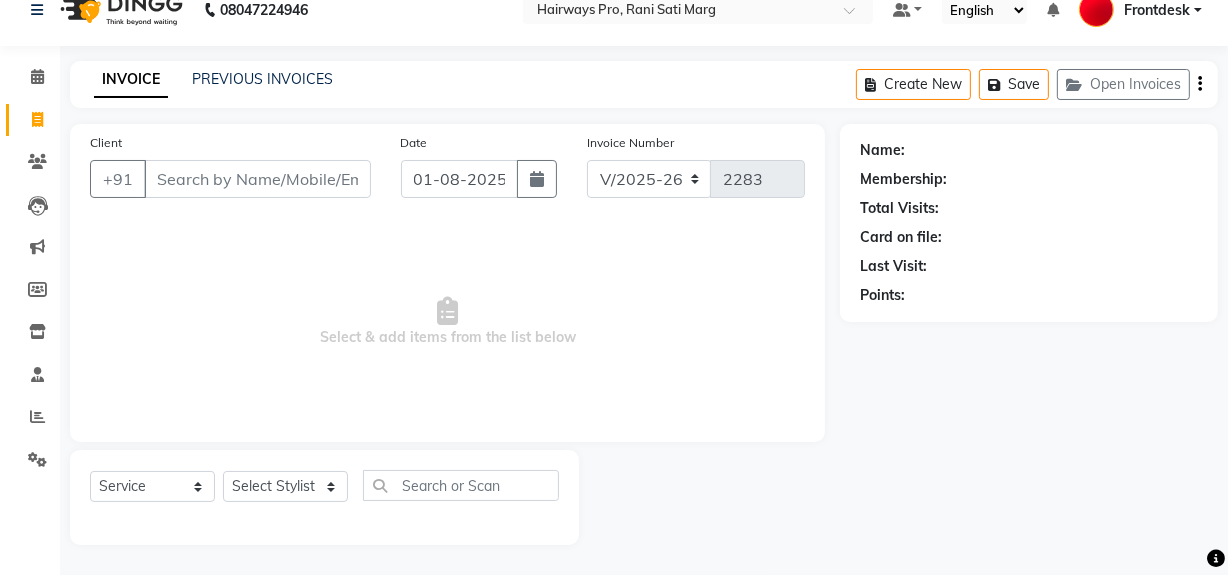 click on "INVOICE PREVIOUS INVOICES Create New   Save   Open Invoices" 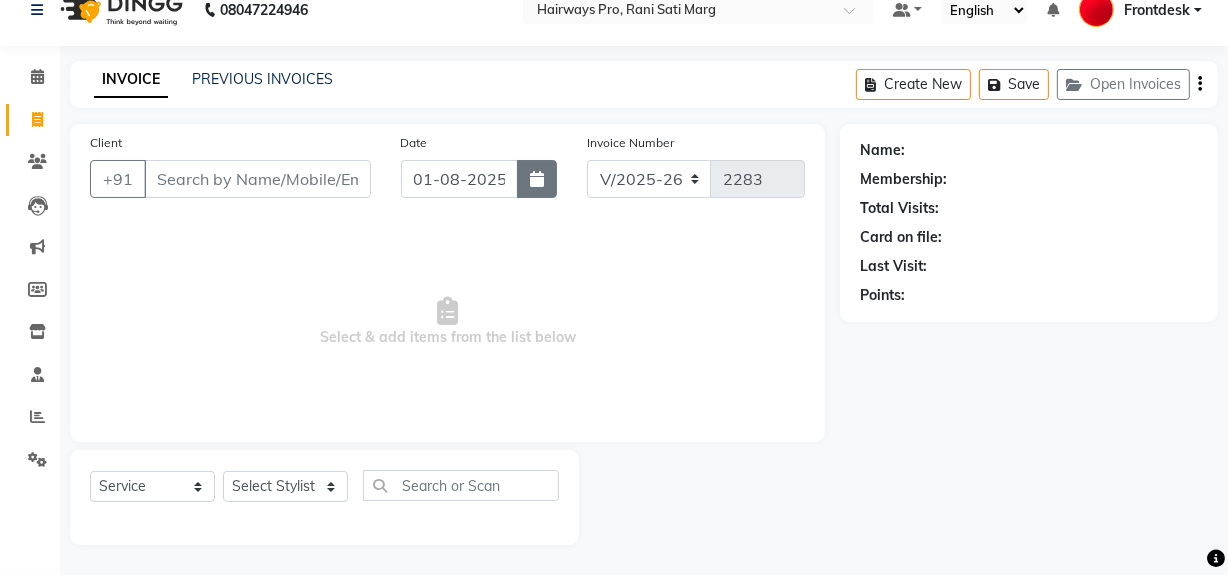 click 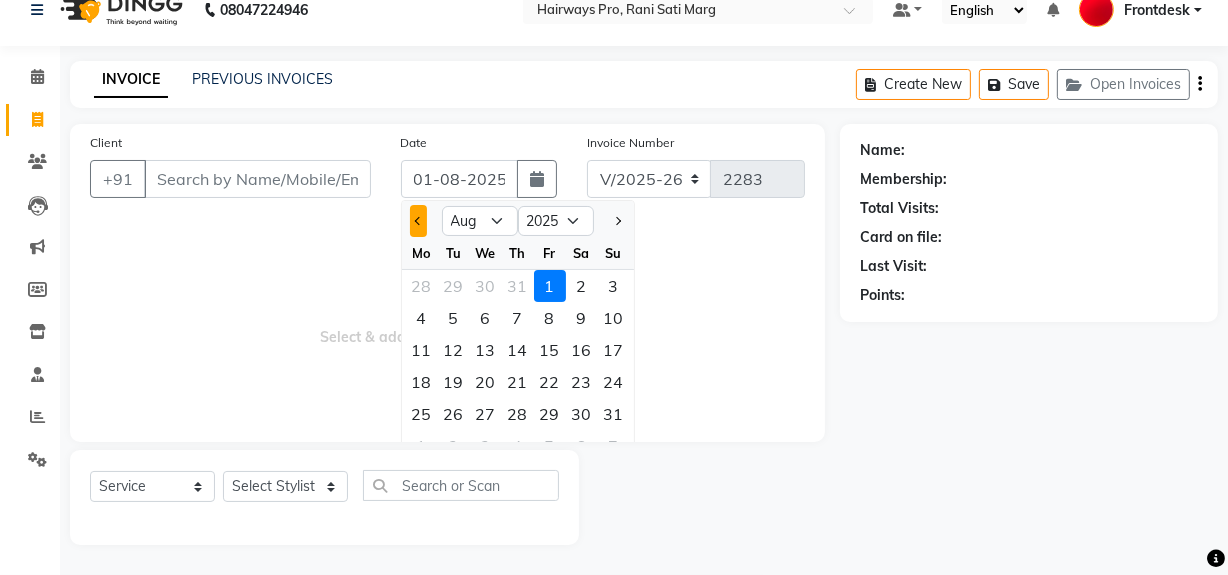 click 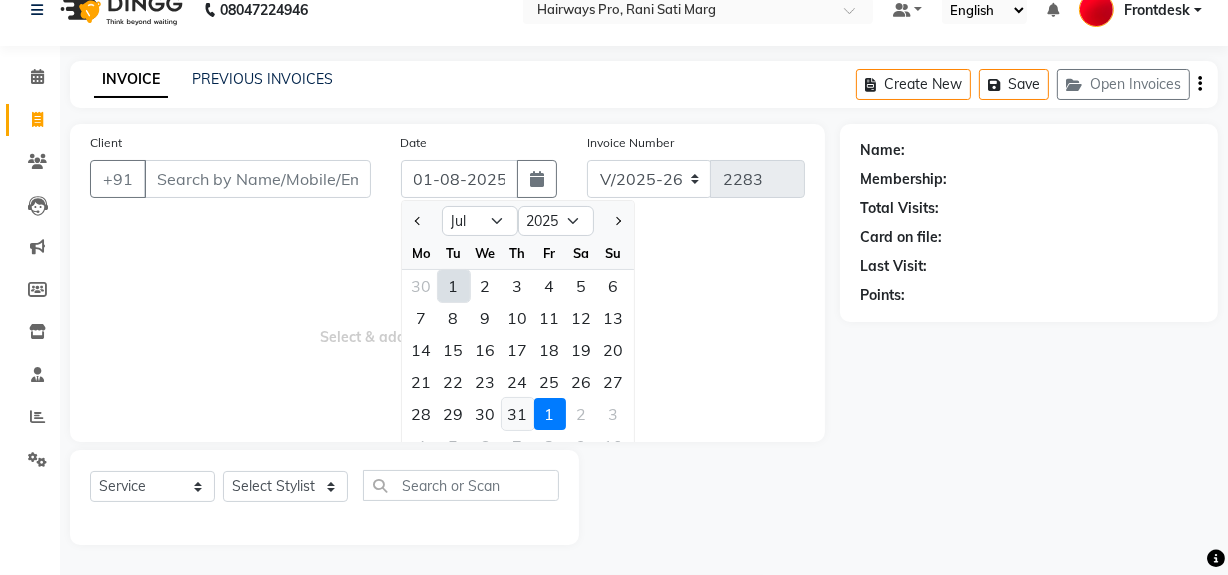 click on "31" 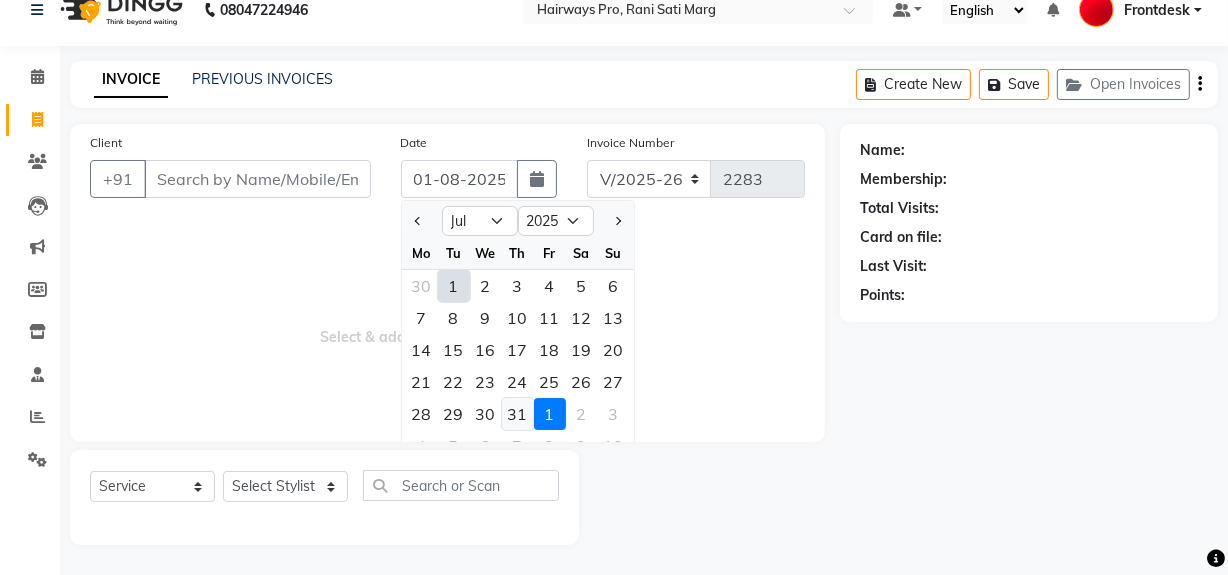 type on "31-07-2025" 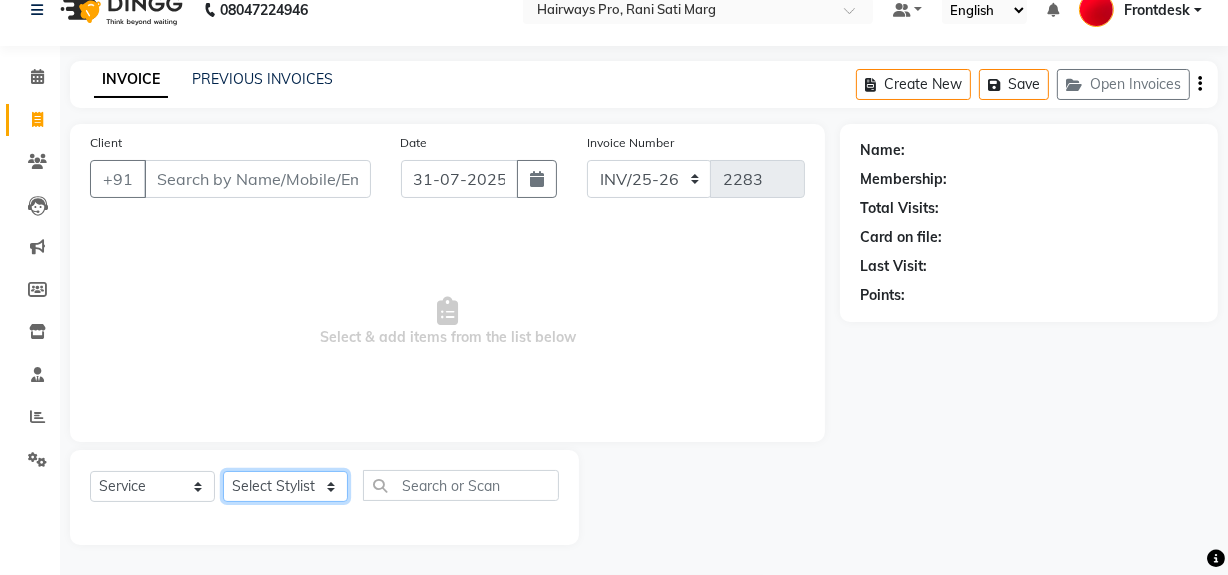 click on "Select Stylist ABID DANISH Faiz shaikh Frontdesk INTEZAR SALMANI JYOTI Kamal Salmani KAVITA MUSTAFA RAFIQUE Sonal SONU WAQAR ZAFAR" 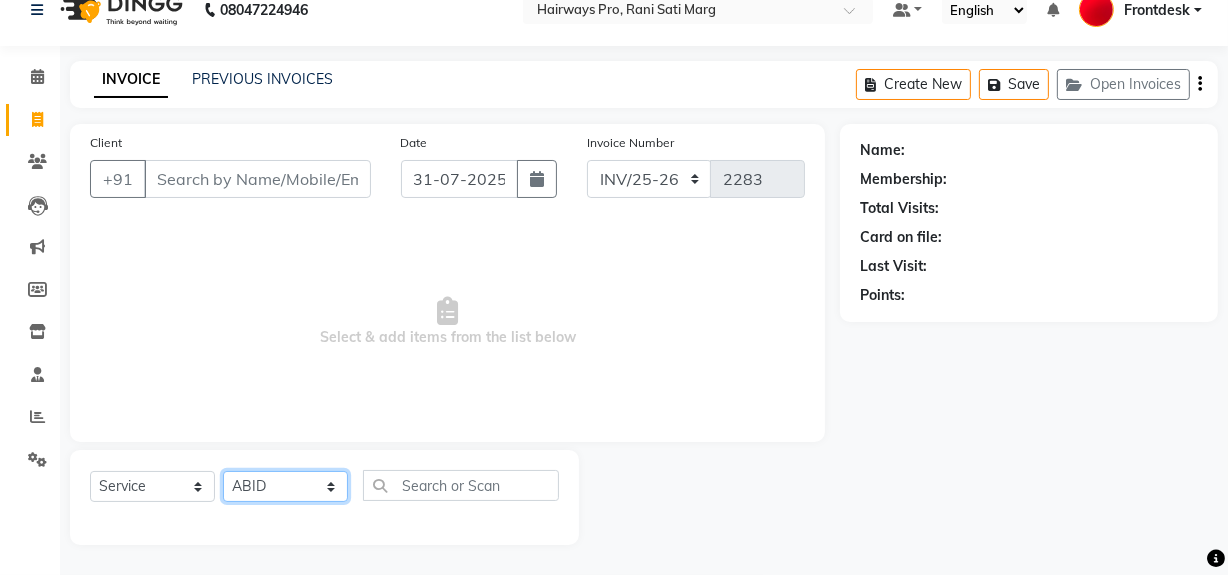 click on "Select Stylist ABID DANISH Faiz shaikh Frontdesk INTEZAR SALMANI JYOTI Kamal Salmani KAVITA MUSTAFA RAFIQUE Sonal SONU WAQAR ZAFAR" 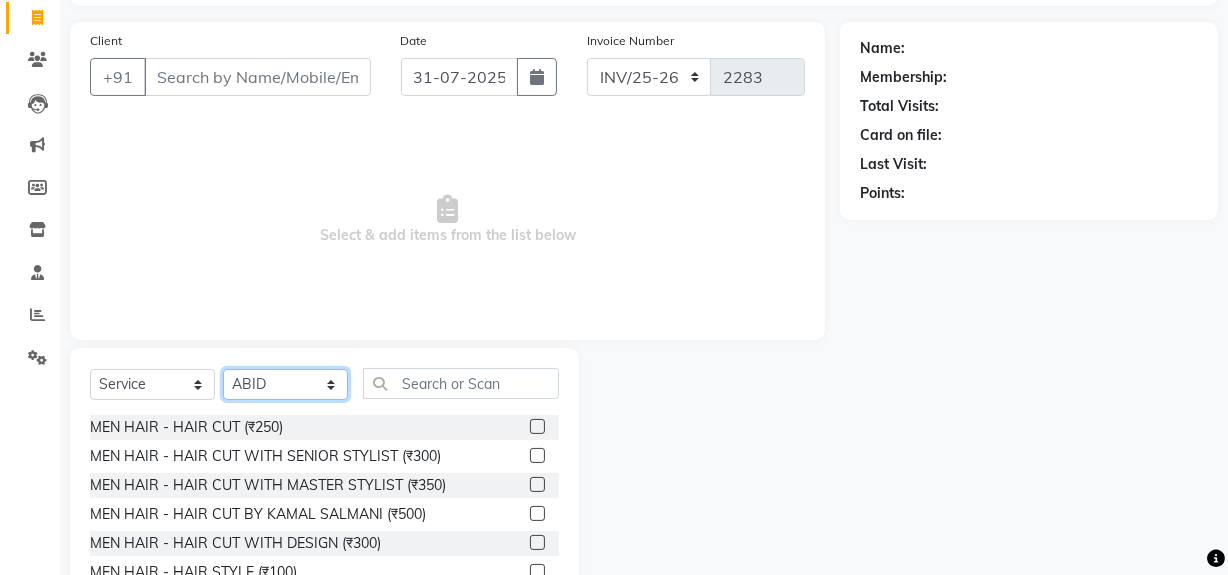scroll, scrollTop: 226, scrollLeft: 0, axis: vertical 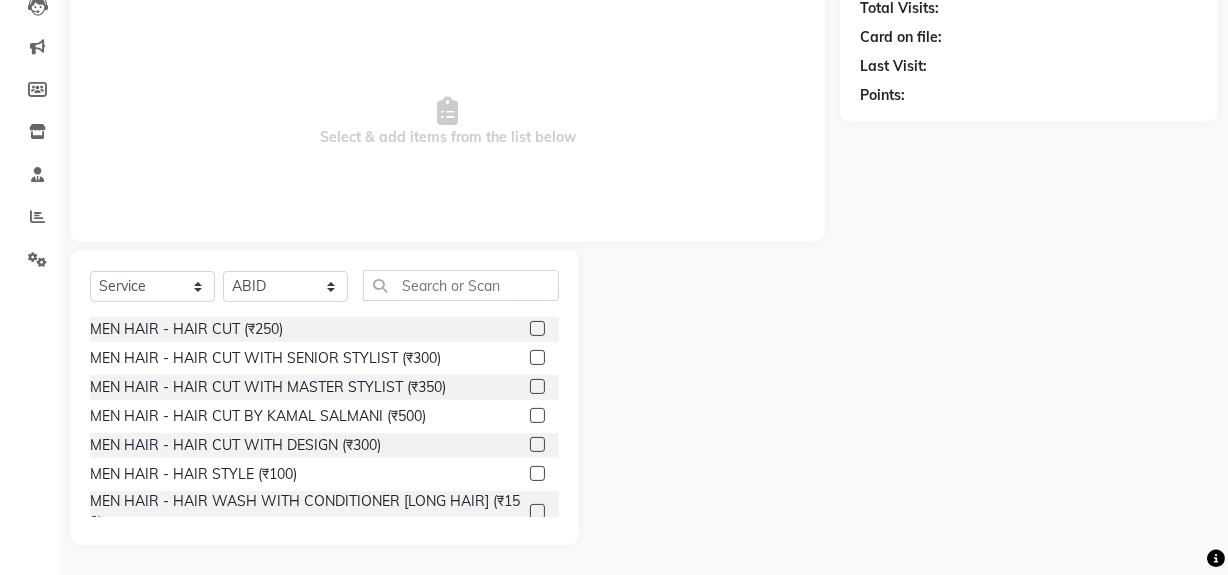 click 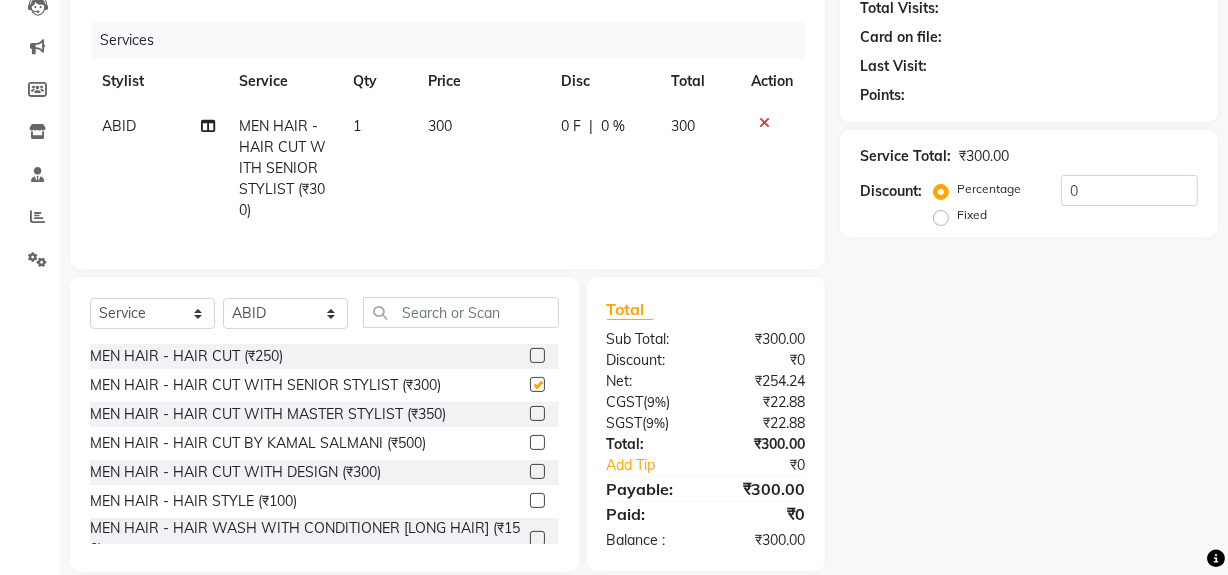 checkbox on "false" 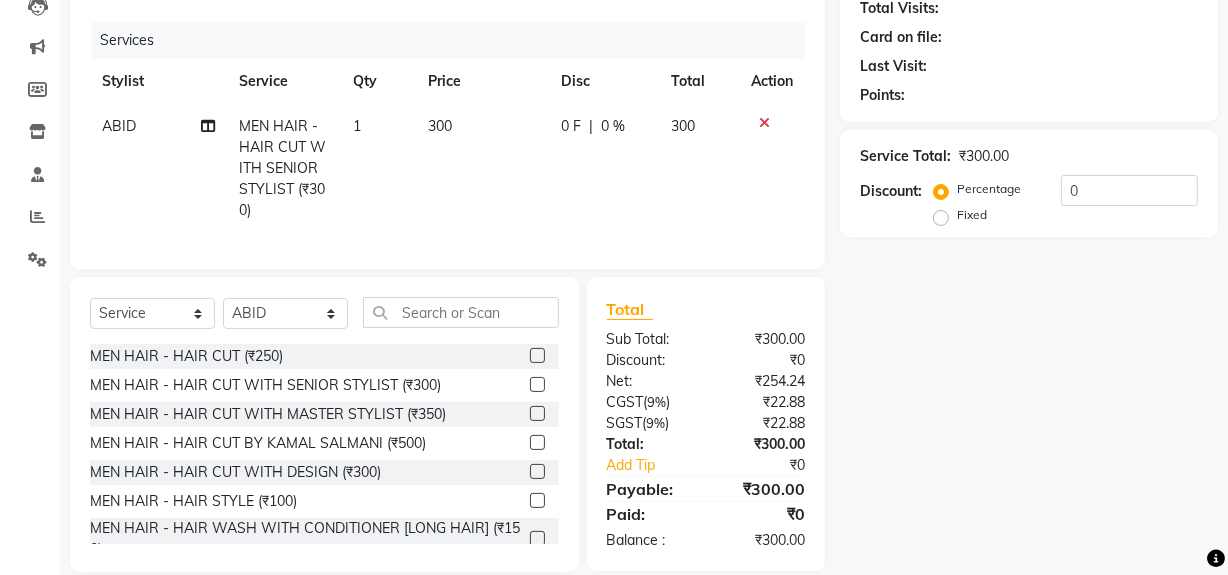 scroll, scrollTop: 266, scrollLeft: 0, axis: vertical 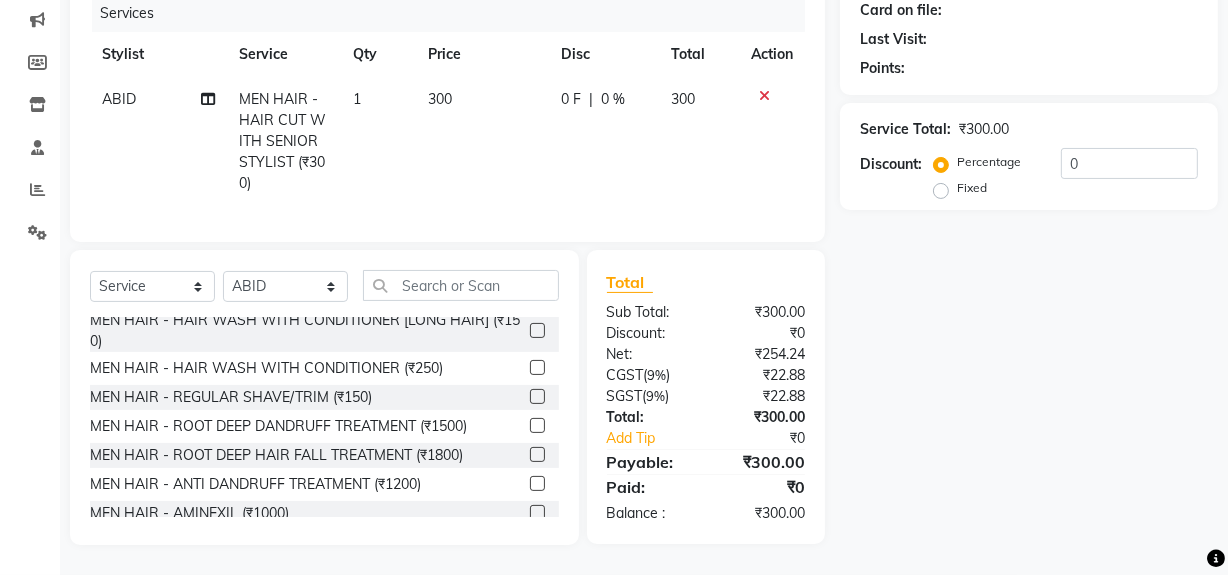 click 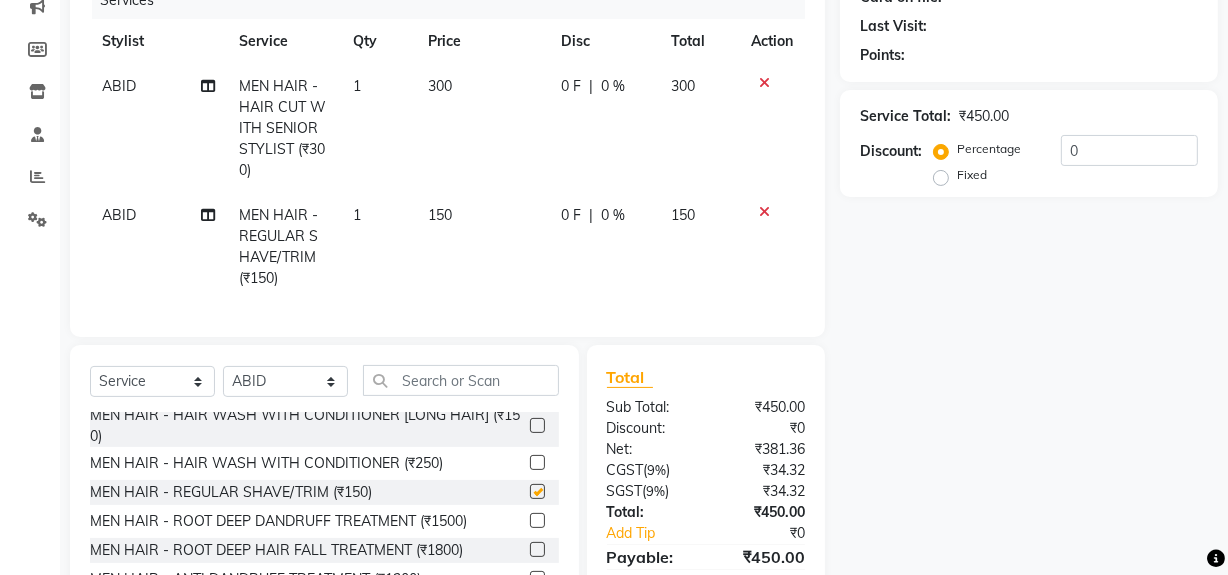 checkbox on "false" 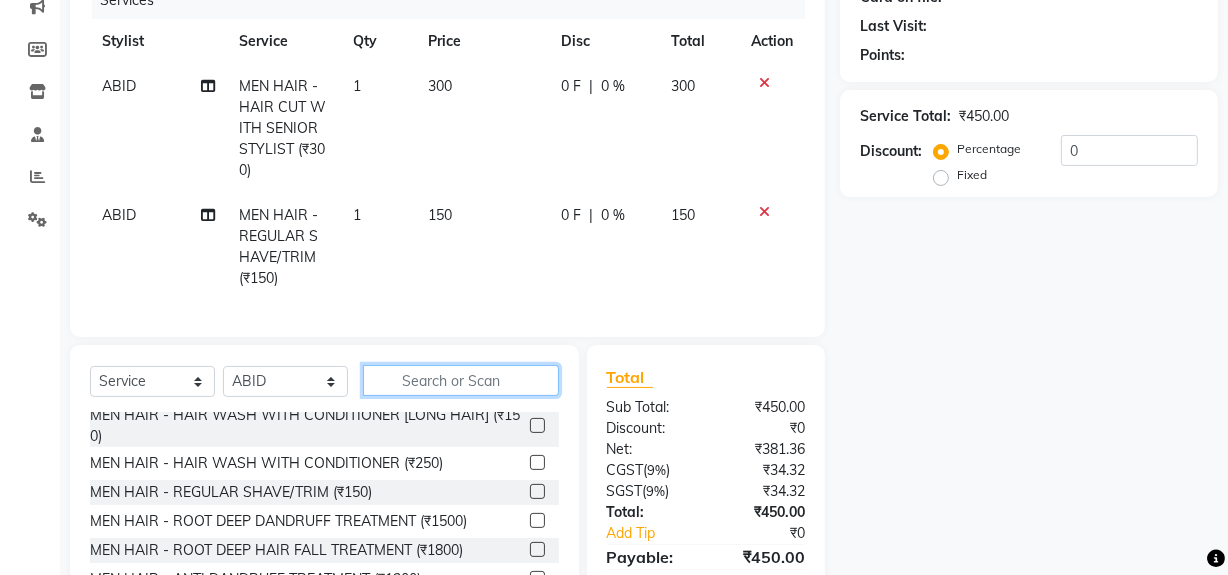 click 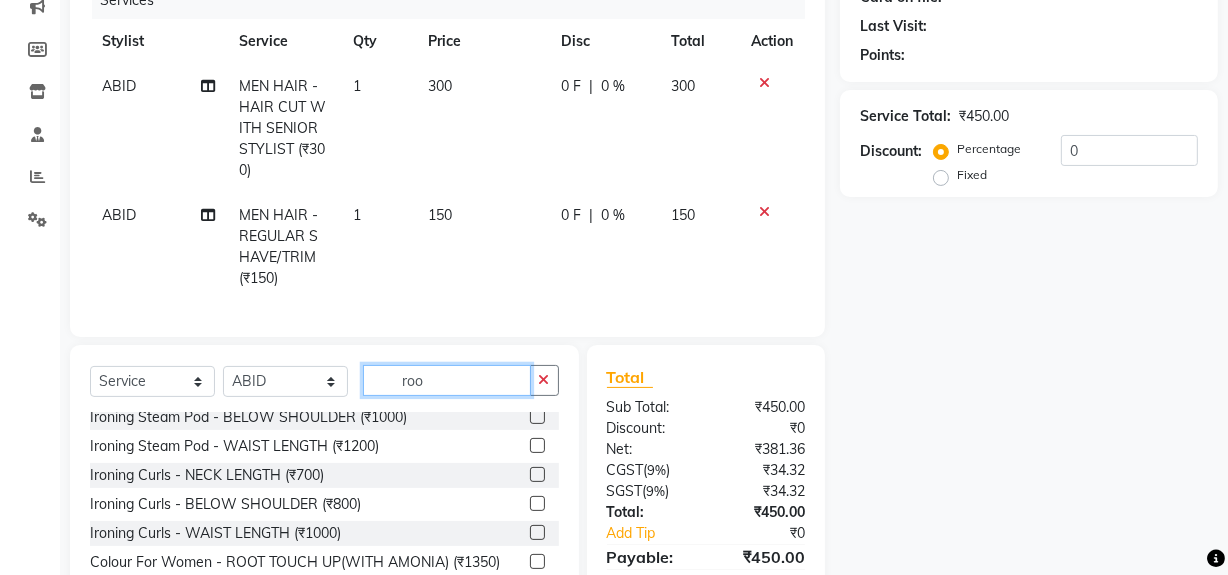 scroll, scrollTop: 0, scrollLeft: 0, axis: both 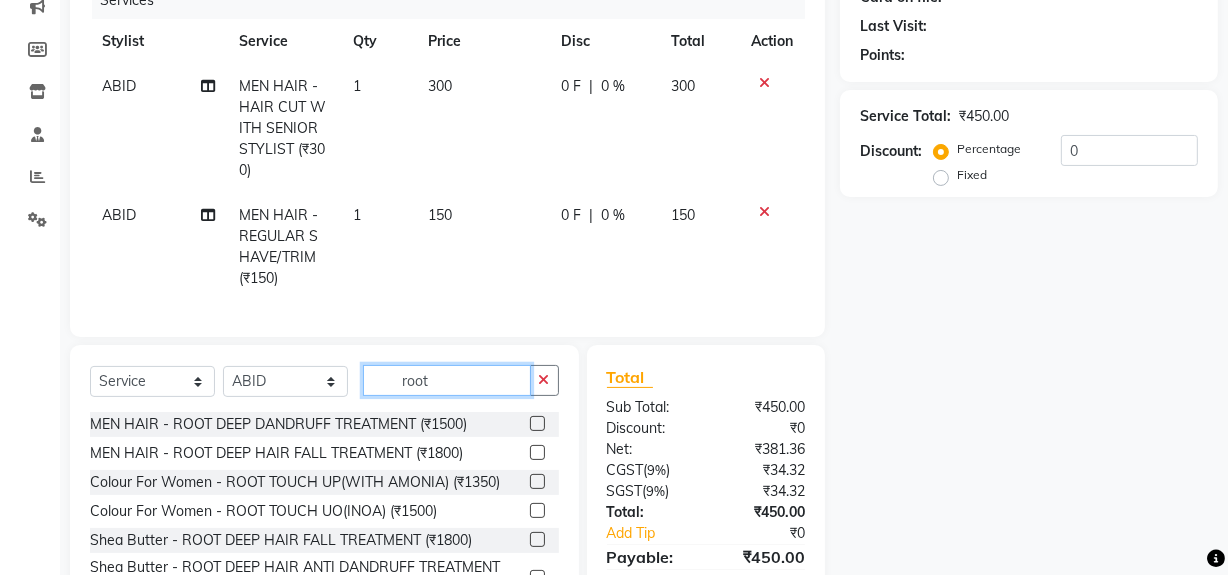 type on "root" 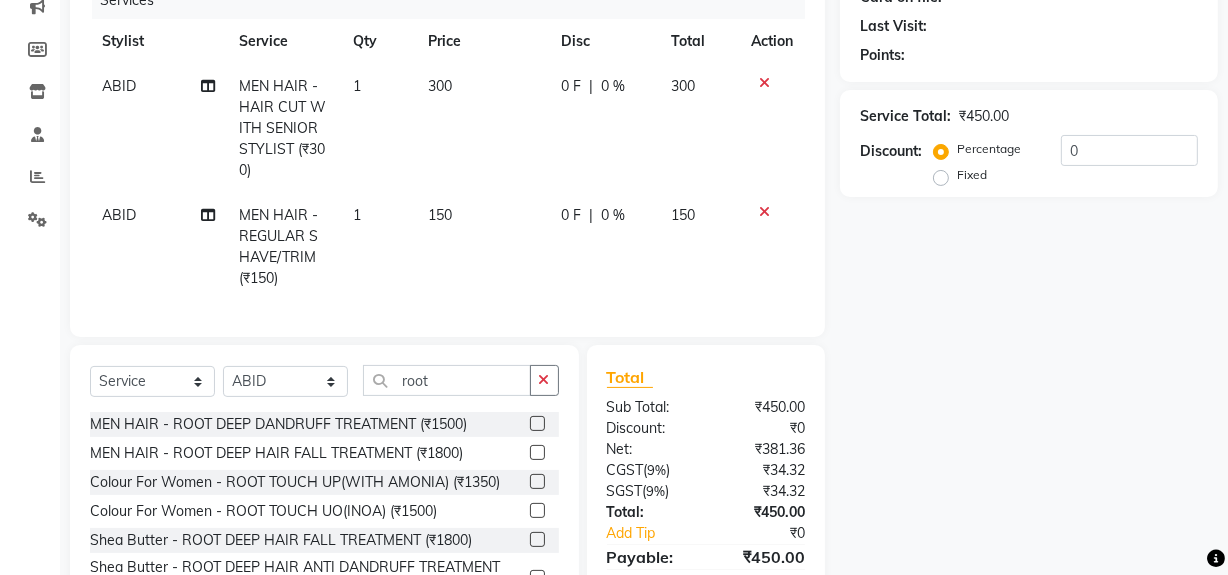 click 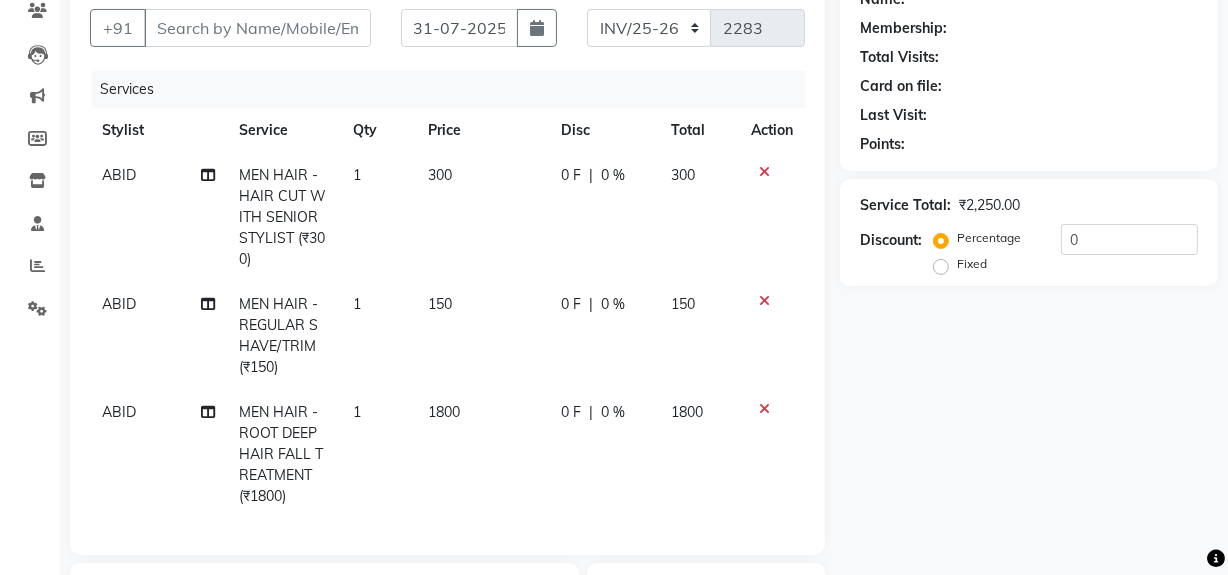 scroll, scrollTop: 0, scrollLeft: 0, axis: both 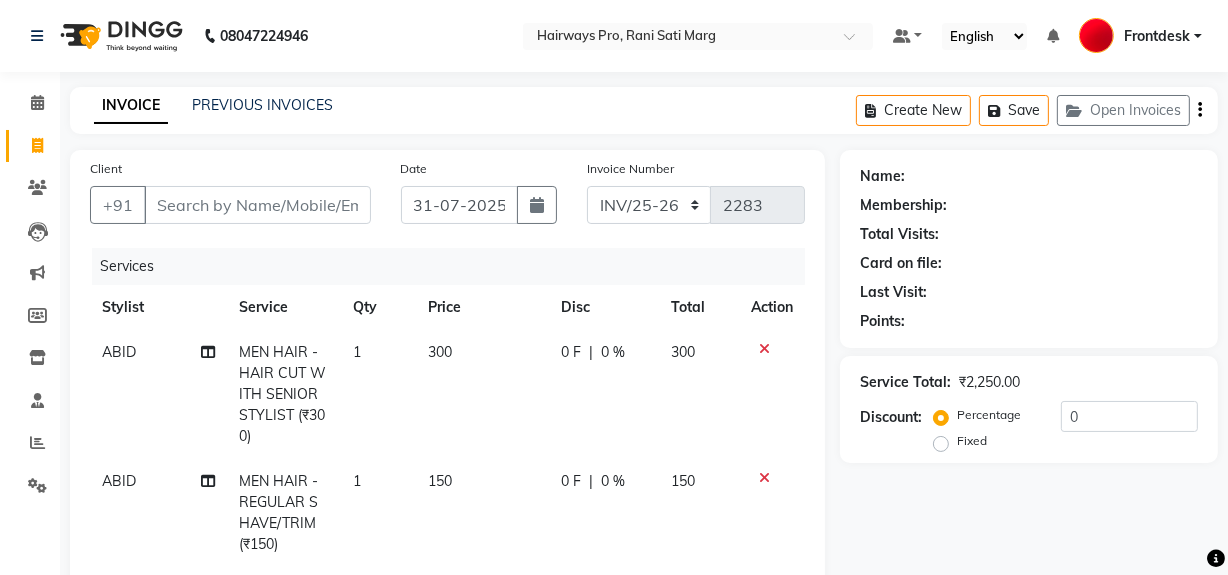 checkbox on "false" 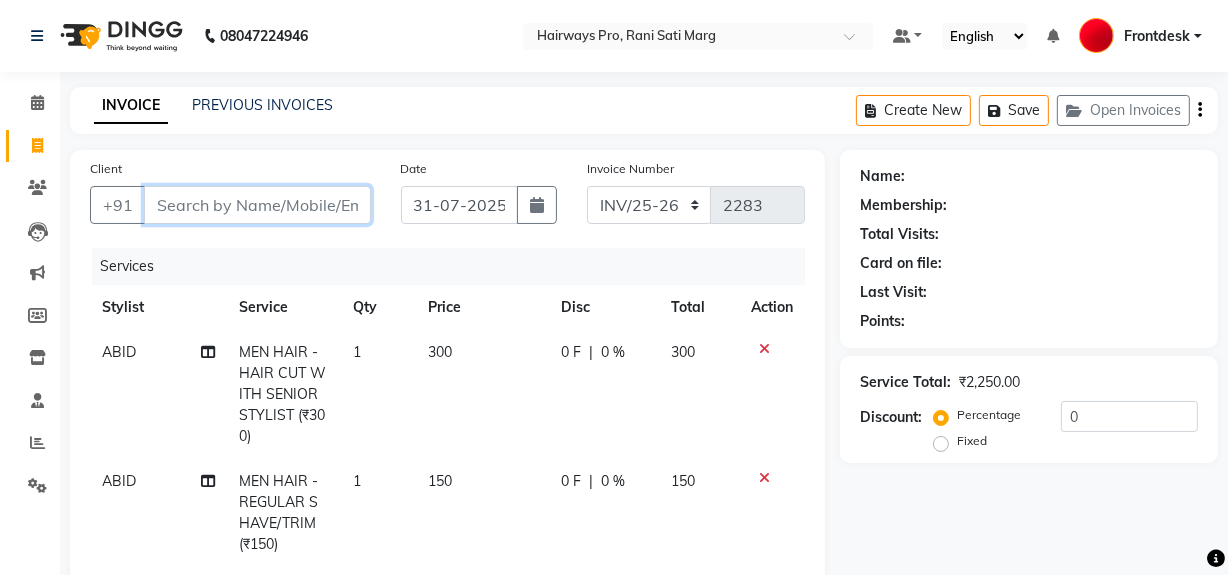 click on "Client" at bounding box center (257, 205) 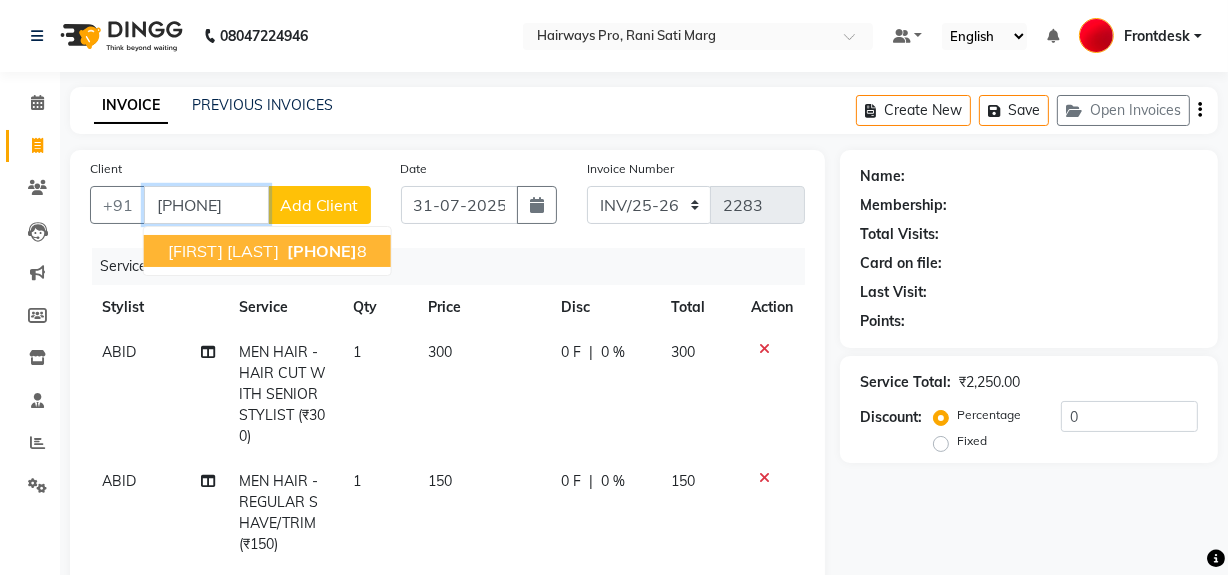 click on "[PHONE]" at bounding box center [322, 251] 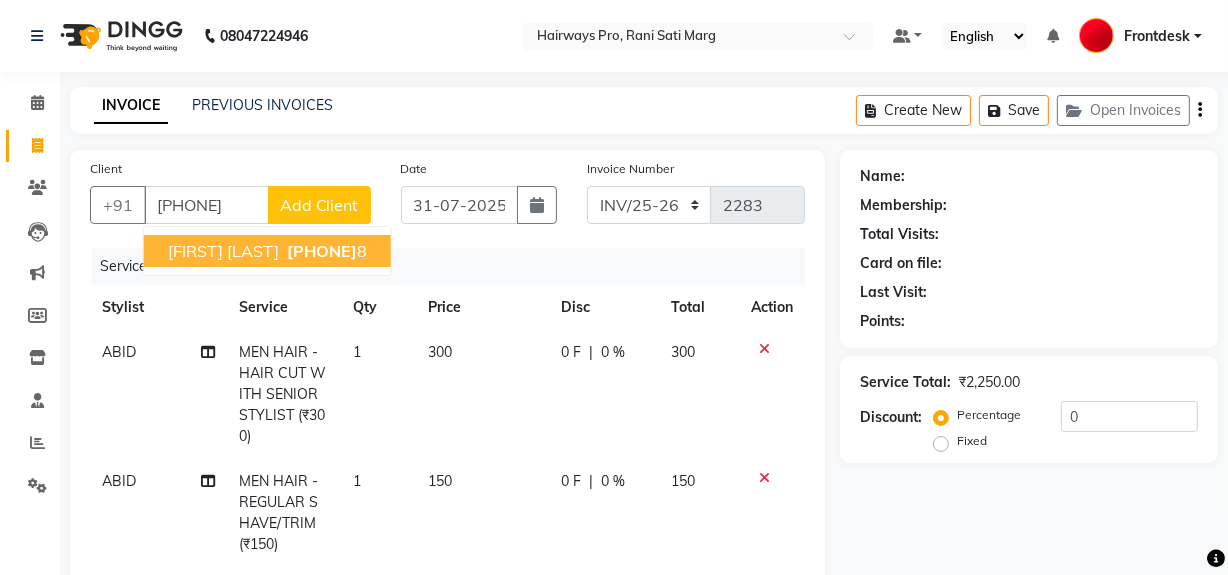 select on "1: Object" 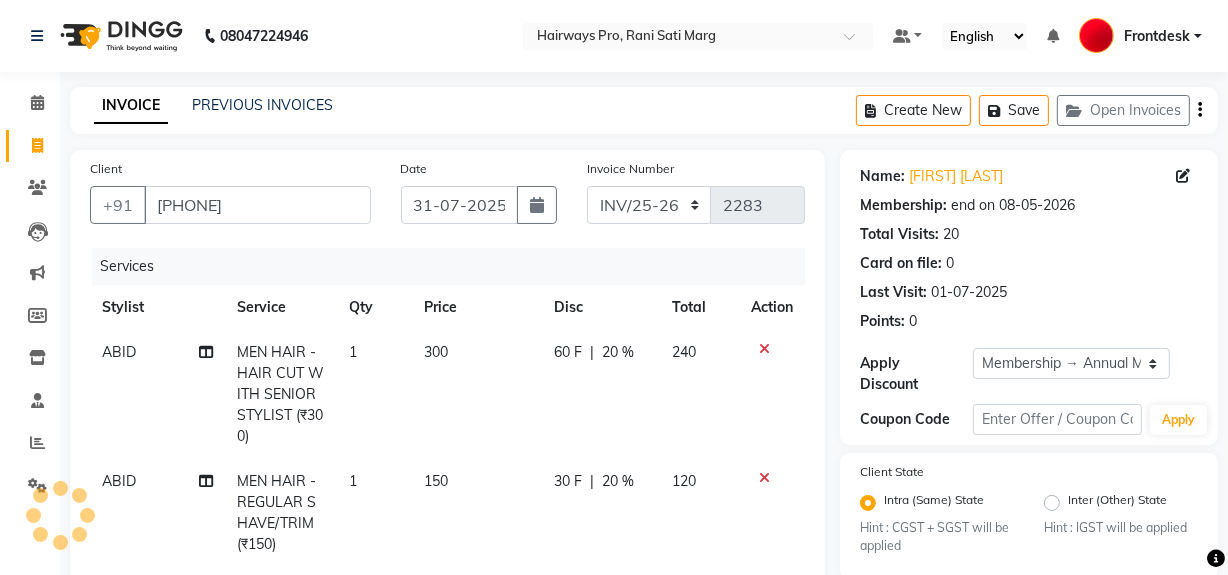 type on "20" 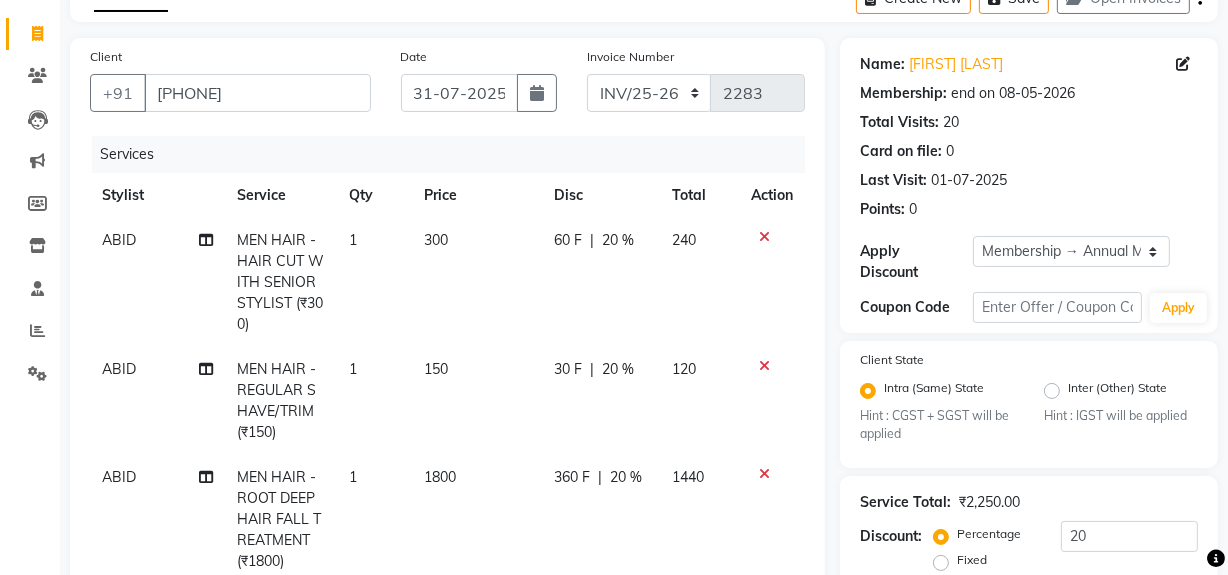scroll, scrollTop: 272, scrollLeft: 0, axis: vertical 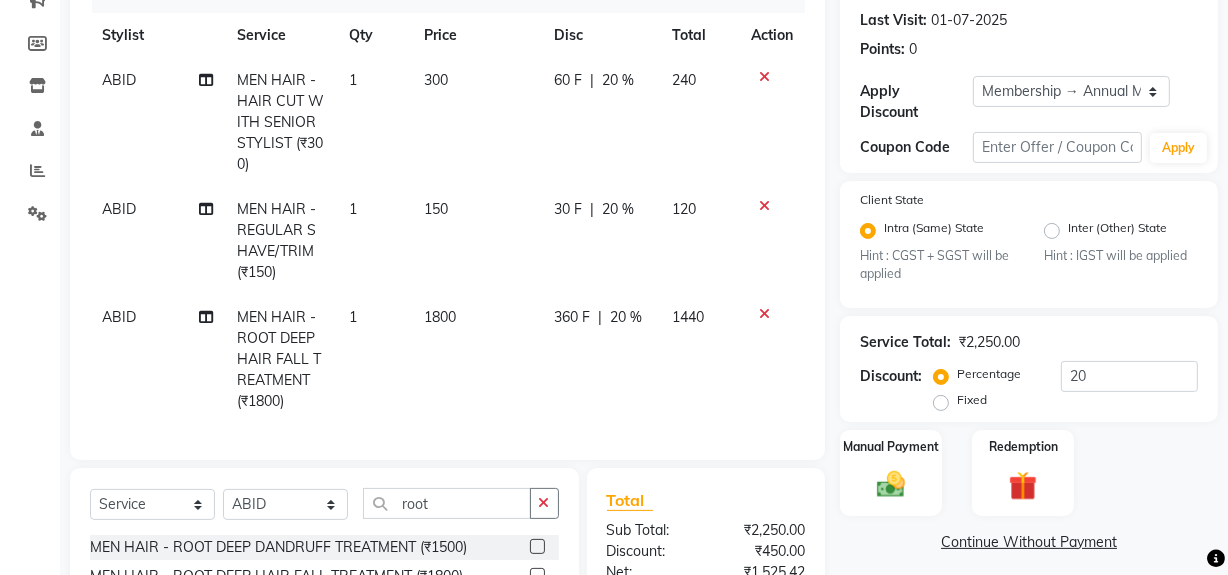 click on "360 F | 20 %" 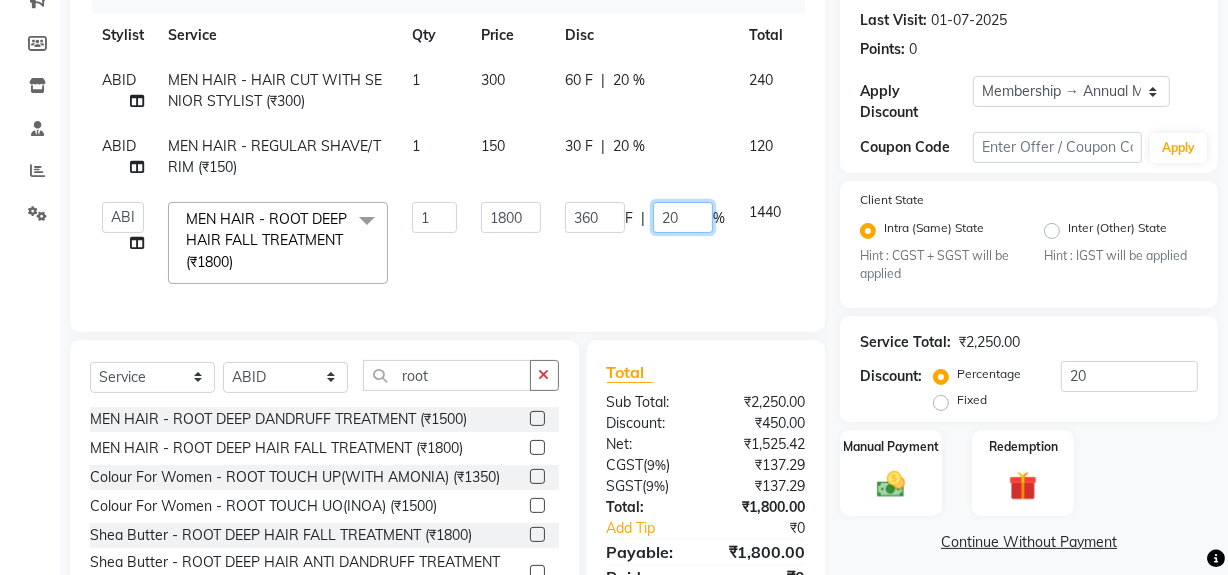 click on "20" 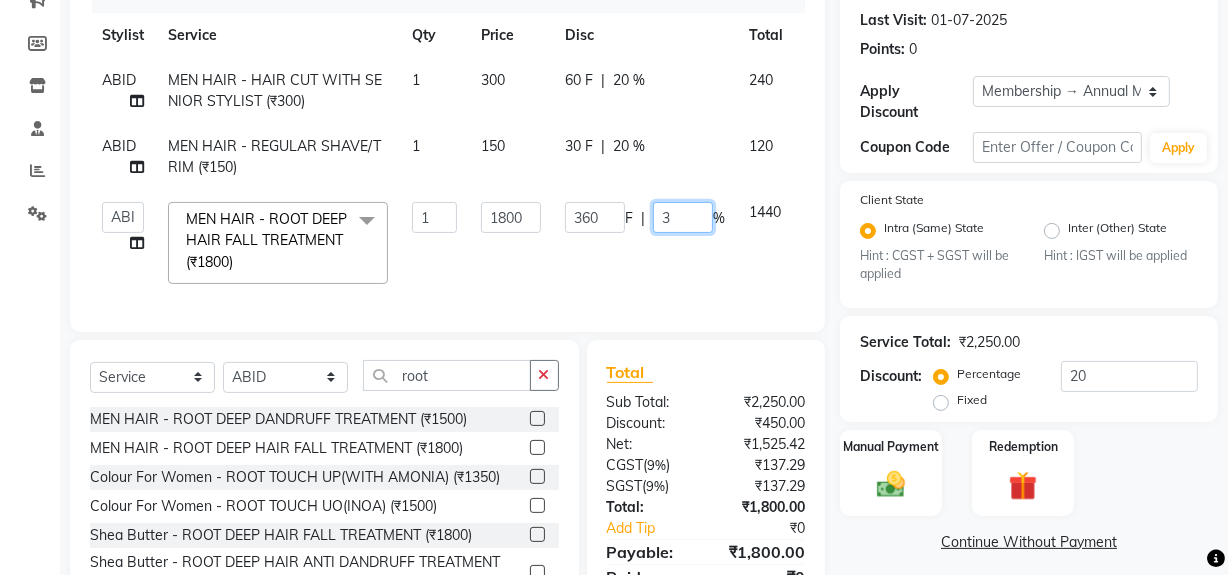 type on "30" 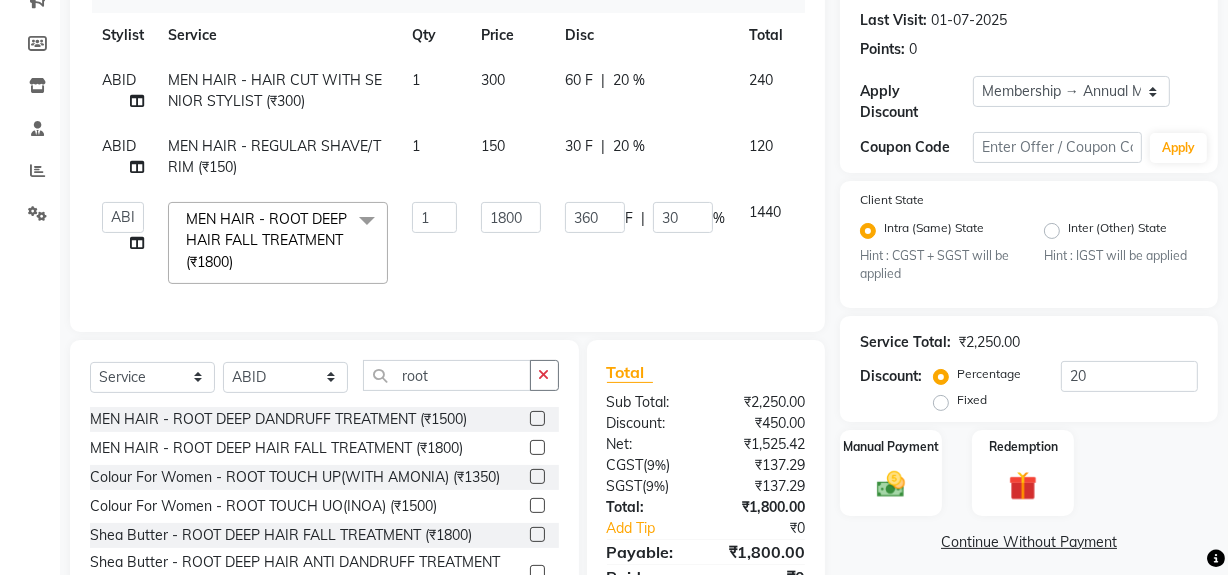 click on "[FIRST] MEN HAIR - HAIR CUT WITH SENIOR STYLIST (₹300) 1 300 60 F | 20 % 240 [FIRST] MEN HAIR - REGULAR SHAVE/TRIM (₹150) 1 150 30 F | 20 % 120  [FIRST]   [FIRST]   [FIRST] [LAST]   Frontdesk   [FIRST] [LAST]   [FIRST]   [FIRST] [LAST]   [FIRST]   [FIRST]   [FIRST]   [FIRST]   [FIRST]   [FIRST]   [FIRST]  MEN HAIR - ROOT DEEP HAIR FALL TREATMENT (₹1800)  x MEN HAIR - HAIR CUT (₹250) MEN HAIR - HAIR CUT WITH SENIOR STYLIST (₹300) MEN HAIR - HAIR CUT WITH MASTER STYLIST (₹350) MEN HAIR - HAIR CUT BY [FIRST] [LAST] (₹500) MEN HAIR - HAIR CUT WITH DESIGN (₹300) MEN HAIR - HAIR STYLE (₹100) MEN HAIR - HAIR WASH WITH CONDITIONER [LONG HAIR] (₹150) MEN HAIR - HAIR WASH WITH CONDITIONER (₹250) MEN HAIR - REGULAR SHAVE/TRIM (₹150) MEN HAIR - ROOT DEEP DANDRUFF TREATMENT (₹1500) MEN HAIR - ROOT DEEP HAIR FALL TREATMENT (₹1800) MEN HAIR - ANTI DANDRUFF TREATMENT (₹1200) MEN HAIR - AMINEXIL (₹1000) Hair Colour Male - GLOBAL COLOUR (MAJIREL) (₹1200) Hair Colour Male - GLOBAL COLOUR(INΟΑ) (₹1300) 1 1800 360 F" 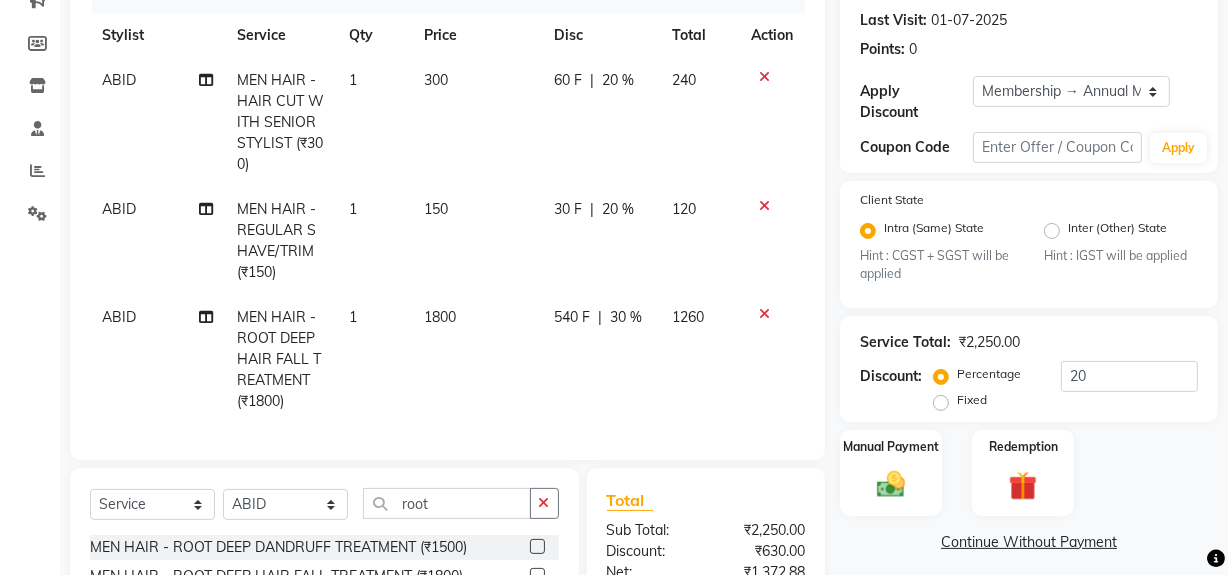 scroll, scrollTop: 0, scrollLeft: 0, axis: both 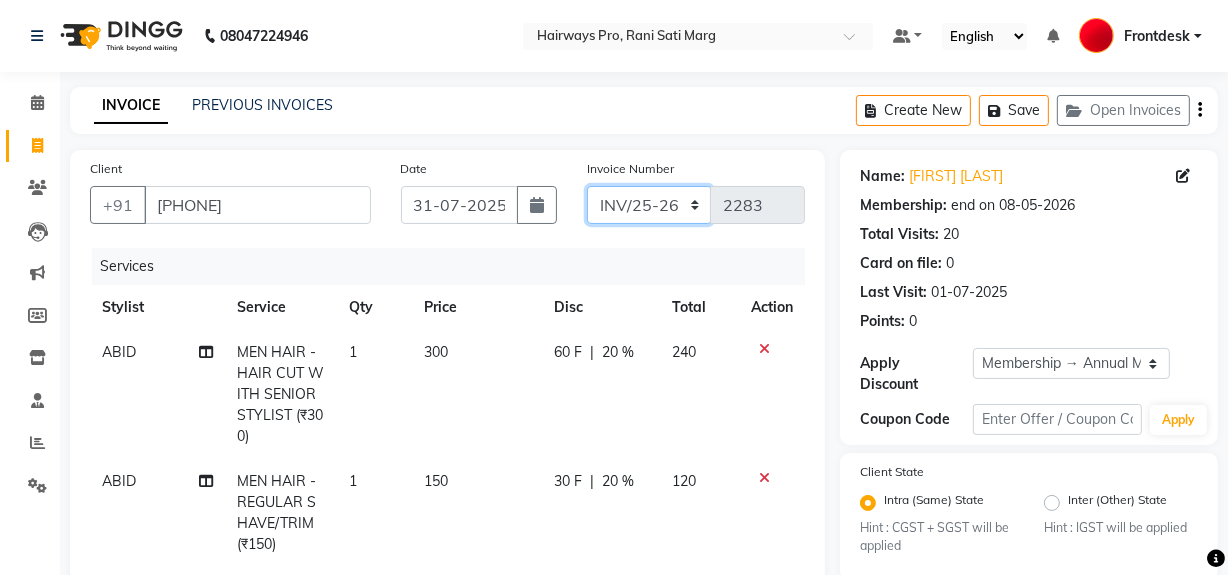 click on "INV/25-26 V/2025-26" 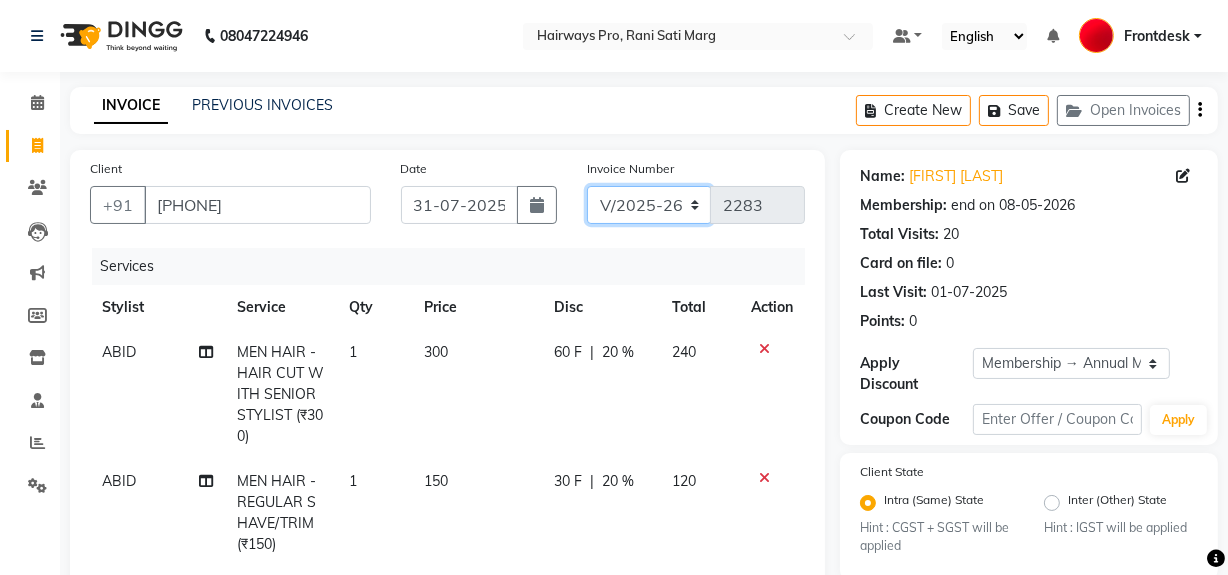 click on "INV/25-26 V/2025-26" 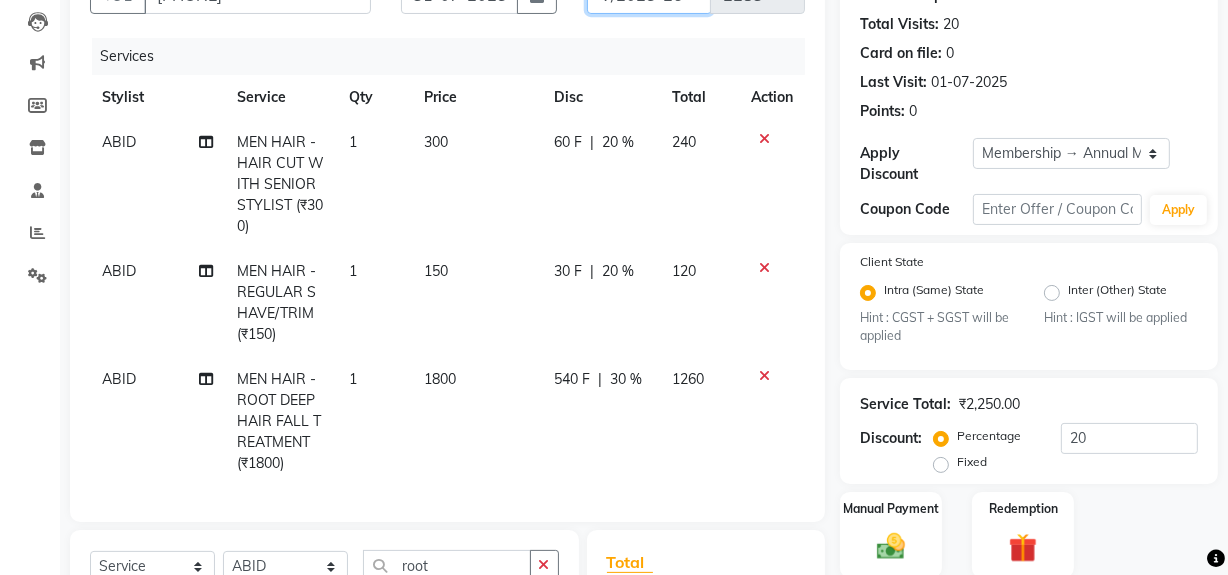 scroll, scrollTop: 454, scrollLeft: 0, axis: vertical 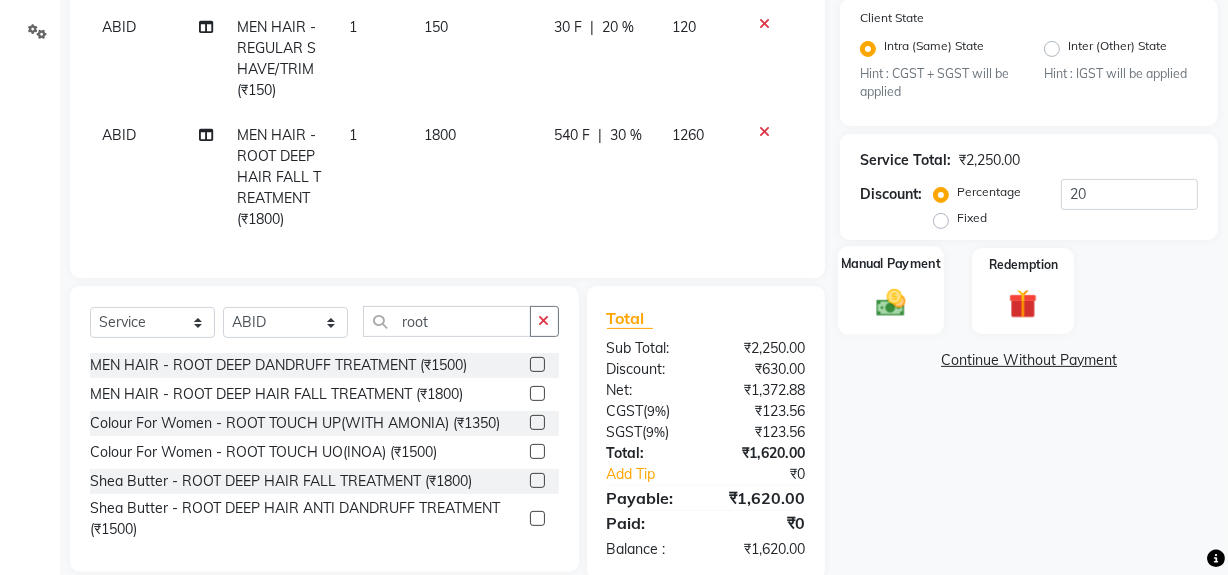 click 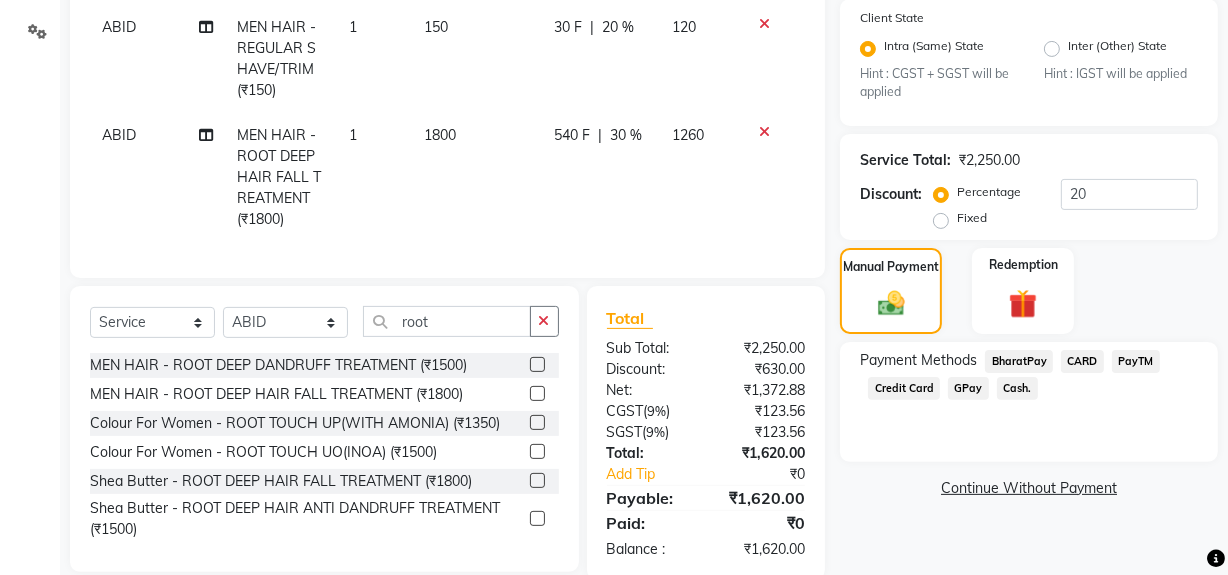 click on "GPay" 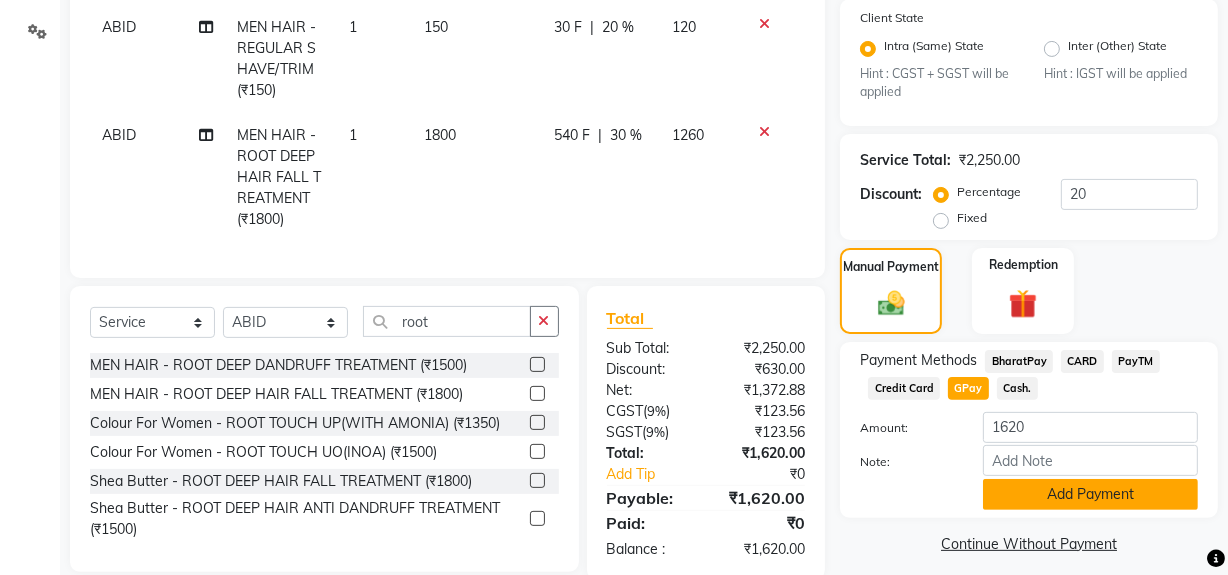 click on "Add Payment" 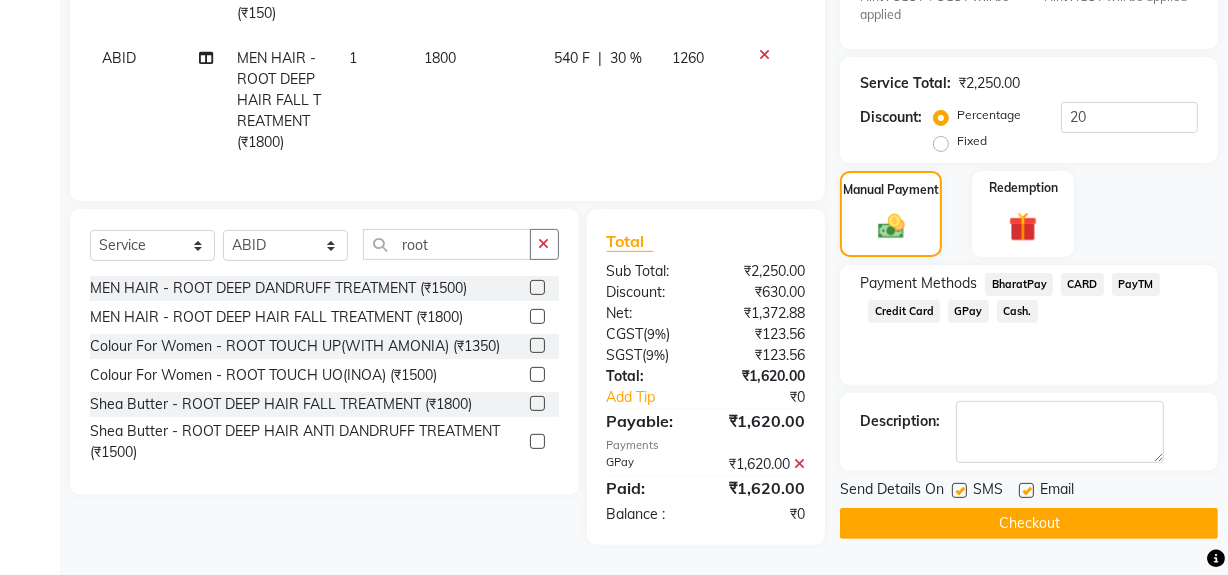 scroll, scrollTop: 544, scrollLeft: 0, axis: vertical 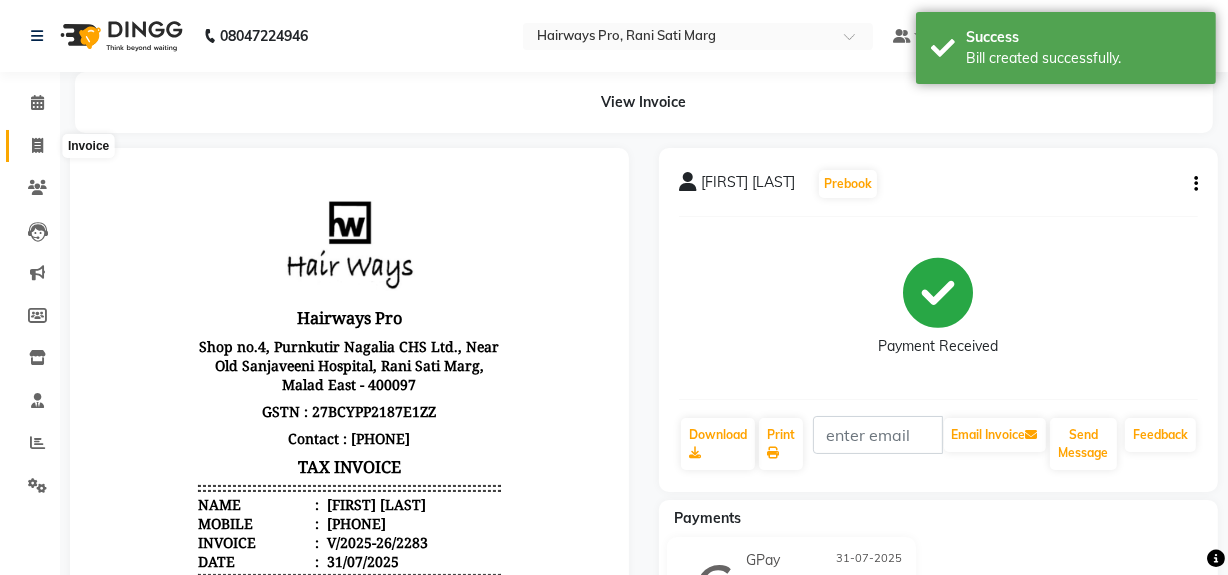 click 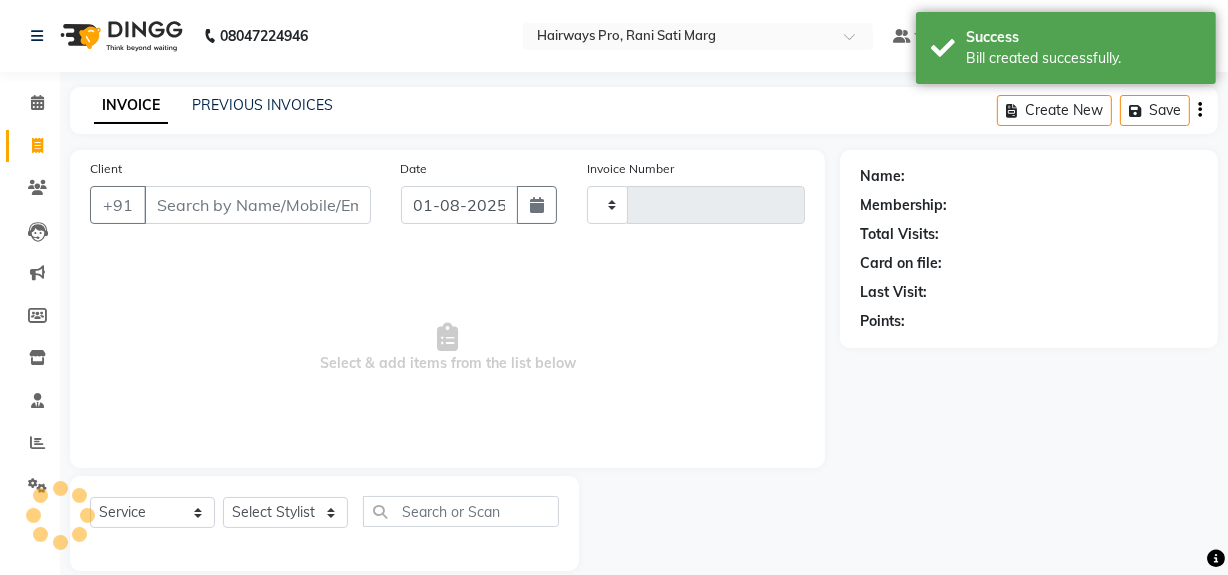 scroll, scrollTop: 26, scrollLeft: 0, axis: vertical 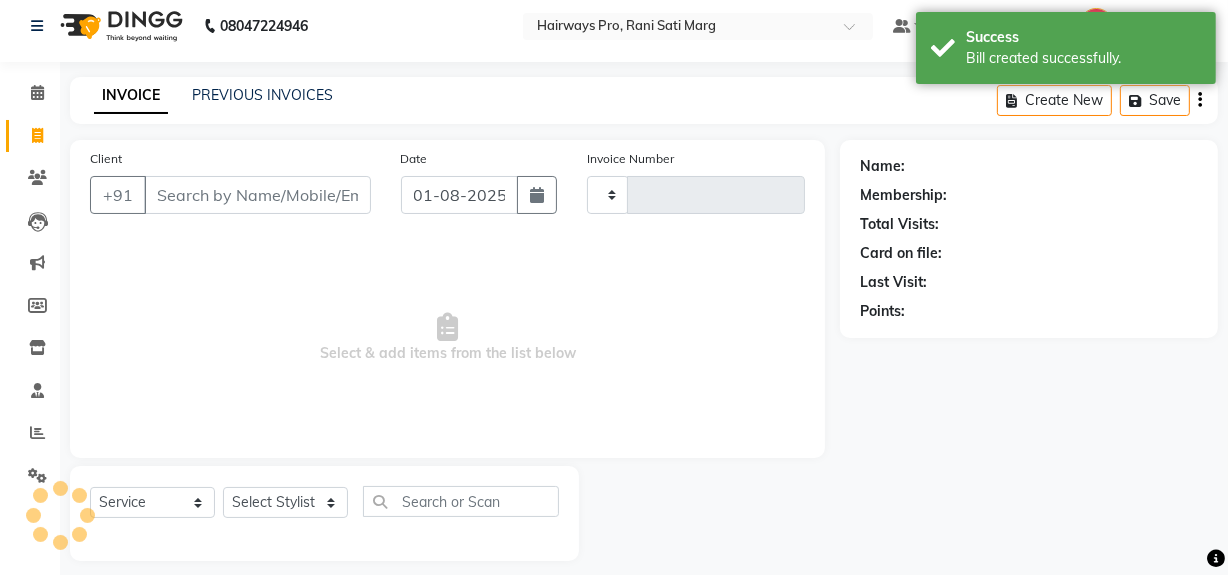 type on "2284" 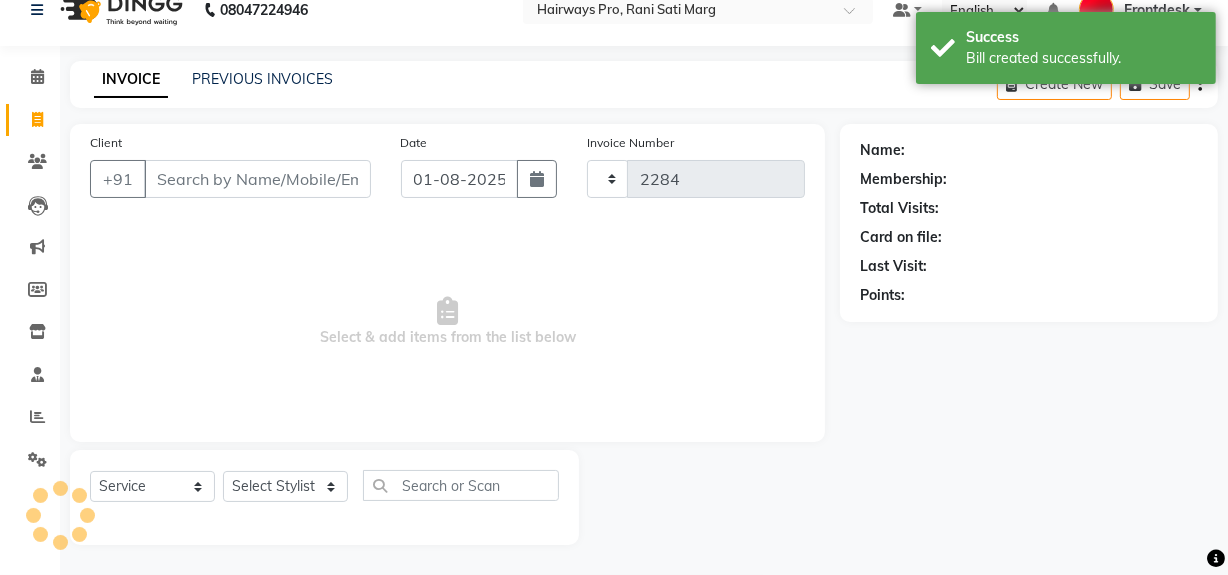 select on "787" 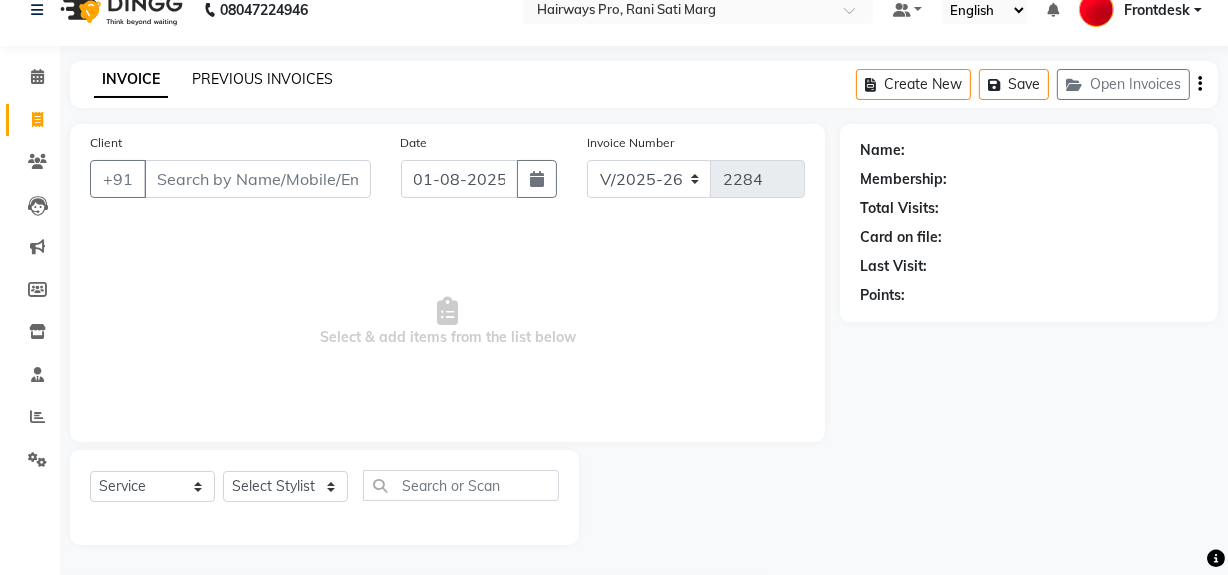 click on "PREVIOUS INVOICES" 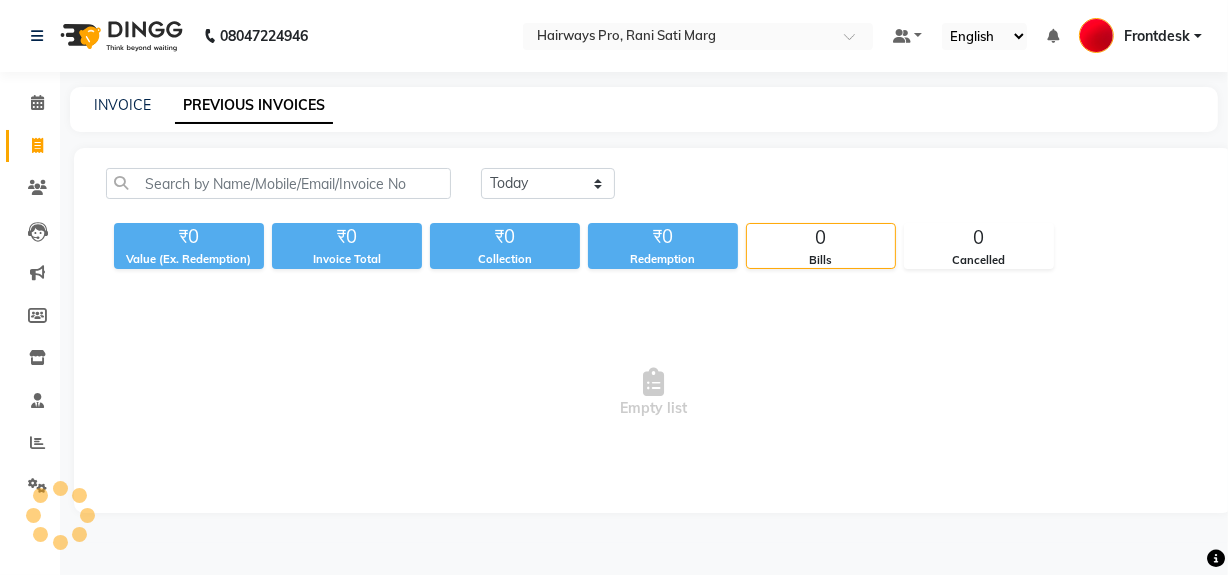 scroll, scrollTop: 0, scrollLeft: 0, axis: both 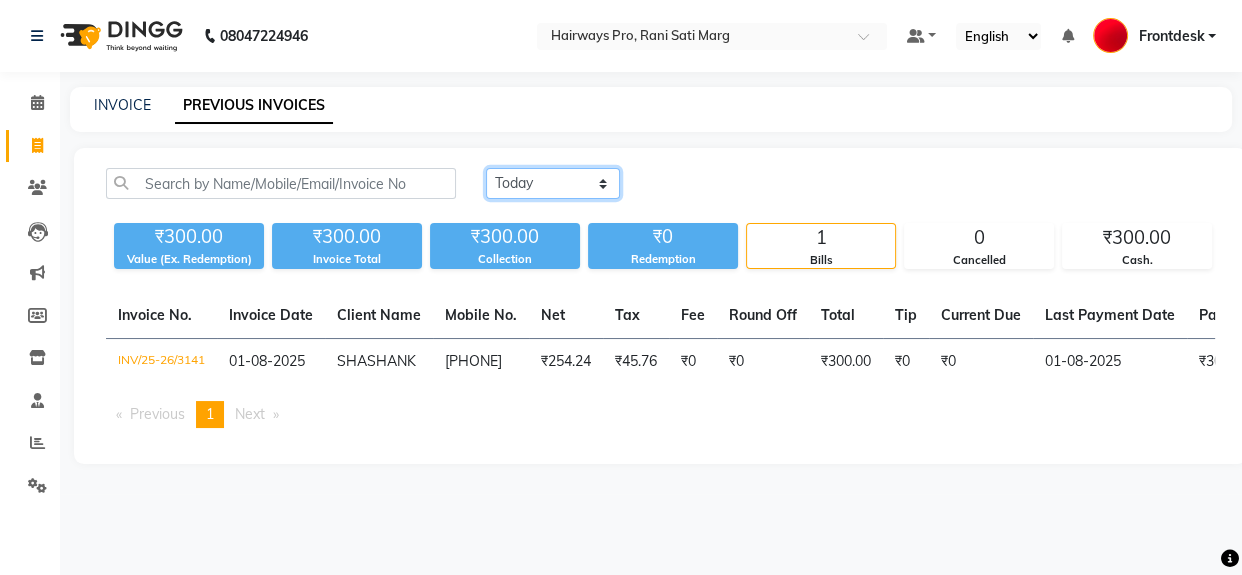 click on "Today Yesterday Custom Range" 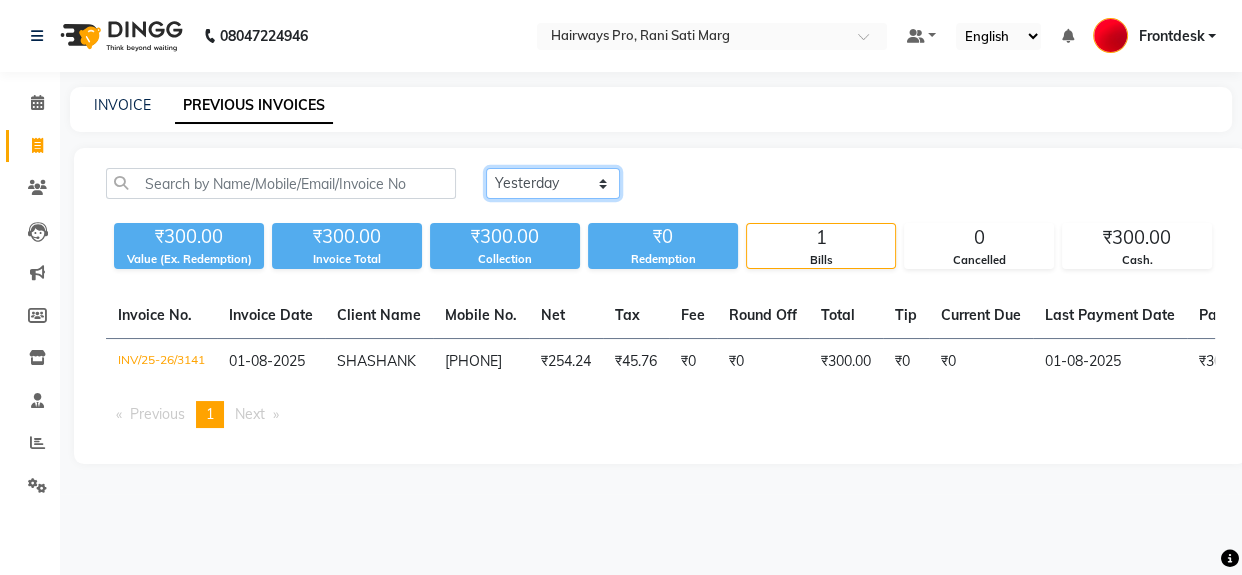 click on "Today Yesterday Custom Range" 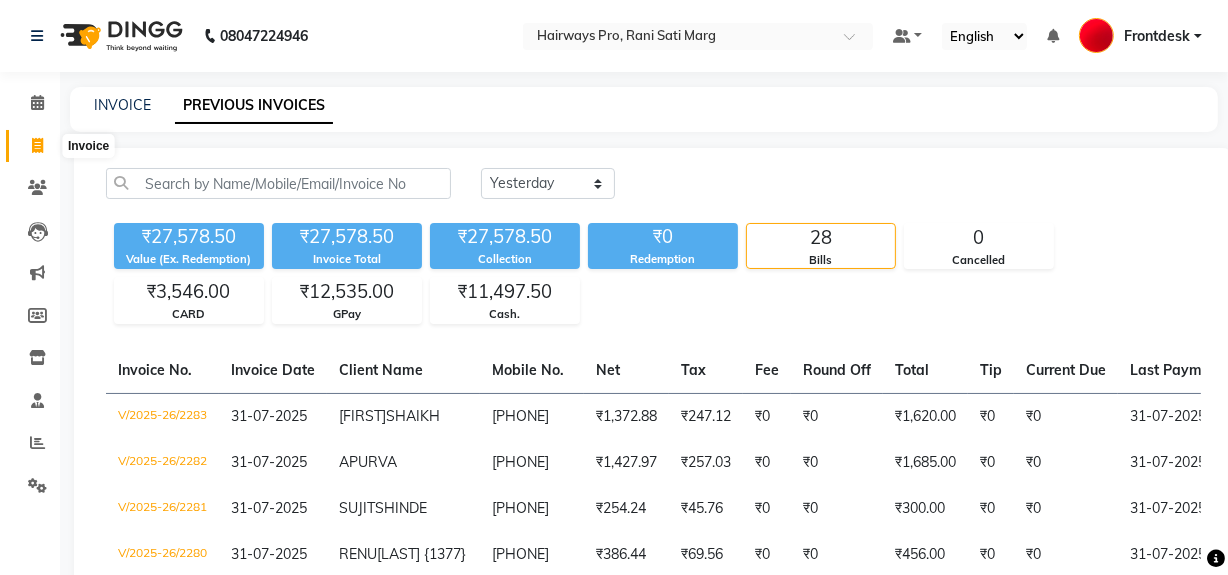 click 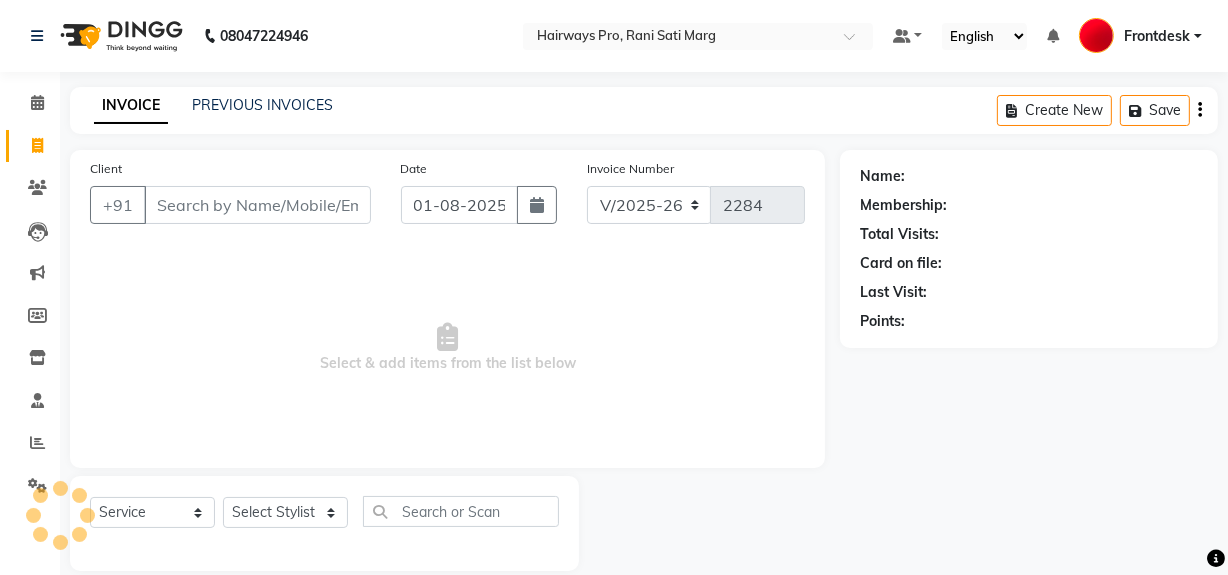scroll, scrollTop: 26, scrollLeft: 0, axis: vertical 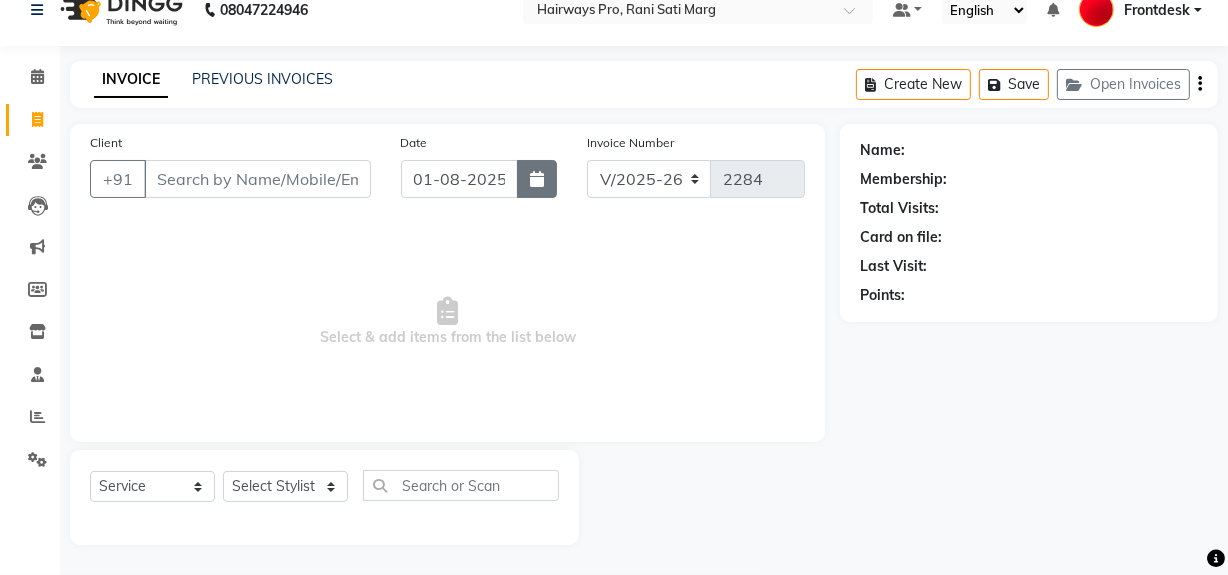 click 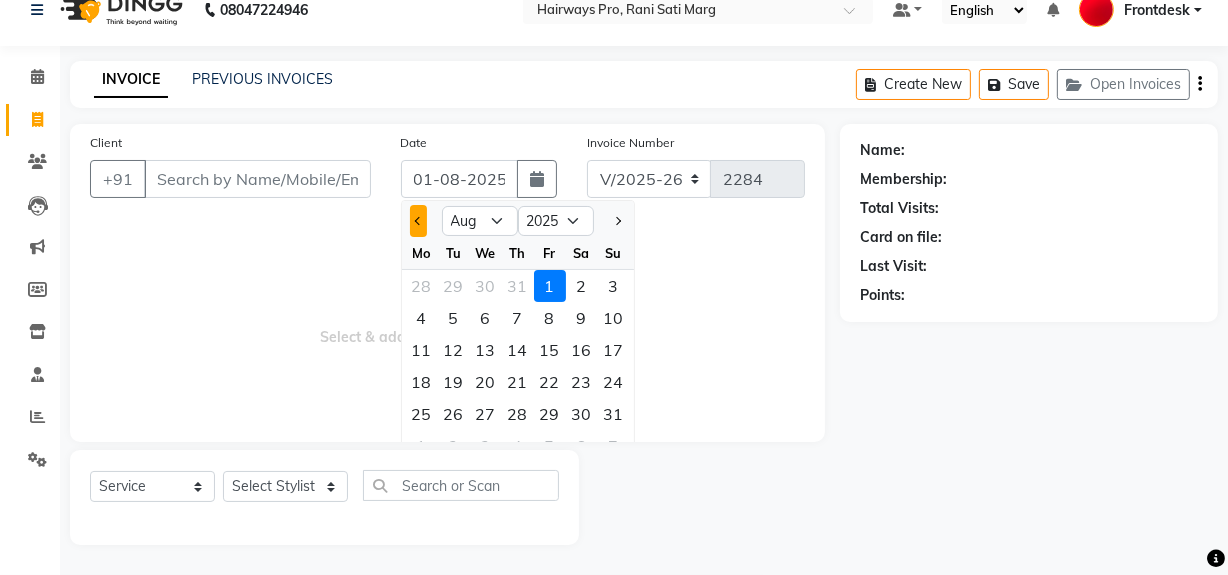 click 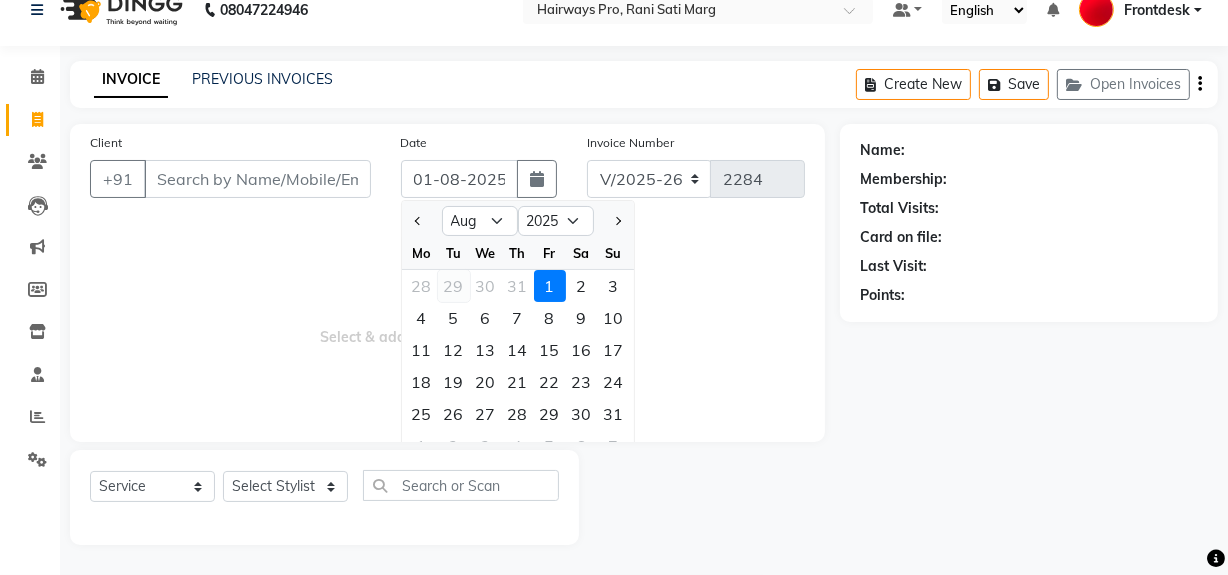 select on "7" 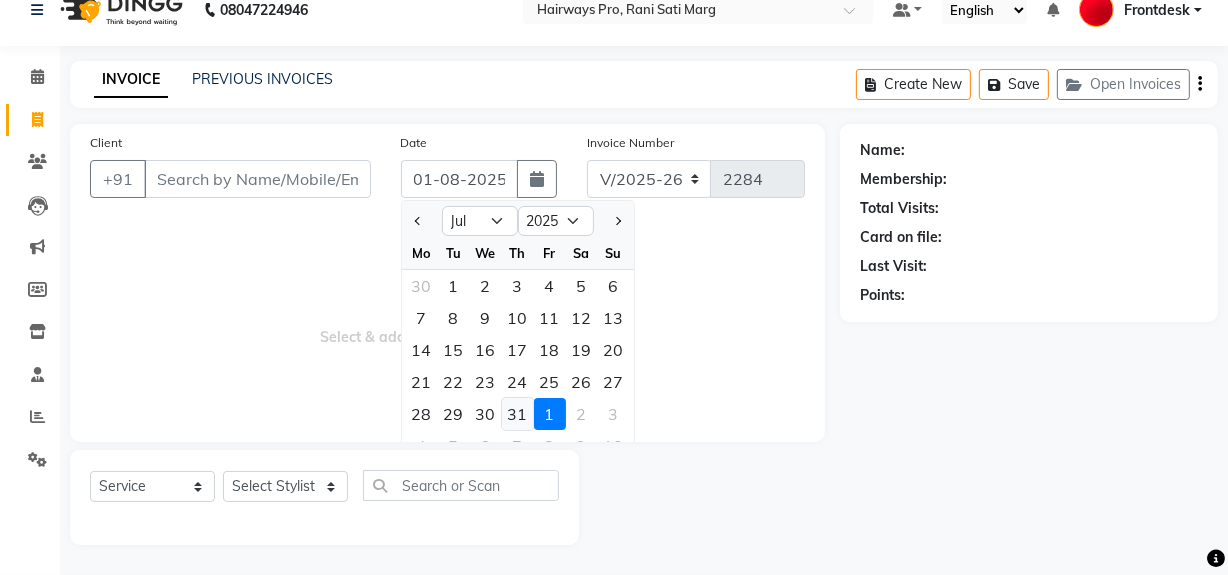 click on "31" 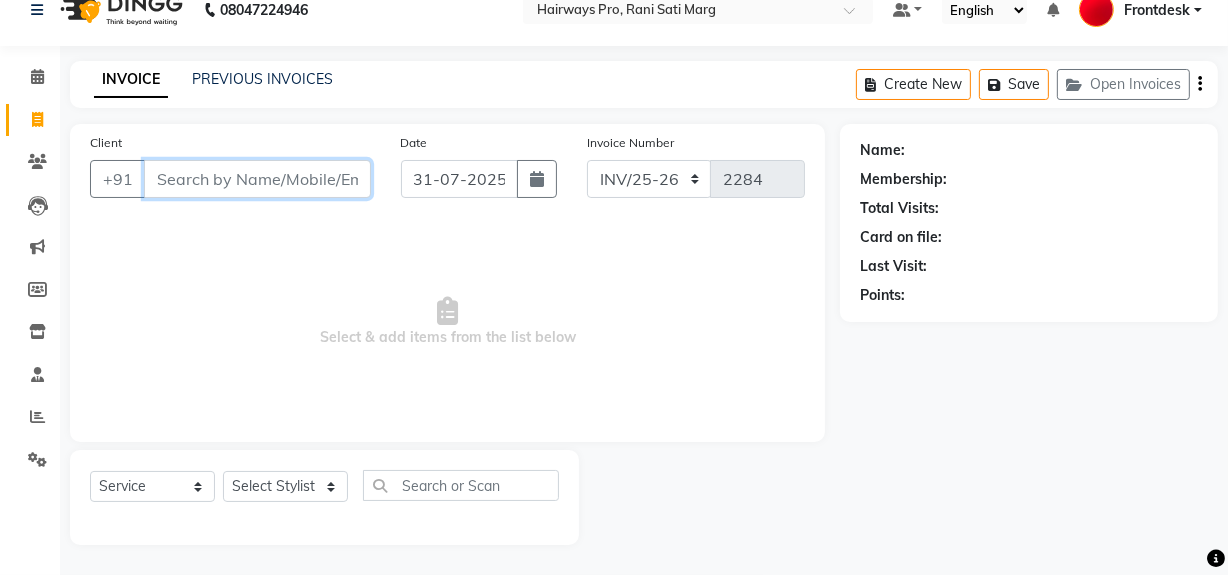 click on "Client" at bounding box center [257, 179] 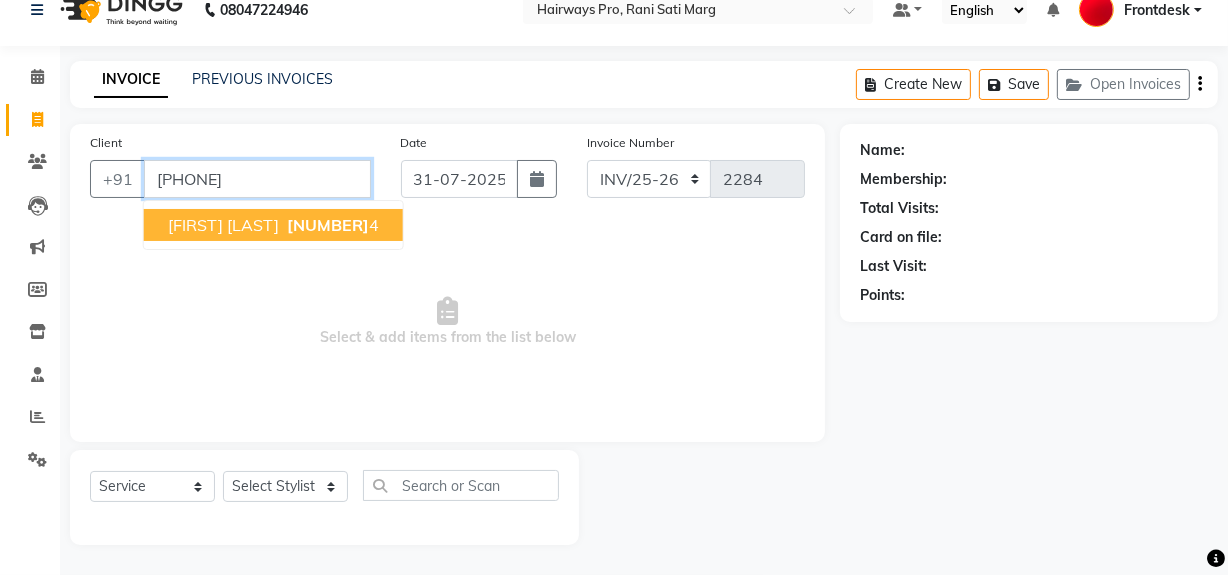 type on "[PHONE]" 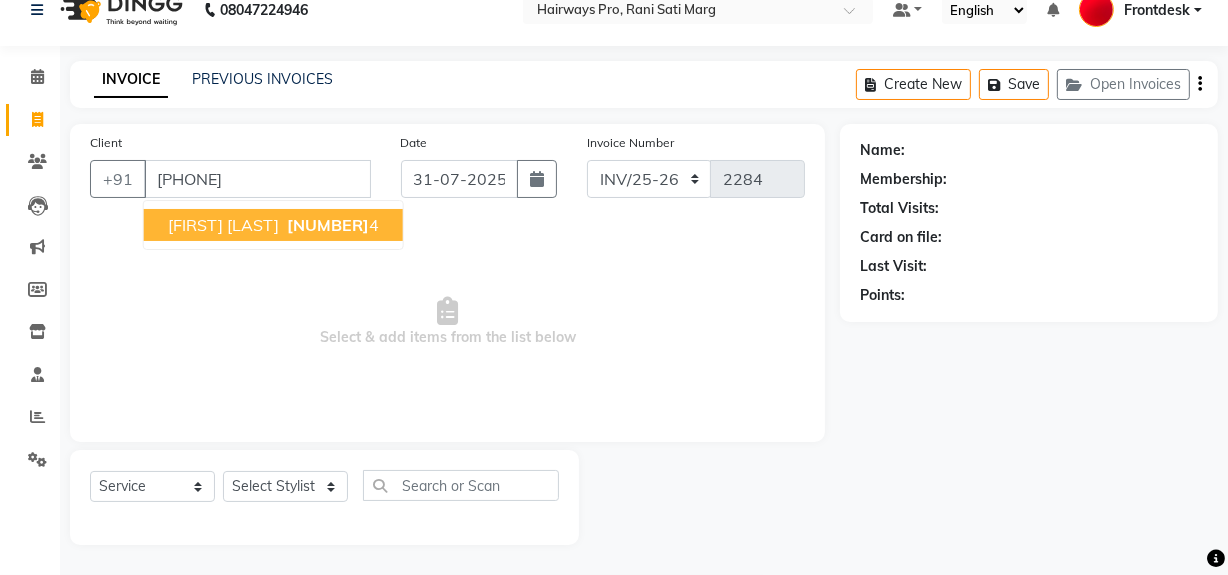 select on "1: Object" 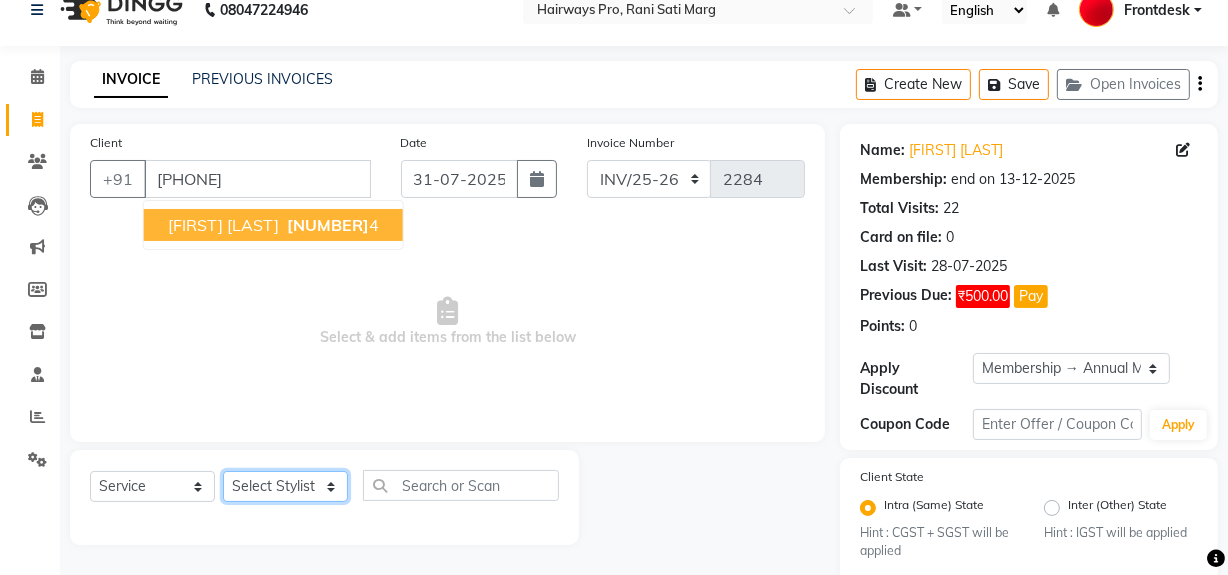 click on "Select Stylist ABID DANISH Faiz shaikh Frontdesk INTEZAR SALMANI JYOTI Kamal Salmani KAVITA MUSTAFA RAFIQUE Sonal SONU WAQAR ZAFAR" 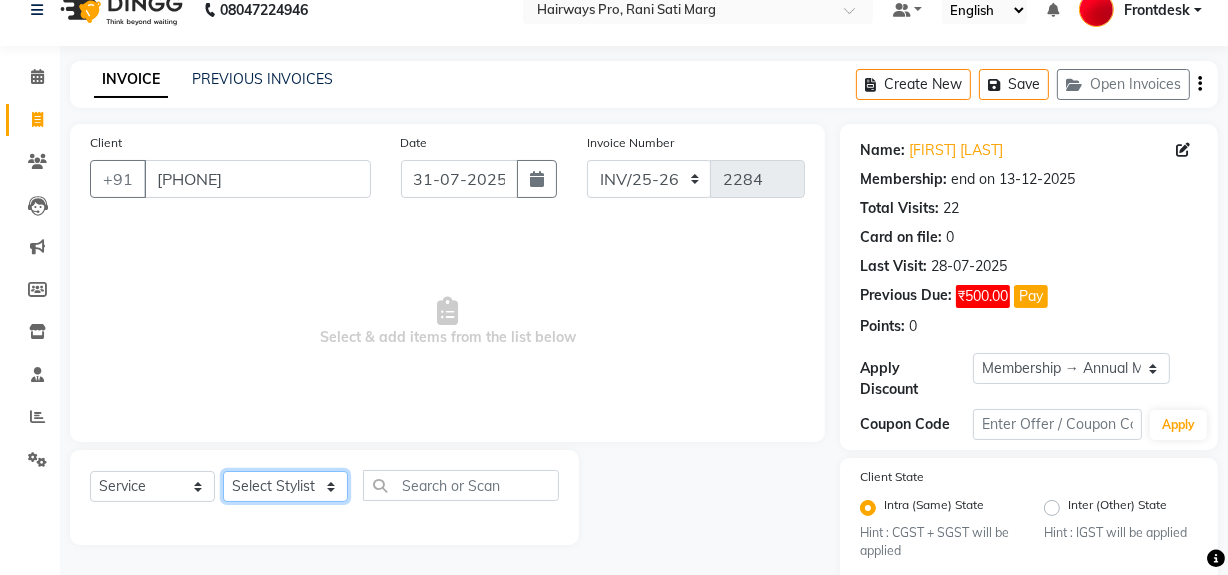 select on "13188" 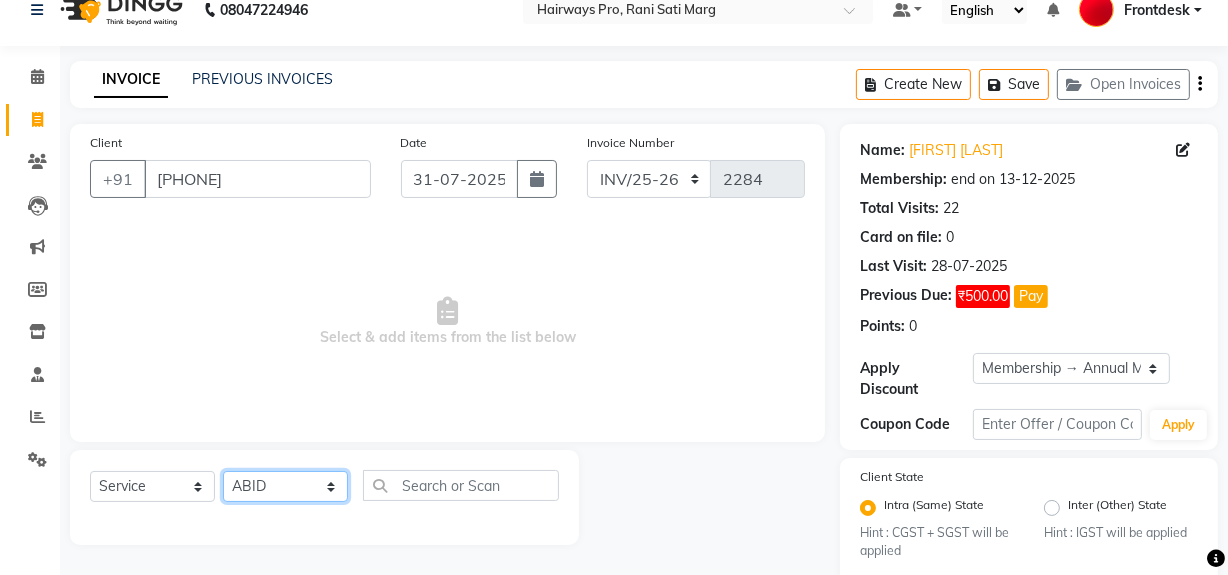 click on "Select Stylist ABID DANISH Faiz shaikh Frontdesk INTEZAR SALMANI JYOTI Kamal Salmani KAVITA MUSTAFA RAFIQUE Sonal SONU WAQAR ZAFAR" 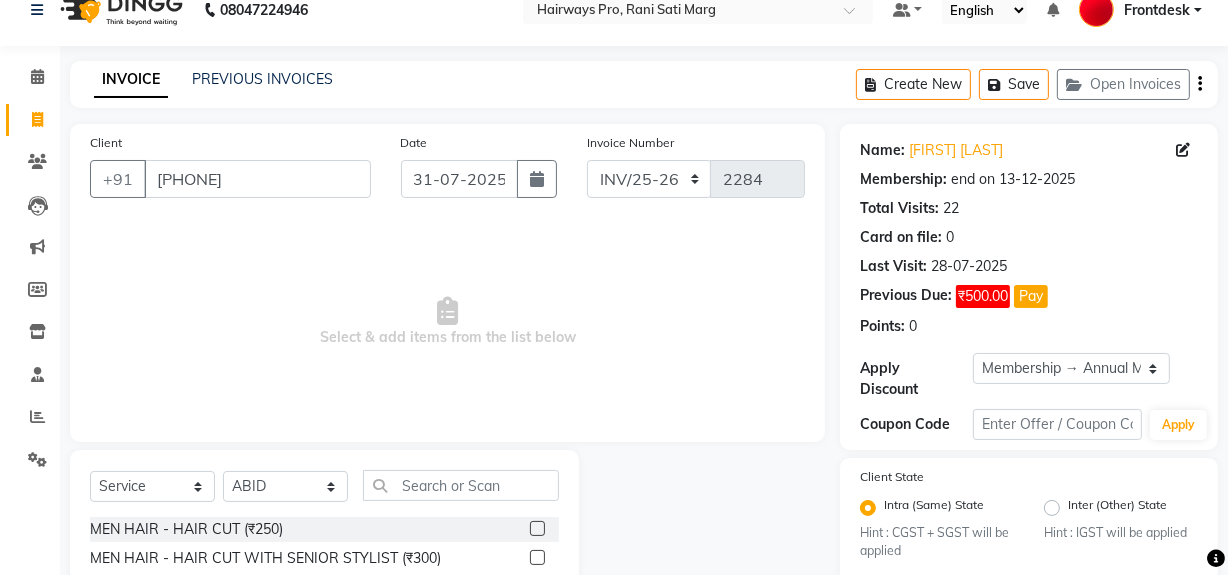 click 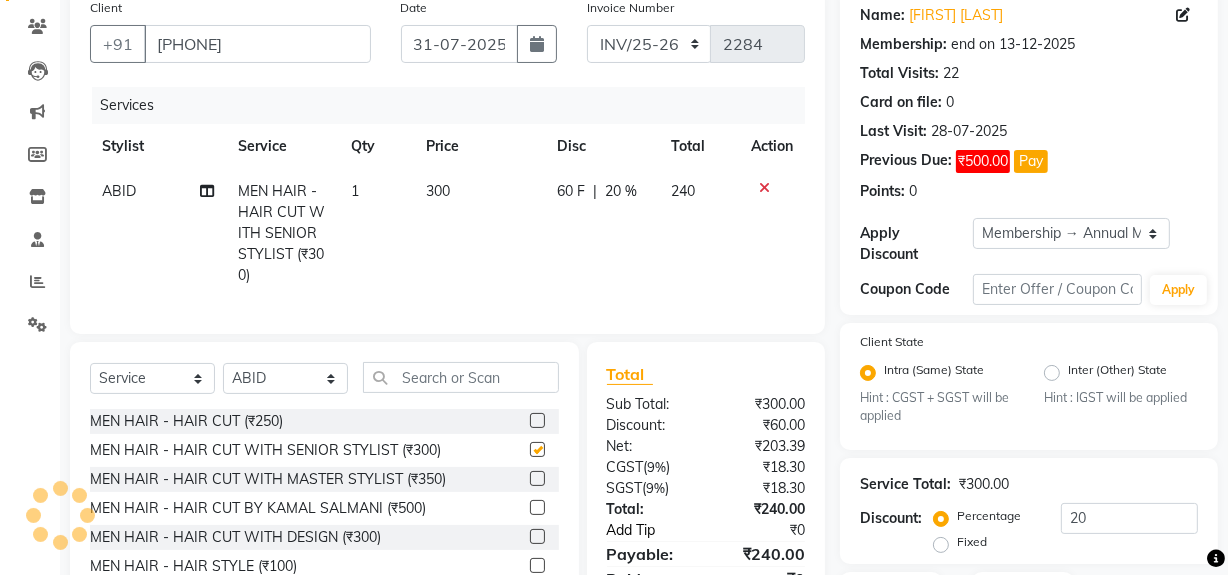 scroll, scrollTop: 299, scrollLeft: 0, axis: vertical 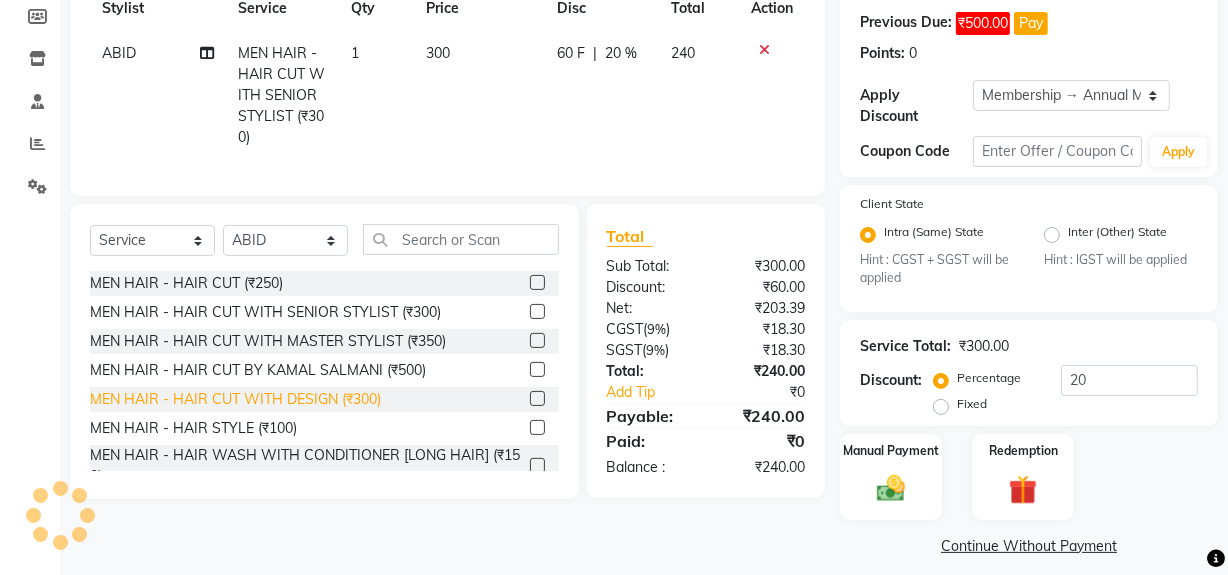checkbox on "false" 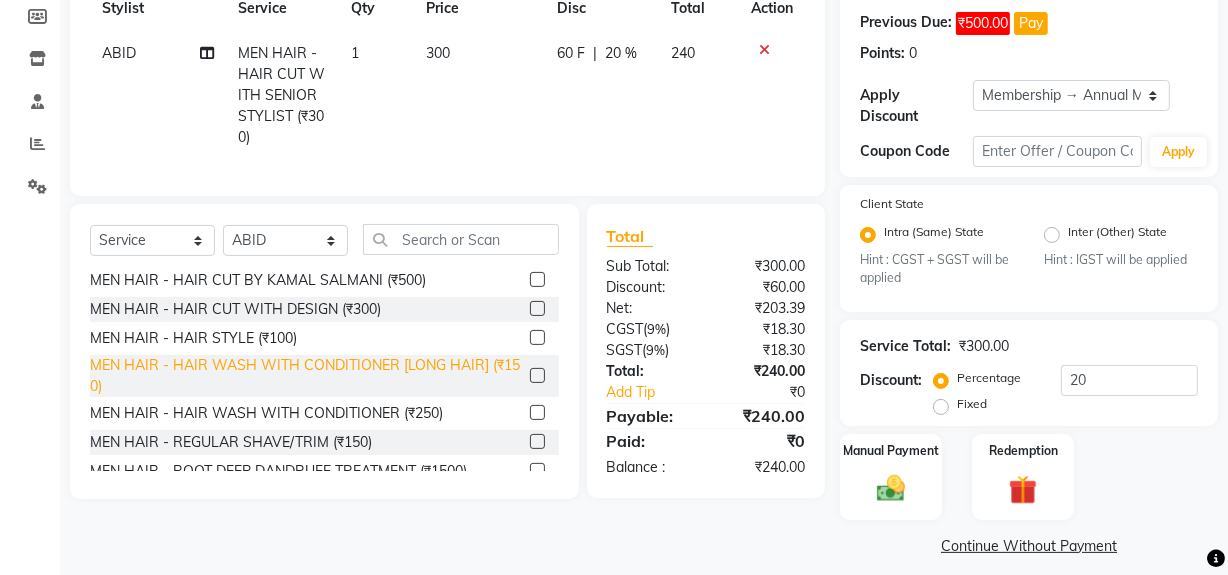 scroll, scrollTop: 90, scrollLeft: 0, axis: vertical 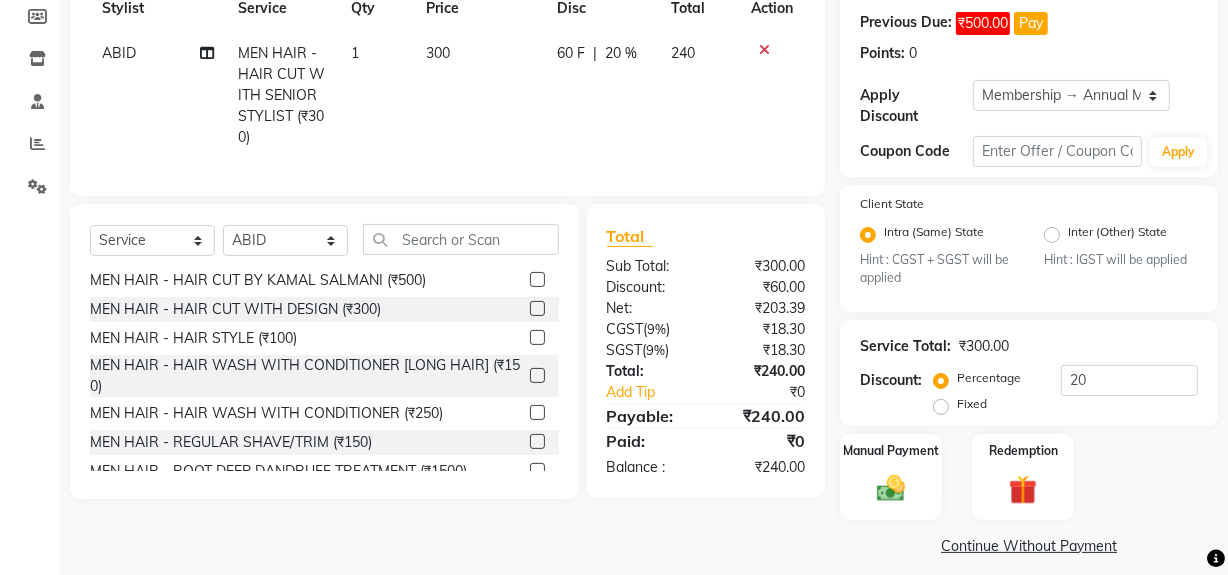 click 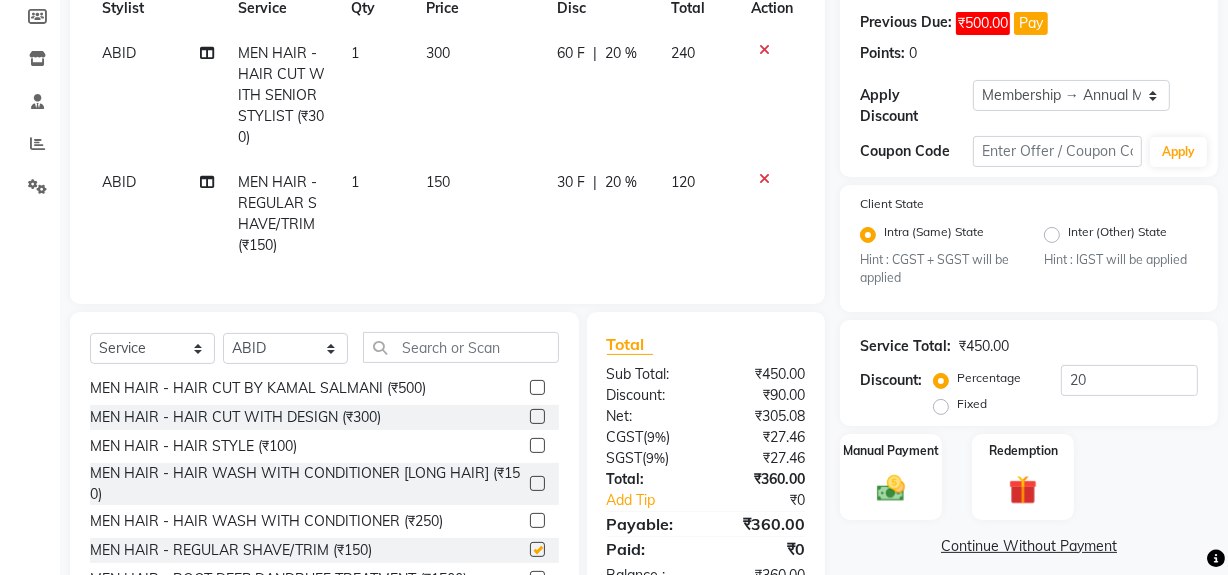 checkbox on "false" 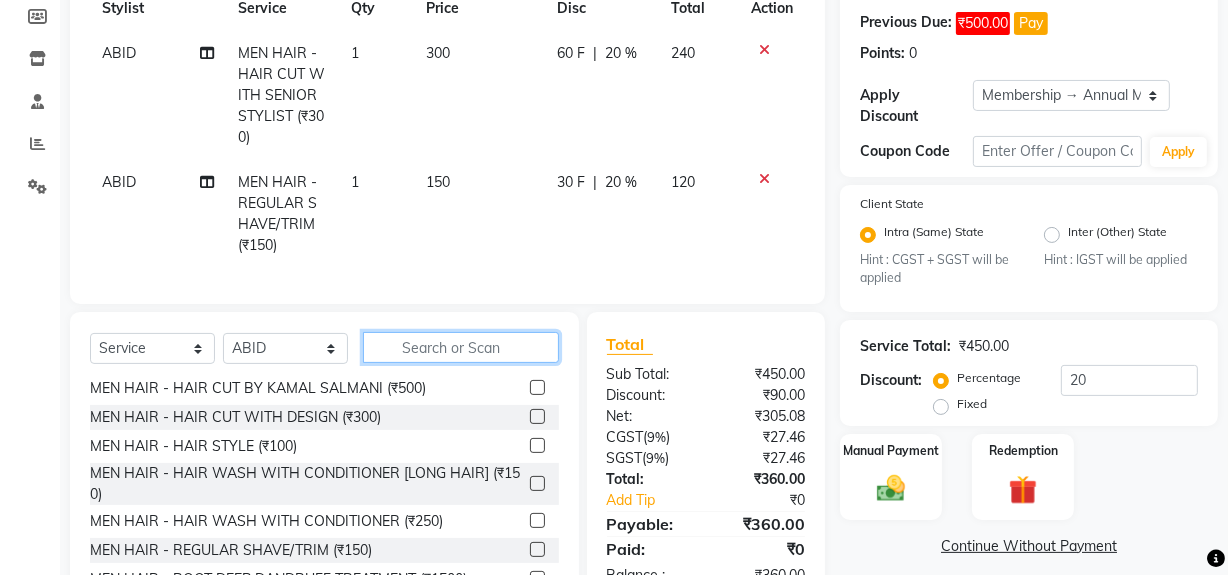 click 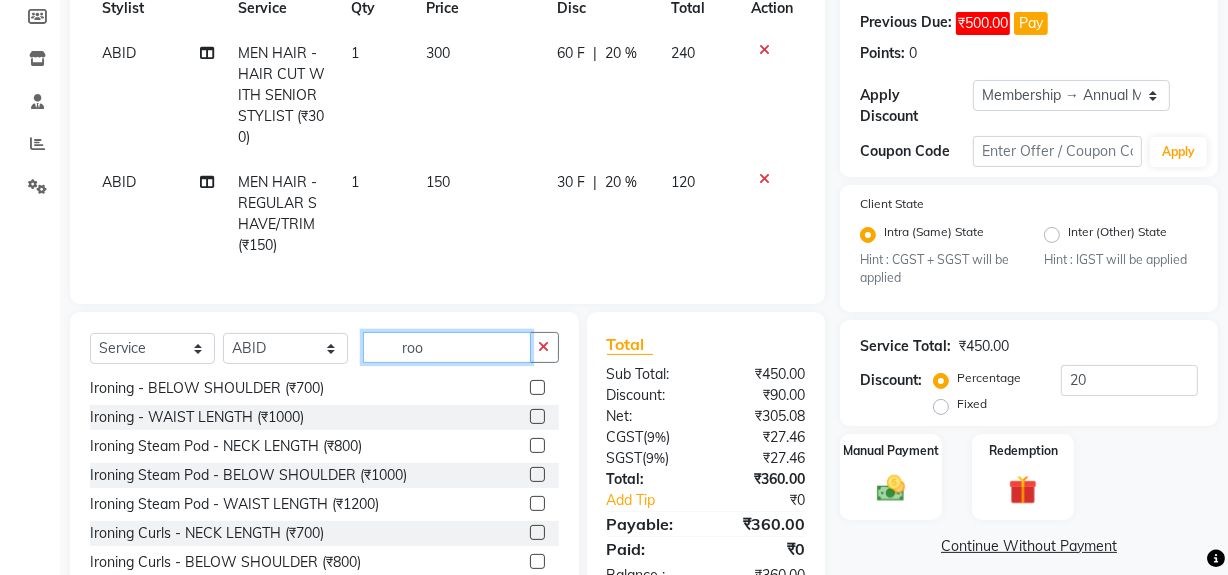 scroll, scrollTop: 0, scrollLeft: 0, axis: both 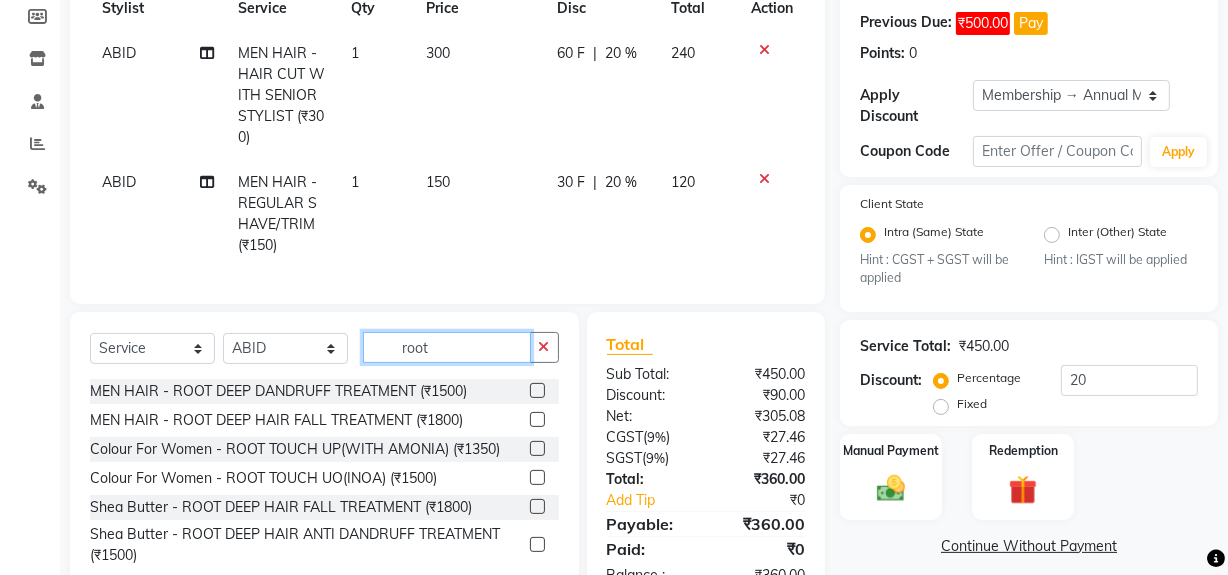 type on "root" 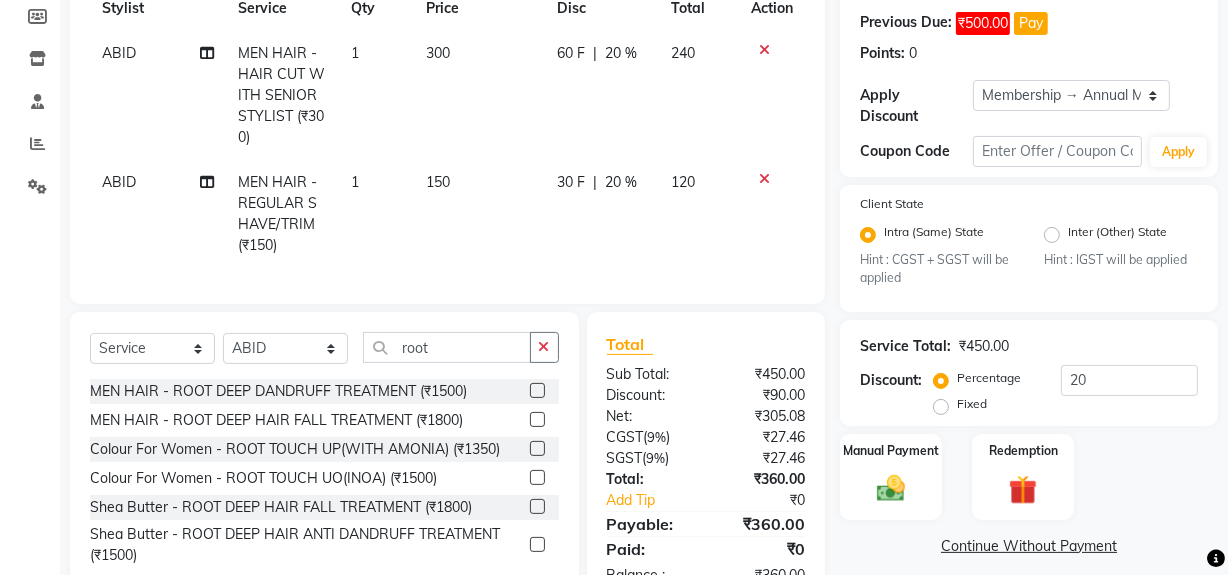 click 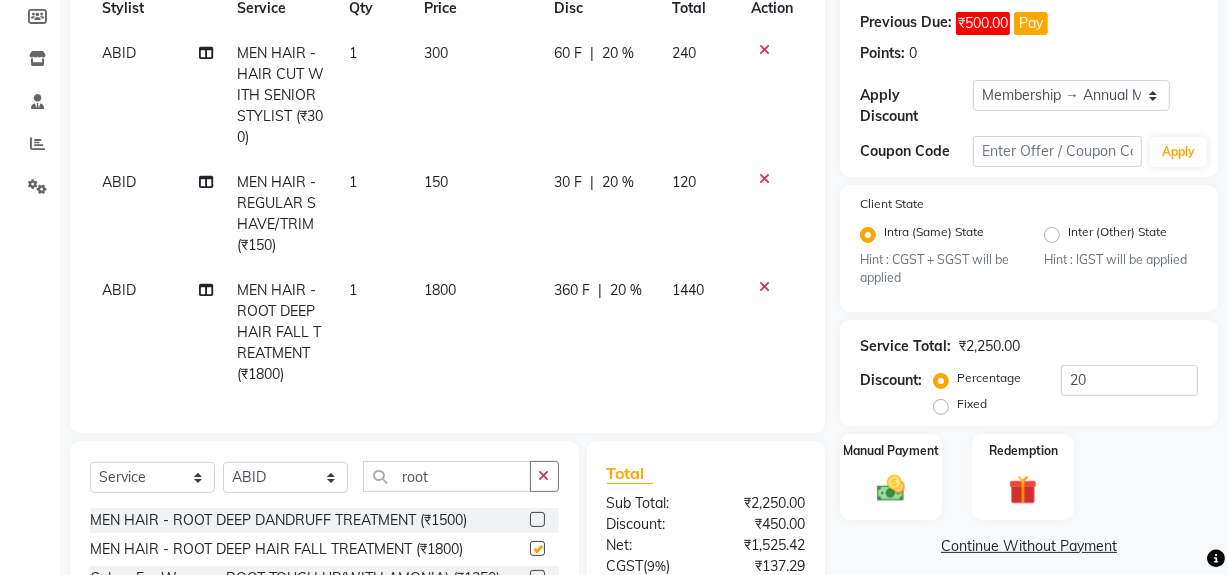 checkbox on "false" 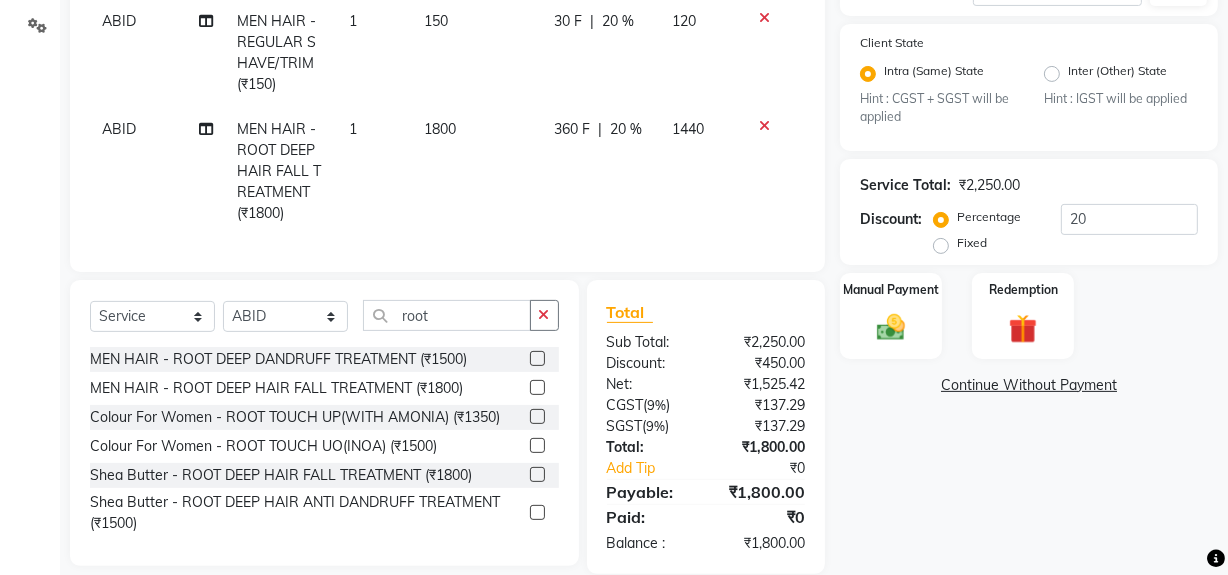 scroll, scrollTop: 502, scrollLeft: 0, axis: vertical 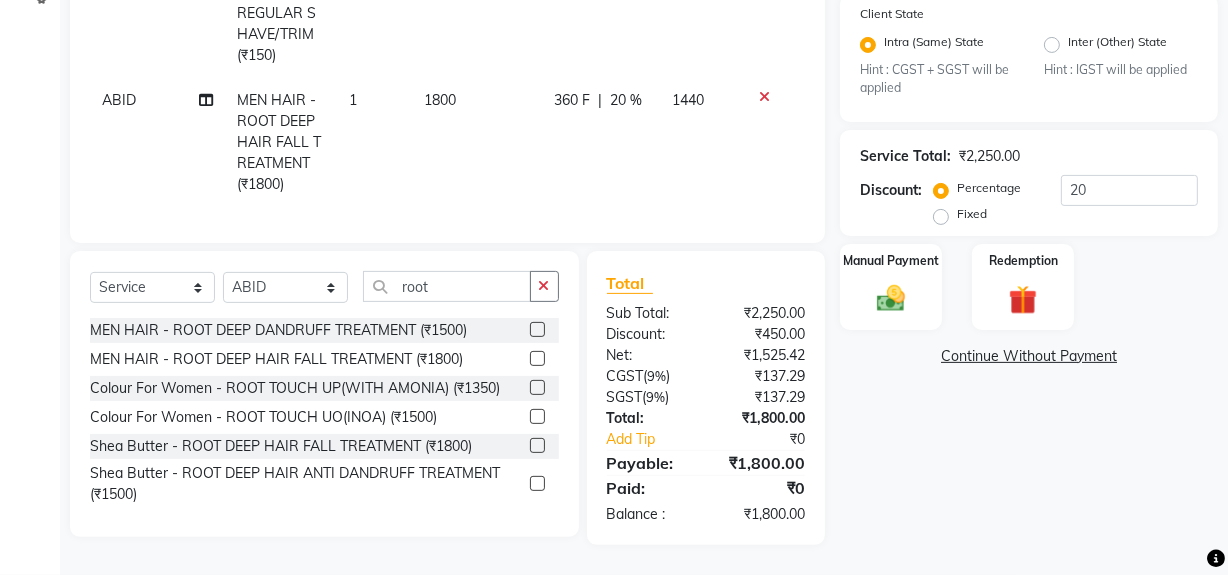 click on "360 F | 20 %" 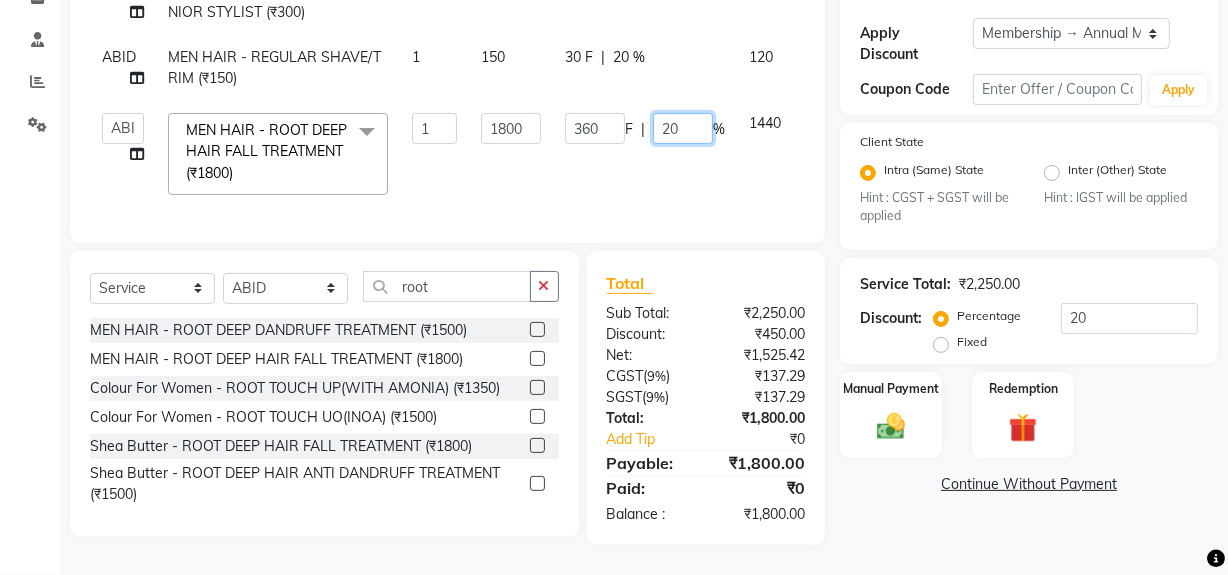 click on "20" 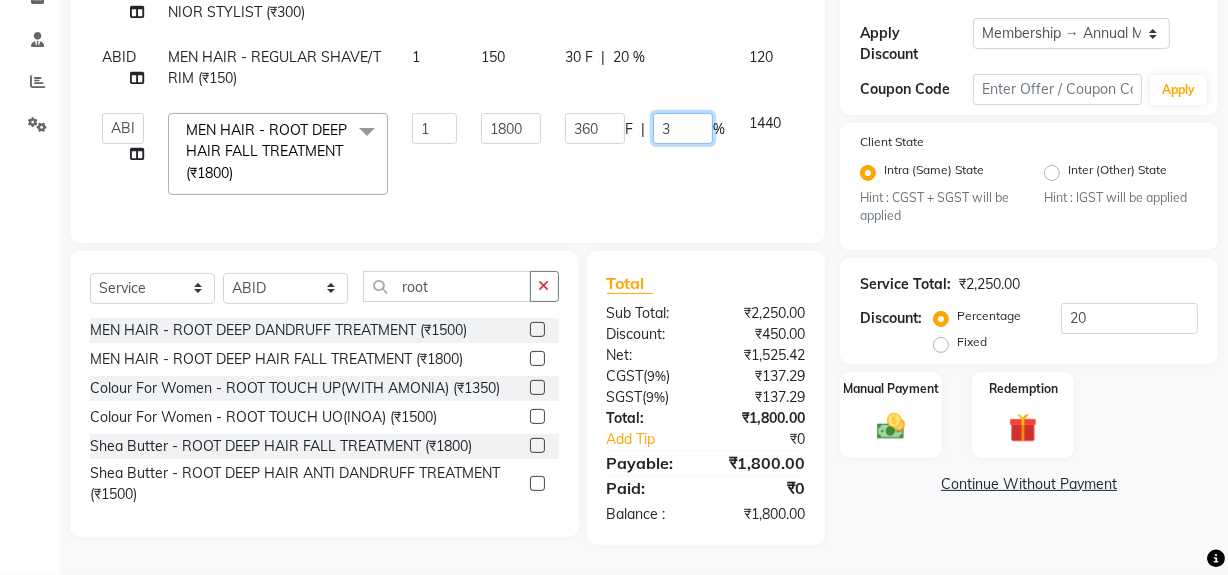 type on "30" 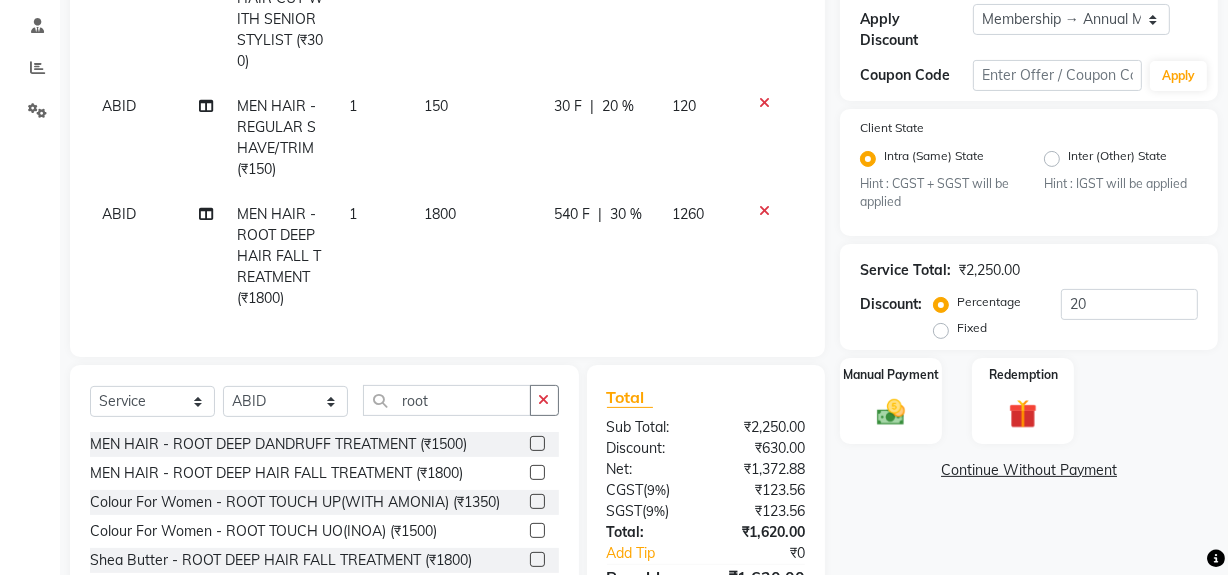 click on "[FIRST] MEN HAIR - HAIR CUT WITH SENIOR STYLIST (₹300) 1 300 60 F | 20 % 240 [FIRST] MEN HAIR - REGULAR SHAVE/TRIM (₹150) 1 150 30 F | 20 % 120 [FIRST] MEN HAIR - ROOT DEEP HAIR FALL TREATMENT (₹1800) 1 1800 540 F | 30 % 1260" 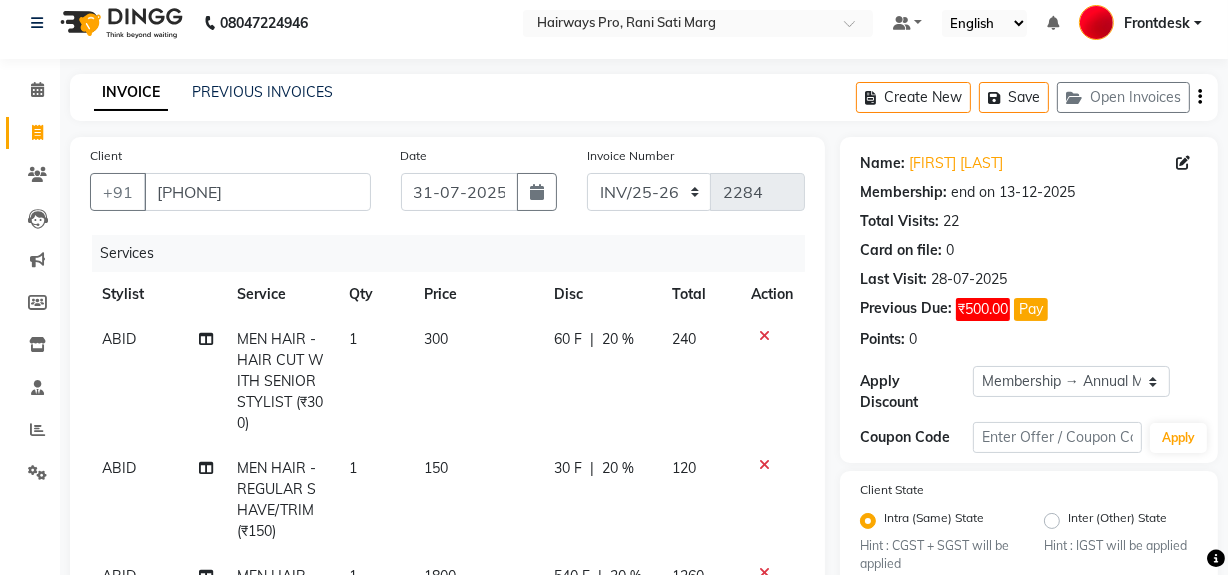 scroll, scrollTop: 0, scrollLeft: 0, axis: both 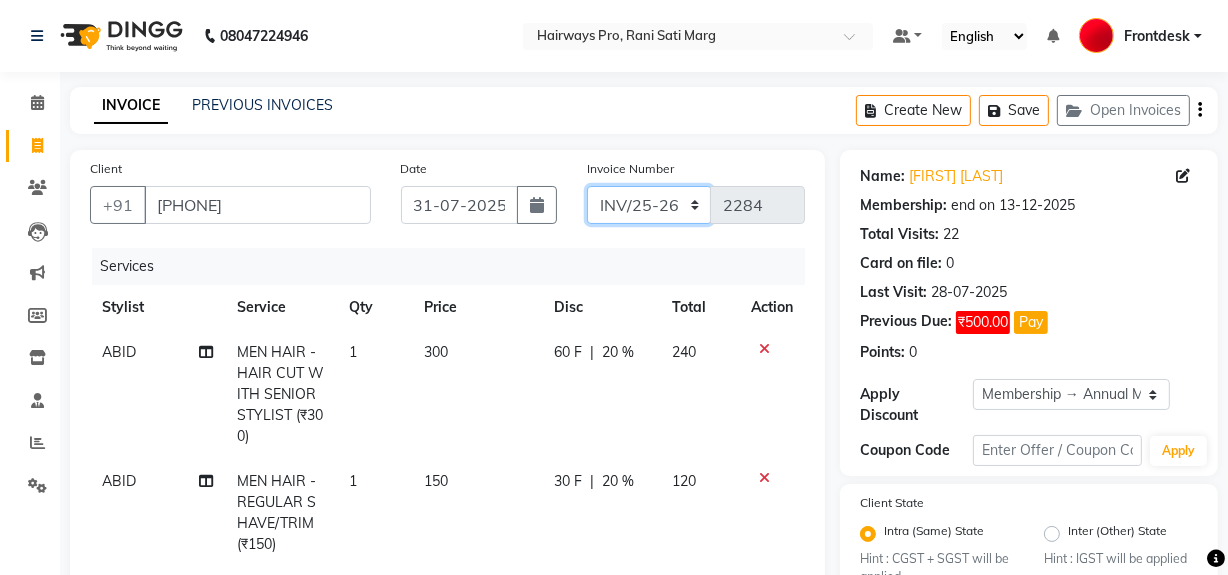 click on "INV/25-26 V/2025-26" 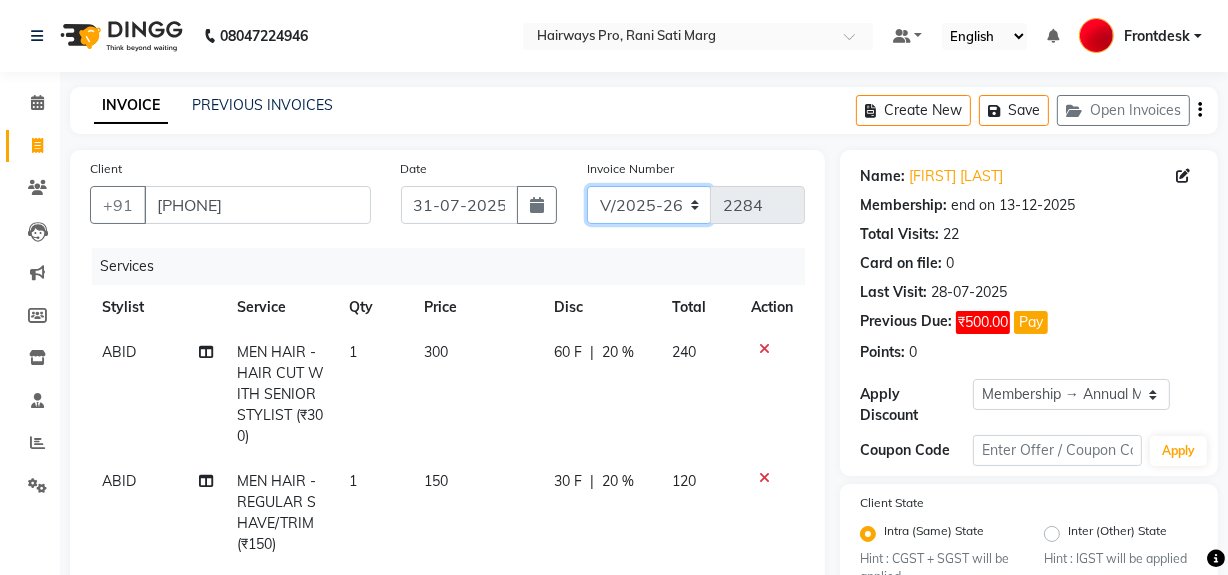 click on "INV/25-26 V/2025-26" 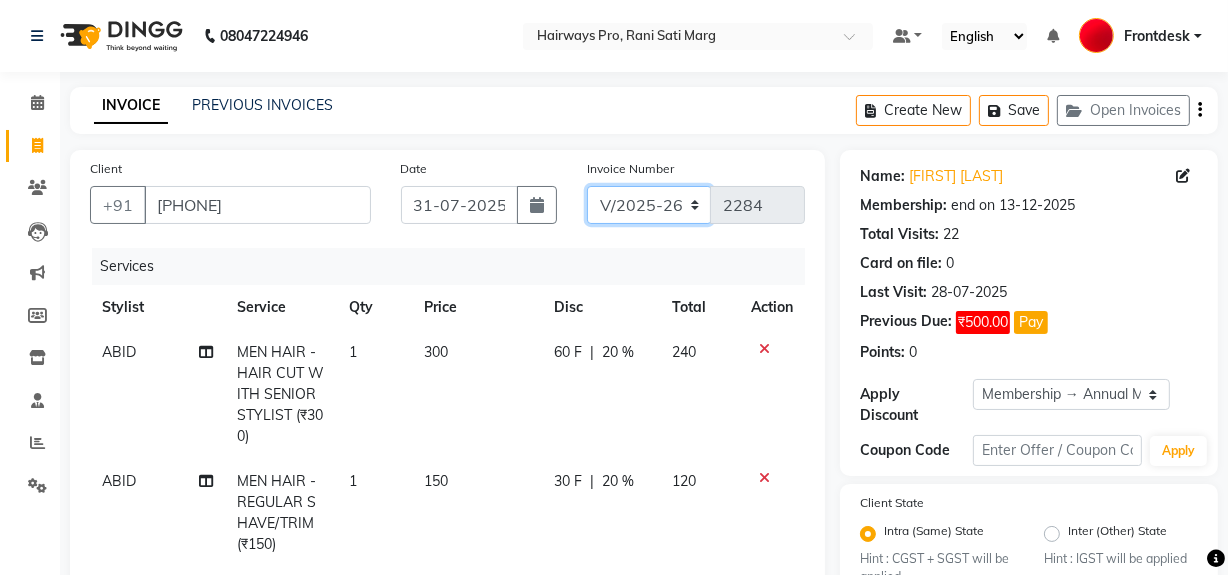 scroll, scrollTop: 454, scrollLeft: 0, axis: vertical 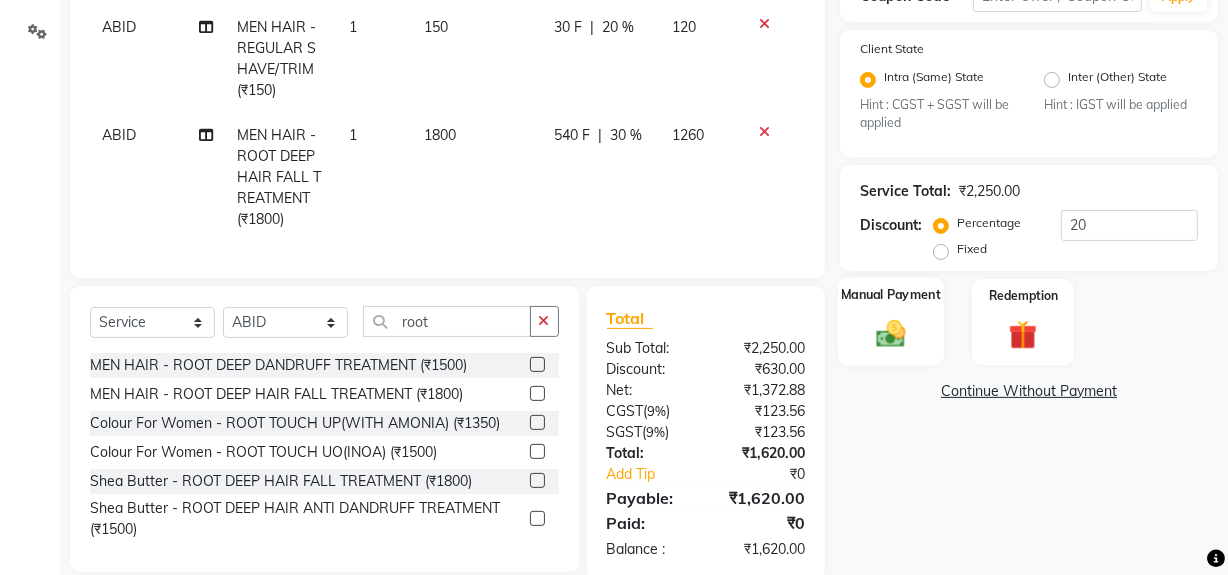 click 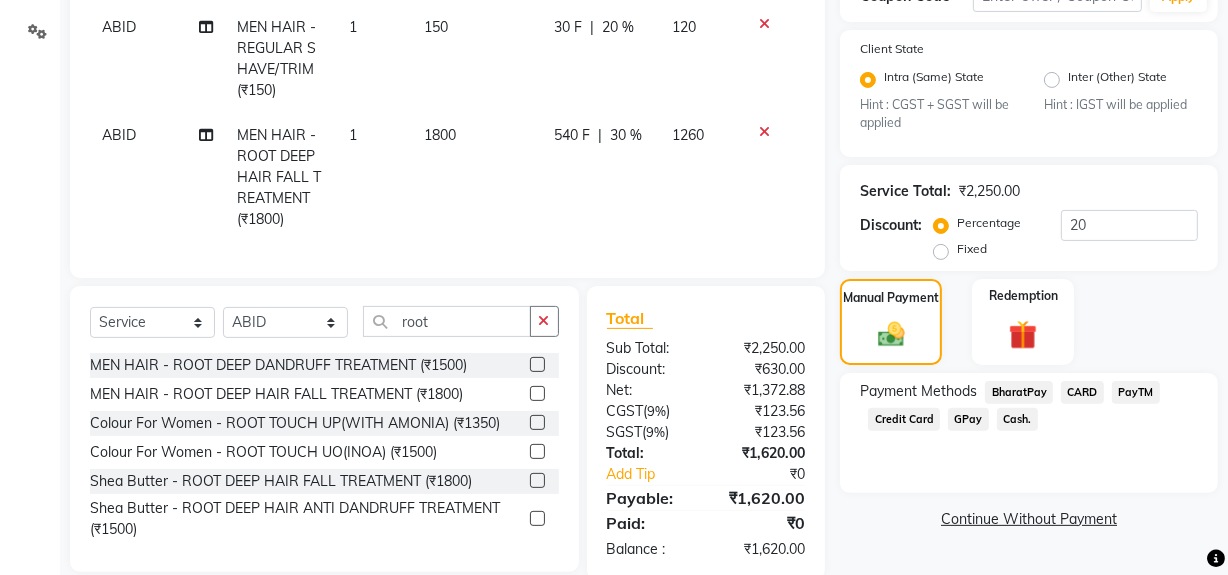 click on "CARD" 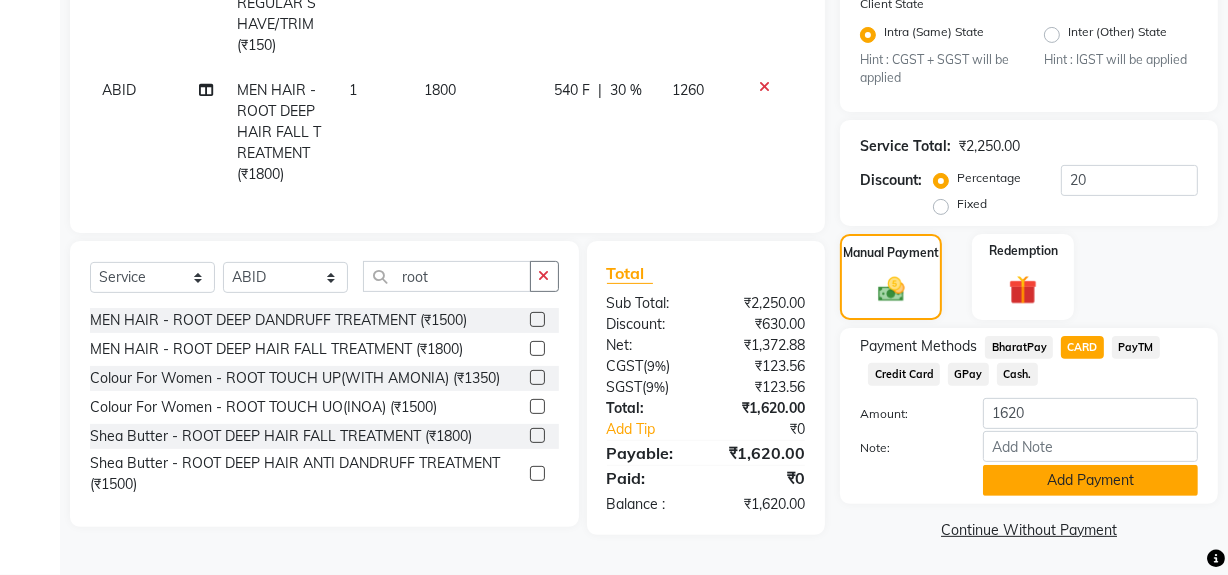 click on "Add Payment" 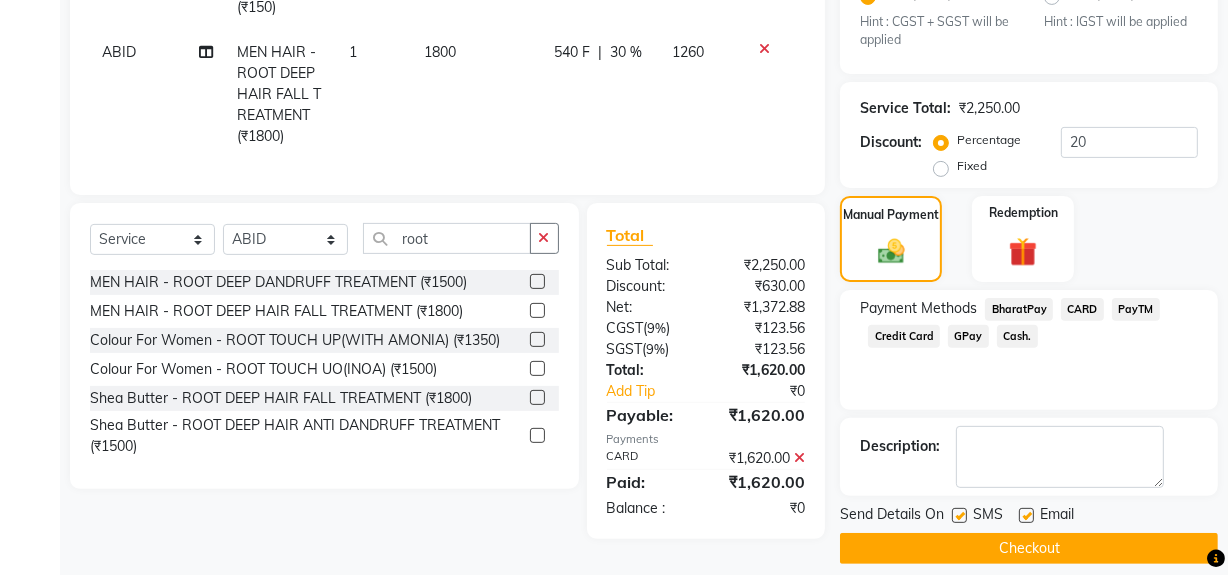 scroll, scrollTop: 556, scrollLeft: 0, axis: vertical 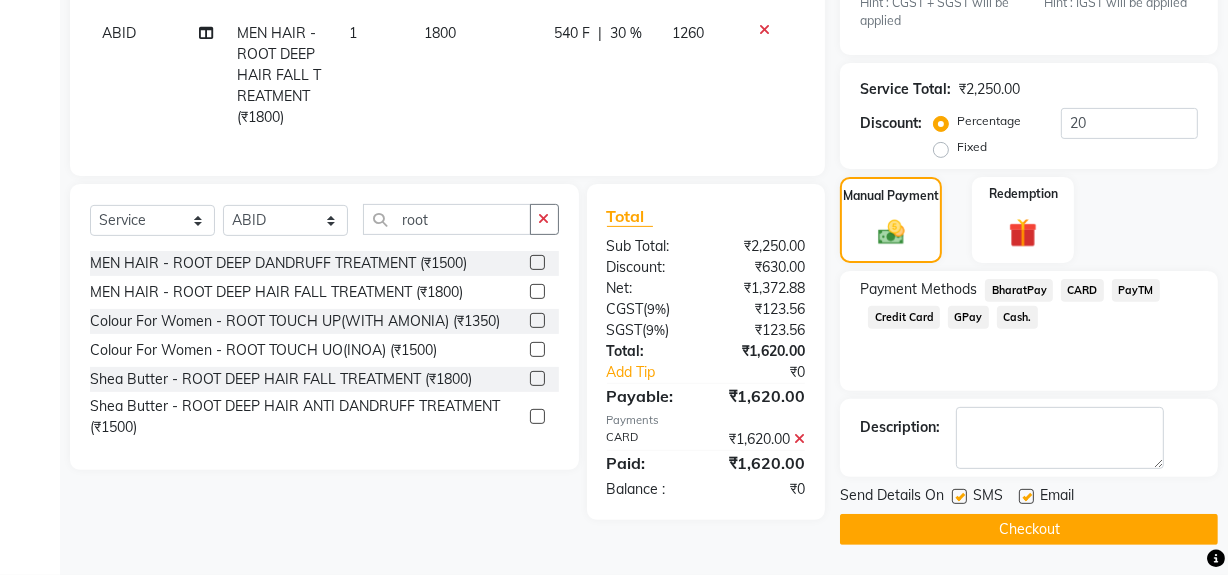 click on "Checkout" 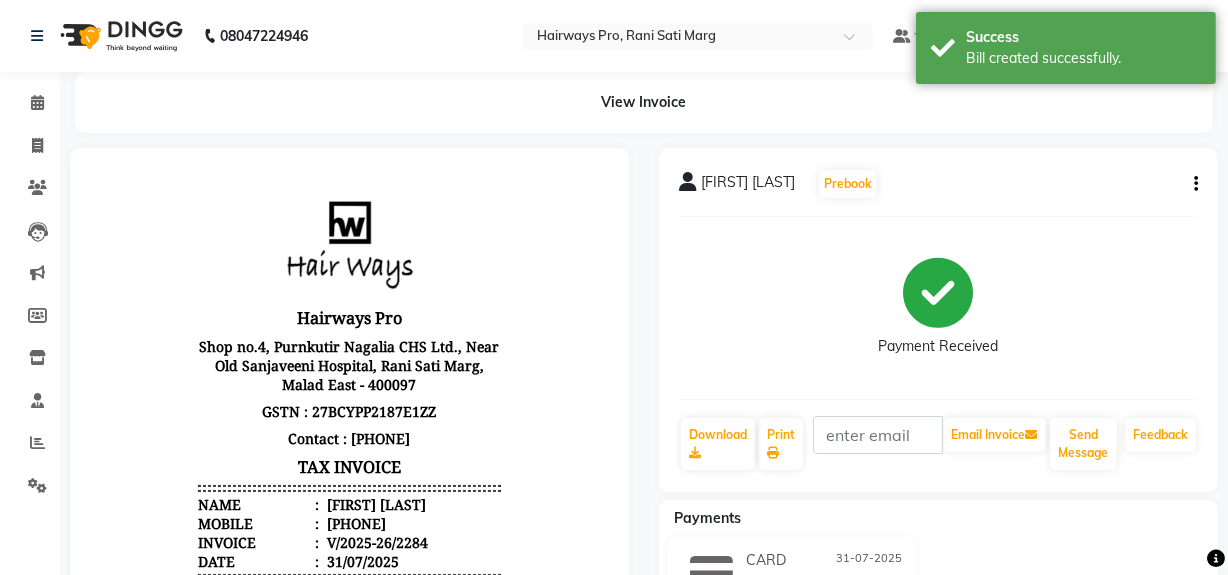 scroll, scrollTop: 0, scrollLeft: 0, axis: both 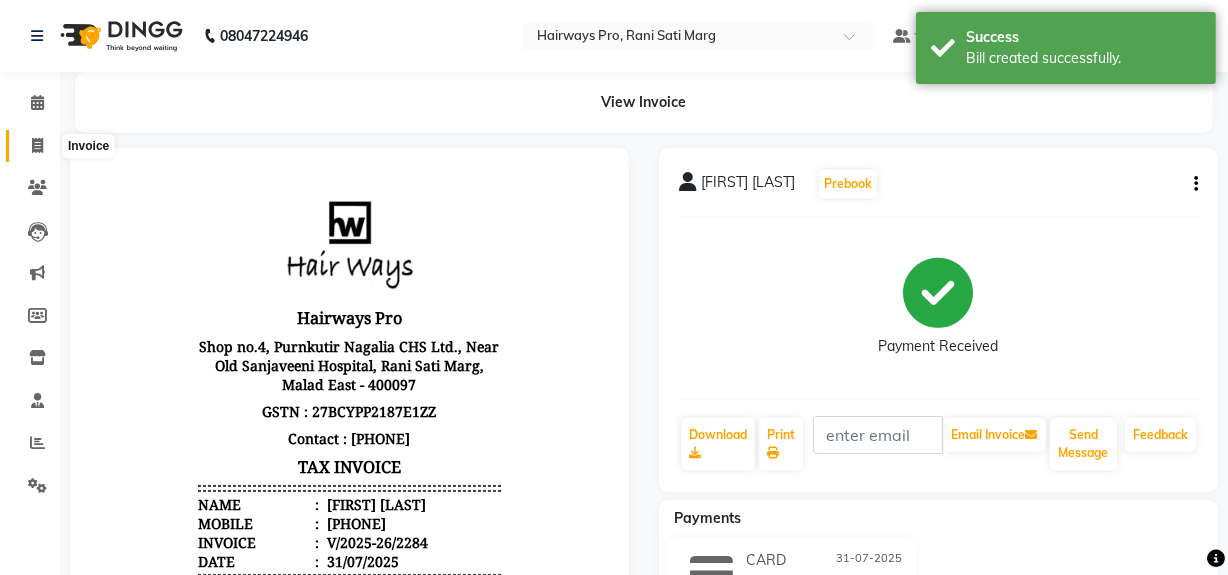 click 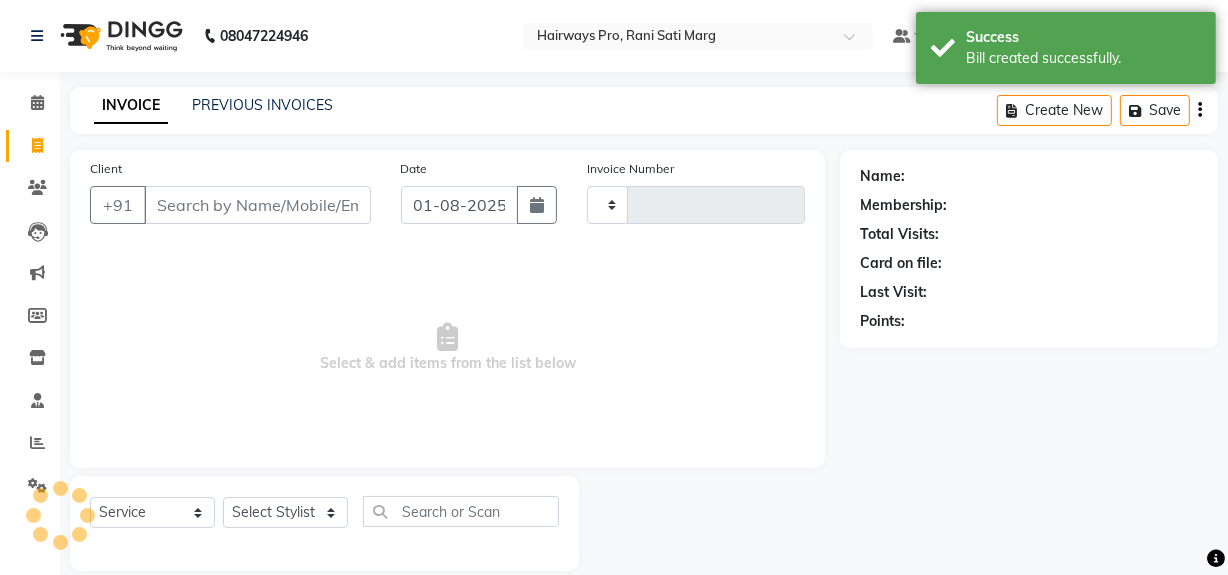 scroll, scrollTop: 26, scrollLeft: 0, axis: vertical 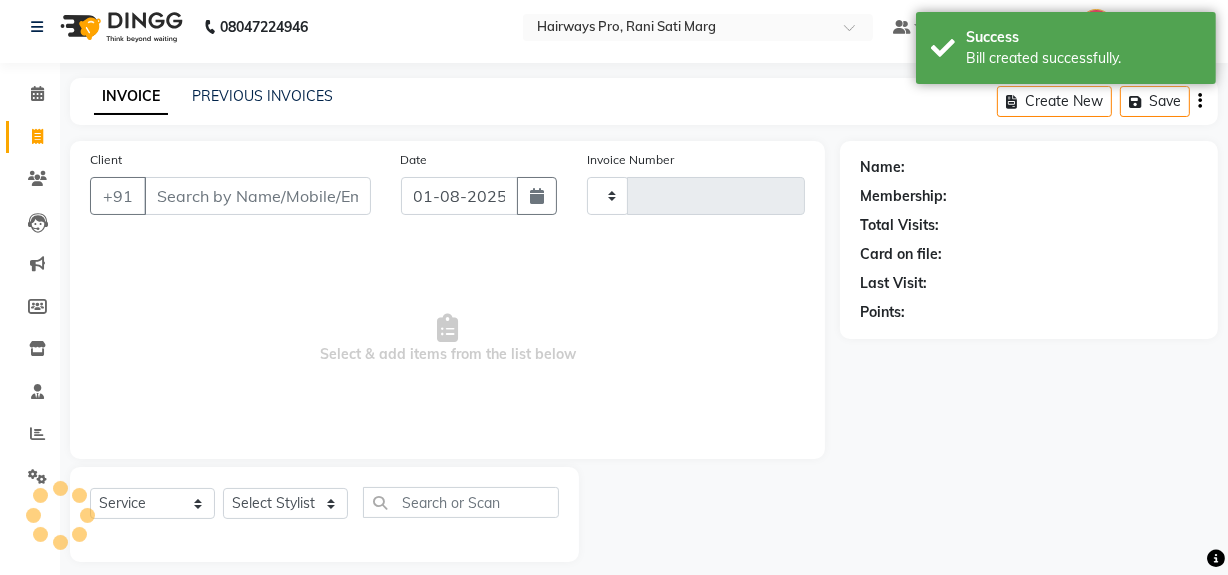type on "2285" 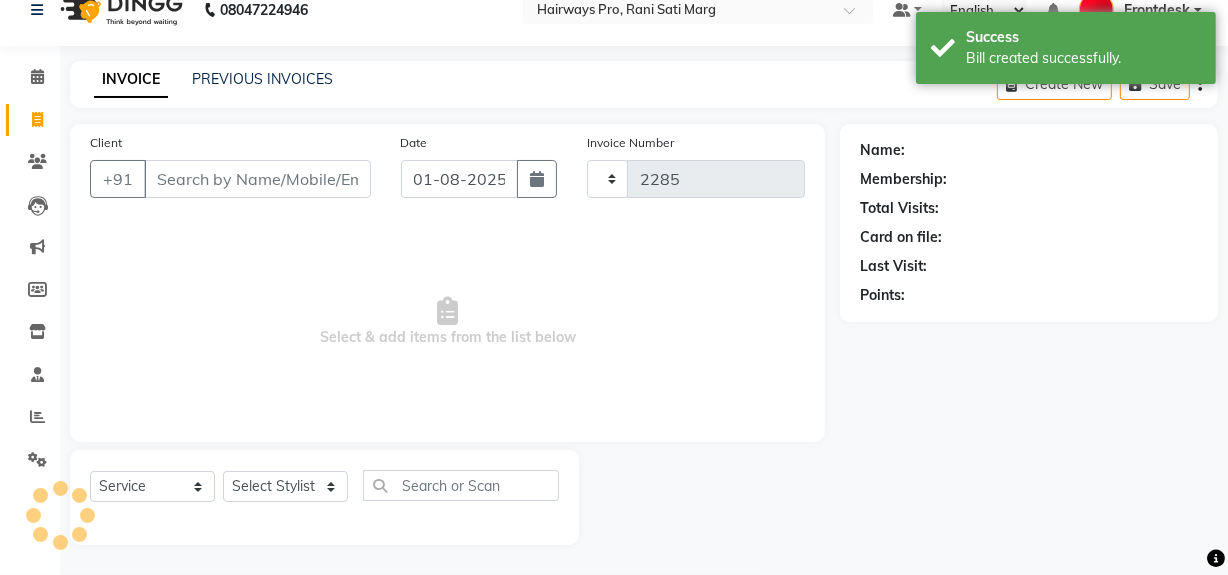 select on "787" 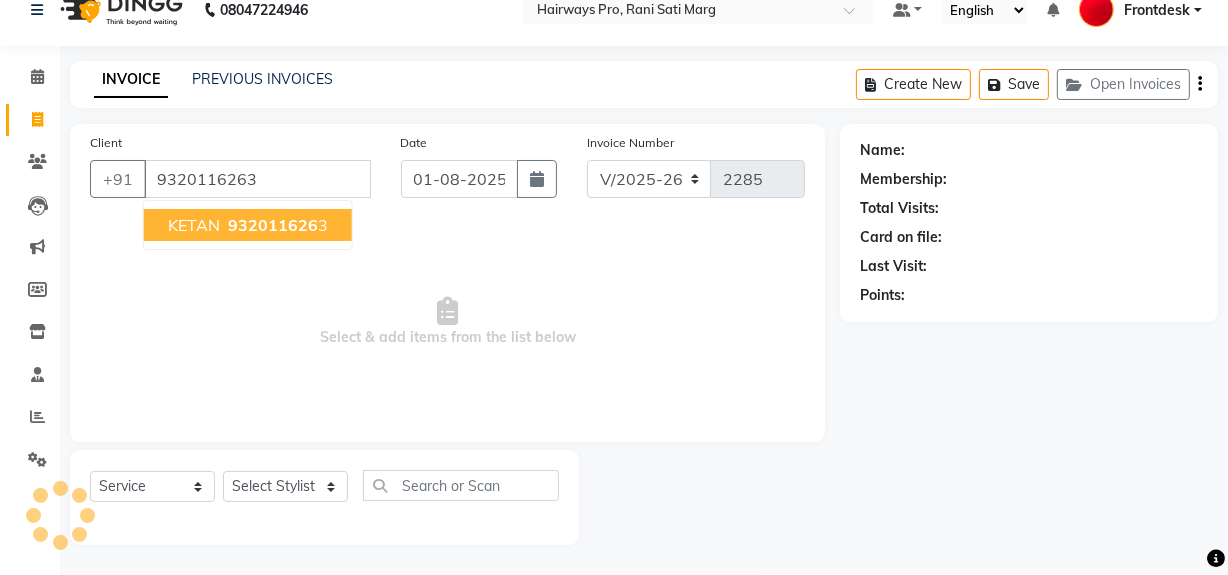 type on "9320116263" 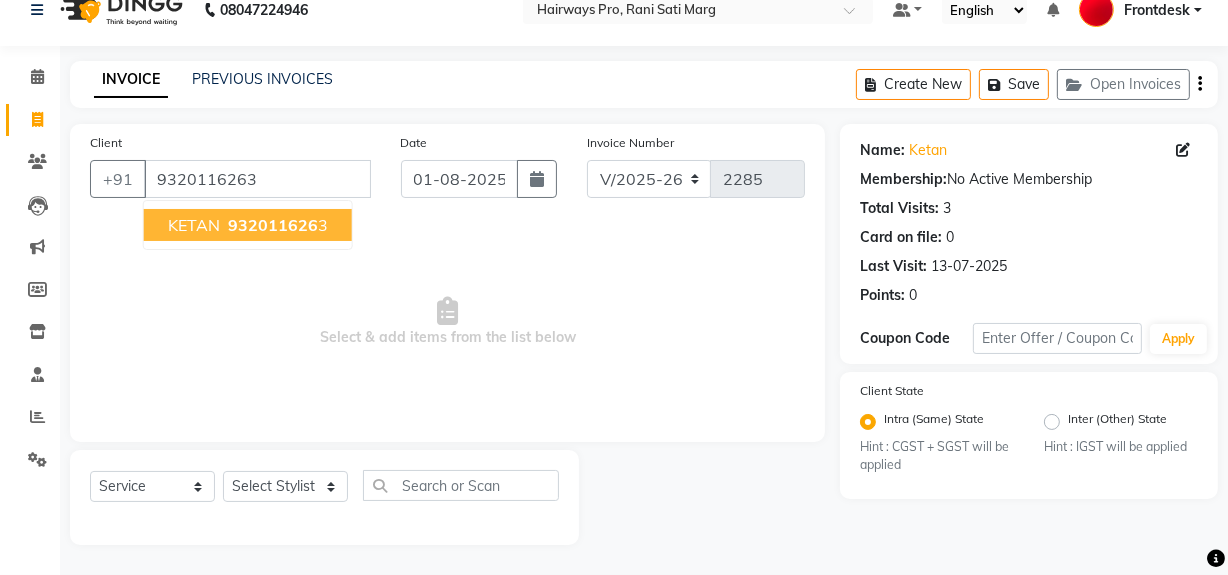 click on "[NUMBER]" at bounding box center [276, 225] 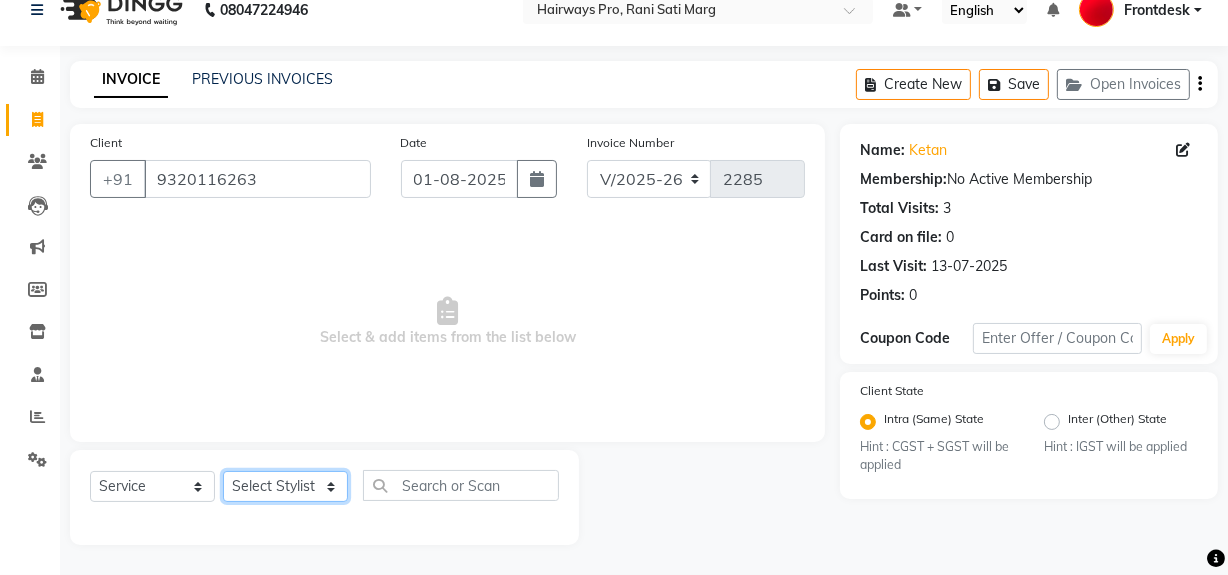 click on "Select Stylist ABID DANISH Faiz shaikh Frontdesk INTEZAR SALMANI JYOTI Kamal Salmani KAVITA MUSTAFA RAFIQUE Sonal SONU WAQAR ZAFAR" 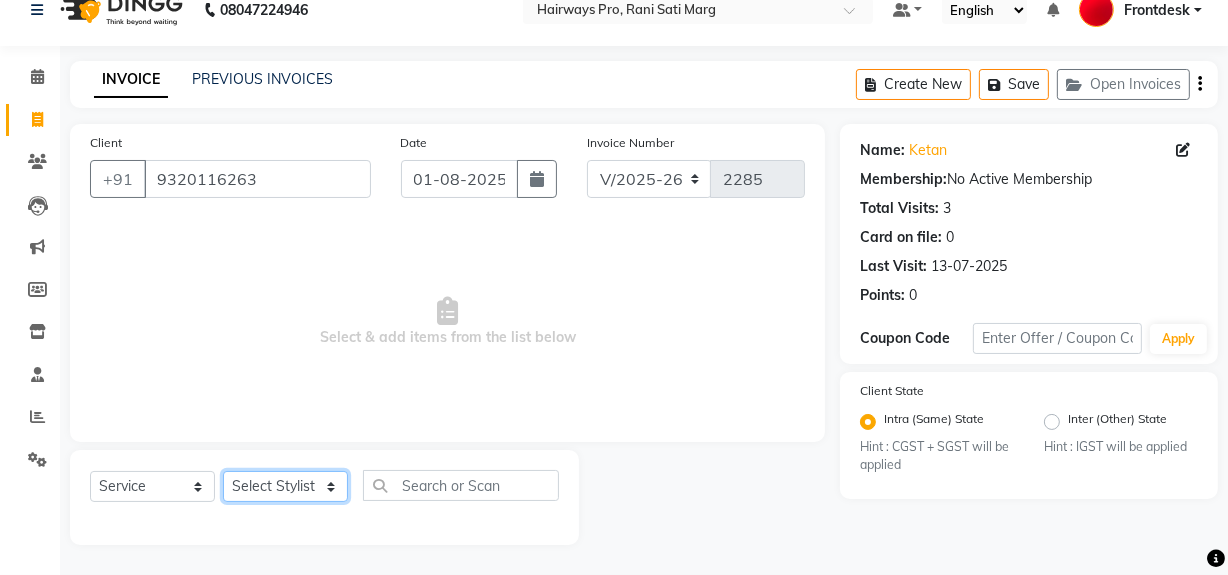 select on "45602" 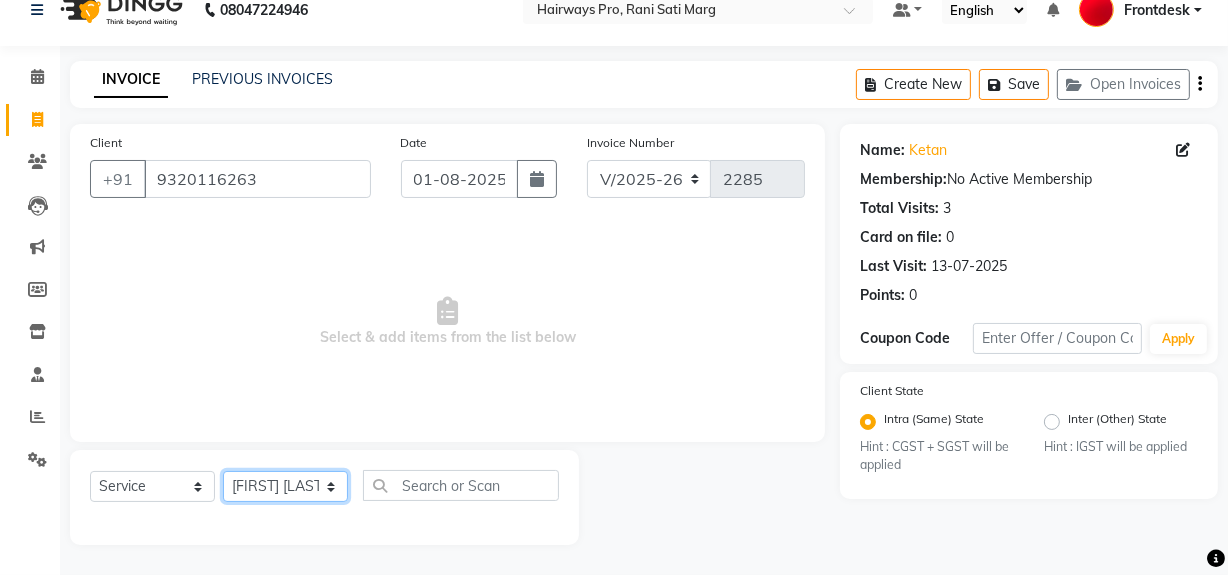 click on "Select Stylist ABID DANISH Faiz shaikh Frontdesk INTEZAR SALMANI JYOTI Kamal Salmani KAVITA MUSTAFA RAFIQUE Sonal SONU WAQAR ZAFAR" 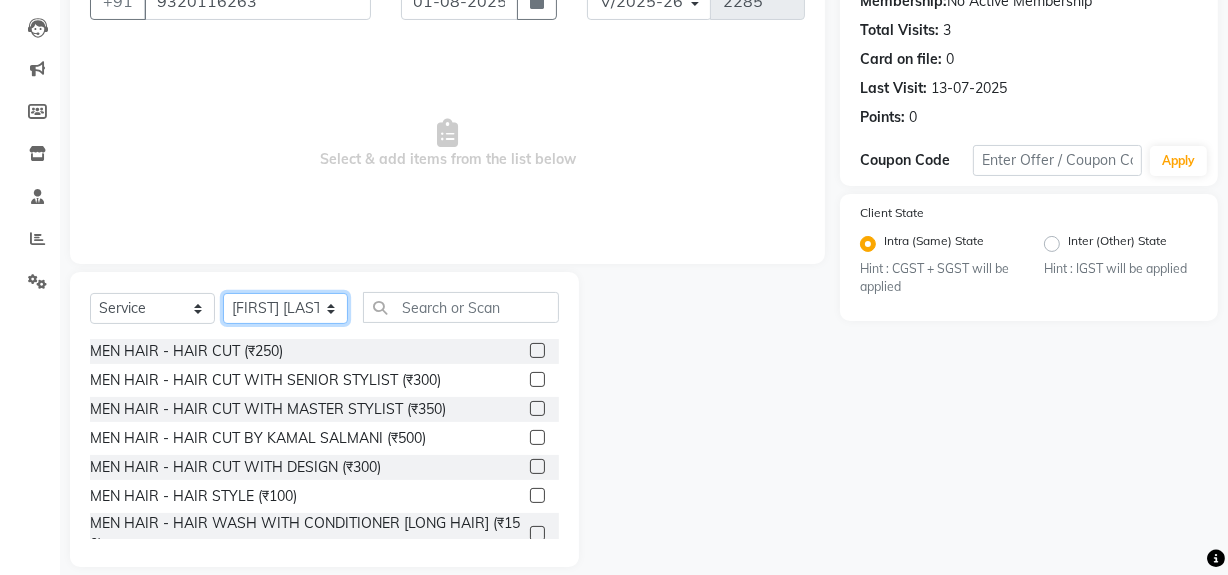 scroll, scrollTop: 226, scrollLeft: 0, axis: vertical 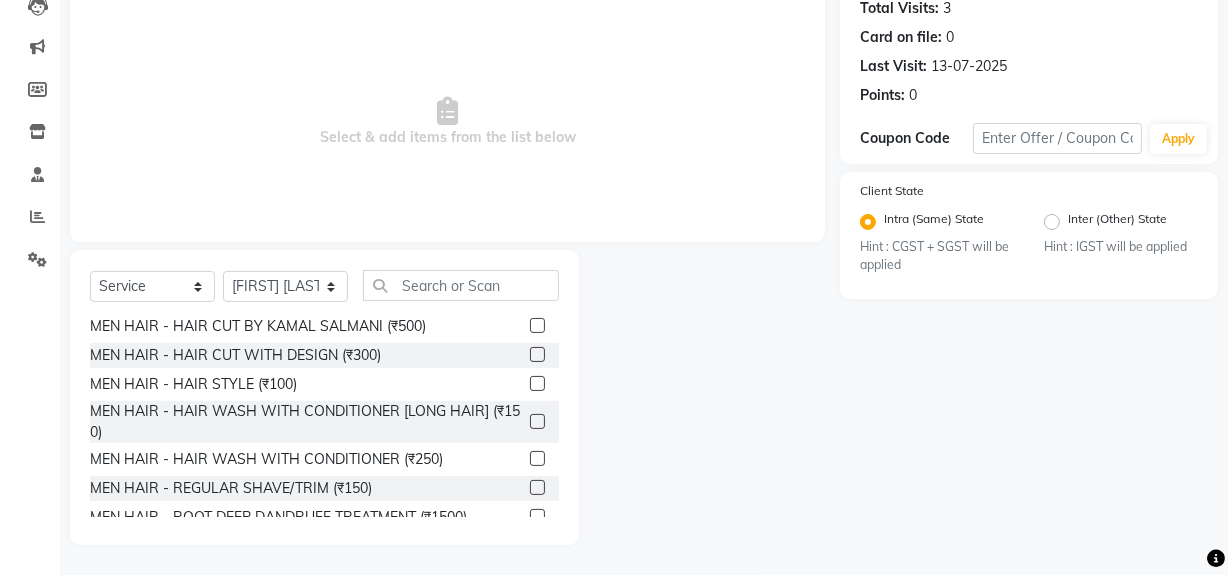 click 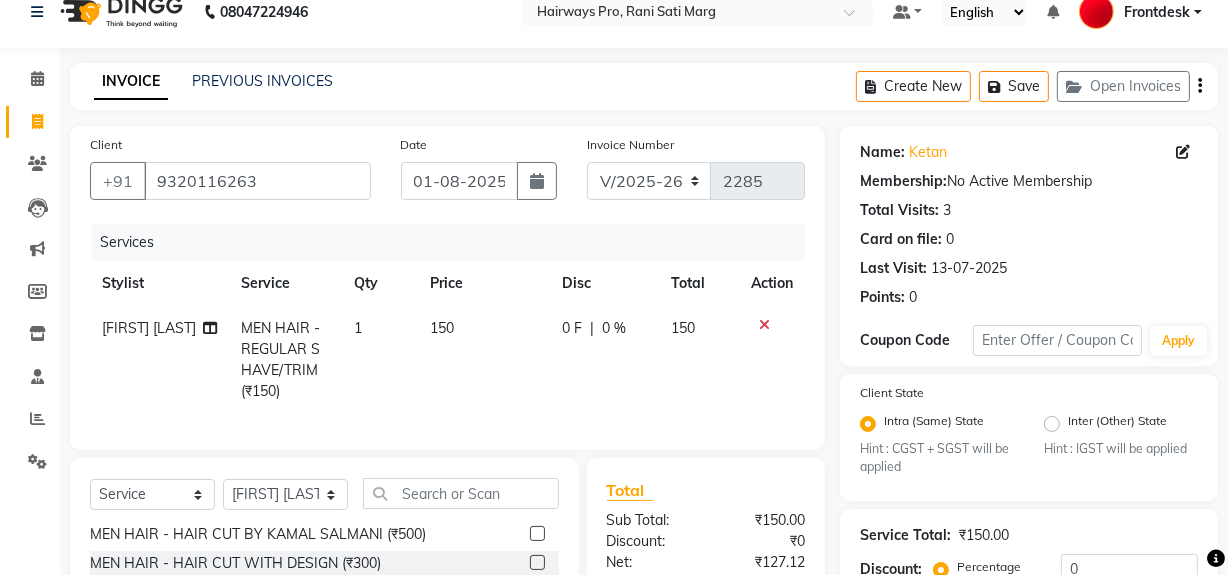scroll, scrollTop: 0, scrollLeft: 0, axis: both 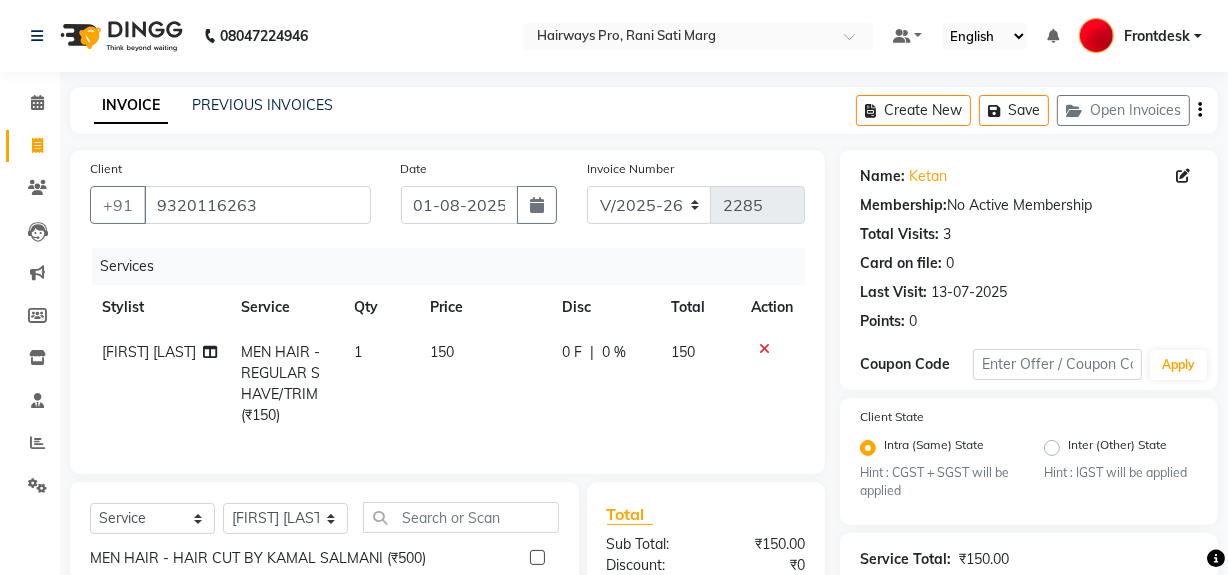 checkbox on "false" 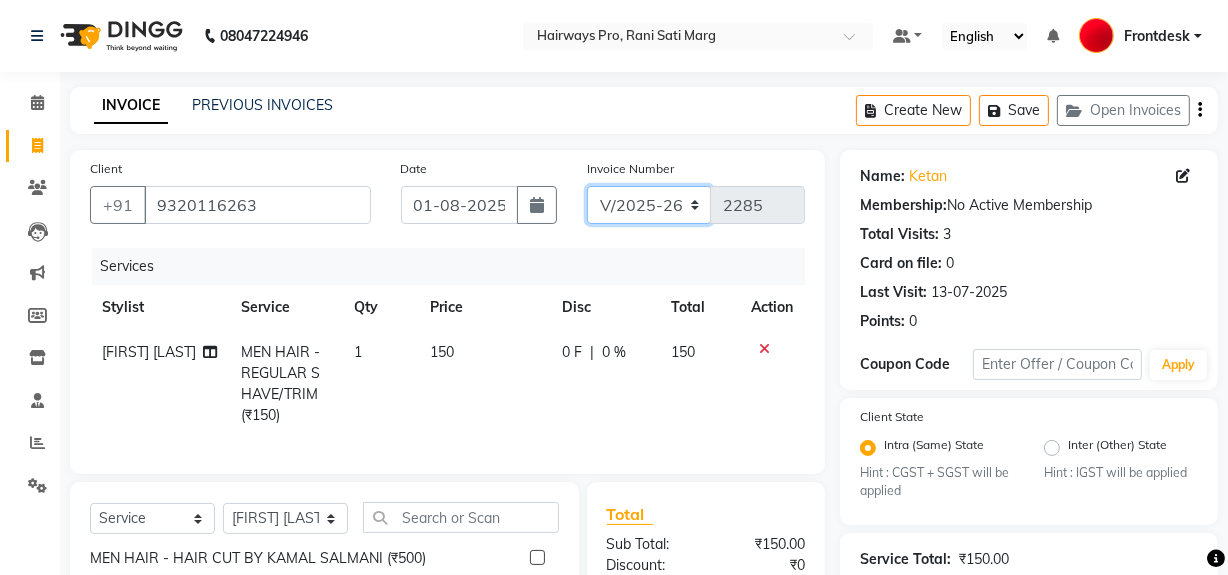 click on "INV/25-26 V/2025-26" 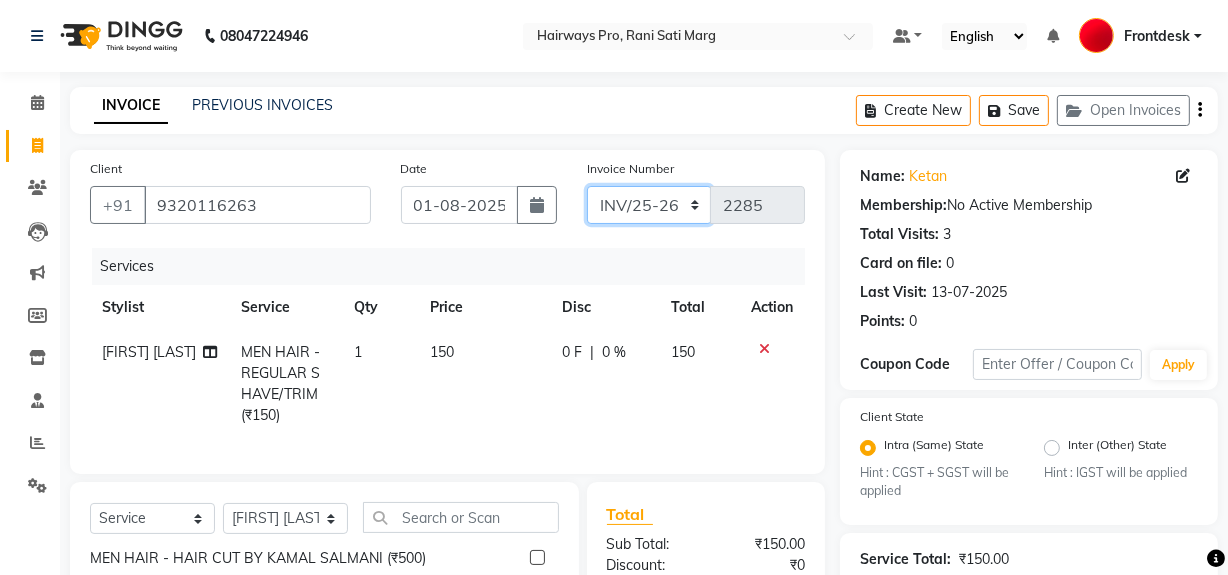 click on "INV/25-26 V/2025-26" 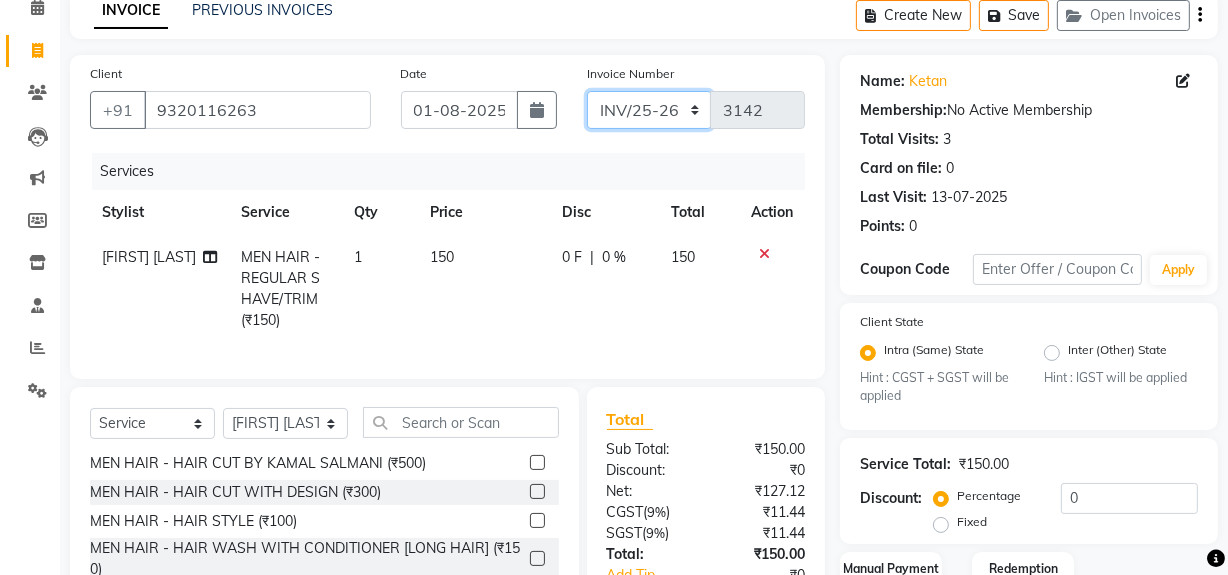 scroll, scrollTop: 245, scrollLeft: 0, axis: vertical 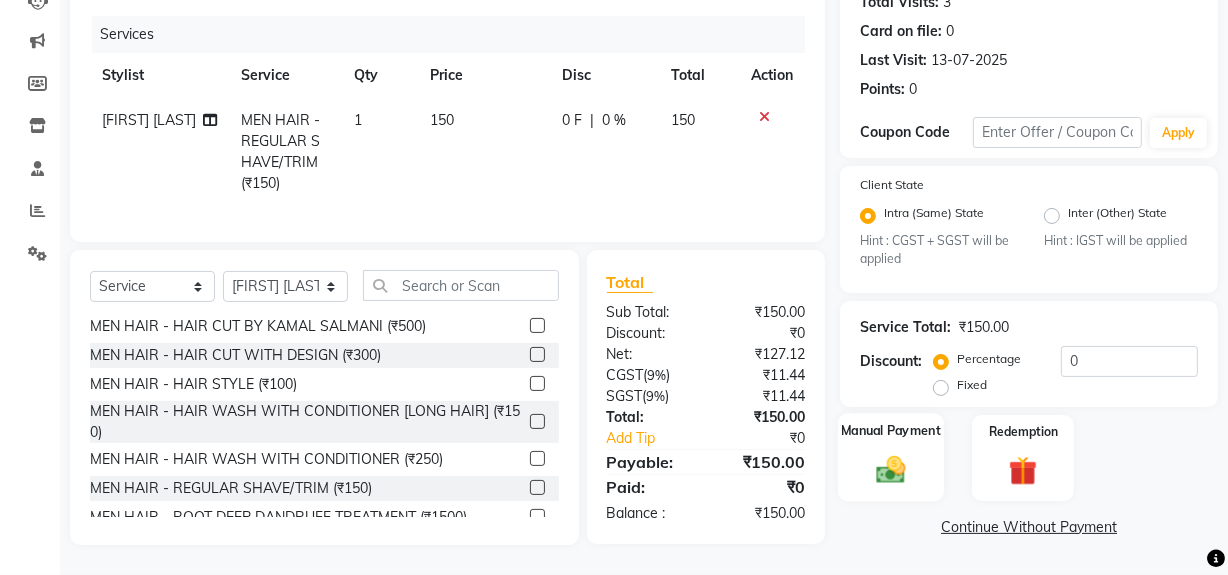 click 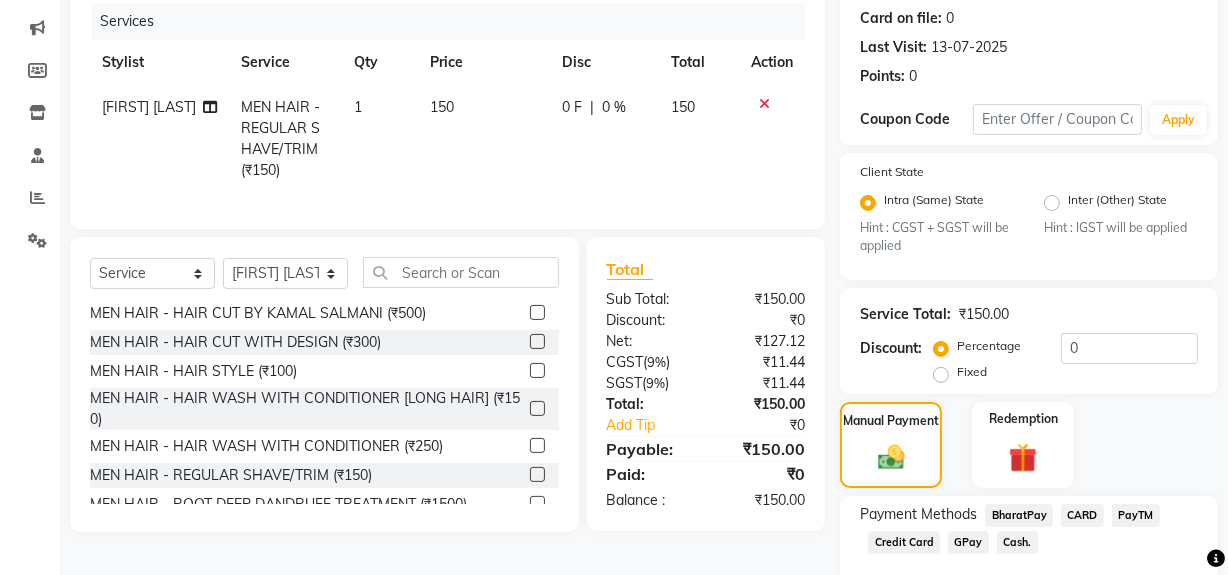 click on "Cash." 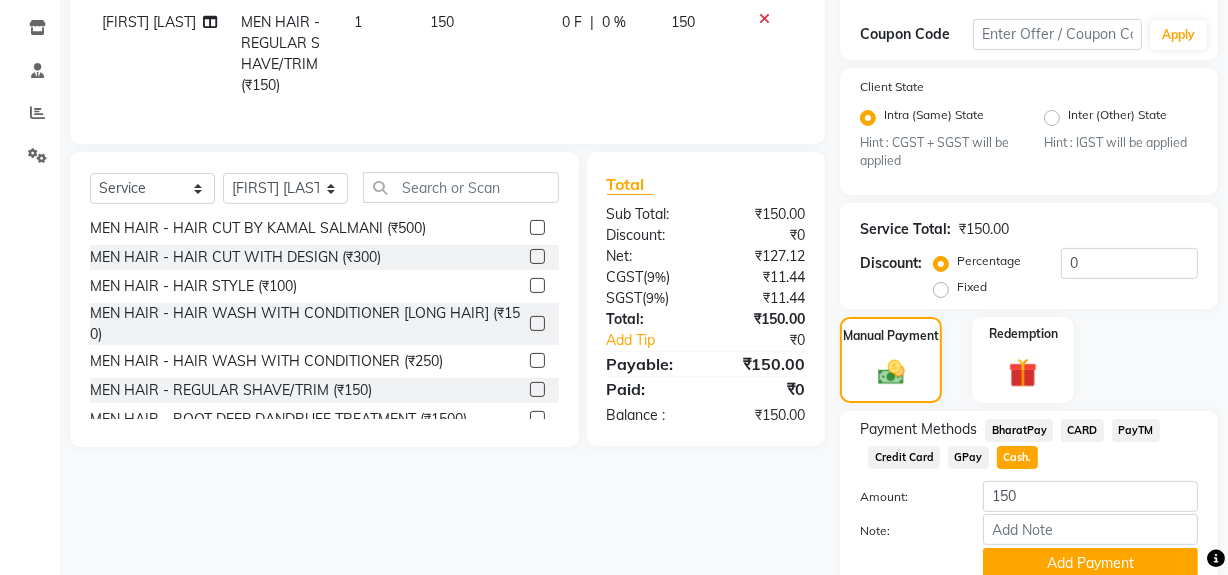 scroll, scrollTop: 413, scrollLeft: 0, axis: vertical 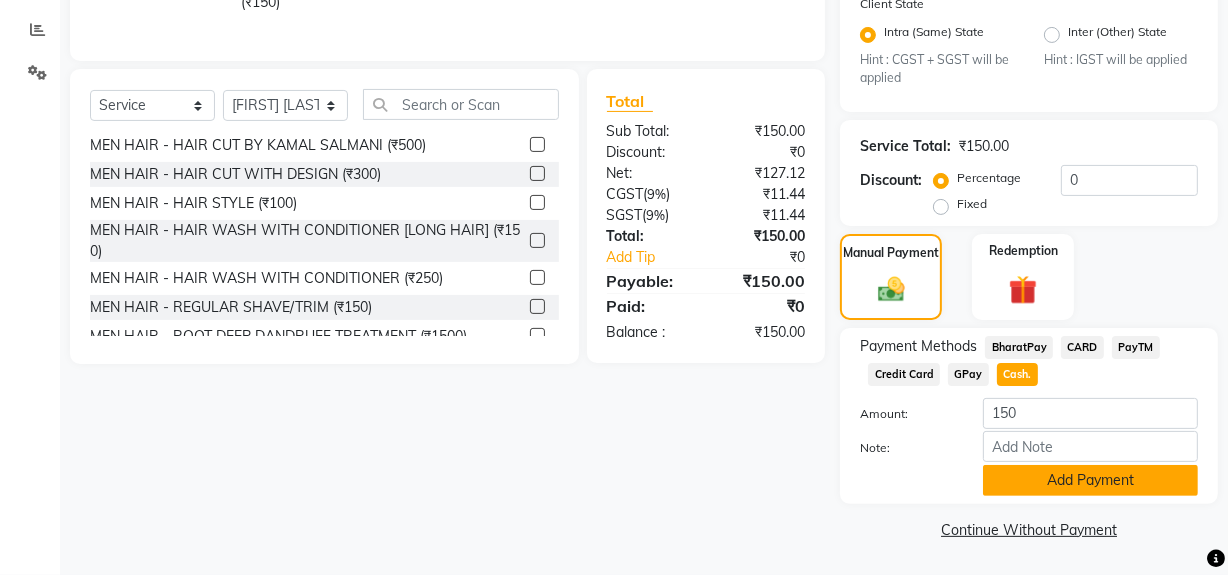 click on "Add Payment" 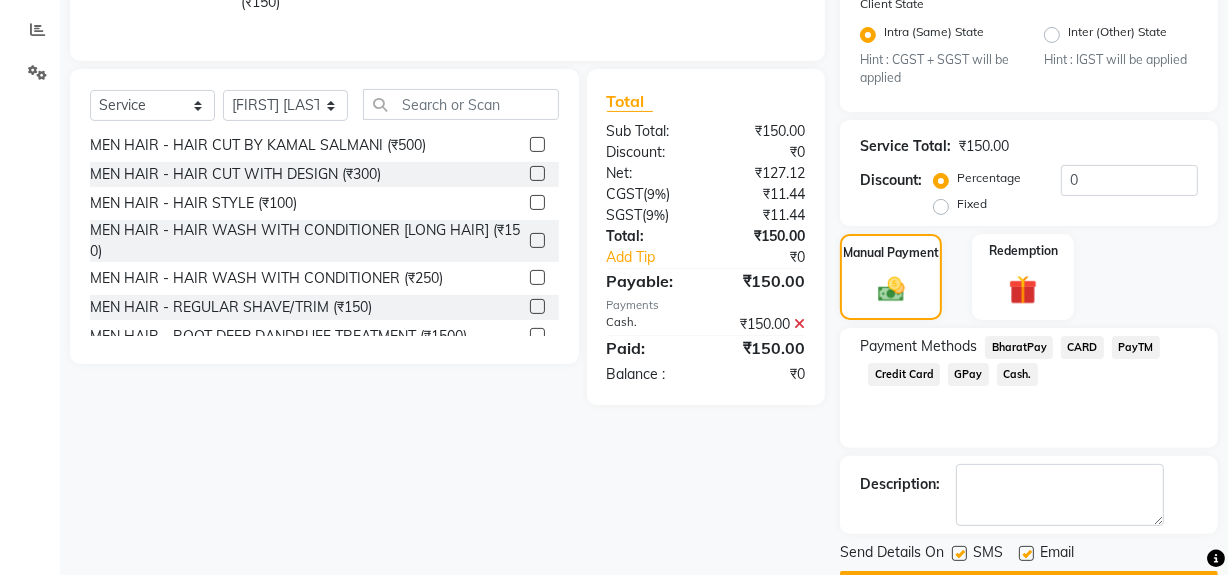 click 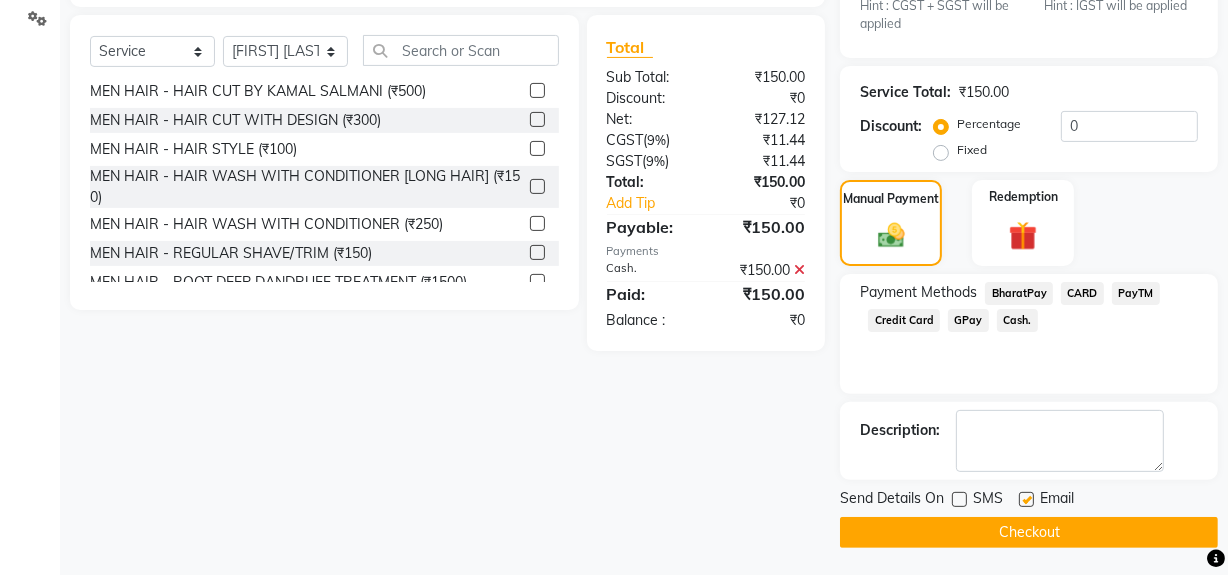 scroll, scrollTop: 470, scrollLeft: 0, axis: vertical 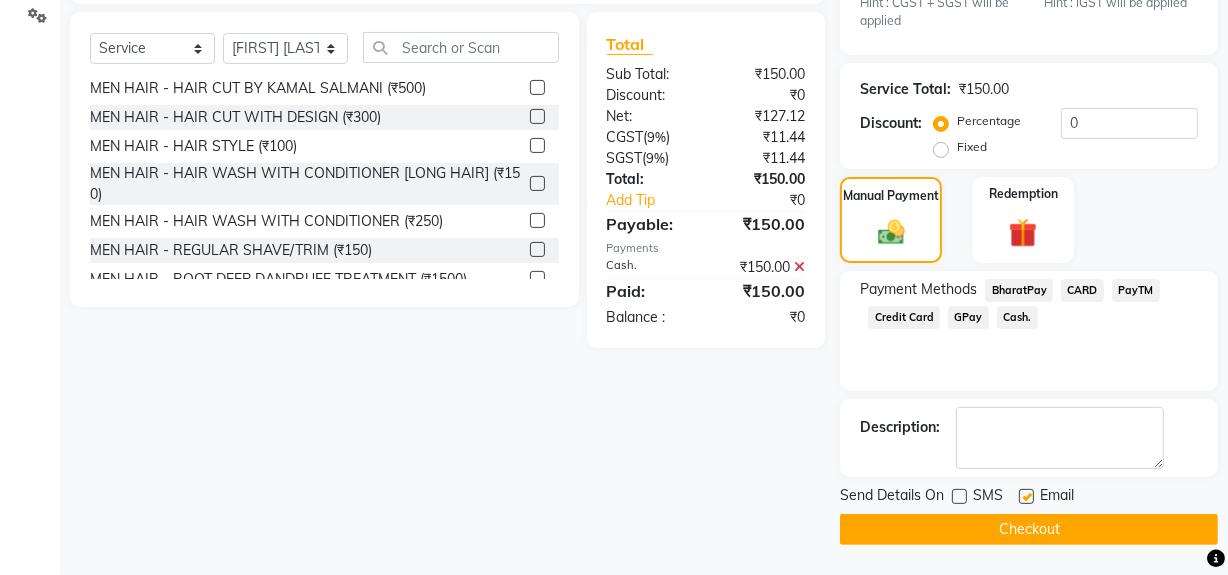 click on "Checkout" 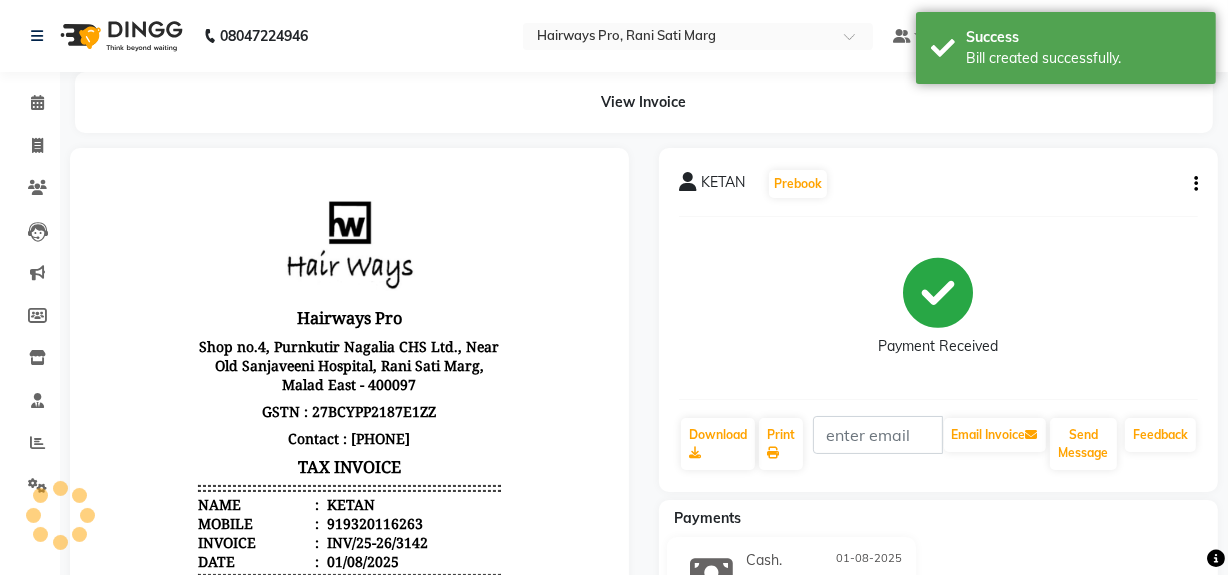 scroll, scrollTop: 0, scrollLeft: 0, axis: both 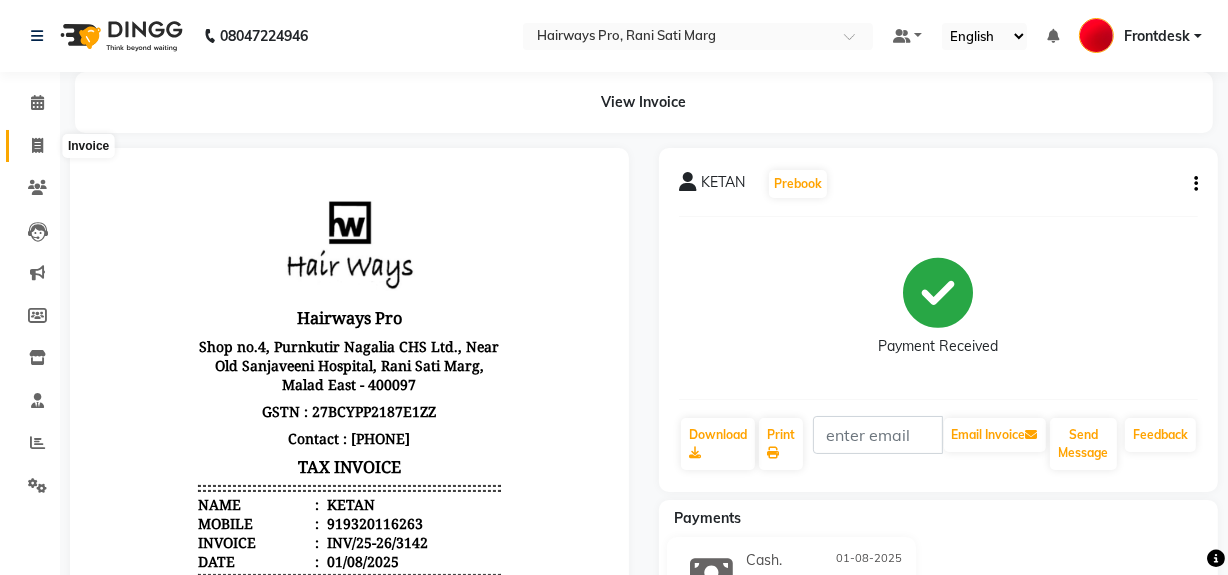 click 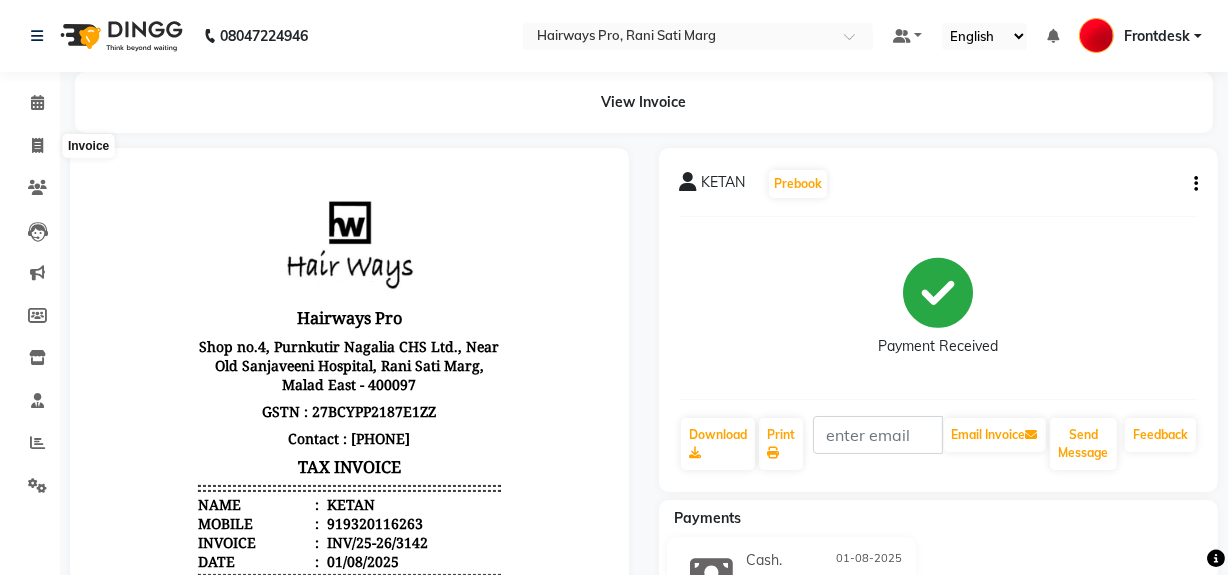 select on "service" 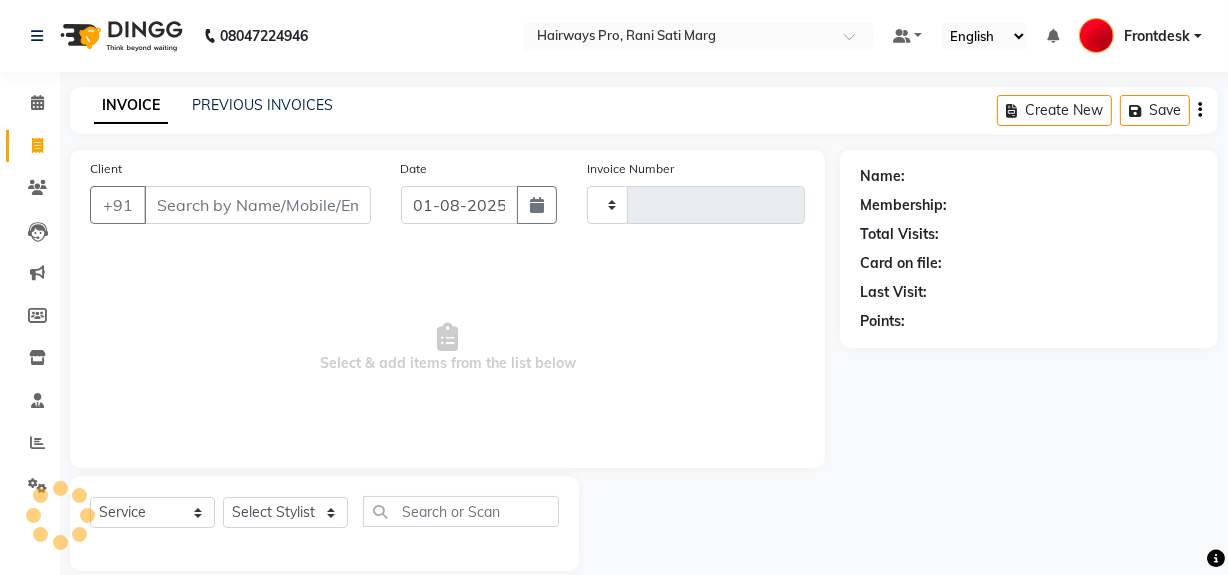 scroll, scrollTop: 26, scrollLeft: 0, axis: vertical 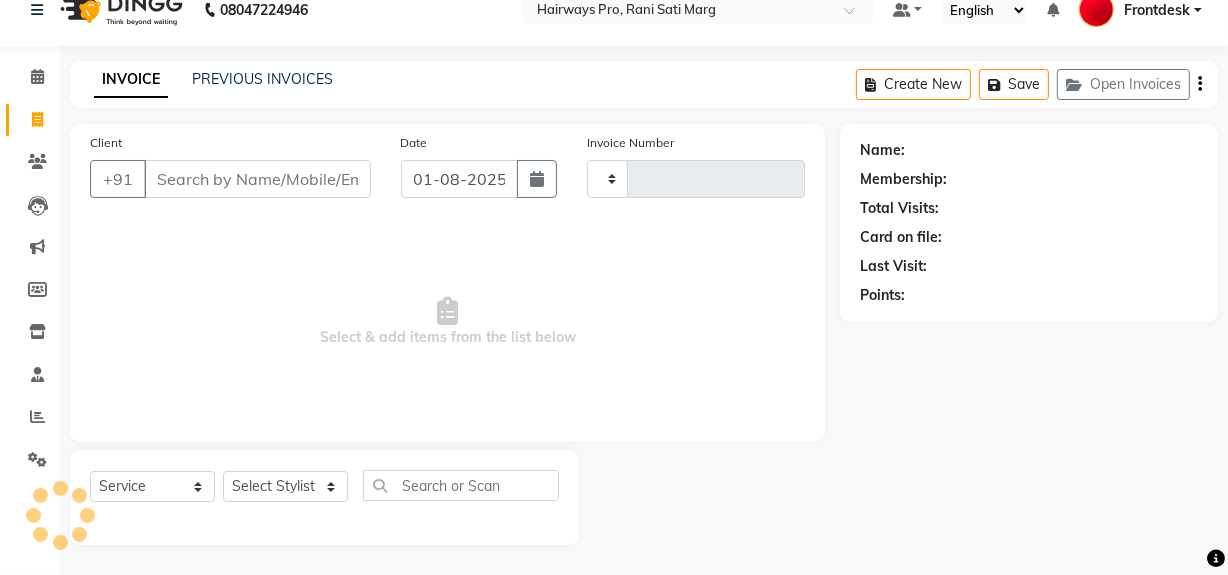 type on "2285" 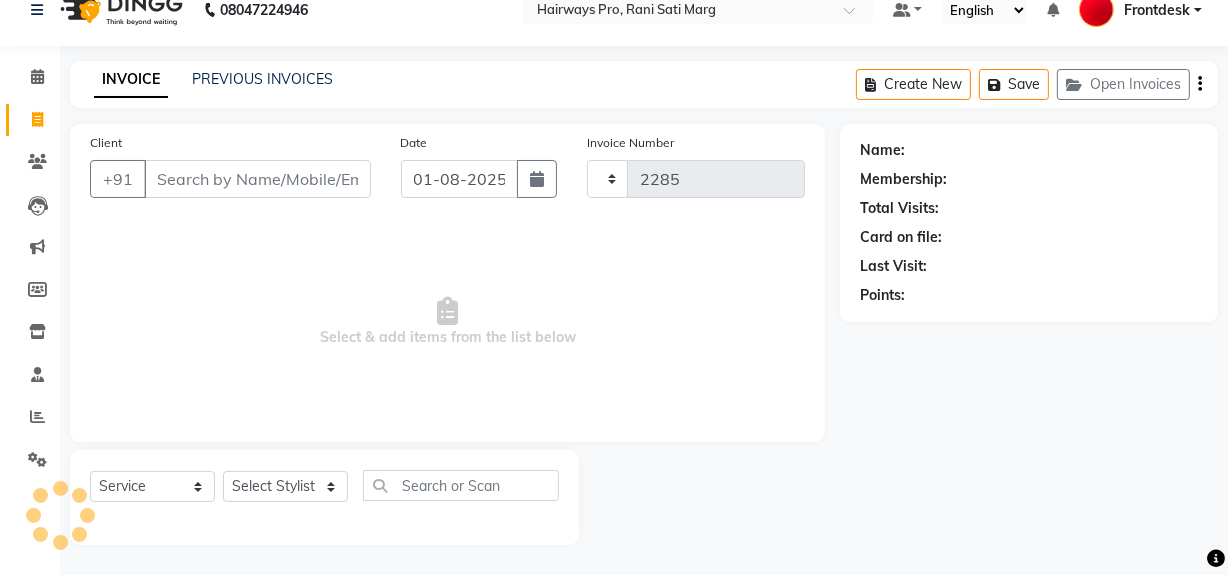 select on "787" 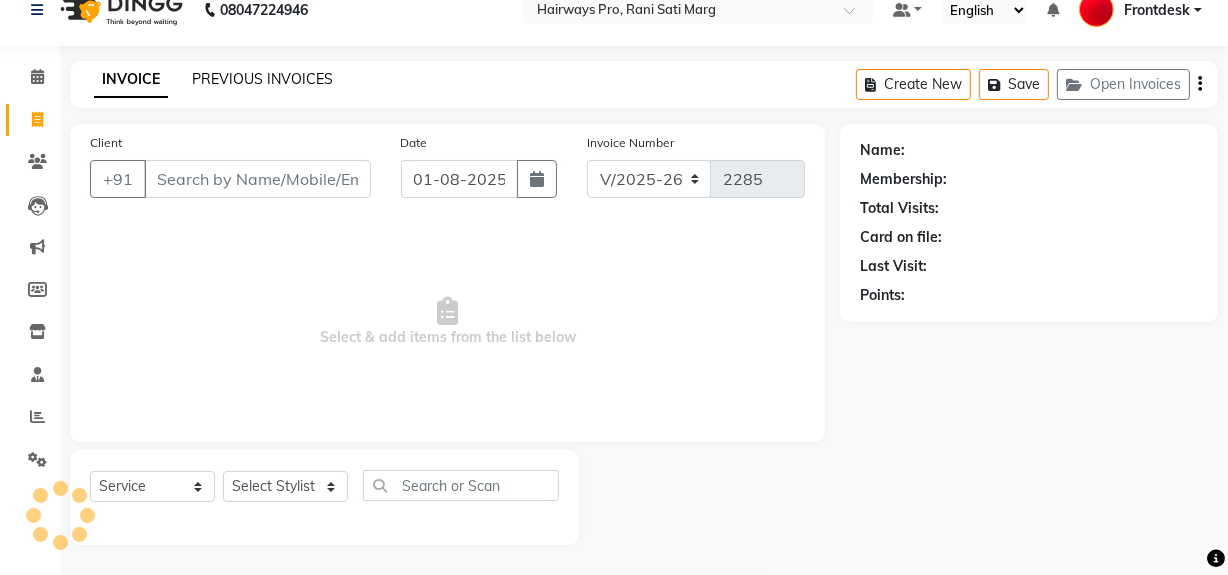 click on "PREVIOUS INVOICES" 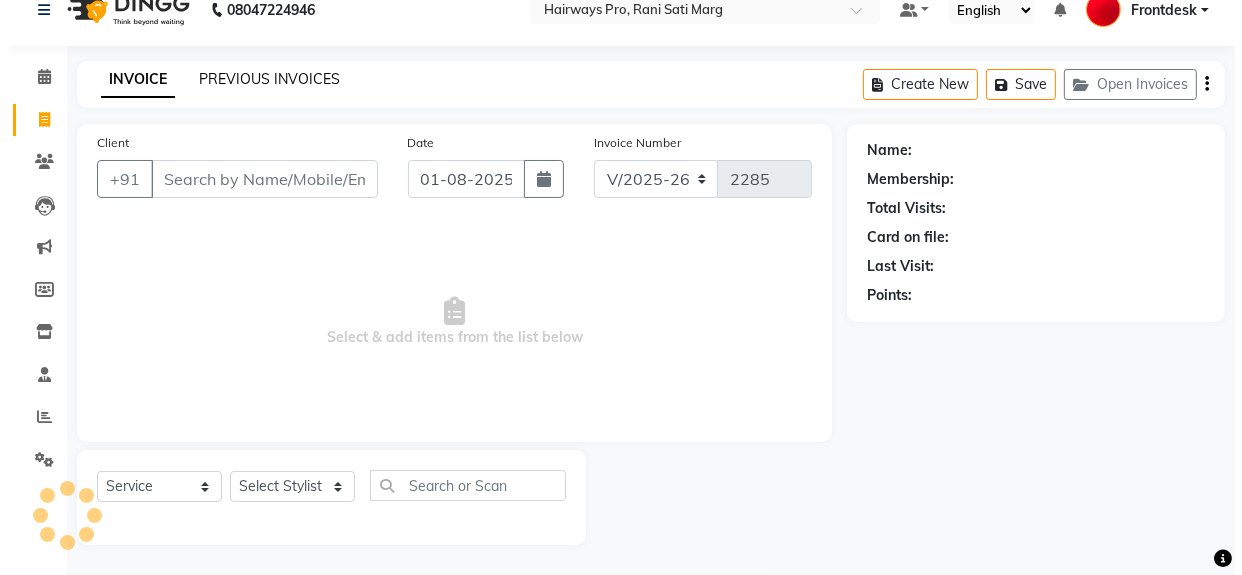 scroll, scrollTop: 0, scrollLeft: 0, axis: both 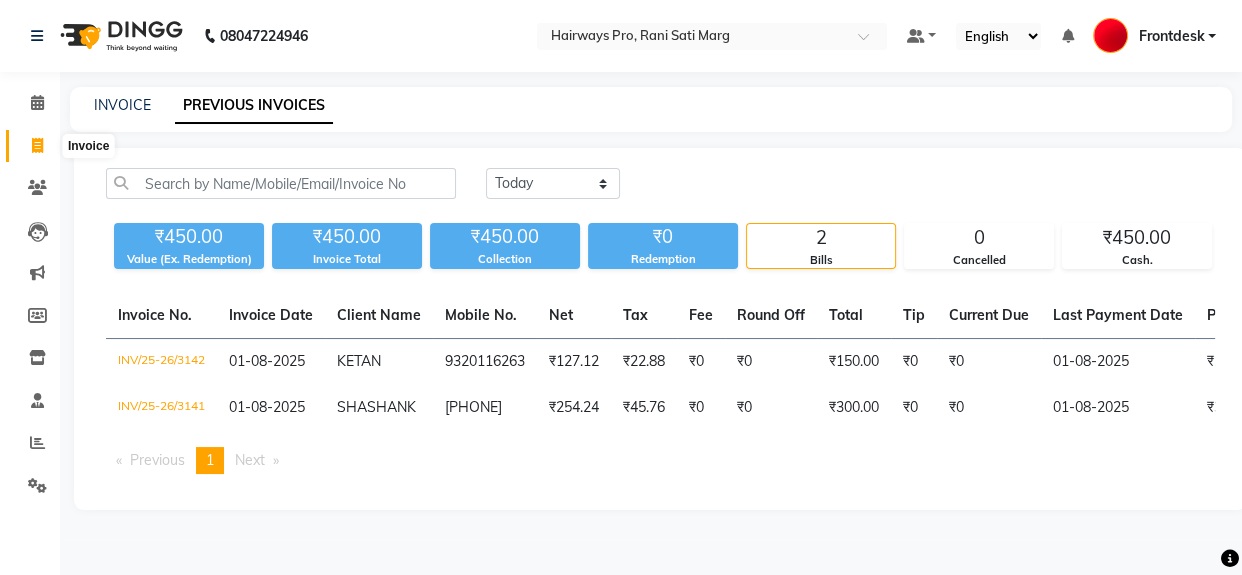 click 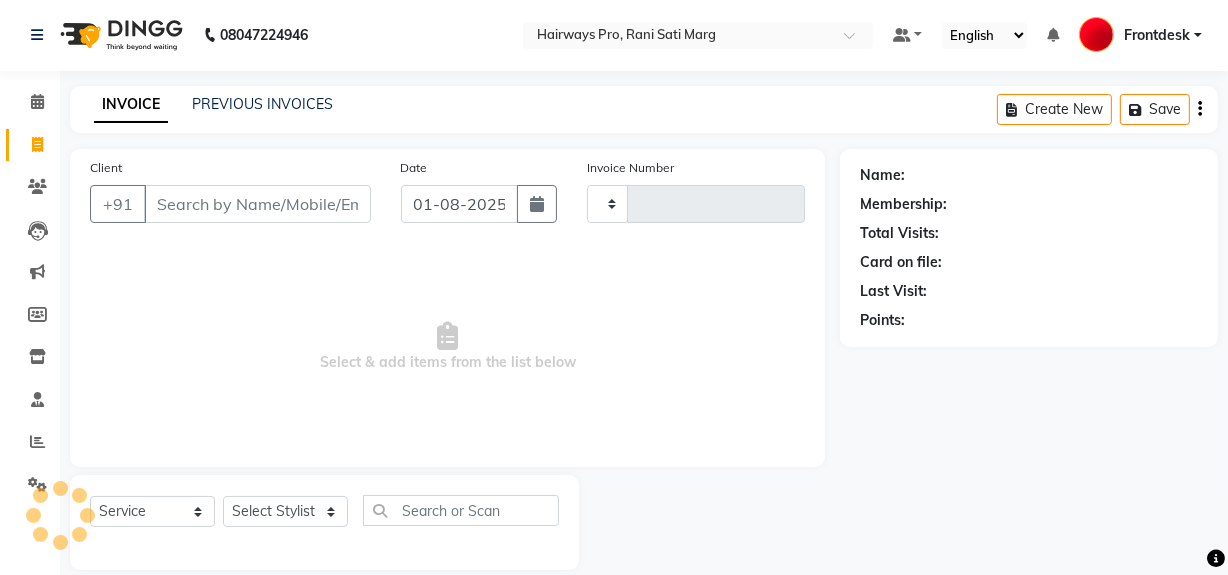 type on "2285" 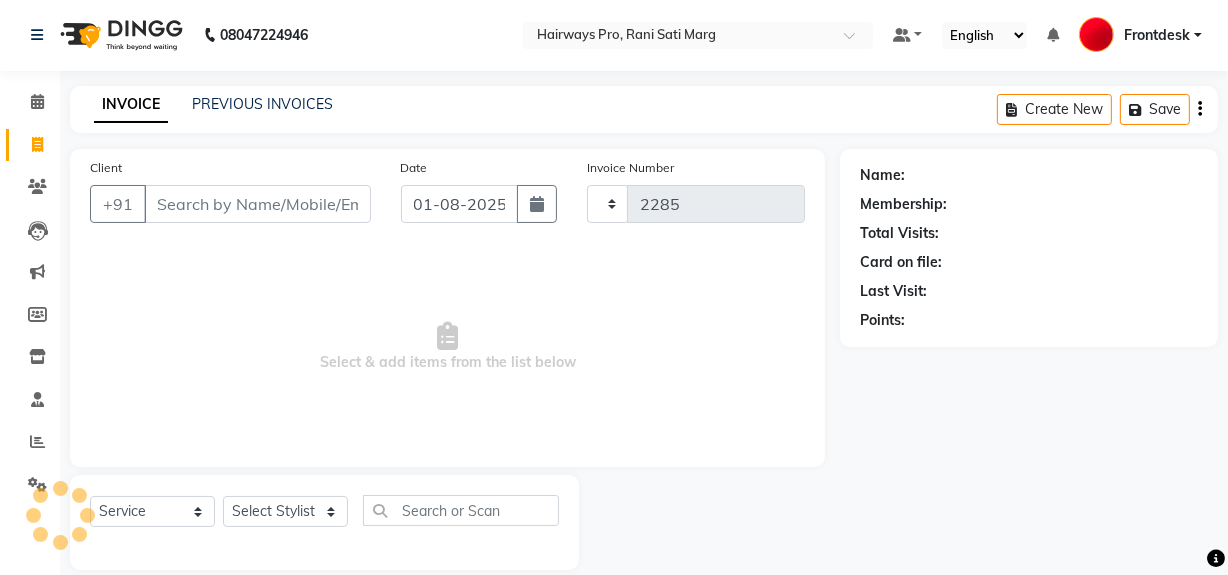 select on "787" 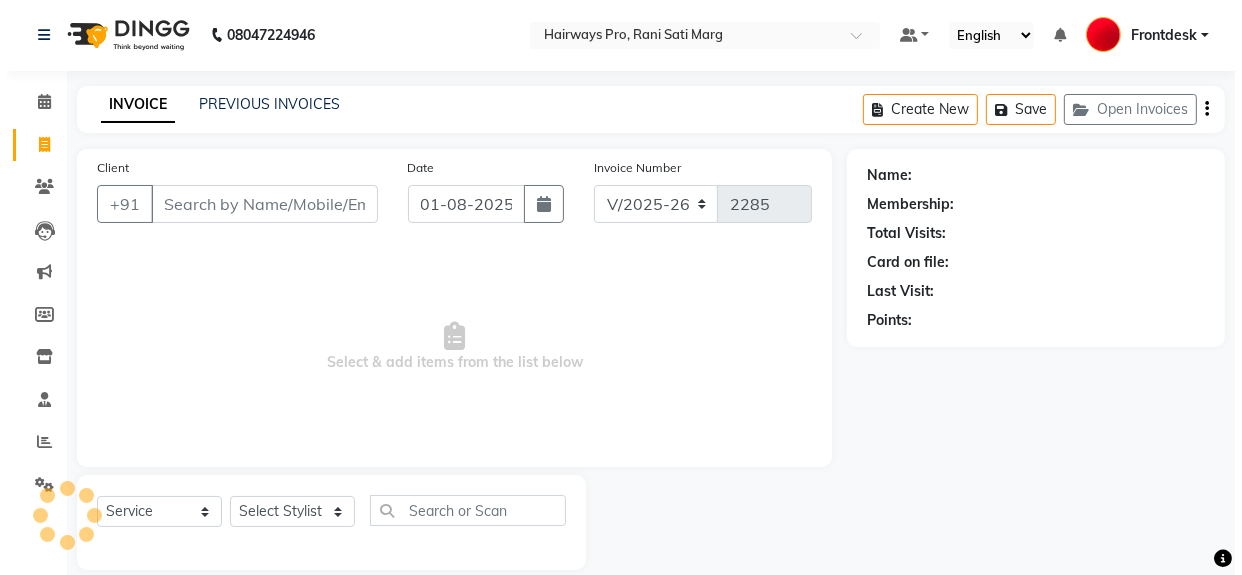 scroll, scrollTop: 26, scrollLeft: 0, axis: vertical 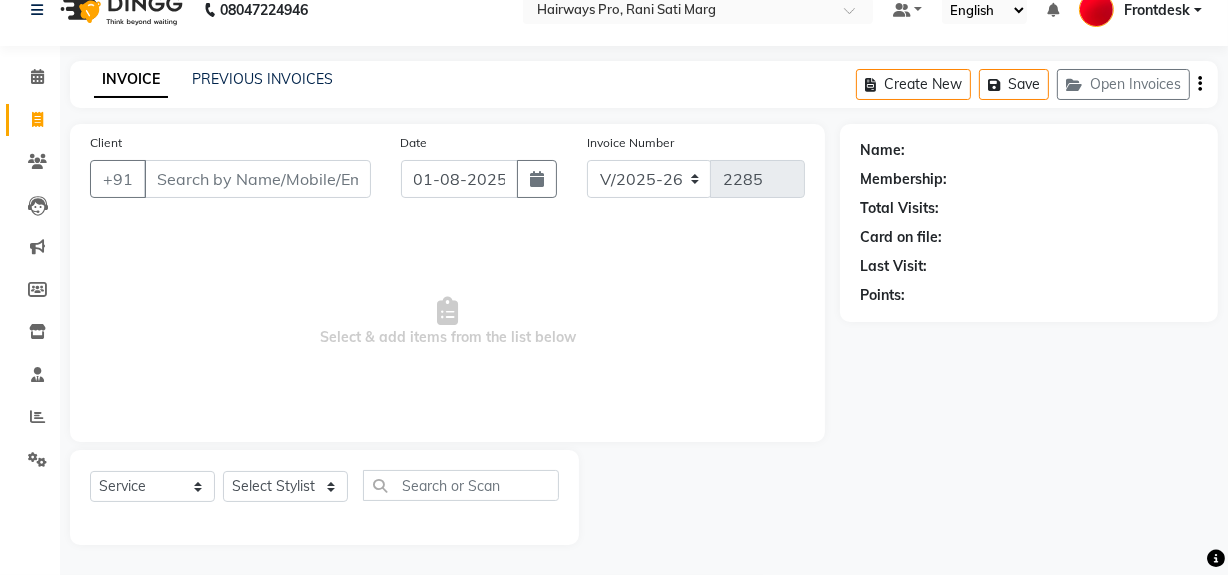 click on "Client" at bounding box center (257, 179) 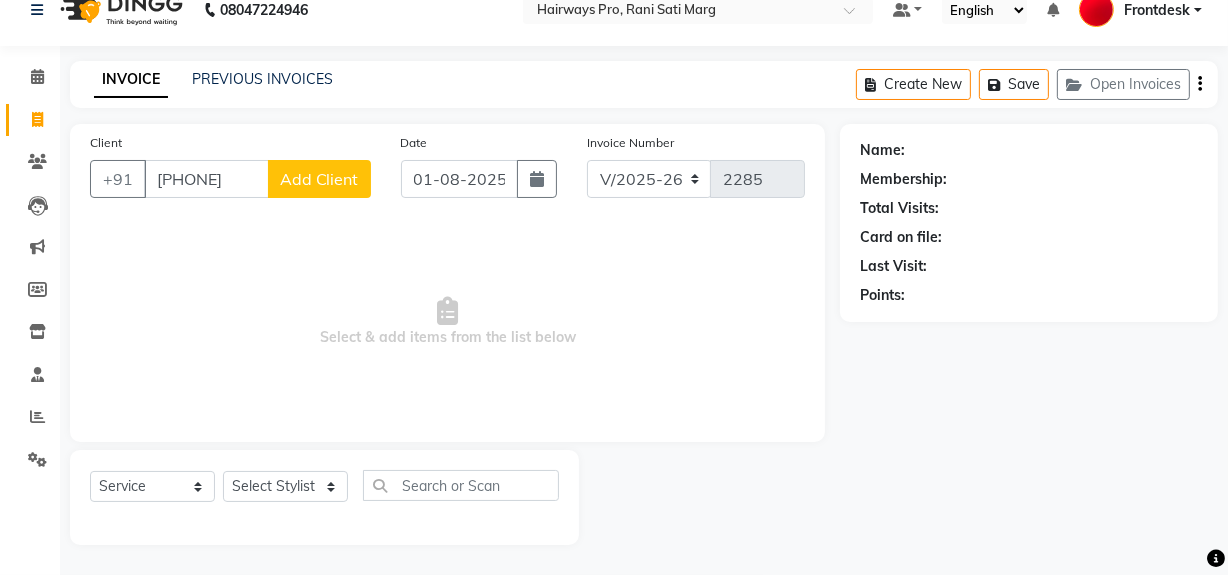 type on "[PHONE]" 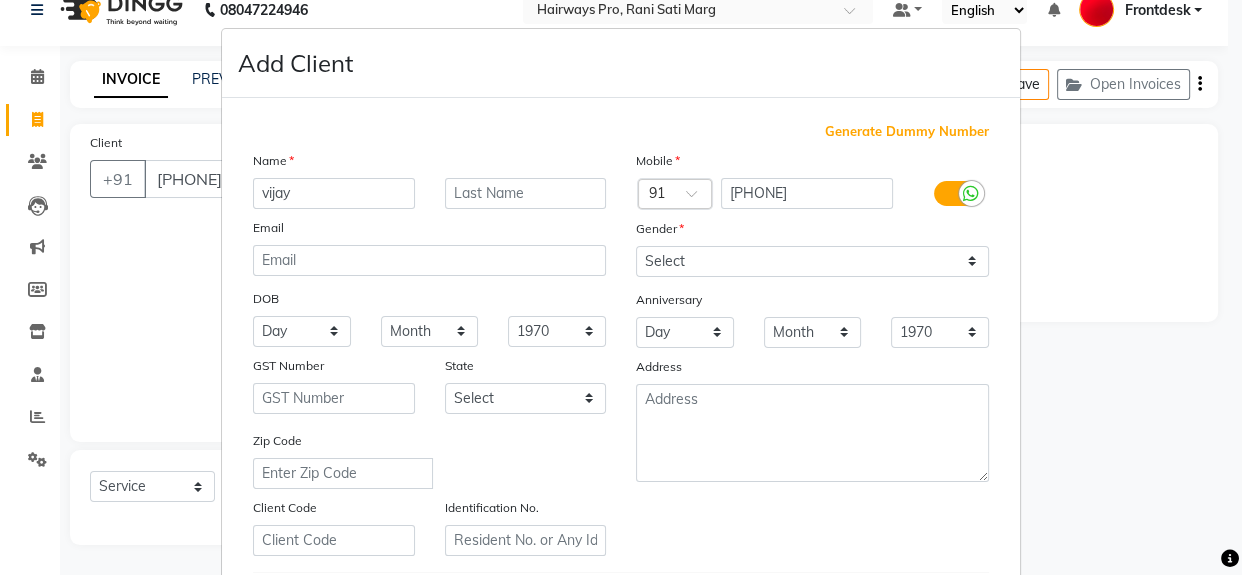 type on "vijay" 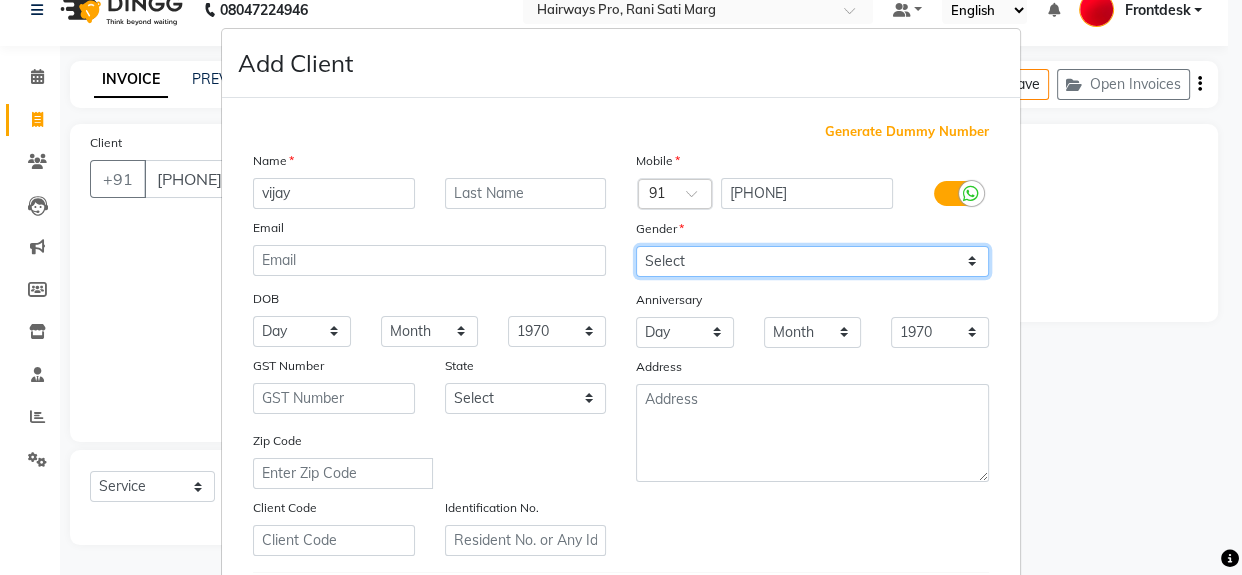 click on "Select Male Female Other Prefer Not To Say" at bounding box center (812, 261) 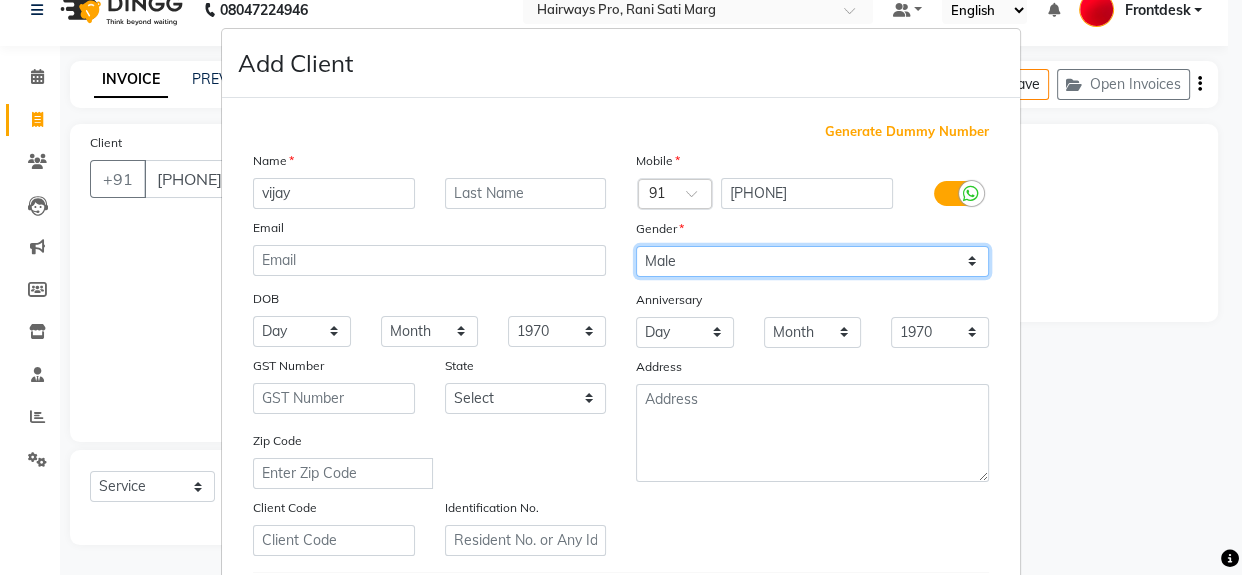 click on "Select Male Female Other Prefer Not To Say" at bounding box center (812, 261) 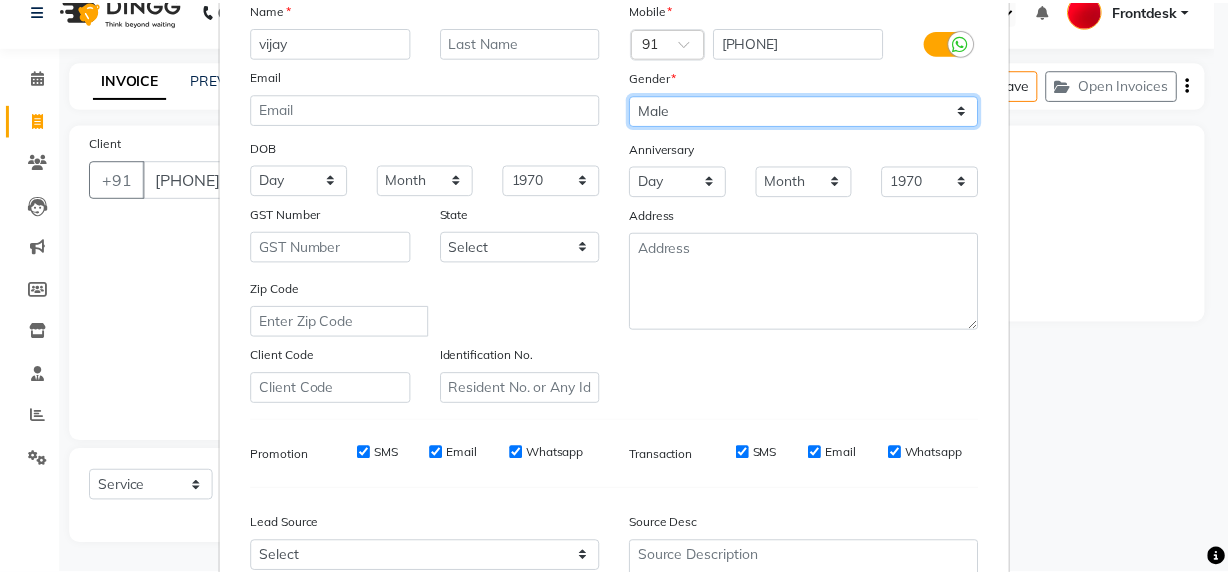 scroll, scrollTop: 353, scrollLeft: 0, axis: vertical 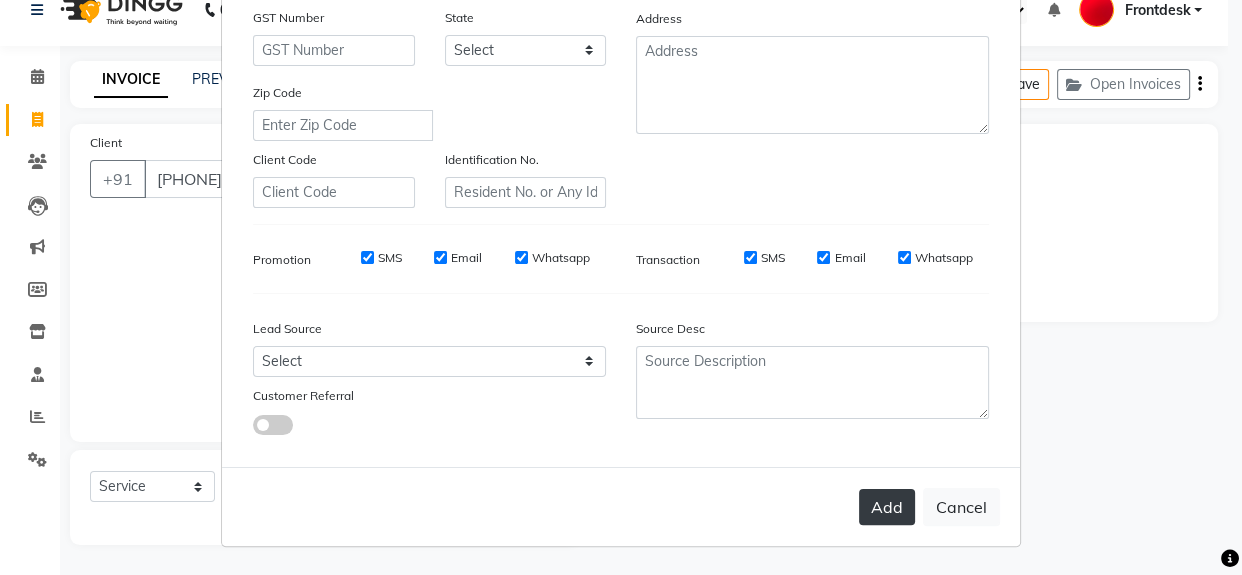 click on "Add" at bounding box center [887, 507] 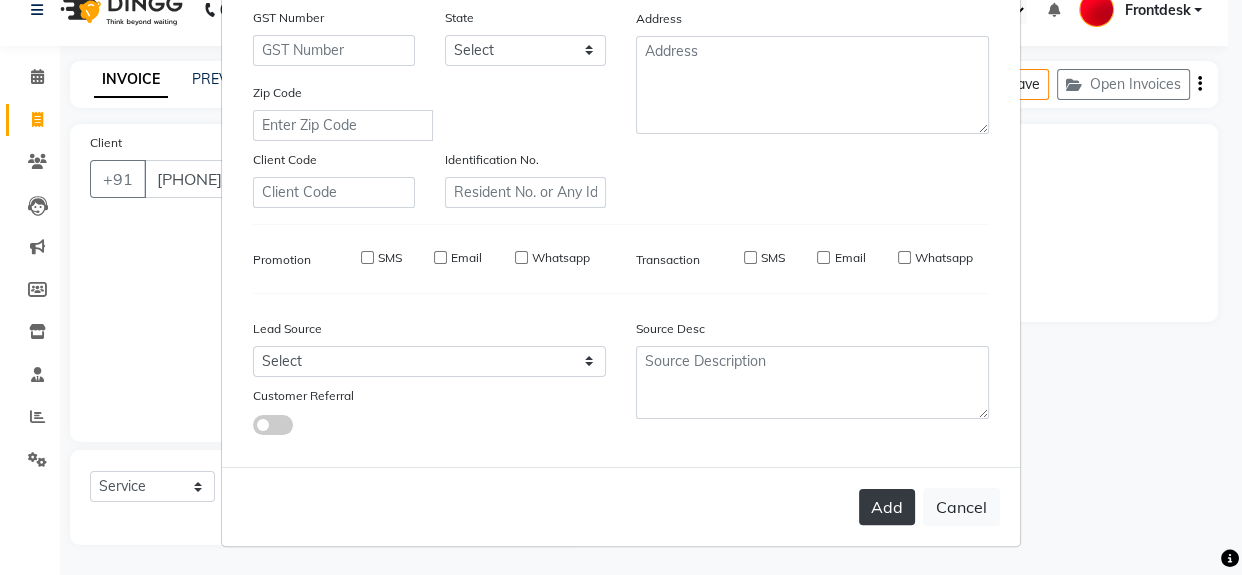 type 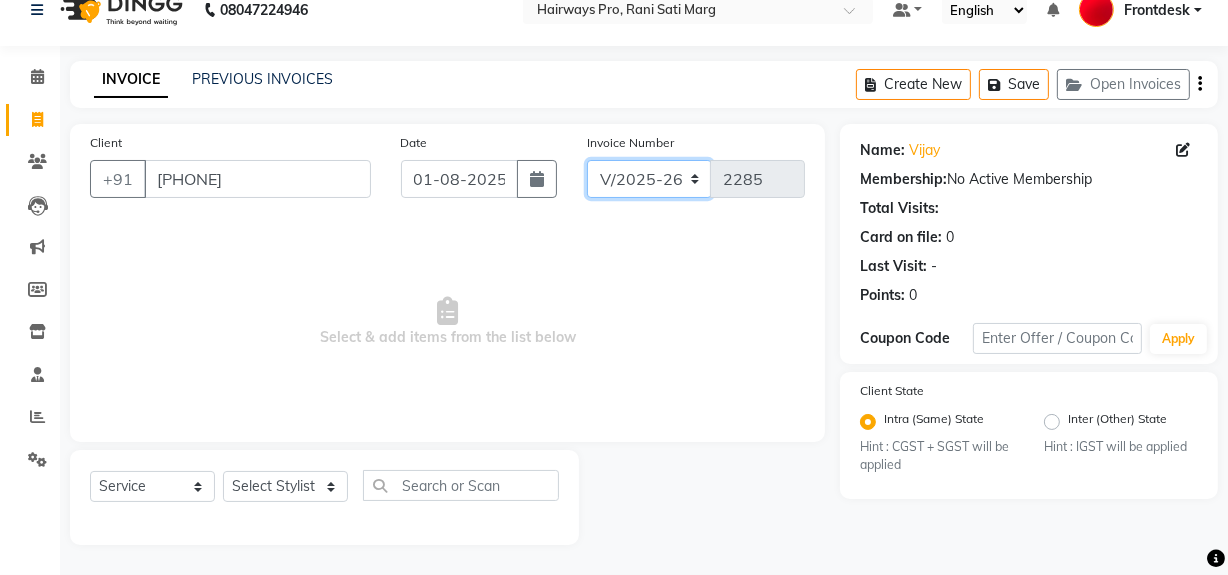 click on "INV/25-26 V/2025-26" 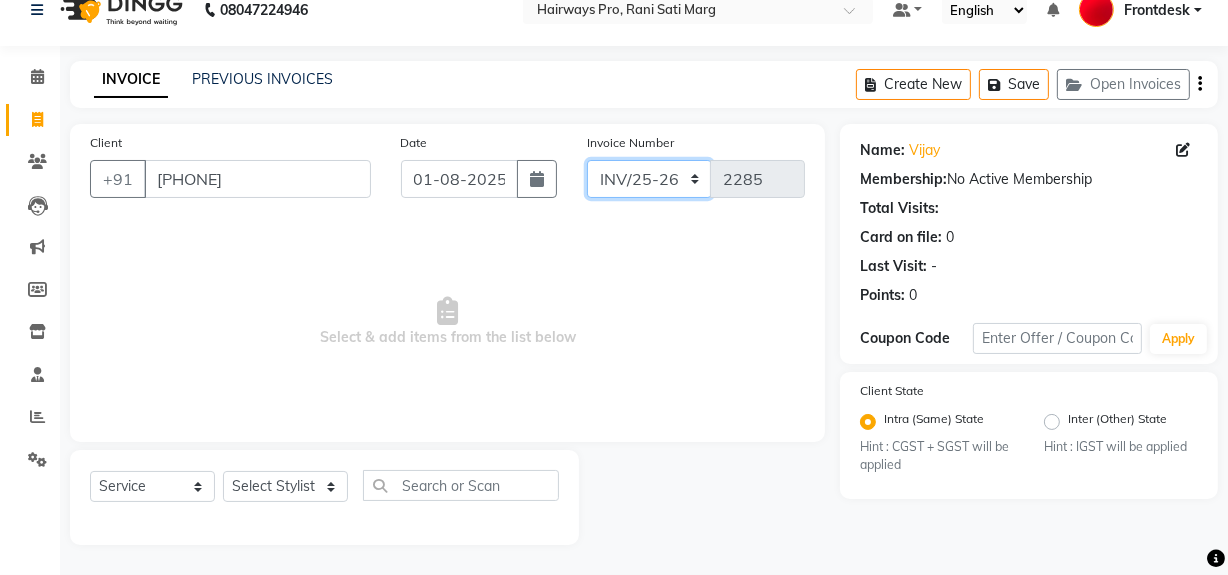 click on "INV/25-26 V/2025-26" 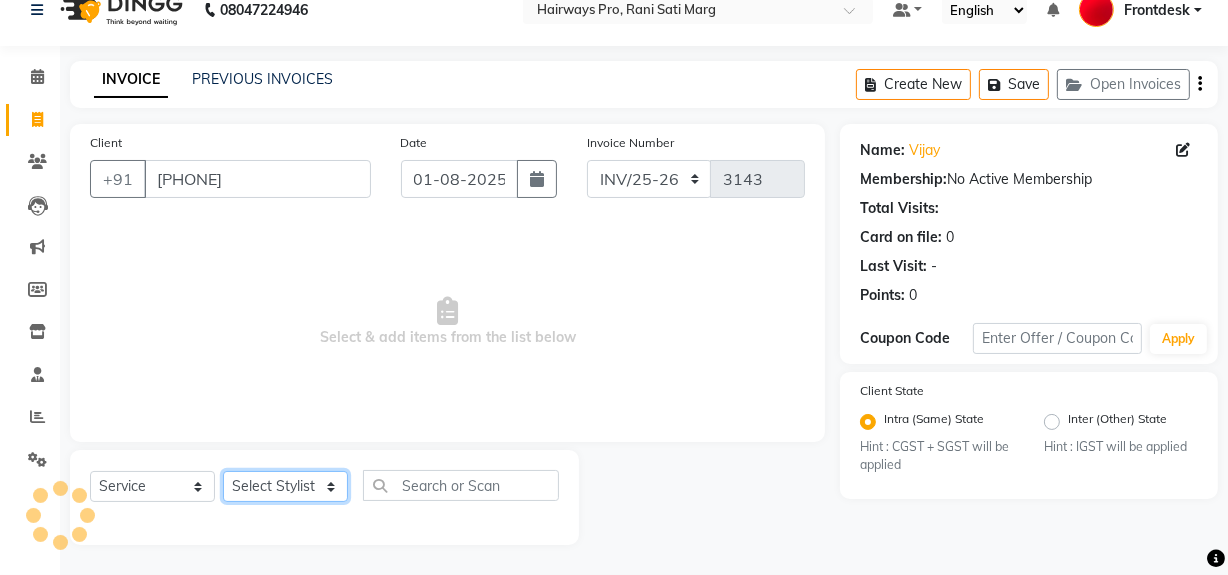 click on "Select Stylist ABID DANISH Faiz shaikh Frontdesk INTEZAR SALMANI JYOTI Kamal Salmani KAVITA MUSTAFA RAFIQUE Sonal SONU WAQAR ZAFAR" 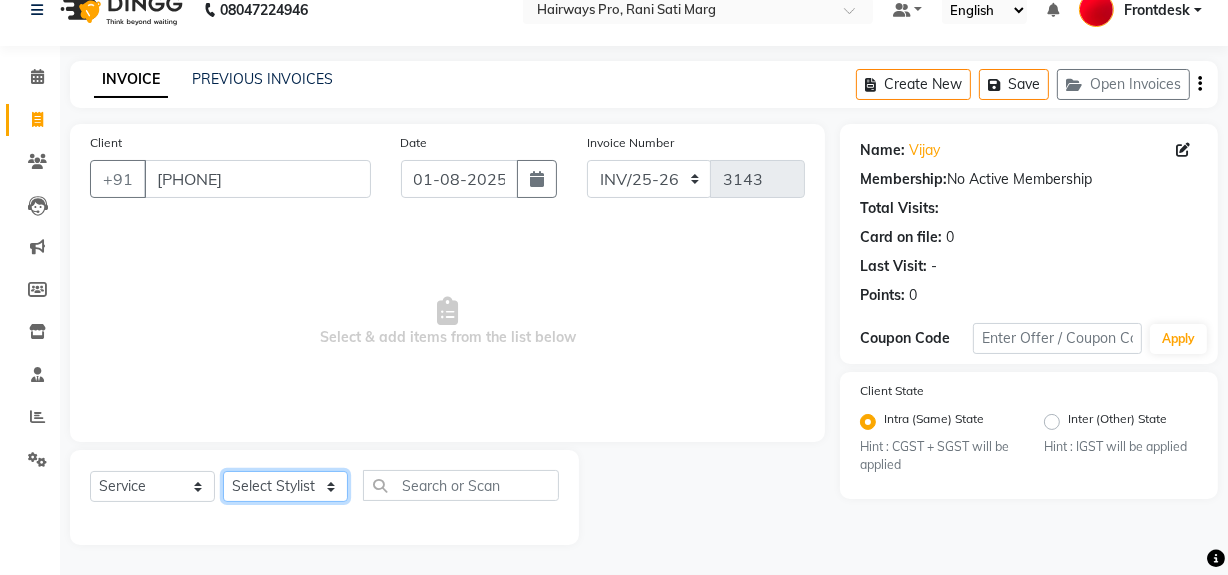select on "13192" 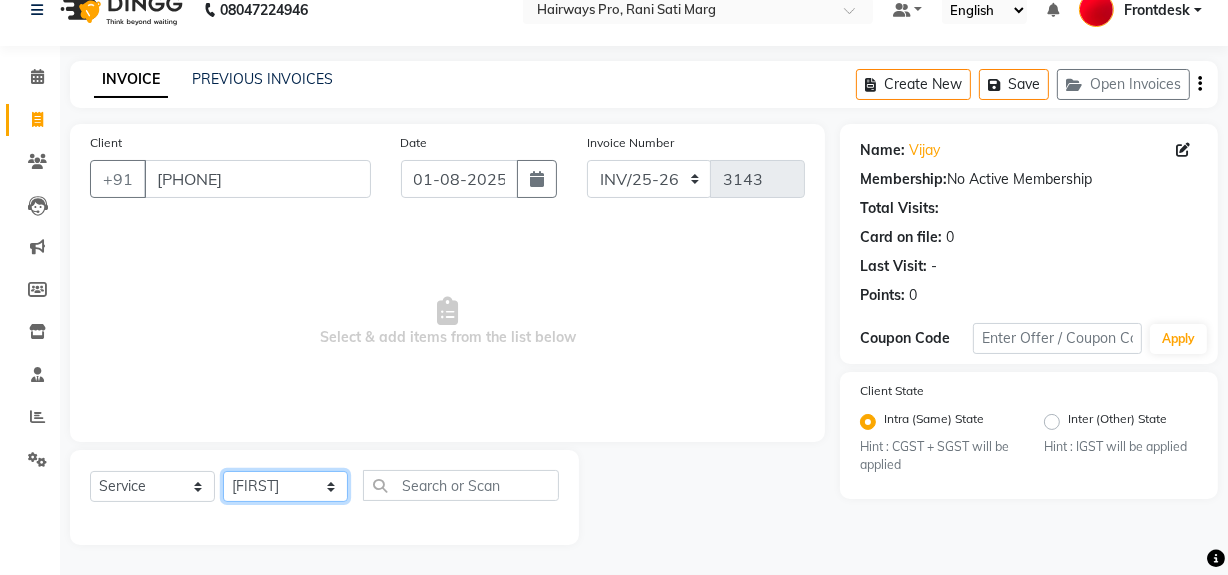 click on "Select Stylist ABID DANISH Faiz shaikh Frontdesk INTEZAR SALMANI JYOTI Kamal Salmani KAVITA MUSTAFA RAFIQUE Sonal SONU WAQAR ZAFAR" 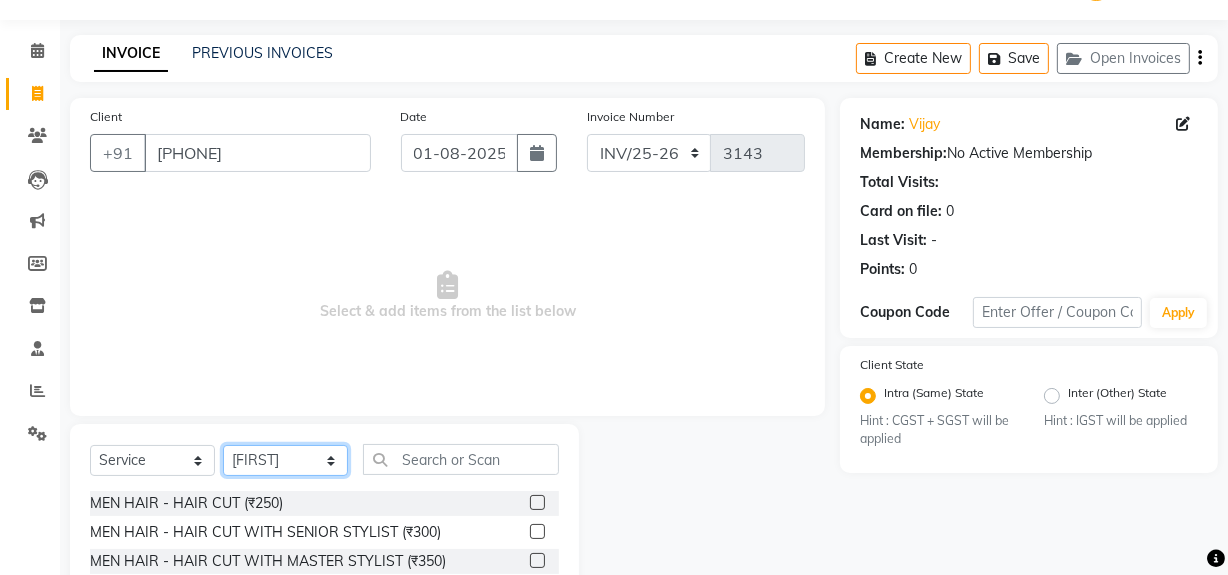scroll, scrollTop: 226, scrollLeft: 0, axis: vertical 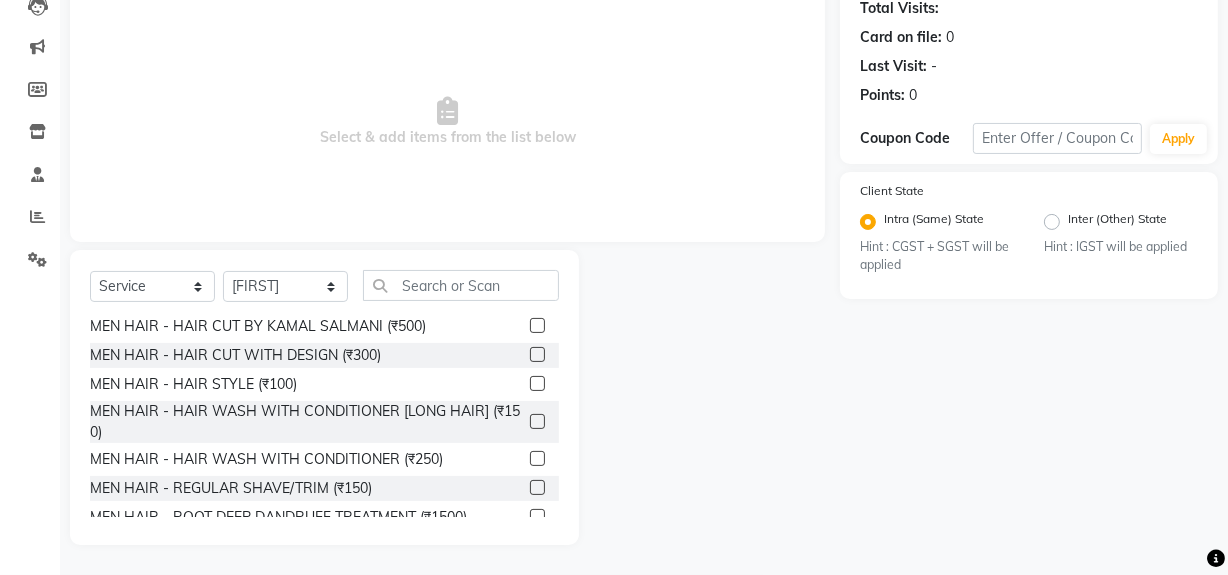 click 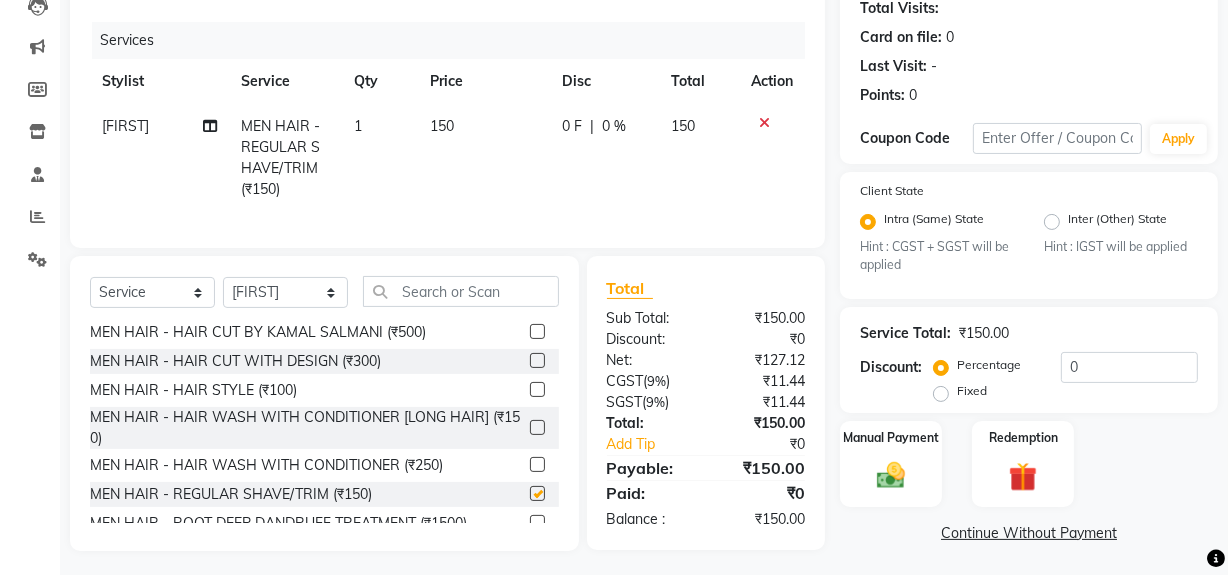 scroll, scrollTop: 99, scrollLeft: 0, axis: vertical 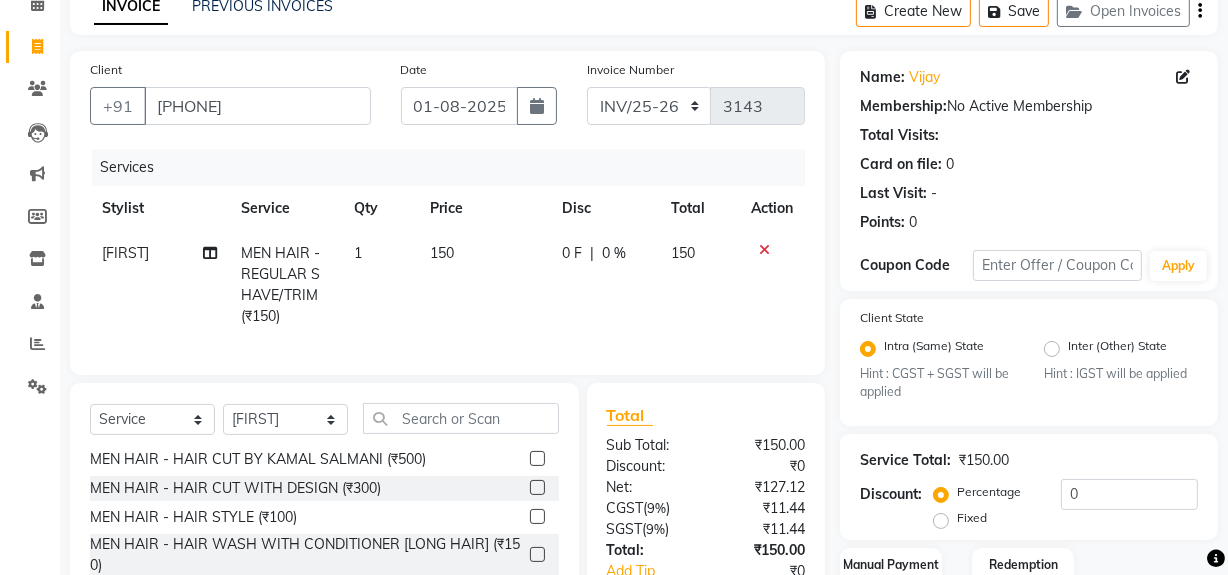 checkbox on "false" 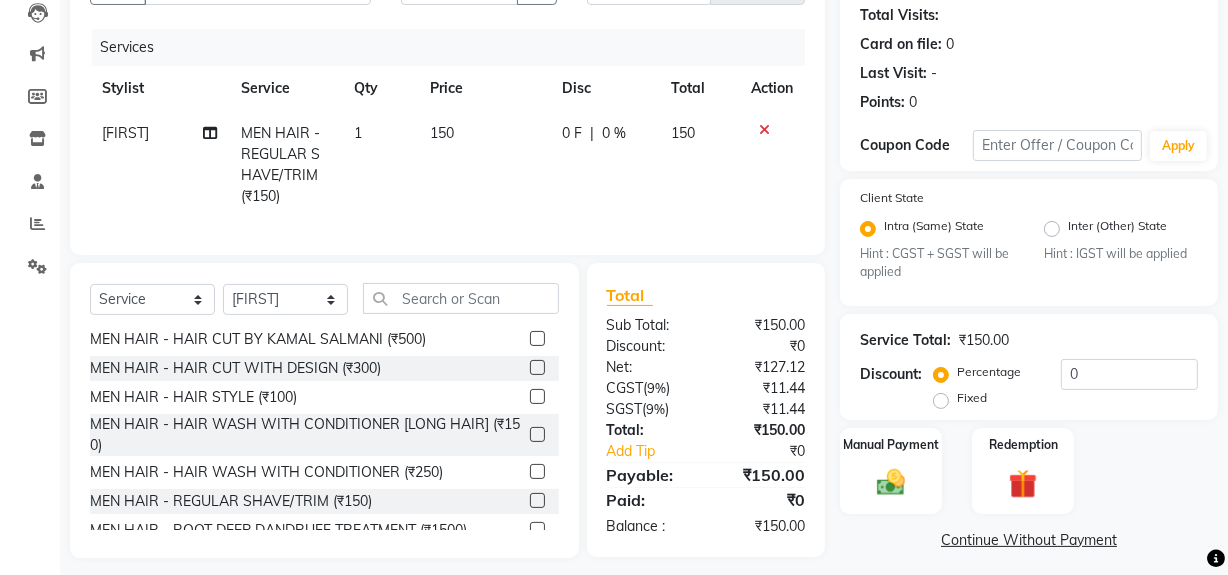 scroll, scrollTop: 245, scrollLeft: 0, axis: vertical 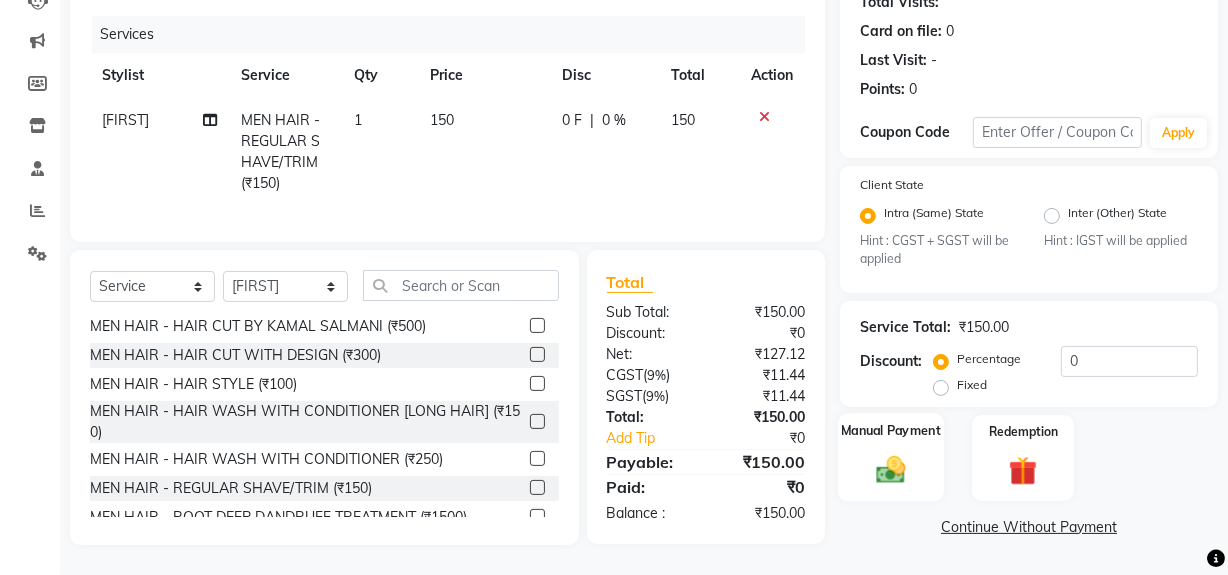 click 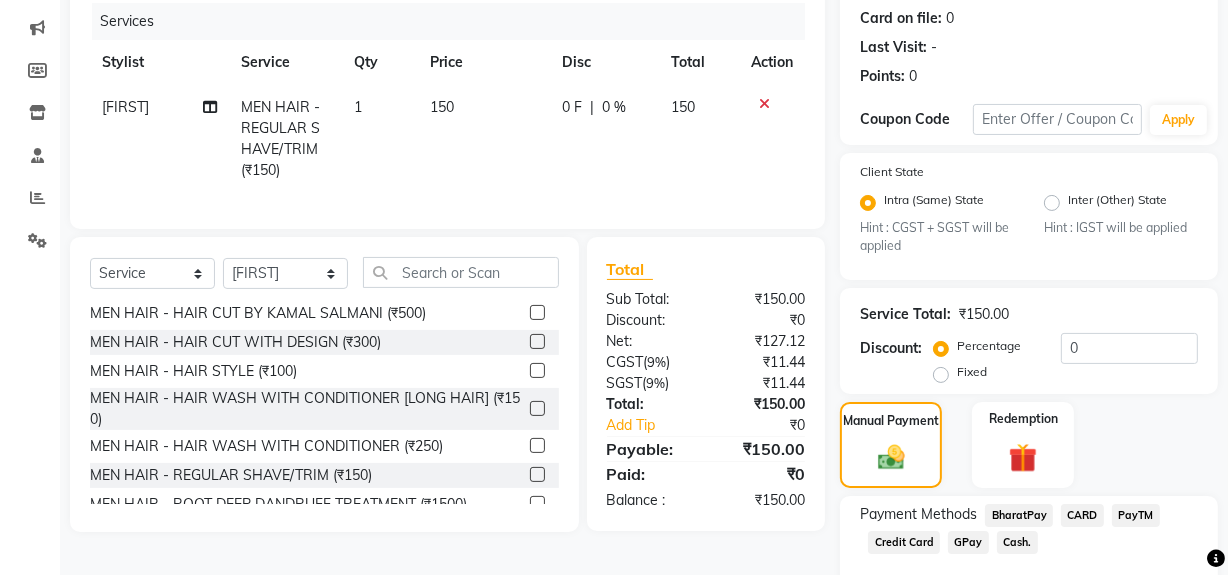 click on "Cash." 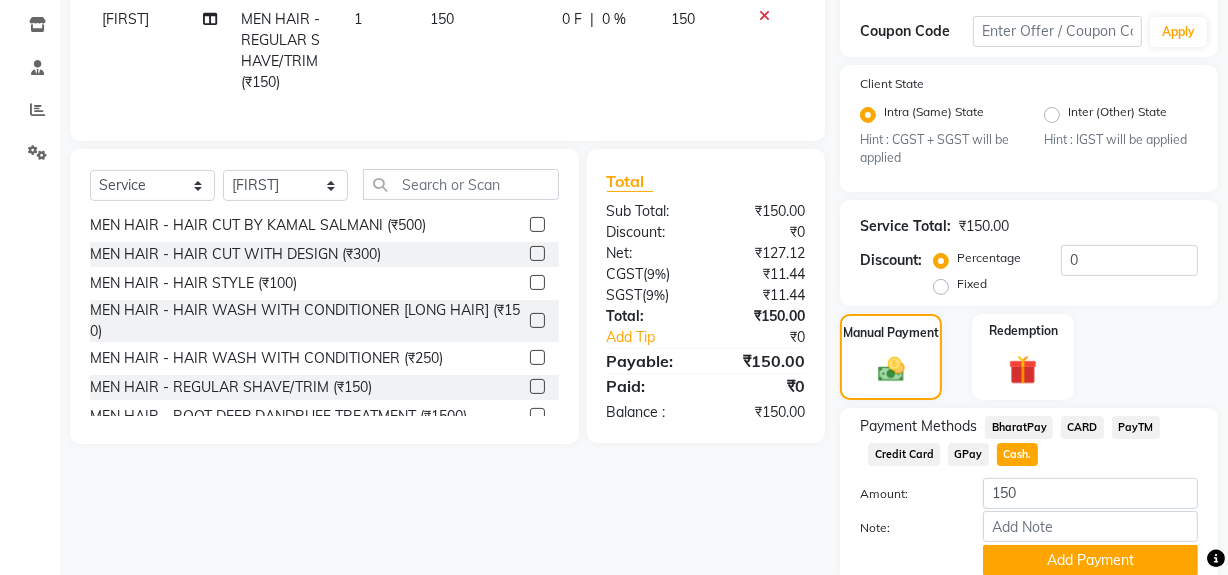 scroll, scrollTop: 413, scrollLeft: 0, axis: vertical 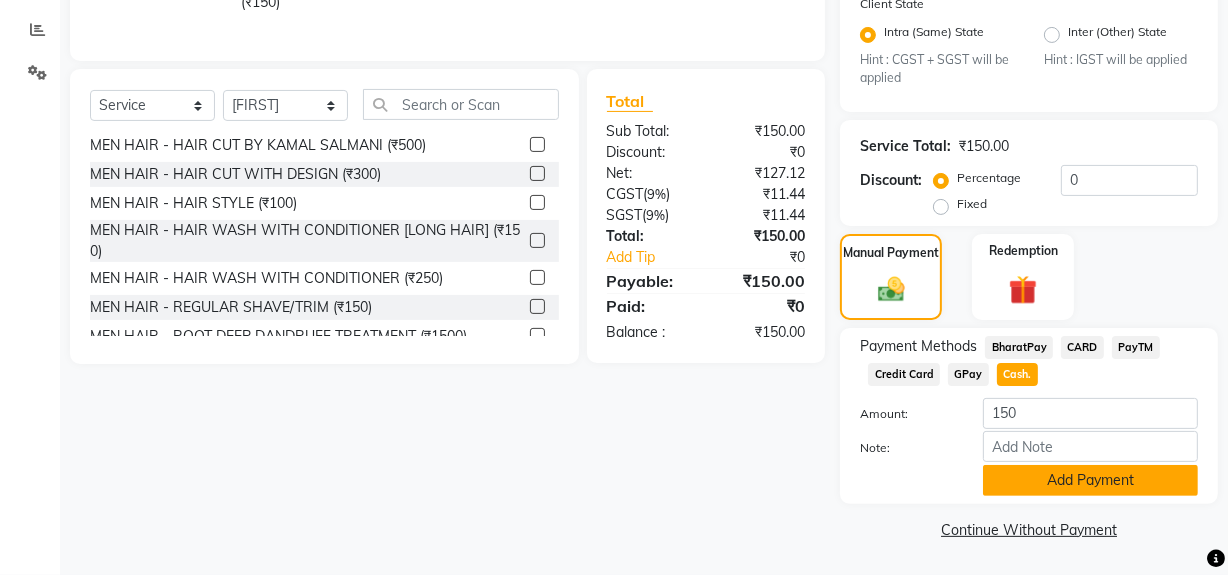 click on "Add Payment" 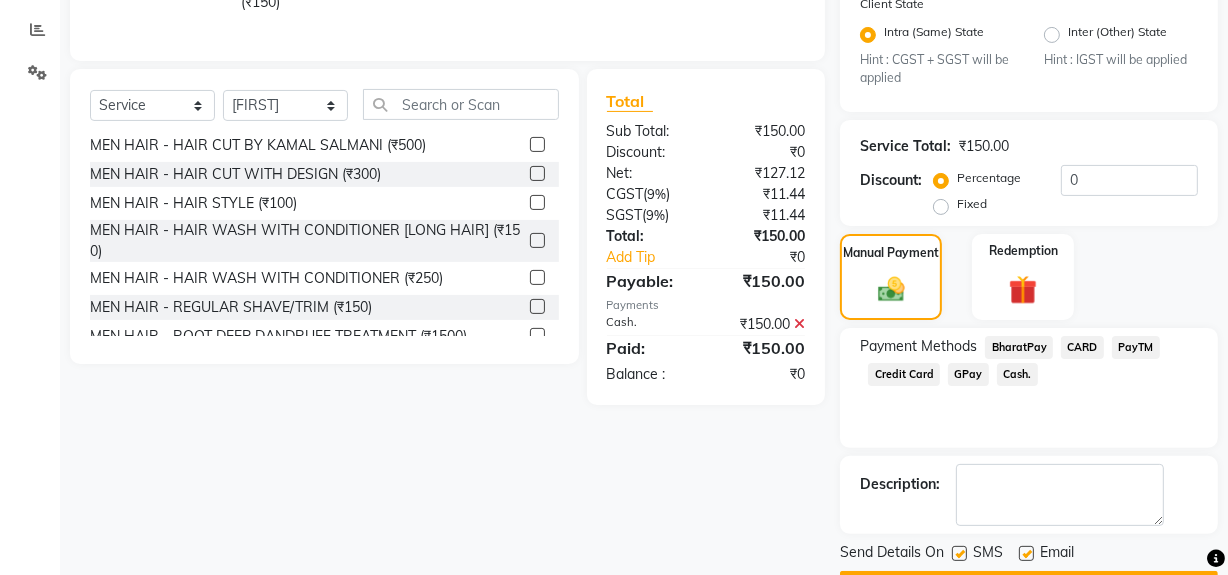 click 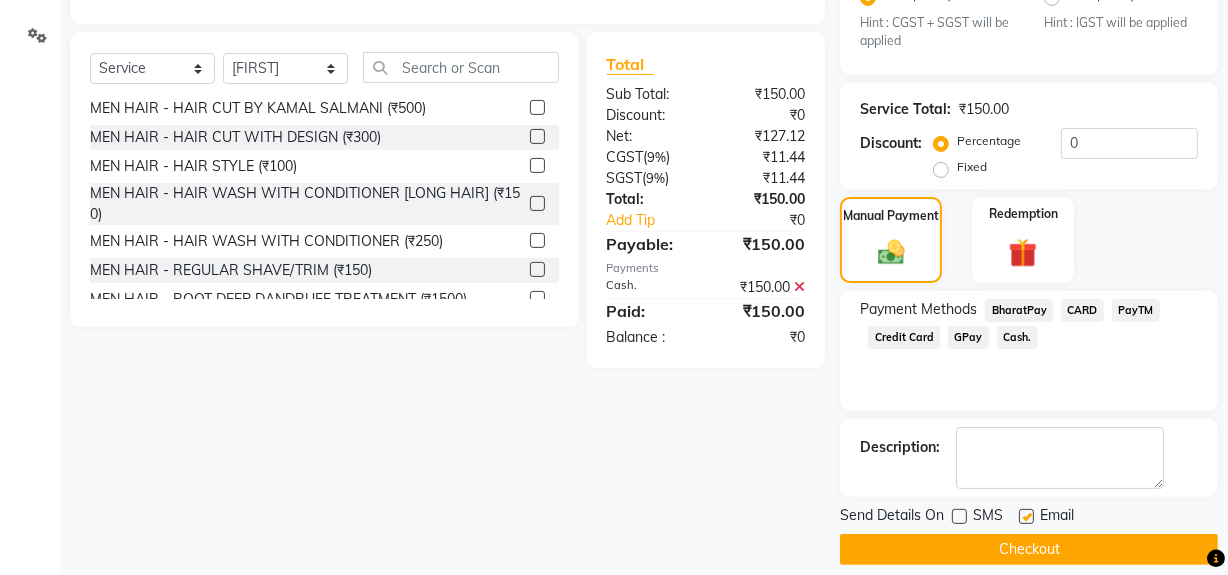 scroll, scrollTop: 470, scrollLeft: 0, axis: vertical 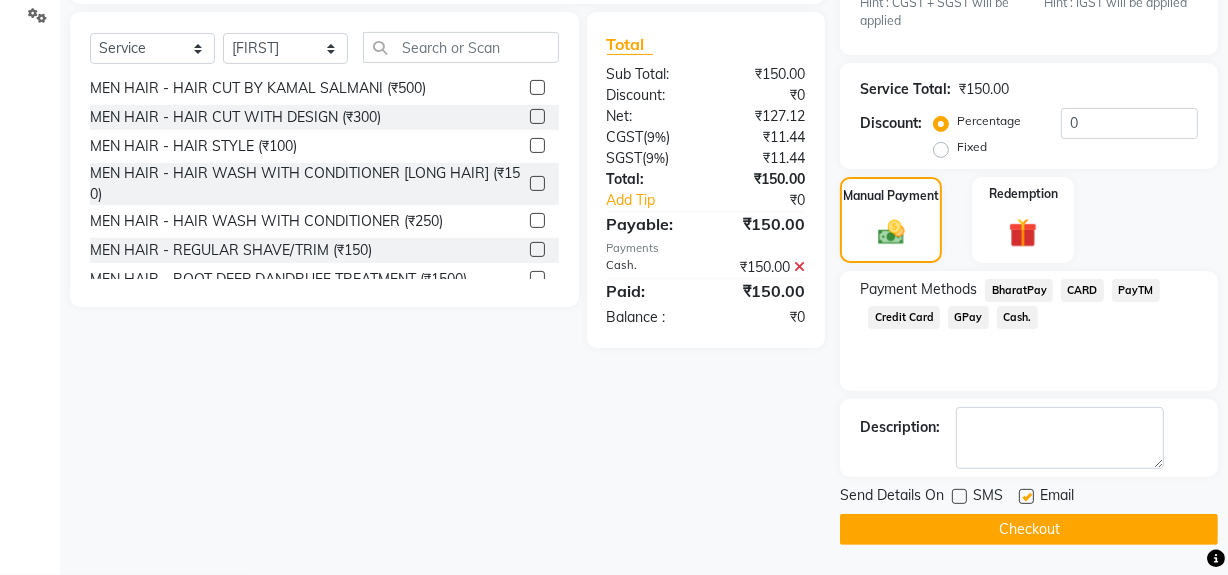 click on "Checkout" 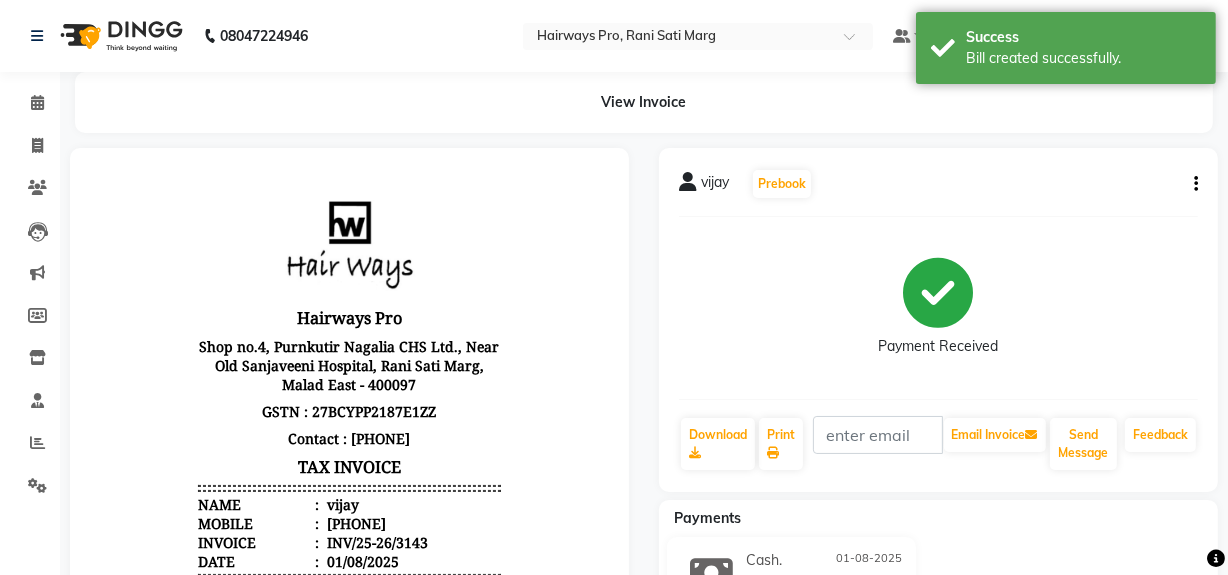 scroll, scrollTop: 0, scrollLeft: 0, axis: both 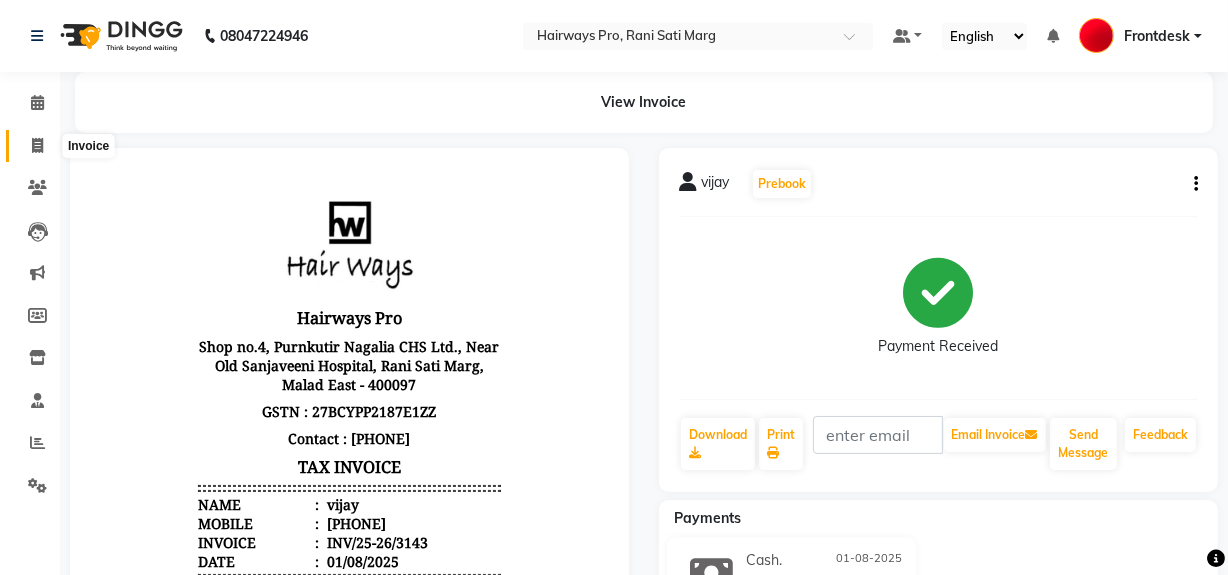 click 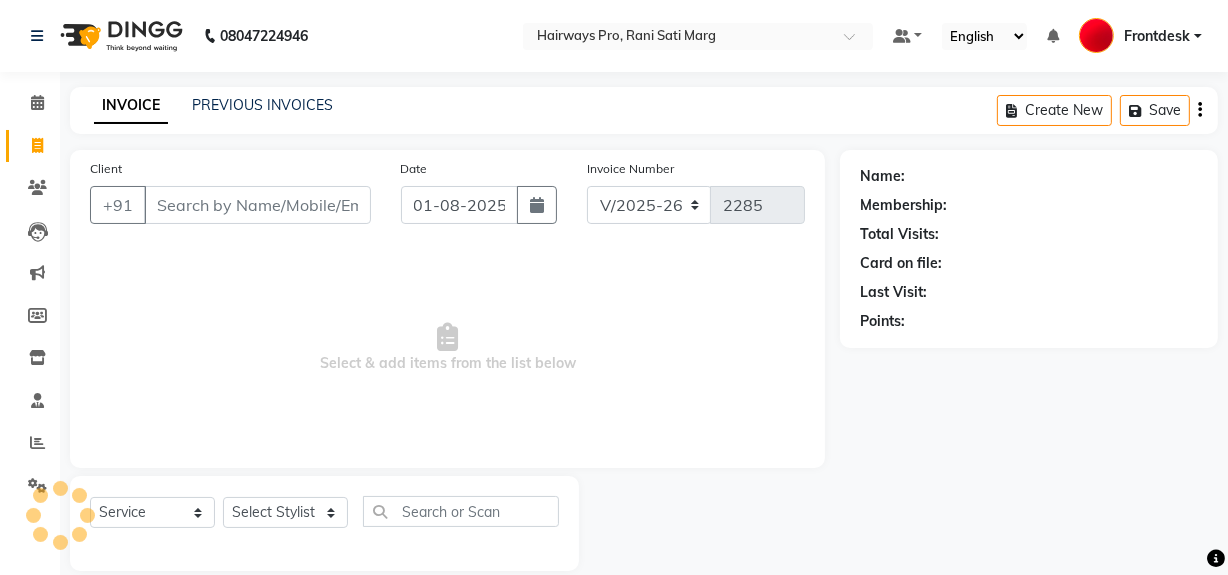 scroll, scrollTop: 26, scrollLeft: 0, axis: vertical 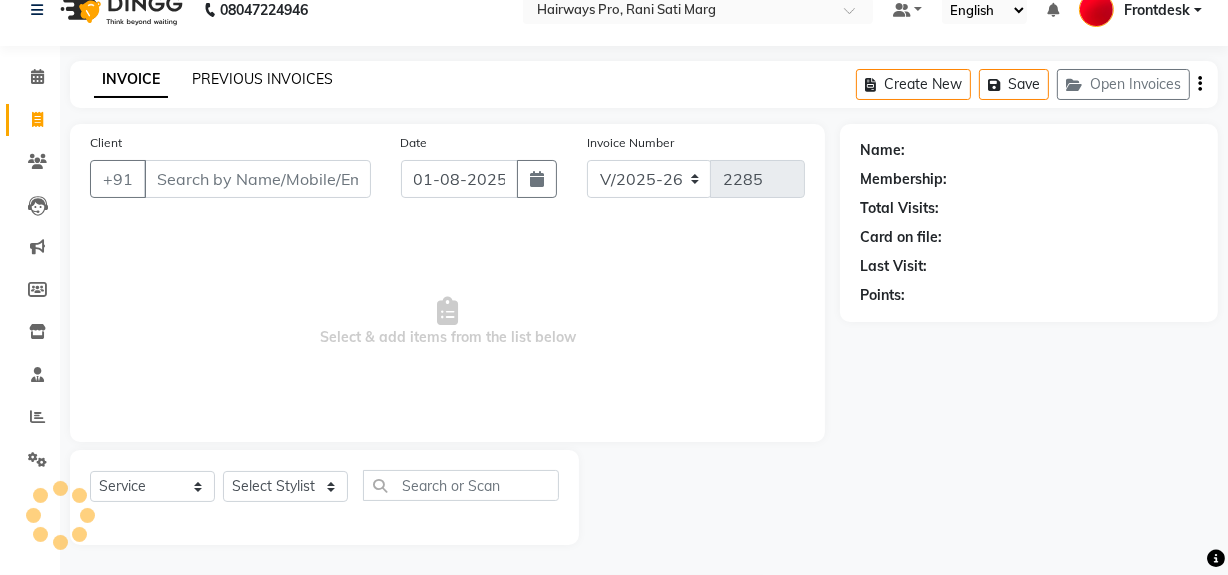 click on "PREVIOUS INVOICES" 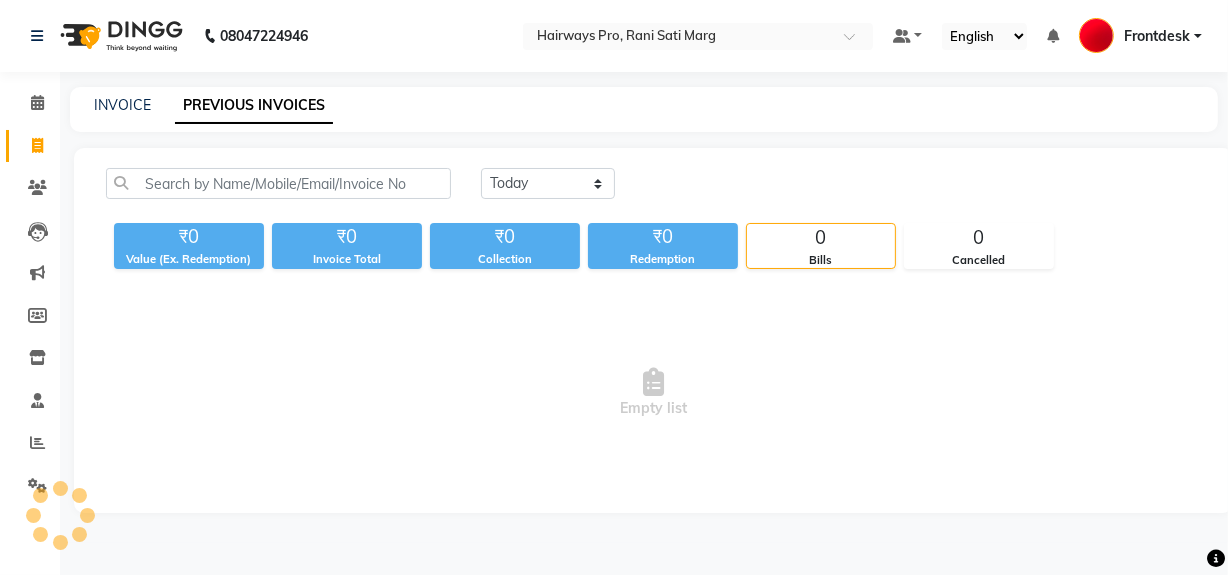 scroll, scrollTop: 0, scrollLeft: 0, axis: both 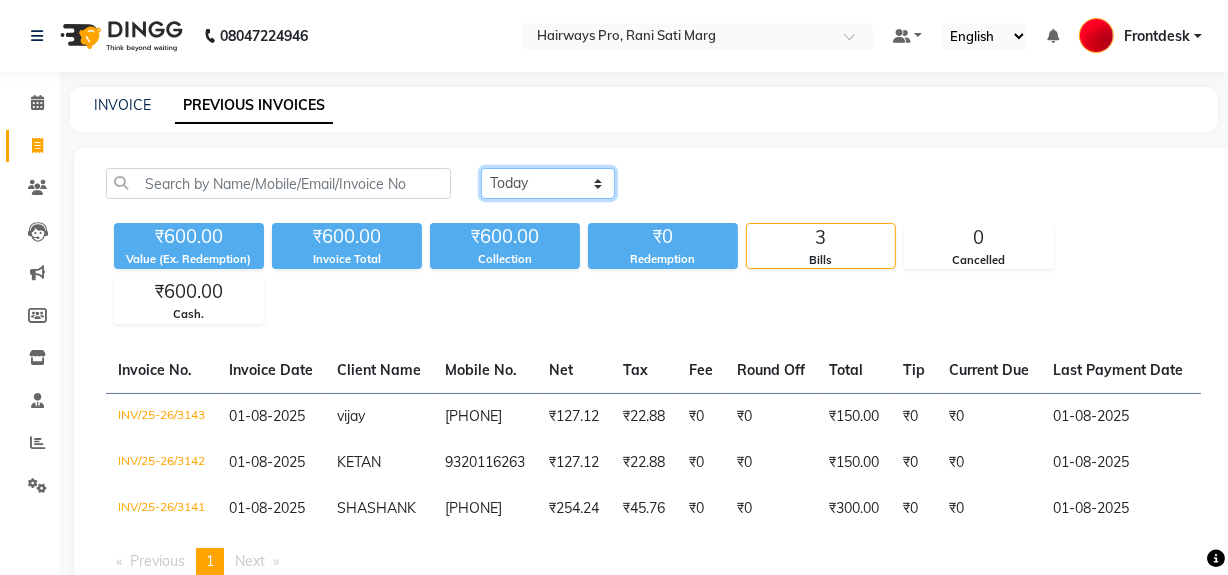 click on "Today Yesterday Custom Range" 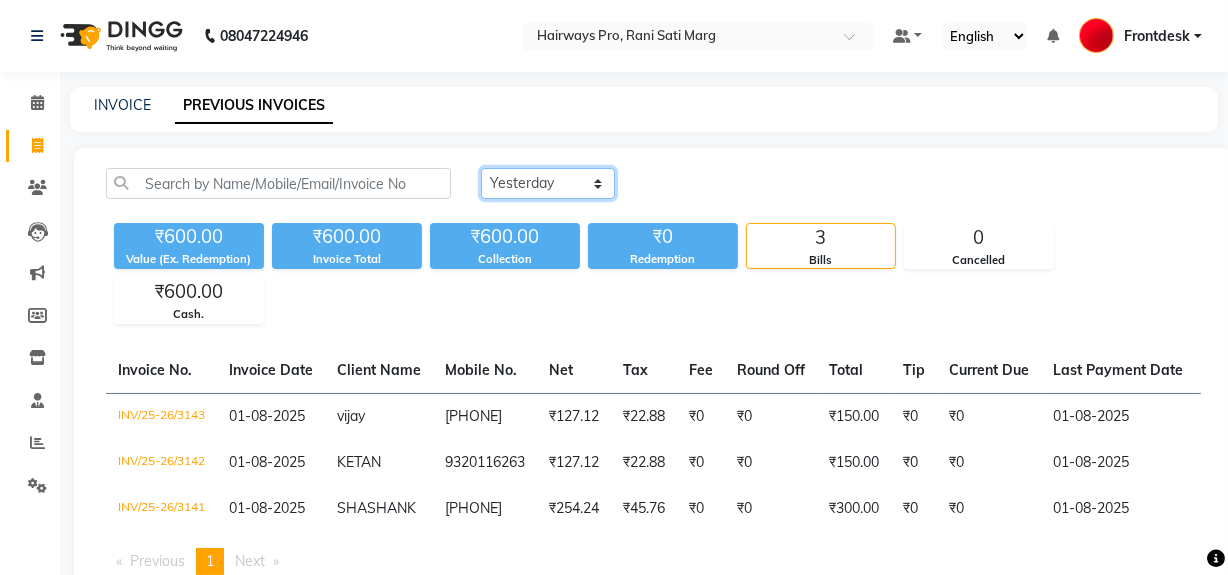 click on "Today Yesterday Custom Range" 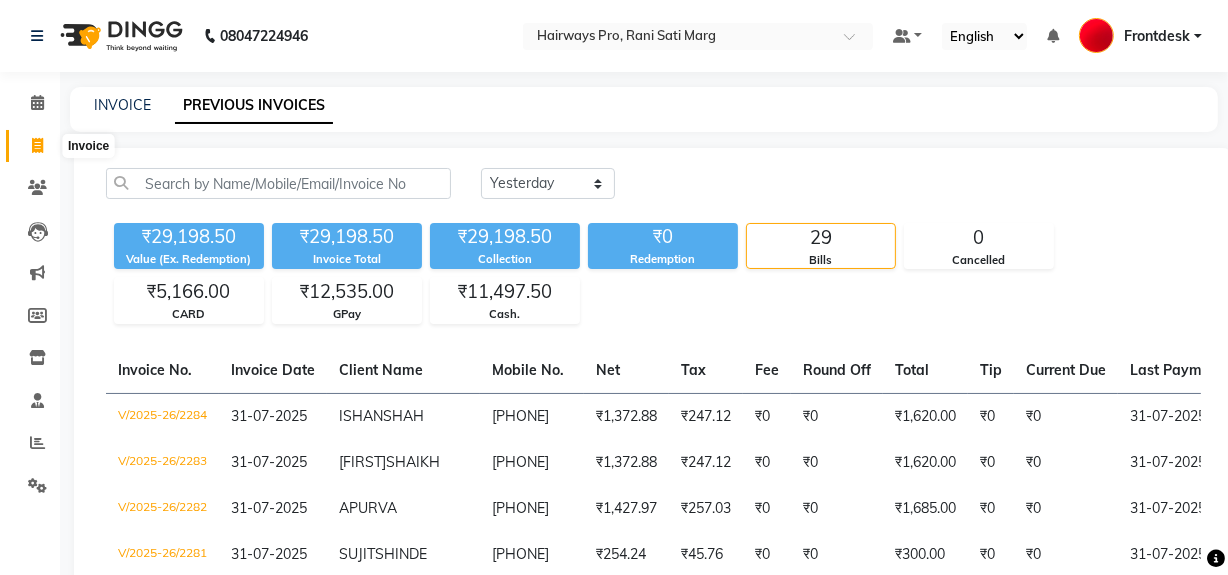 click 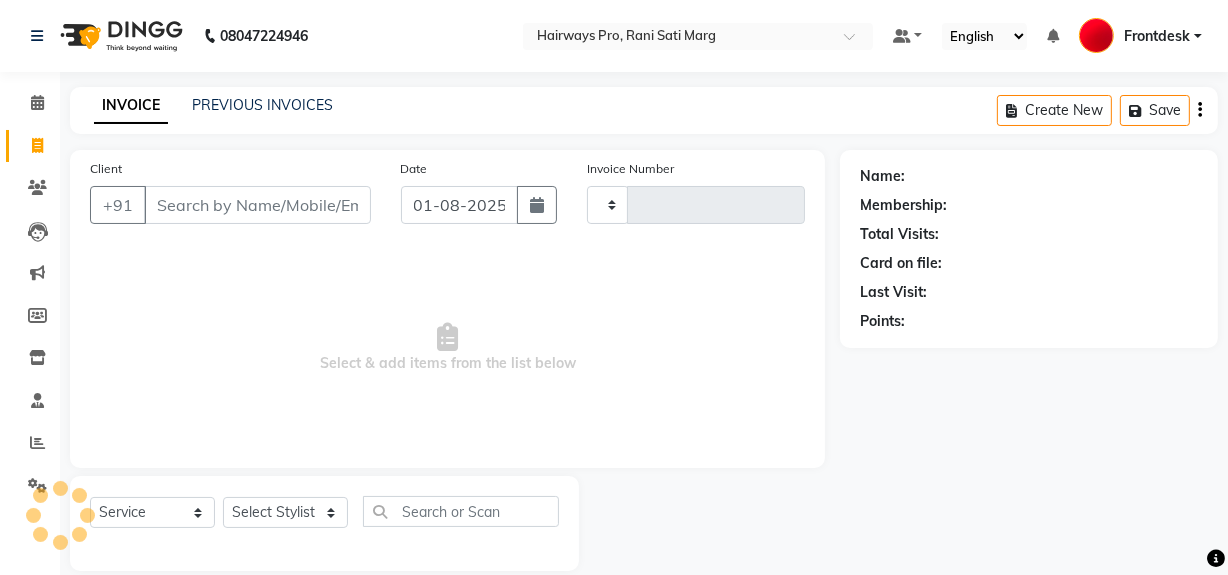 scroll, scrollTop: 26, scrollLeft: 0, axis: vertical 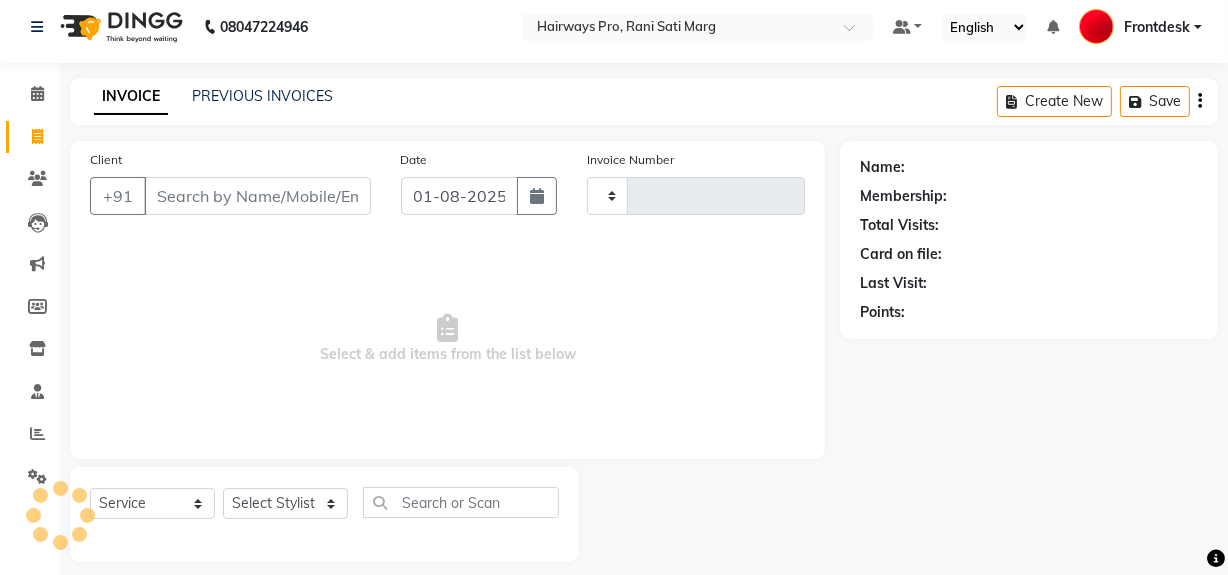 type on "2285" 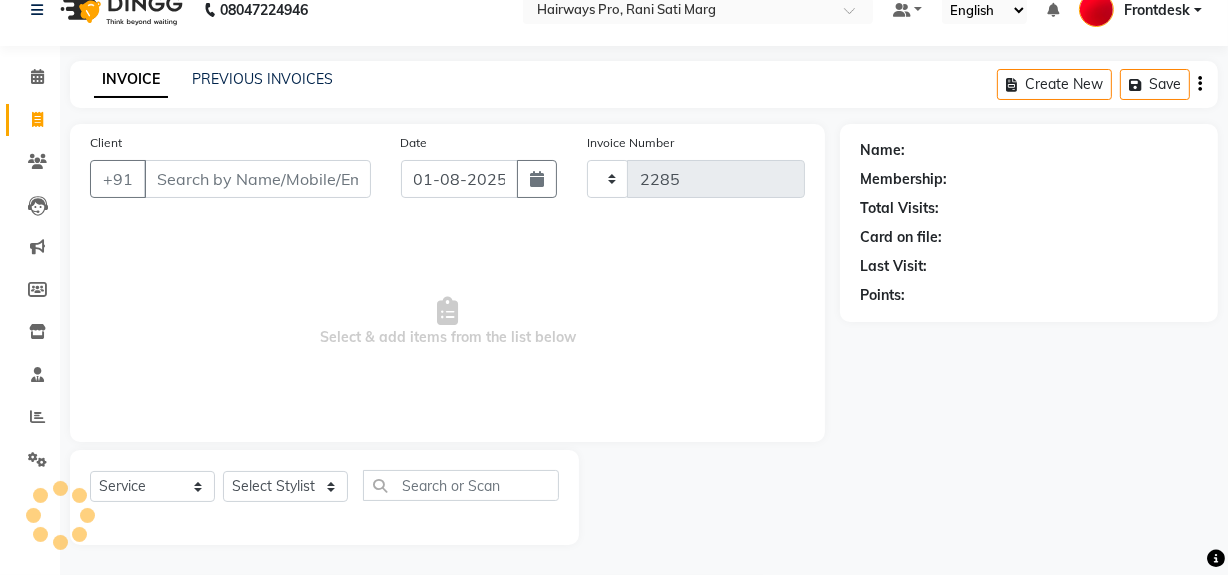 select on "787" 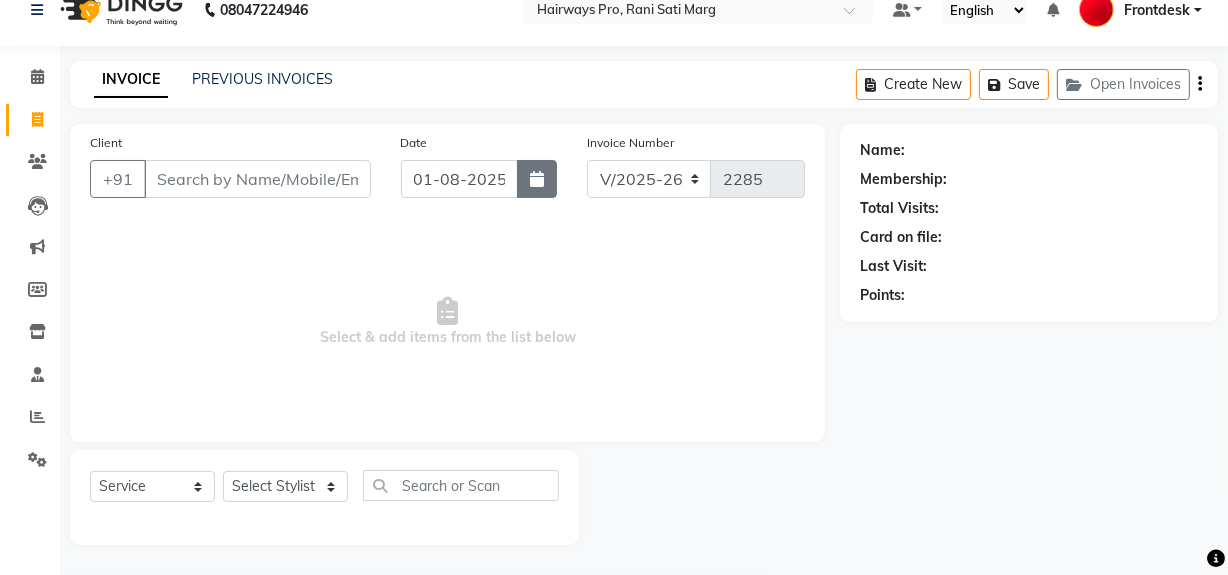 click 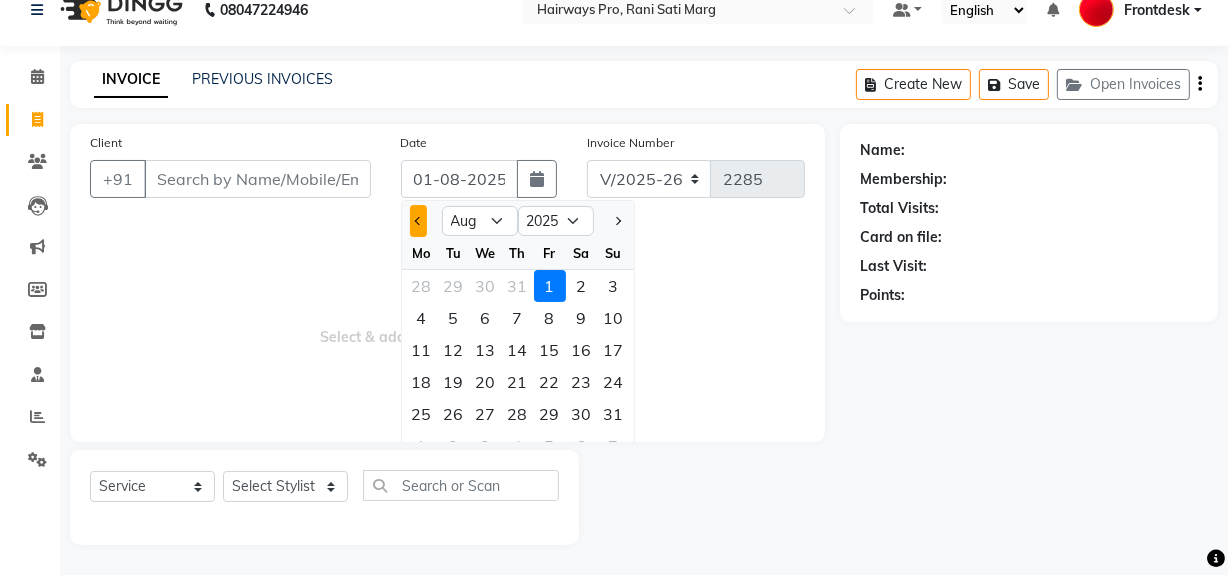 click 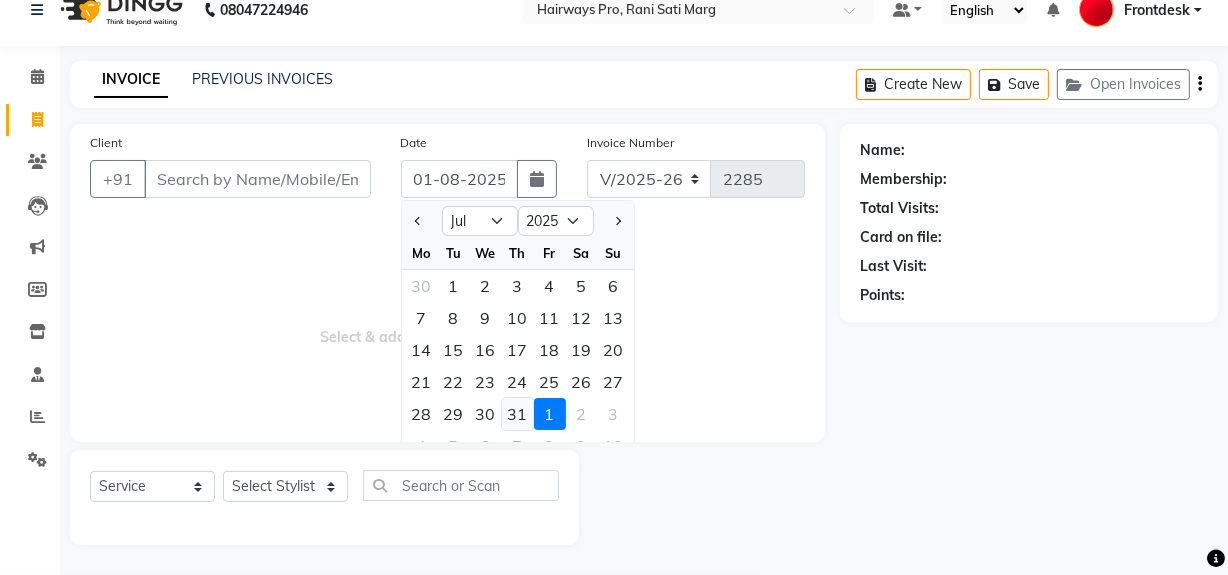 click on "31" 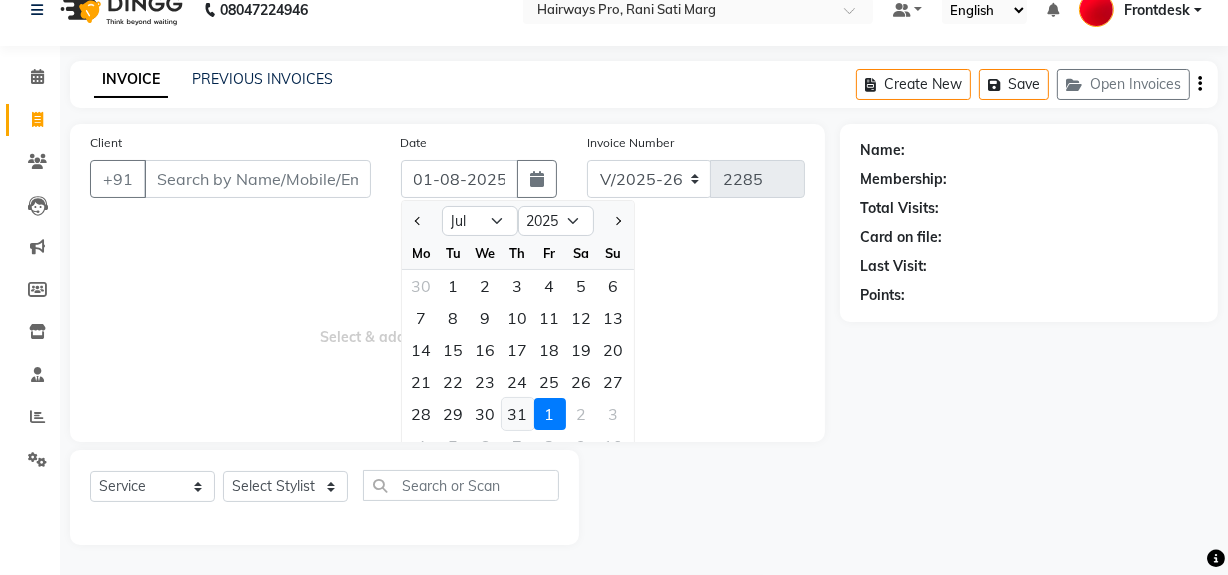 type on "31-07-2025" 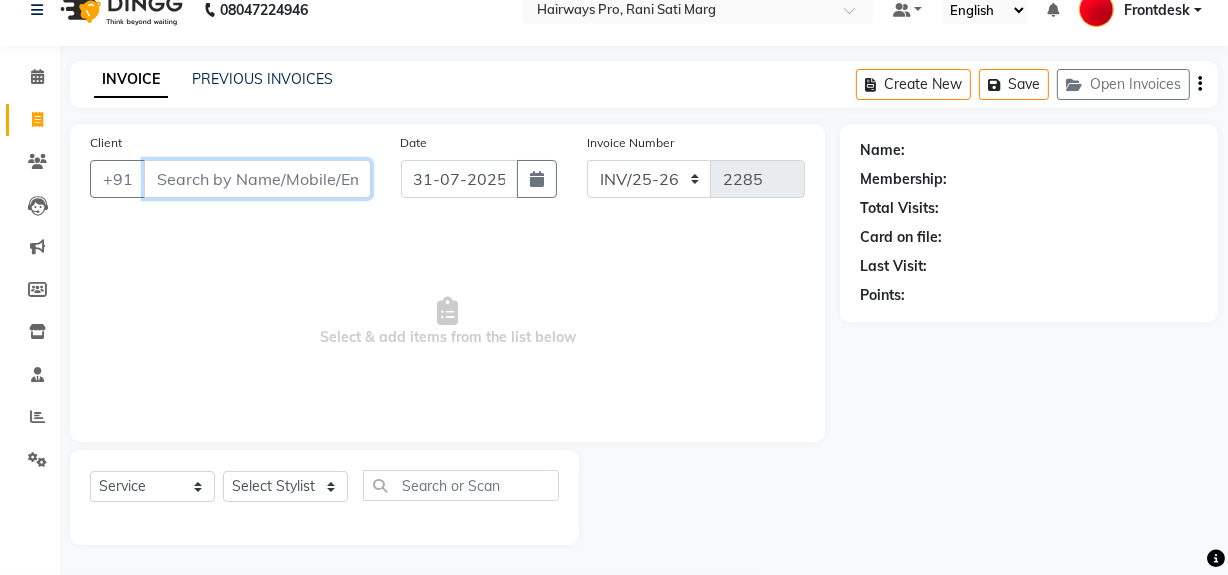 click on "Client" at bounding box center (257, 179) 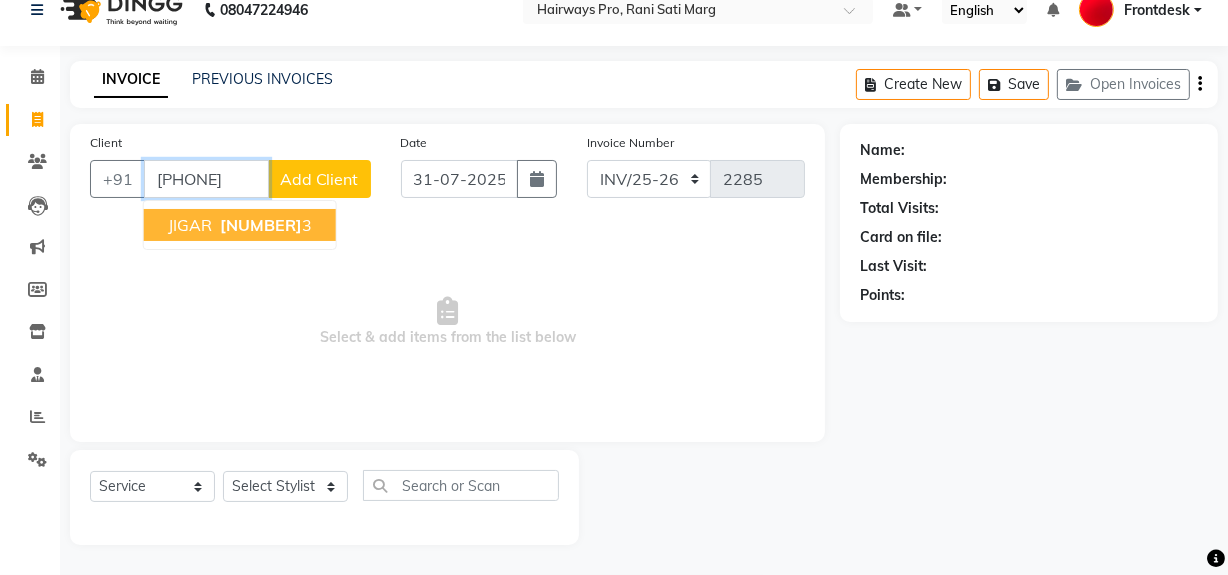 type on "[PHONE]" 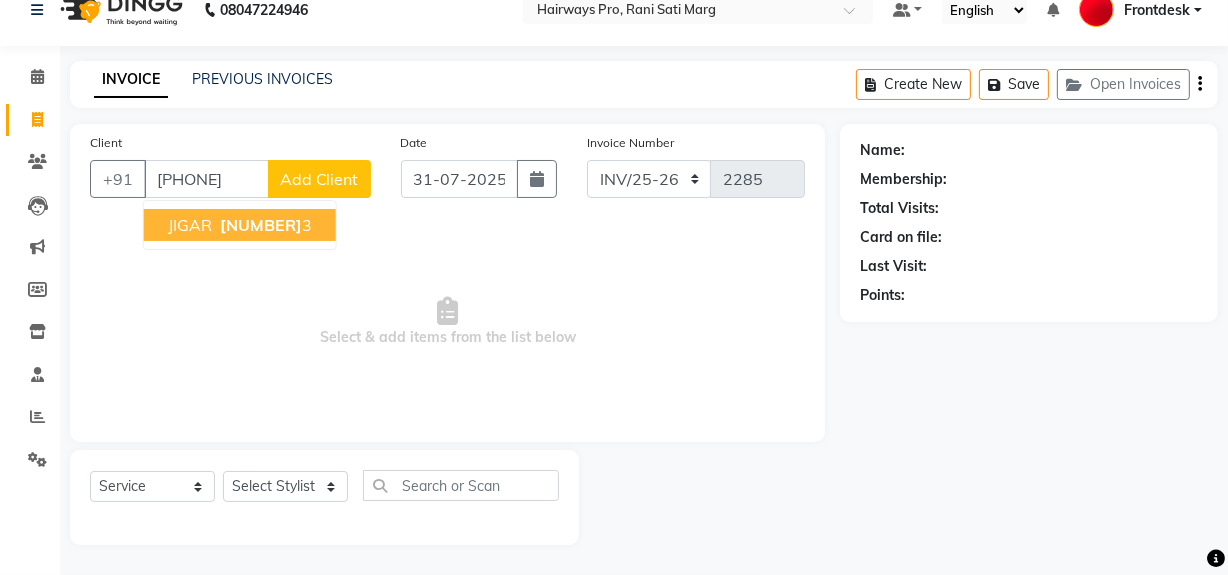select on "1: Object" 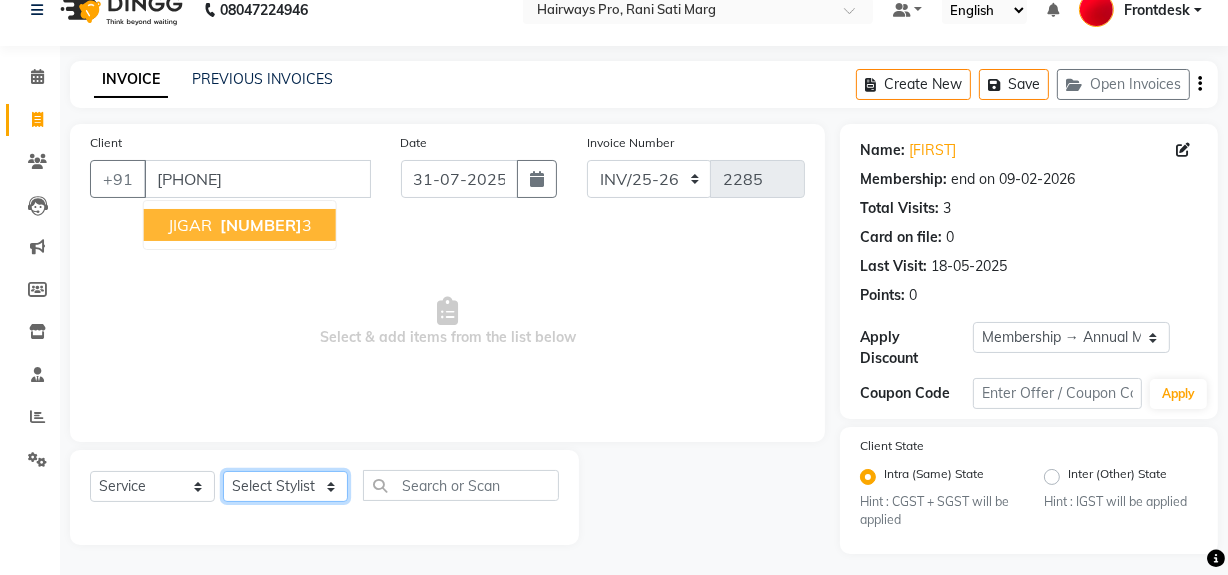 click on "Select Stylist ABID DANISH Faiz shaikh Frontdesk INTEZAR SALMANI JYOTI Kamal Salmani KAVITA MUSTAFA RAFIQUE Sonal SONU WAQAR ZAFAR" 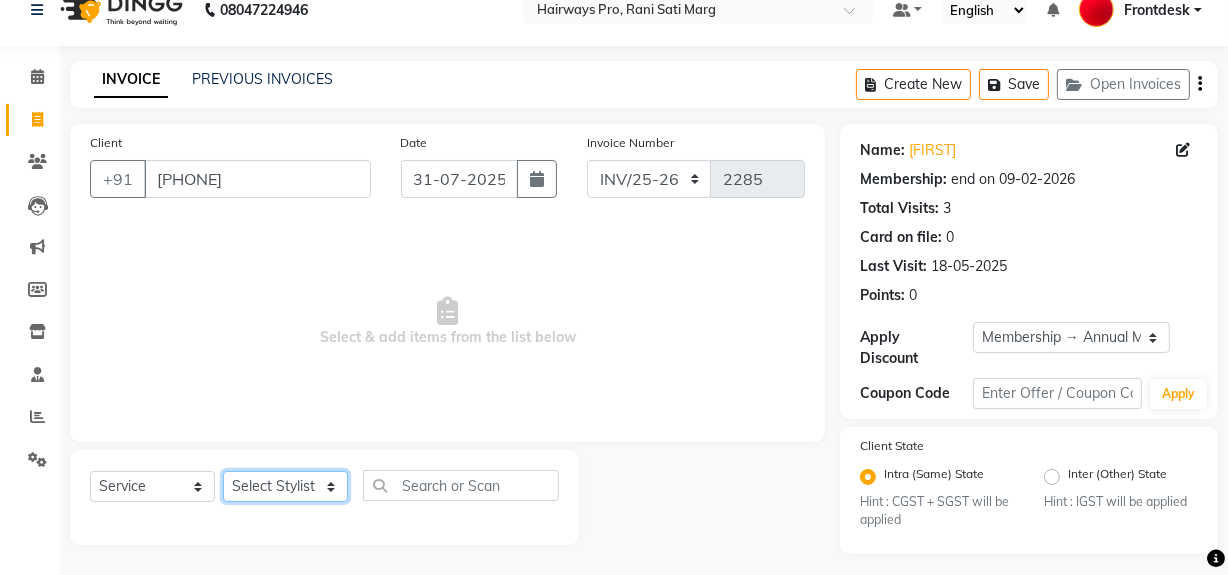 select on "[NUMBER]" 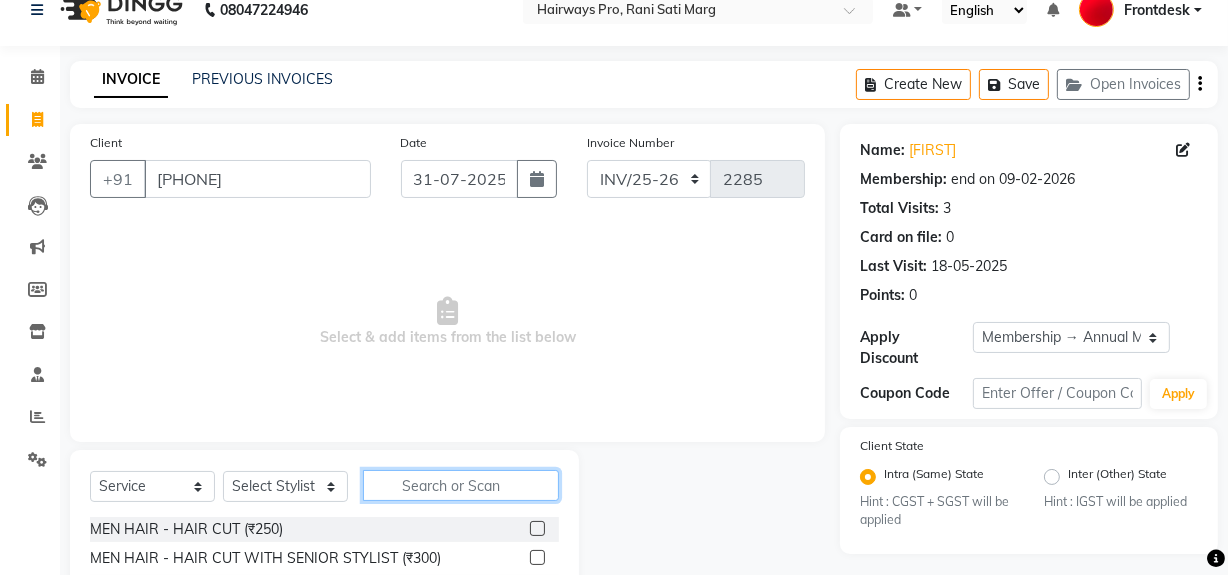 click 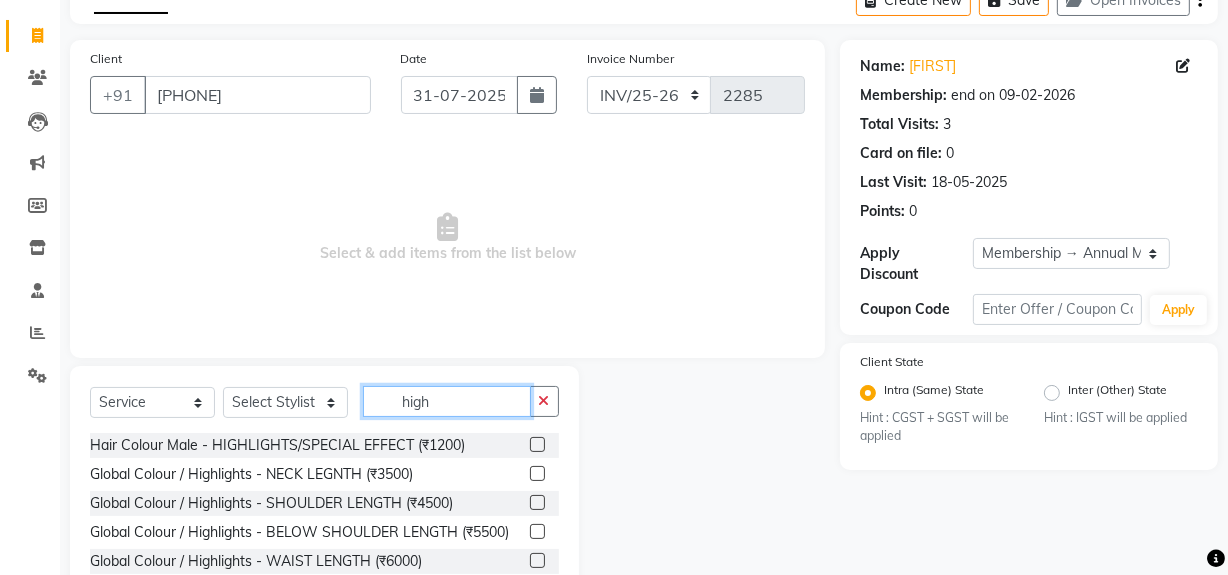 scroll, scrollTop: 208, scrollLeft: 0, axis: vertical 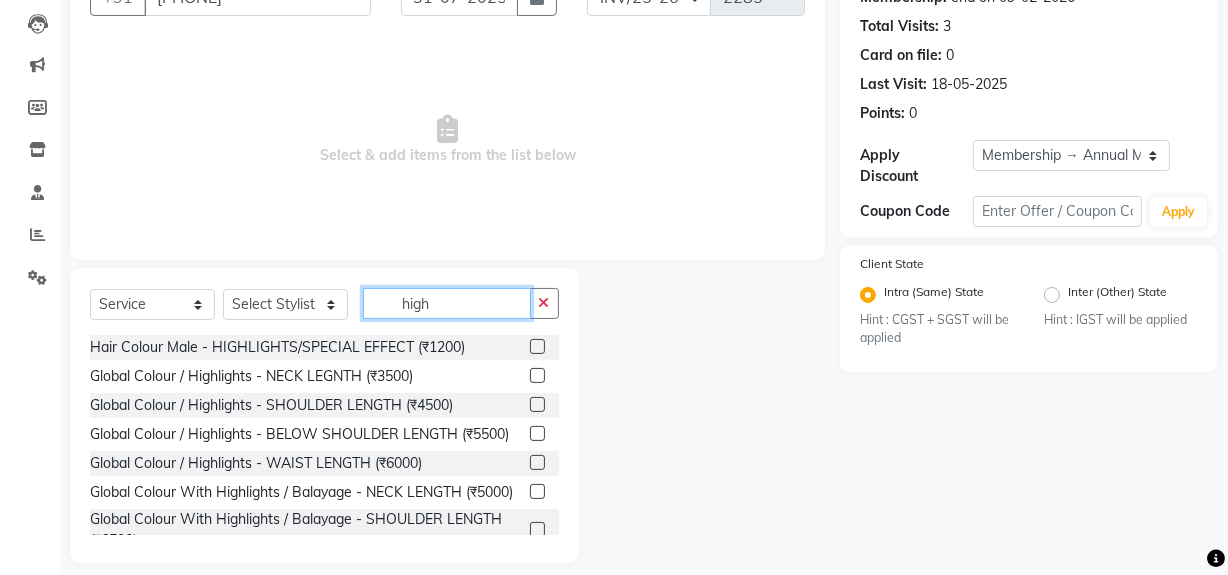 type on "high" 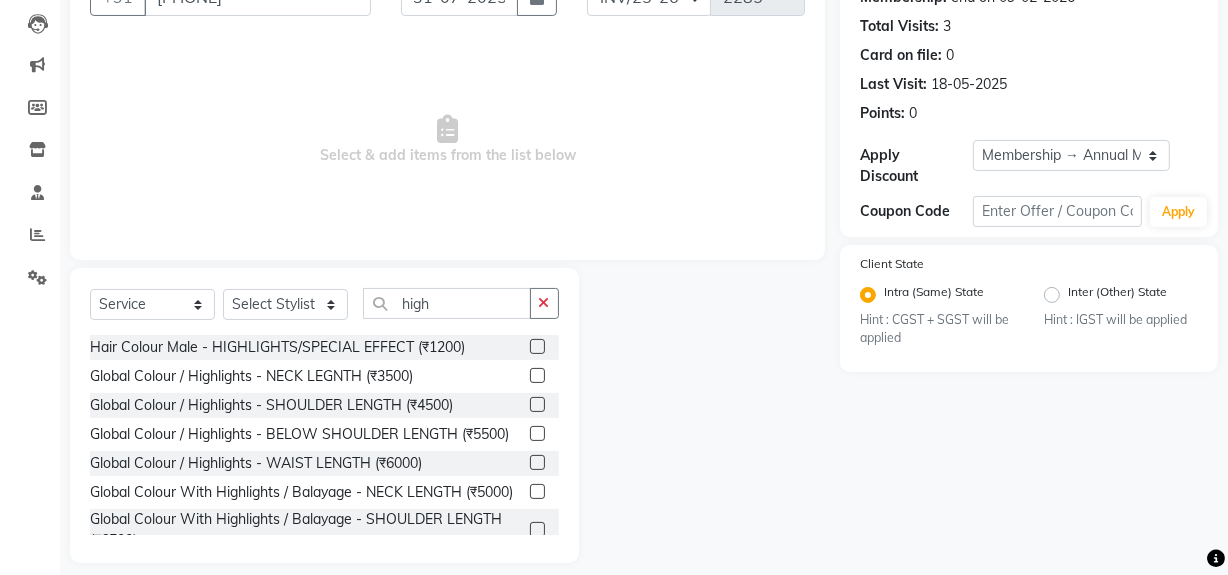 click 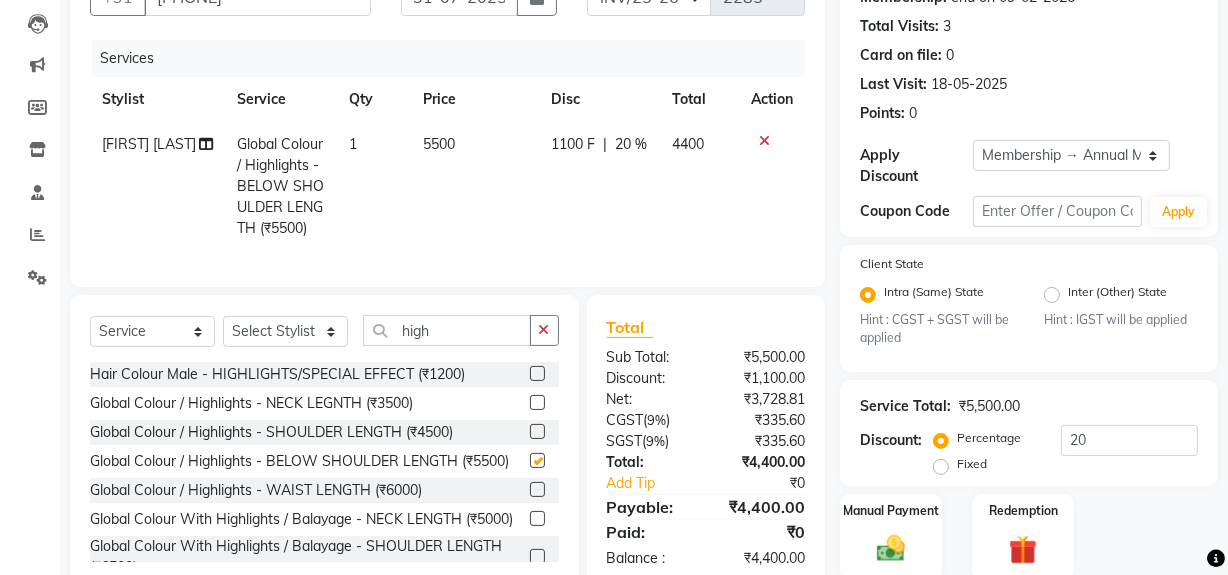 checkbox on "false" 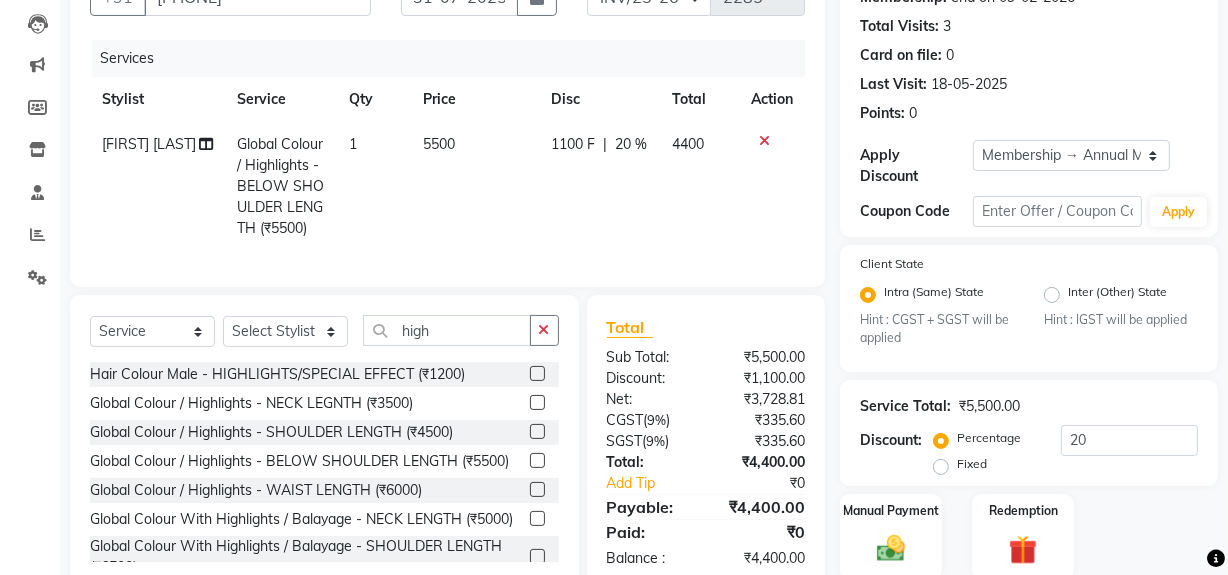 click 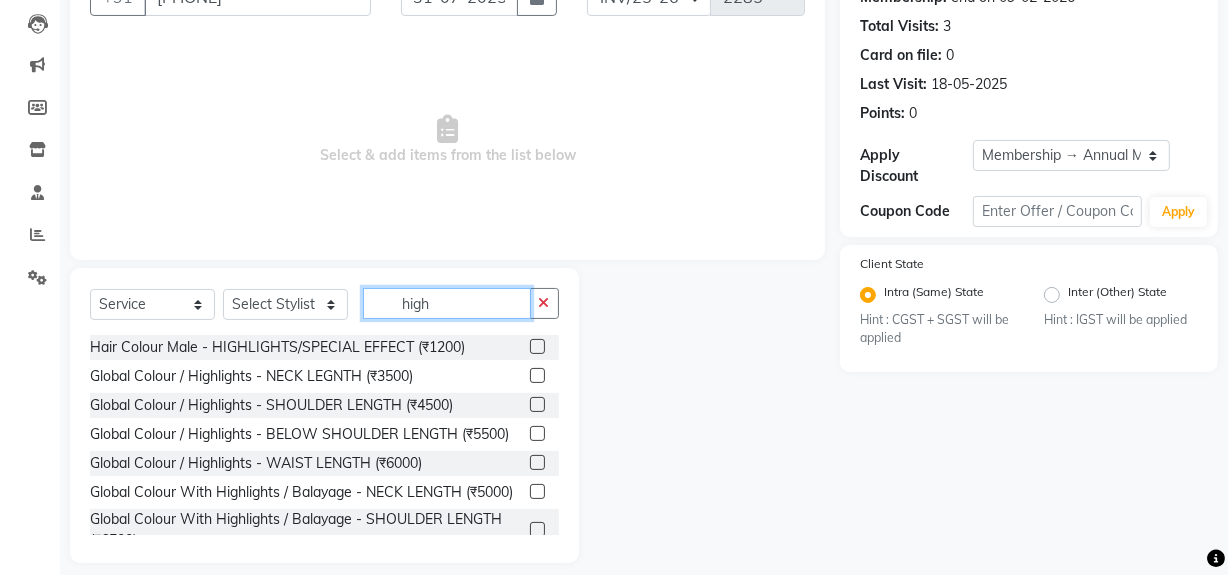 click on "high" 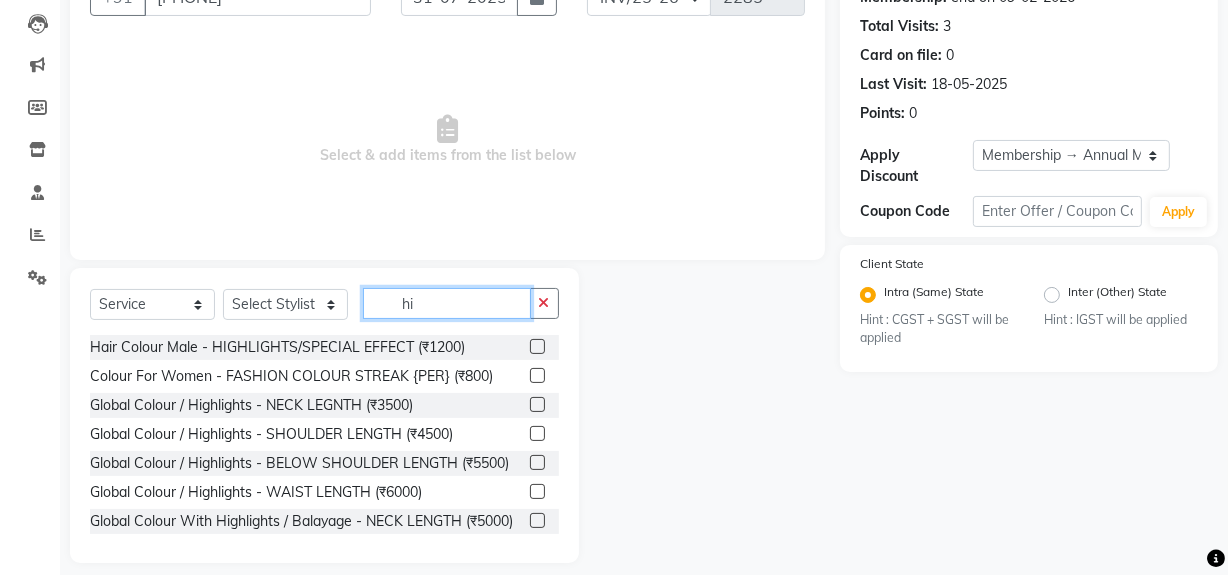 type on "h" 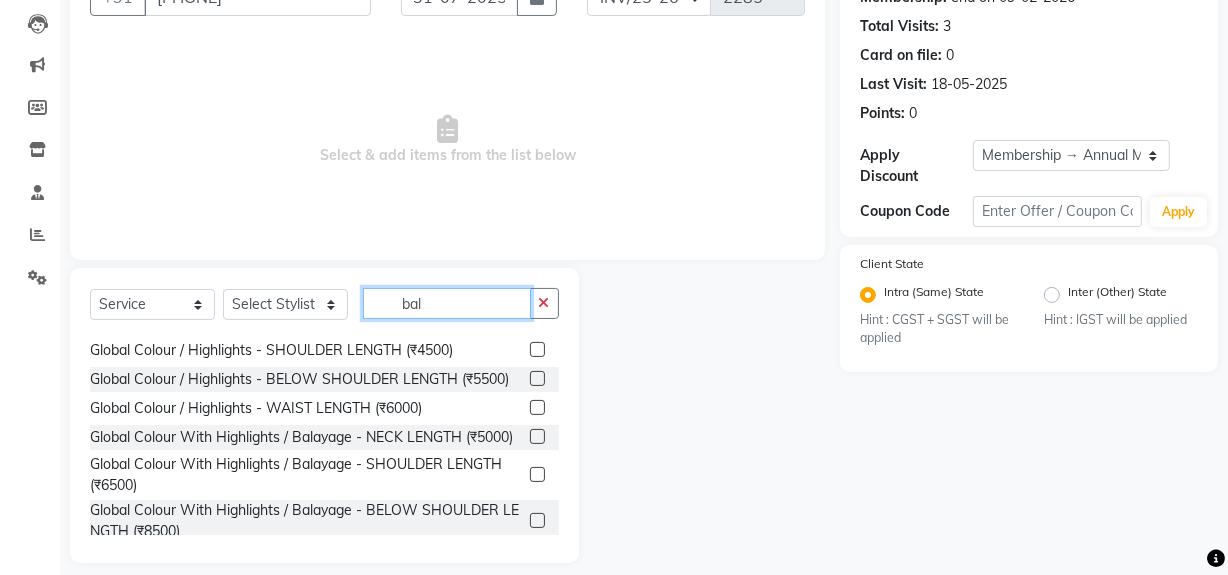 scroll, scrollTop: 181, scrollLeft: 0, axis: vertical 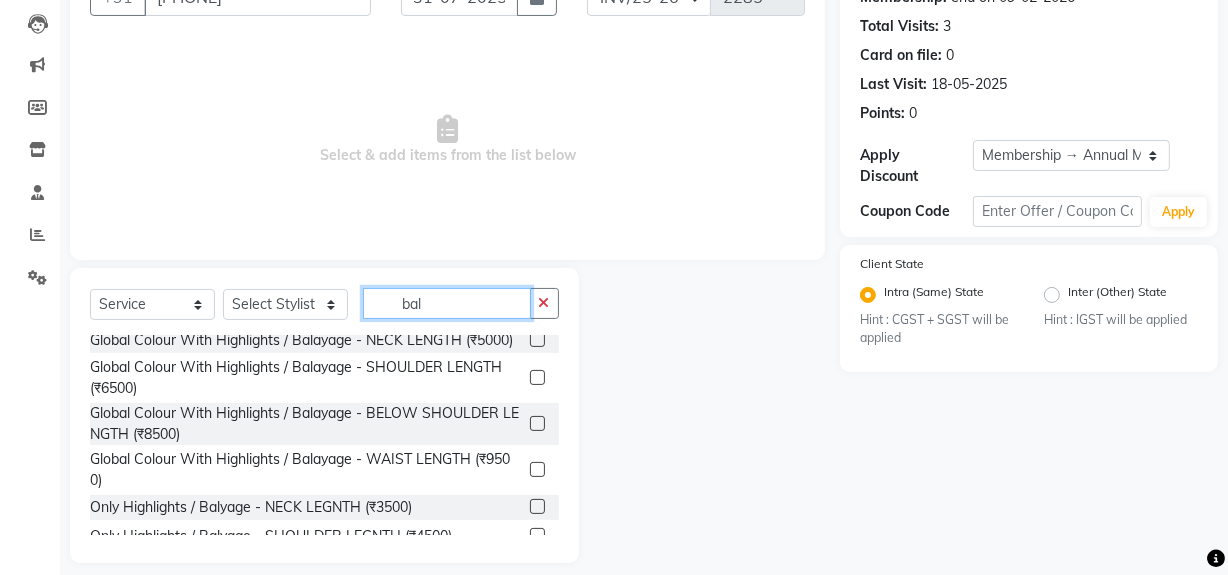 type on "bal" 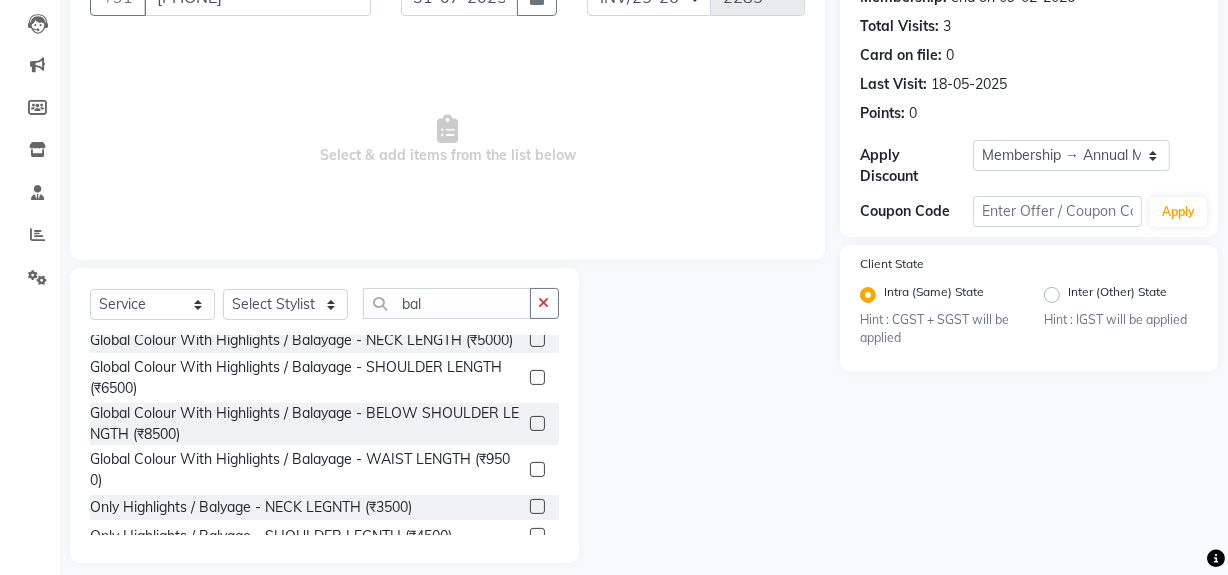 click 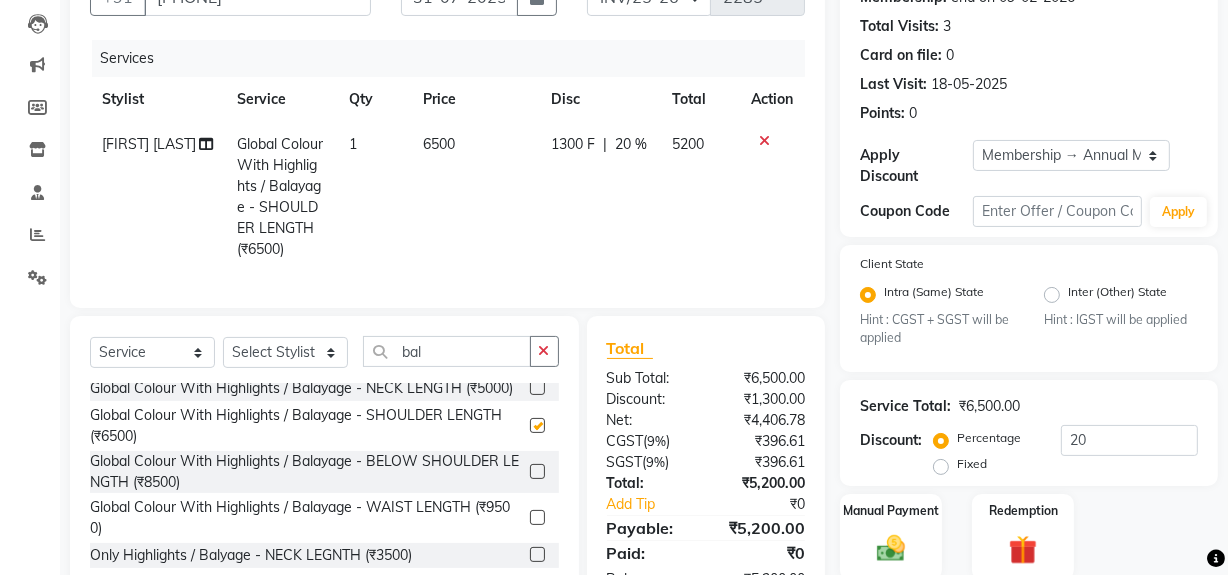 checkbox on "false" 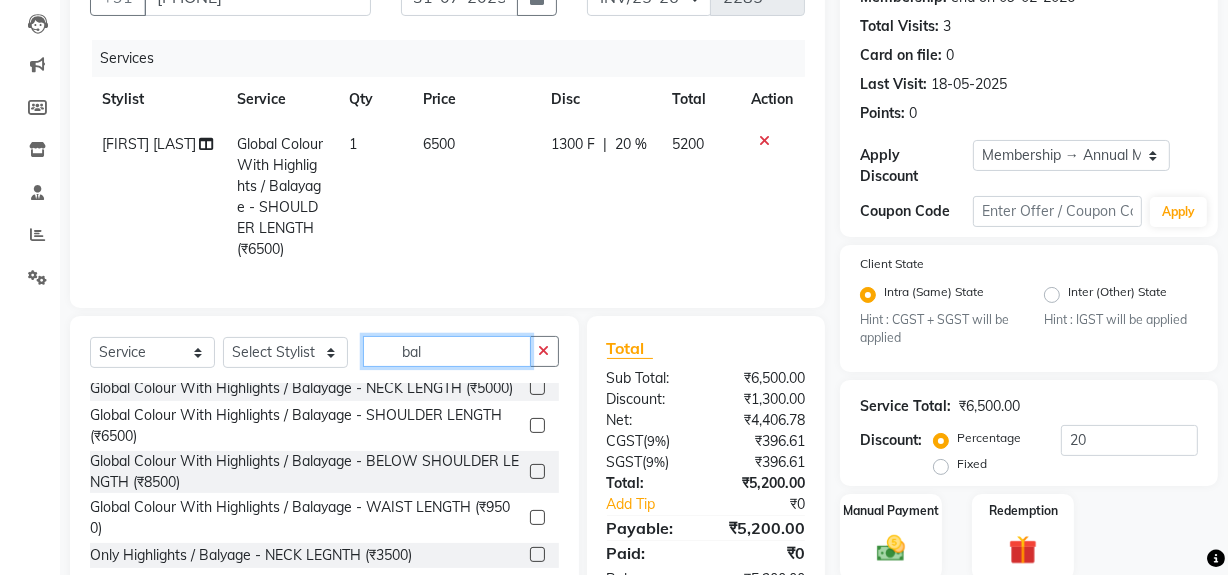 click on "bal" 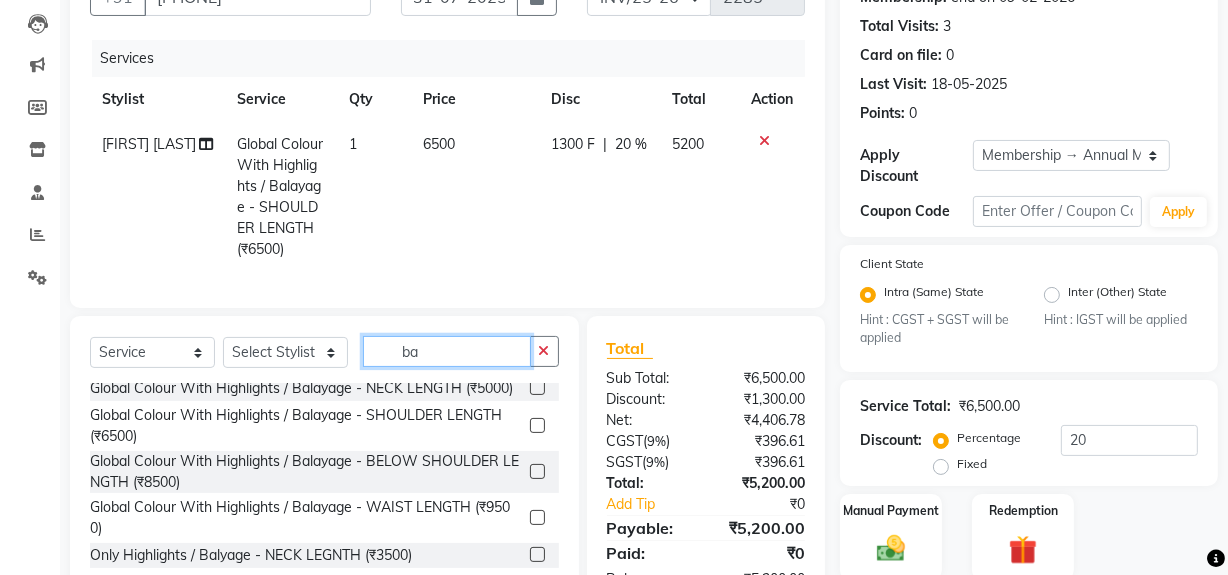 type on "b" 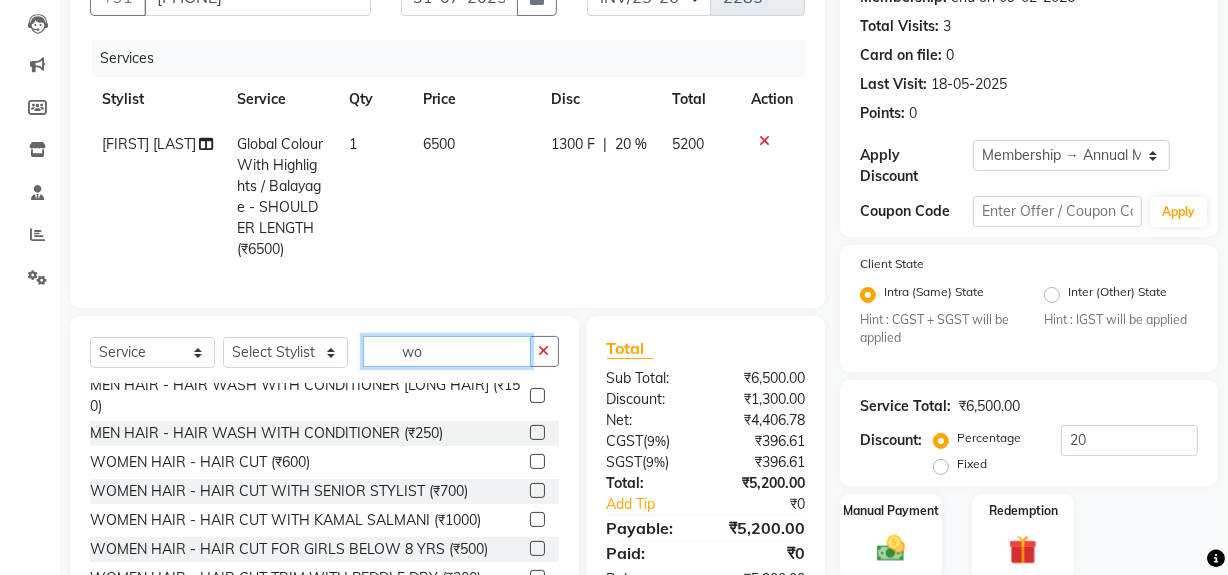 scroll, scrollTop: 0, scrollLeft: 0, axis: both 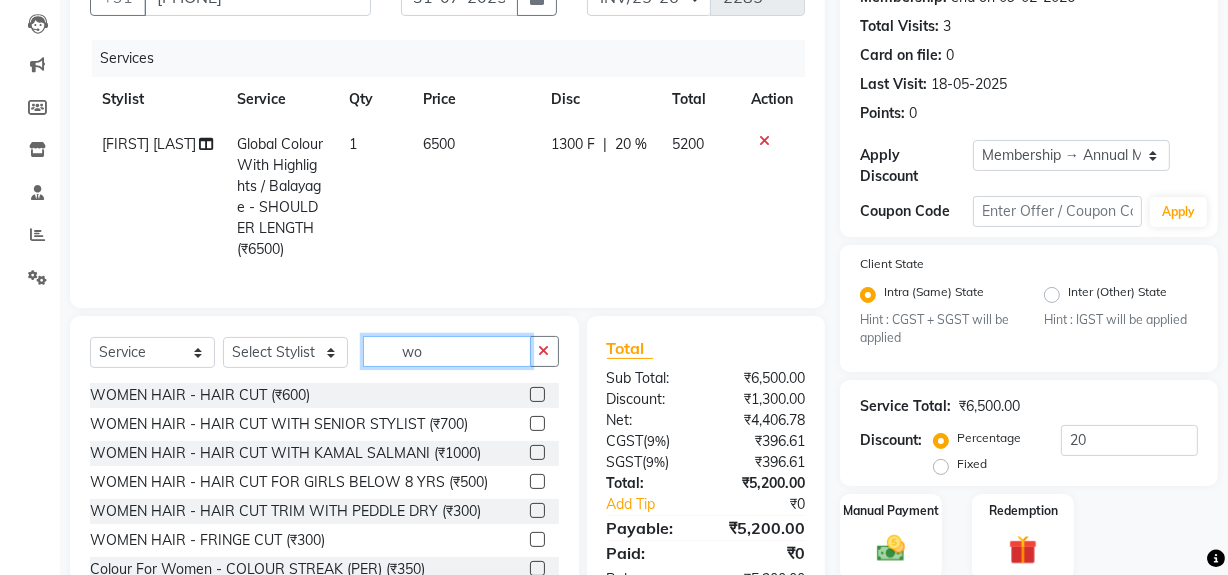 type on "wo" 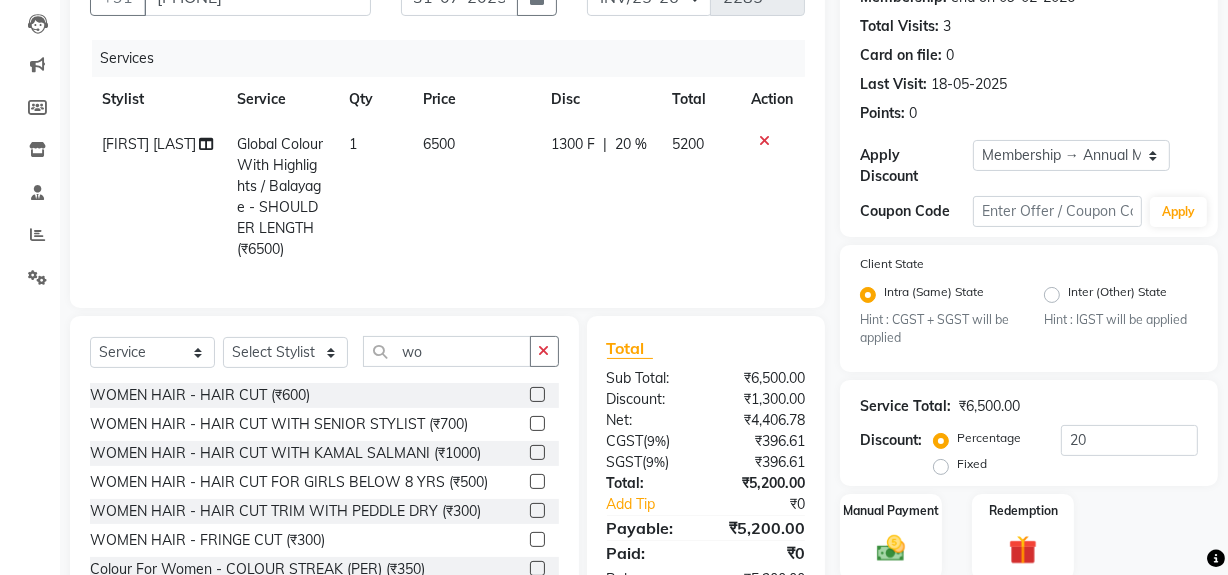 click 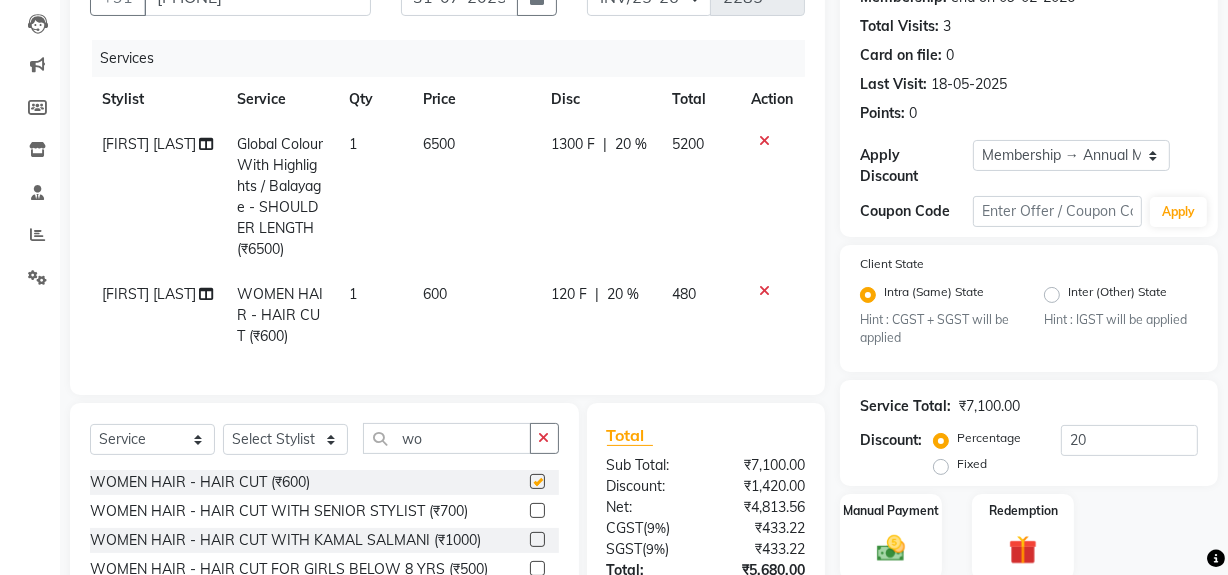 checkbox on "false" 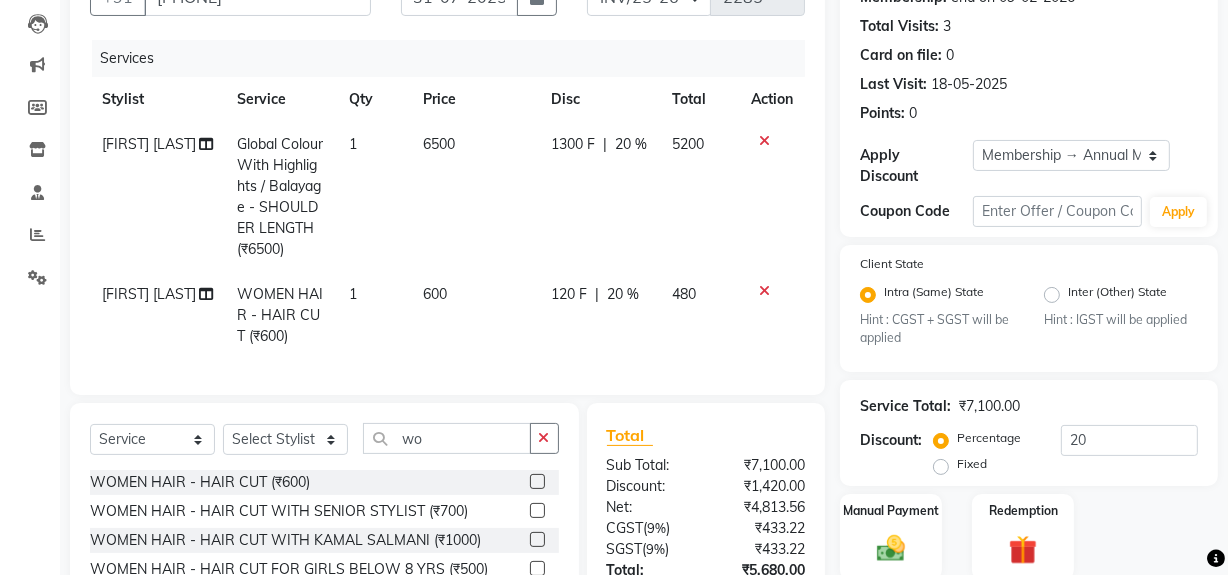 click on "5200" 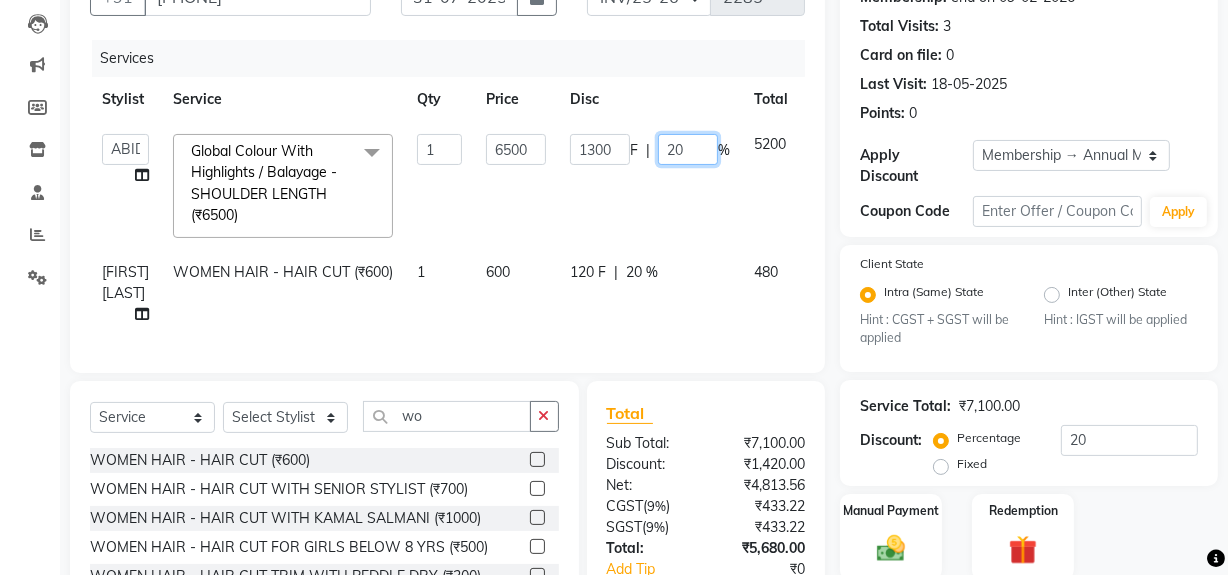 click on "20" 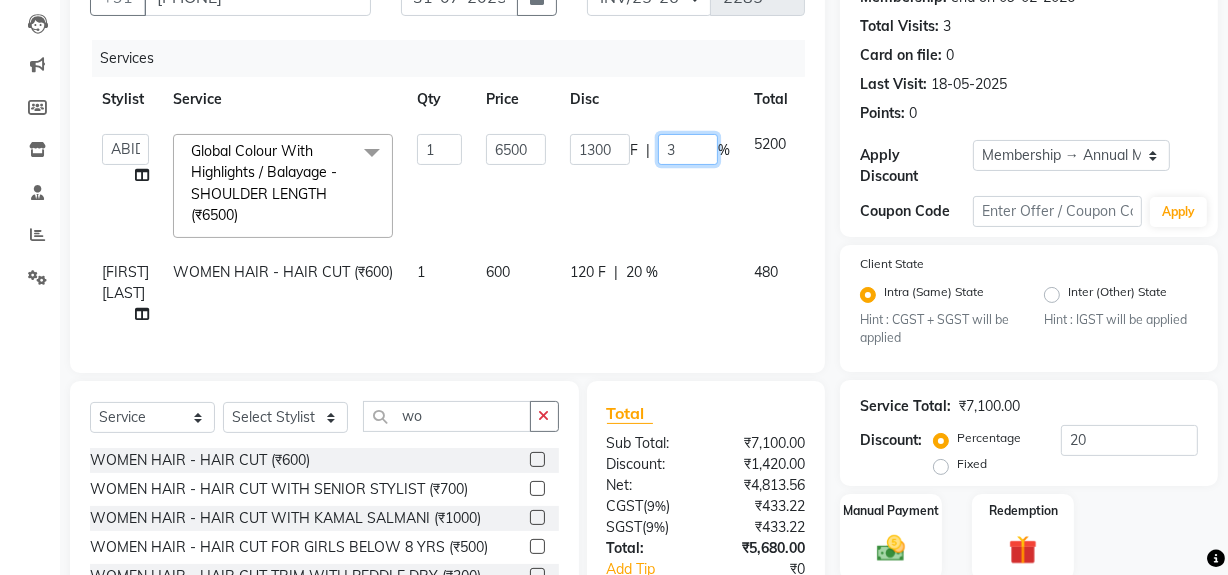 type on "30" 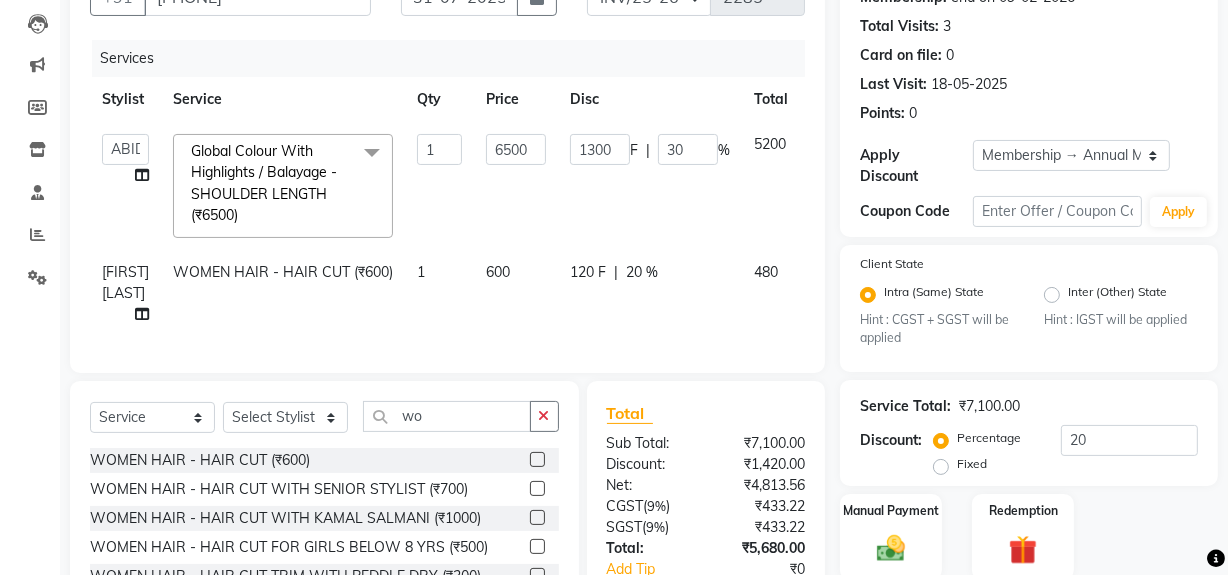 click on "[FIRST] [LAST] Global Colour With Highlights / Balayage - SHOULDER LENGTH (₹6500) x MEN HAIR - HAIR CUT (₹250) MEN HAIR - HAIR CUT WITH SENIOR STYLIST (₹300) MEN HAIR - HAIR CUT WITH MASTER STYLIST (₹350) MEN HAIR - HAIR CUT BY [FIRST] [LAST] (₹500) MEN HAIR - HAIR CUT WITH DESIGN (₹300) MEN HAIR - HAIR STYLE (₹100) MEN HAIR - HAIR WASH WITH CONDITIONER [LONG HAIR] (₹150) MEN HAIR - HAIR WASH WITH CONDITIONER (₹250) MEN HAIR - REGULAR SHAVE/TRIM (₹150) MEN HAIR - ROOT DEEP DANDRUFF TREATMENT (₹1500) MEN HAIR - ROOT DEEP HAIR FALL TREATMENT (₹1800) MEN HAIR - ANTI DANDRUFF TREATMENT (₹1200) MEN HAIR - AMINEXIL (₹1000) Hair Colour Male - GLOBAL COLOUR (MAJIREL) (₹1200) Hair Colour Male - GLOBAL COLOUR(INΟΑ) (₹1300) Hair Colour Male - PRE-LIGHTENING (₹800) Hair Colour Male - COLOUR PER STREAK (₹300) Hair Colour Male - MOUSTACHE (₹150) 1 6500 F |" 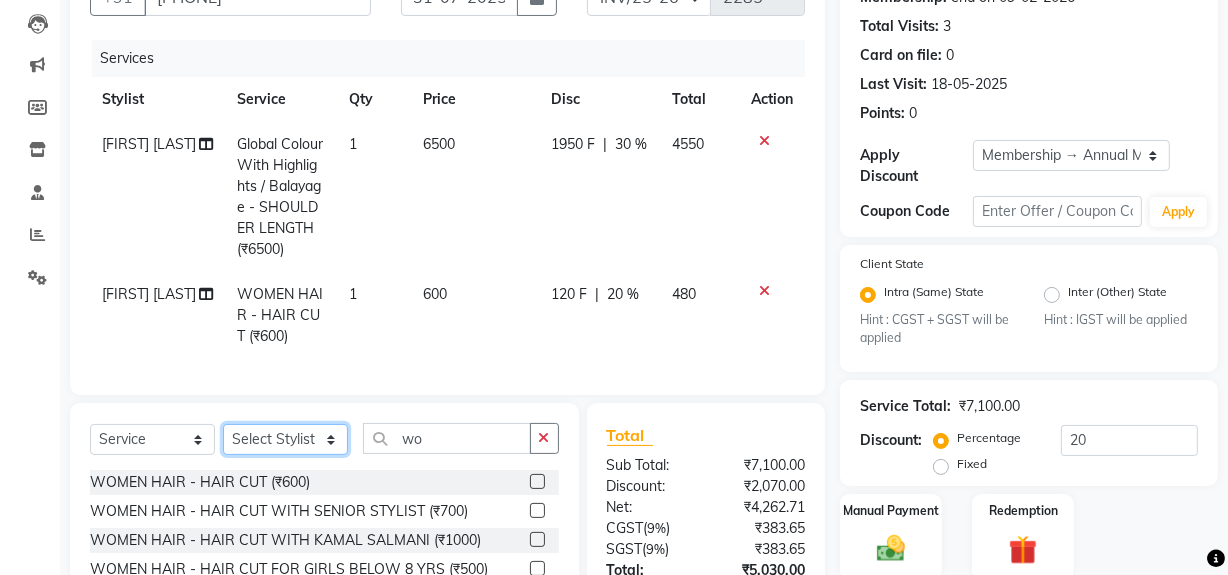click on "Select Stylist ABID DANISH Faiz shaikh Frontdesk INTEZAR SALMANI JYOTI Kamal Salmani KAVITA MUSTAFA RAFIQUE Sonal SONU WAQAR ZAFAR" 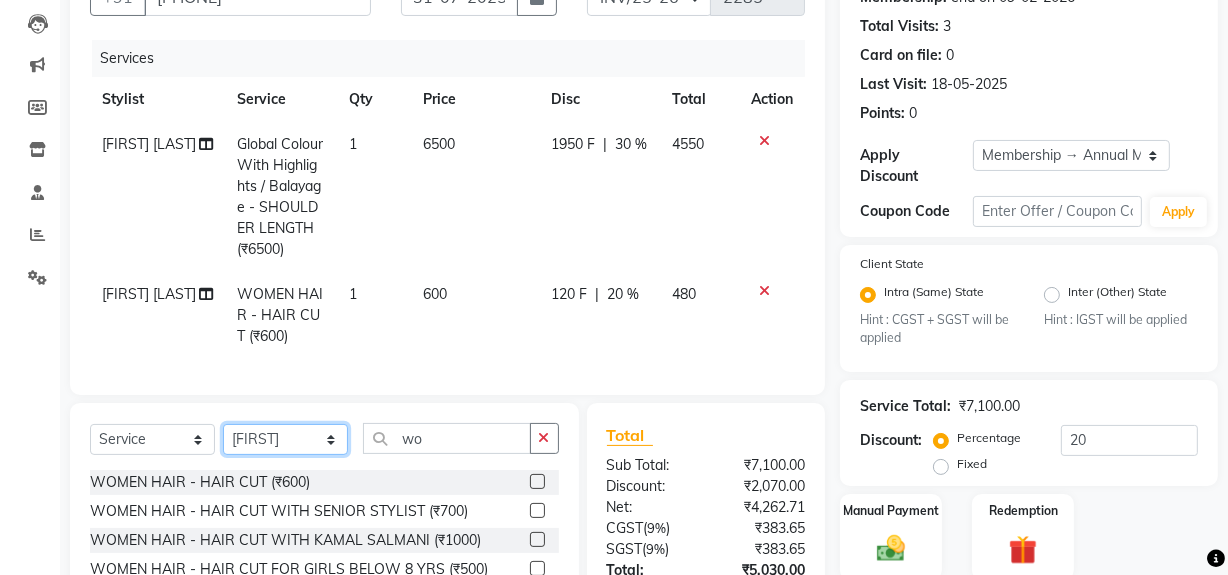 click on "Select Stylist ABID DANISH Faiz shaikh Frontdesk INTEZAR SALMANI JYOTI Kamal Salmani KAVITA MUSTAFA RAFIQUE Sonal SONU WAQAR ZAFAR" 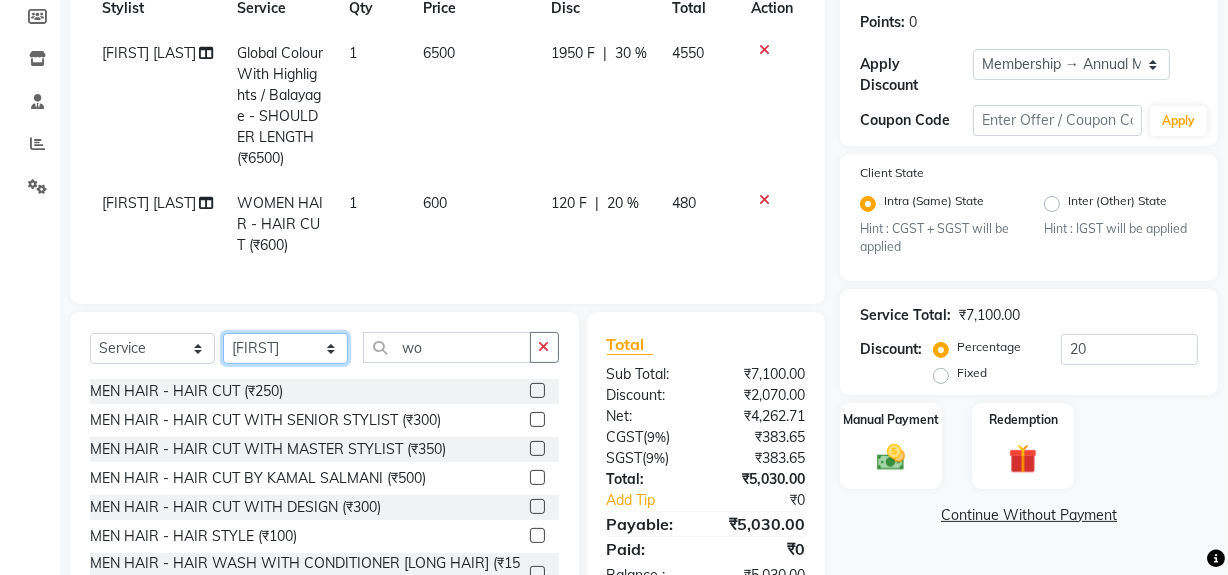 scroll, scrollTop: 374, scrollLeft: 0, axis: vertical 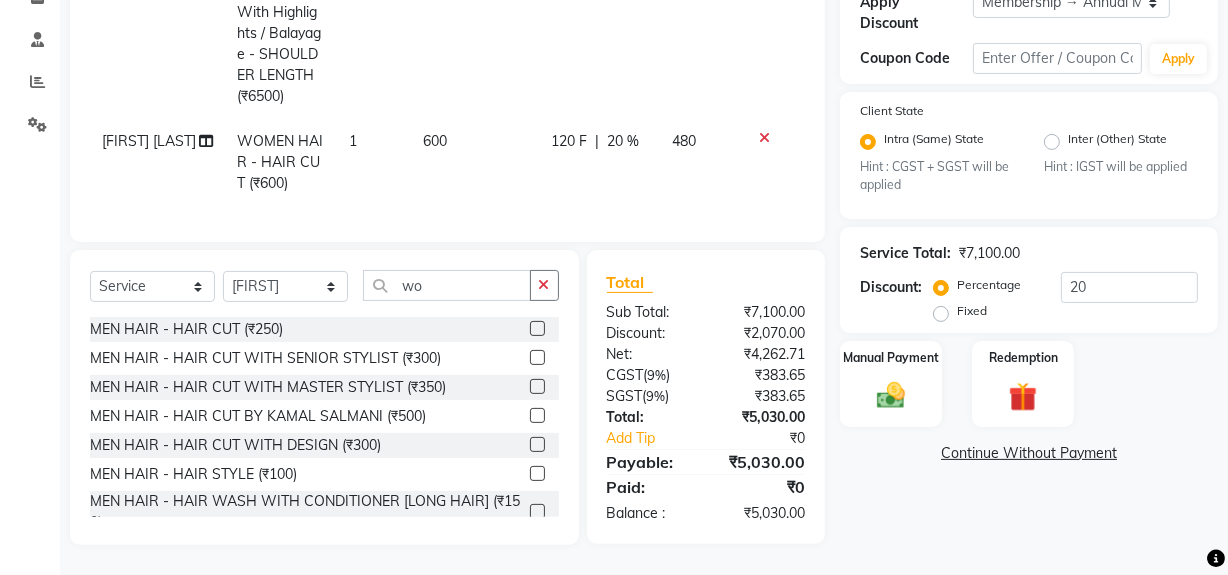 click 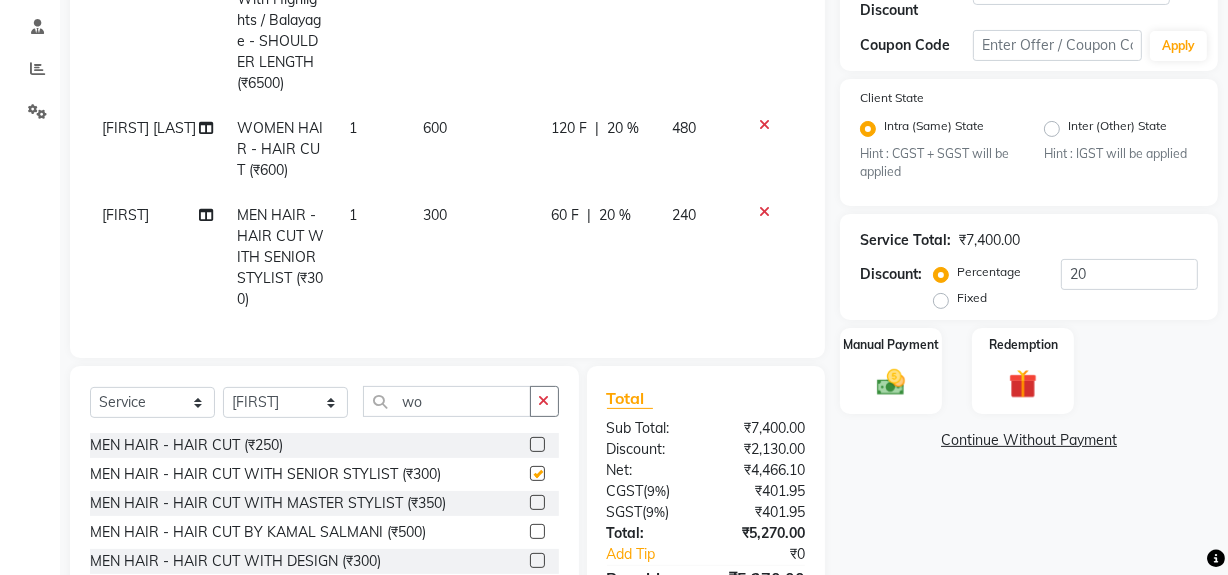 checkbox on "false" 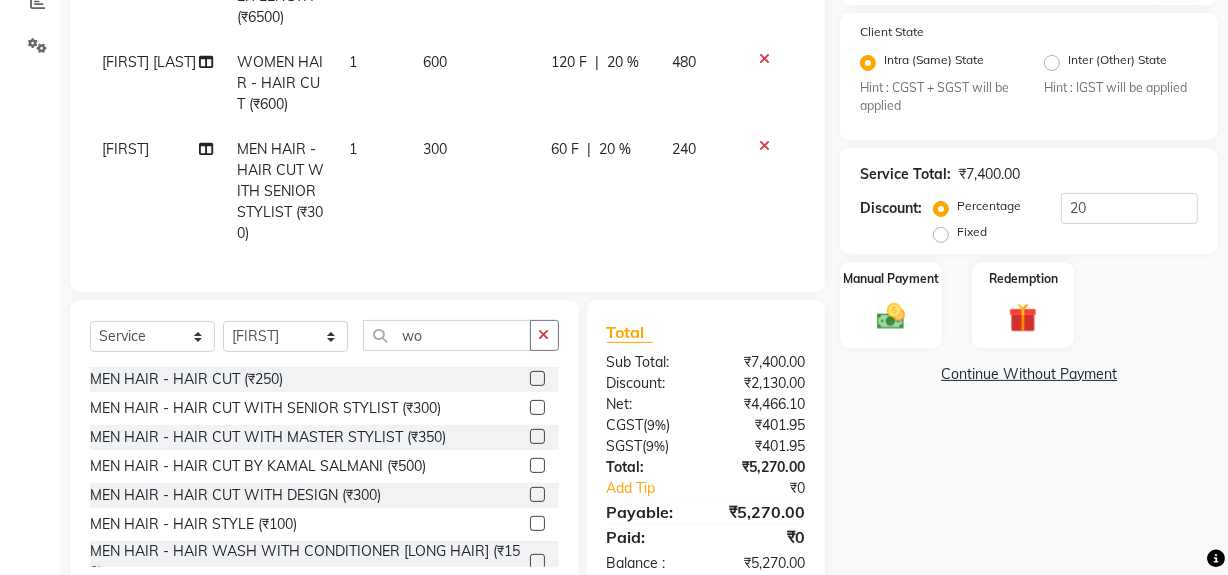 scroll, scrollTop: 503, scrollLeft: 0, axis: vertical 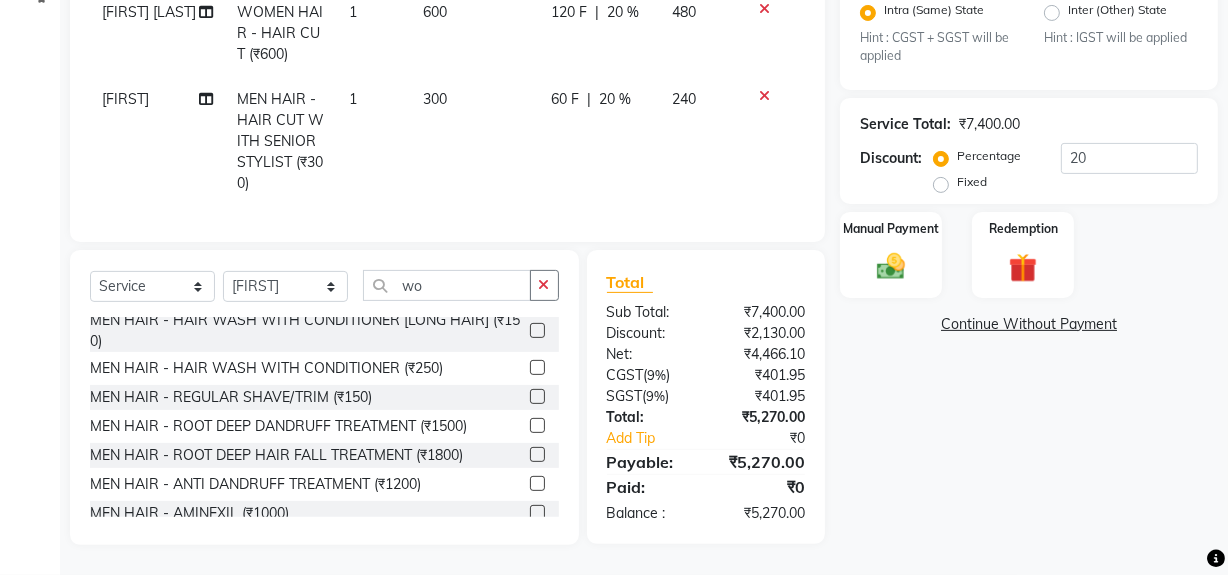 click 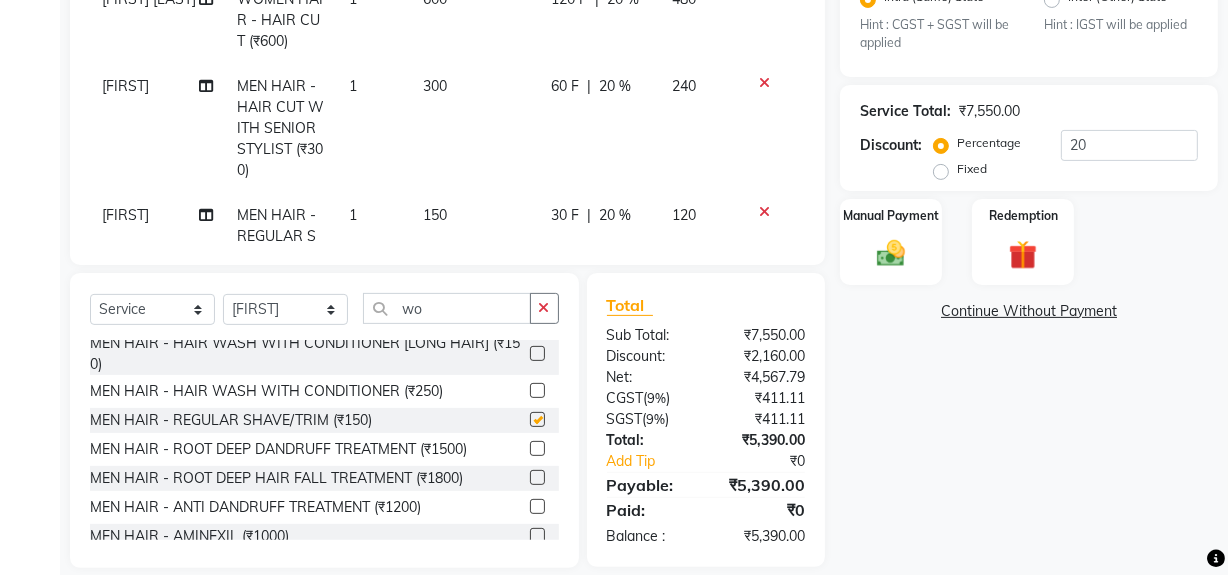 checkbox on "false" 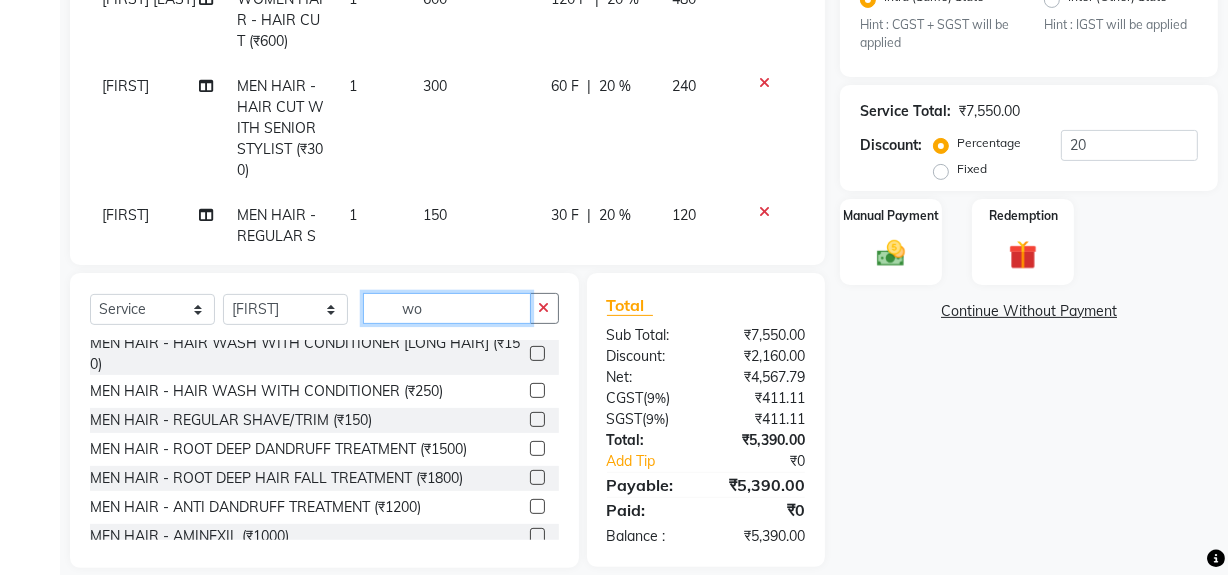 click on "wo" 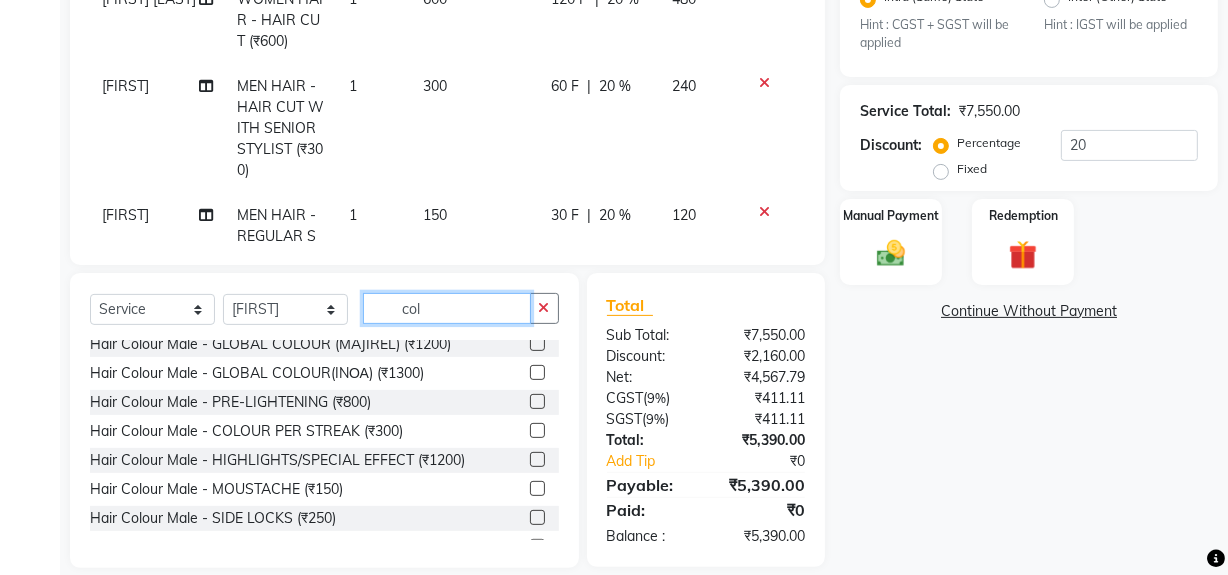 scroll, scrollTop: 0, scrollLeft: 0, axis: both 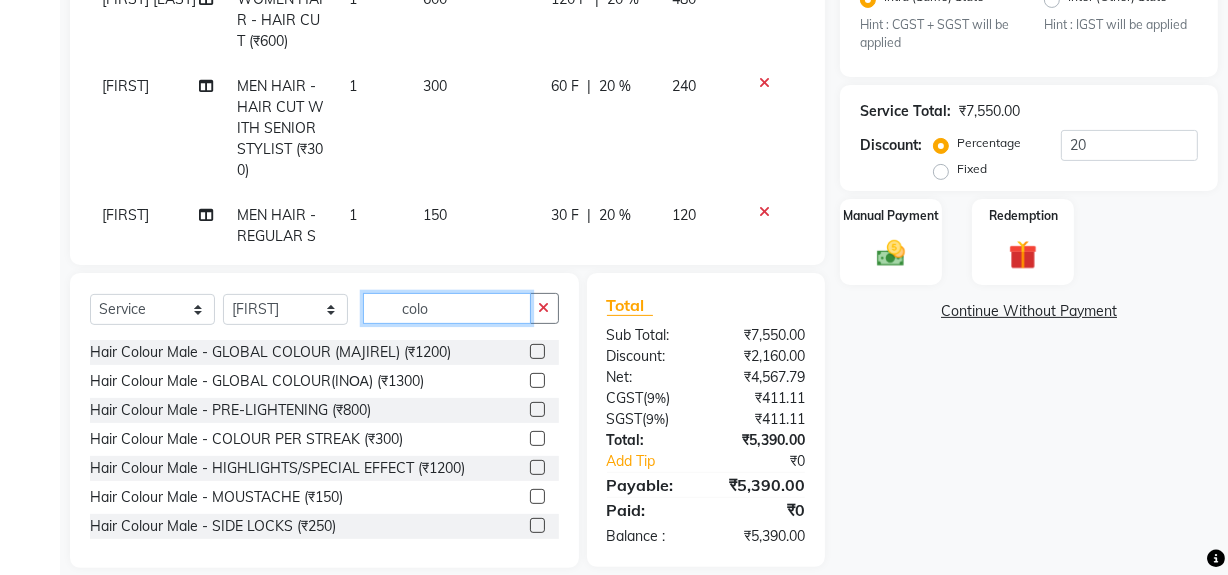 type on "colo" 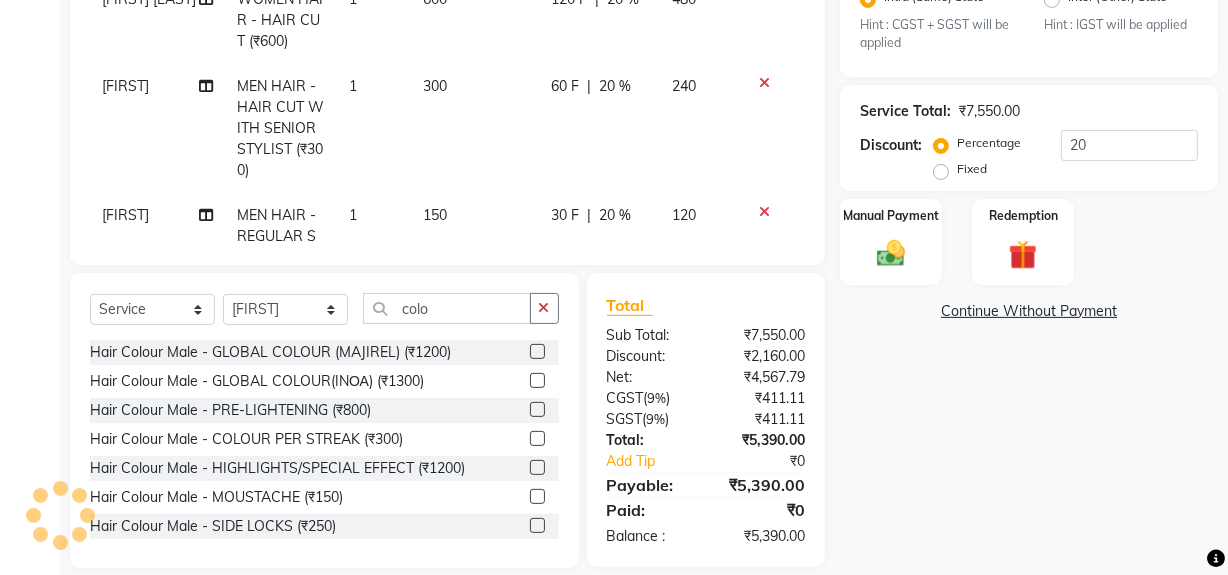 click 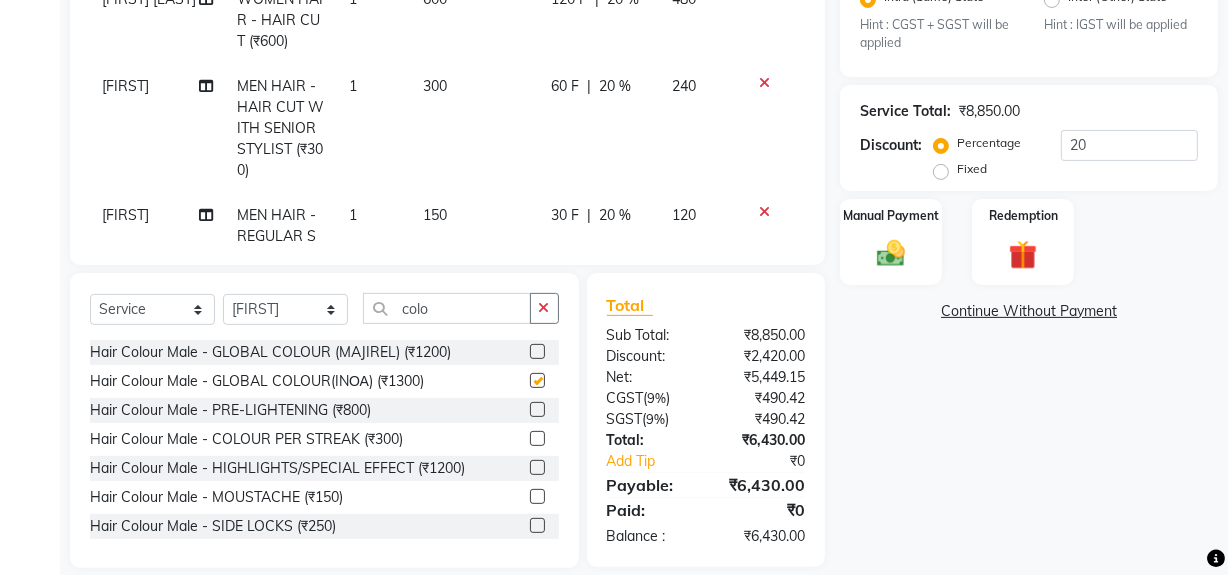 checkbox on "false" 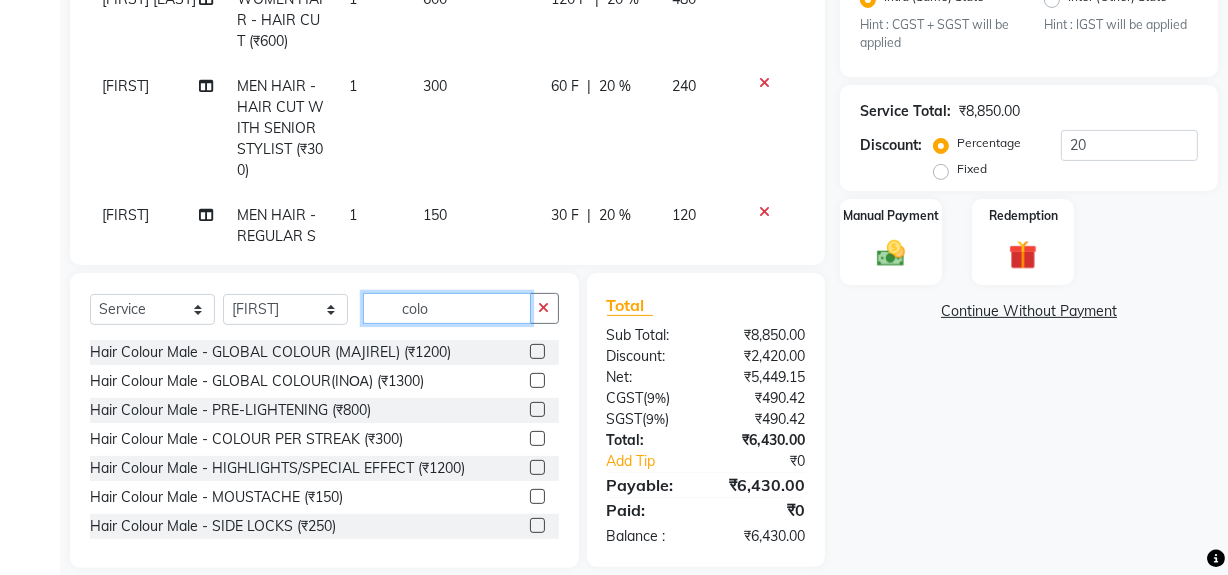 click on "colo" 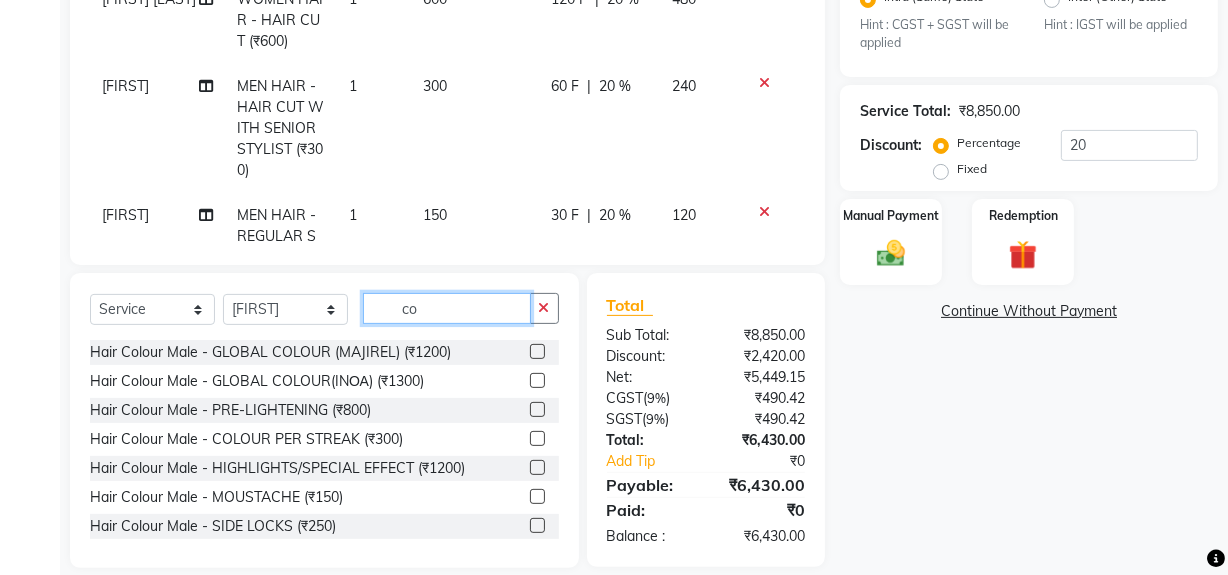 type on "c" 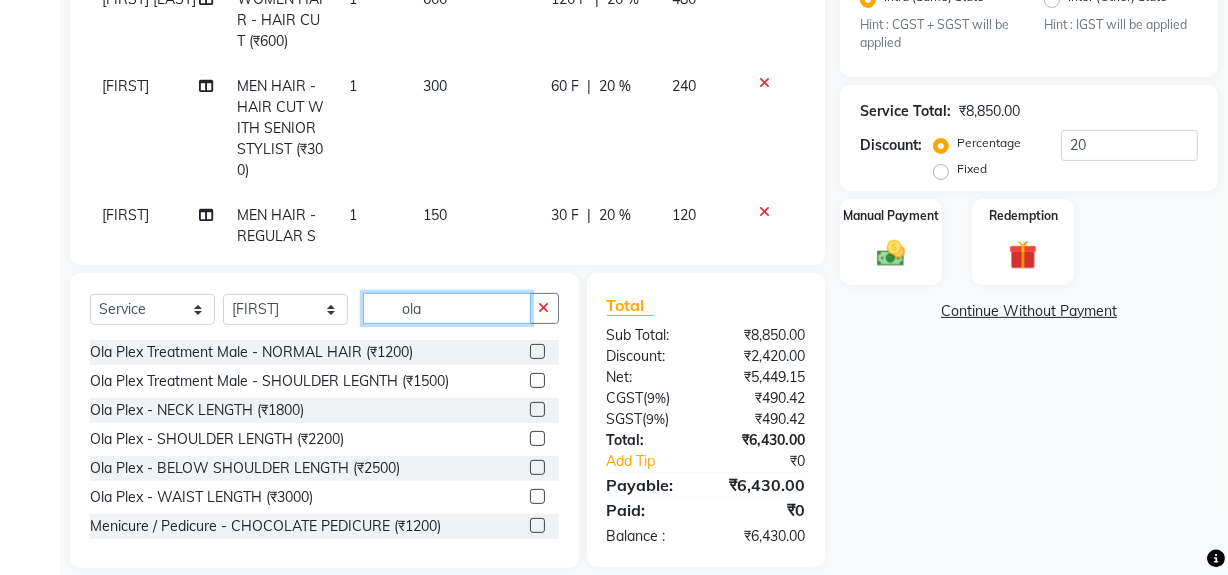 type on "ola" 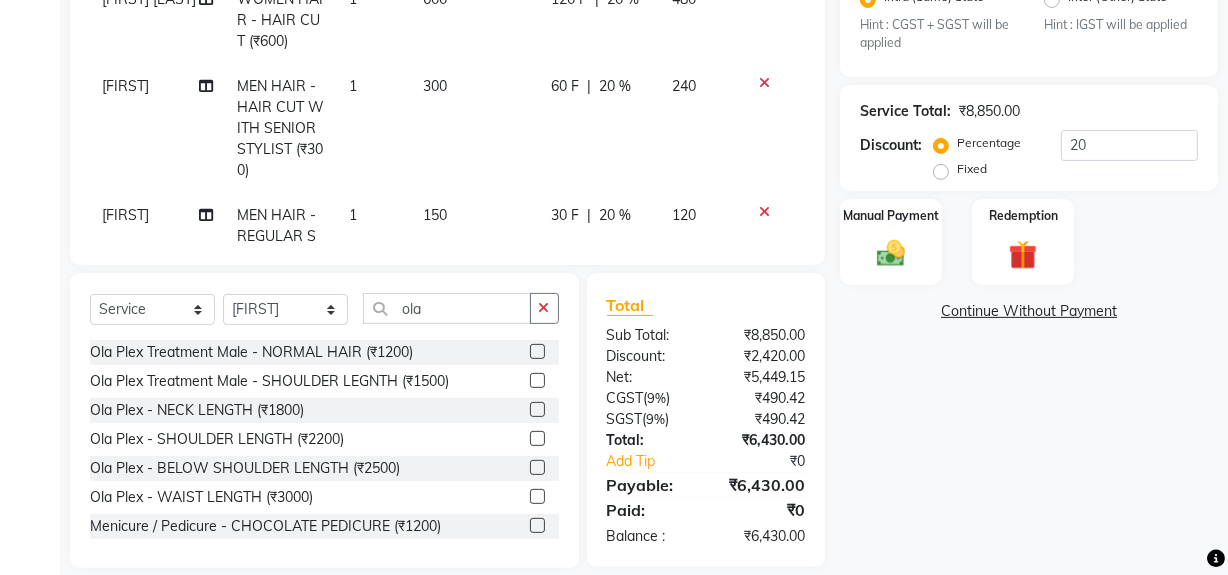 click 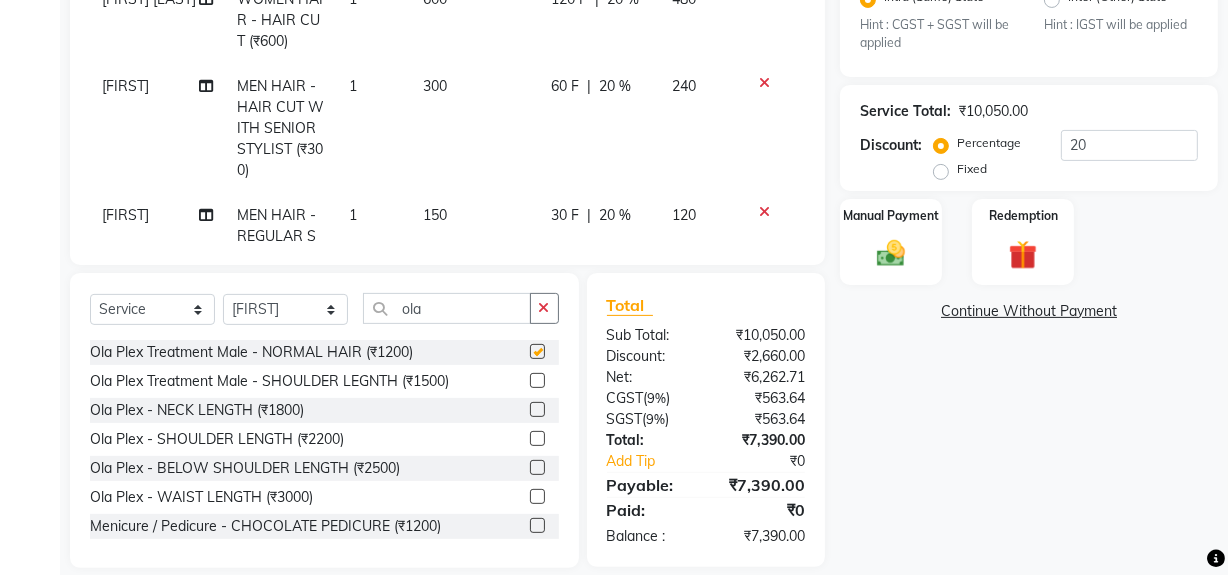 checkbox on "false" 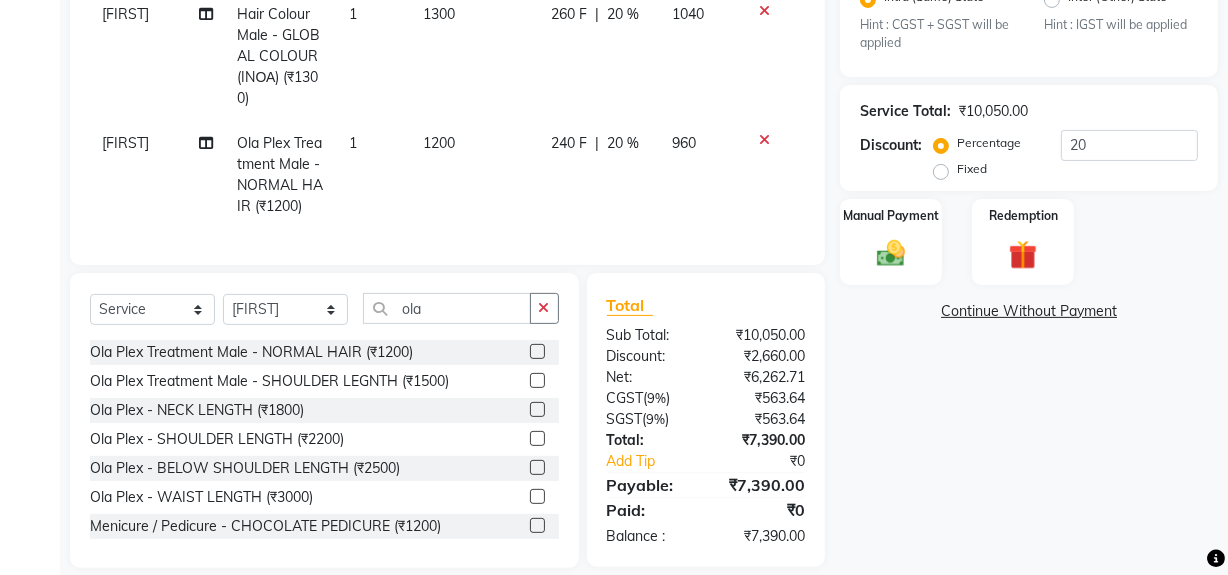 scroll, scrollTop: 343, scrollLeft: 0, axis: vertical 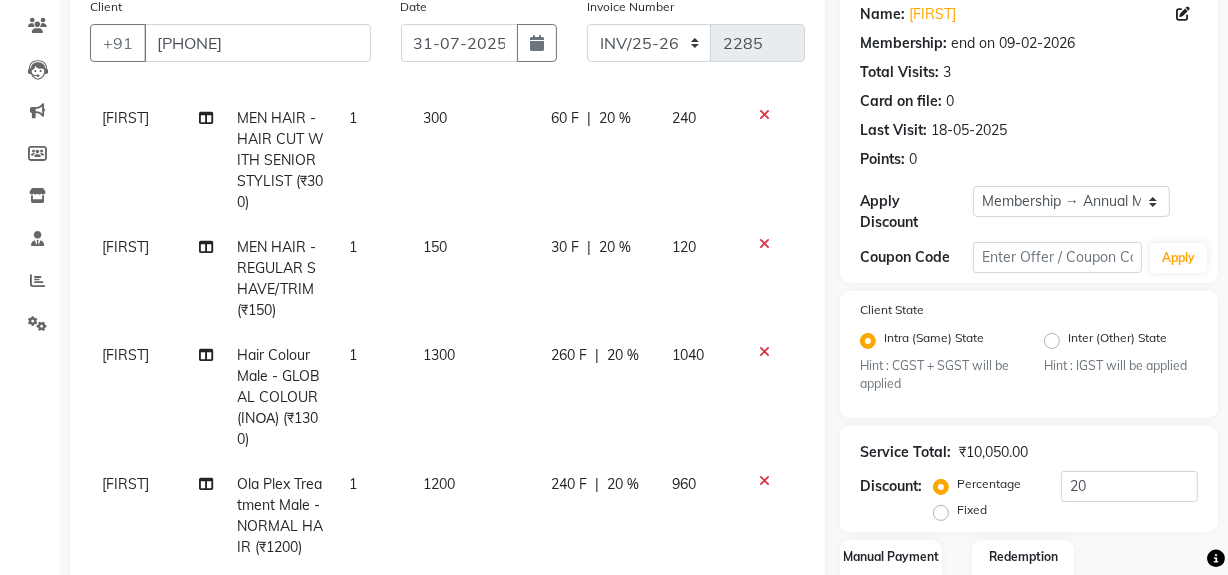 click on "1040" 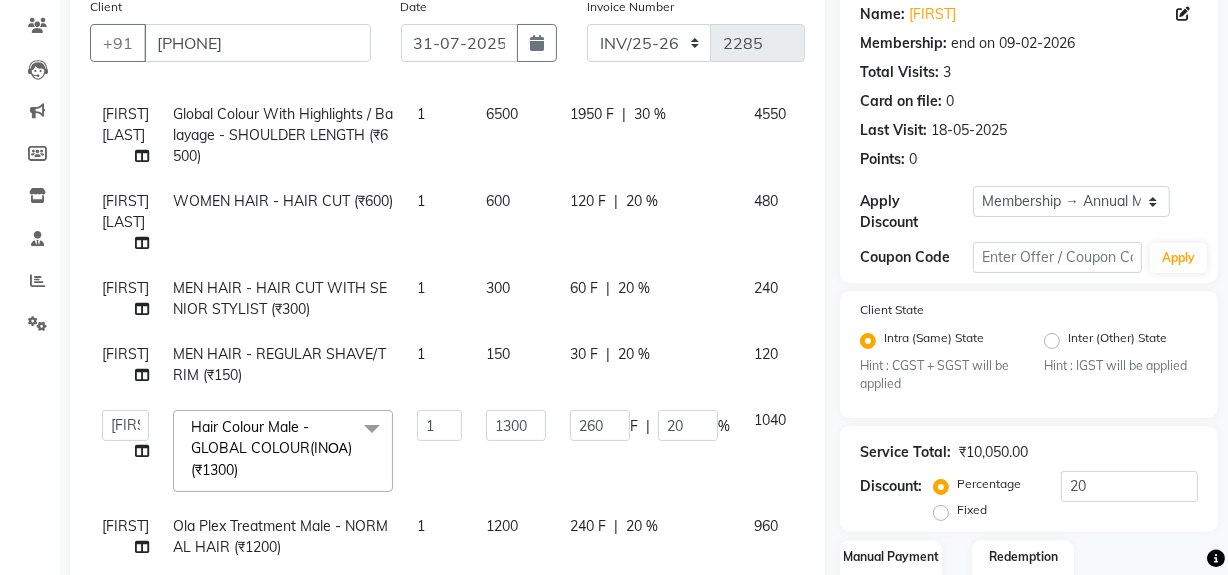 scroll, scrollTop: 90, scrollLeft: 0, axis: vertical 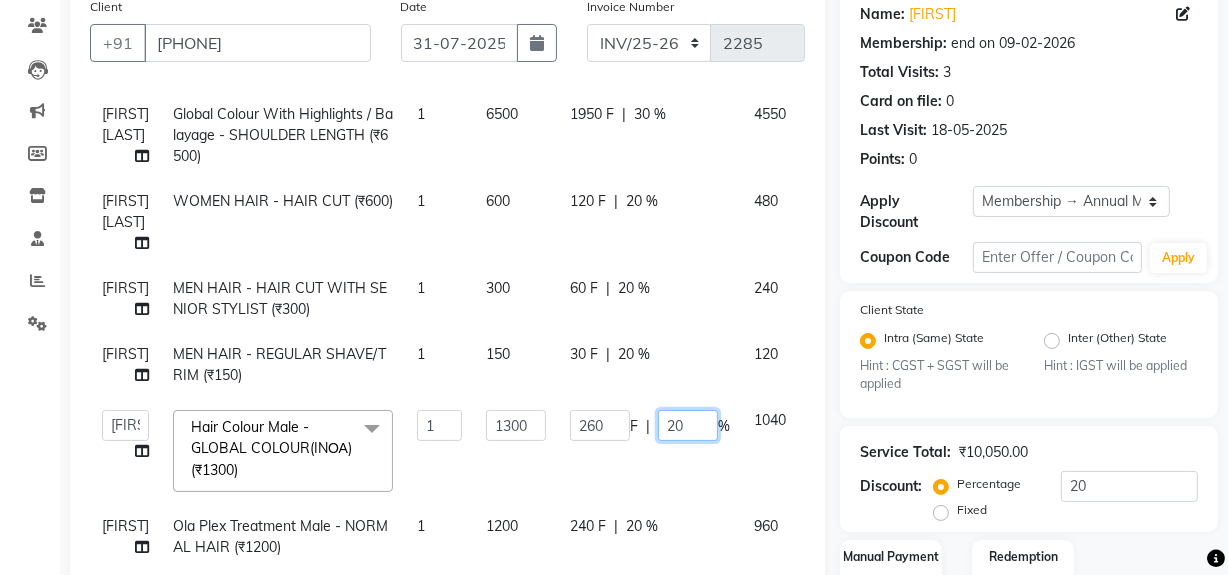 click on "20" 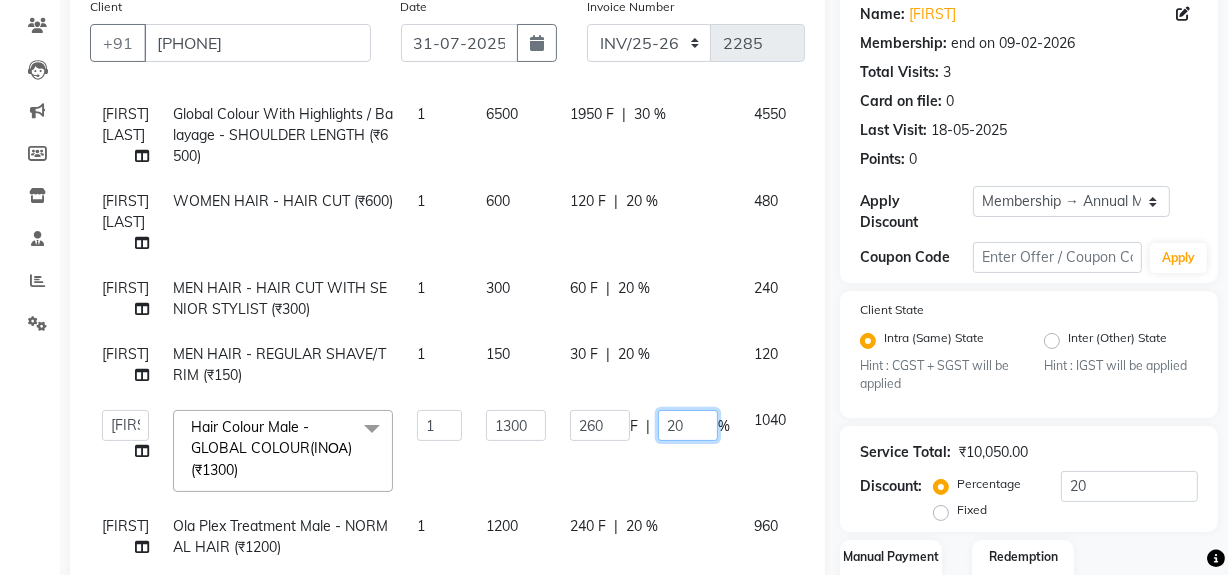type on "2" 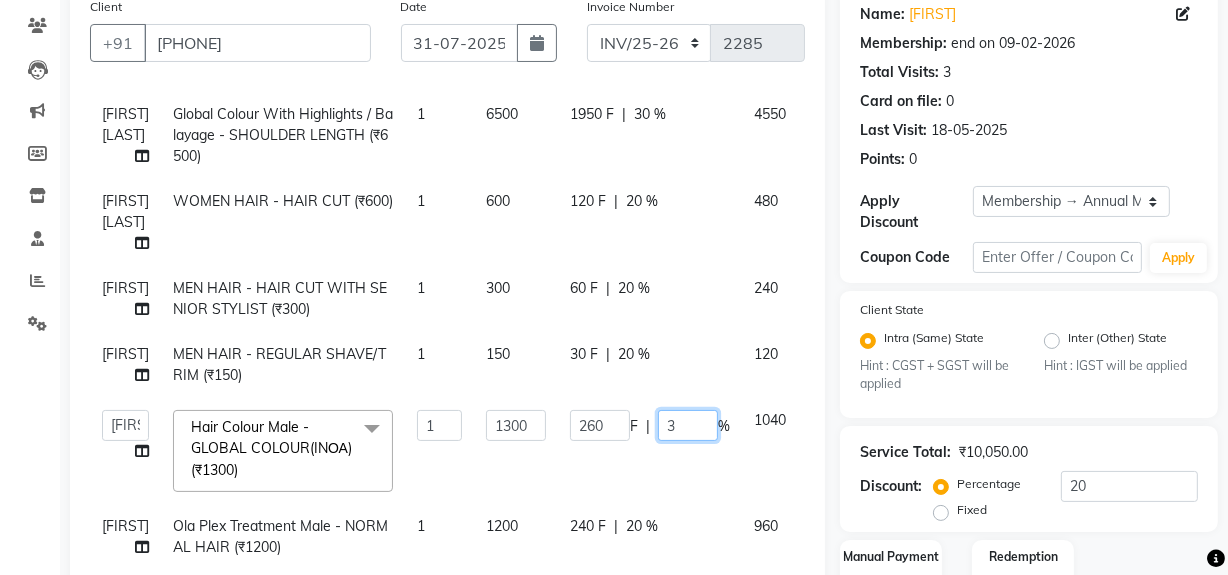 type on "30" 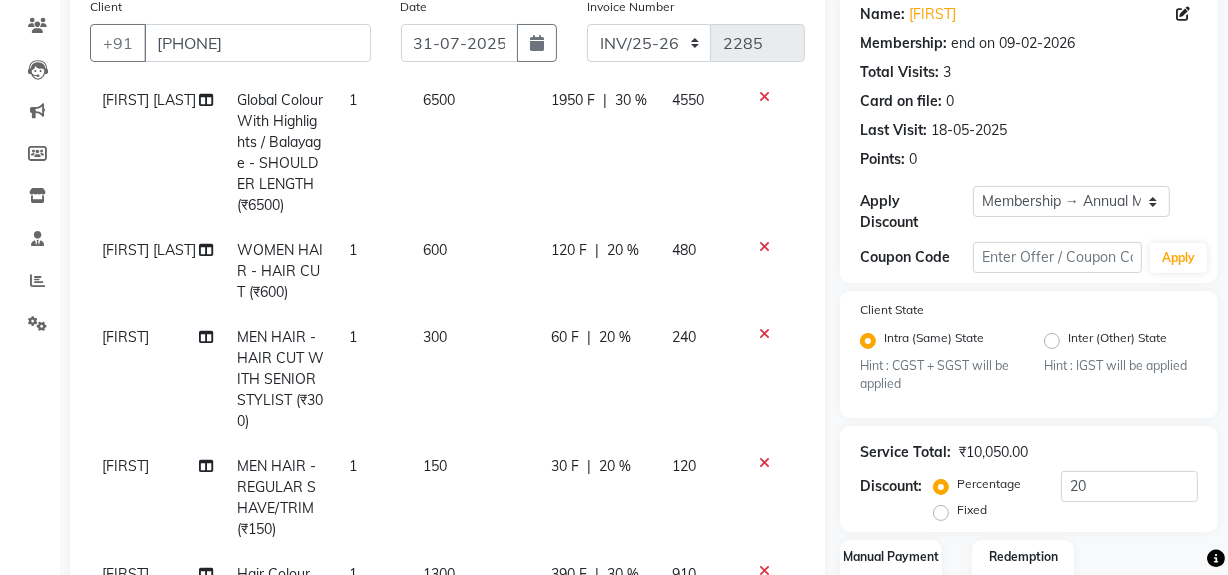 click on "[FIRST] [LAST] Global Colour With Highlights / Balayage - SHOULDER LENGTH (₹6500) 1 6500 1950 F | 30 % 4550 [FIRST] [LAST] WOMEN HAIR - HAIR CUT (₹600) 1 600 120 F | 20 % 480 [FIRST] [LAST] MEN HAIR - HAIR CUT WITH SENIOR STYLIST (₹300) 1 300 60 F | 20 % 240 [FIRST] [LAST] MEN HAIR - REGULAR SHAVE/TRIM (₹150) 1 150 30 F | 20 % 120 [FIRST] [LAST] Hair Colour Male - GLOBAL COLOUR(INΟΑ) (₹1300) 1 1300 390 F | 30 % 910 [FIRST] [LAST] Ola Plex Treatment Male - NORMAL HAIR (₹1200) 1 1200 240 F | 20 % 960" 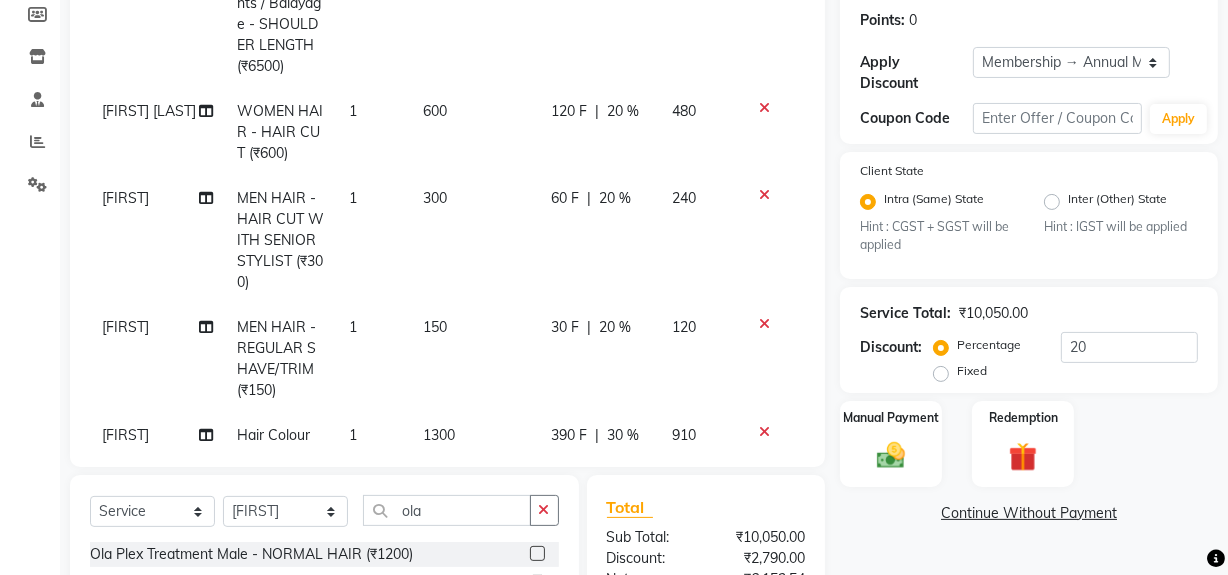 scroll, scrollTop: 526, scrollLeft: 0, axis: vertical 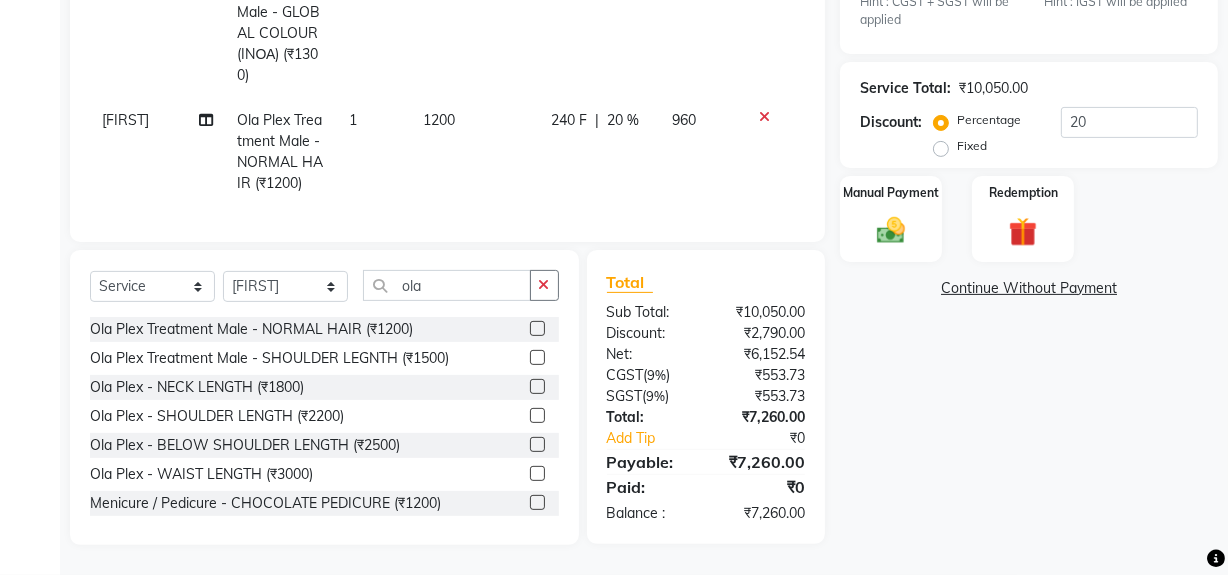 click on "390 F | 30 %" 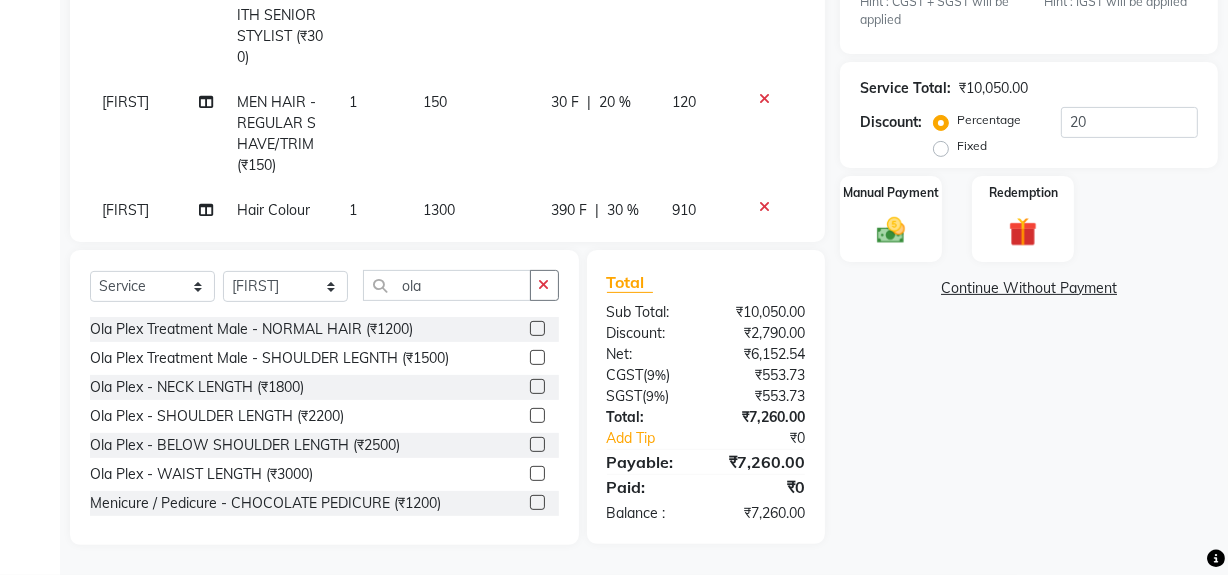 select on "13192" 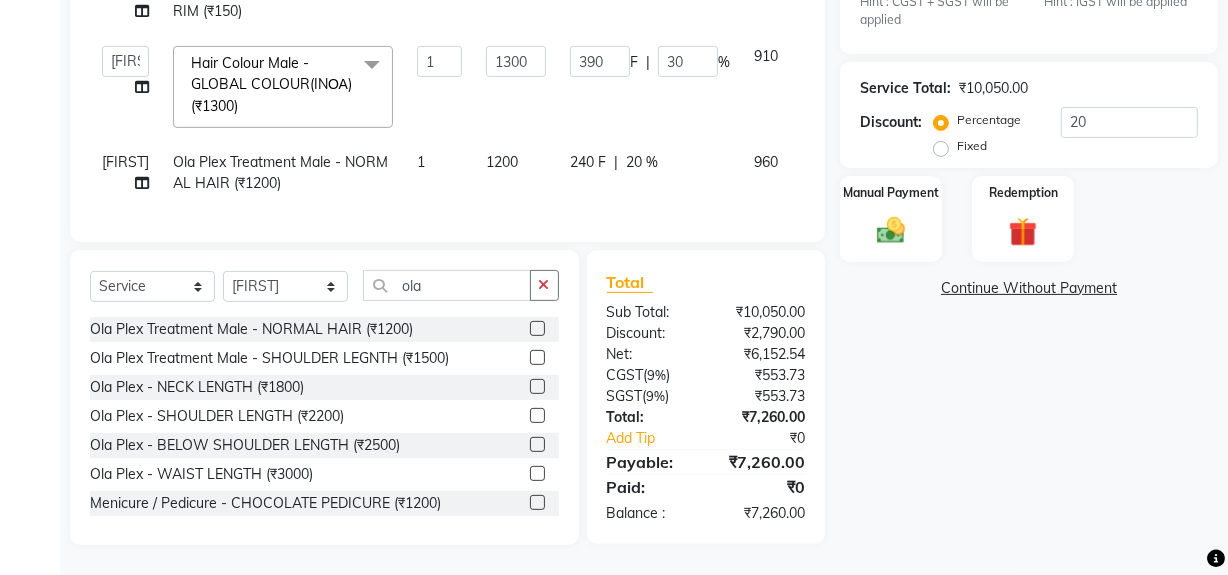 click on "20 %" 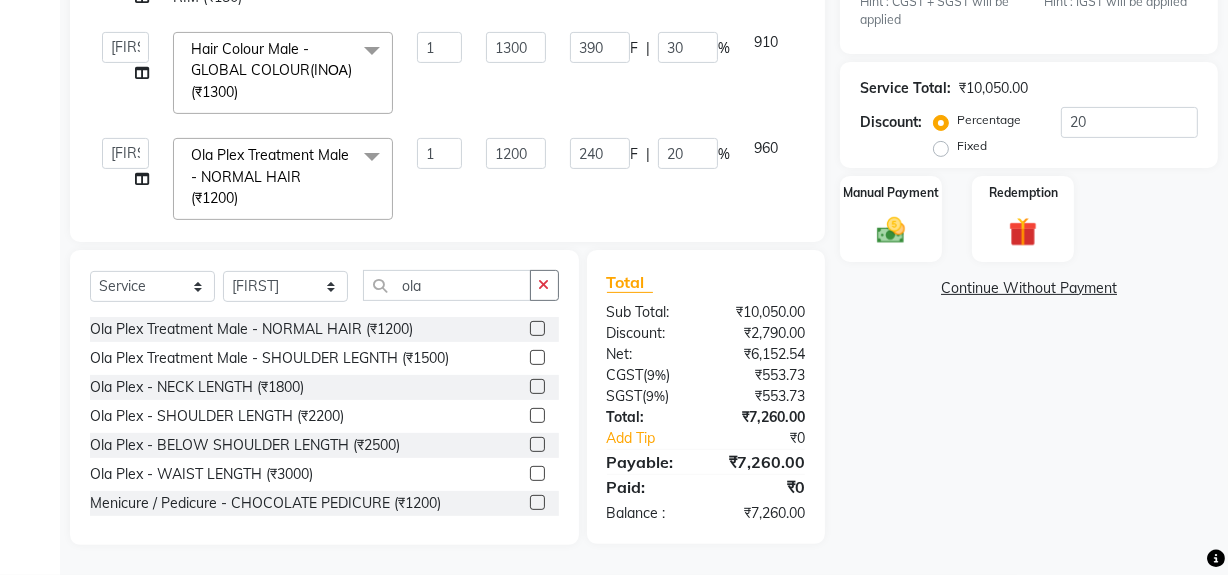 scroll, scrollTop: 130, scrollLeft: 0, axis: vertical 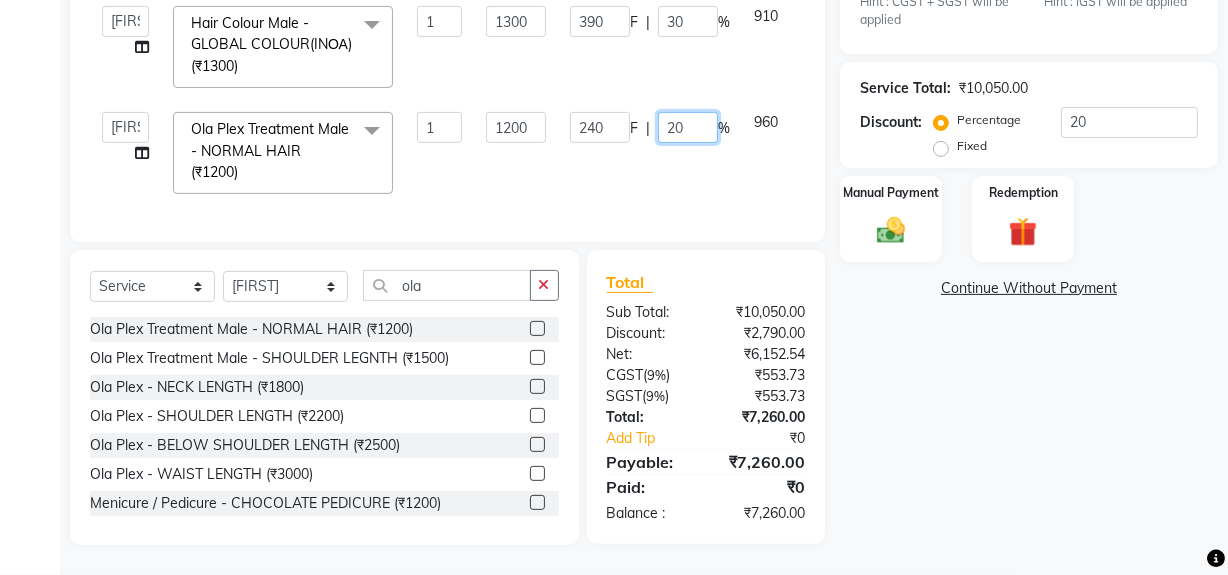 click on "20" 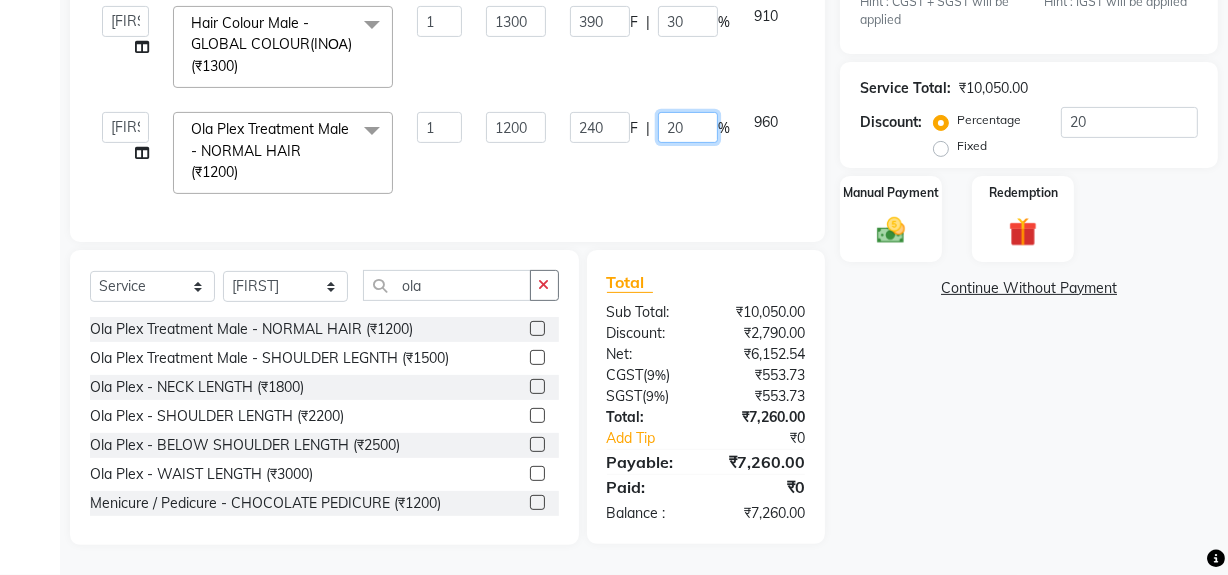 type on "2" 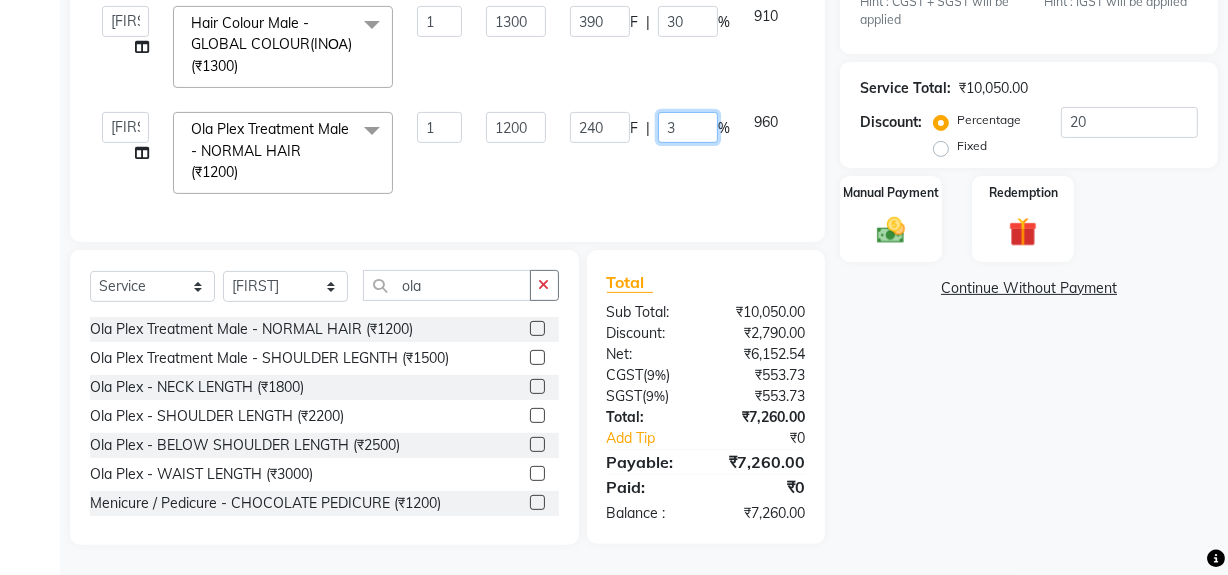 type on "30" 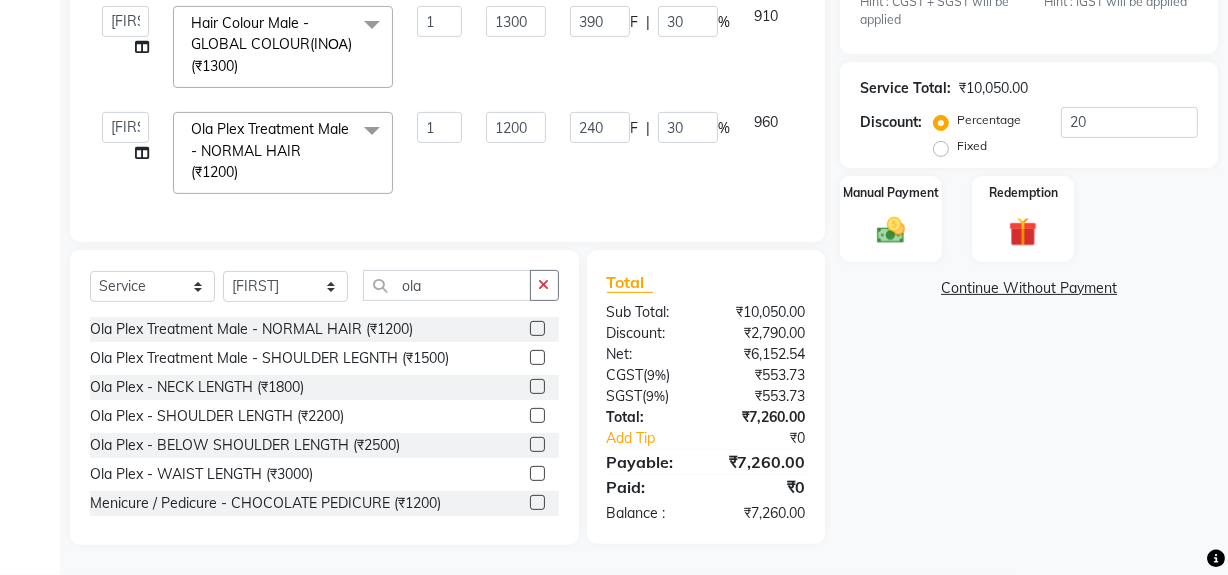 scroll, scrollTop: 130, scrollLeft: 0, axis: vertical 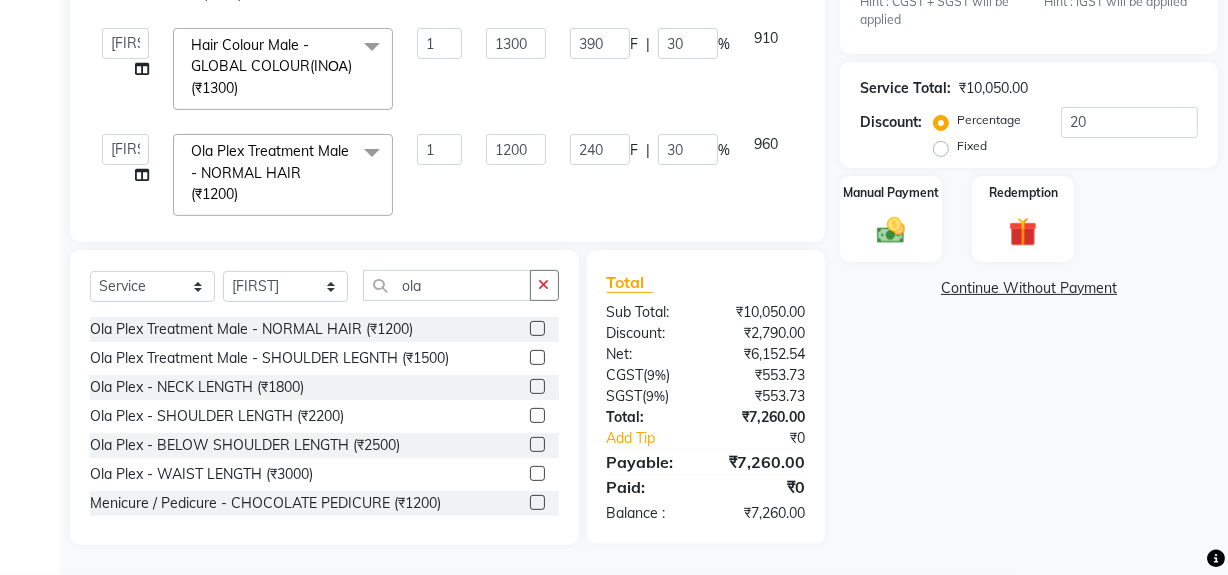 click on "240 F | 30 %" 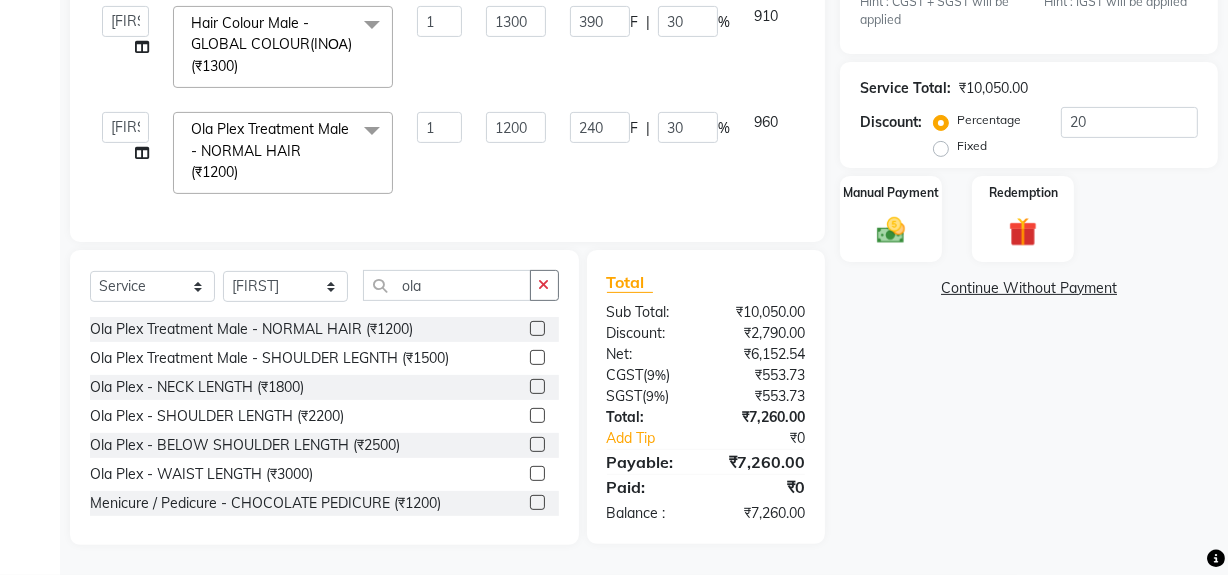 select on "13192" 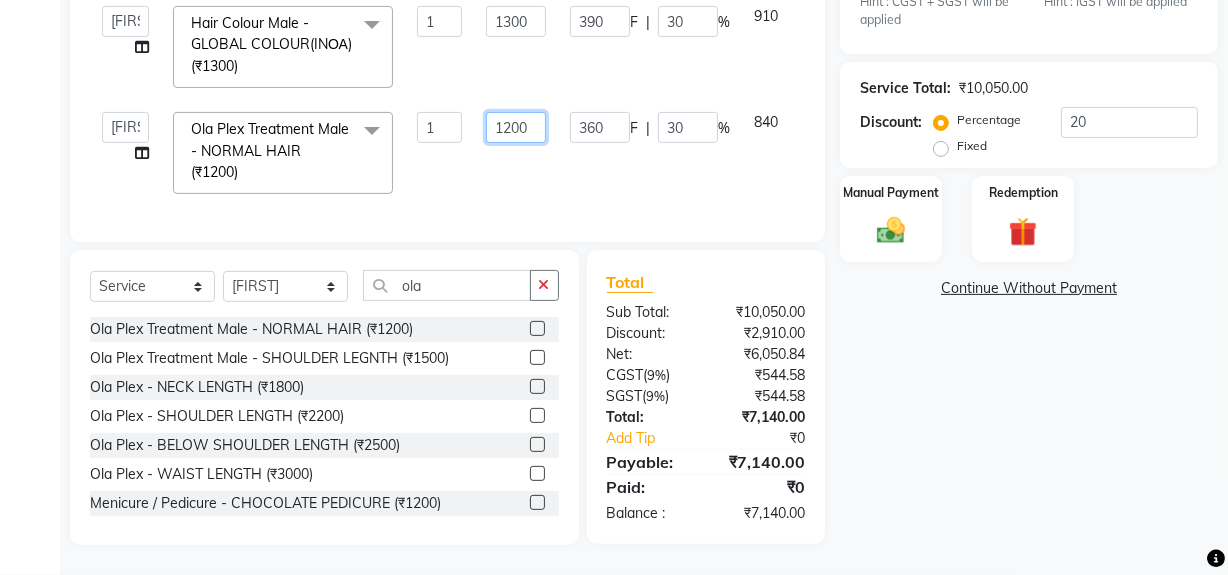 click on "1200" 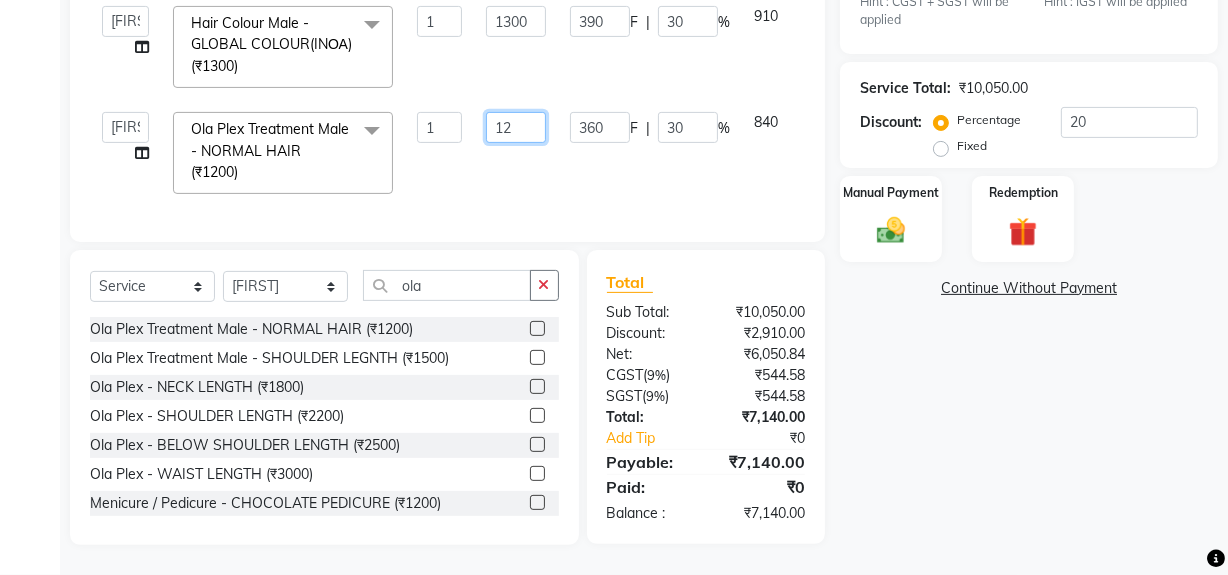 type on "1" 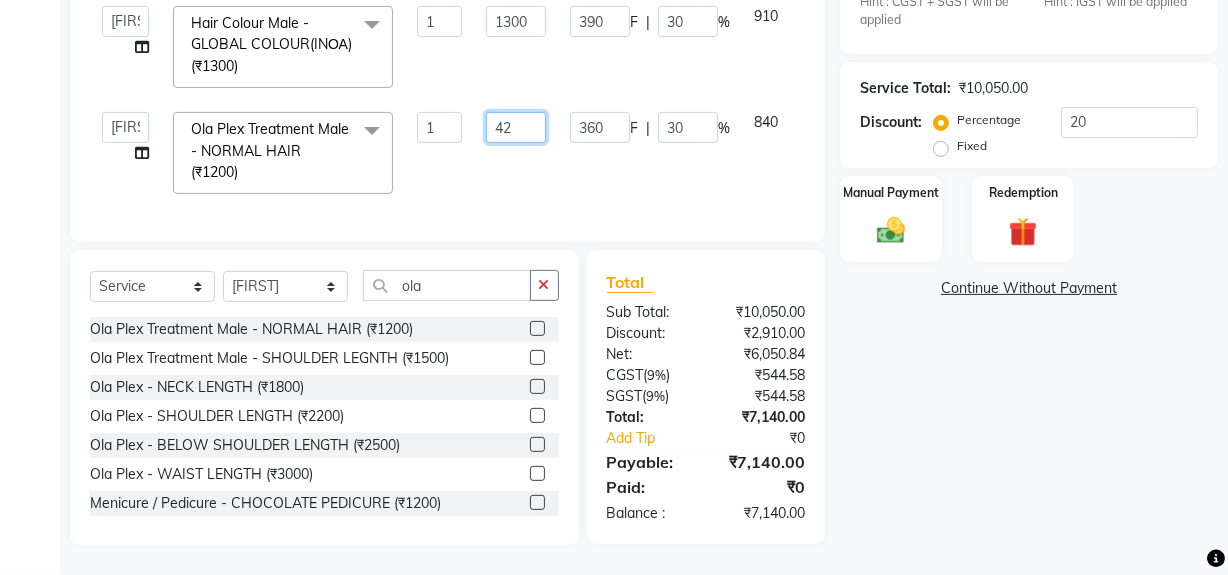 type on "420" 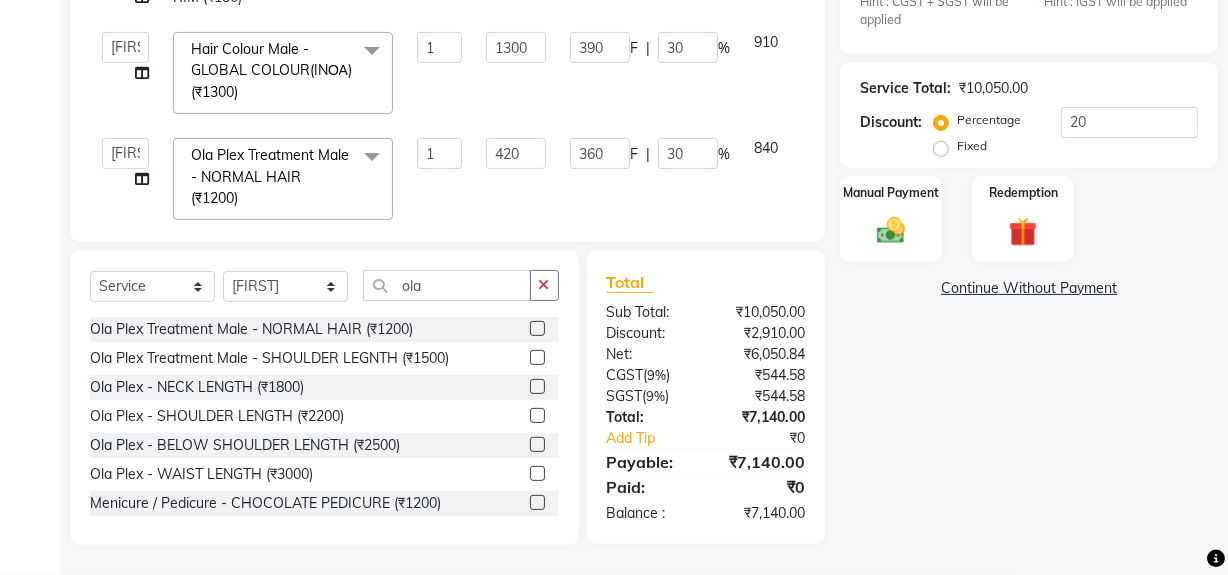 click on "420" 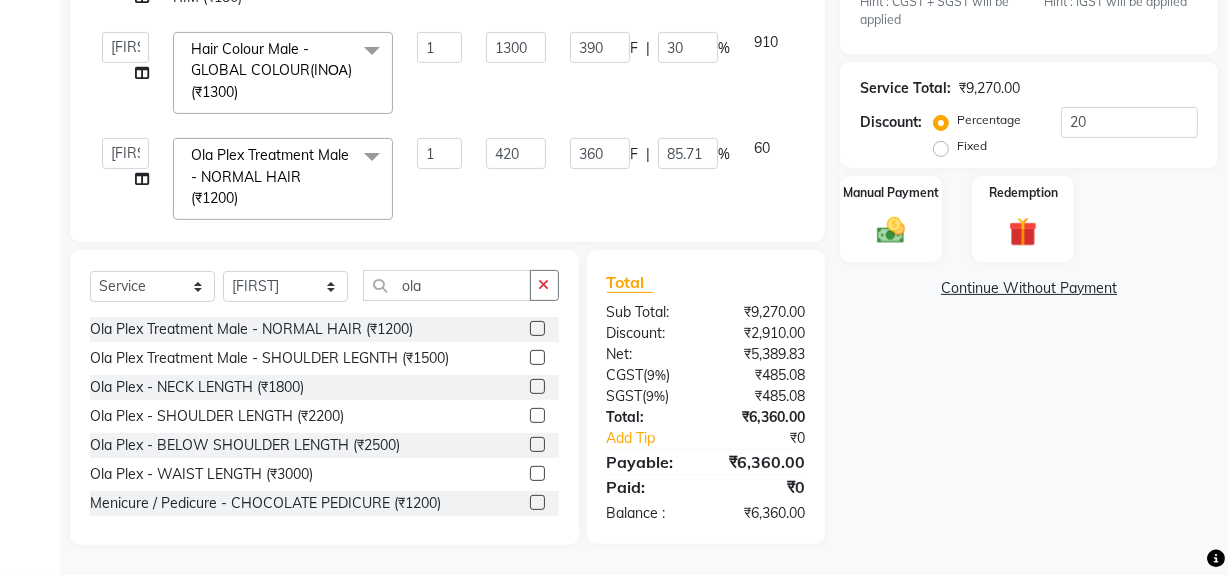 scroll, scrollTop: 130, scrollLeft: 0, axis: vertical 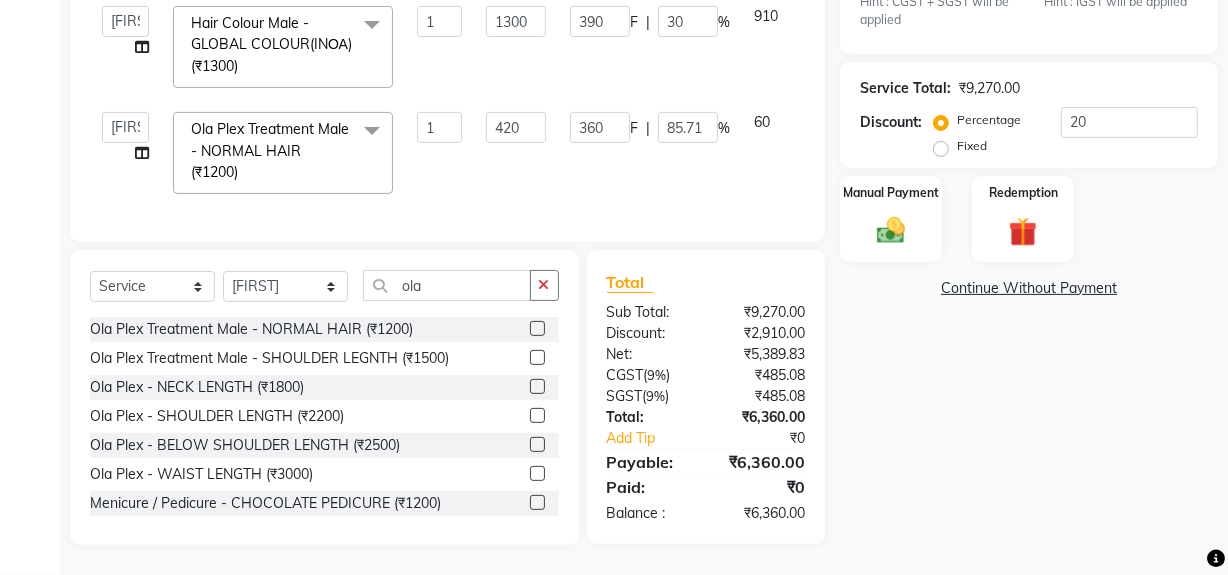 click on "360 F | 85.71 %" 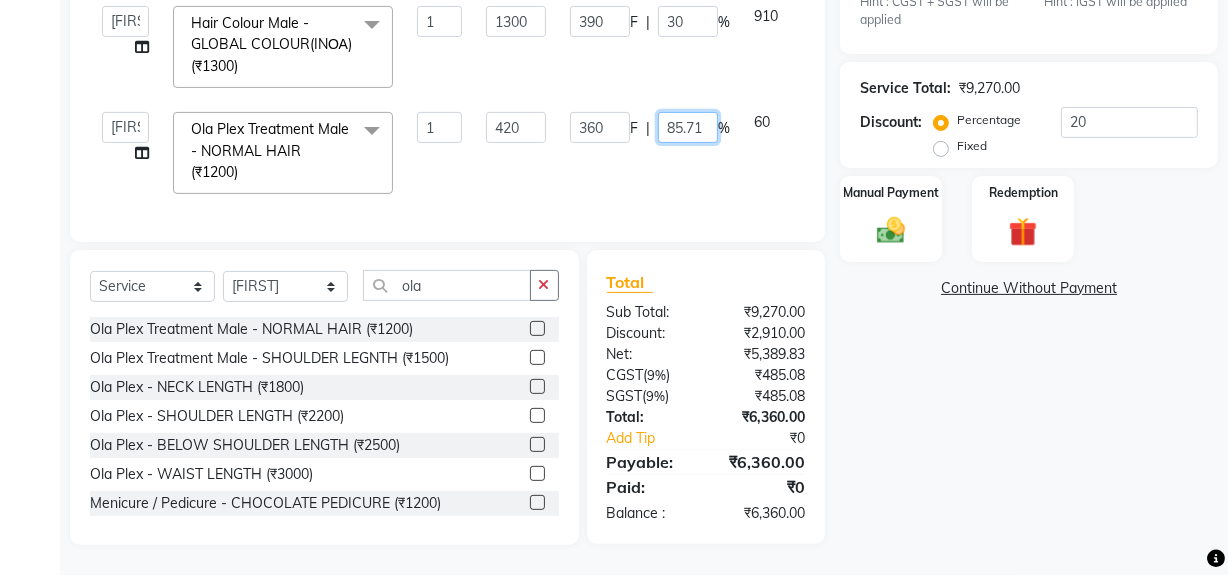 click on "85.71" 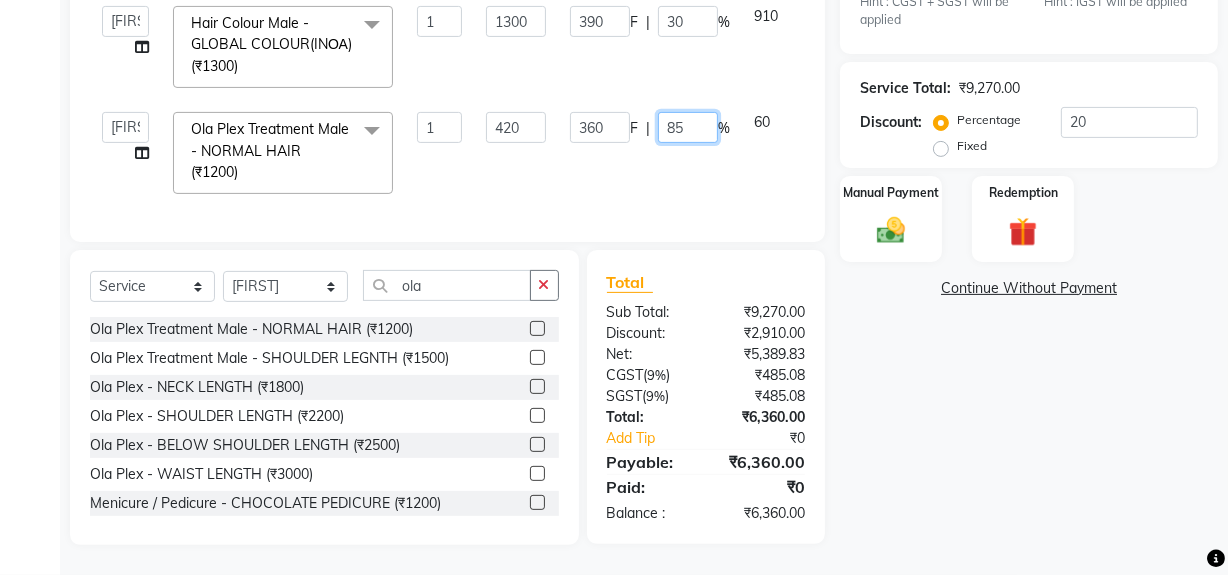type on "8" 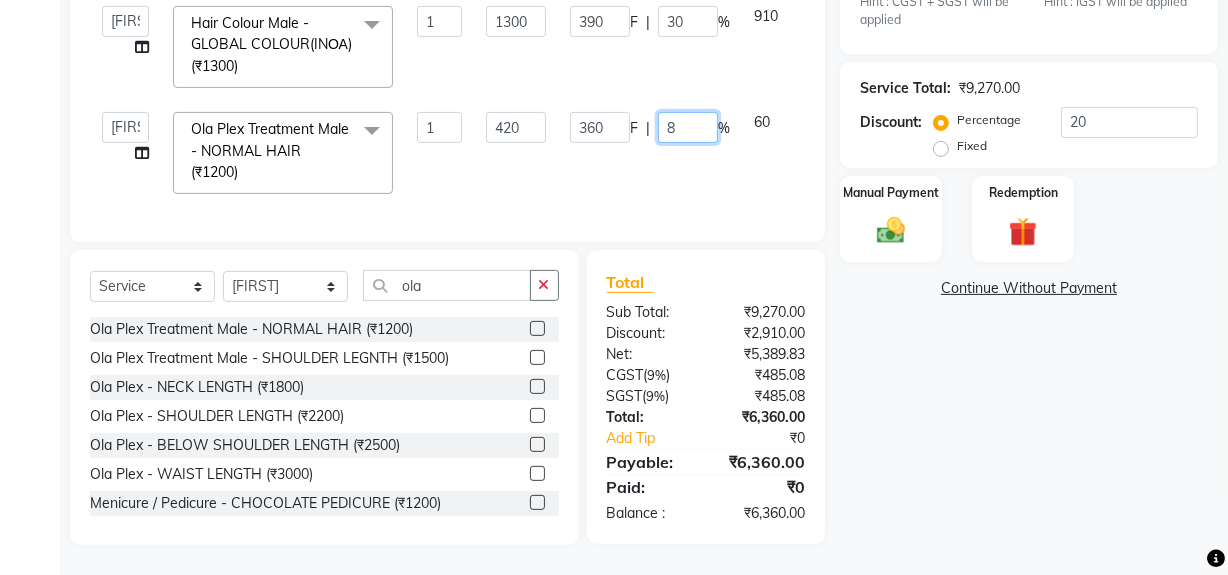 type 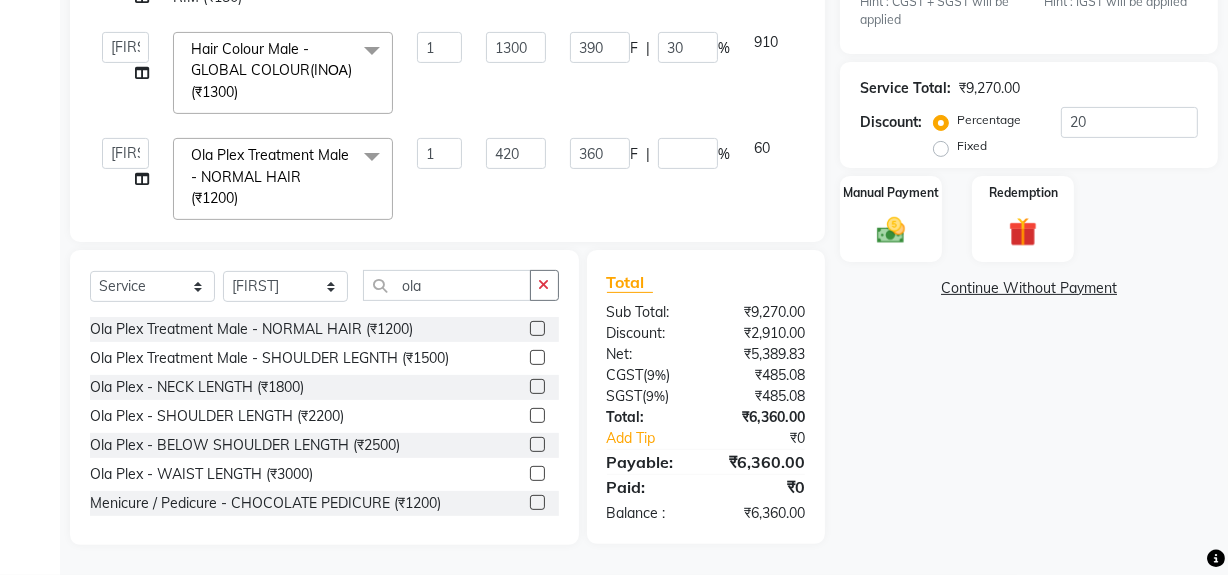 click on "360 F | %" 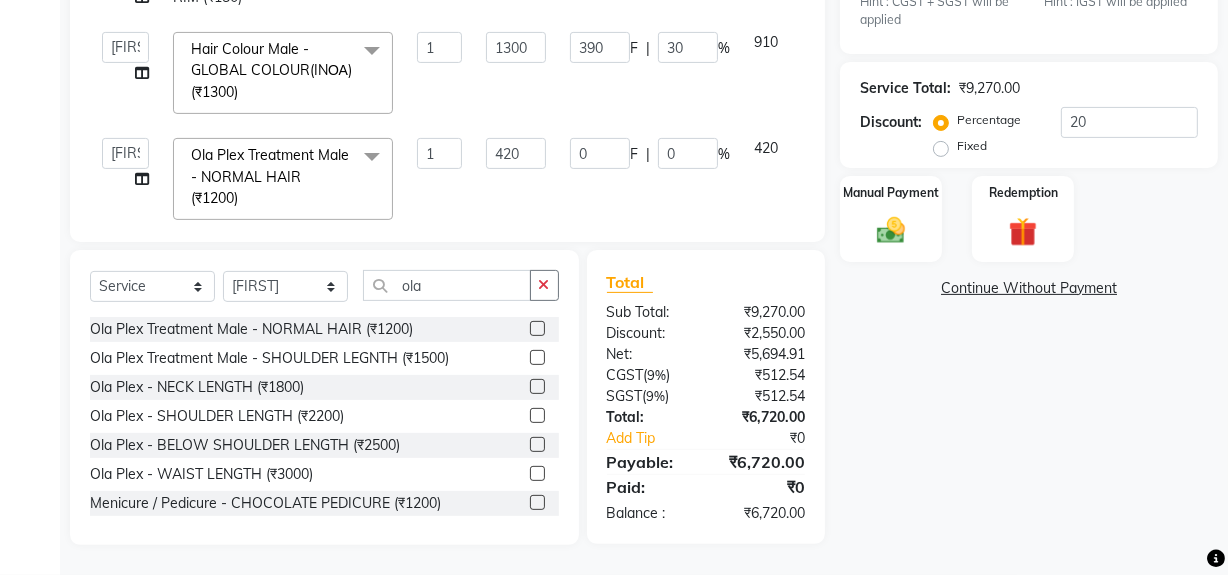 scroll, scrollTop: 130, scrollLeft: 0, axis: vertical 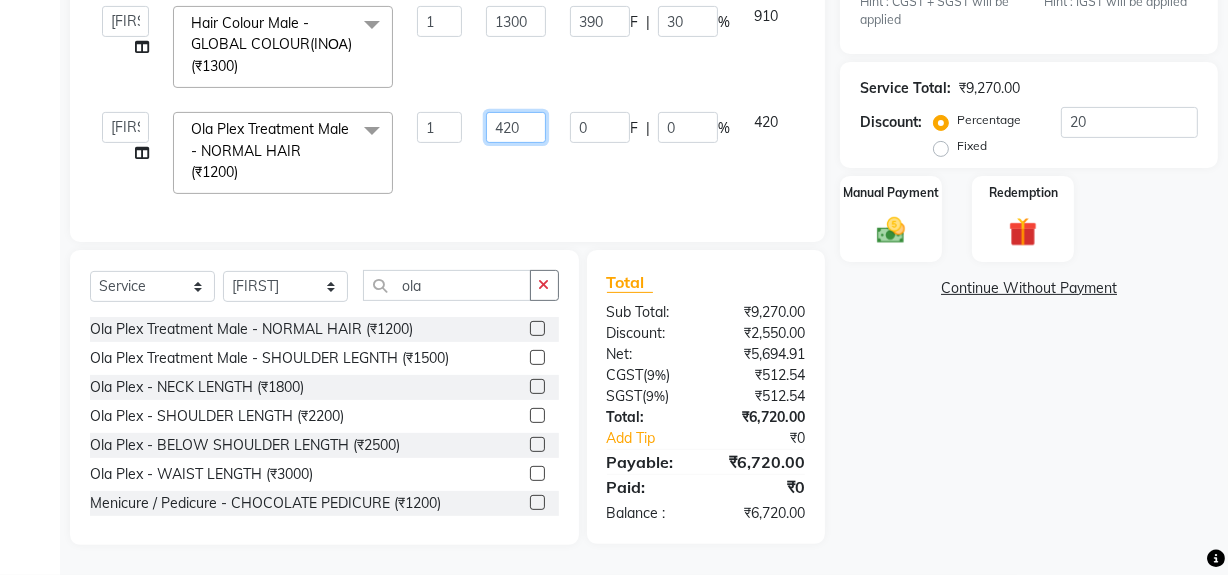 click on "420" 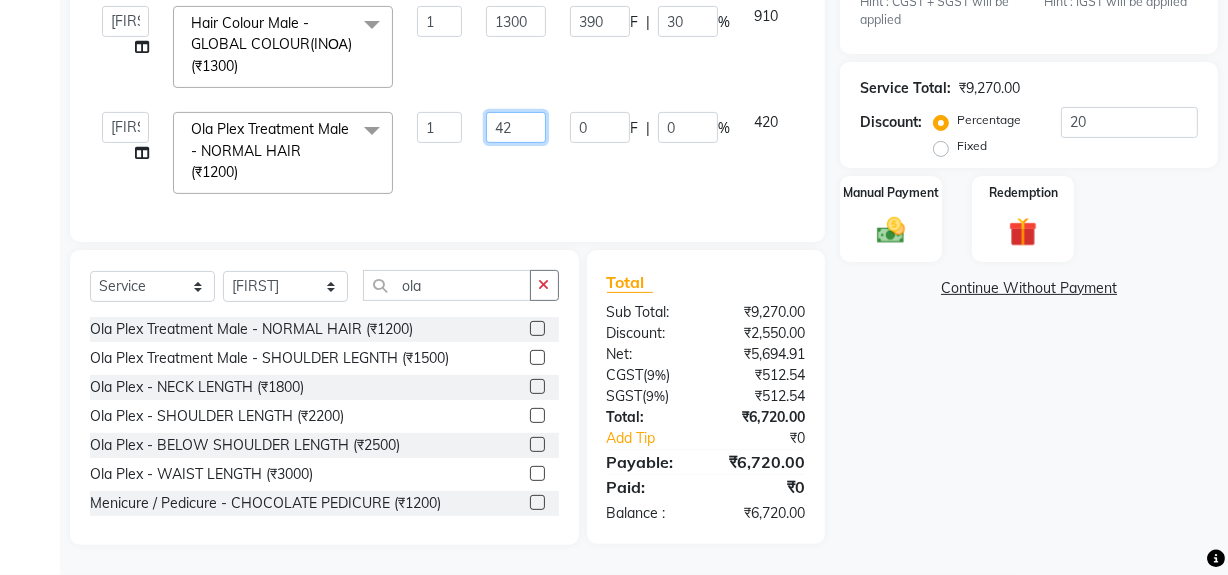 type on "4" 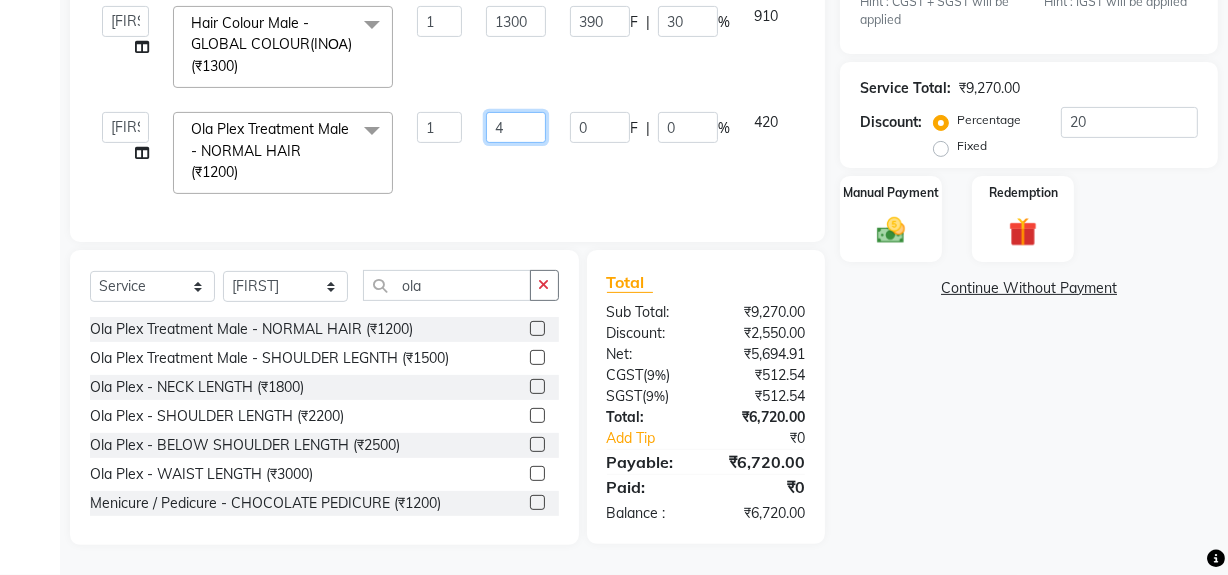 type 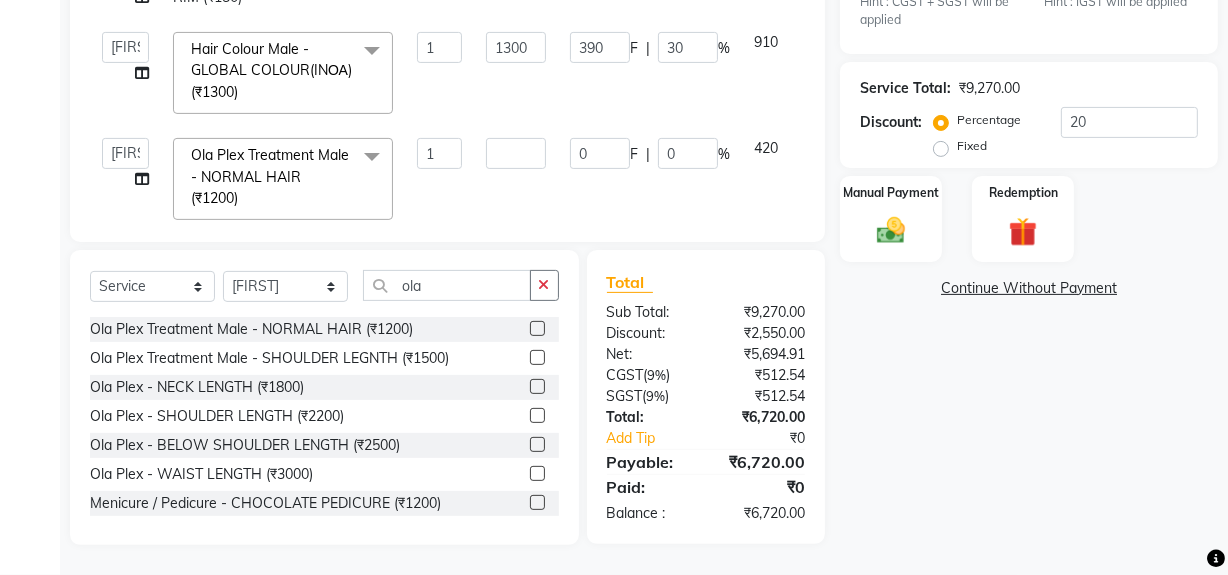 click 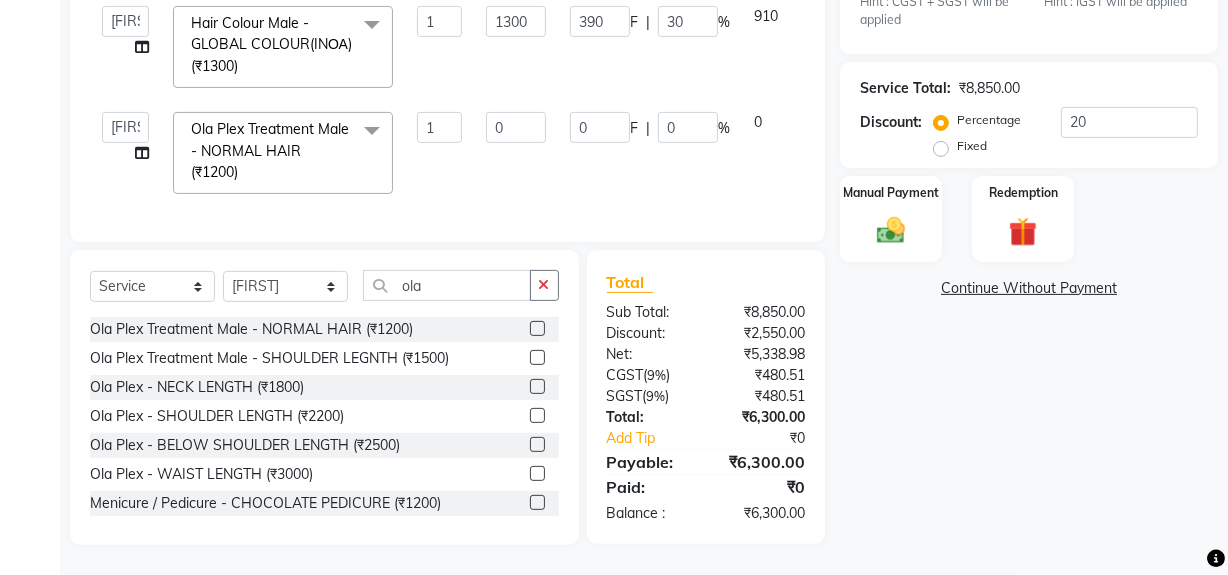 scroll, scrollTop: 0, scrollLeft: 0, axis: both 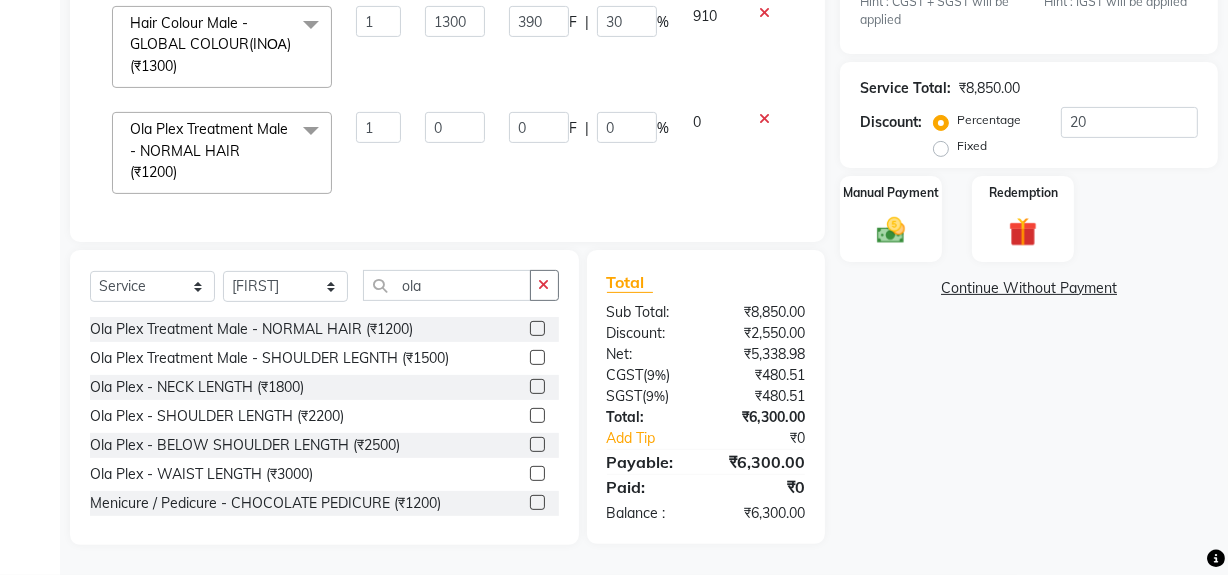 click 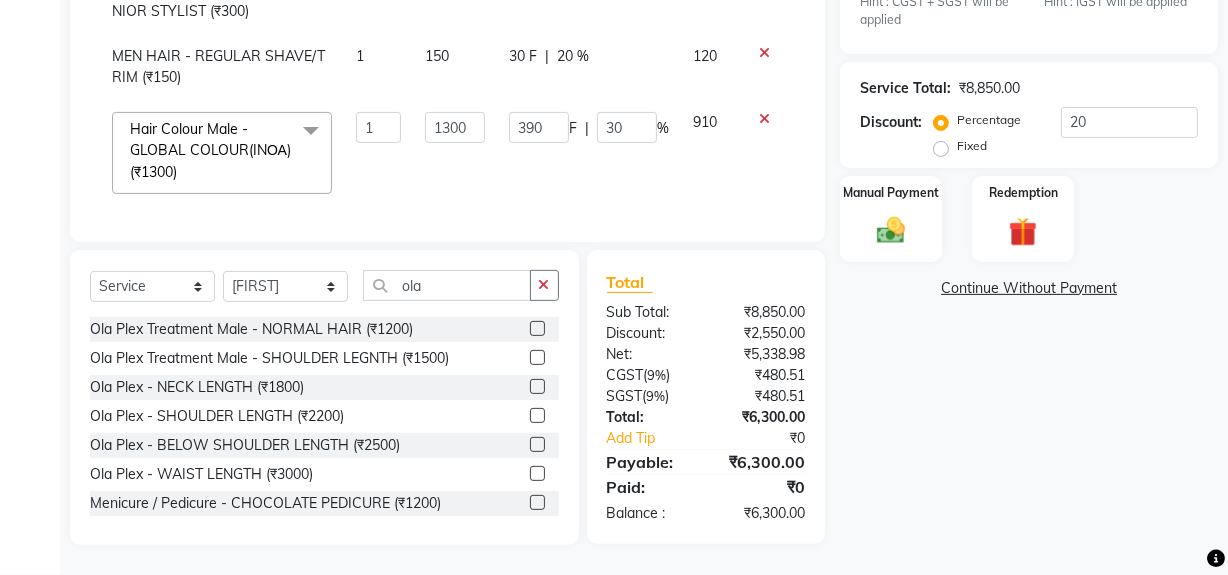scroll, scrollTop: 344, scrollLeft: 0, axis: vertical 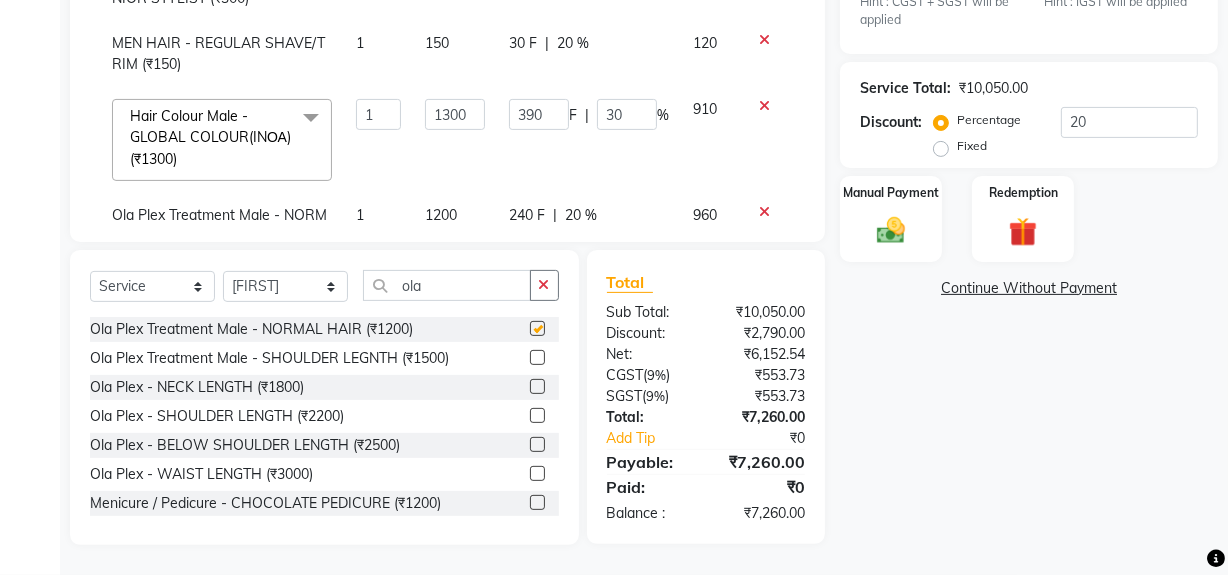 checkbox on "false" 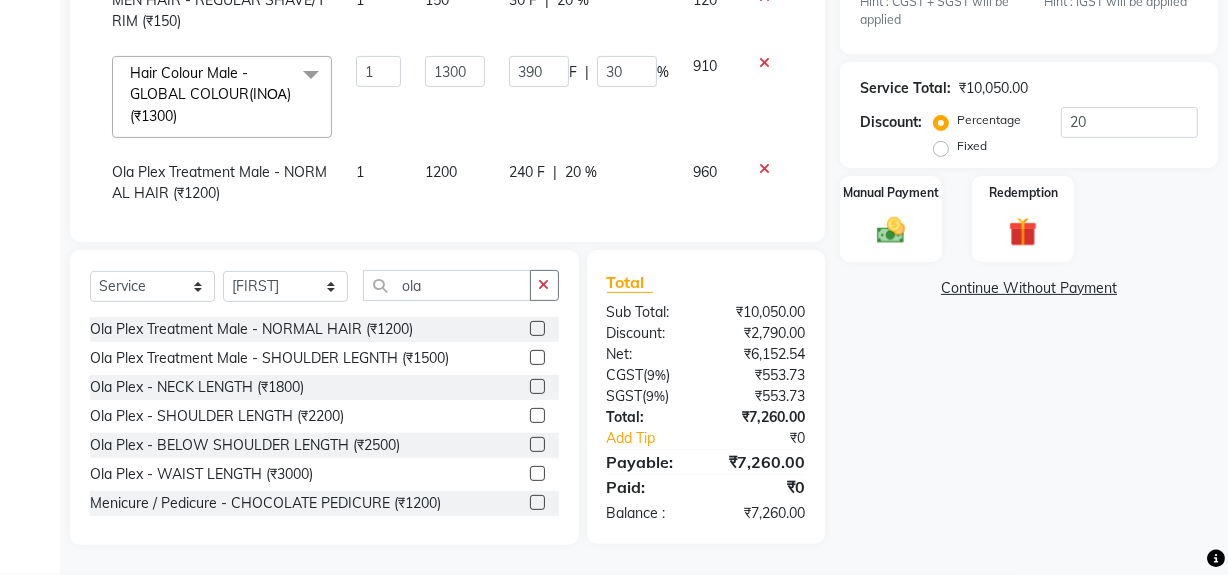 scroll, scrollTop: 90, scrollLeft: 90, axis: both 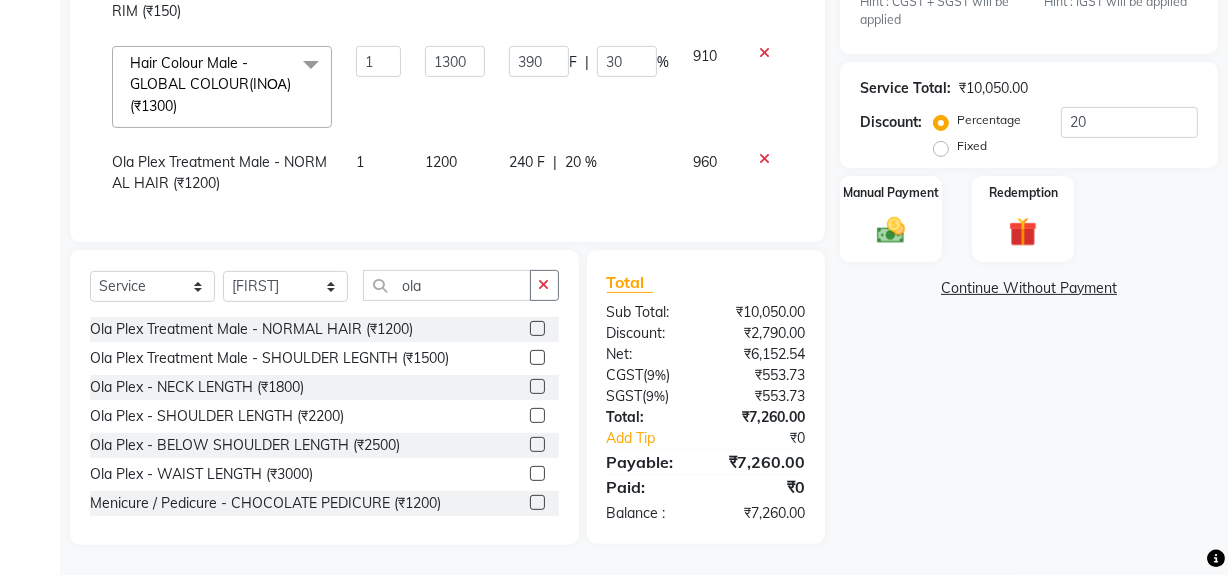 click on "240 F | 20 %" 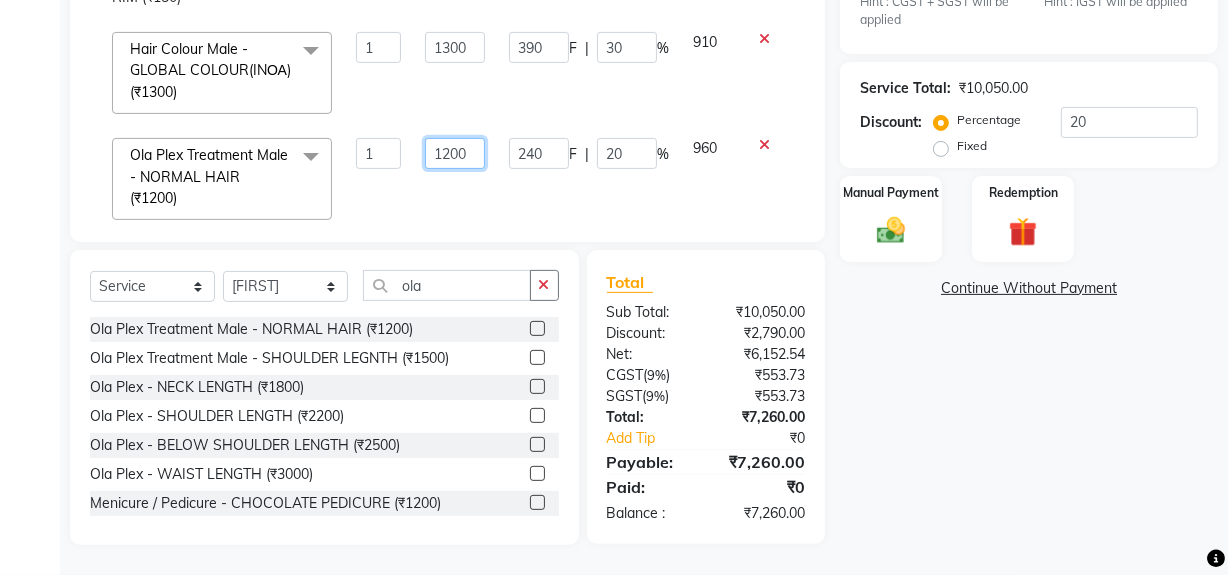 click on "1200" 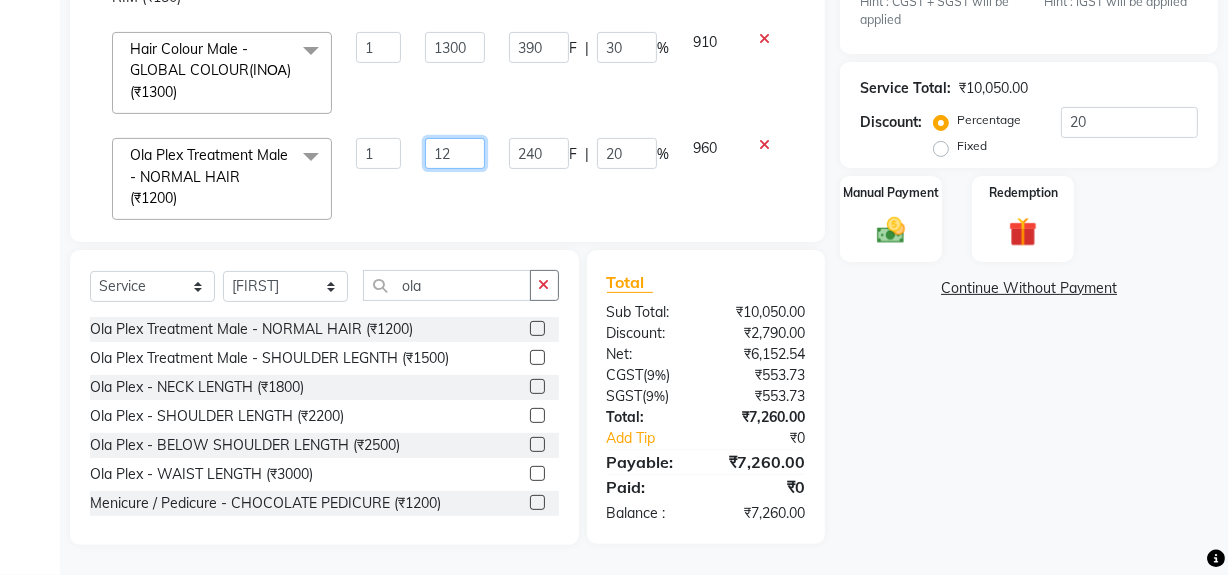 type on "1" 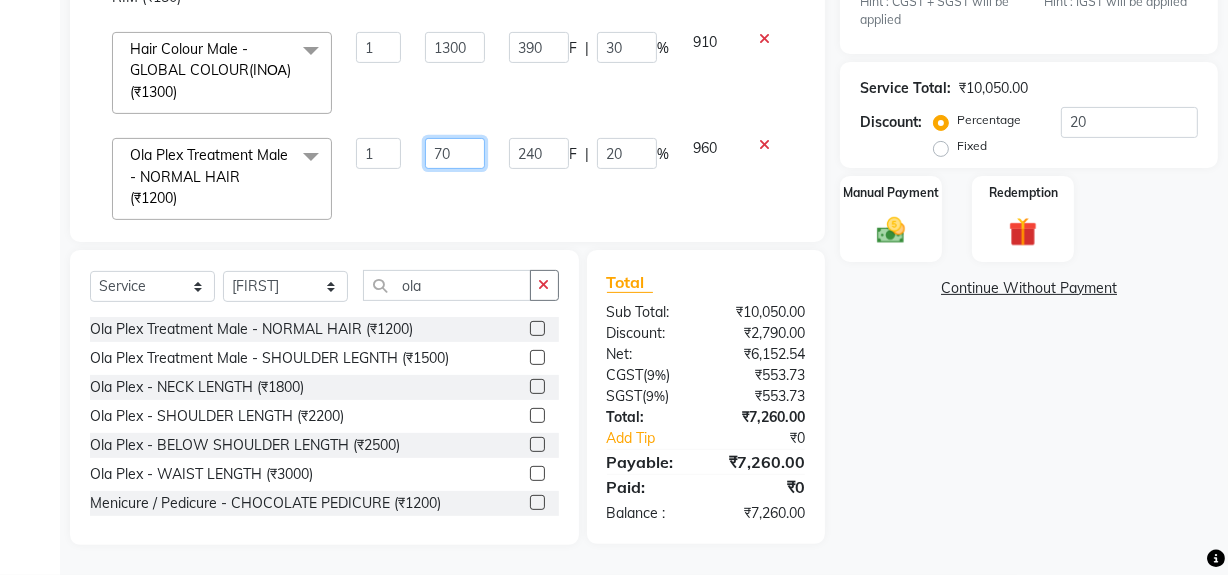 type on "700" 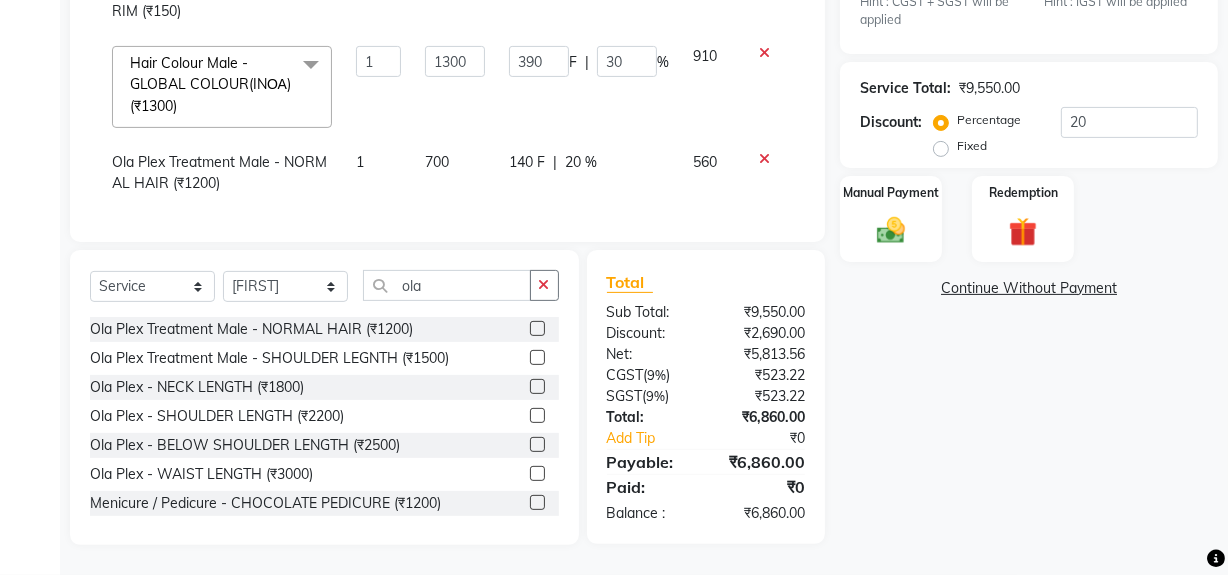 click on "140 F | 20 %" 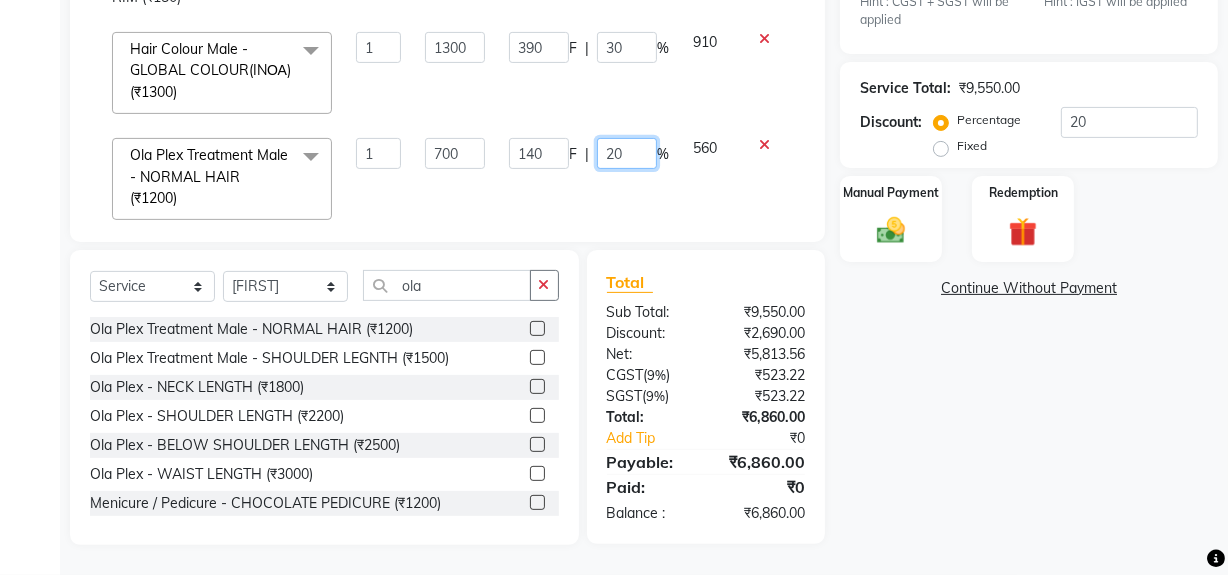click on "20" 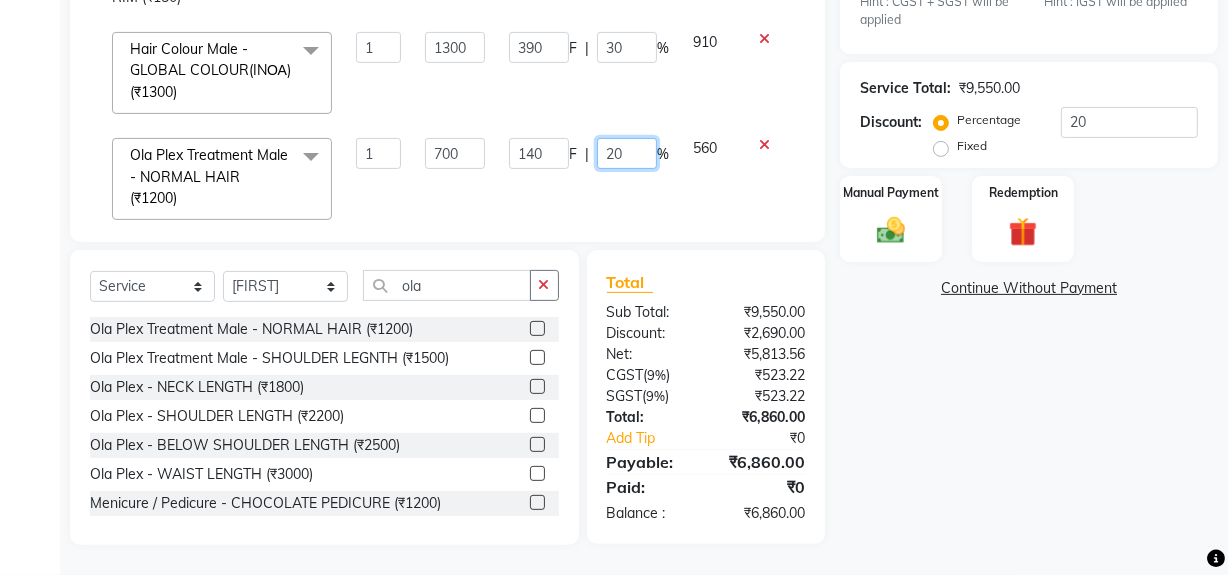 type on "2" 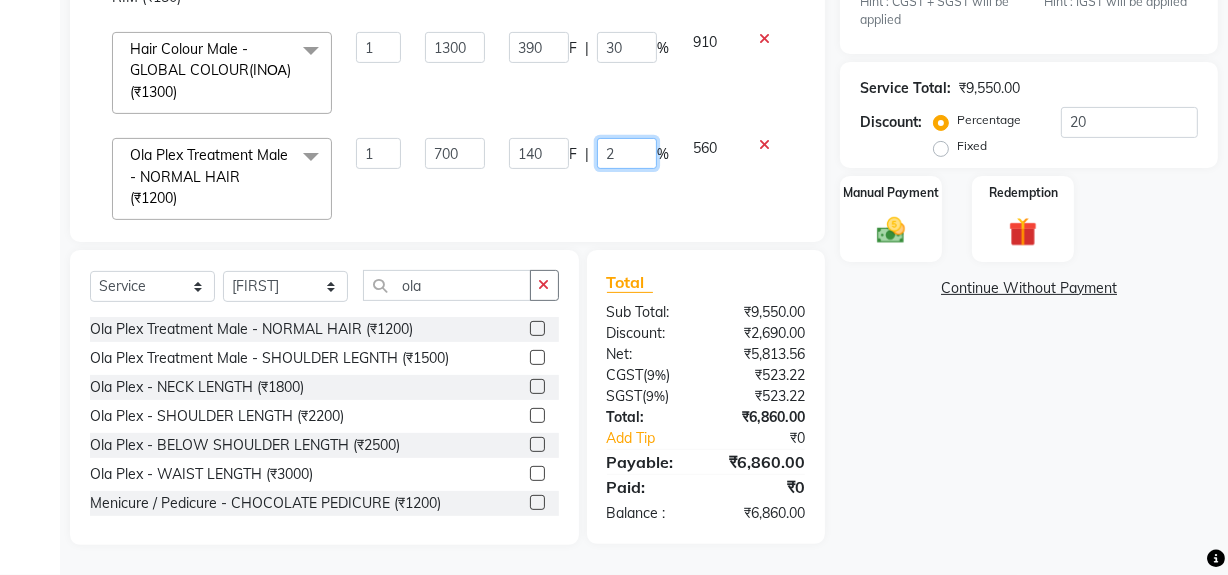 type 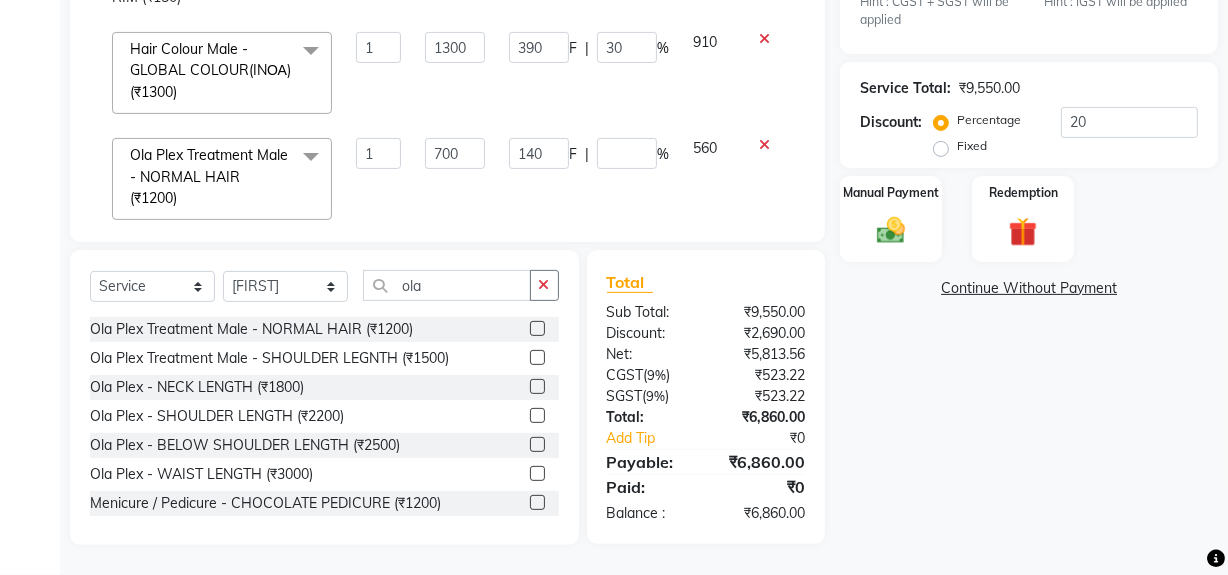 click on "140 F | %" 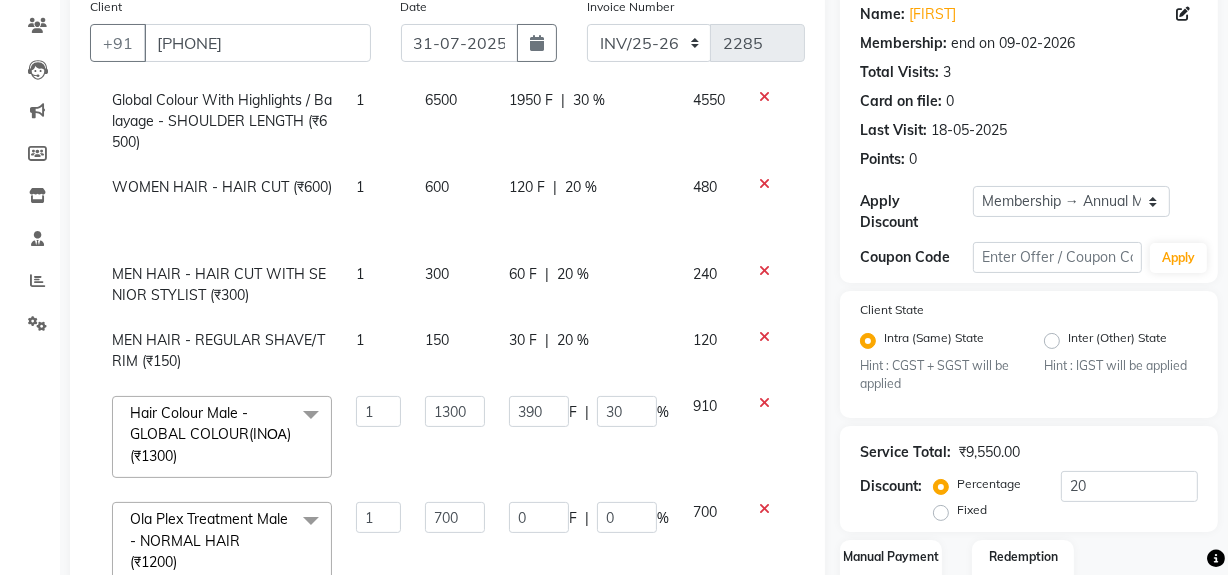 scroll, scrollTop: 0, scrollLeft: 0, axis: both 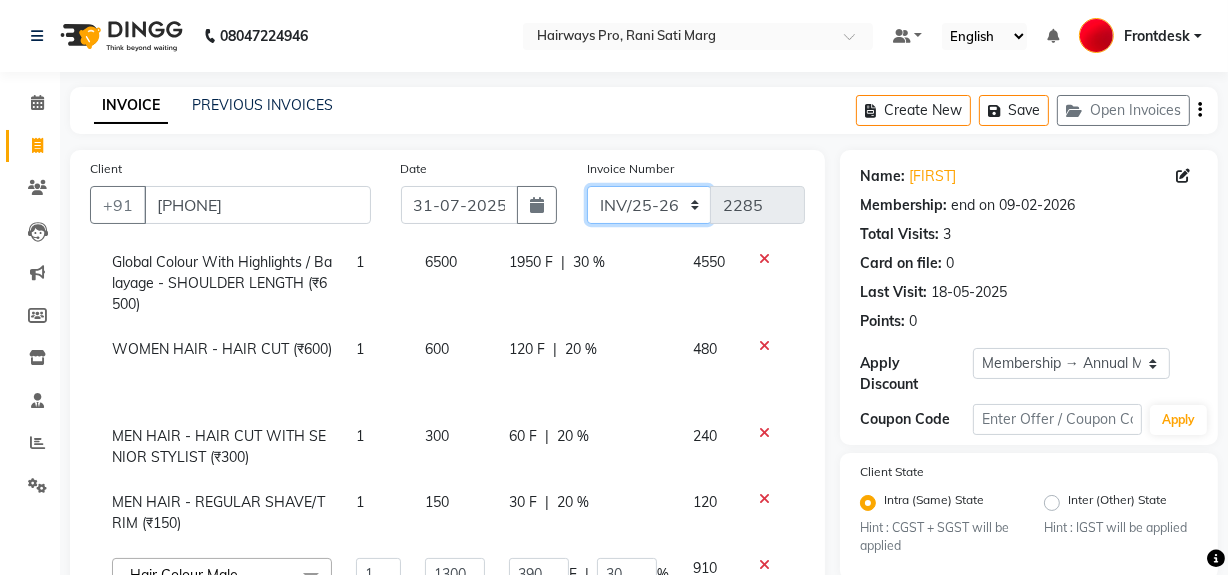 click on "INV/25-26 V/2025-26" 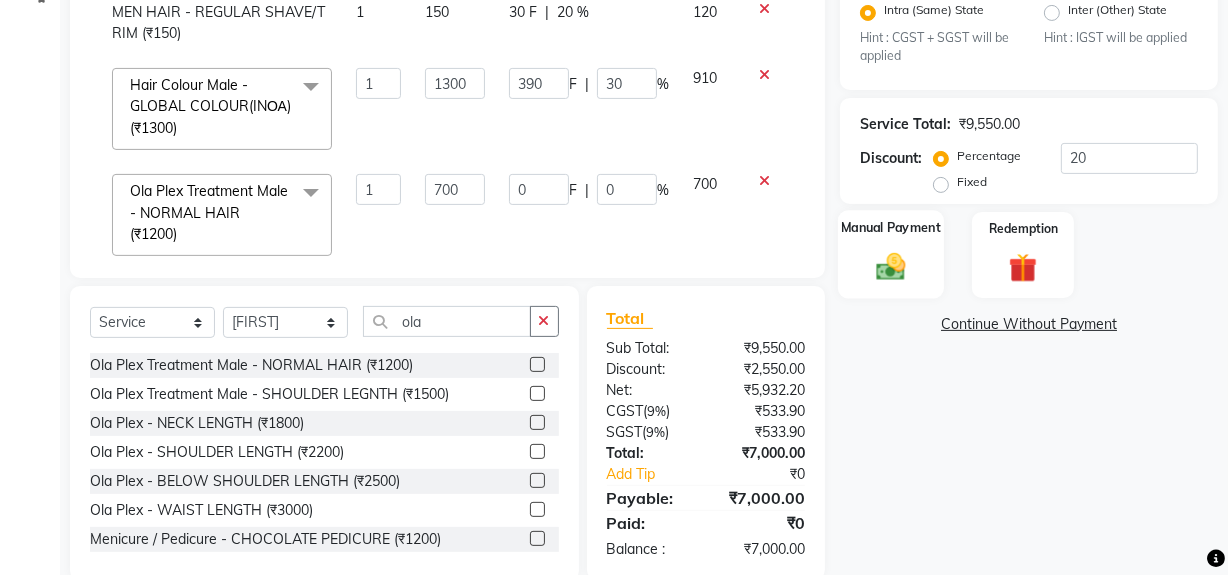 scroll, scrollTop: 526, scrollLeft: 0, axis: vertical 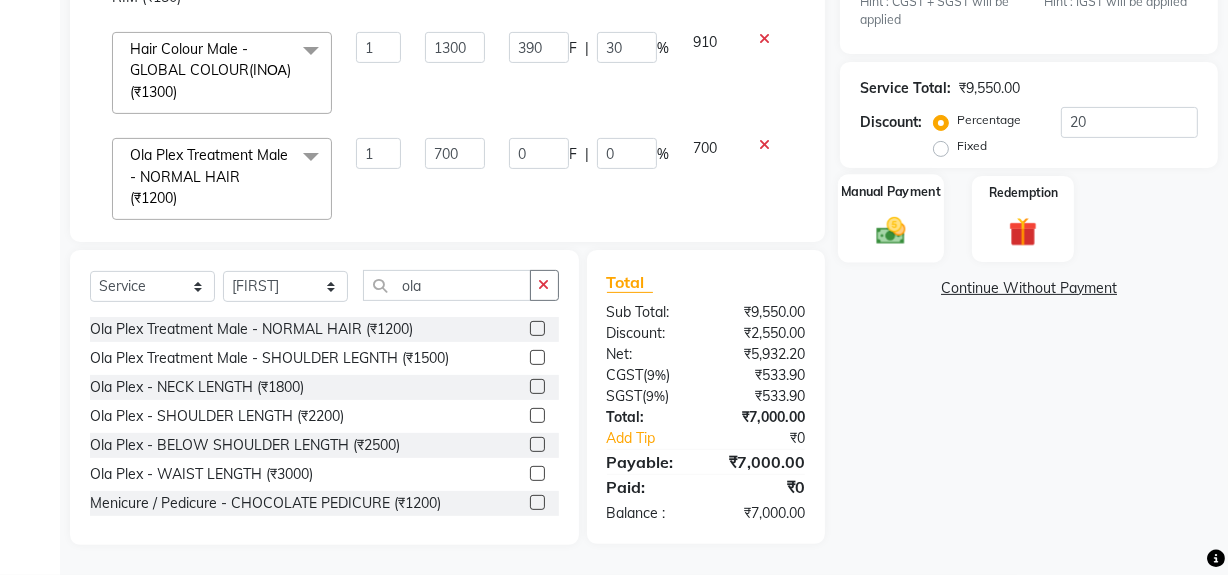 click 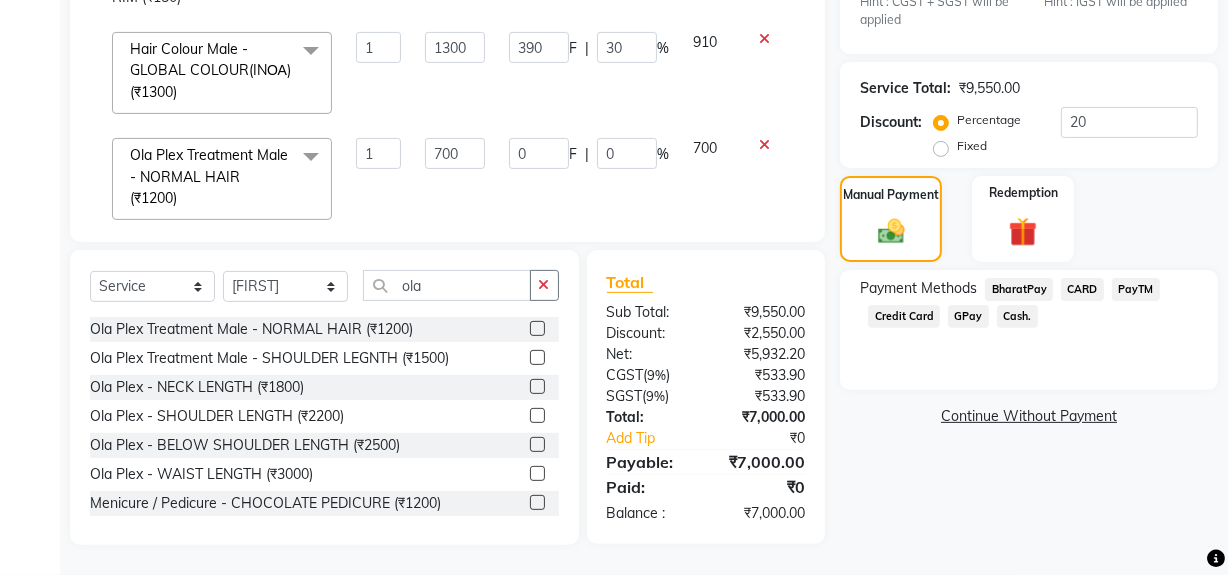 click on "Cash." 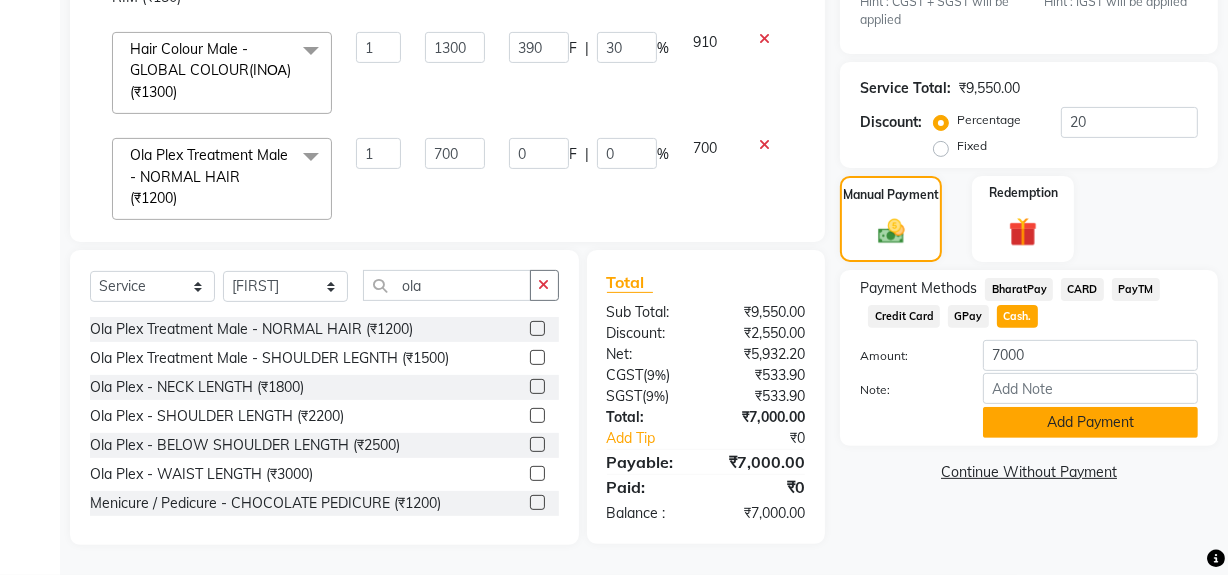 click on "Add Payment" 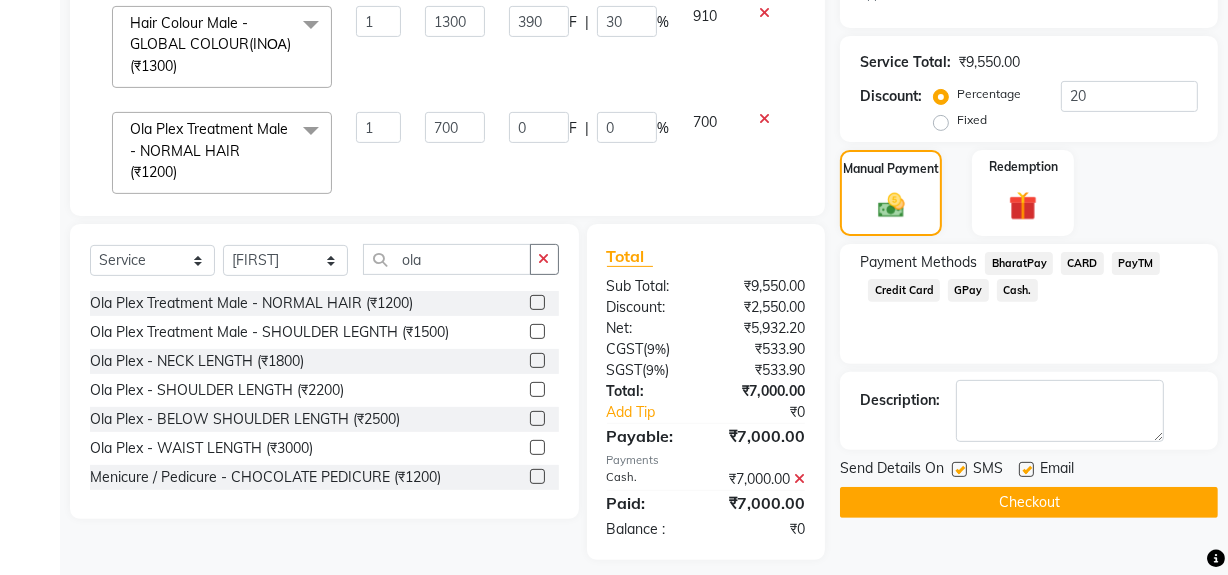 scroll, scrollTop: 567, scrollLeft: 0, axis: vertical 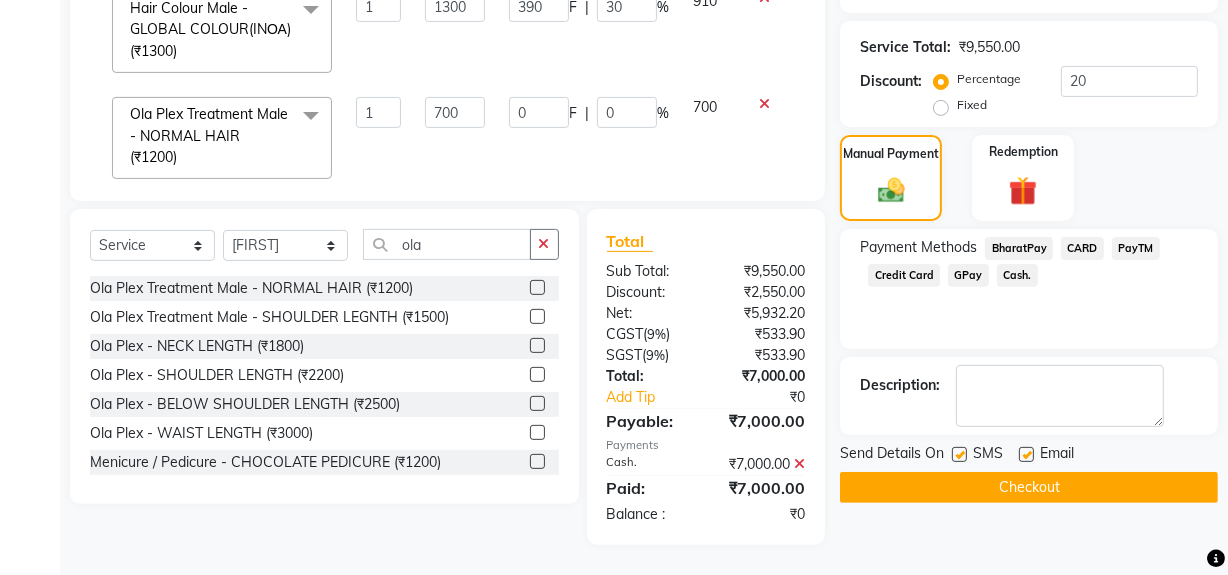 click 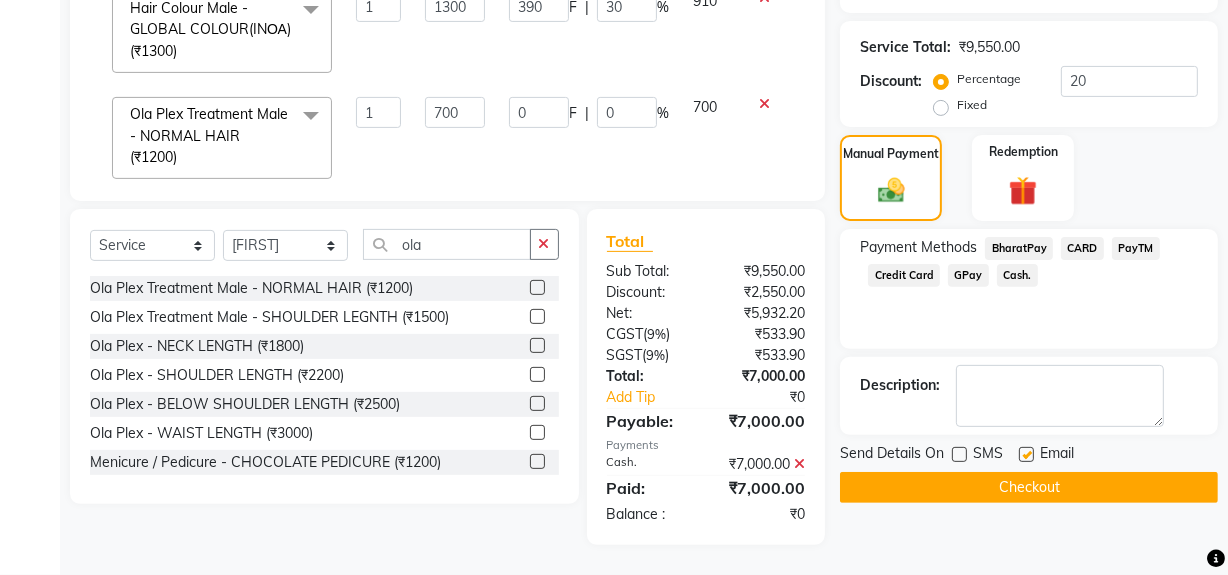 click on "Checkout" 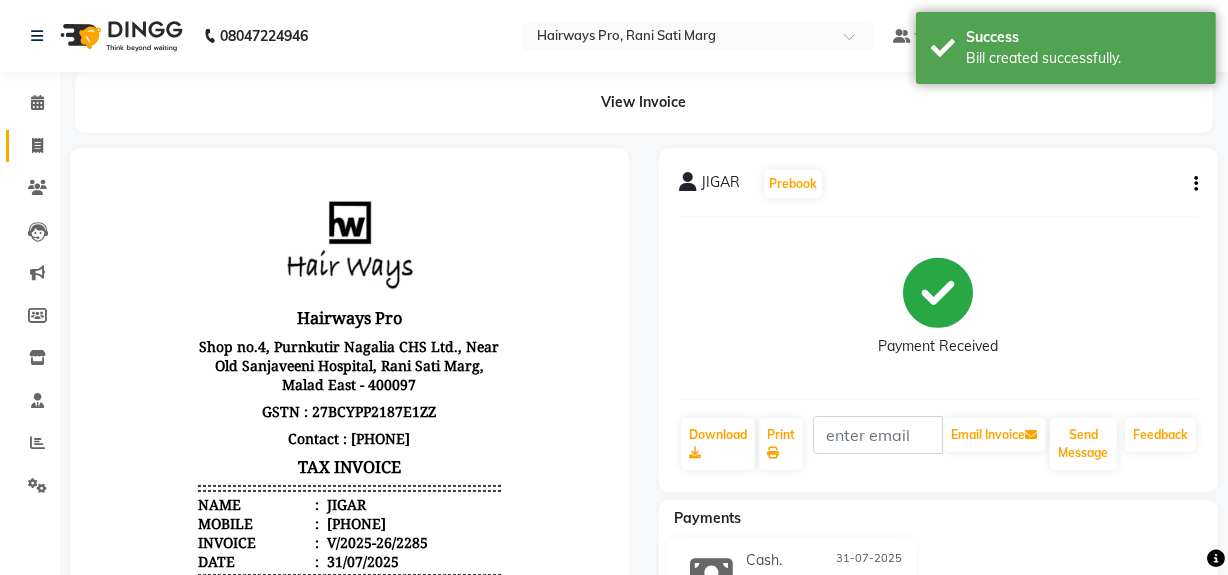 scroll, scrollTop: 0, scrollLeft: 0, axis: both 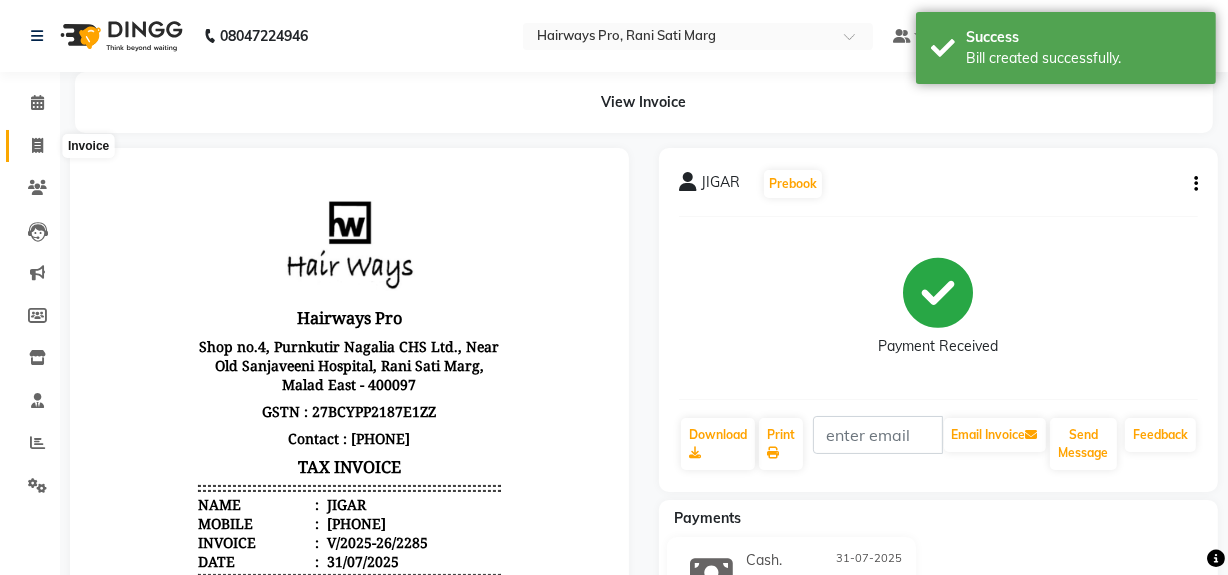 click 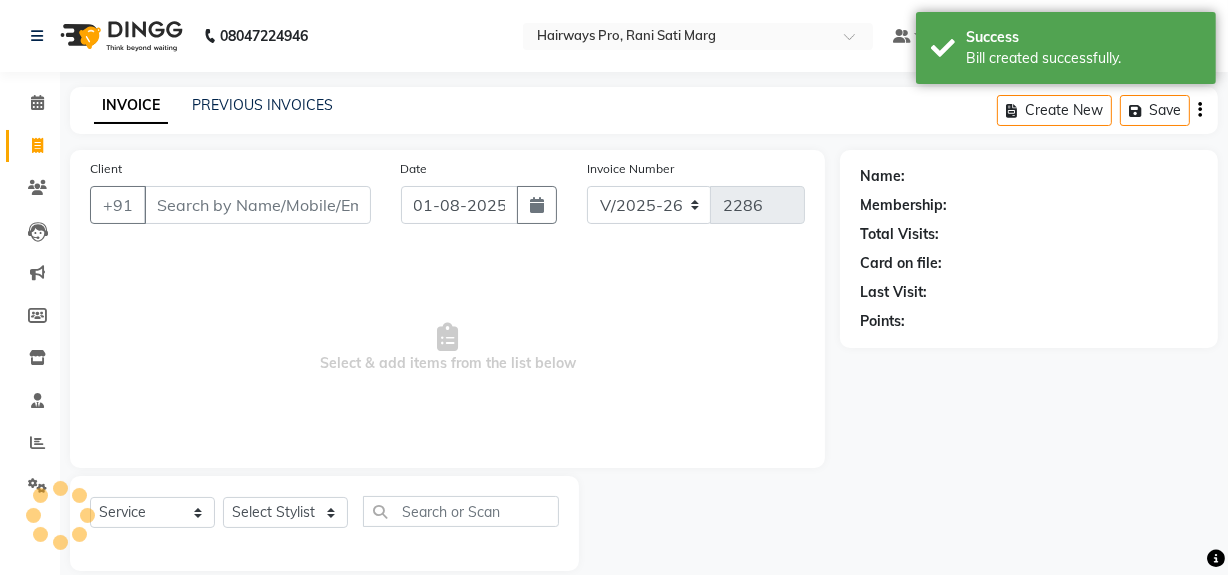 scroll, scrollTop: 26, scrollLeft: 0, axis: vertical 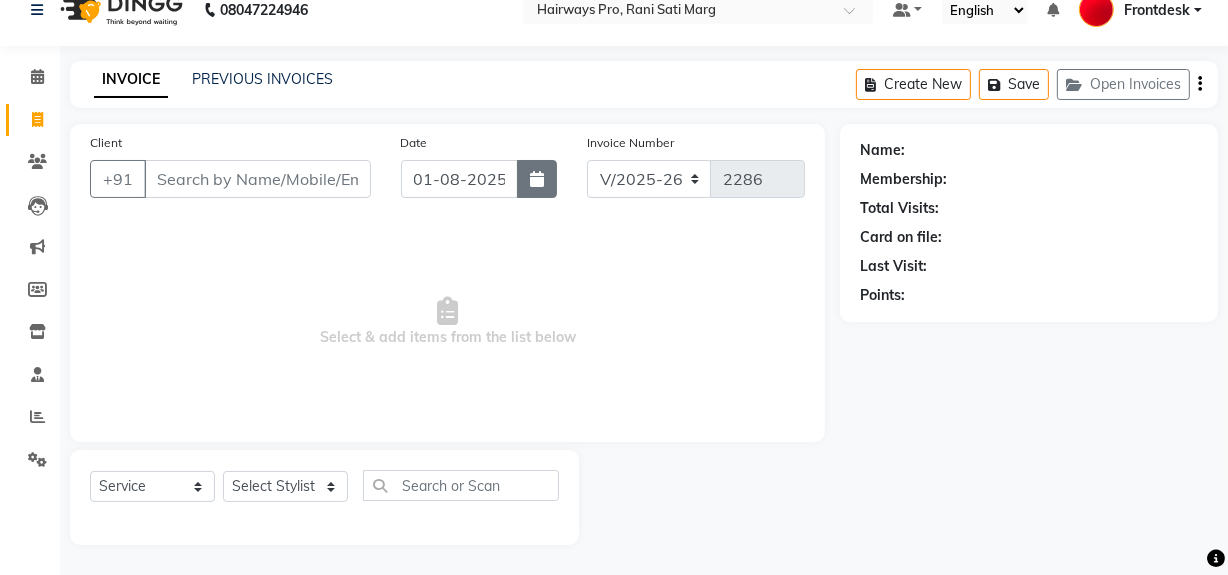 click 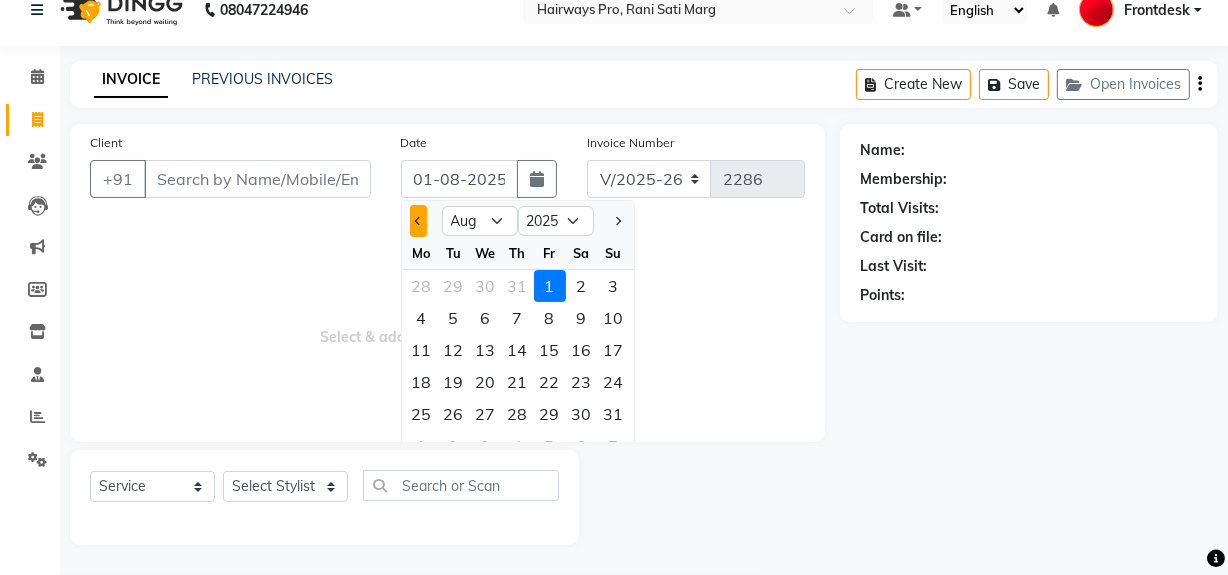 click 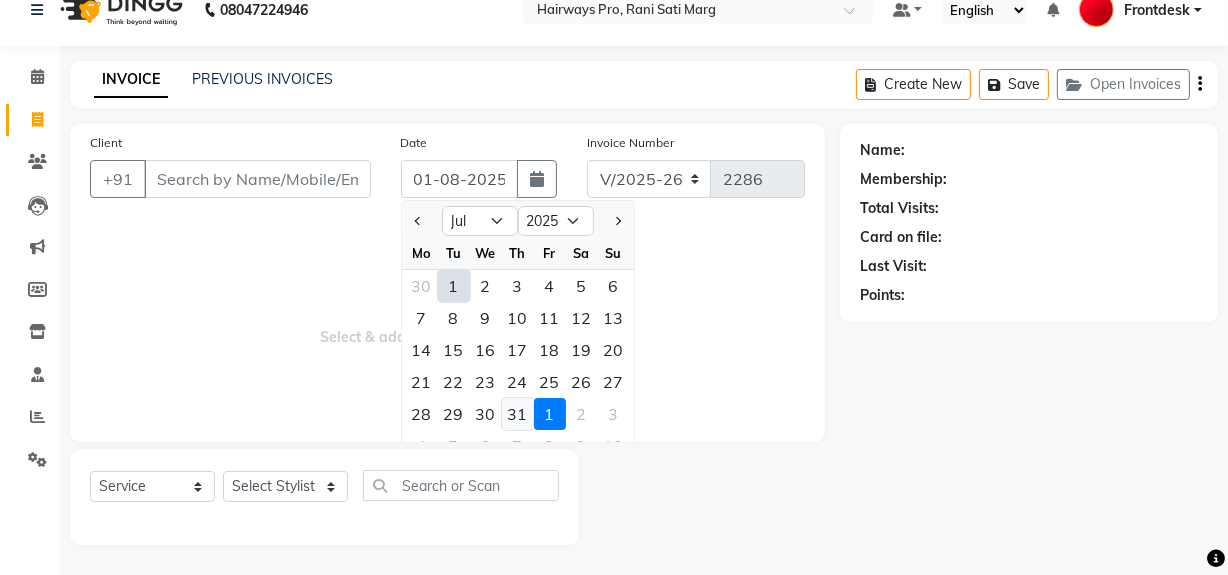 click on "31" 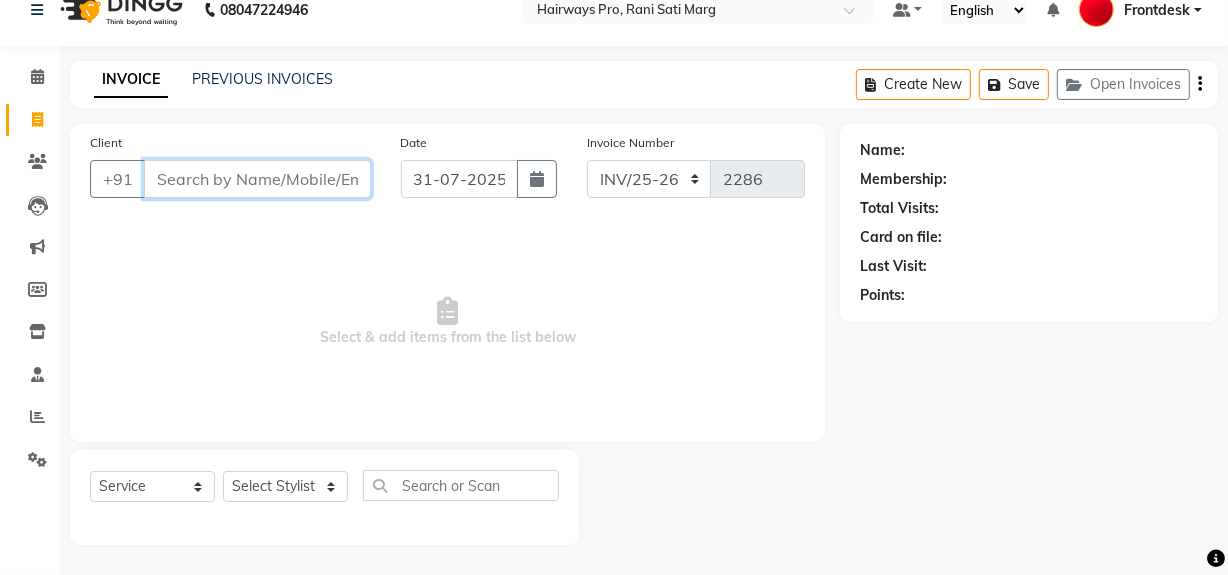 click on "Client" at bounding box center (257, 179) 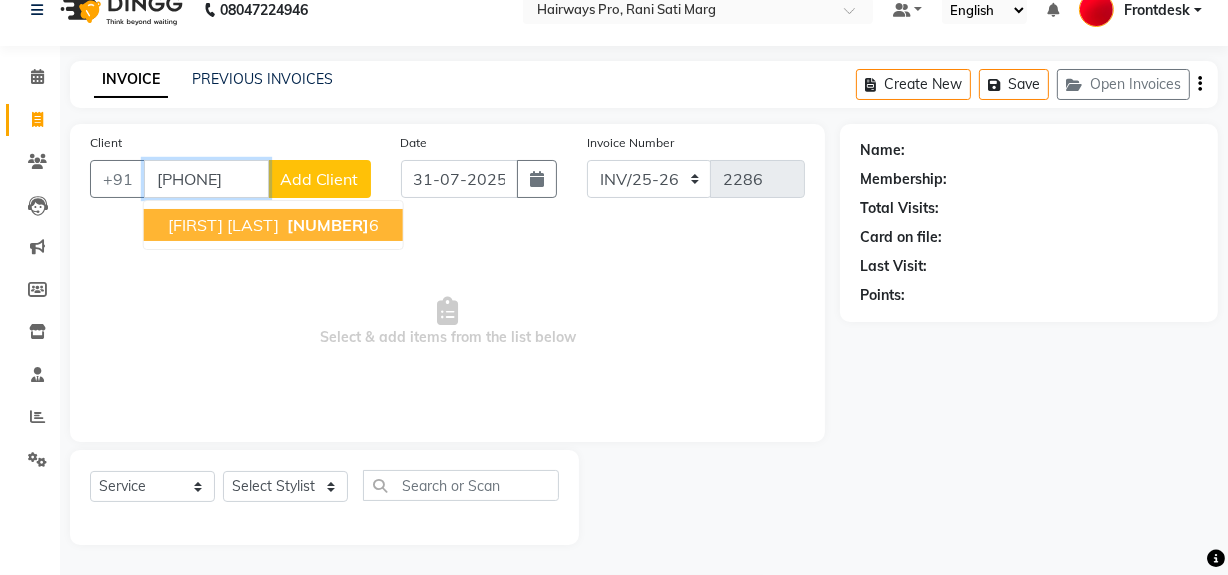 type on "[PHONE]" 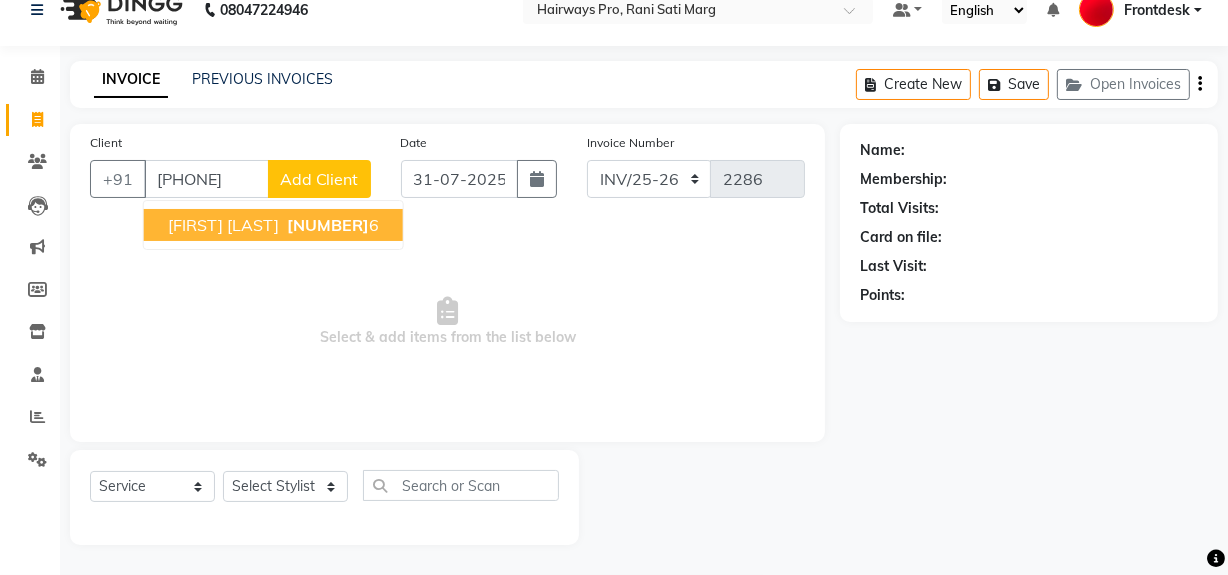 select on "1: Object" 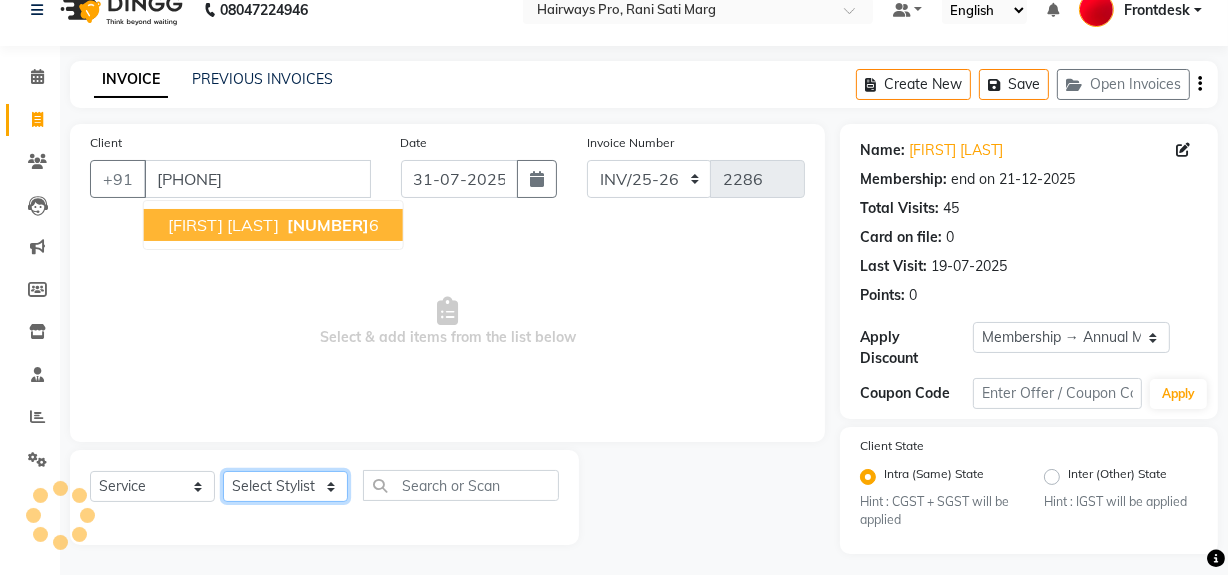 click on "Select Stylist ABID DANISH Faiz shaikh Frontdesk INTEZAR SALMANI JYOTI Kamal Salmani KAVITA MUSTAFA RAFIQUE Sonal SONU WAQAR ZAFAR" 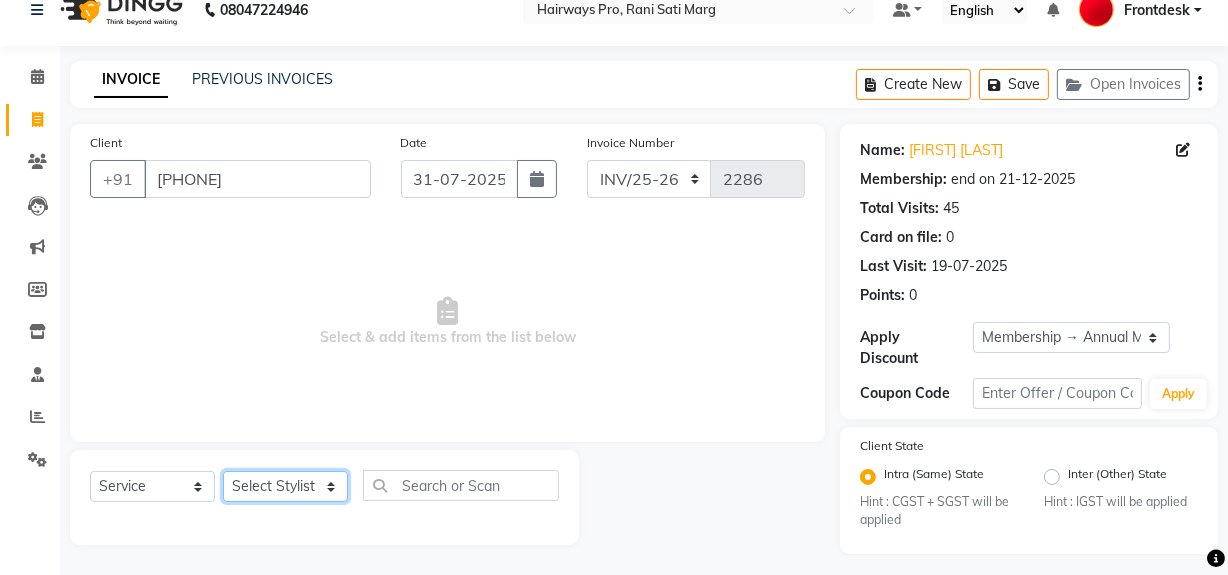 select on "13188" 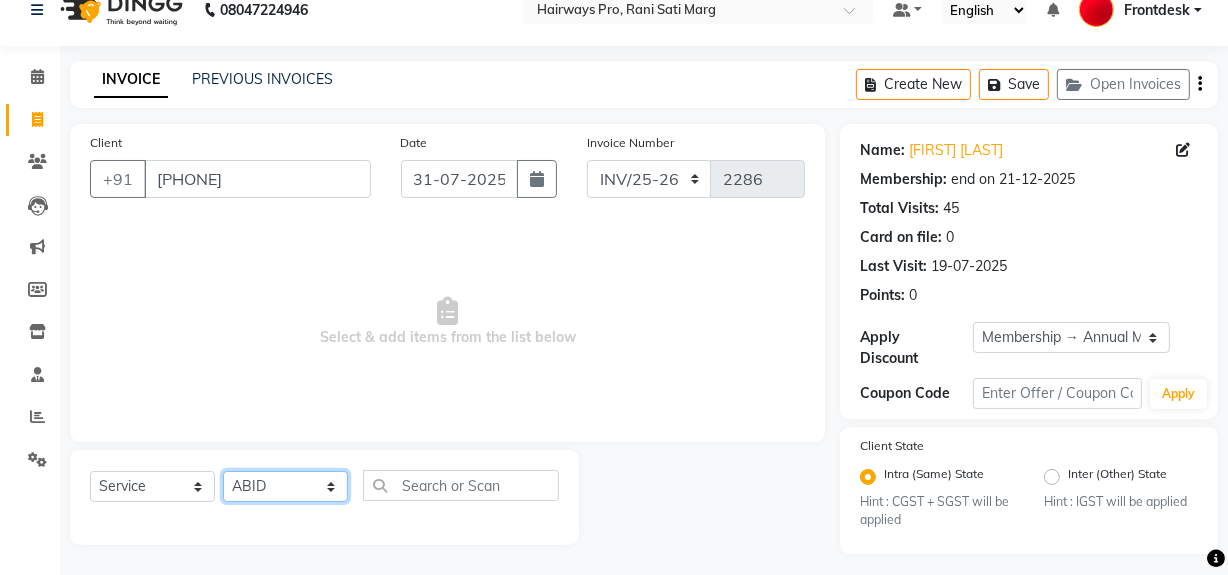 click on "Select Stylist ABID DANISH Faiz shaikh Frontdesk INTEZAR SALMANI JYOTI Kamal Salmani KAVITA MUSTAFA RAFIQUE Sonal SONU WAQAR ZAFAR" 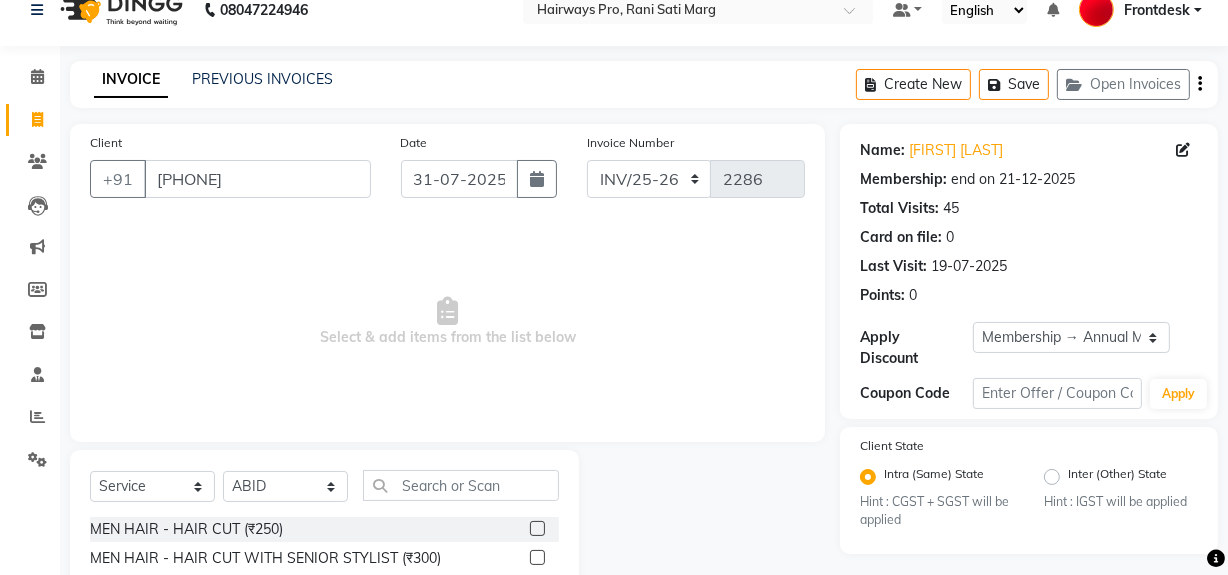 click 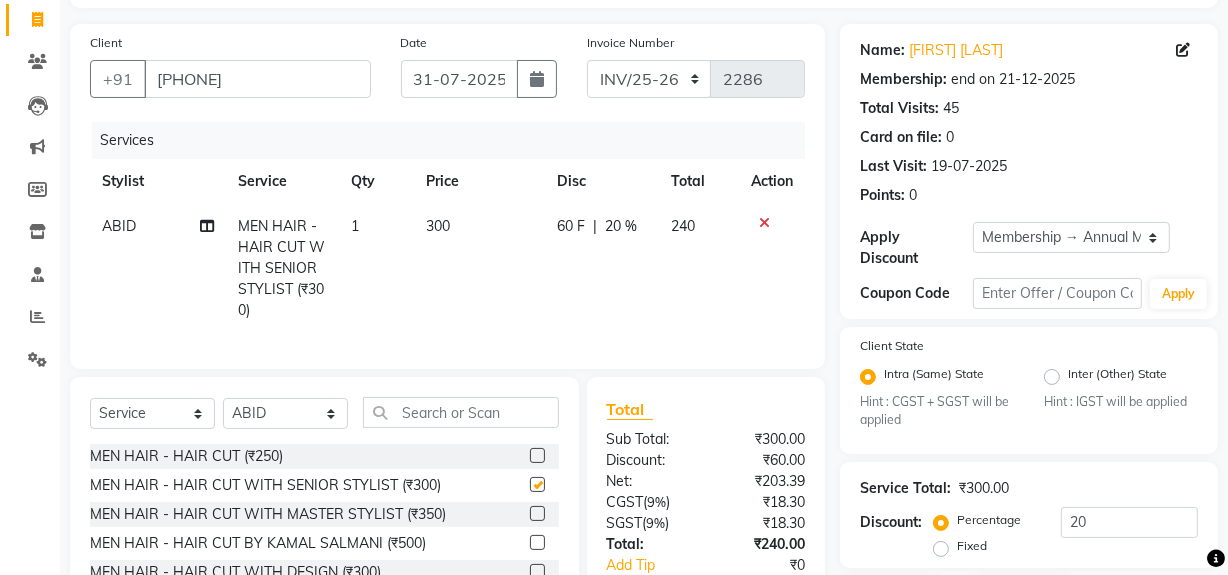 scroll, scrollTop: 284, scrollLeft: 0, axis: vertical 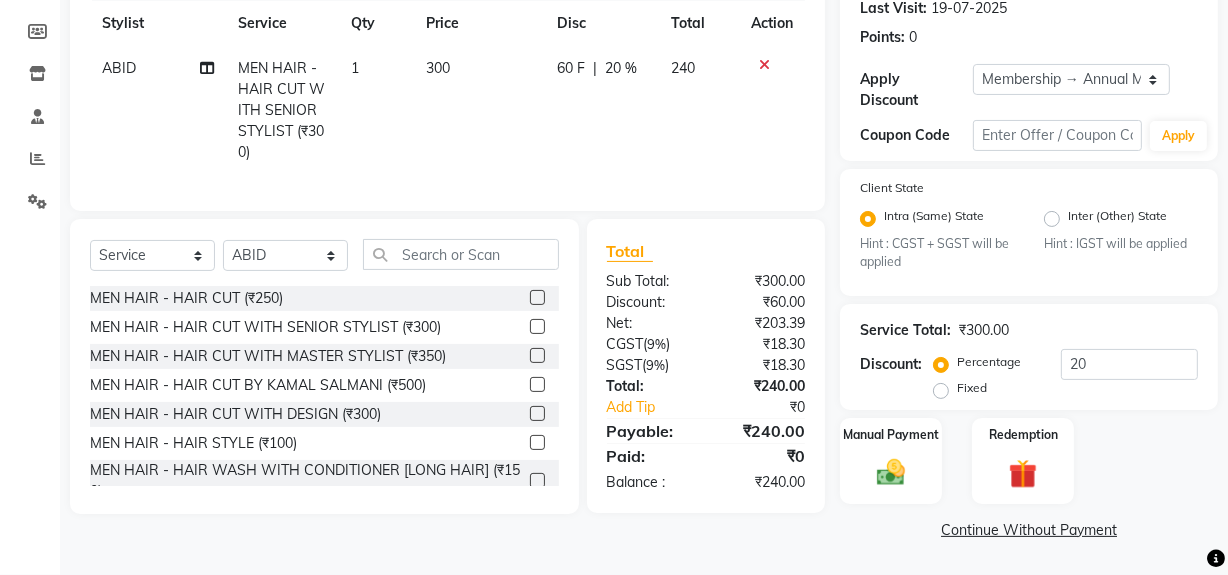 checkbox on "false" 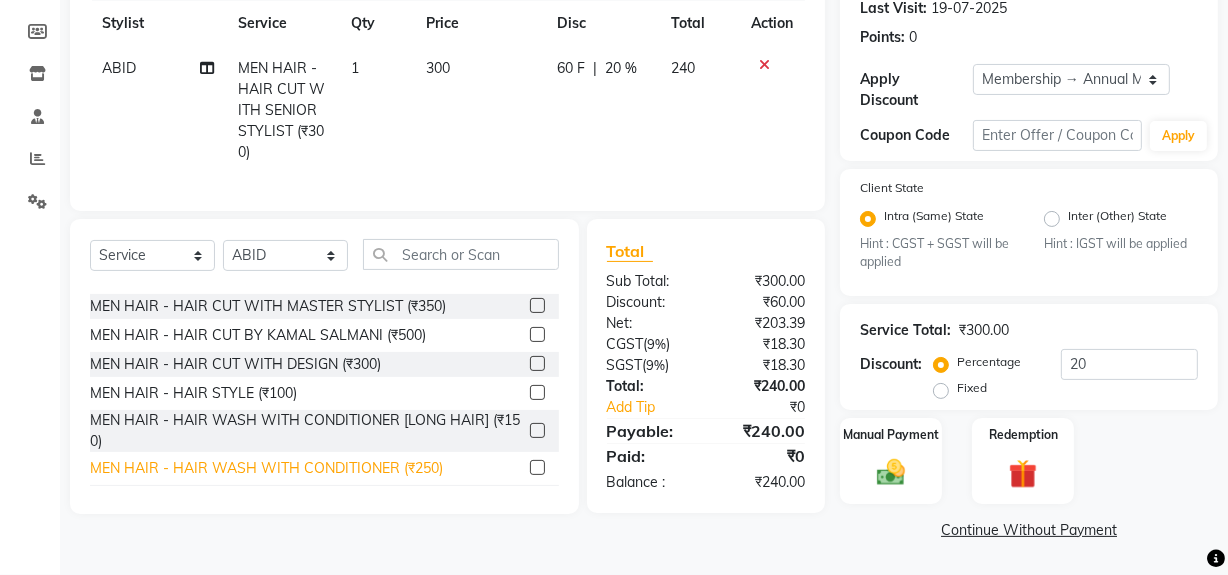 scroll, scrollTop: 90, scrollLeft: 0, axis: vertical 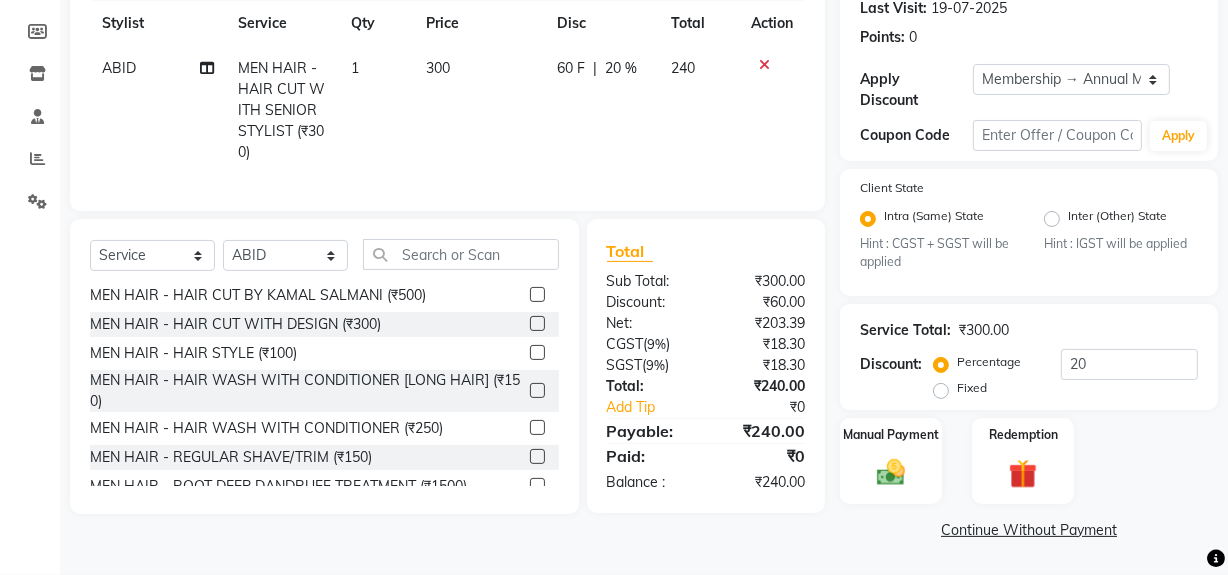 click 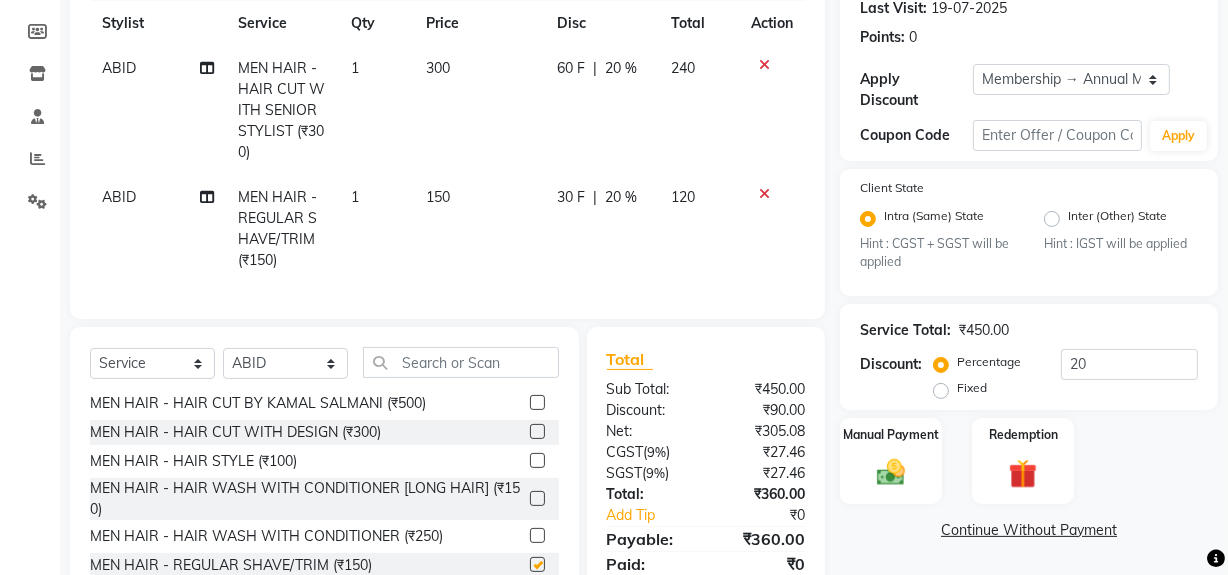 checkbox on "false" 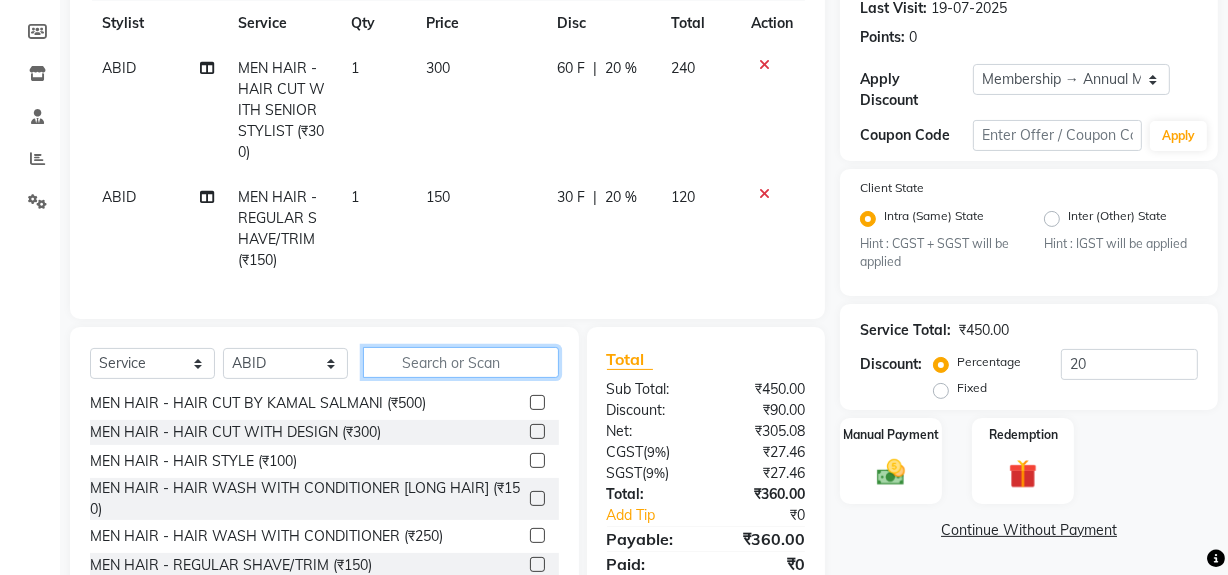 click 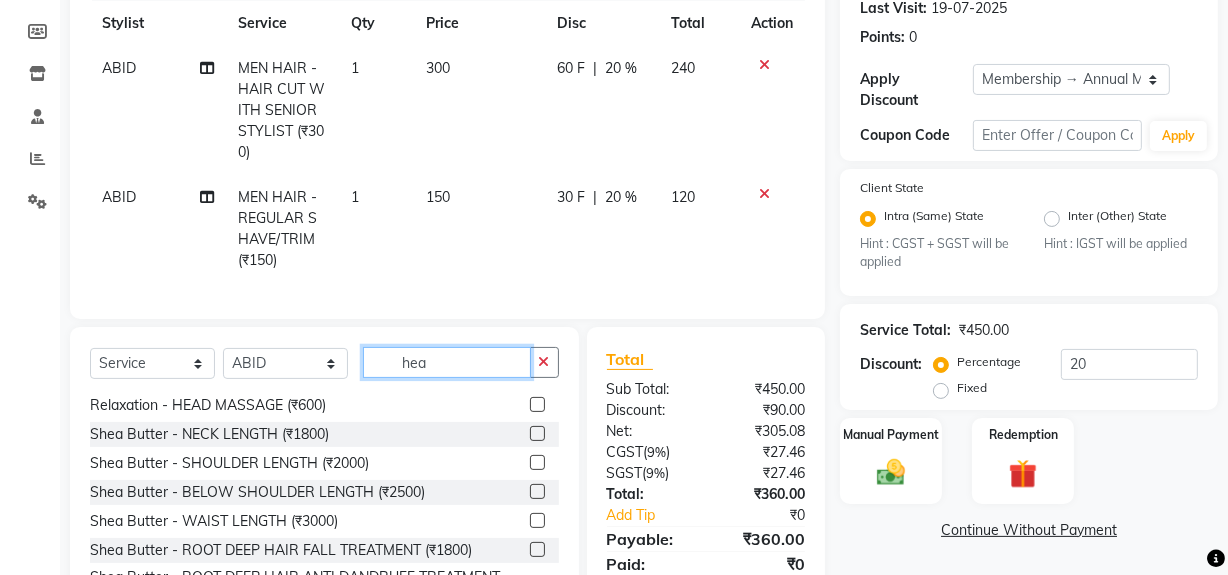 scroll, scrollTop: 0, scrollLeft: 0, axis: both 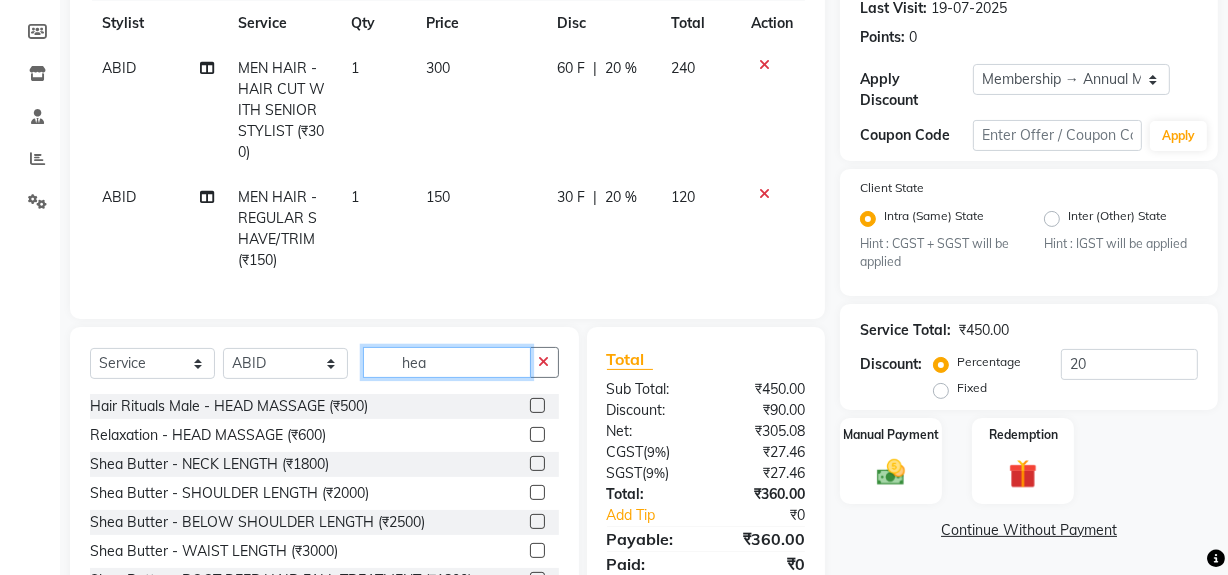 type on "hea" 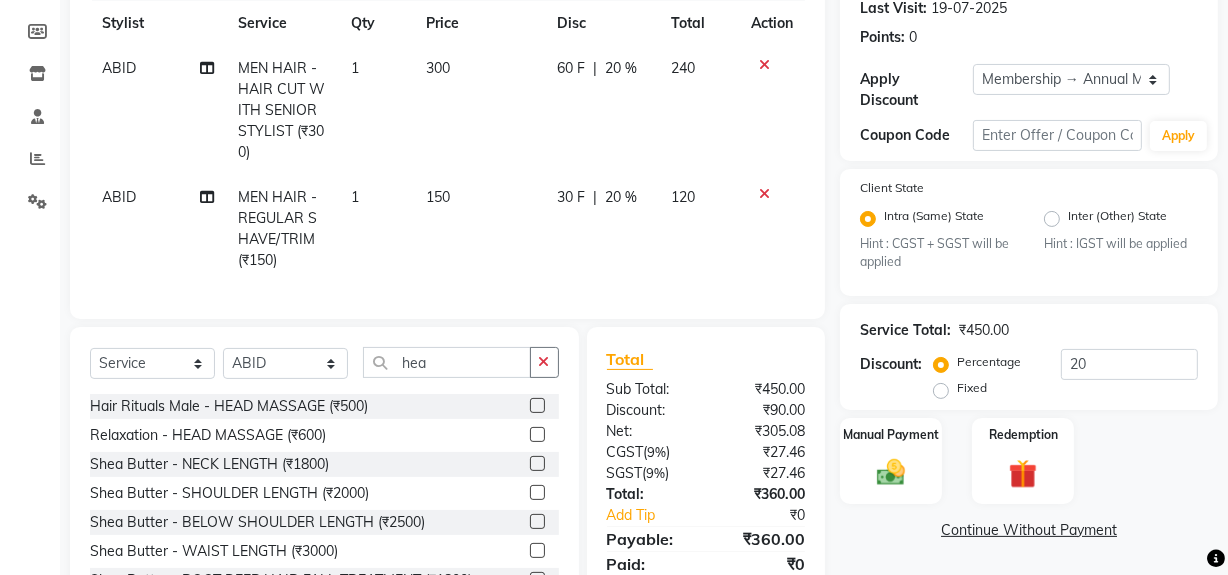 click 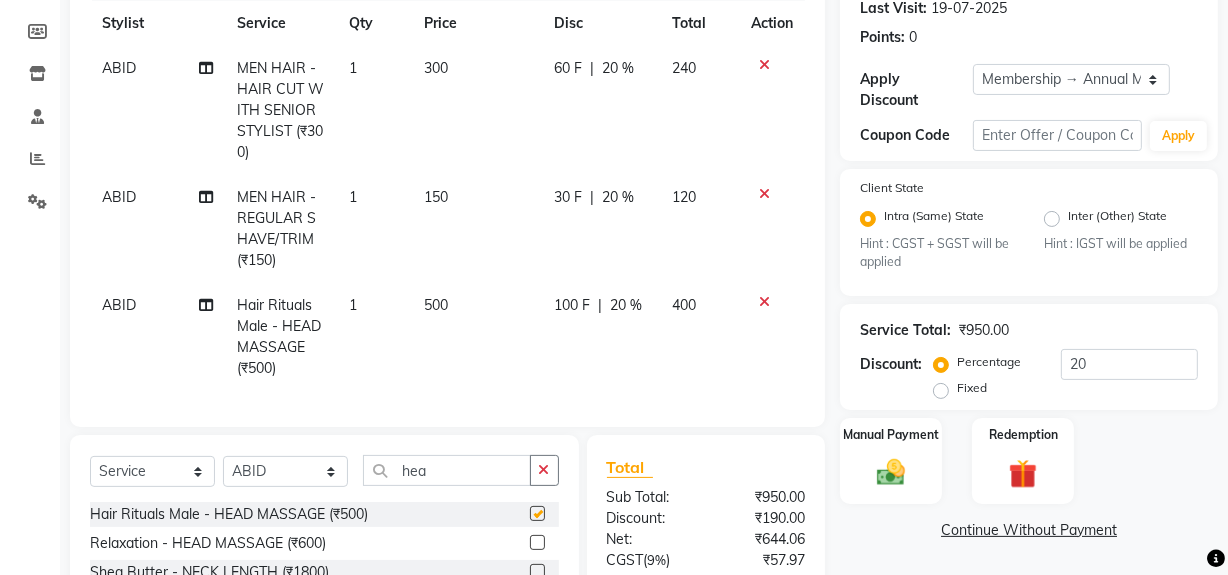 checkbox on "false" 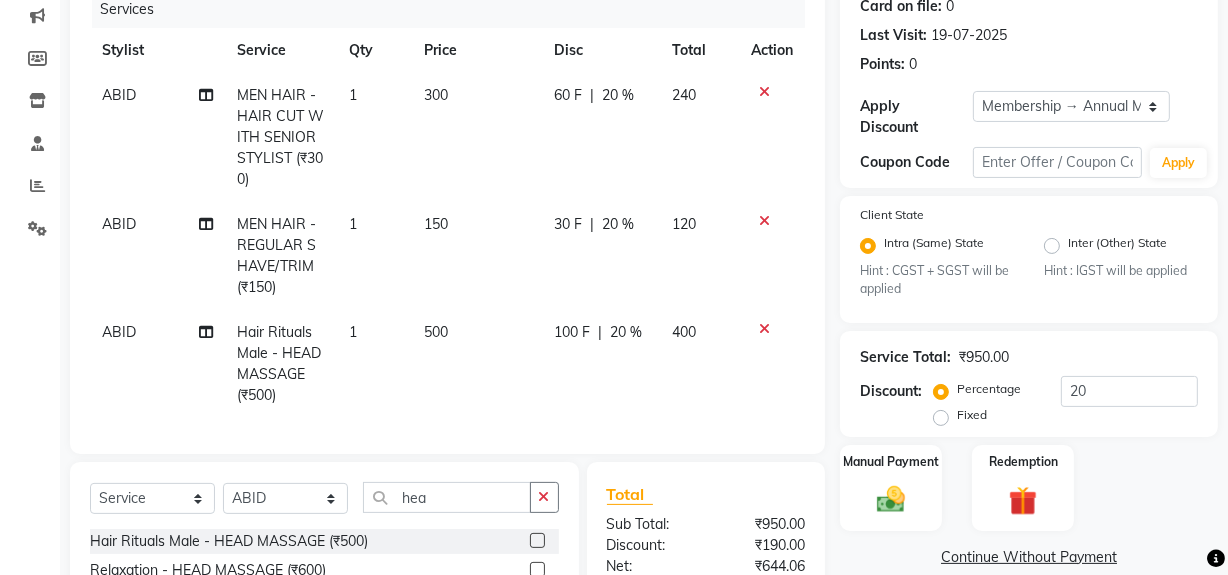 scroll, scrollTop: 482, scrollLeft: 0, axis: vertical 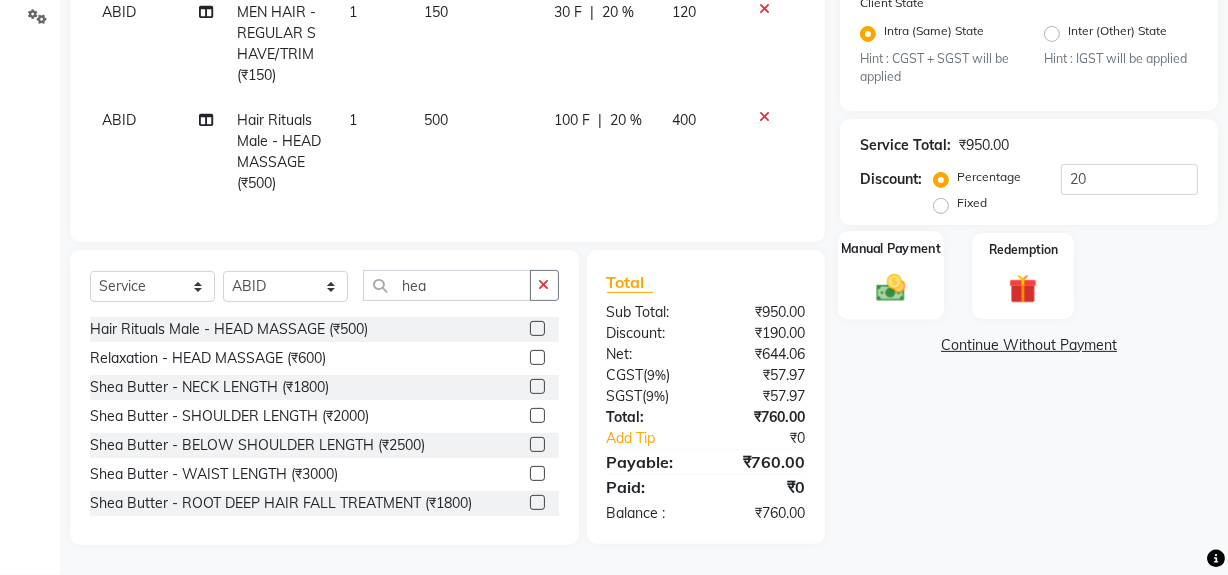 click 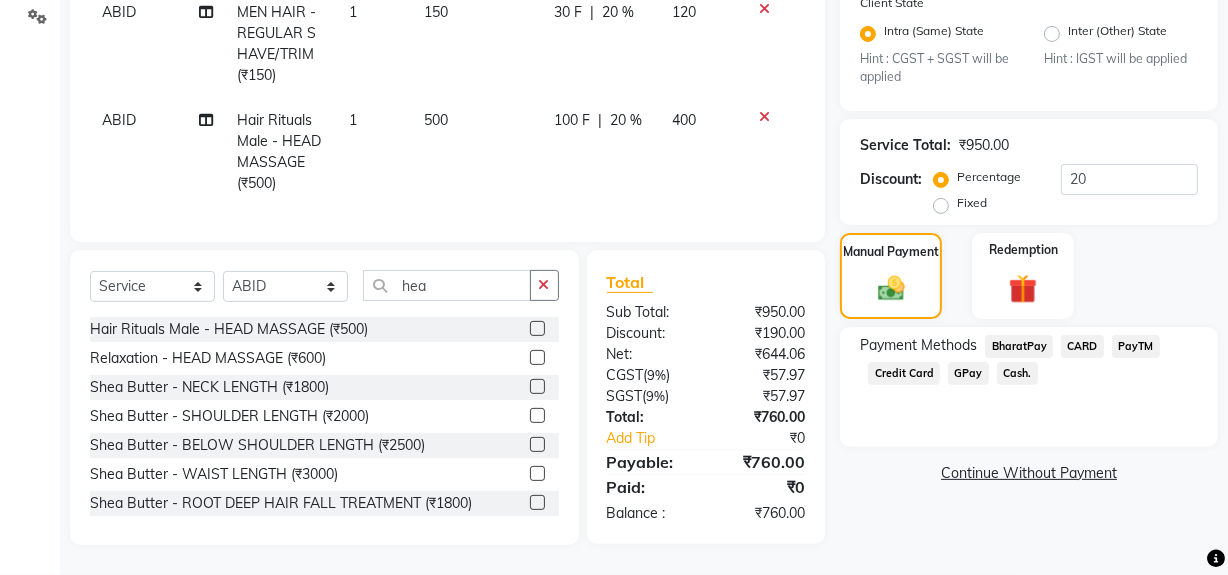 click on "Cash." 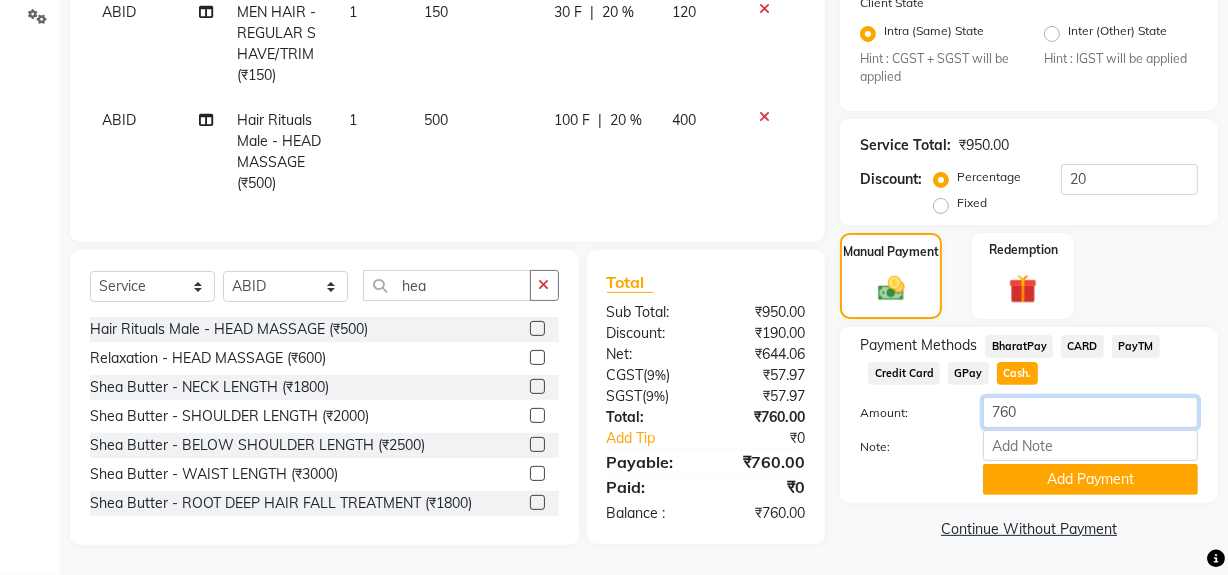 click on "760" 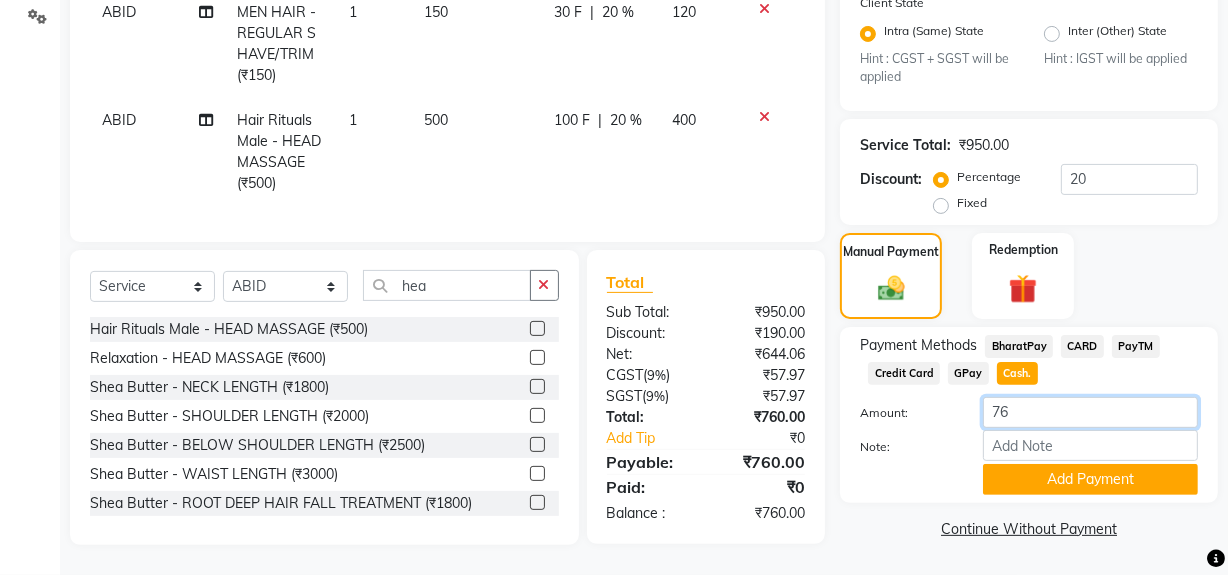 type on "7" 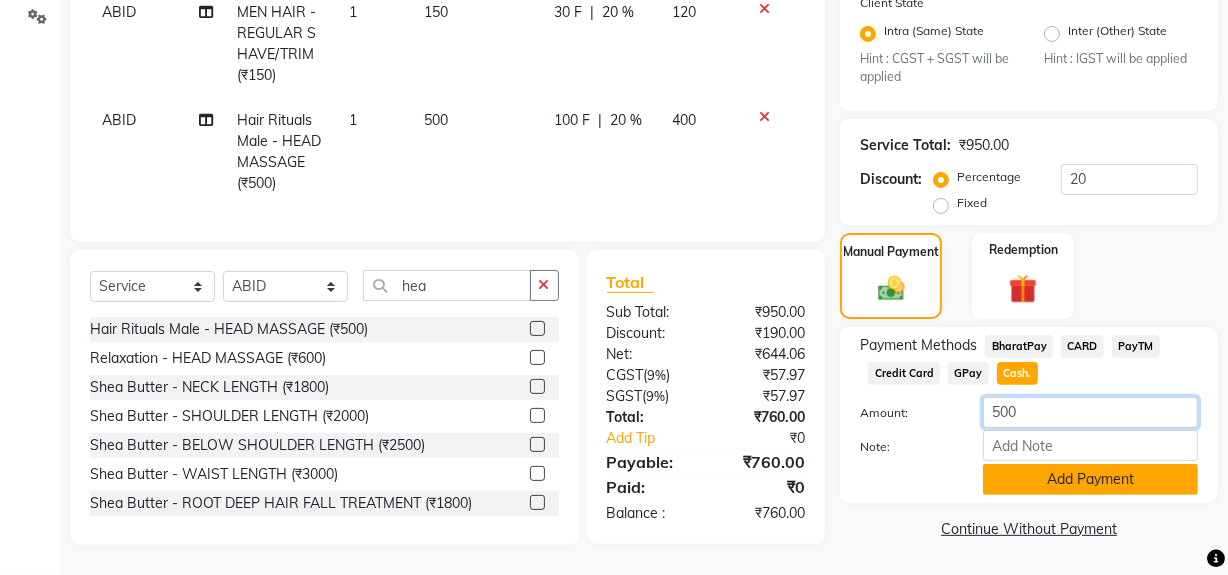 type on "500" 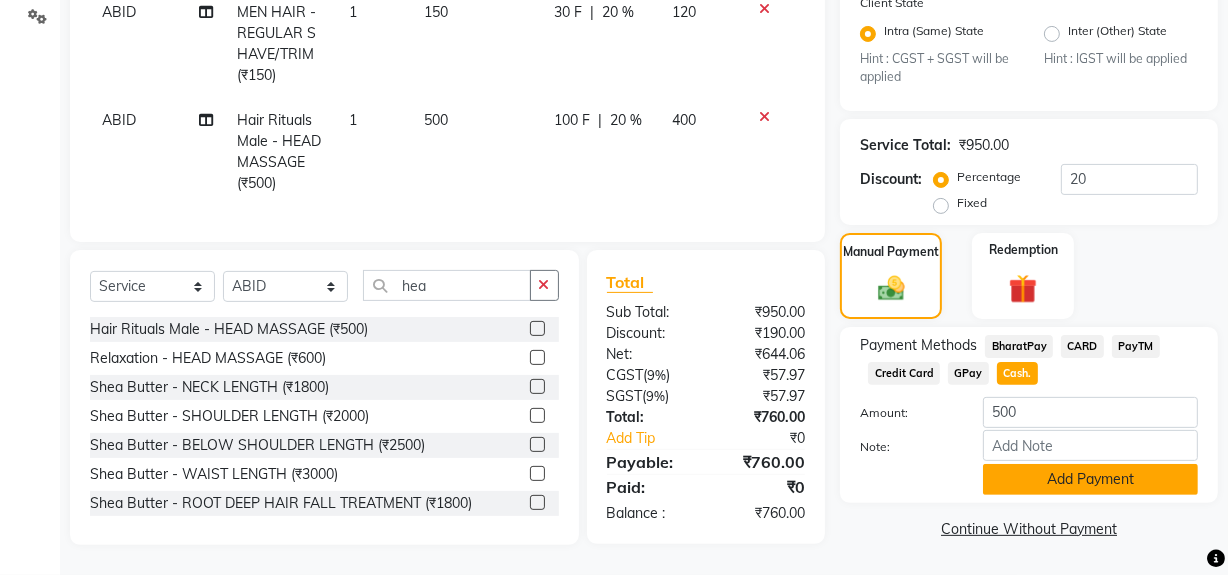 click on "Add Payment" 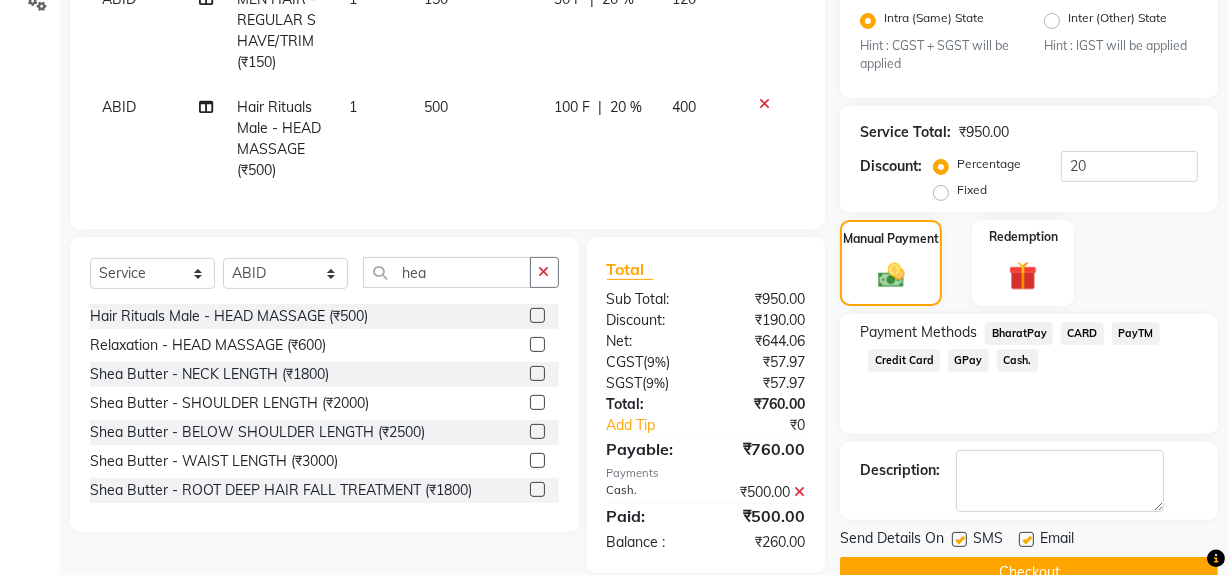 click on "GPay" 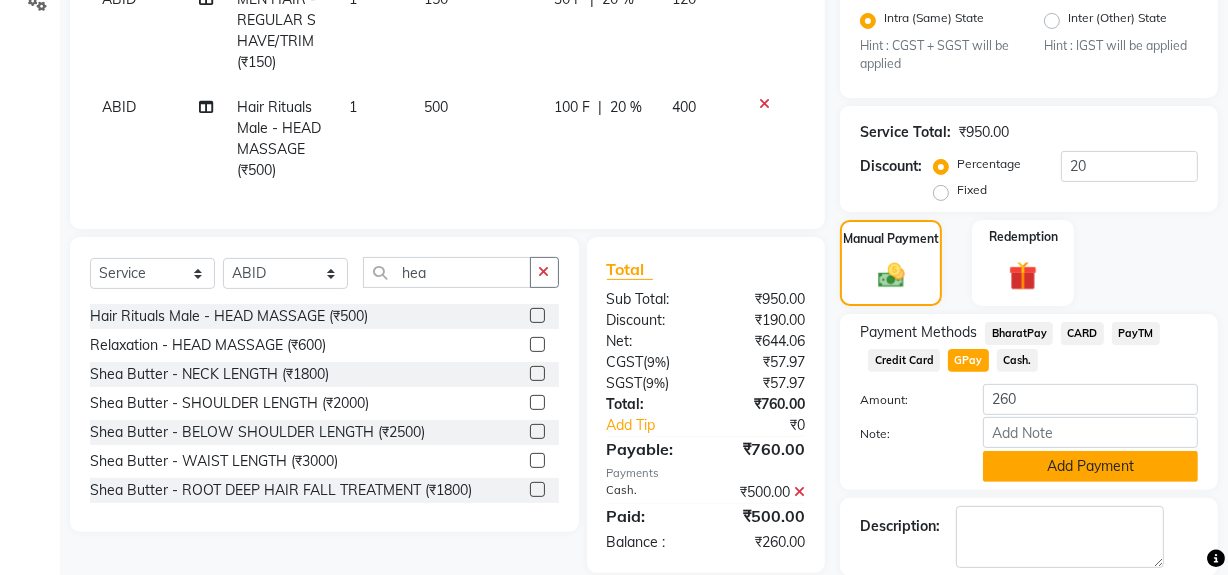 click on "Add Payment" 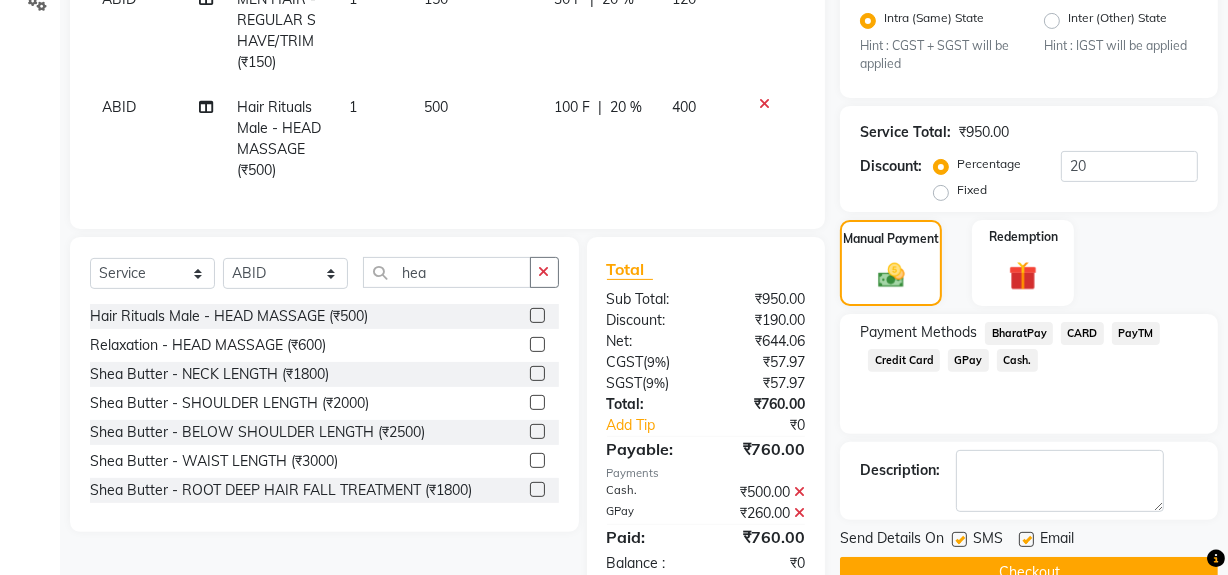 scroll, scrollTop: 544, scrollLeft: 0, axis: vertical 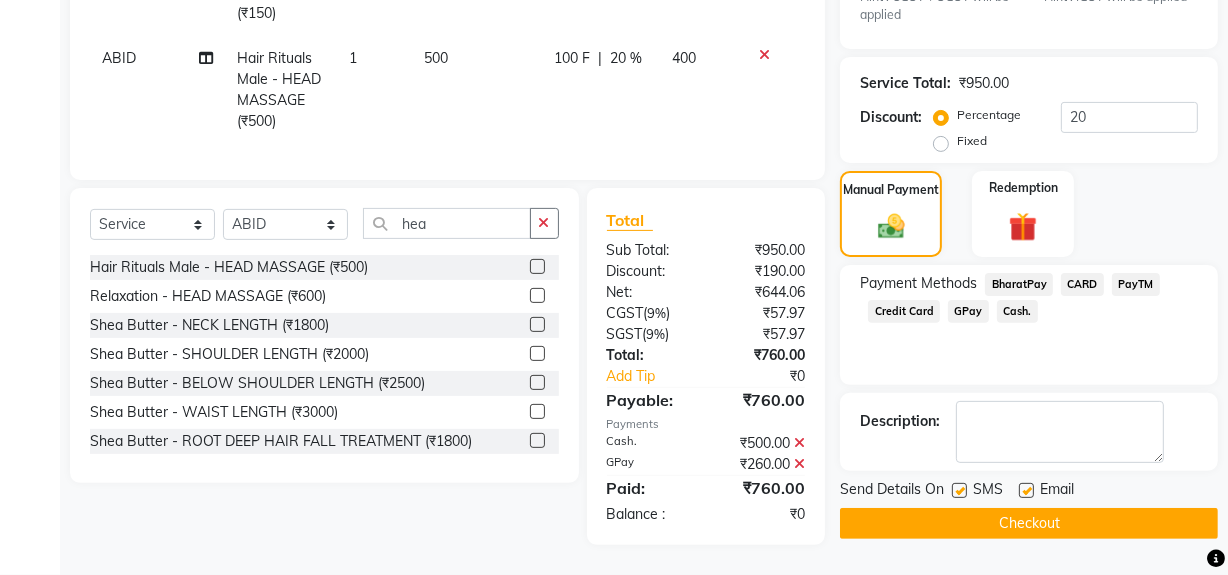 click on "Checkout" 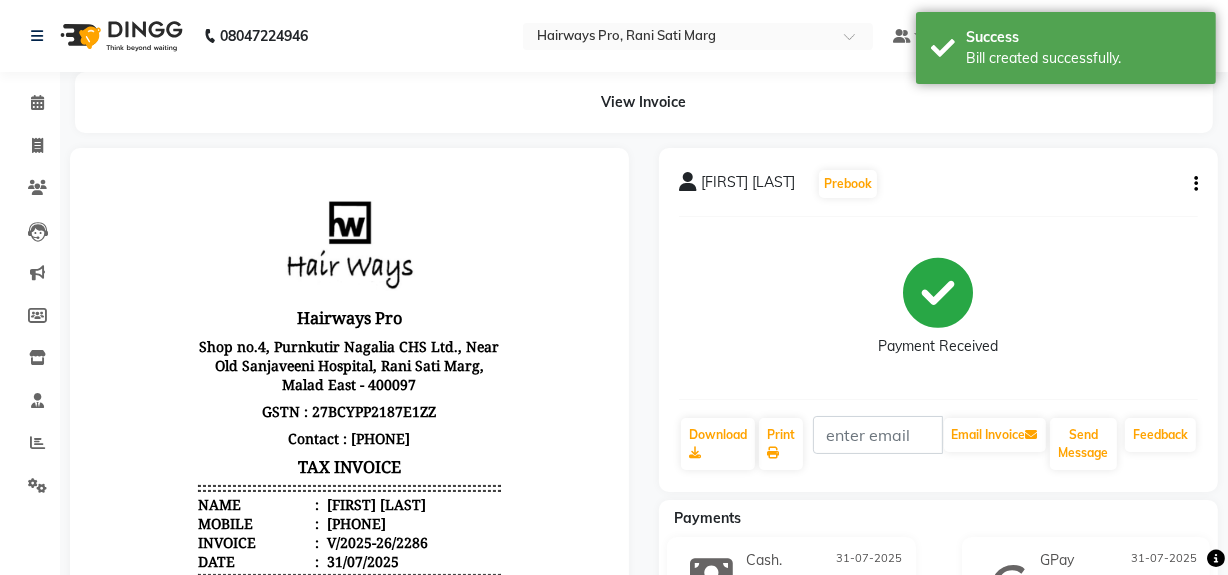 scroll, scrollTop: 0, scrollLeft: 0, axis: both 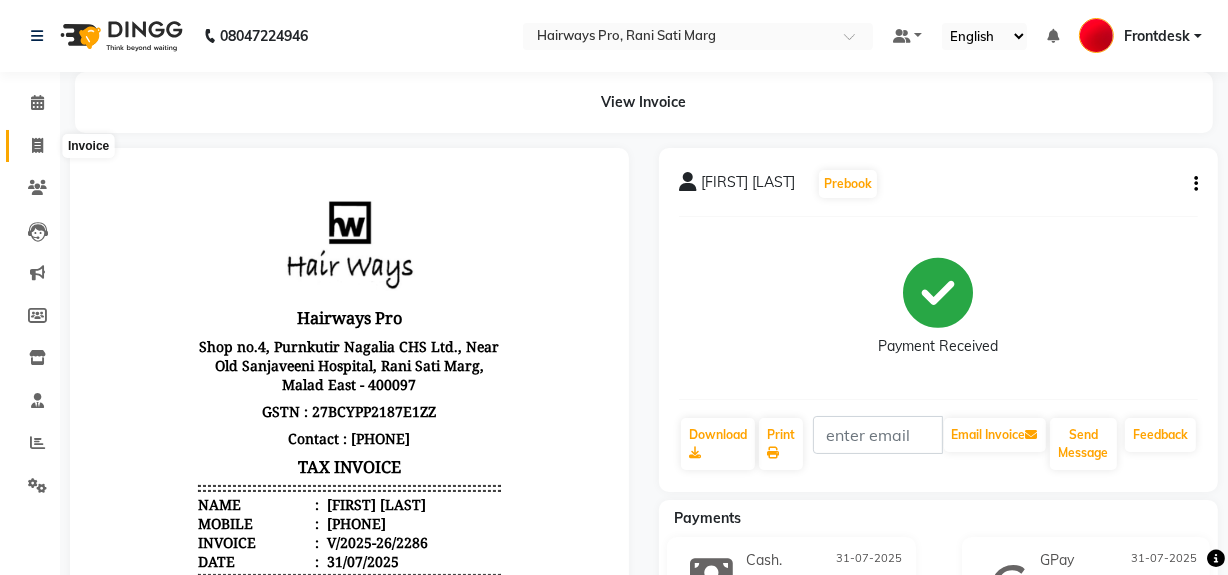 click 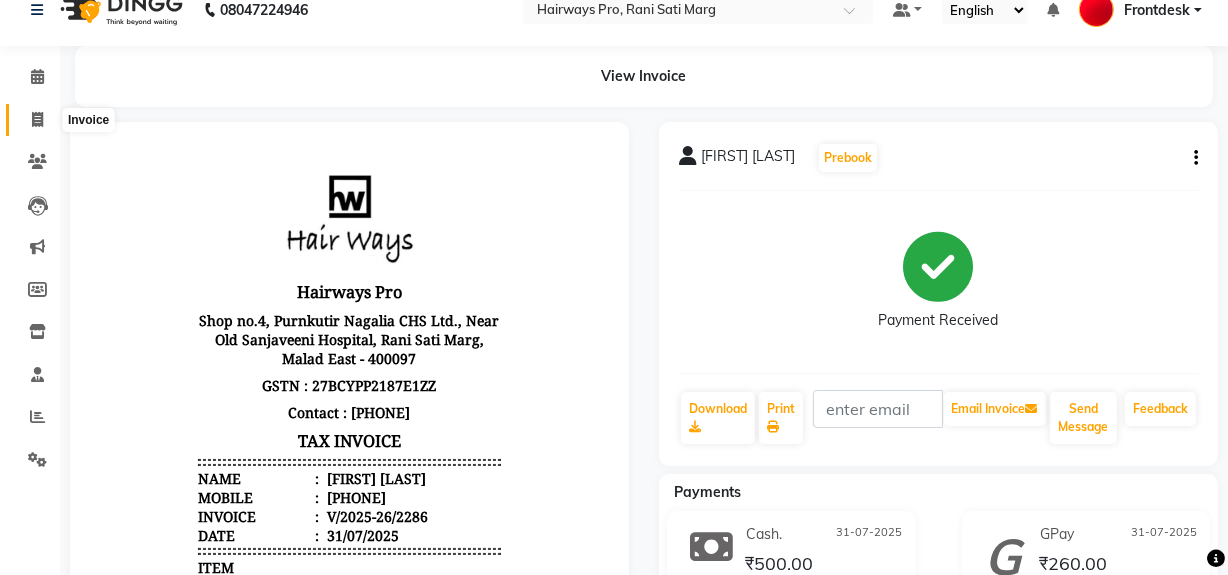 select on "787" 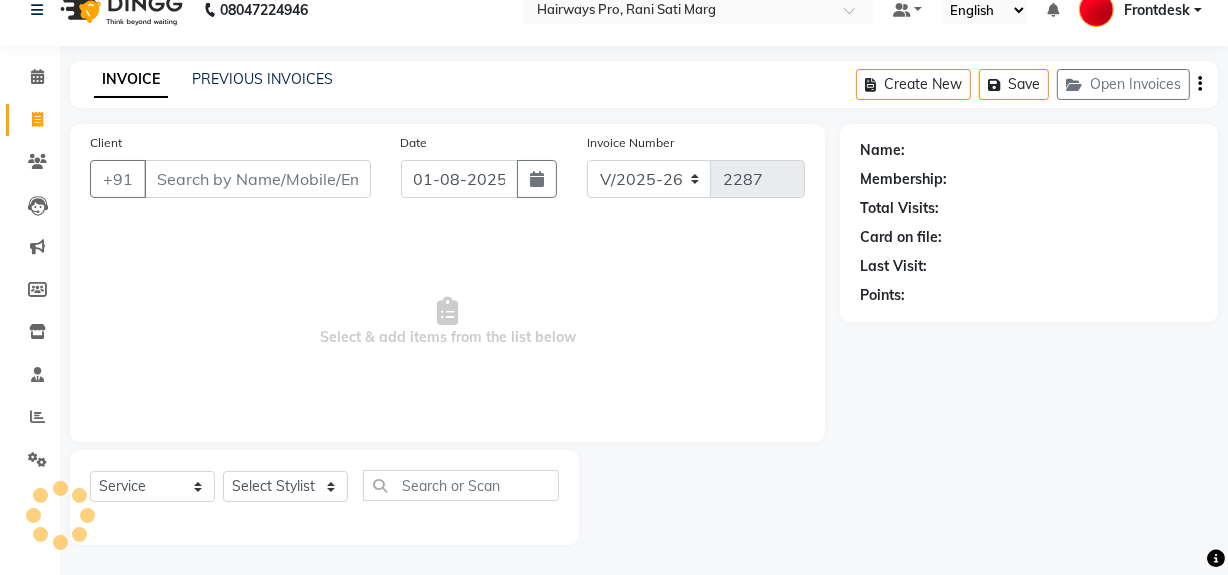 click on "PREVIOUS INVOICES" 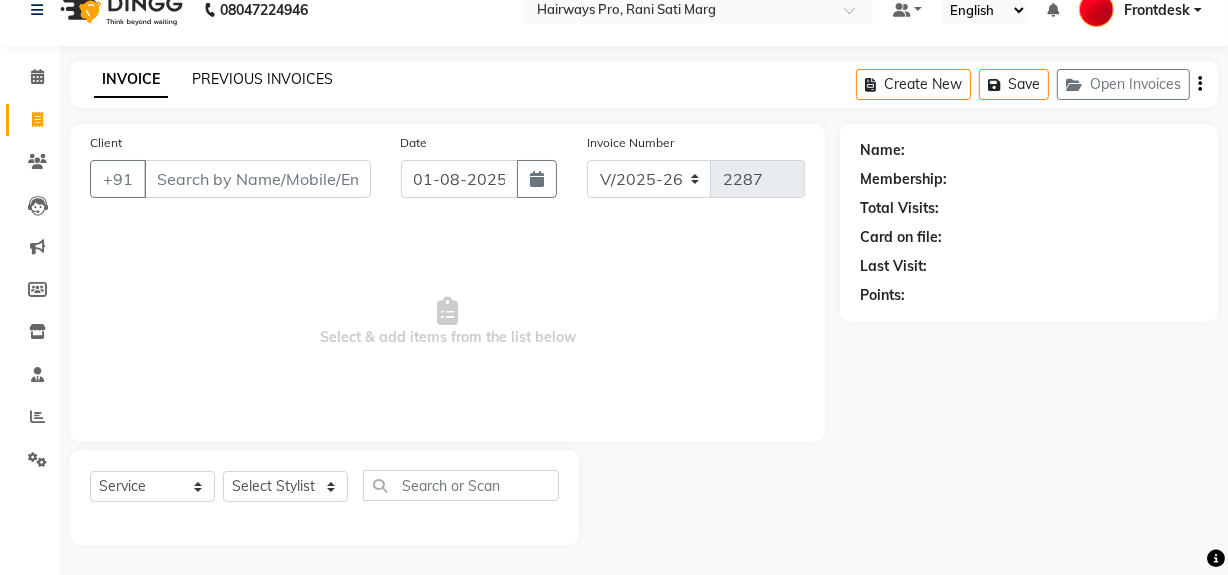 click on "PREVIOUS INVOICES" 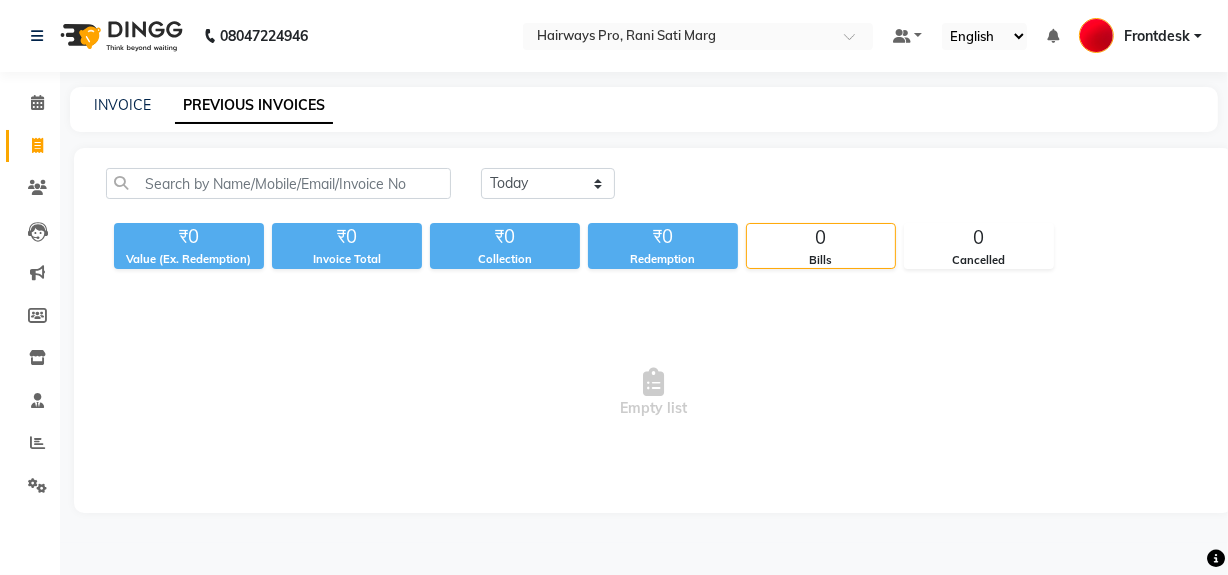 scroll, scrollTop: 0, scrollLeft: 0, axis: both 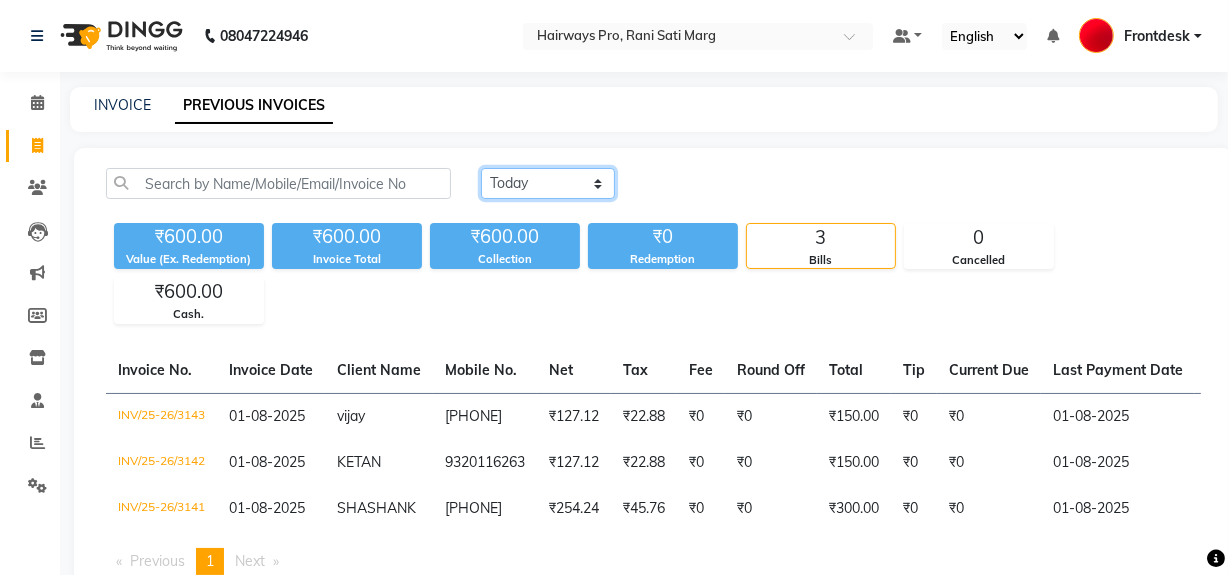 click on "Today Yesterday Custom Range" 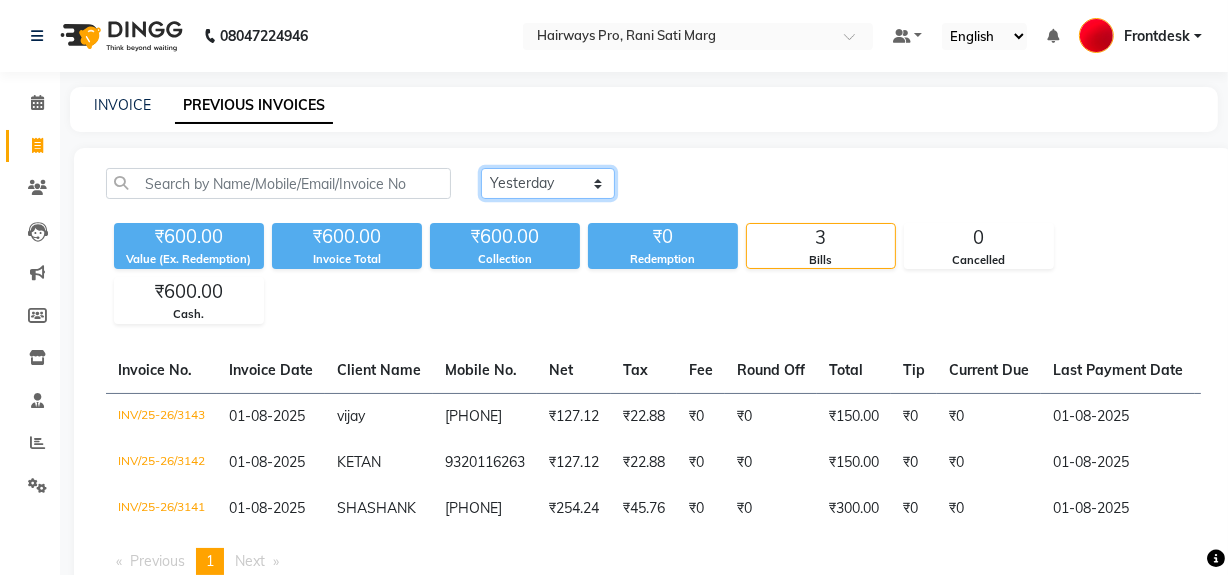 click on "Today Yesterday Custom Range" 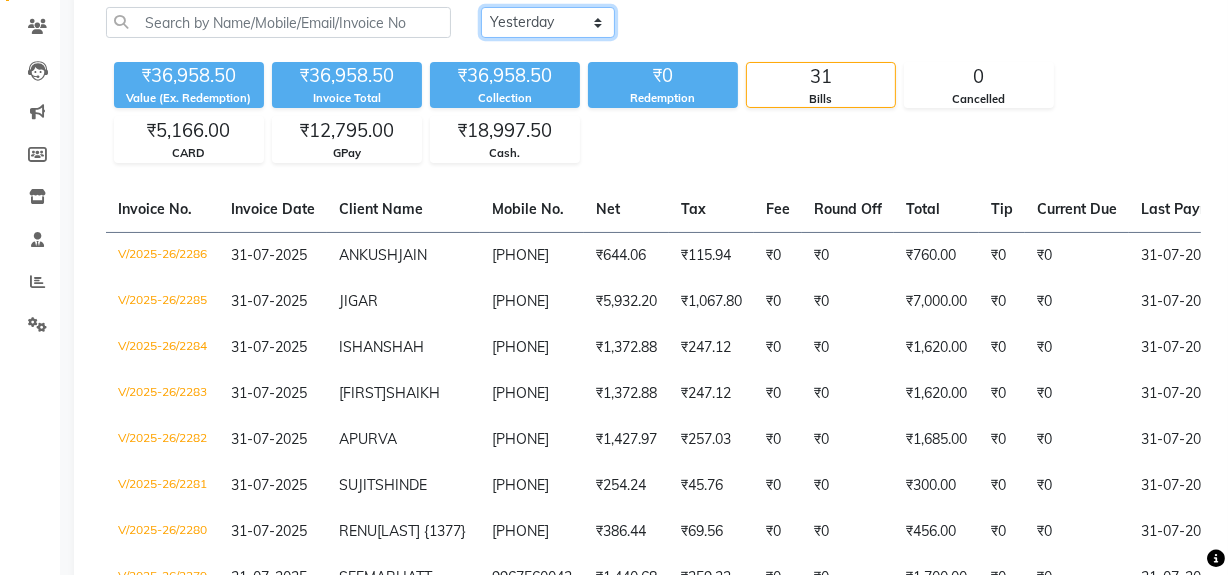 scroll, scrollTop: 272, scrollLeft: 0, axis: vertical 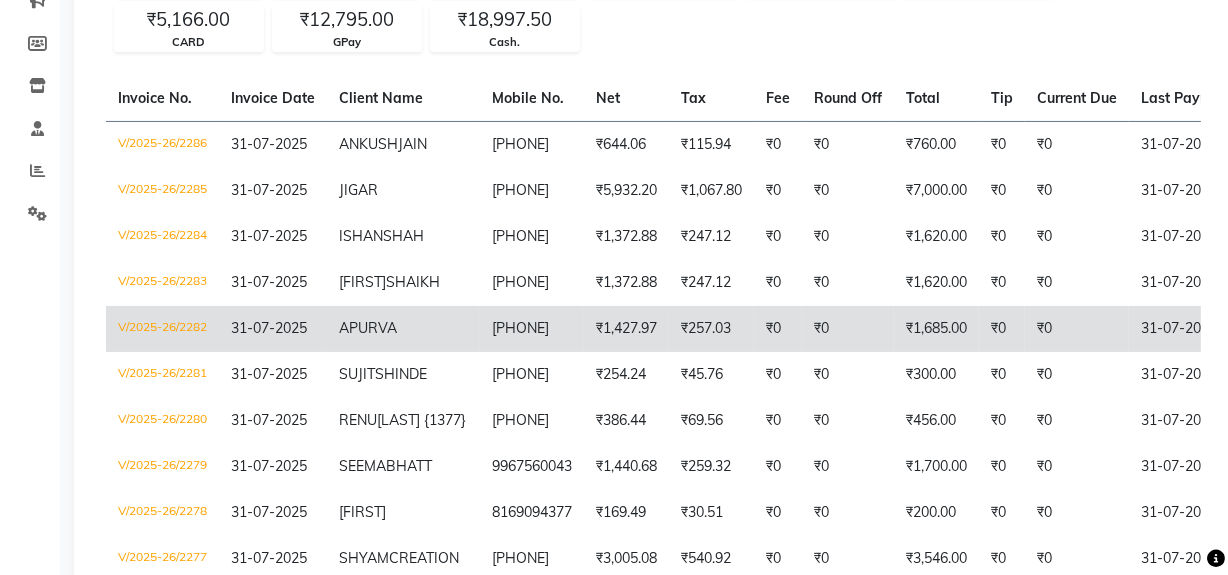 click on "₹0" 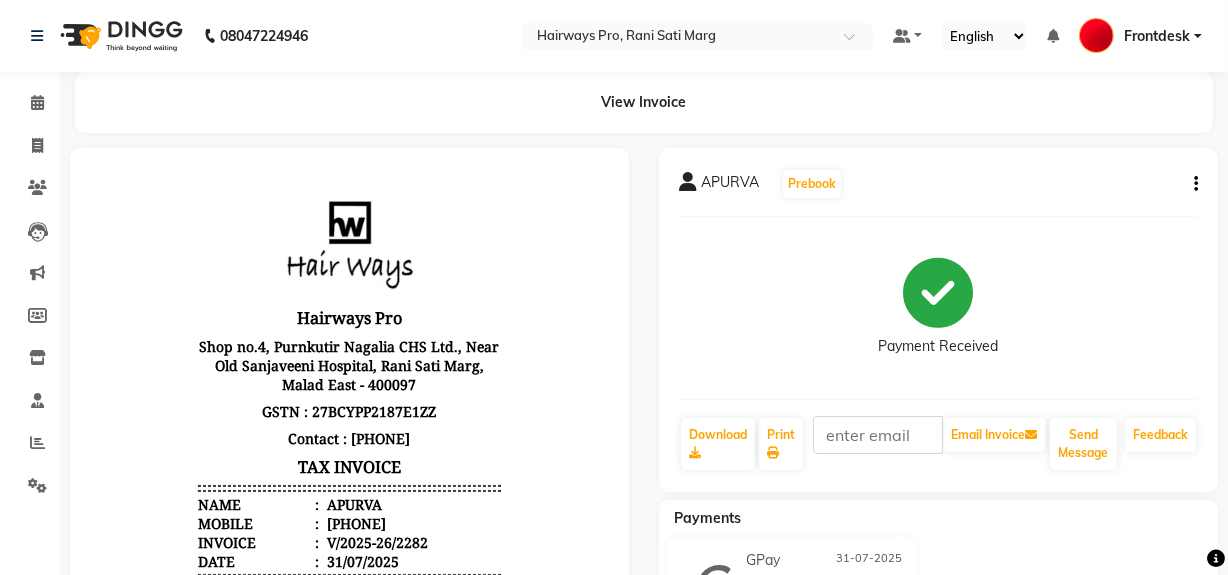 scroll, scrollTop: 0, scrollLeft: 0, axis: both 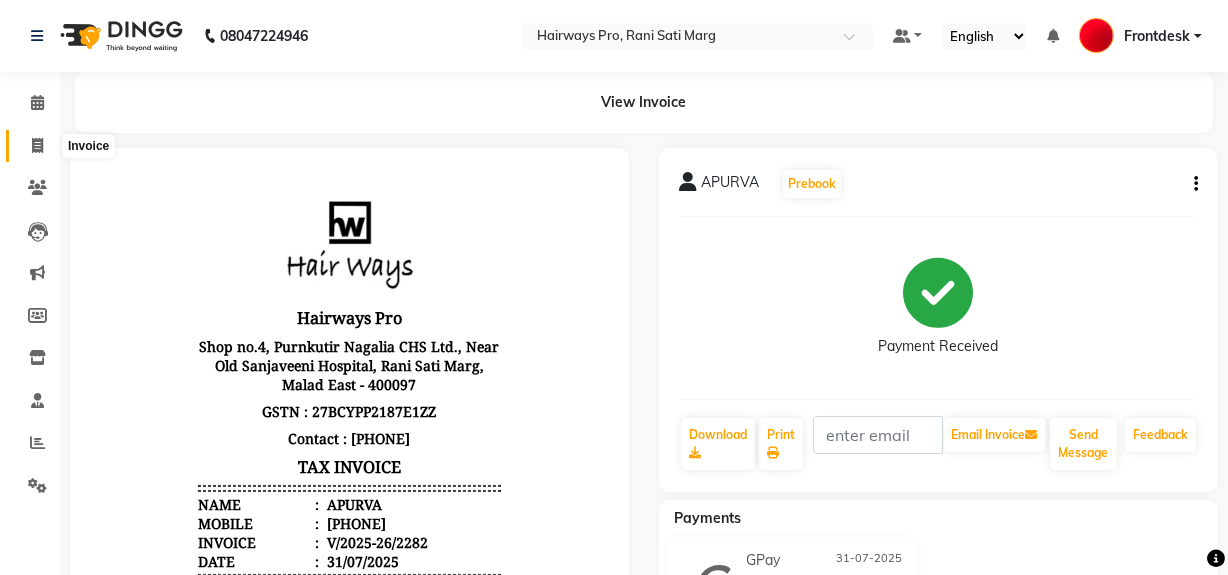 click 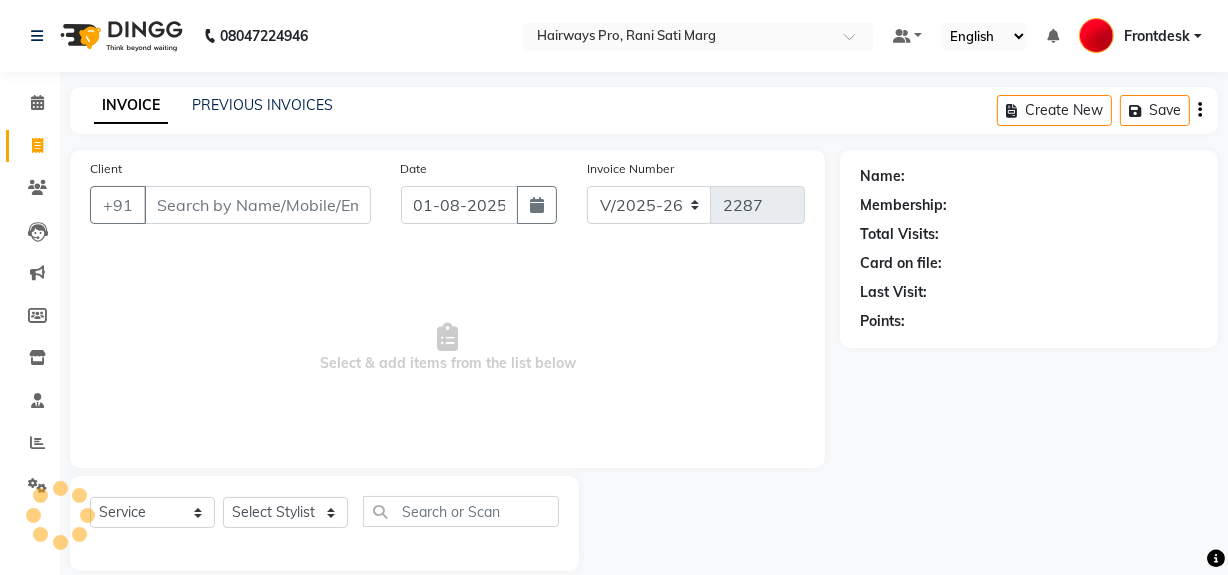 scroll, scrollTop: 26, scrollLeft: 0, axis: vertical 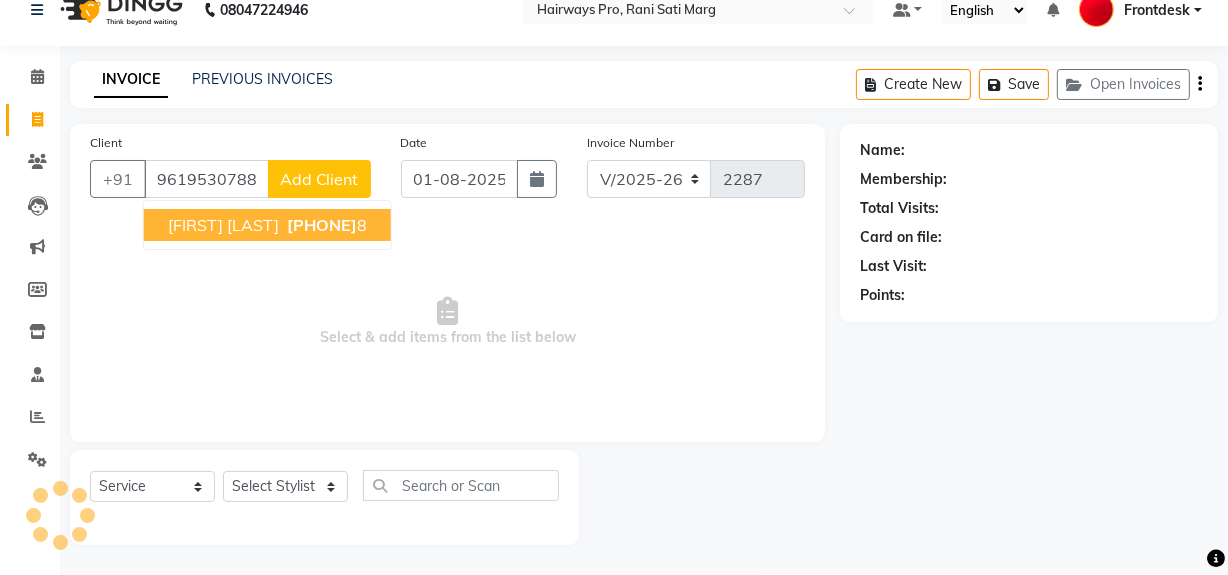 type on "9619530788" 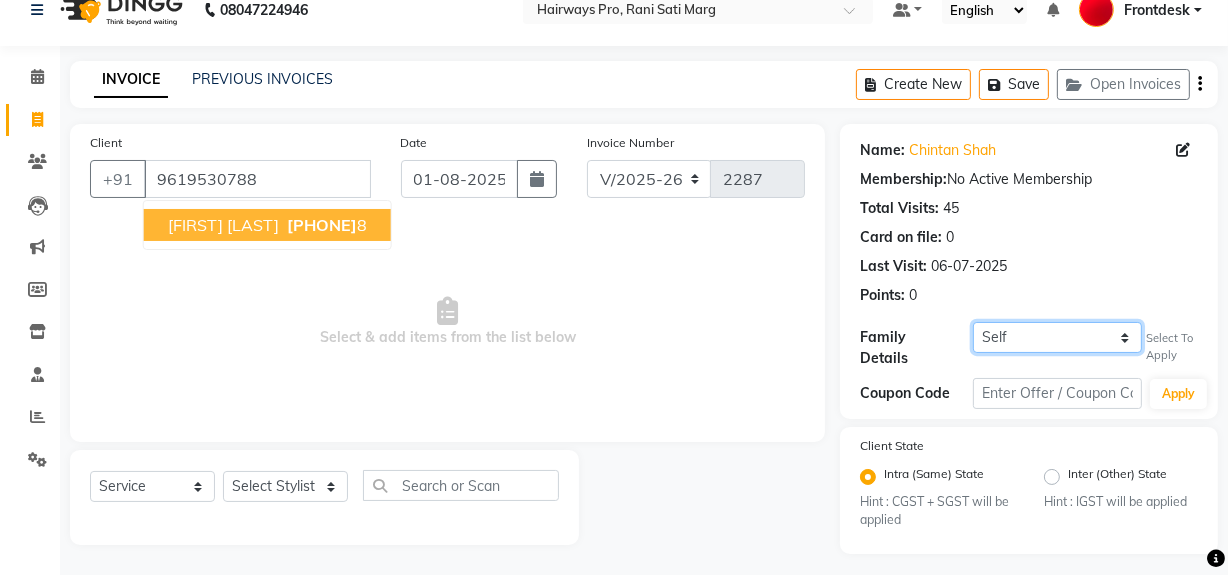 click on "Self RUSHABH PORANIYA {1406} MAYANK MEHTA" 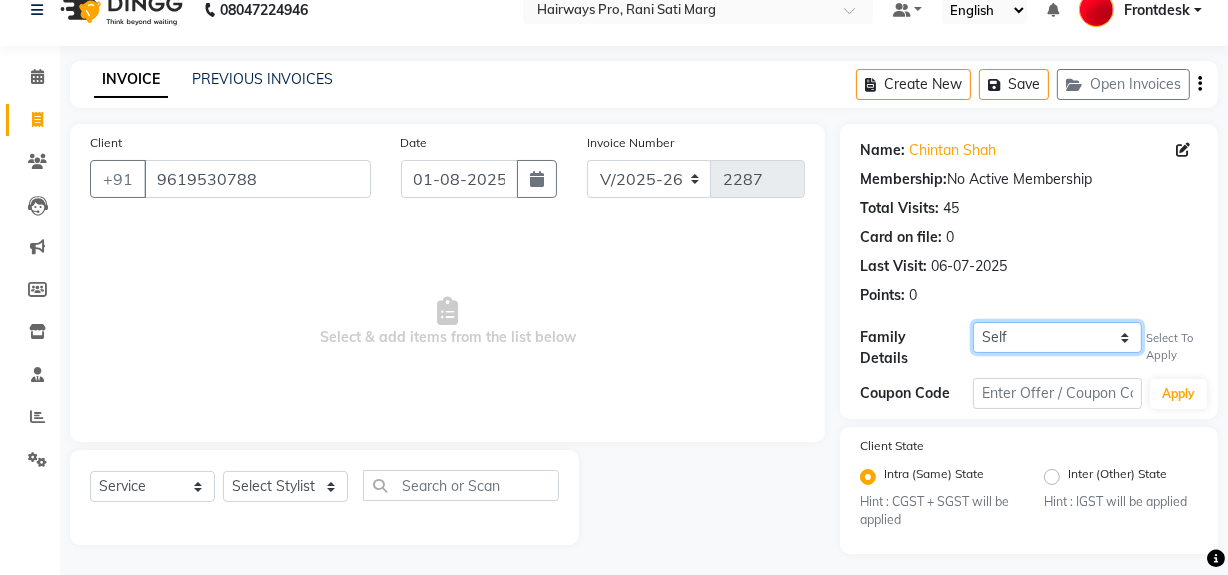 select on "1243926" 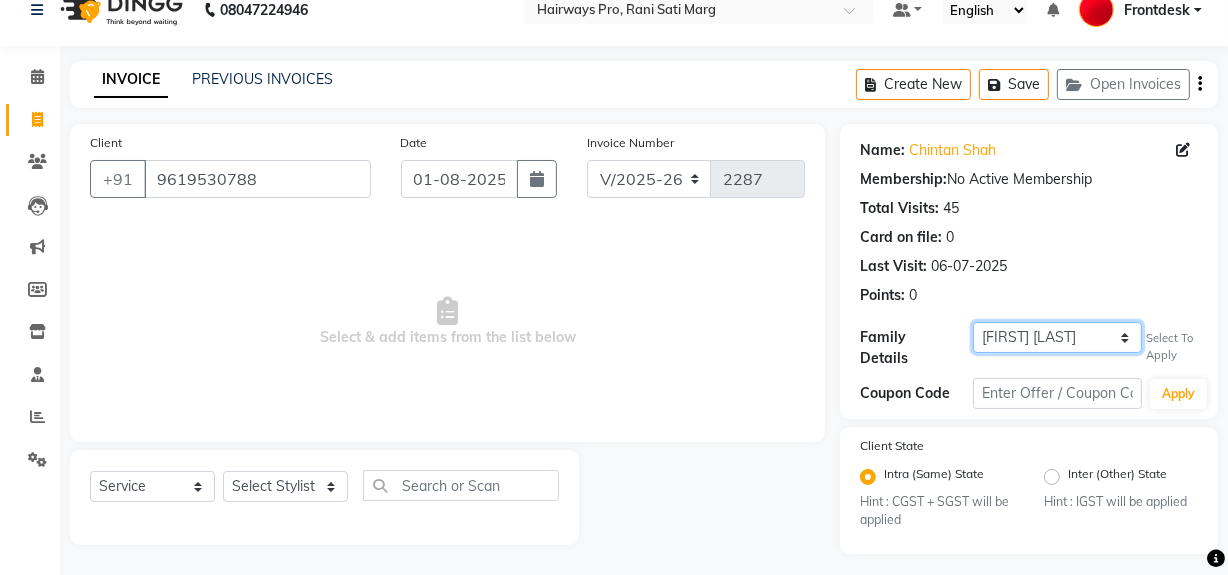 click on "Self RUSHABH PORANIYA {1406} MAYANK MEHTA" 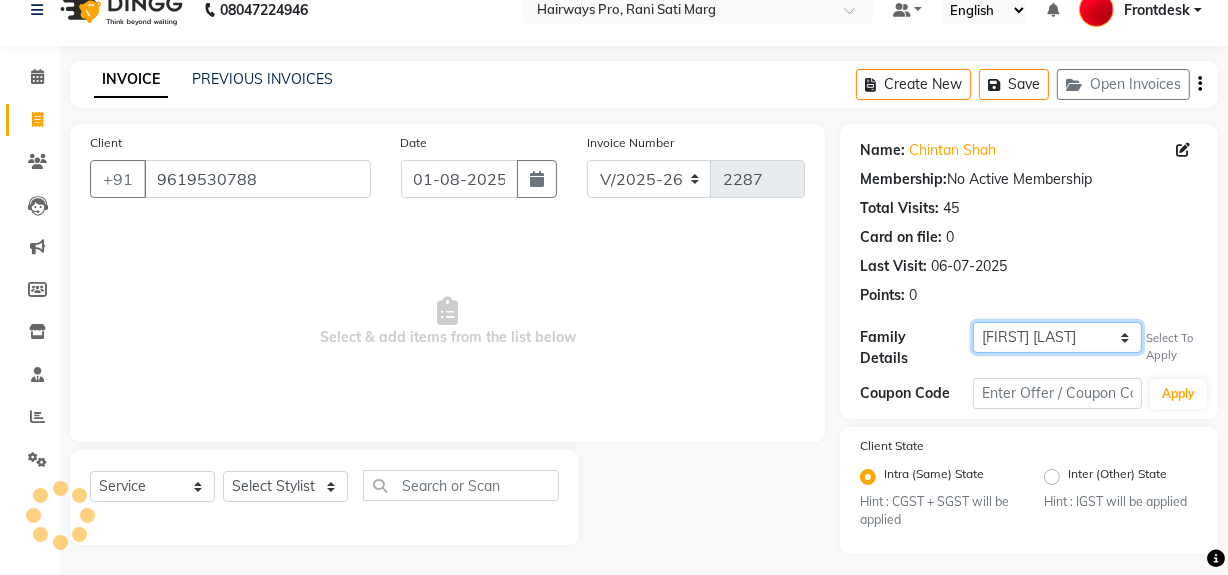 select on "1: Object" 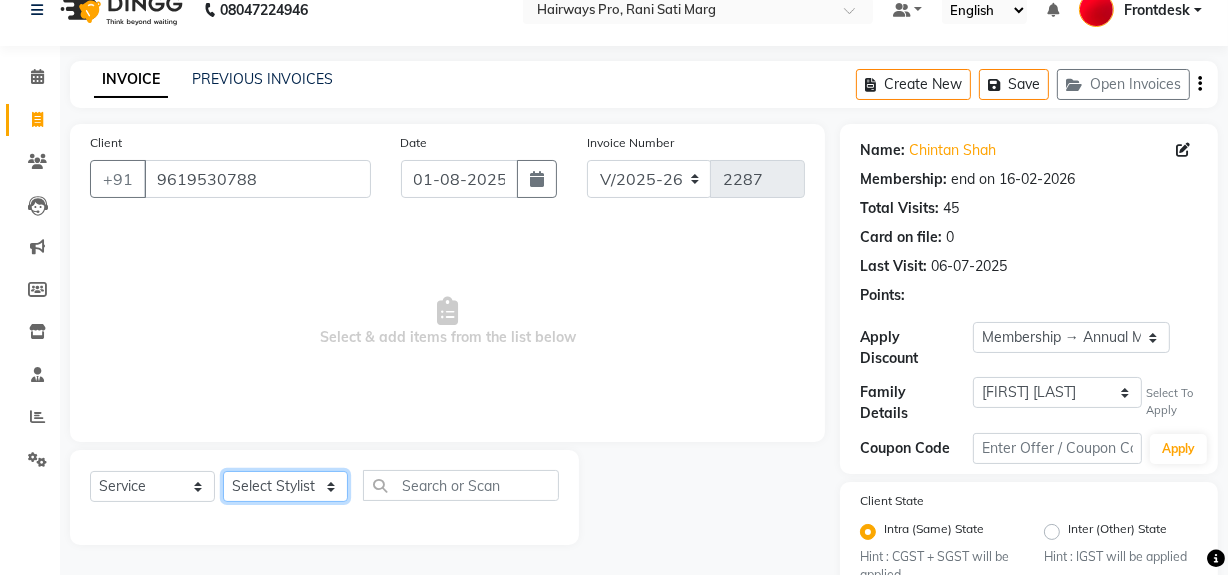 click on "Select Stylist ABID DANISH Faiz shaikh Frontdesk INTEZAR SALMANI JYOTI Kamal Salmani KAVITA MUSTAFA RAFIQUE Sonal SONU WAQAR ZAFAR" 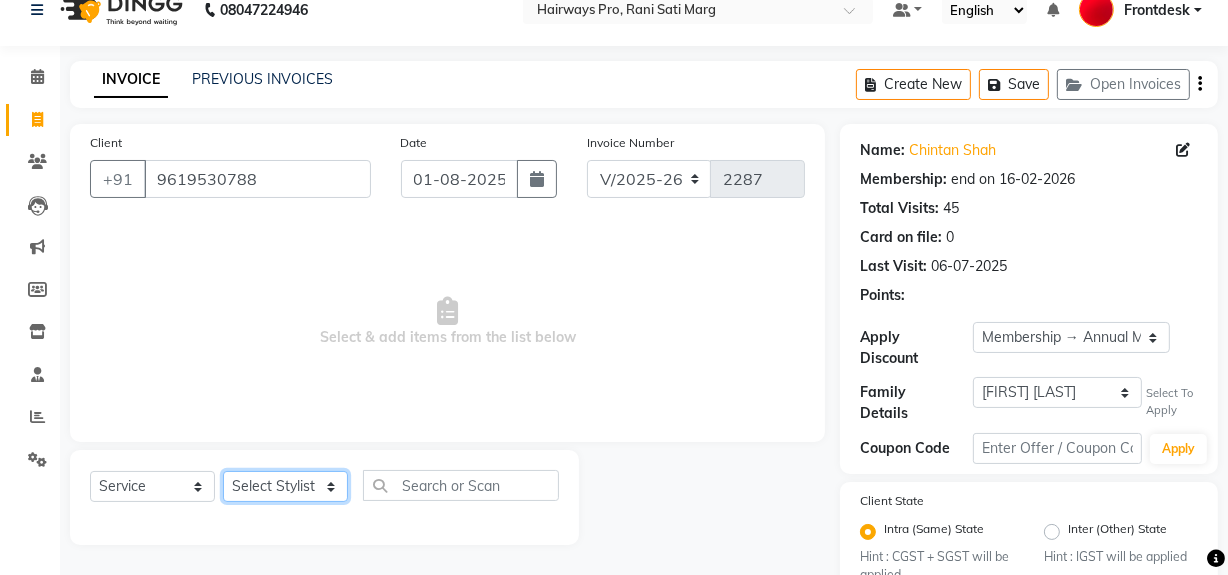 select on "13188" 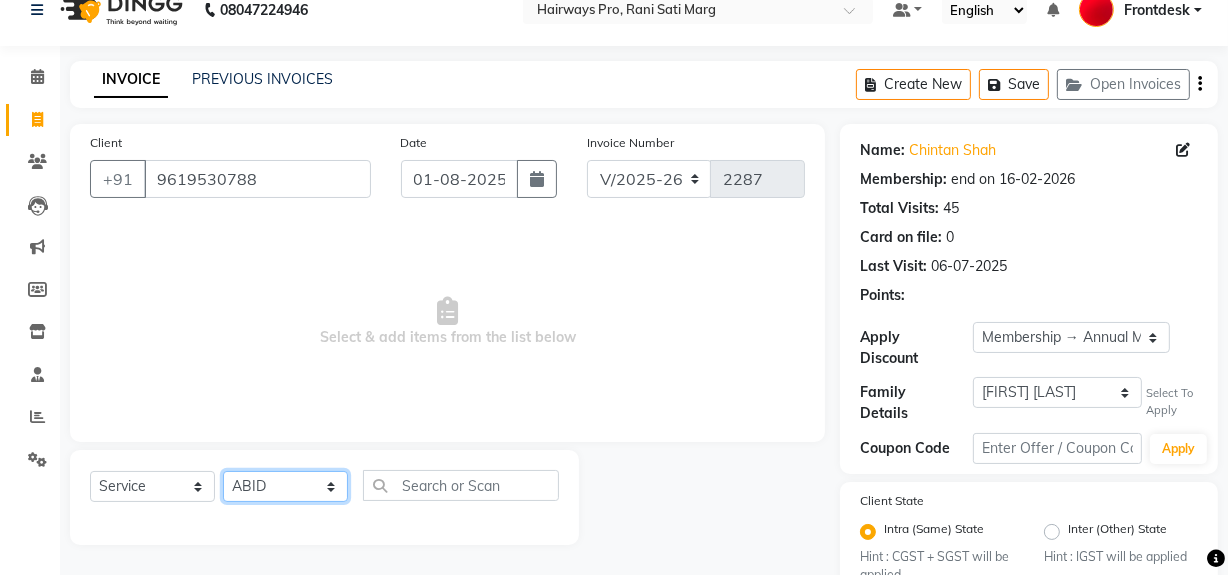 click on "Select Stylist ABID DANISH Faiz shaikh Frontdesk INTEZAR SALMANI JYOTI Kamal Salmani KAVITA MUSTAFA RAFIQUE Sonal SONU WAQAR ZAFAR" 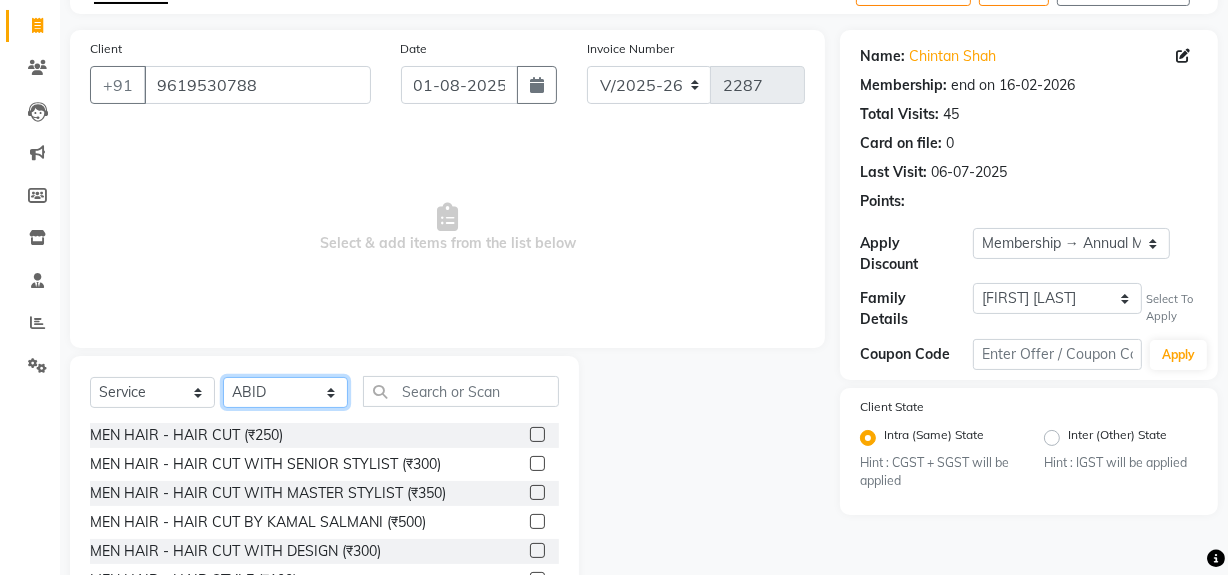 scroll, scrollTop: 226, scrollLeft: 0, axis: vertical 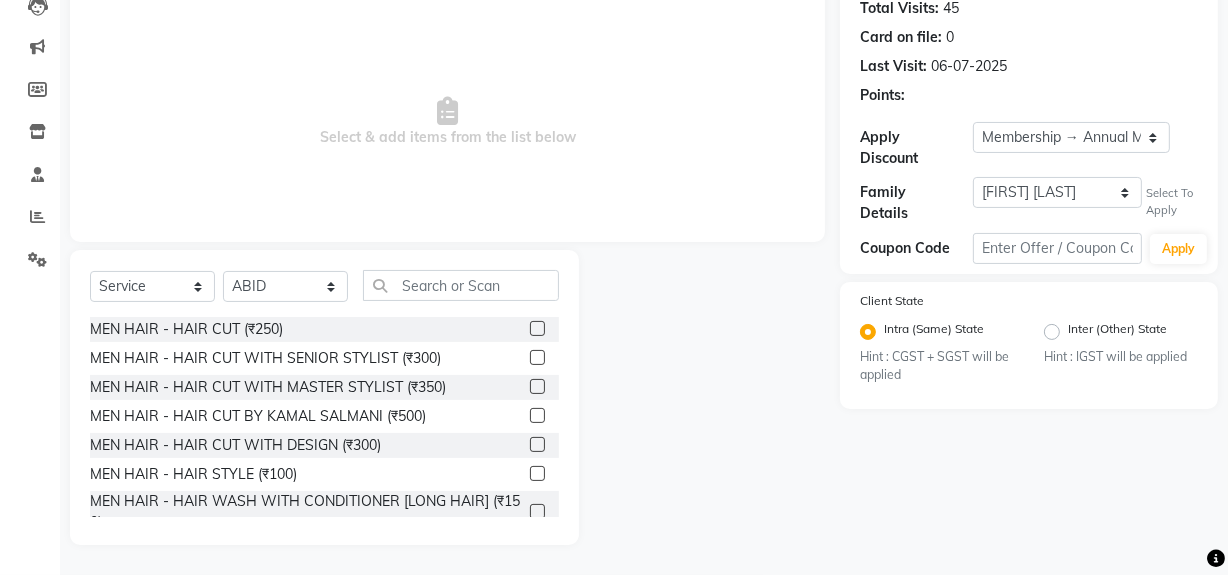 click 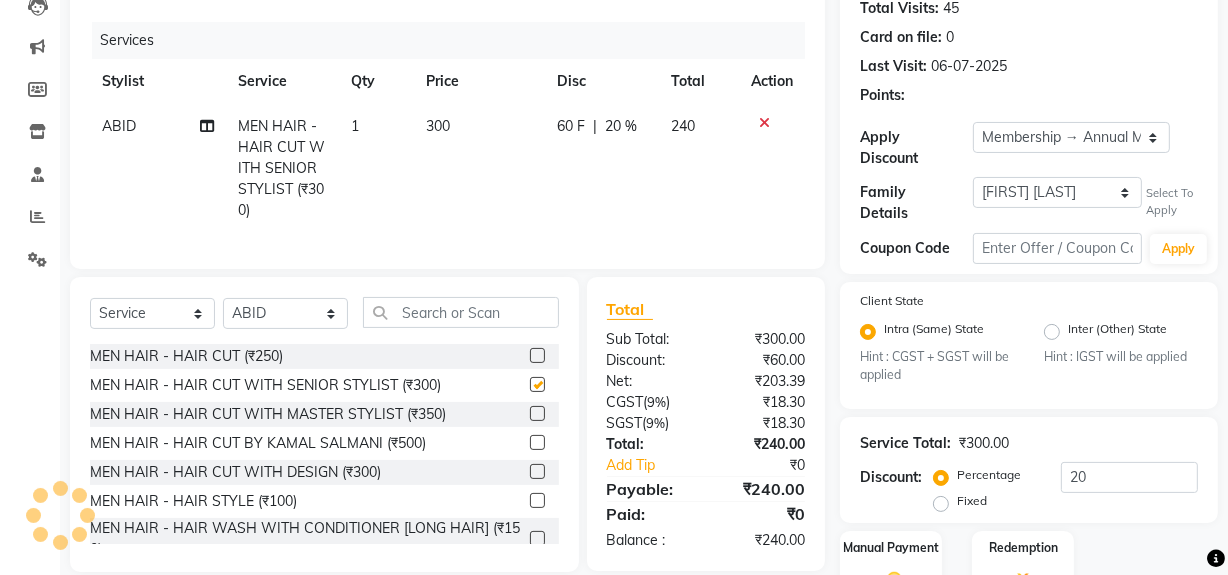 checkbox on "false" 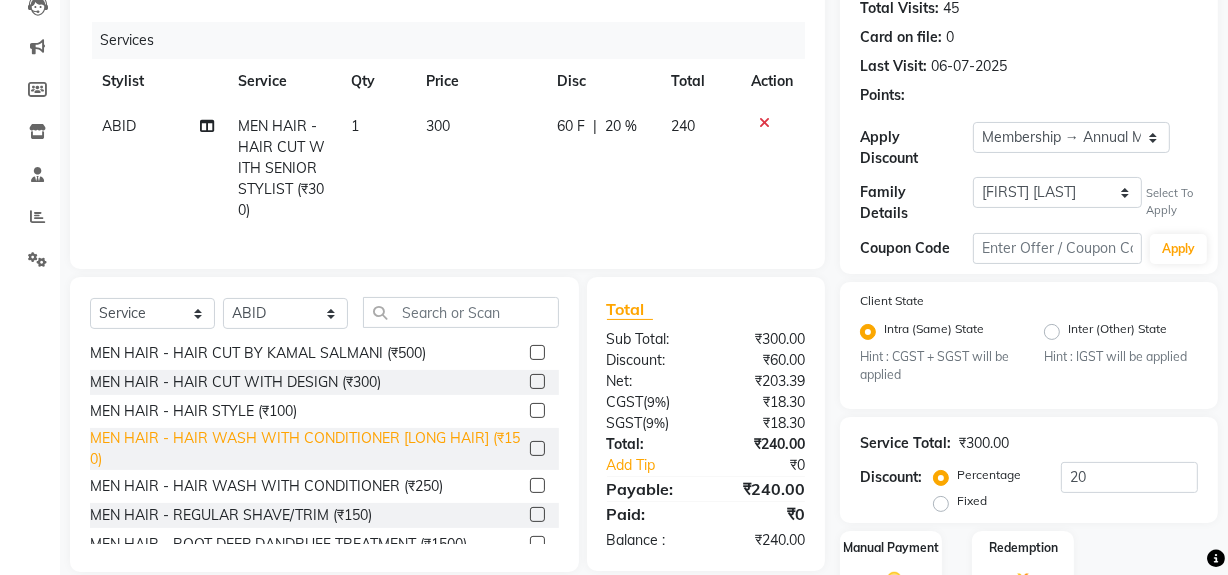 scroll, scrollTop: 0, scrollLeft: 0, axis: both 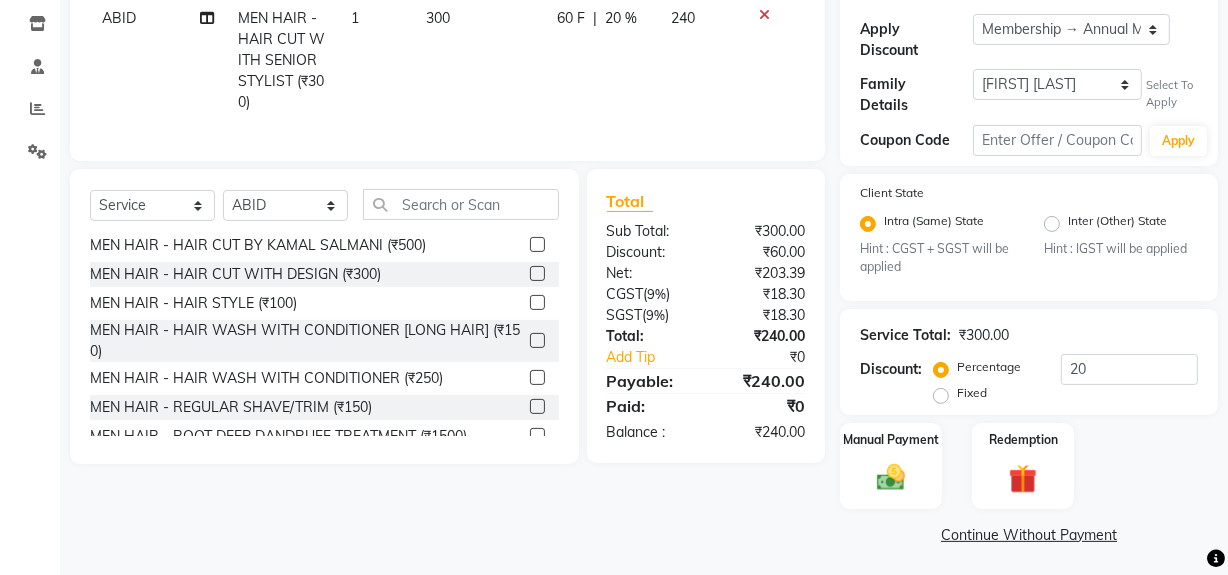 click 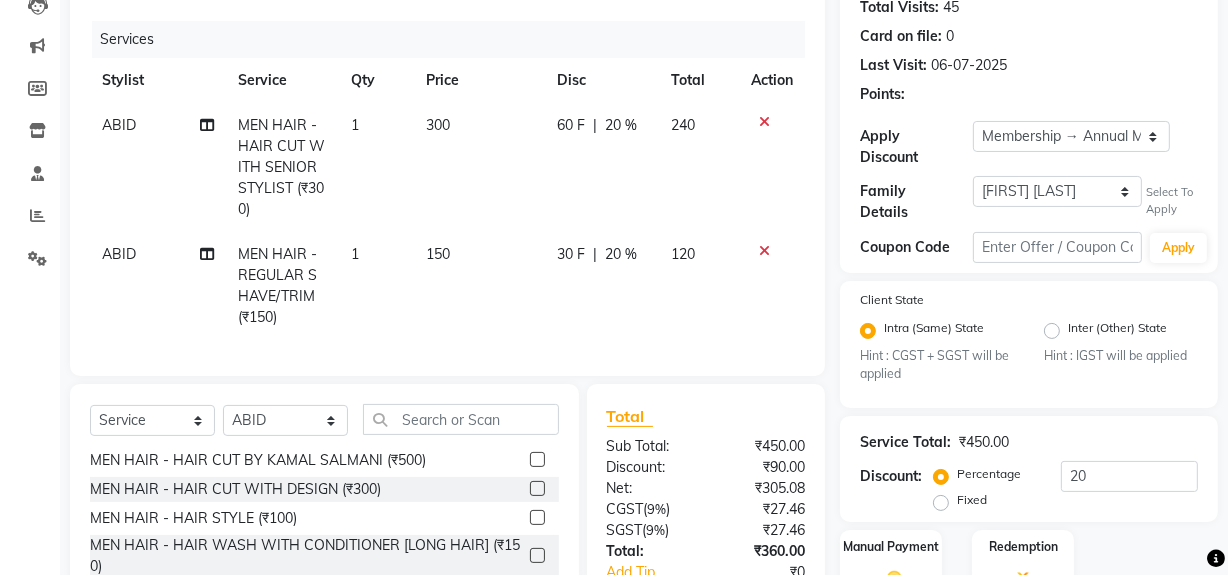 checkbox on "false" 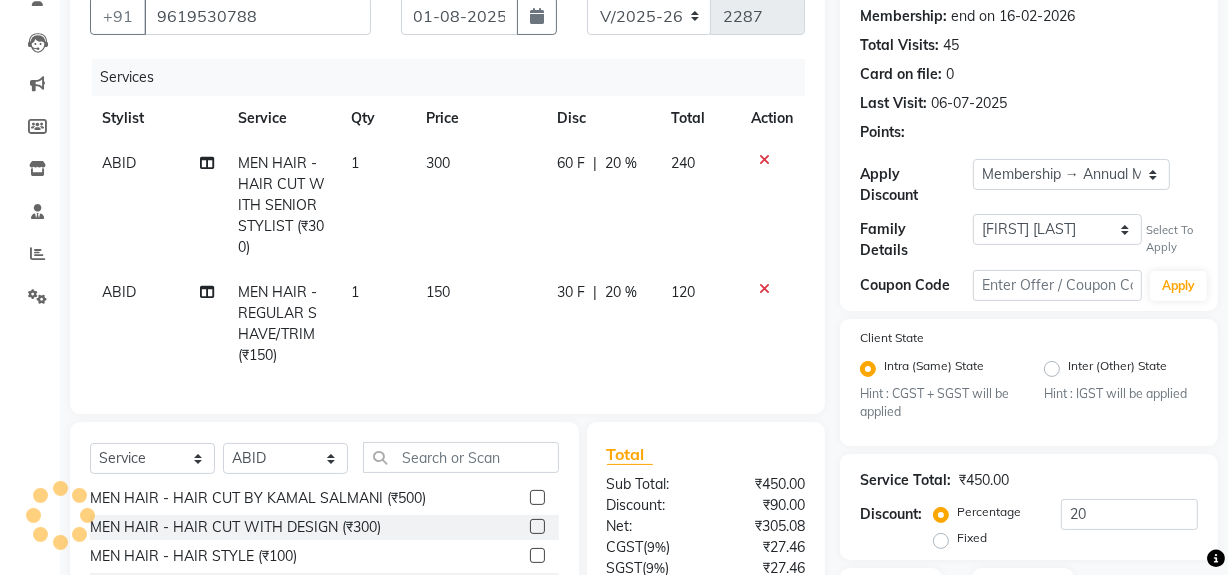 scroll, scrollTop: 374, scrollLeft: 0, axis: vertical 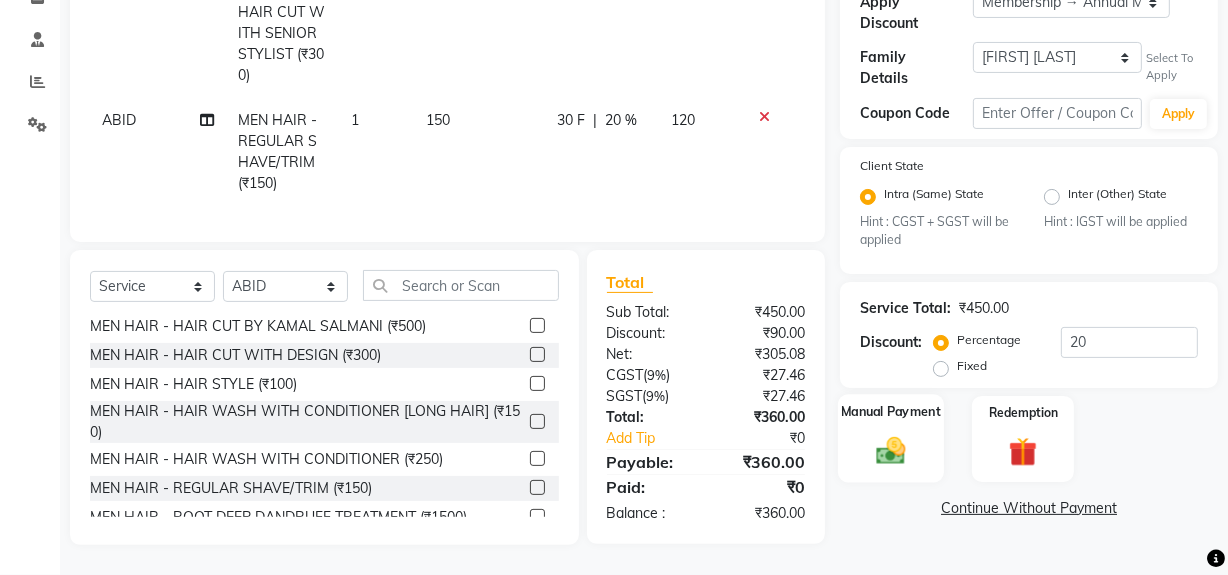 click 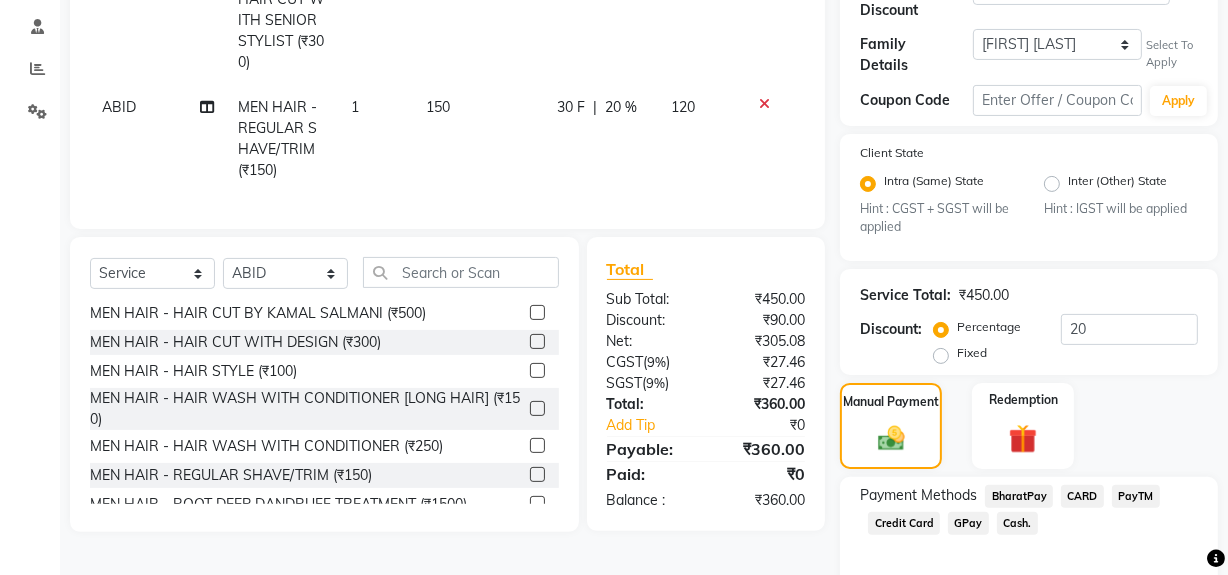 click on "GPay" 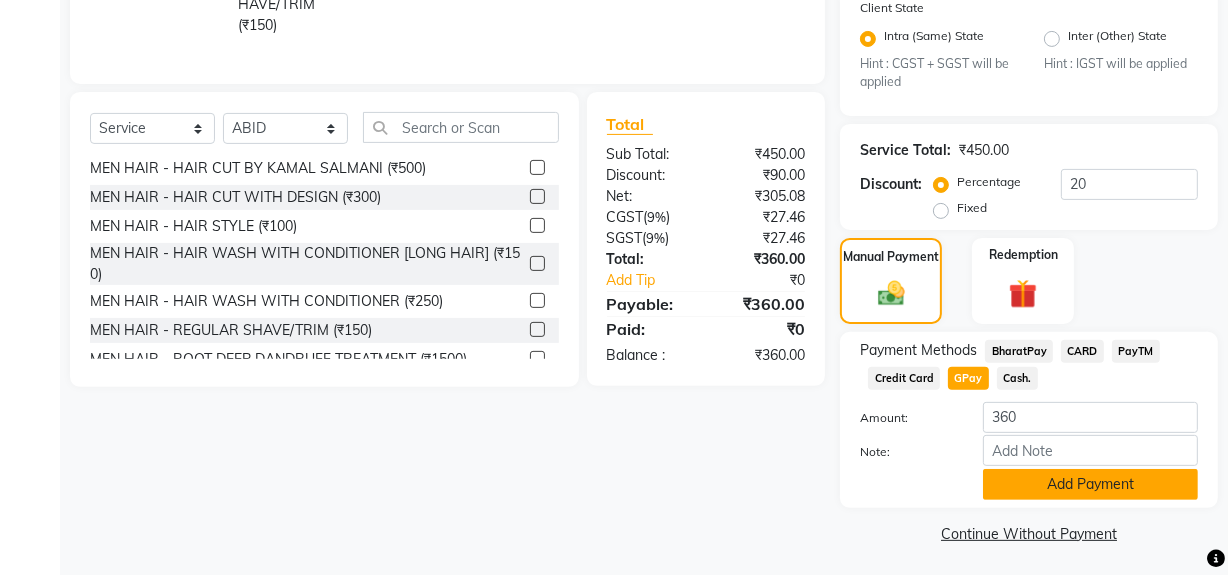 click on "Add Payment" 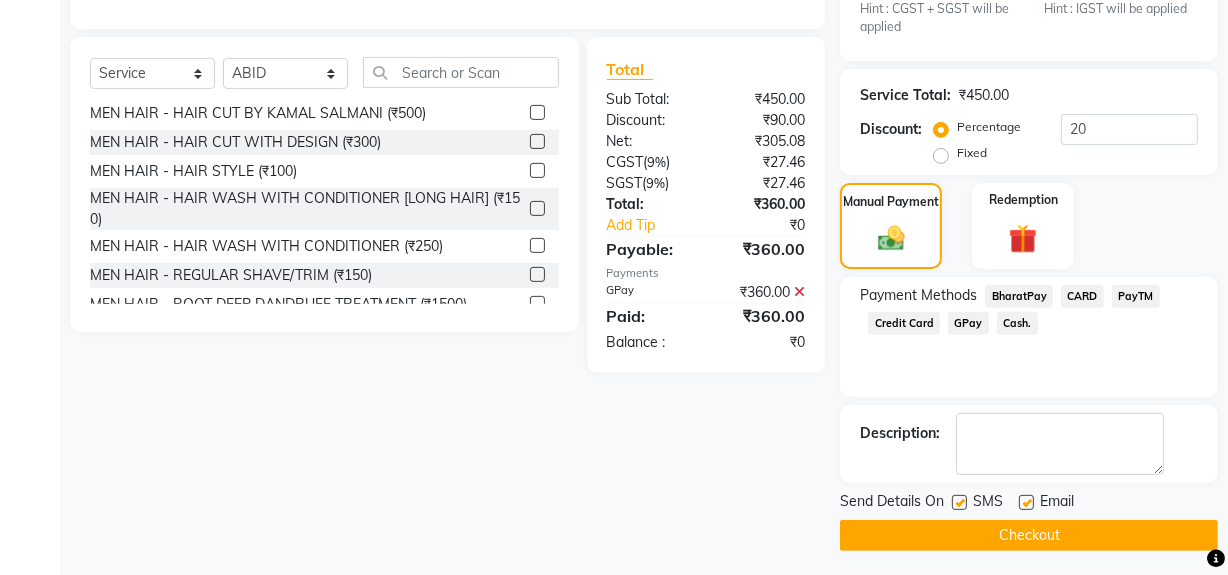 scroll, scrollTop: 575, scrollLeft: 0, axis: vertical 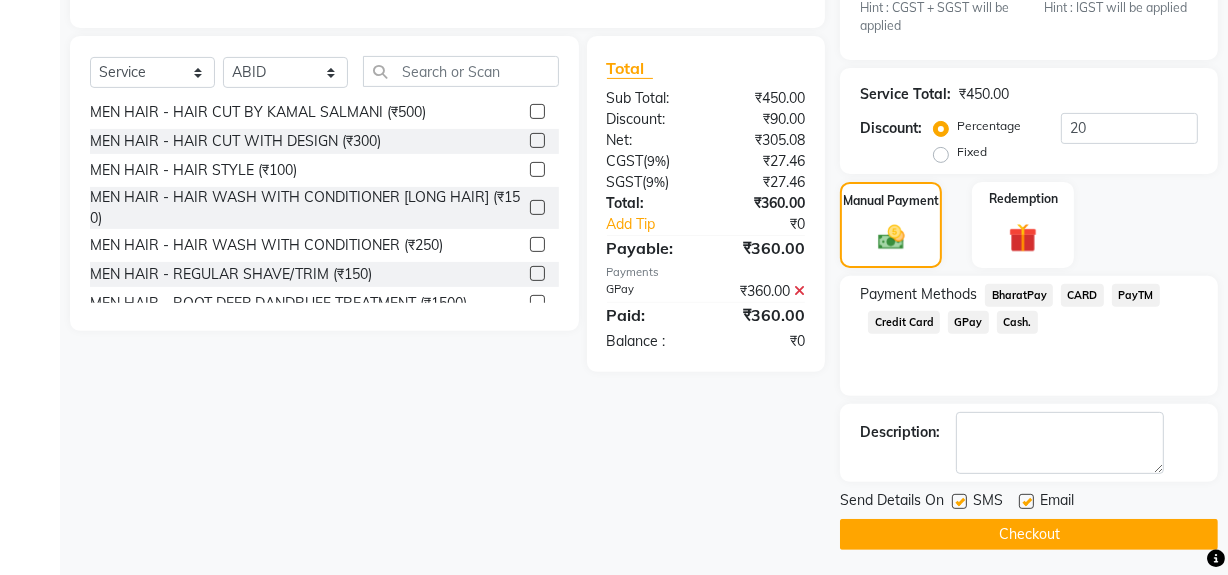 click on "Checkout" 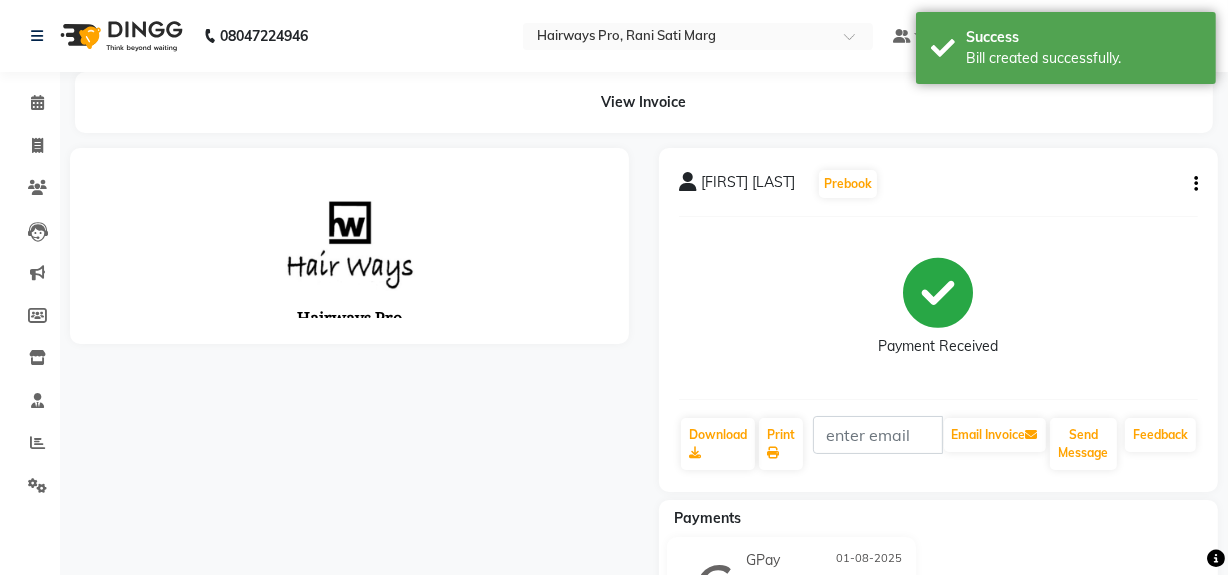 scroll, scrollTop: 0, scrollLeft: 0, axis: both 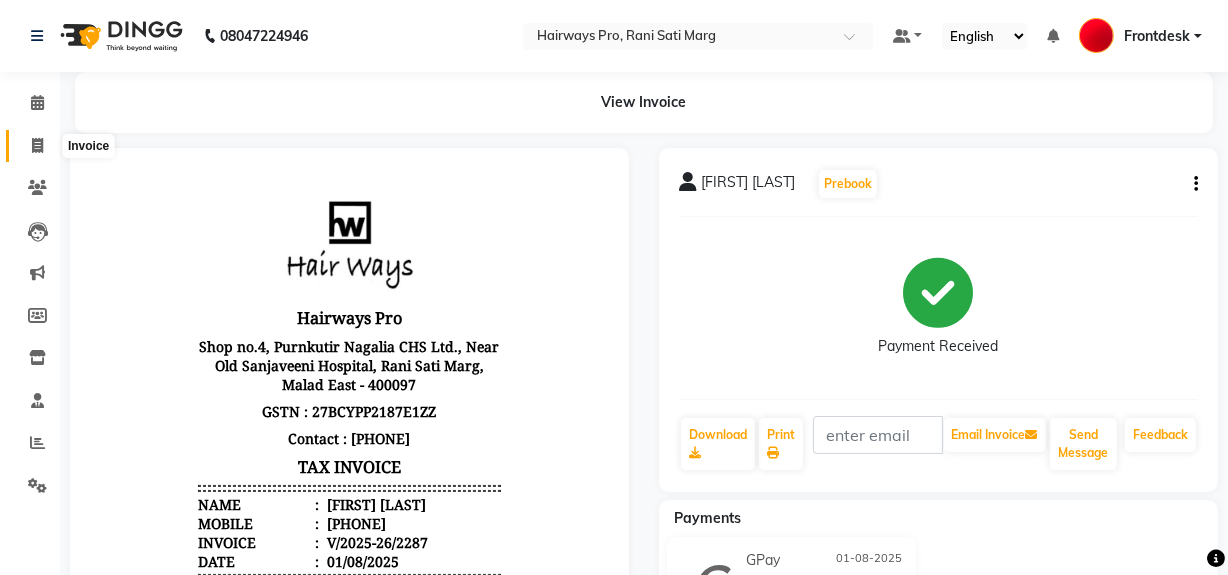 click 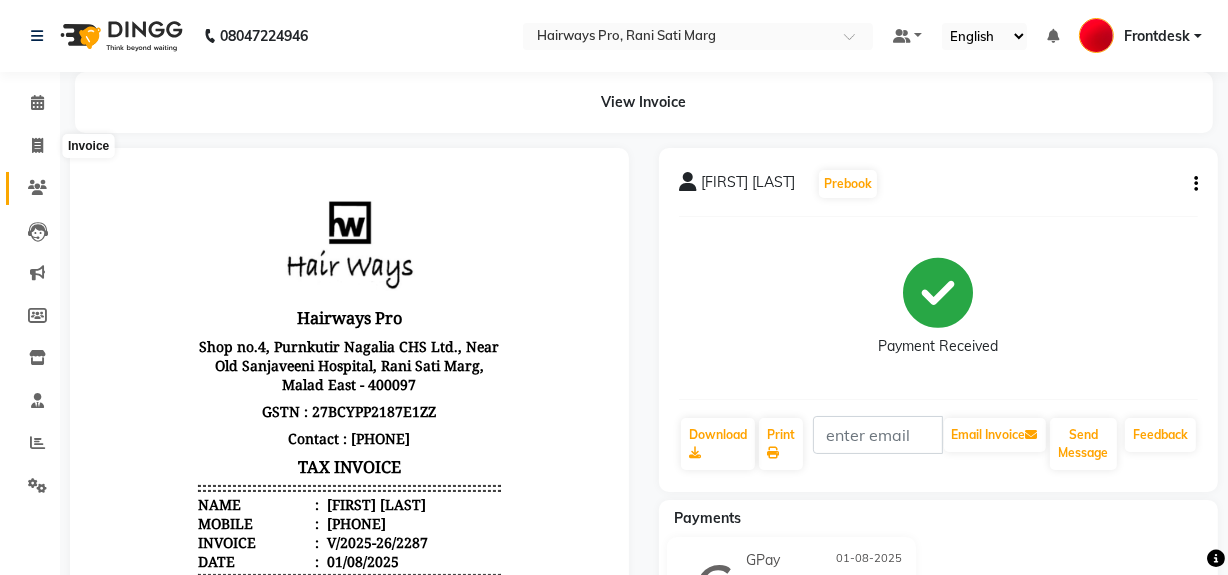 select on "787" 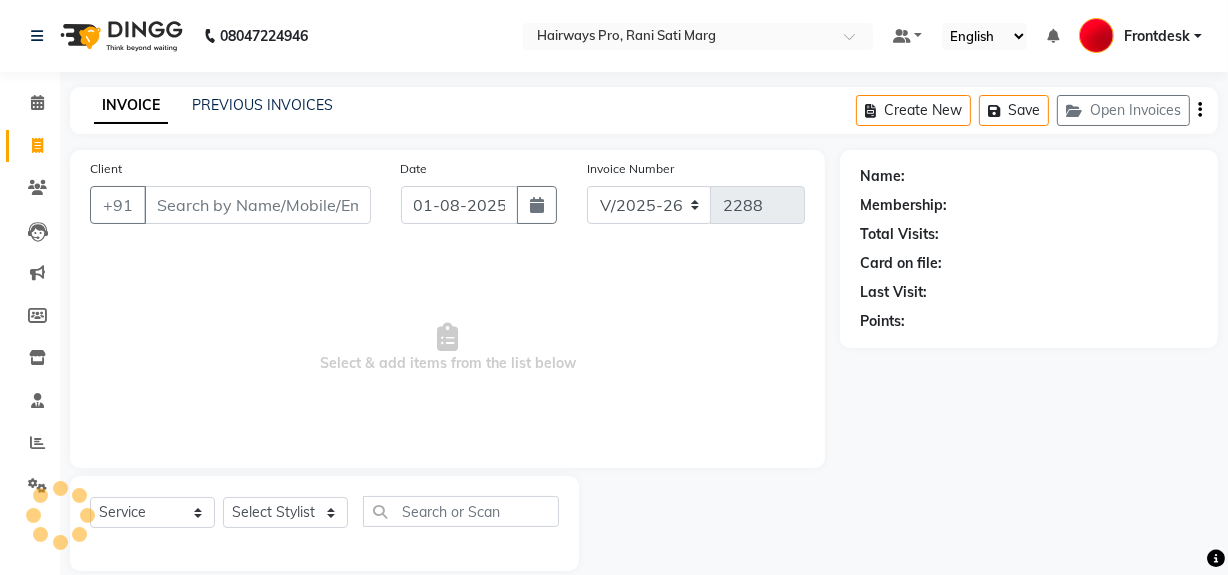 scroll, scrollTop: 26, scrollLeft: 0, axis: vertical 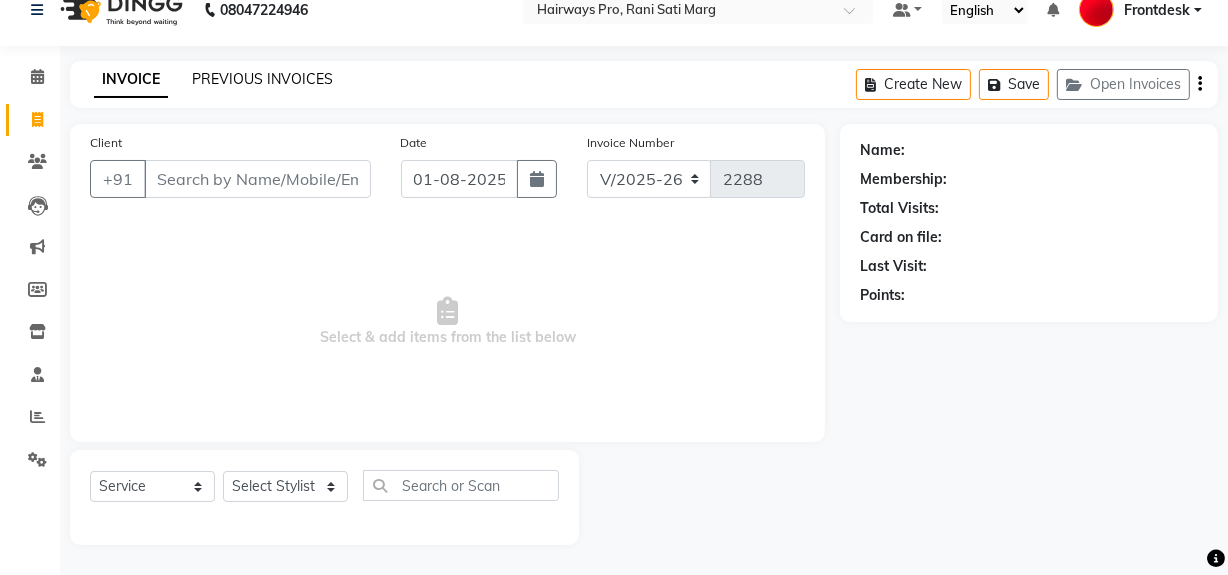 click on "PREVIOUS INVOICES" 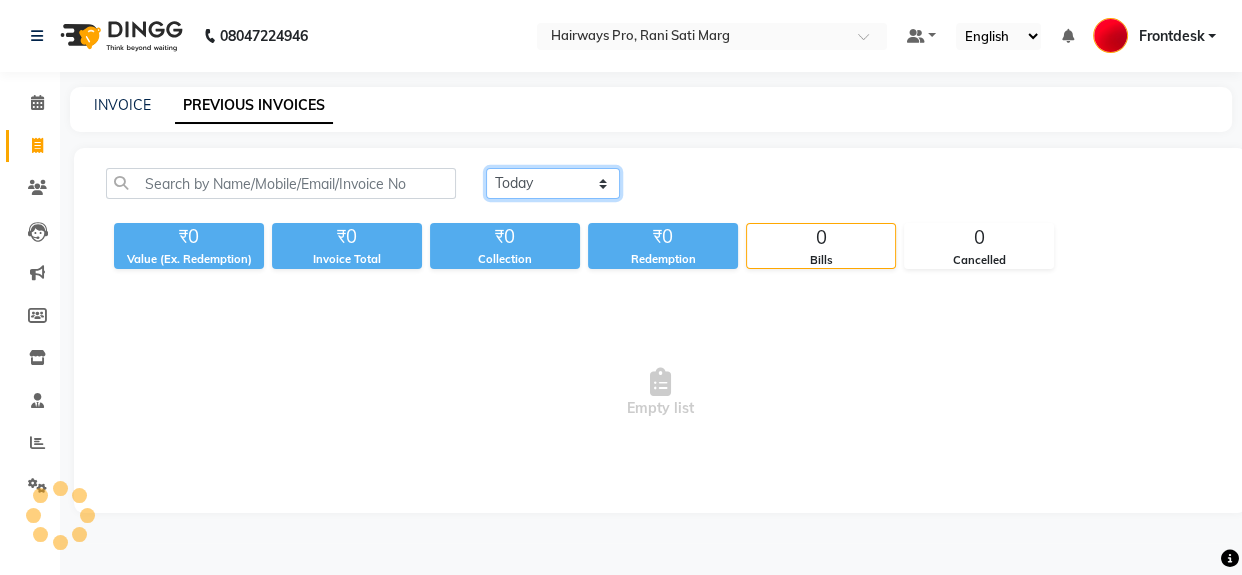click on "Today Yesterday Custom Range" 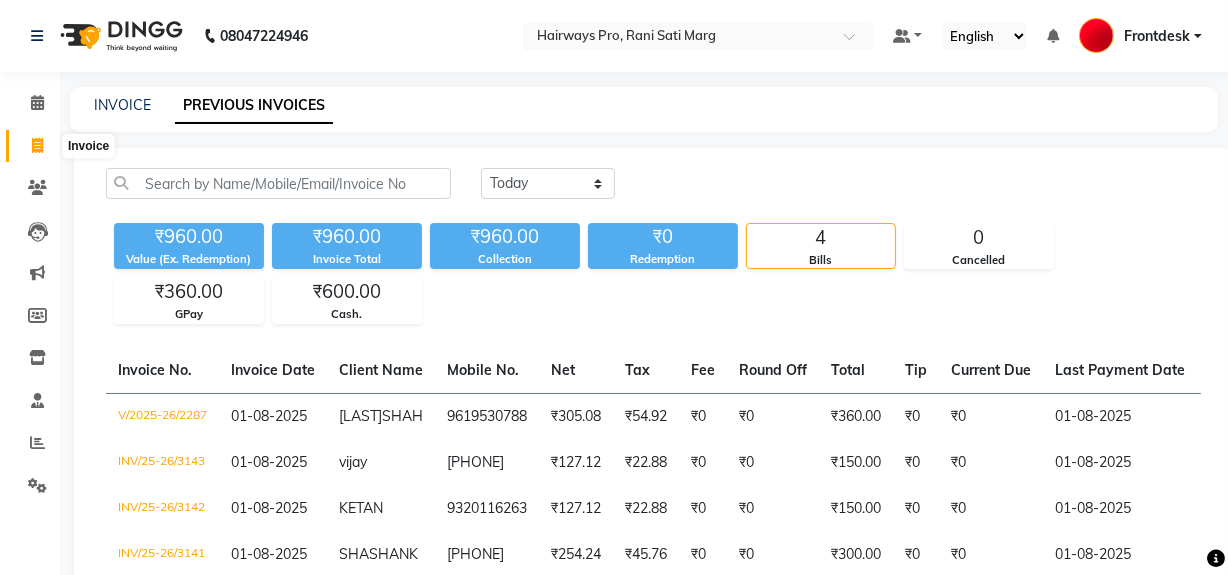 click 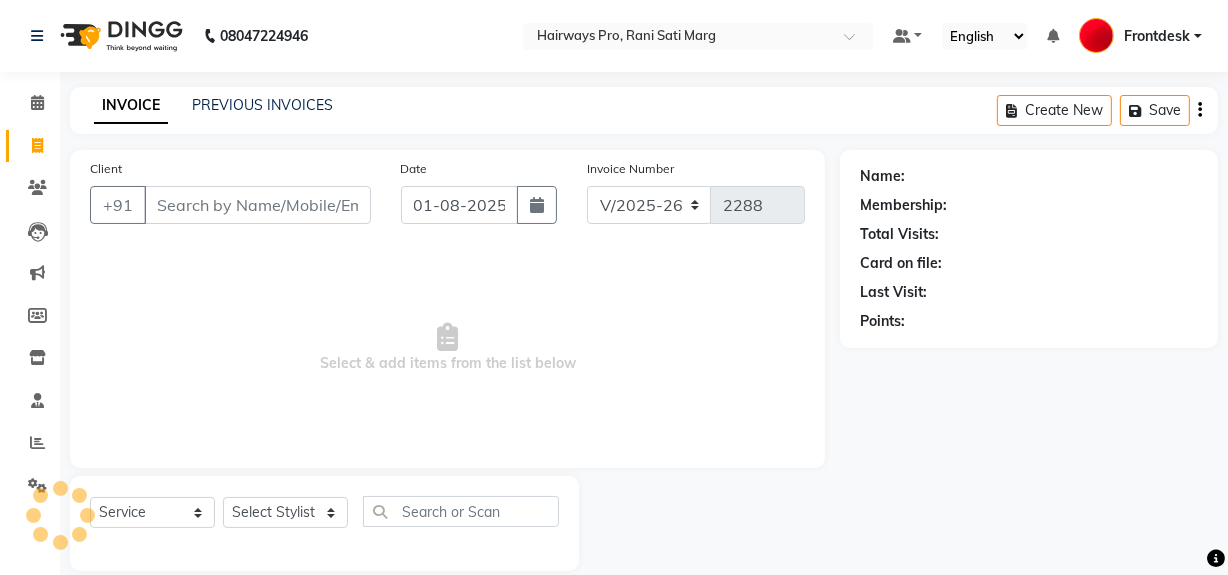 scroll, scrollTop: 26, scrollLeft: 0, axis: vertical 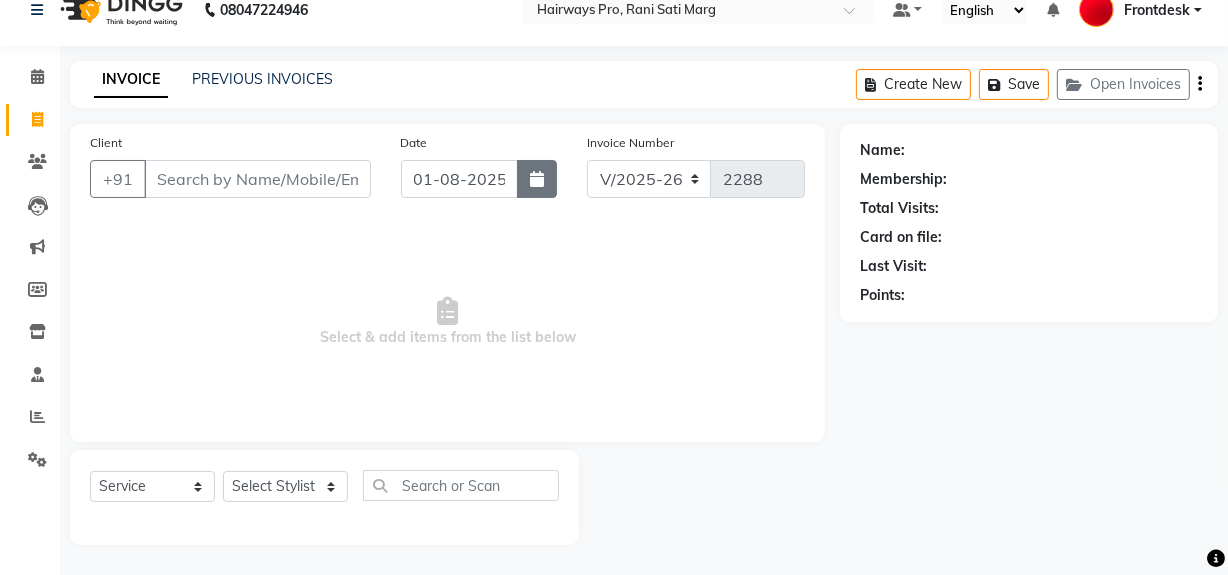 click 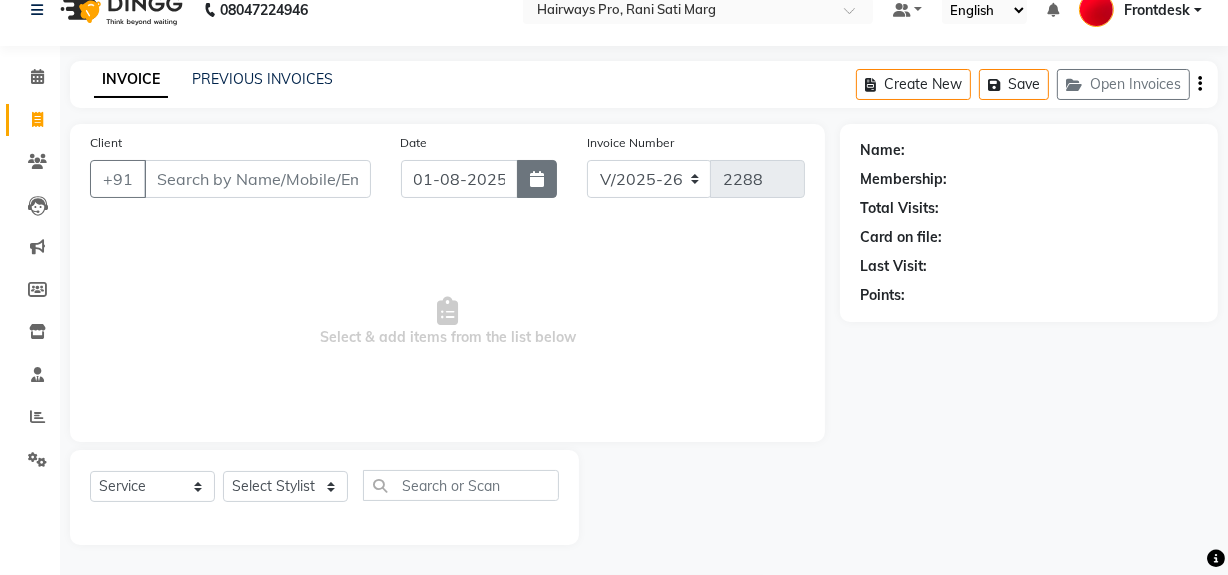 select on "8" 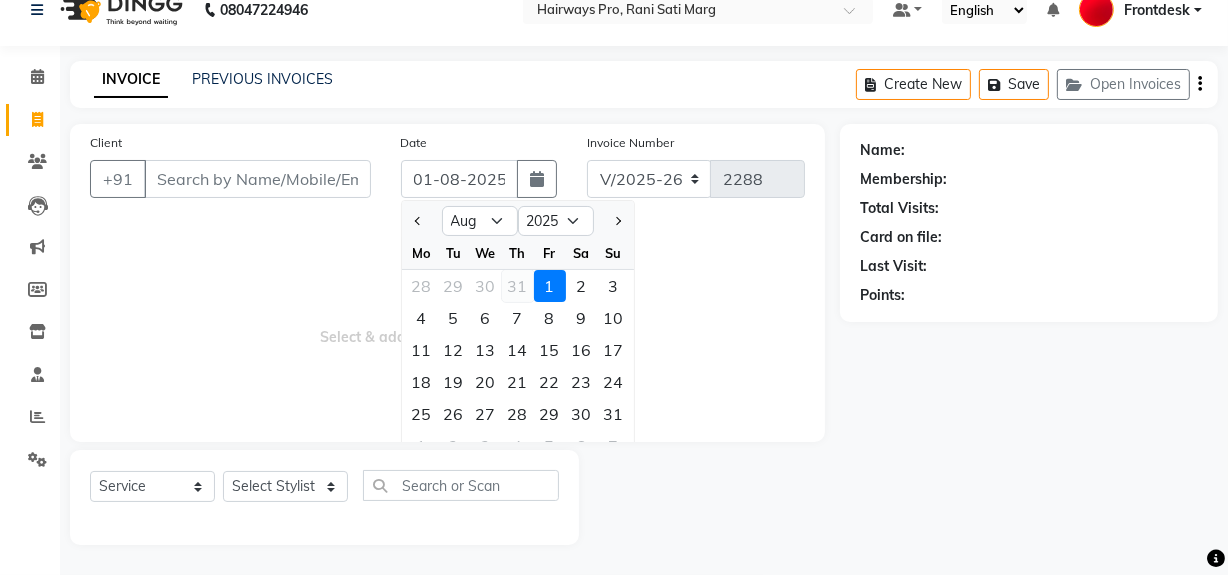 click on "31" 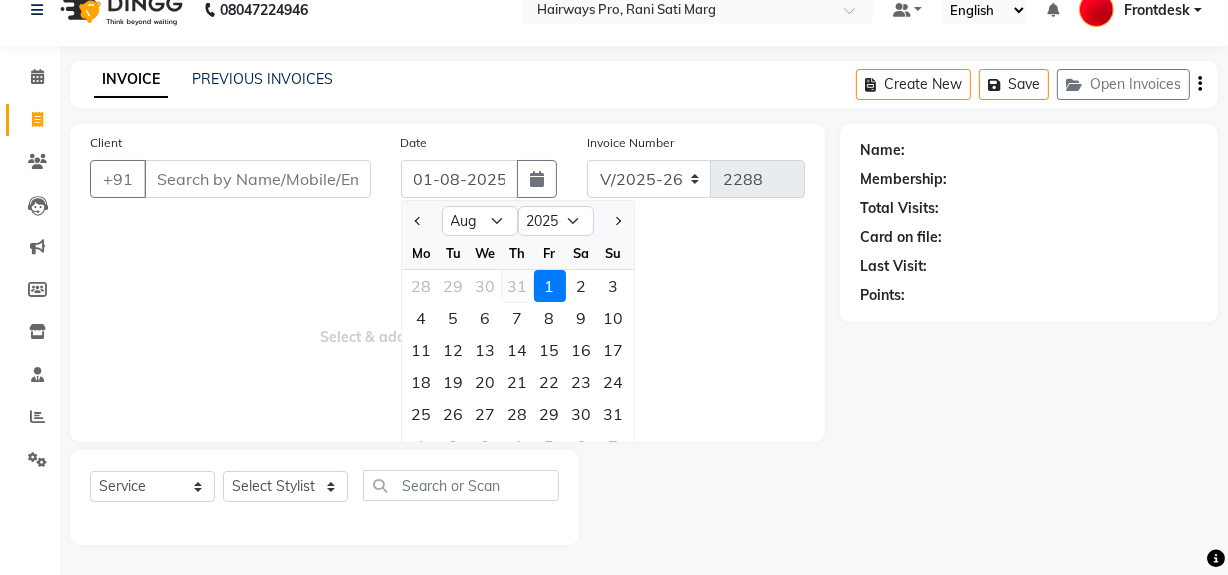 type on "31-07-2025" 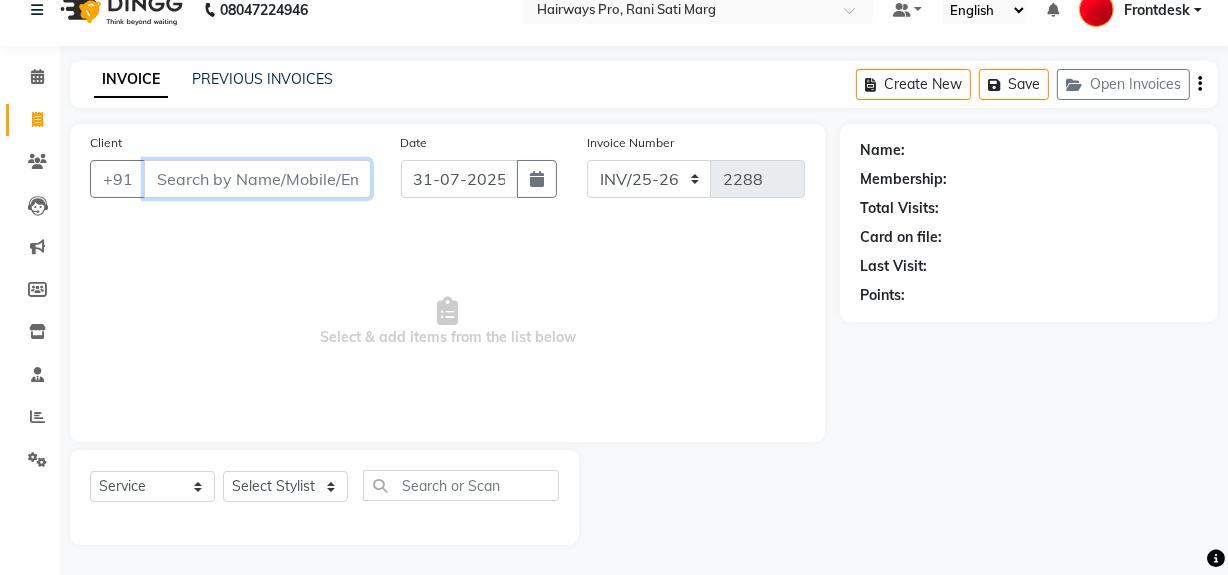 click on "Client" at bounding box center (257, 179) 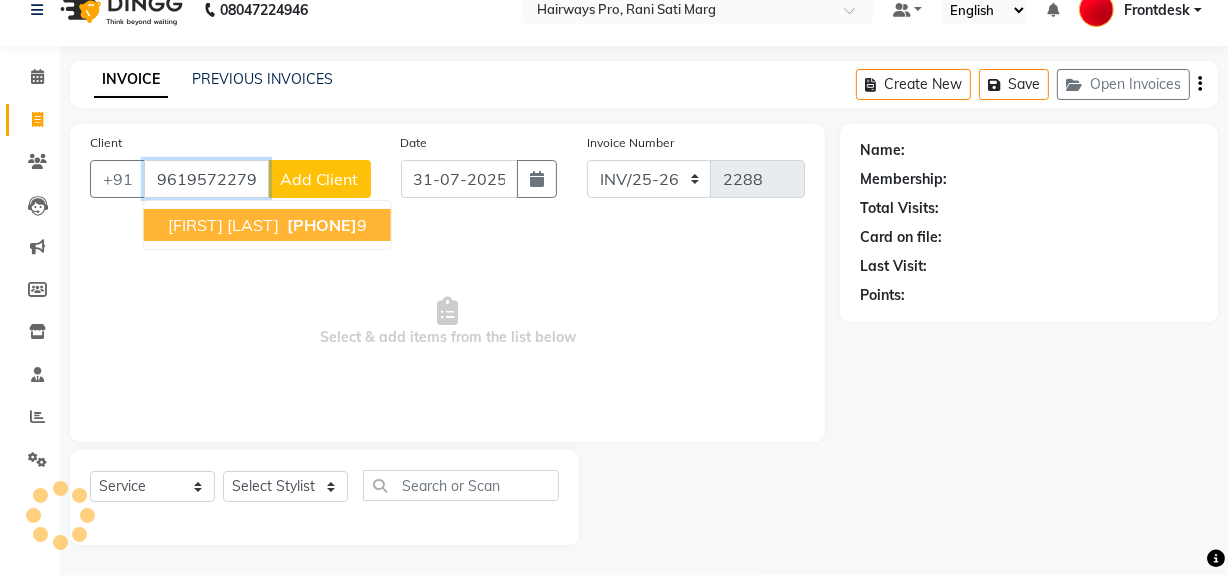 type on "9619572279" 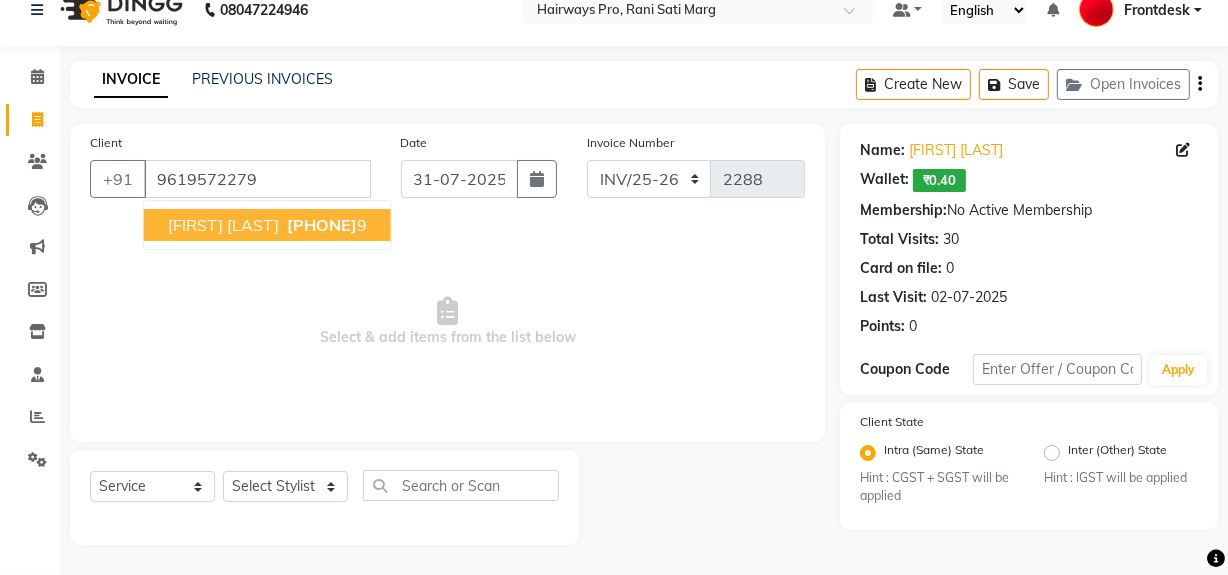 click on "961957227 9" at bounding box center [325, 225] 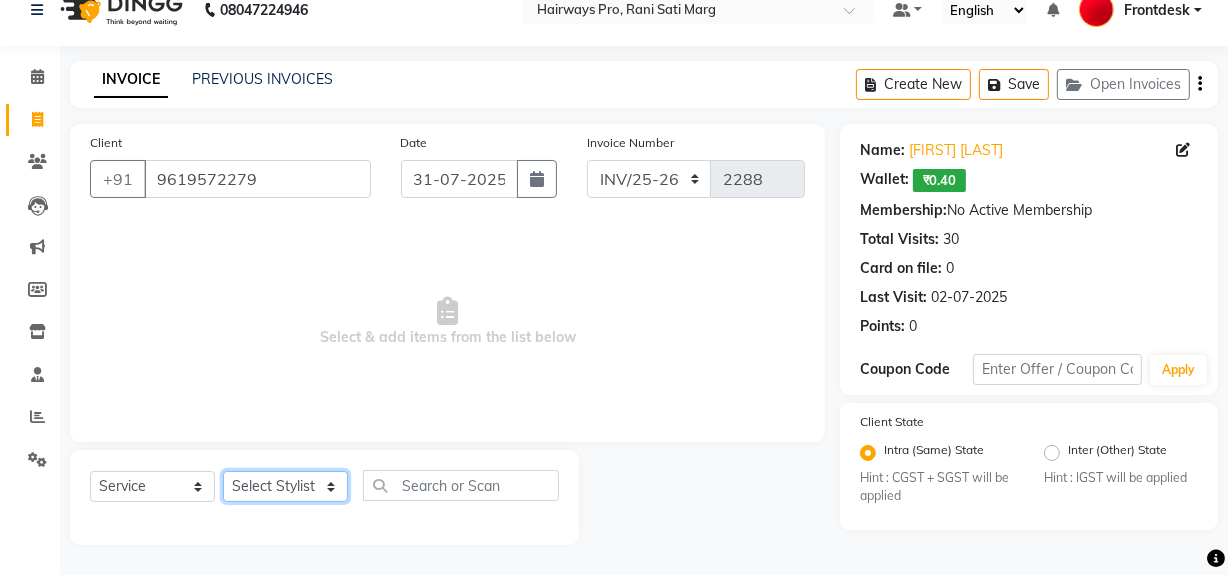 click on "Select Stylist ABID DANISH Faiz shaikh Frontdesk INTEZAR SALMANI JYOTI Kamal Salmani KAVITA MUSTAFA RAFIQUE Sonal SONU WAQAR ZAFAR" 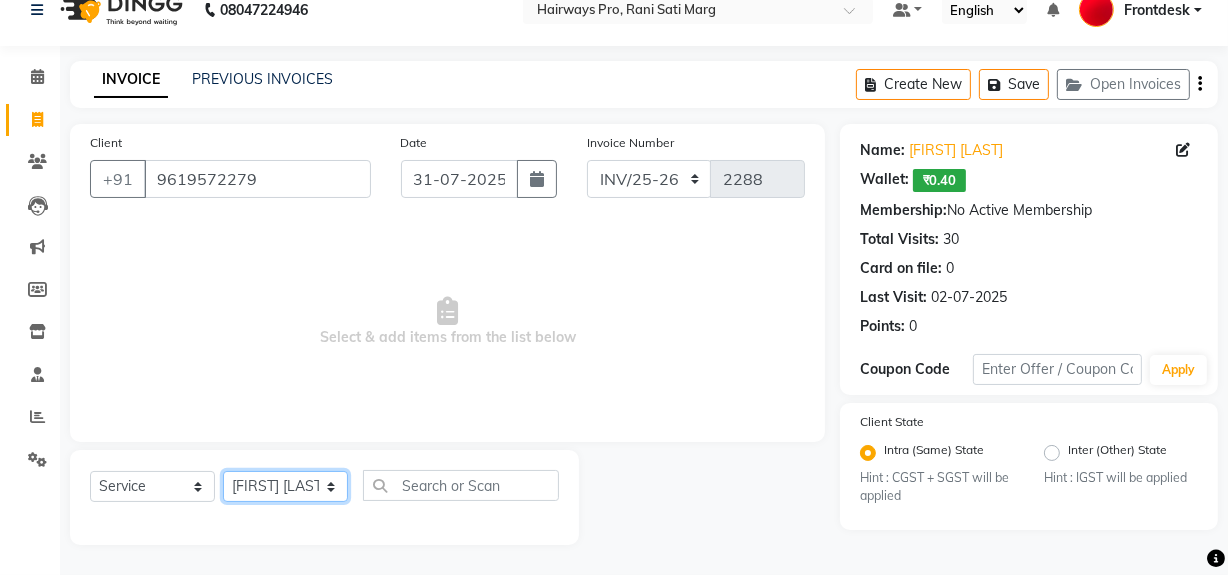 click on "Select Stylist ABID DANISH Faiz shaikh Frontdesk INTEZAR SALMANI JYOTI Kamal Salmani KAVITA MUSTAFA RAFIQUE Sonal SONU WAQAR ZAFAR" 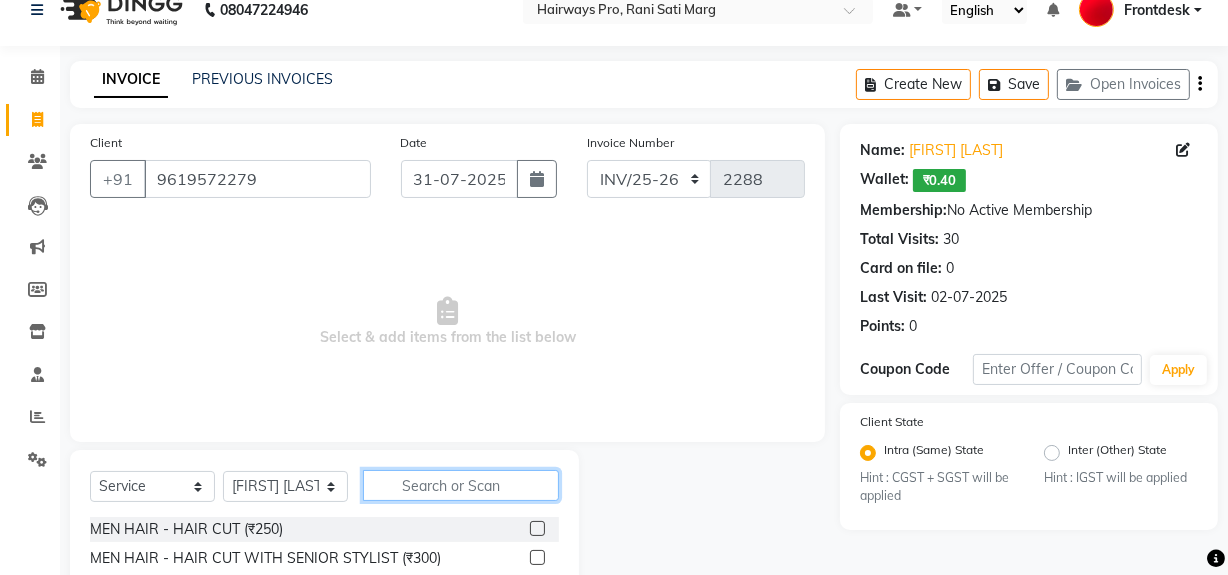 click 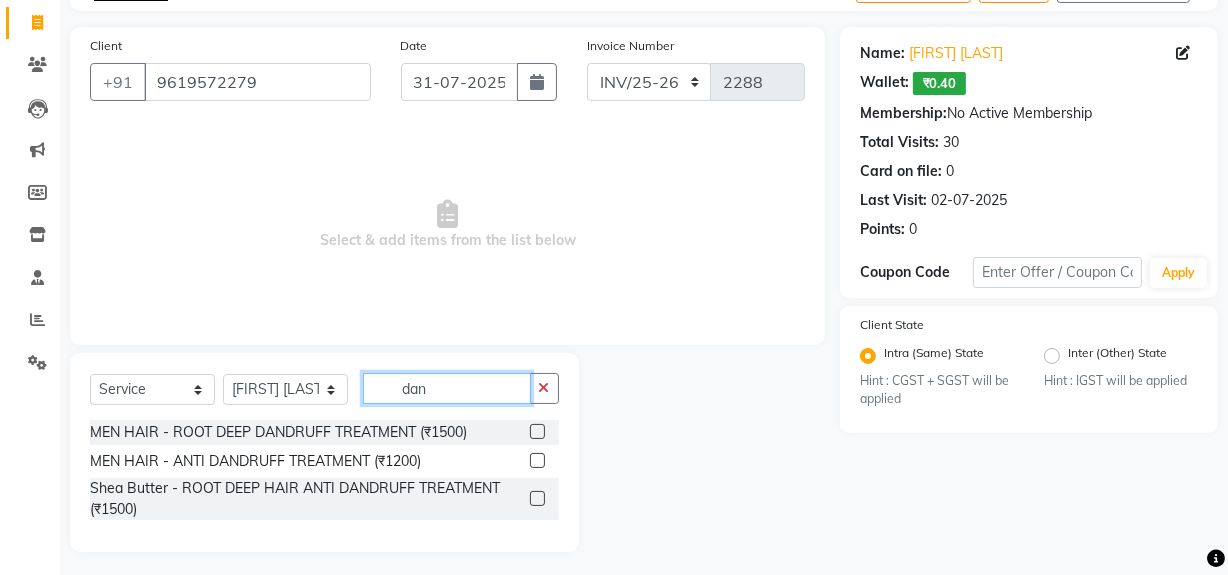 scroll, scrollTop: 130, scrollLeft: 0, axis: vertical 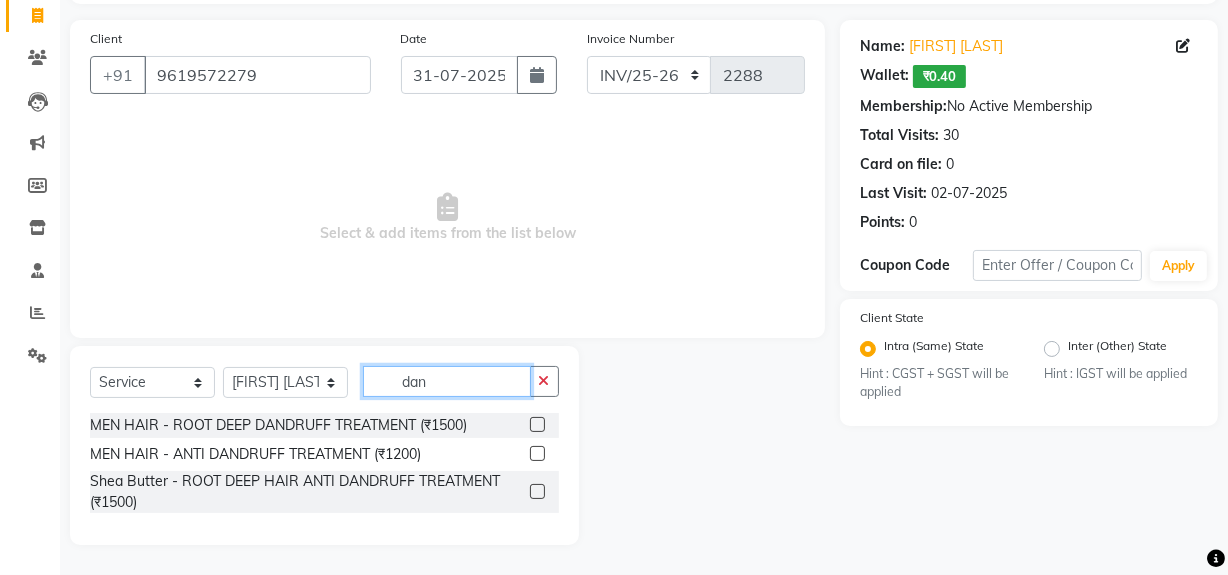 type on "dan" 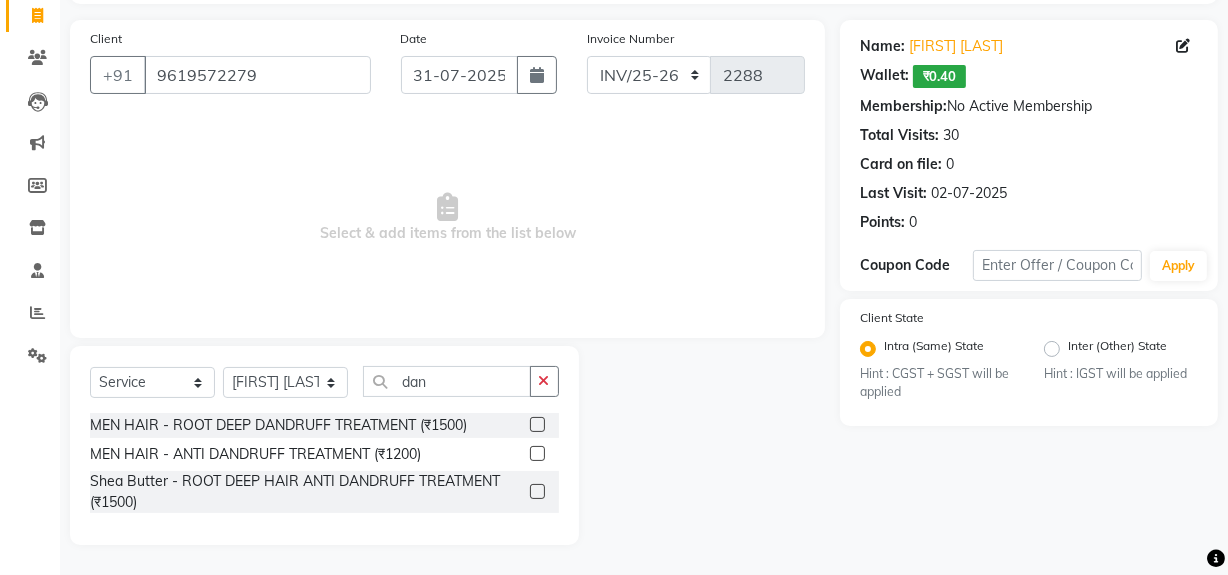click 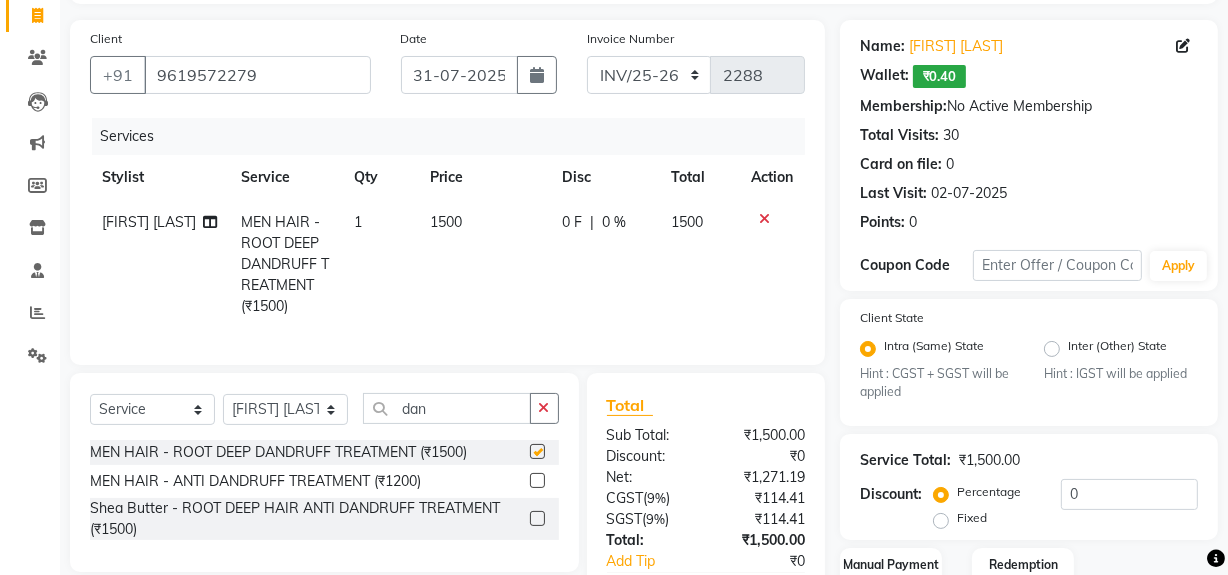 checkbox on "false" 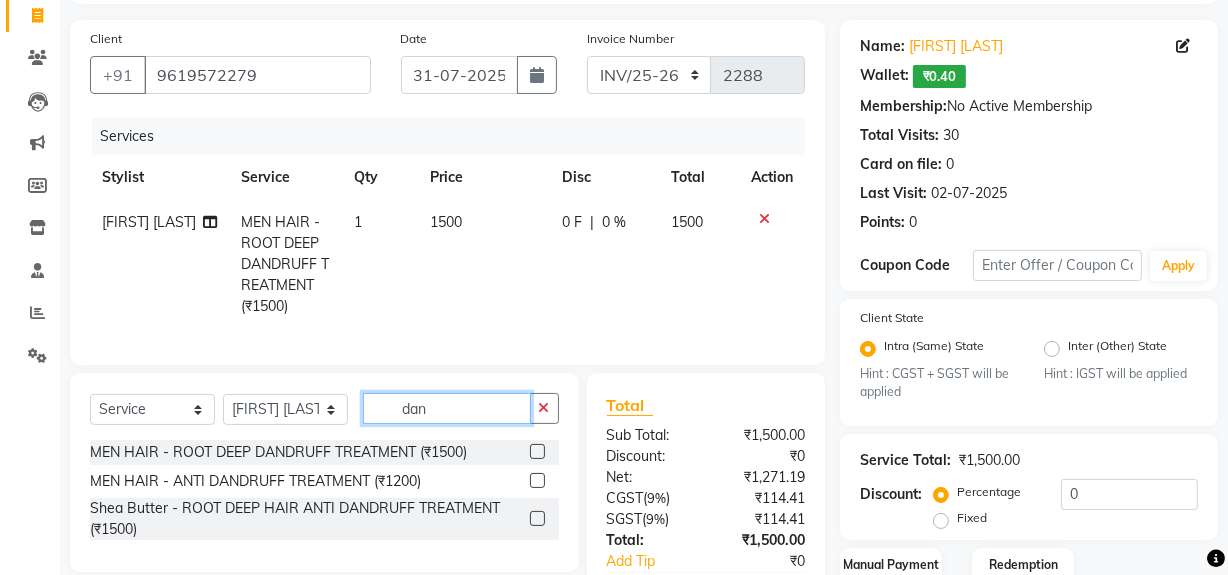 click on "dan" 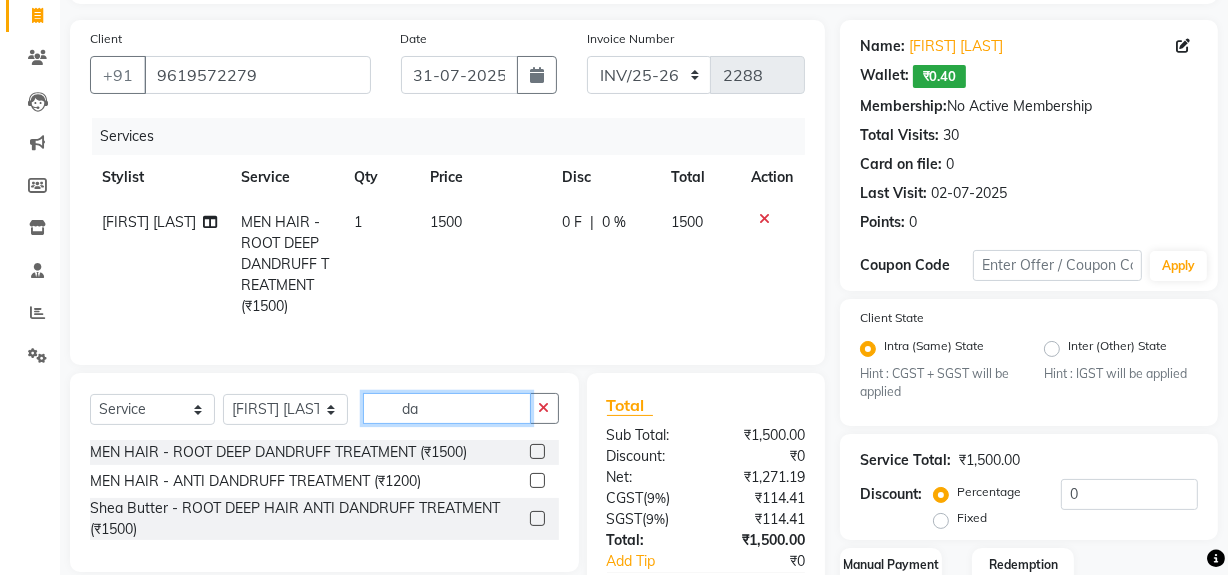 type on "d" 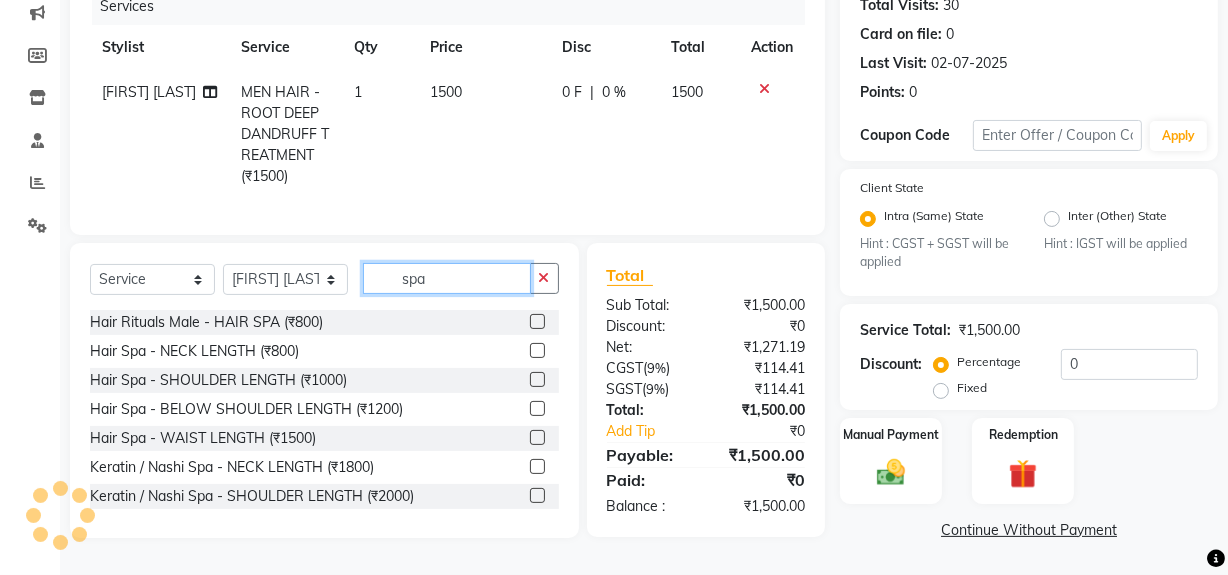 scroll, scrollTop: 266, scrollLeft: 0, axis: vertical 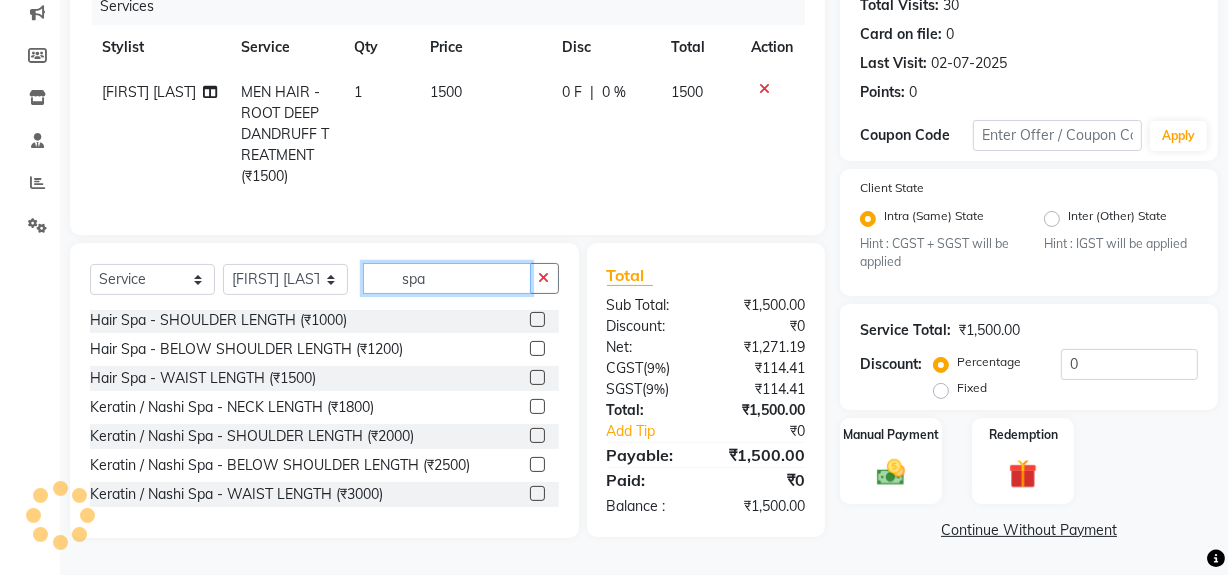 type on "spa" 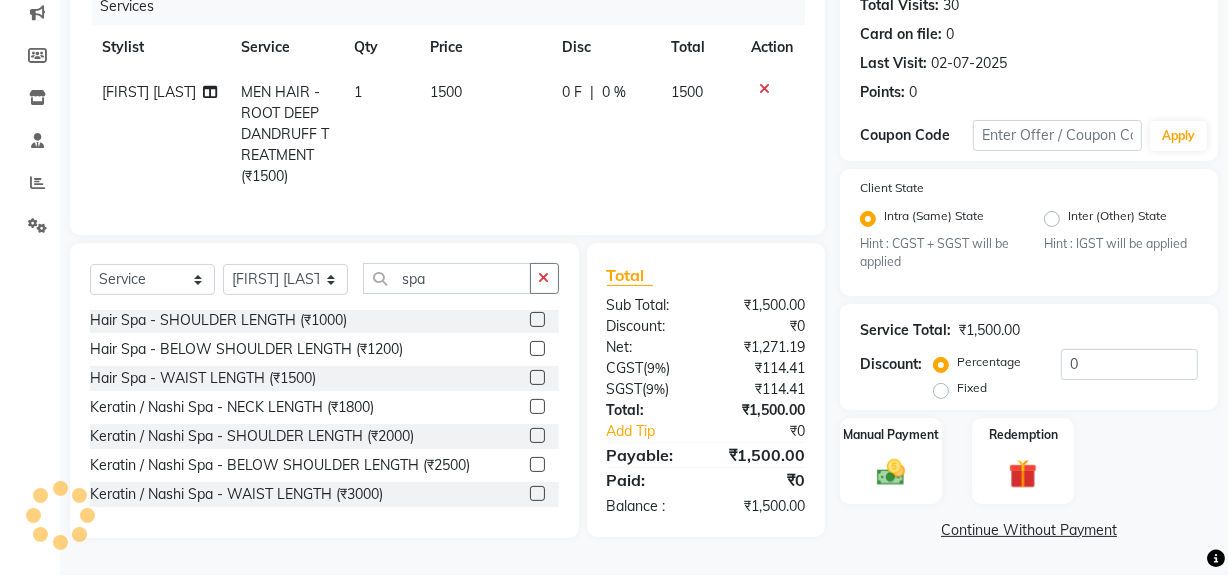 click 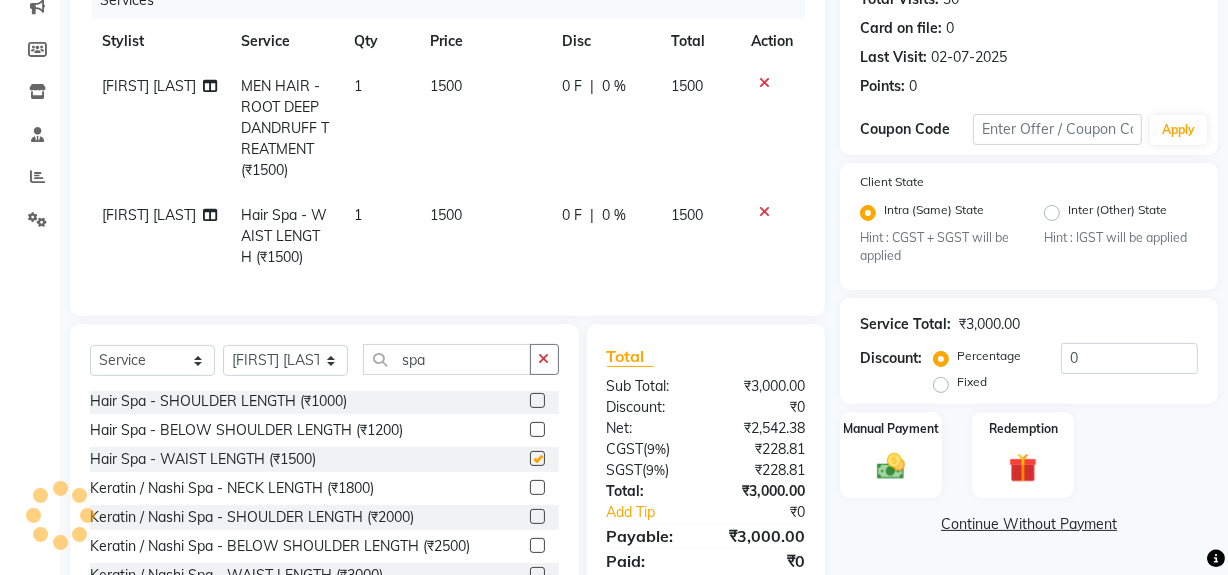 checkbox on "false" 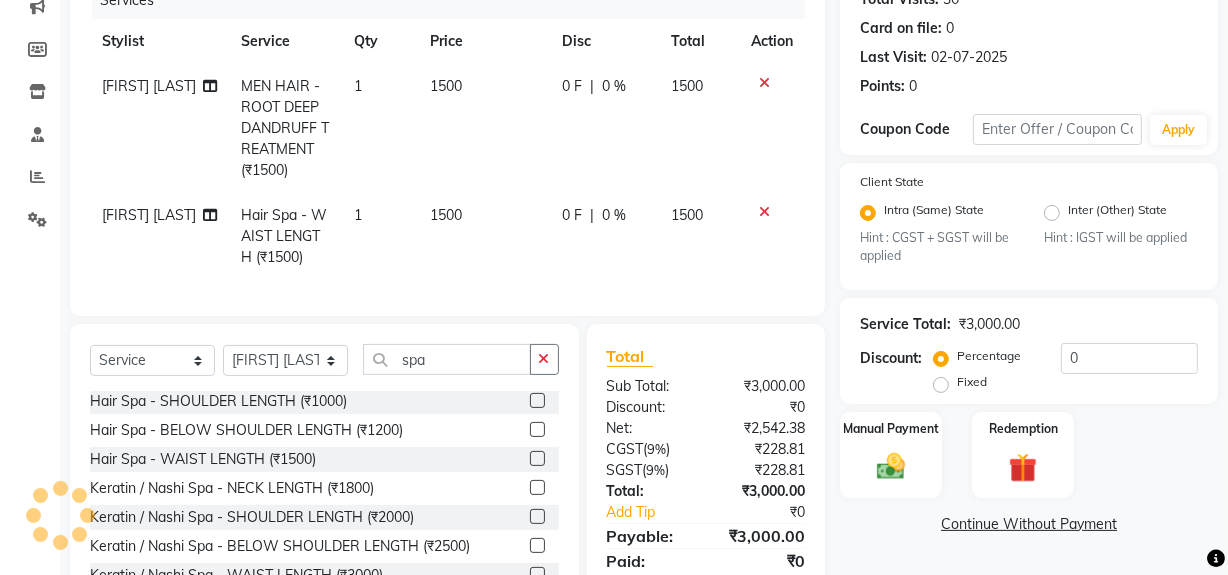 click on "1500" 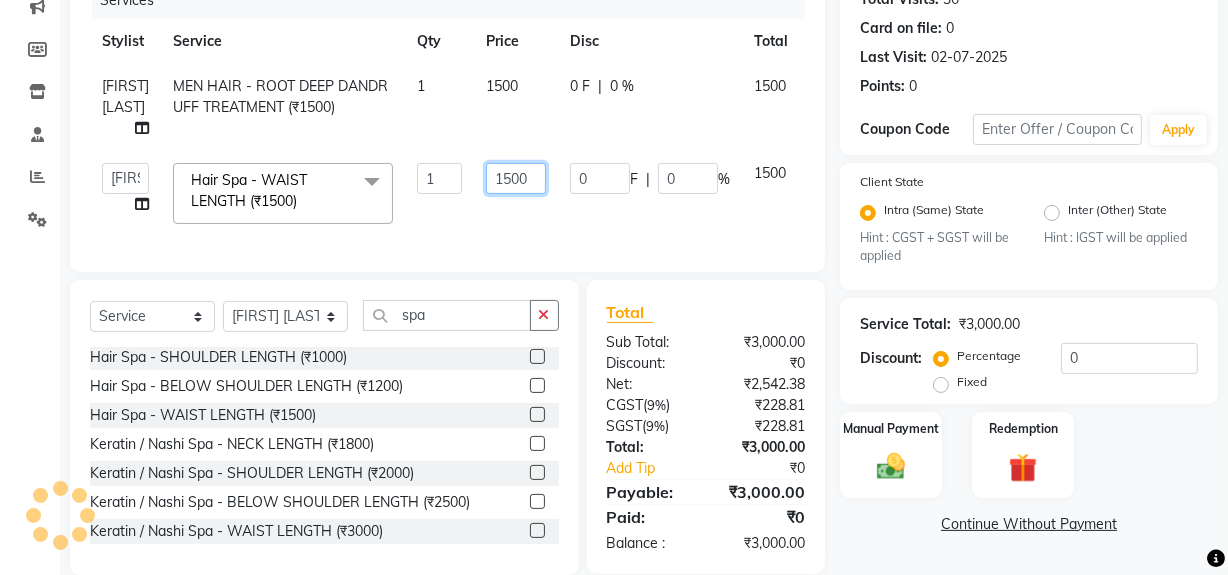 click on "1500" 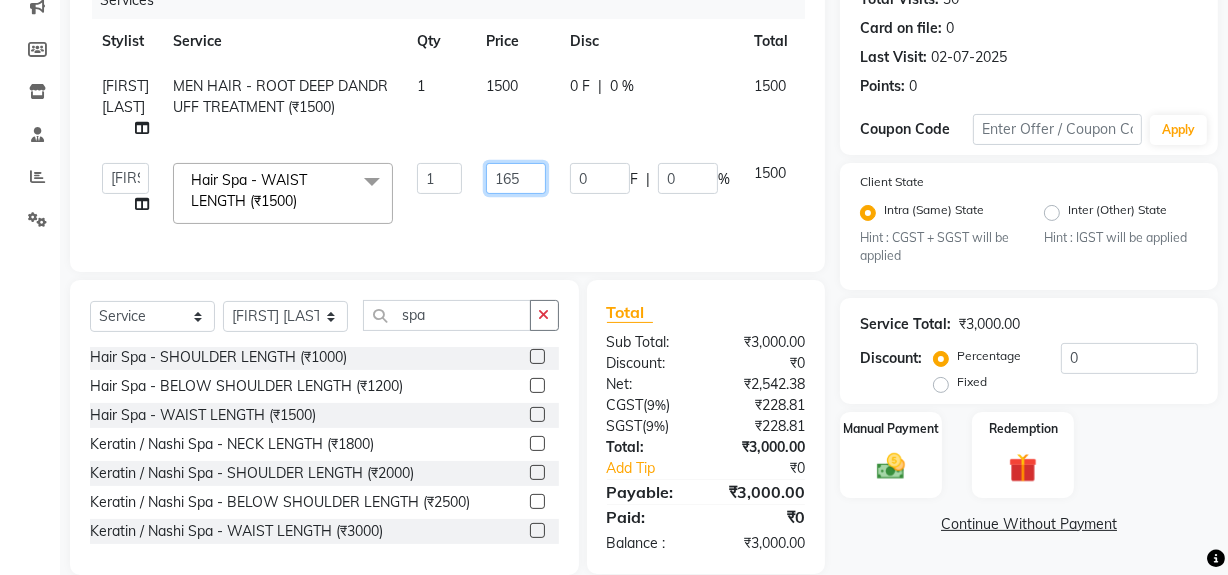 type on "1650" 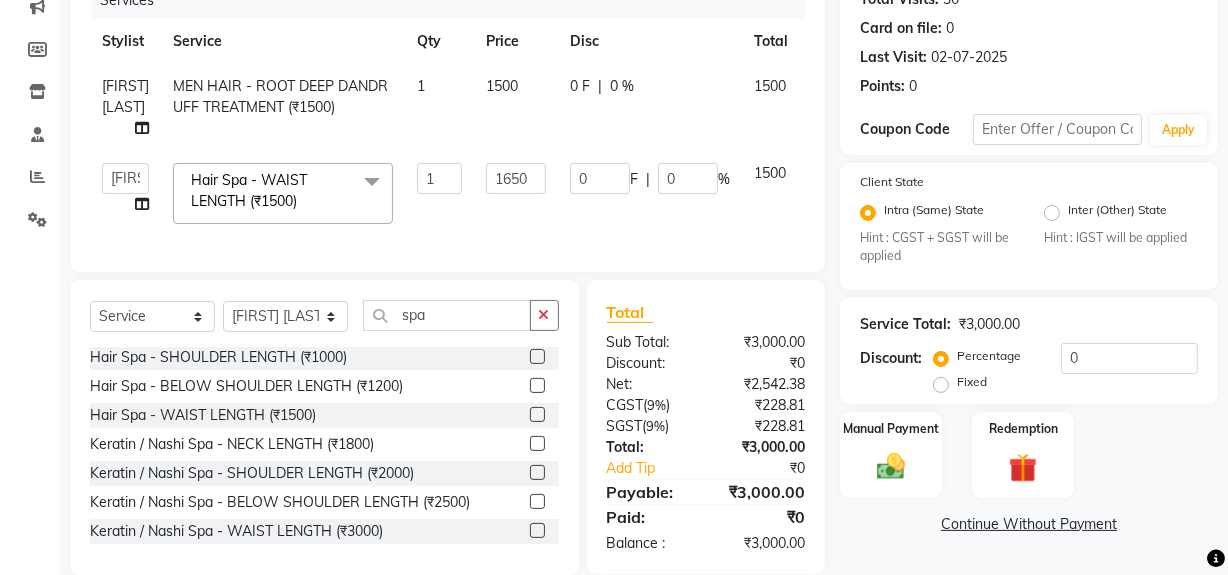 click on "0 F | 0 %" 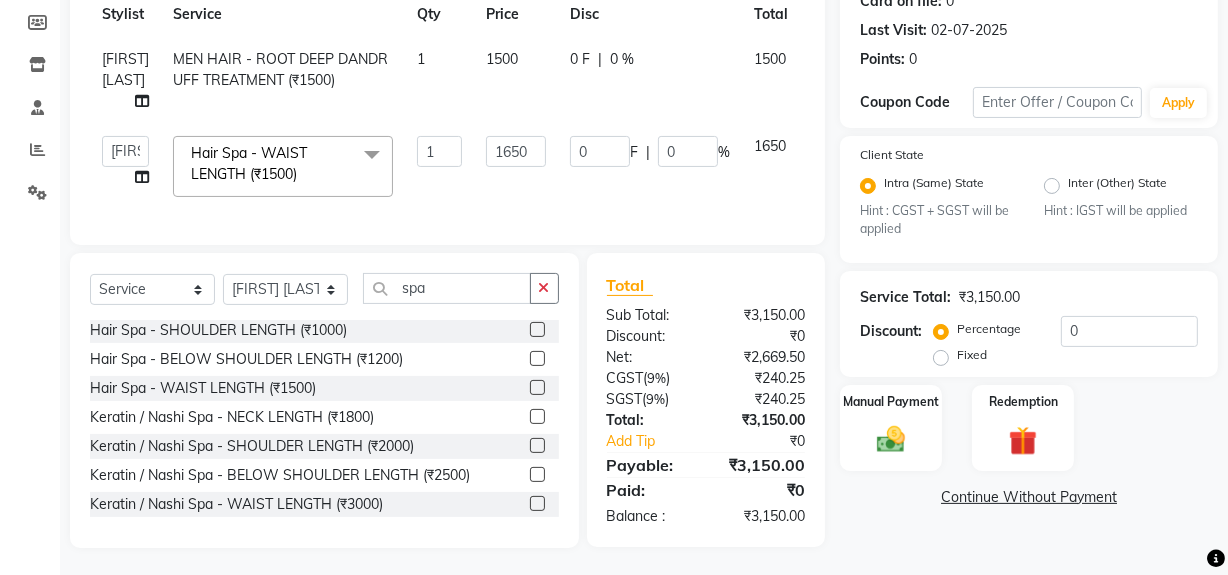 scroll, scrollTop: 309, scrollLeft: 0, axis: vertical 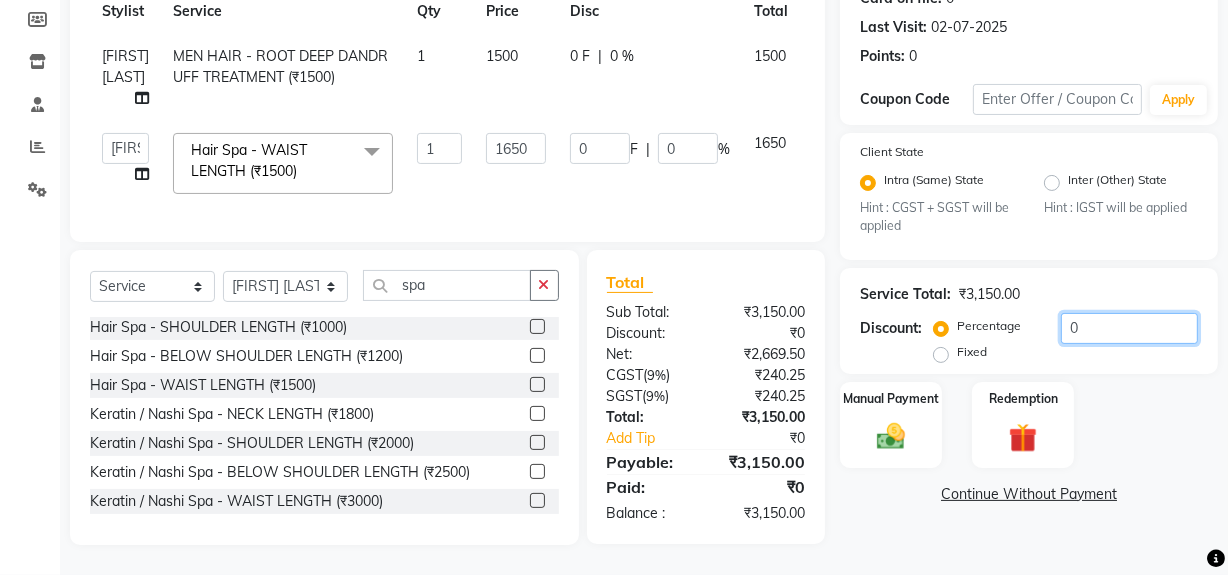 click on "0" 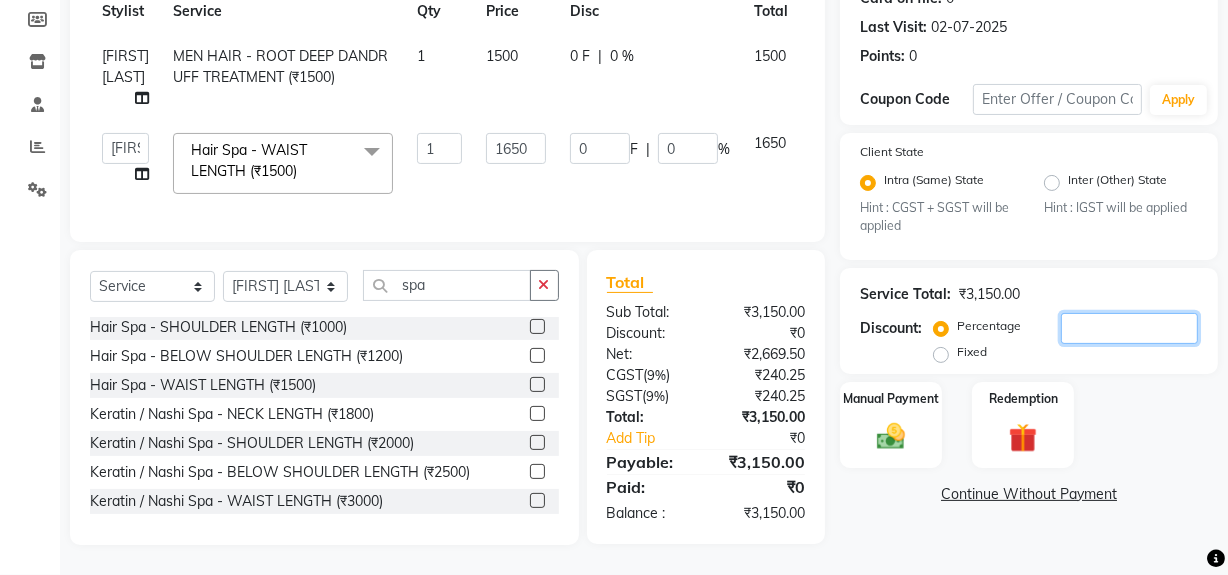 type on "3" 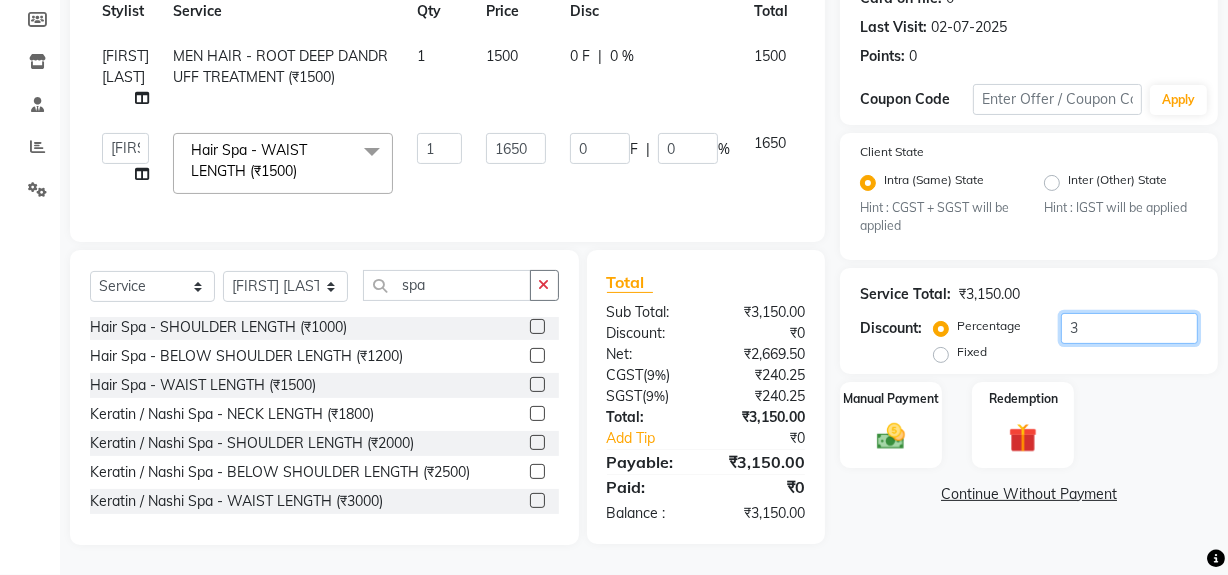 type on "49.5" 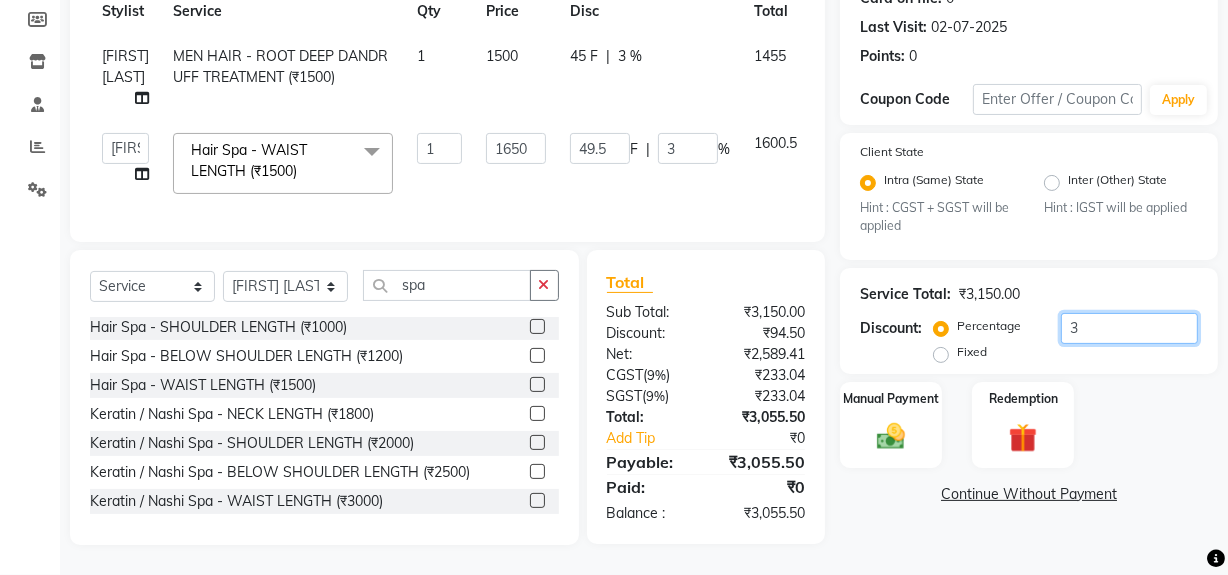 type on "30" 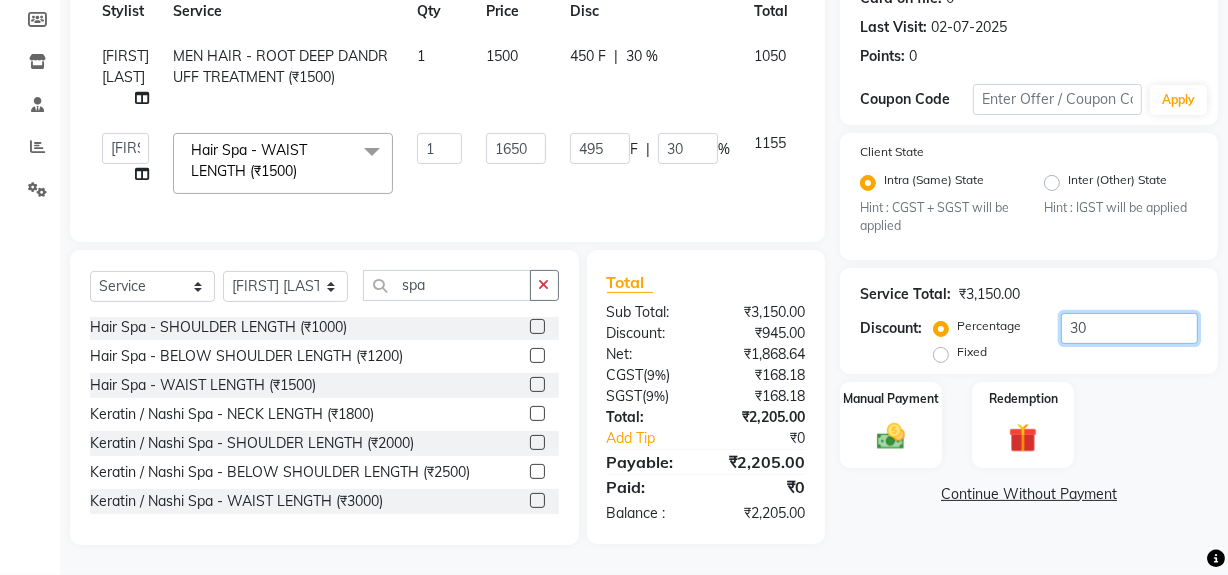 type on "30" 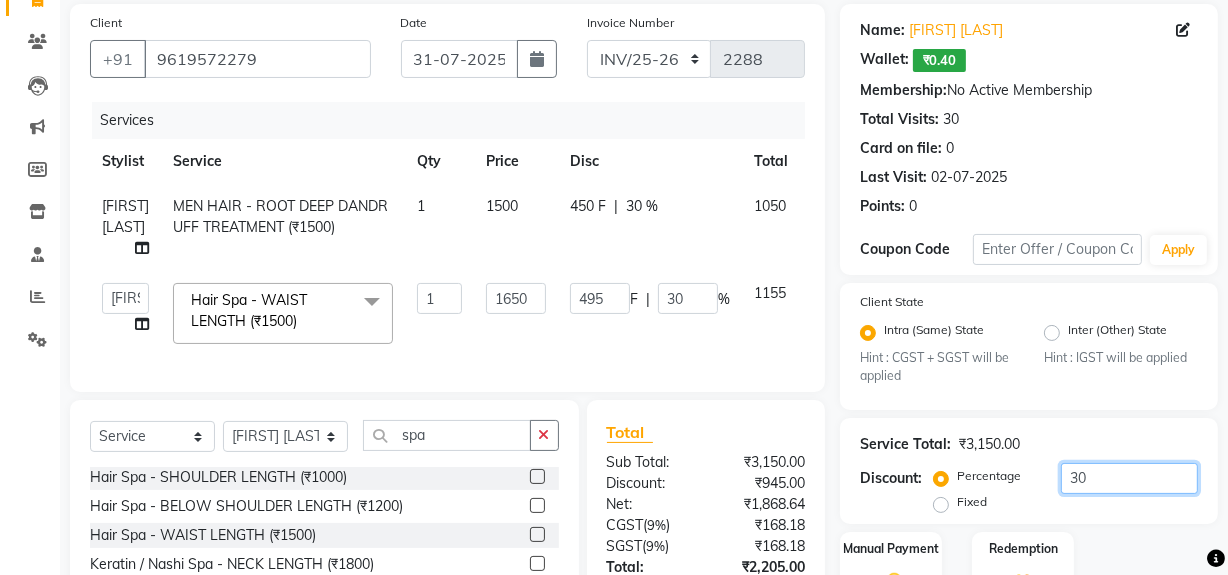 scroll, scrollTop: 0, scrollLeft: 0, axis: both 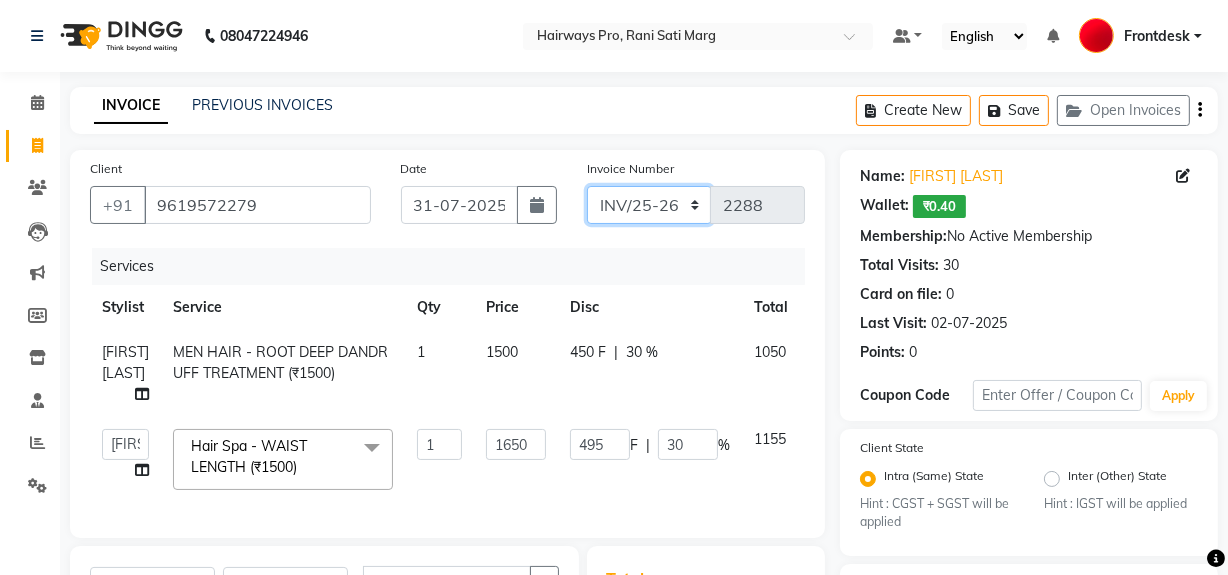 click on "INV/25-26 V/2025-26" 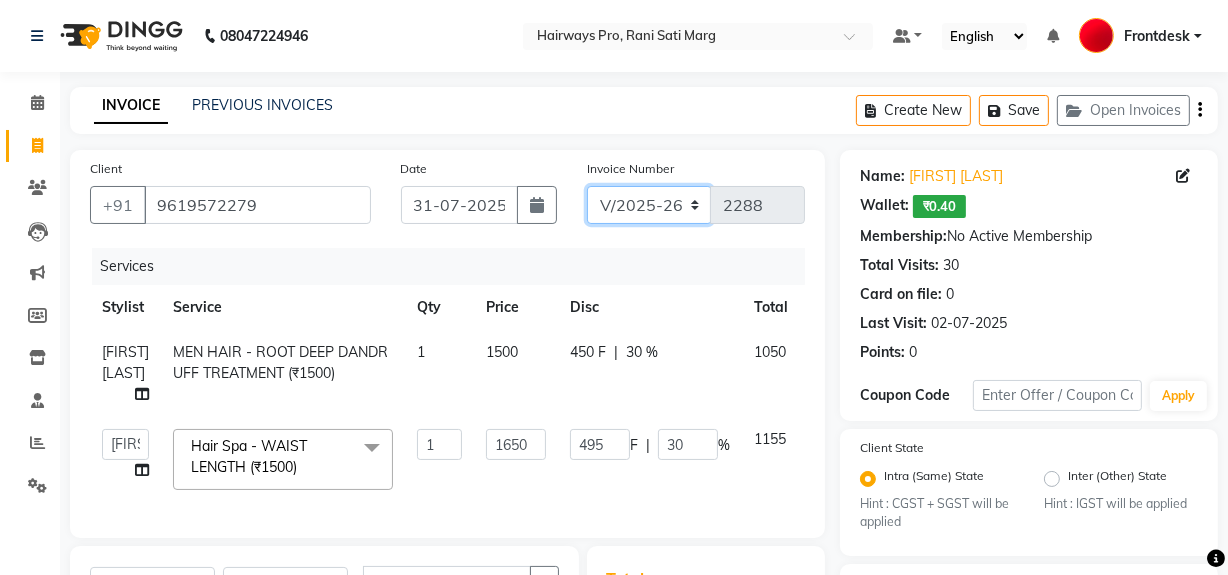 click on "INV/25-26 V/2025-26" 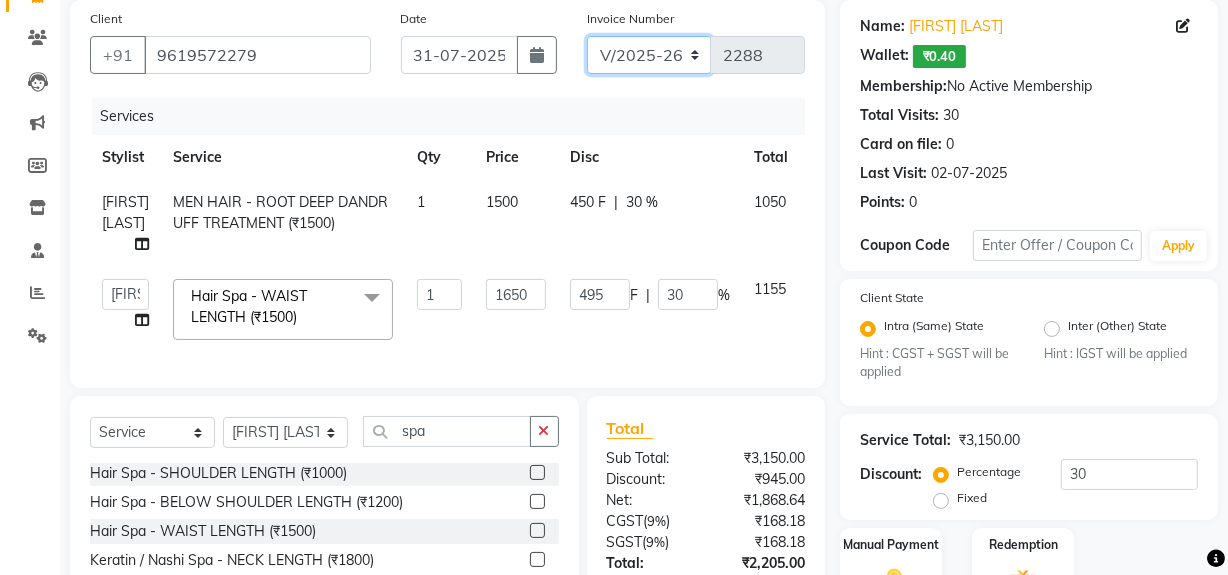 scroll, scrollTop: 309, scrollLeft: 0, axis: vertical 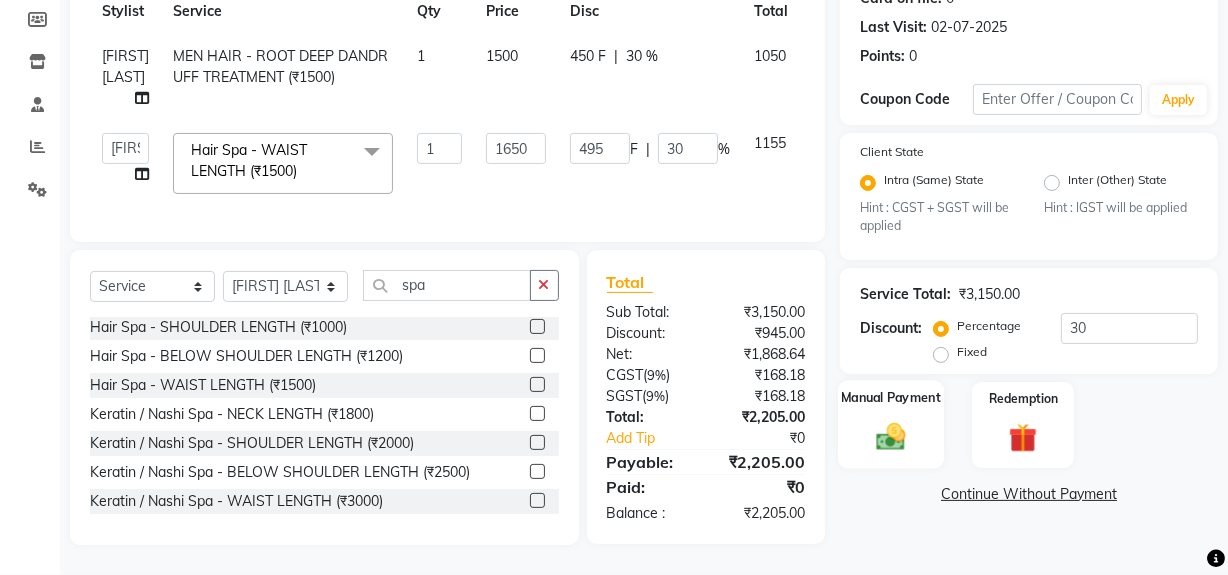 click 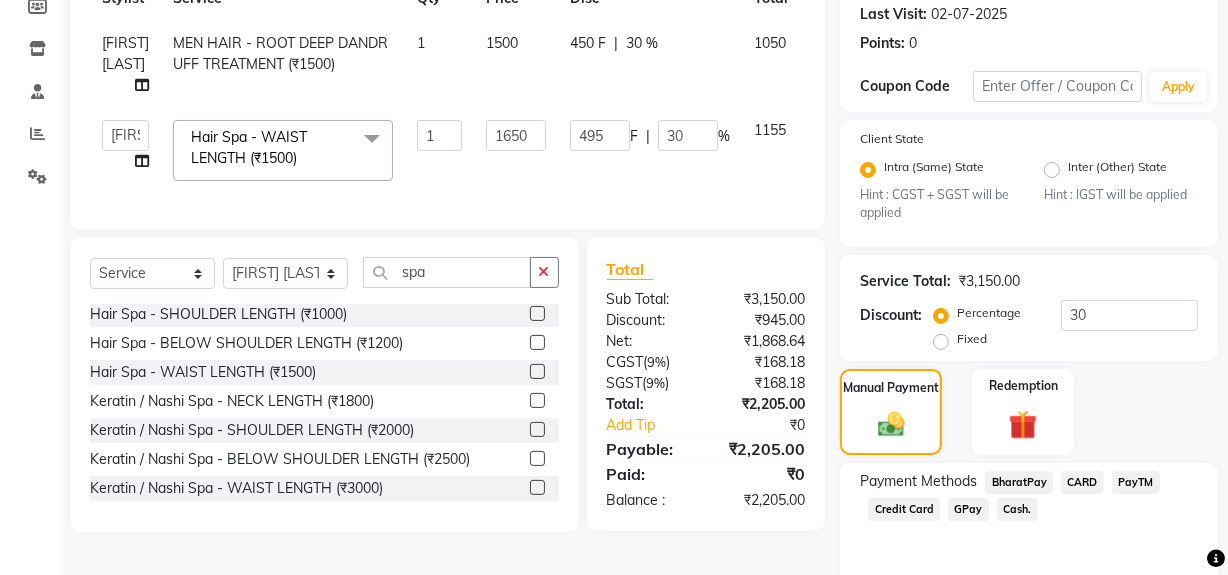 click on "CARD" 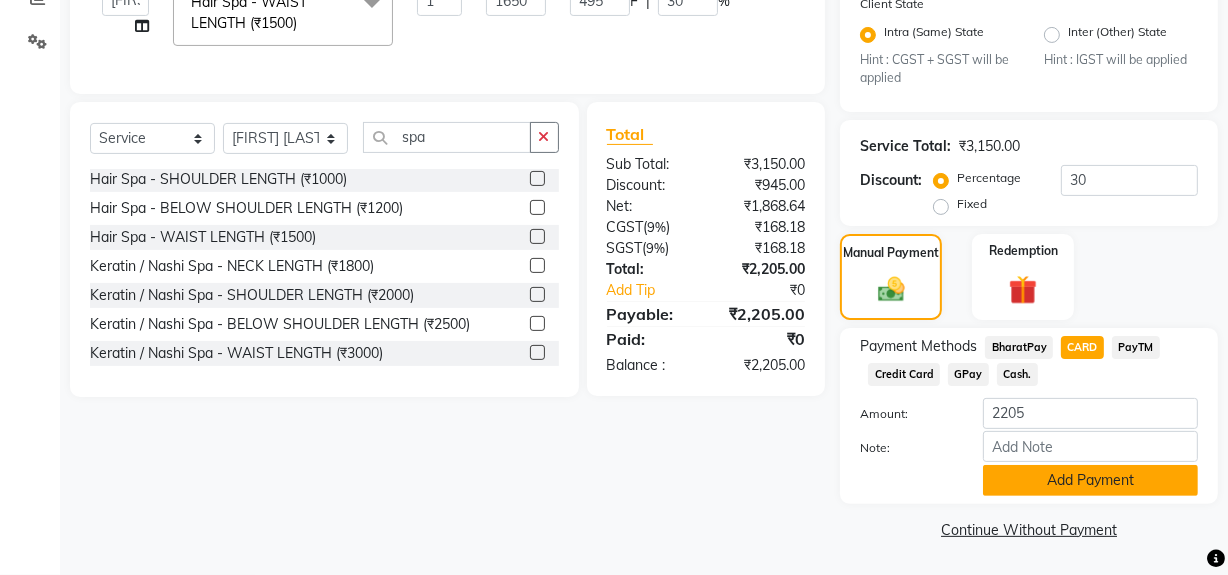 click on "Add Payment" 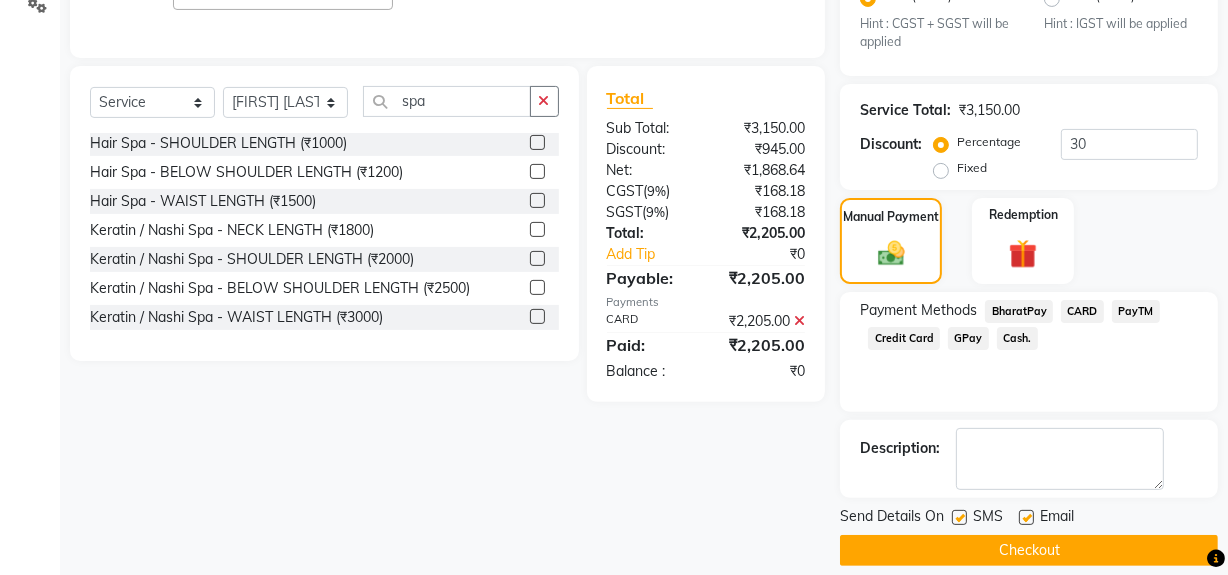 scroll, scrollTop: 500, scrollLeft: 0, axis: vertical 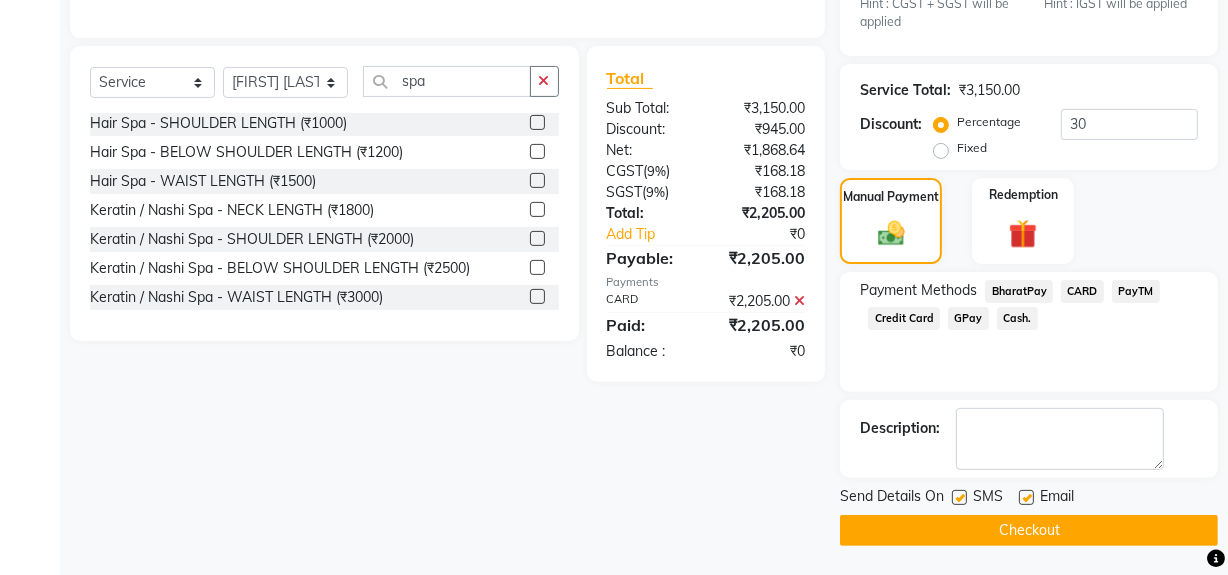 click on "Checkout" 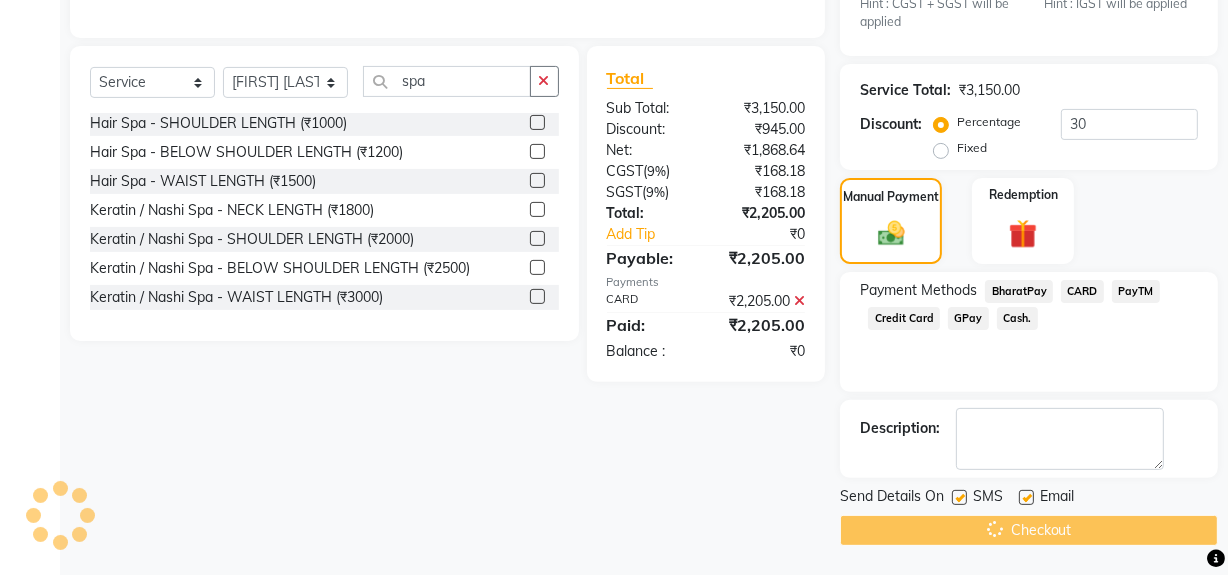 click 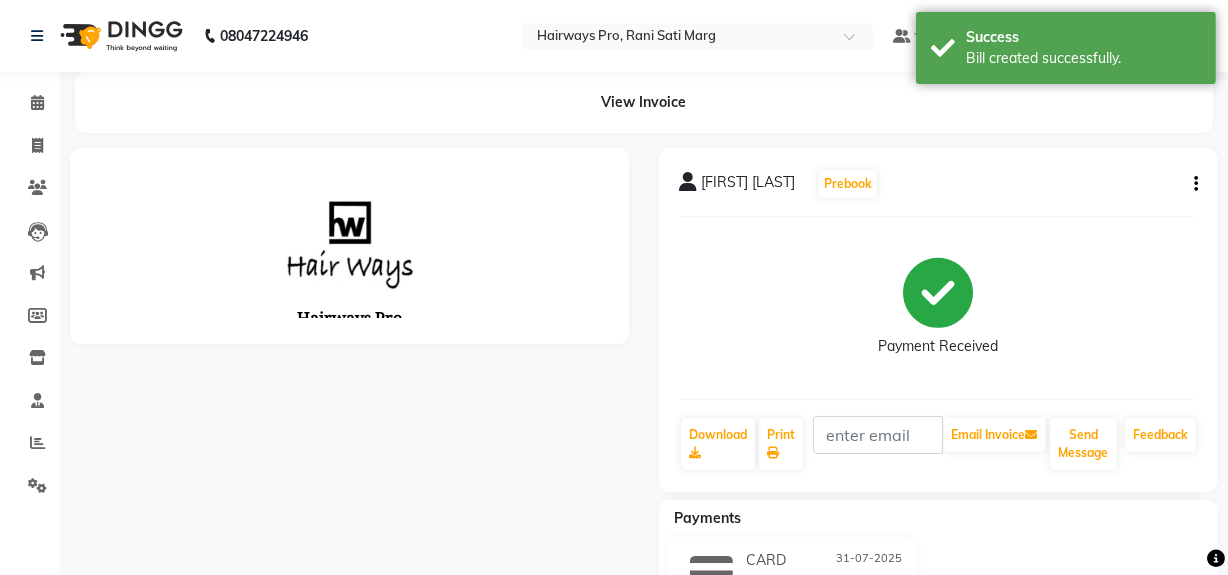 scroll, scrollTop: 0, scrollLeft: 0, axis: both 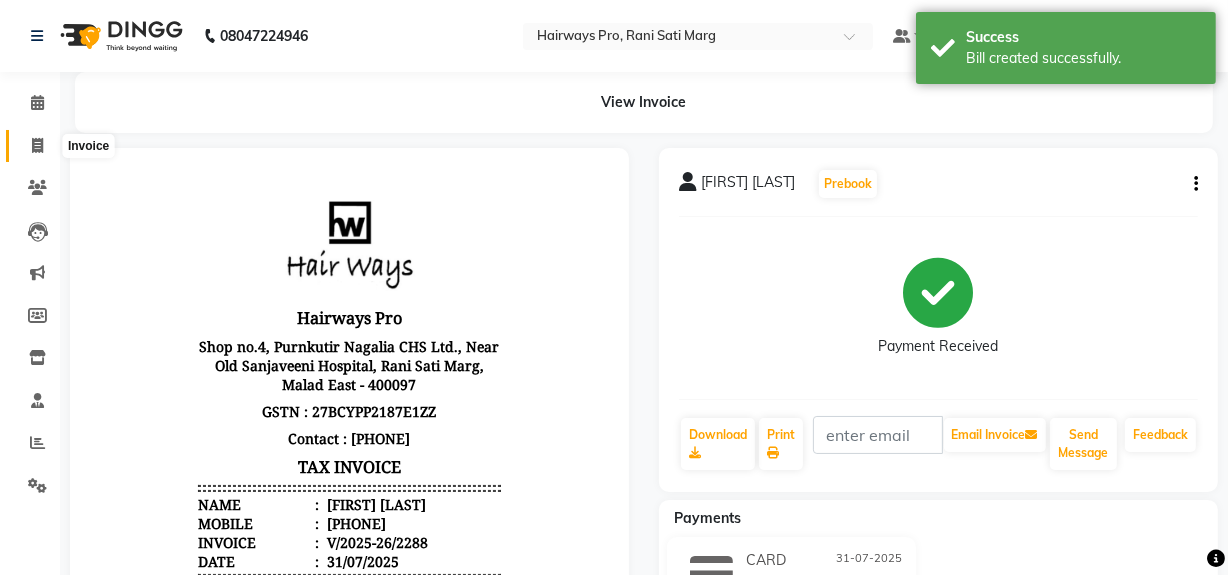 click 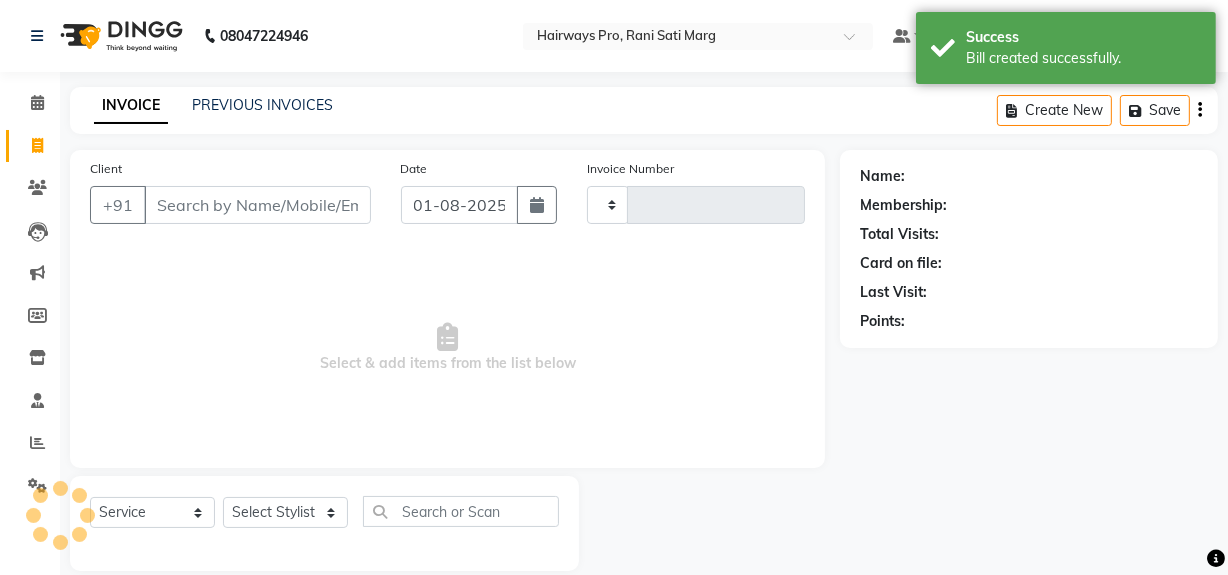 scroll, scrollTop: 26, scrollLeft: 0, axis: vertical 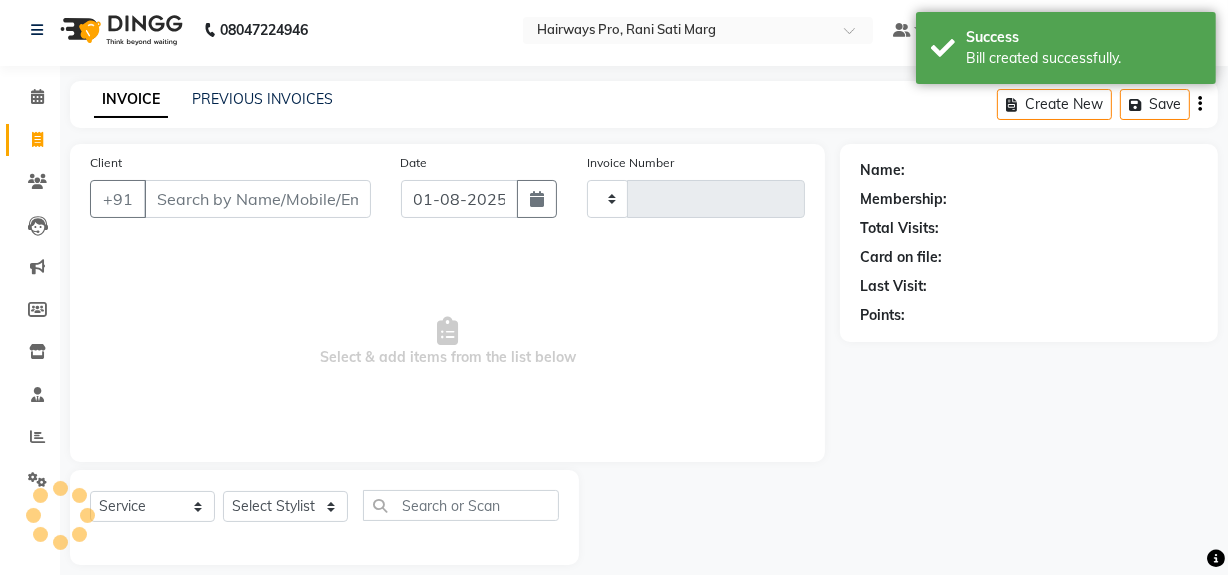 type on "2289" 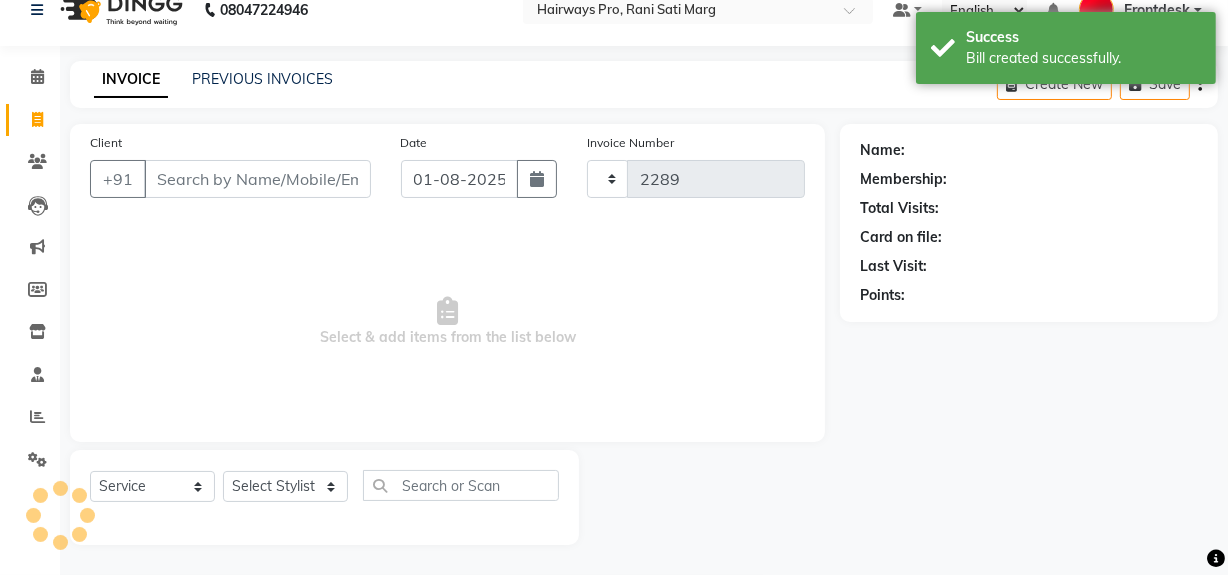 select on "787" 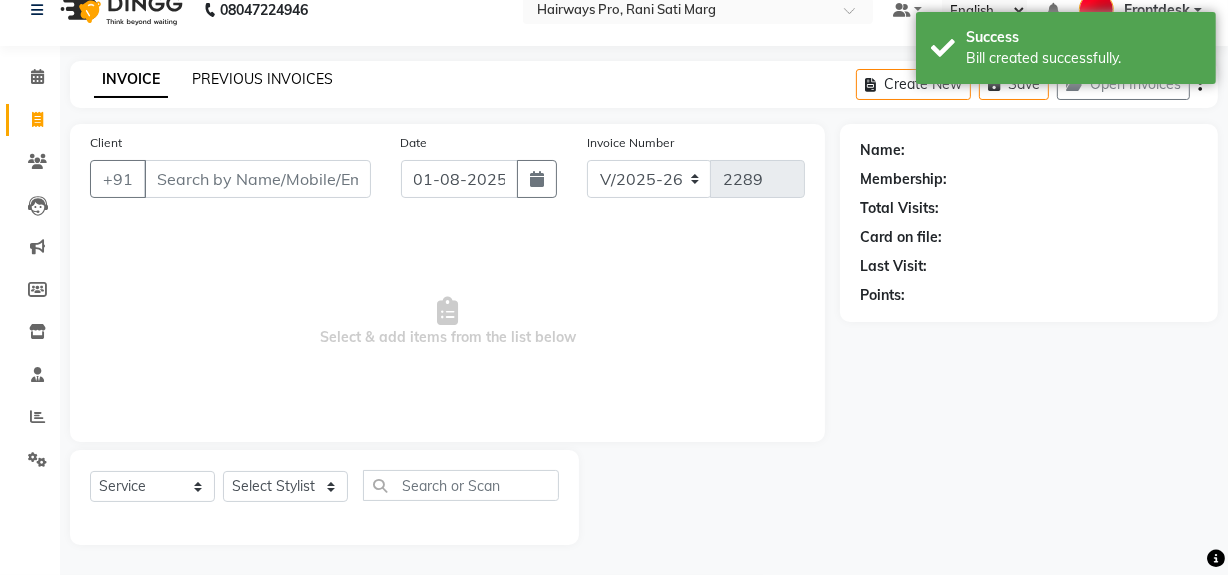 click on "PREVIOUS INVOICES" 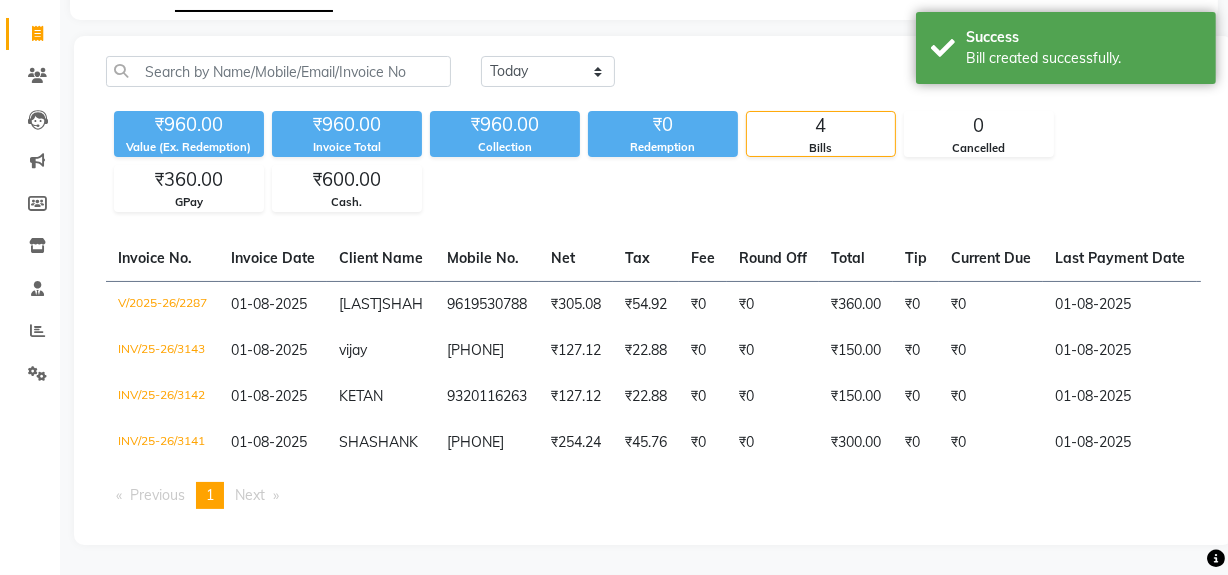 scroll, scrollTop: 145, scrollLeft: 0, axis: vertical 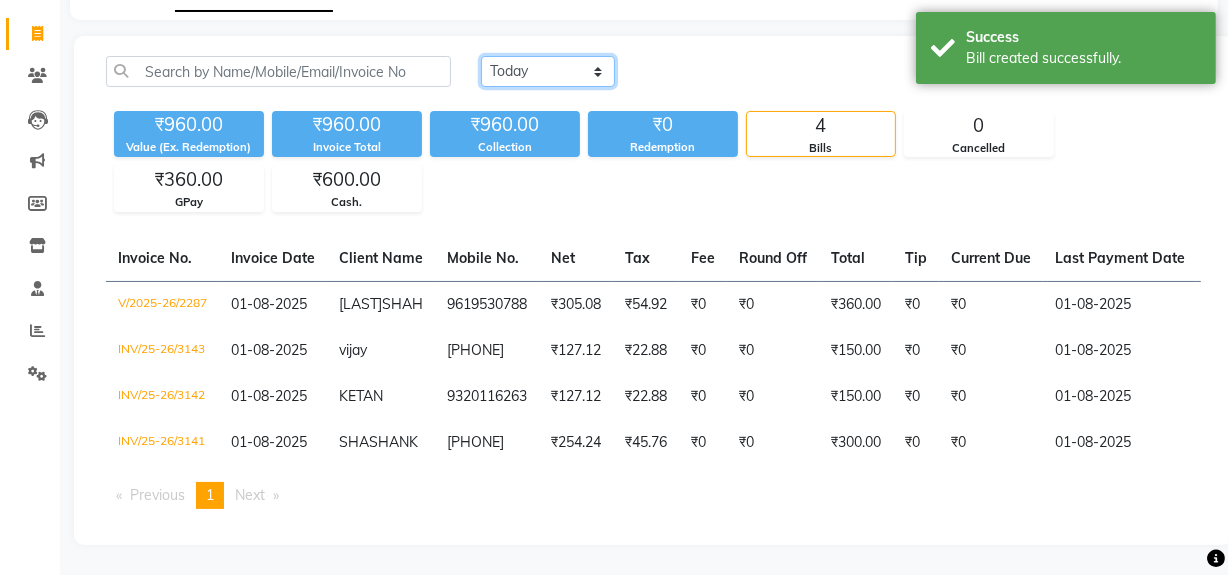 click on "Today Yesterday Custom Range" 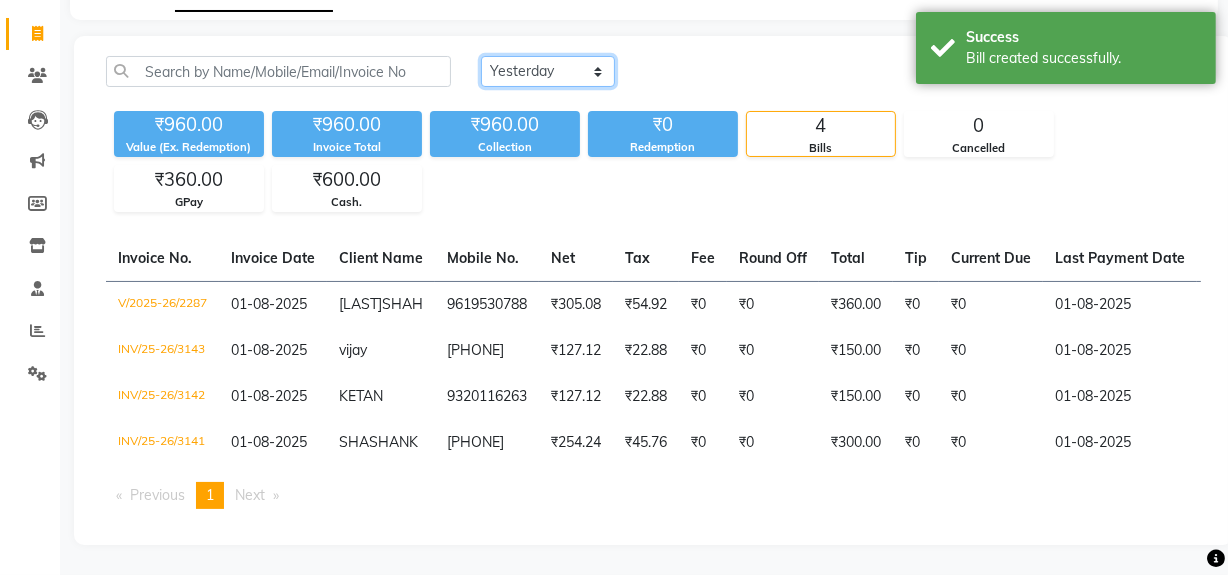 click on "Today Yesterday Custom Range" 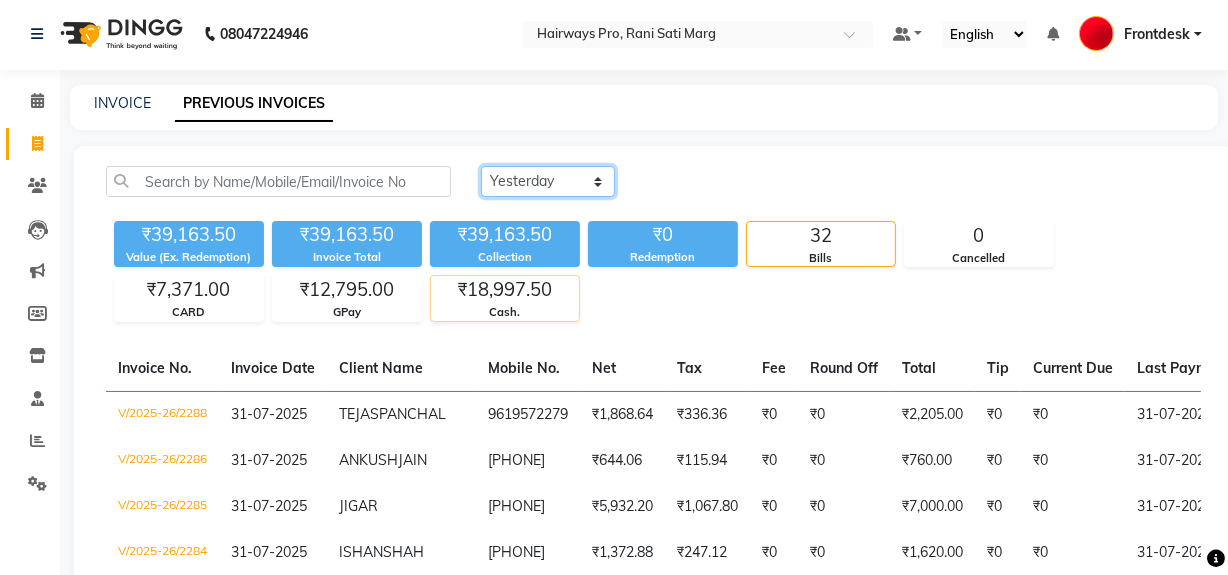 scroll, scrollTop: 0, scrollLeft: 0, axis: both 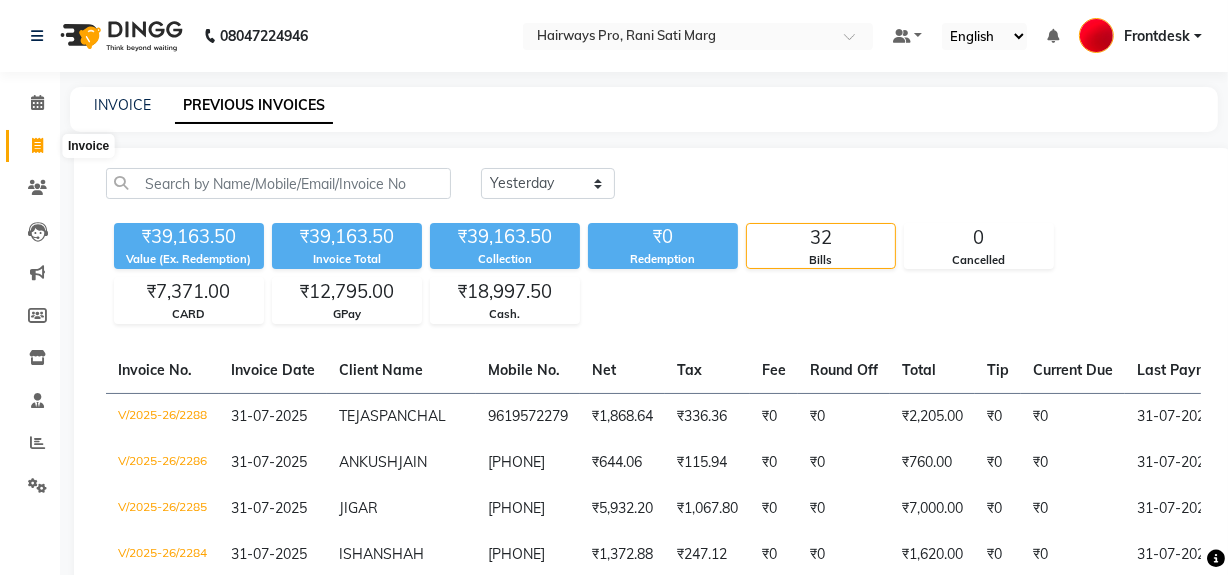 click 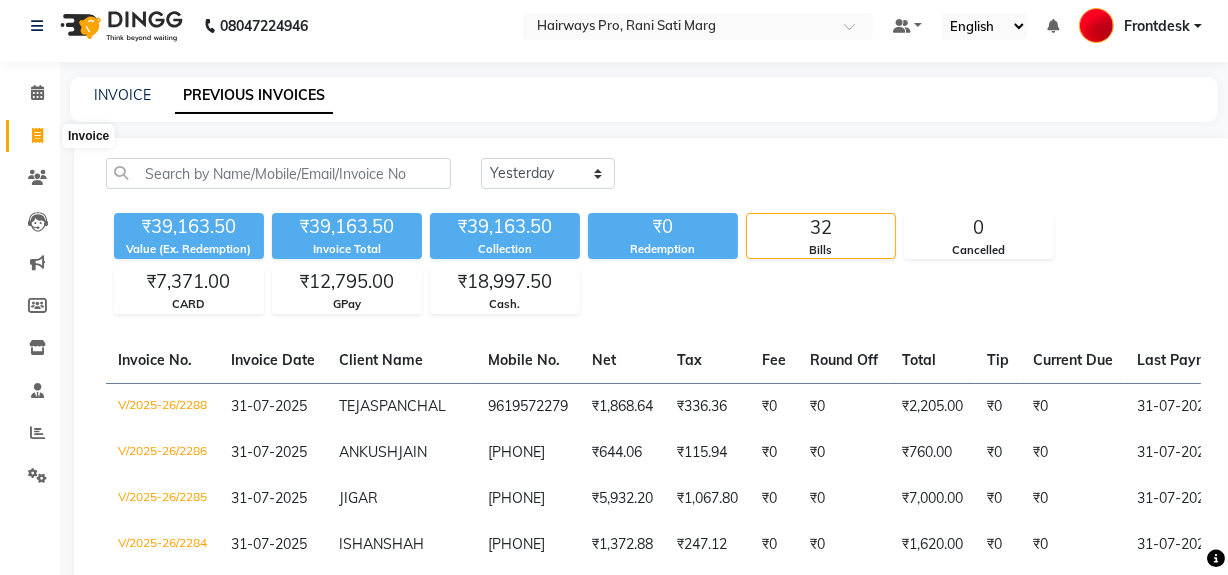 select on "787" 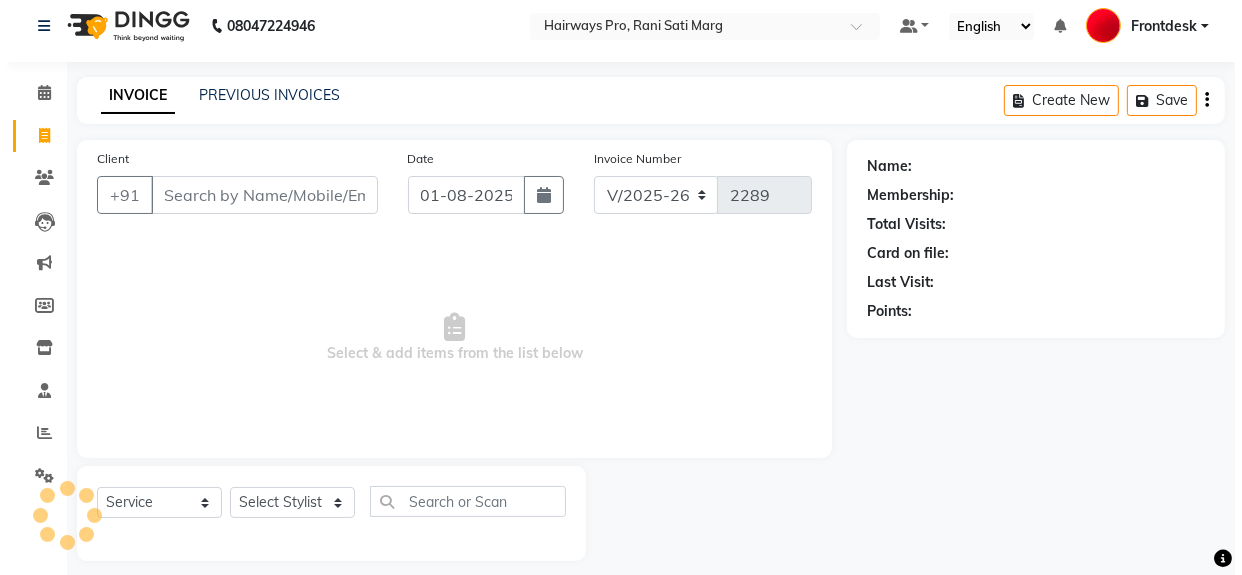 scroll, scrollTop: 26, scrollLeft: 0, axis: vertical 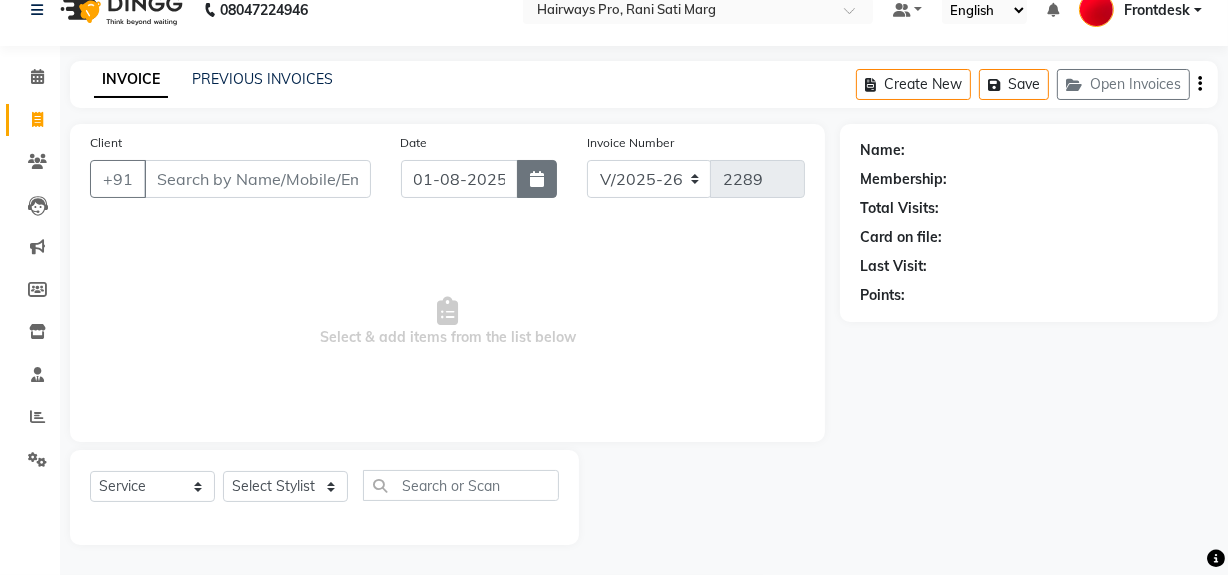 click 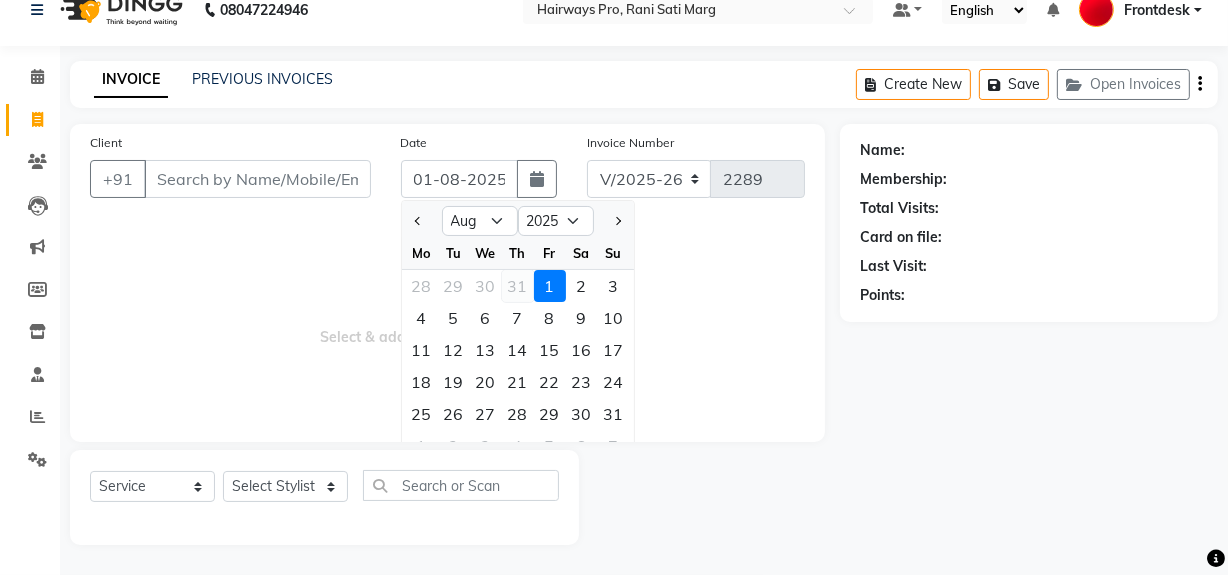 click on "31" 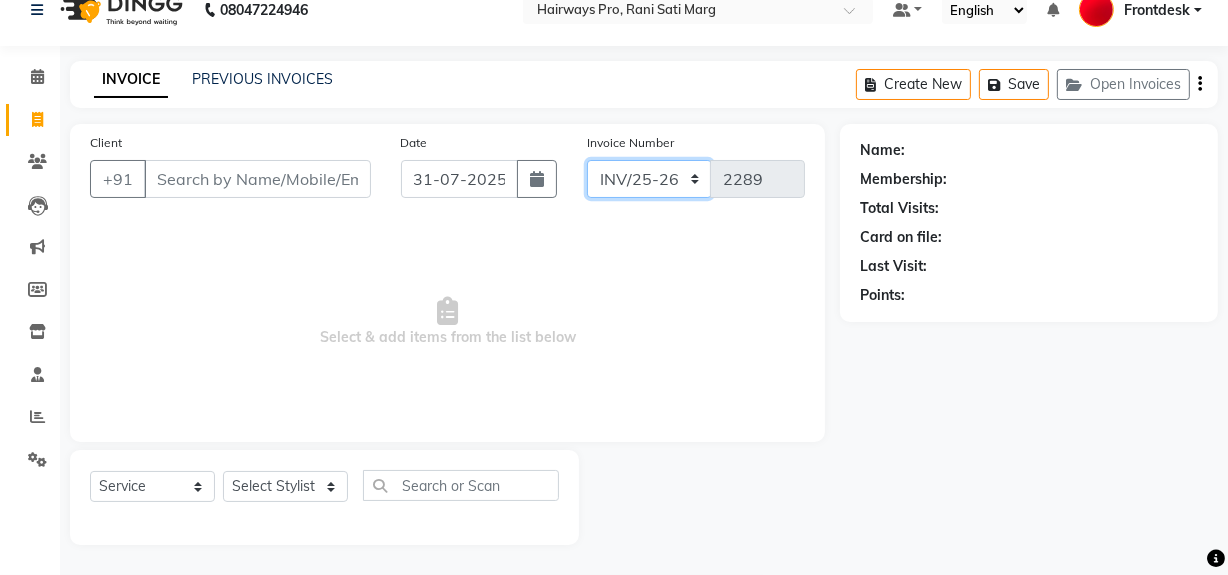 click on "INV/25-26 V/2025-26" 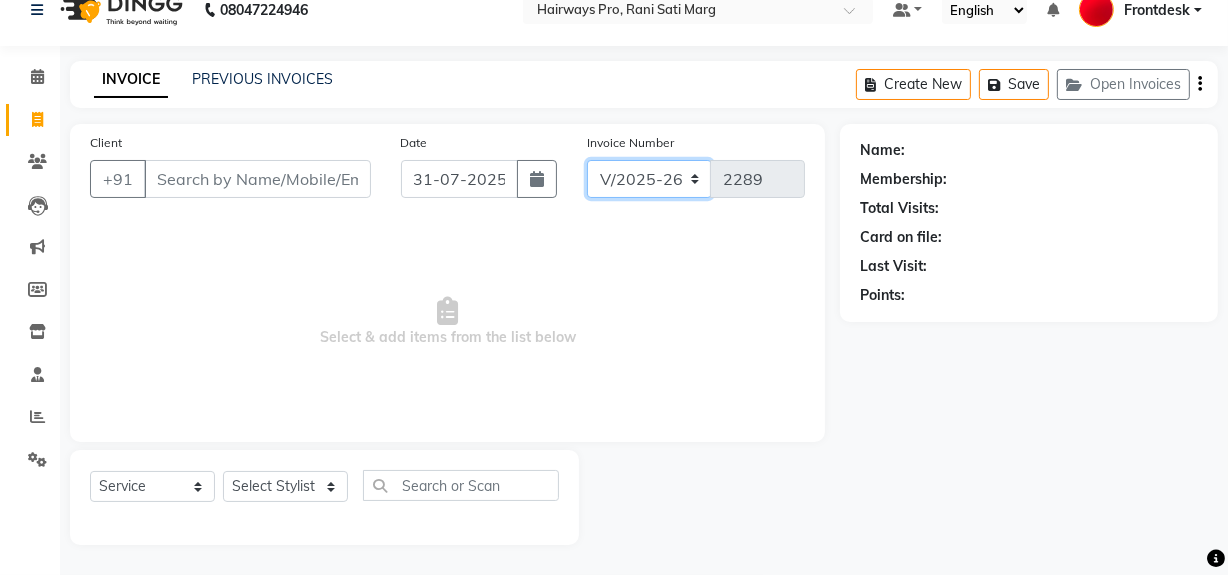 click on "INV/25-26 V/2025-26" 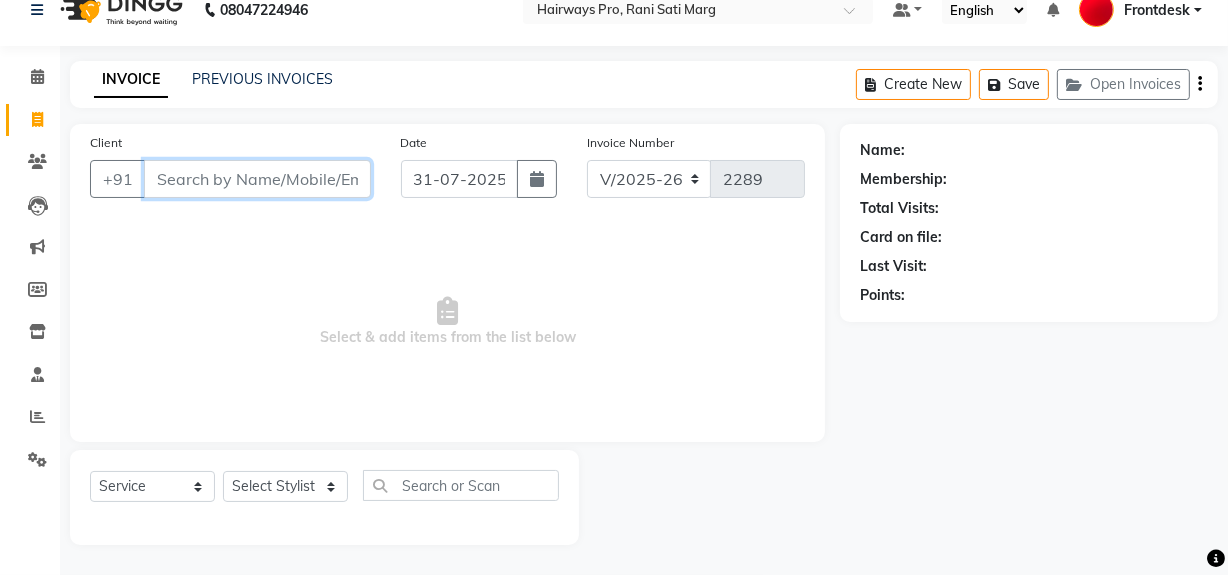 click on "Client" at bounding box center [257, 179] 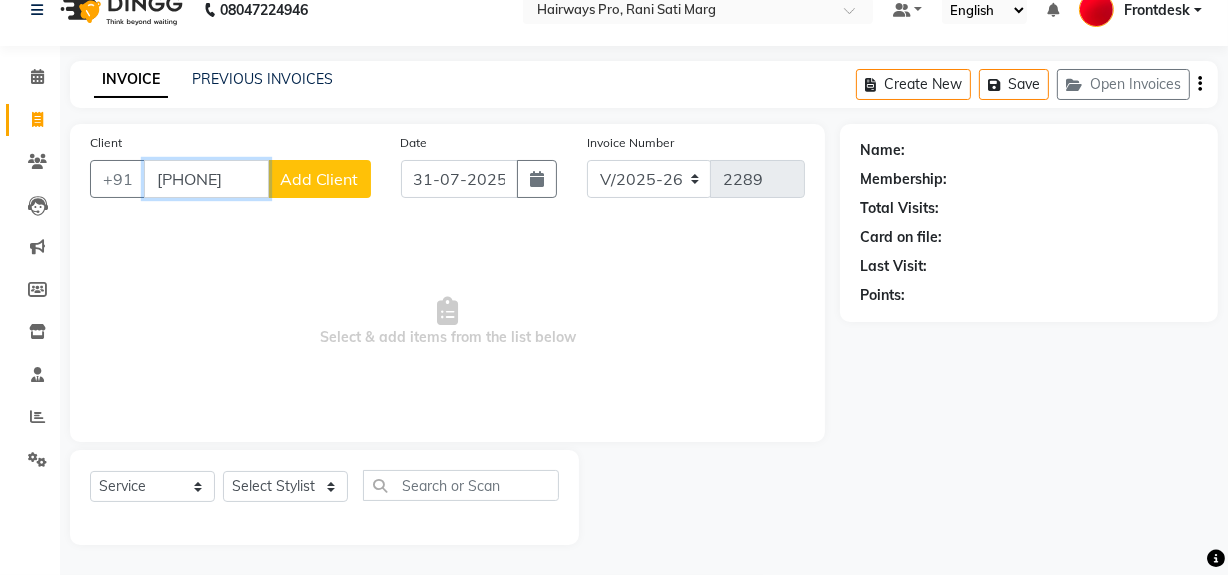 type on "9819744624" 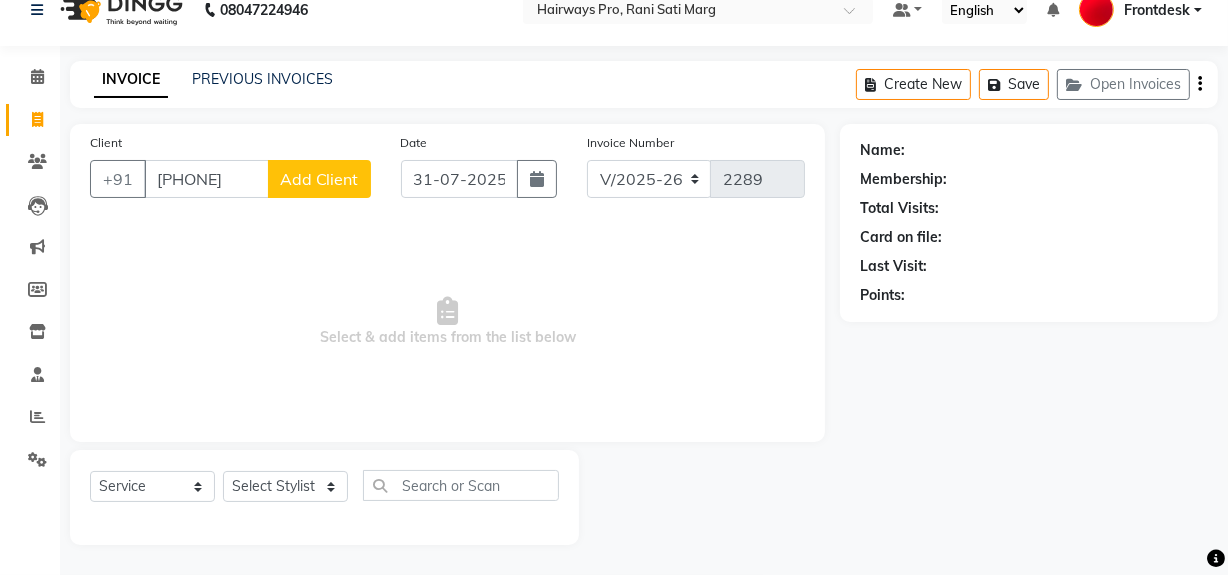 click on "Add Client" 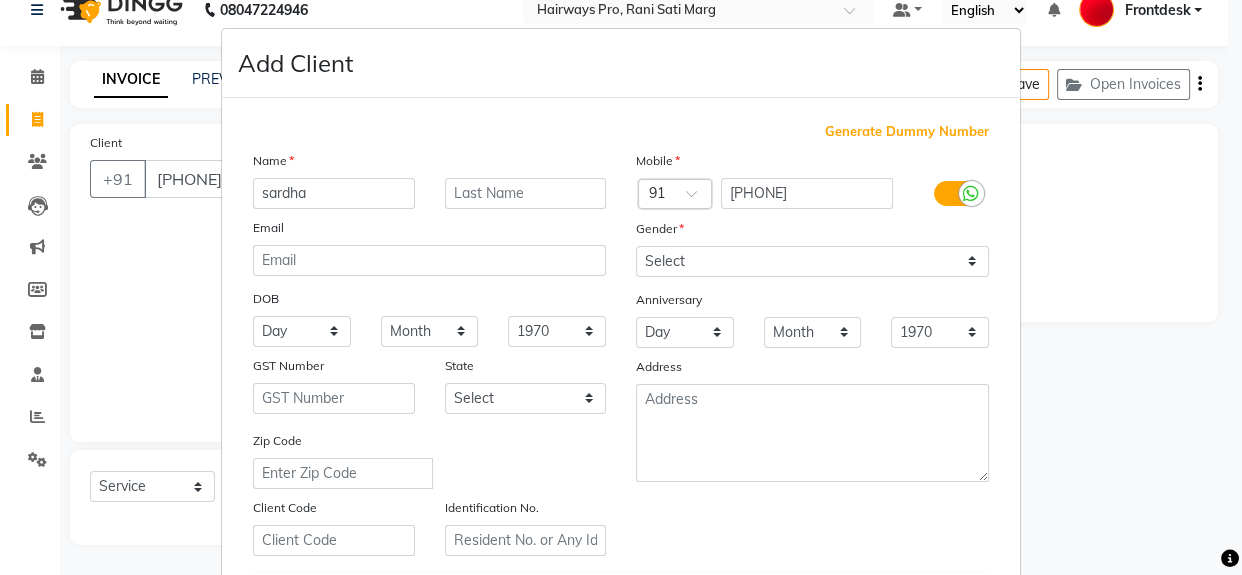 type on "sardha" 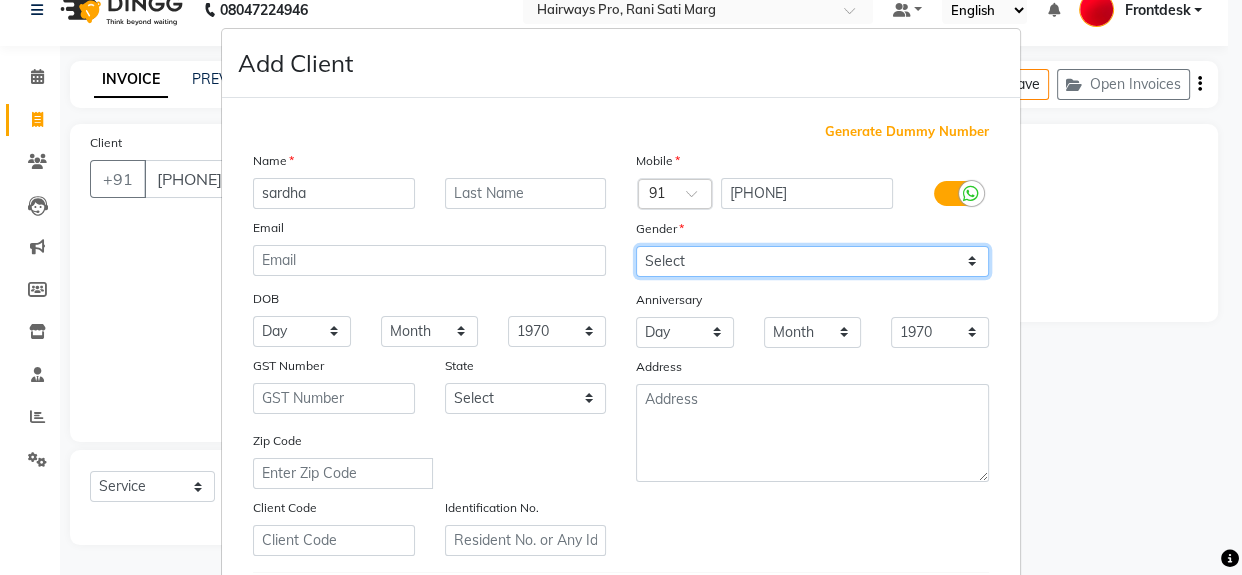 click on "Select Male Female Other Prefer Not To Say" at bounding box center (812, 261) 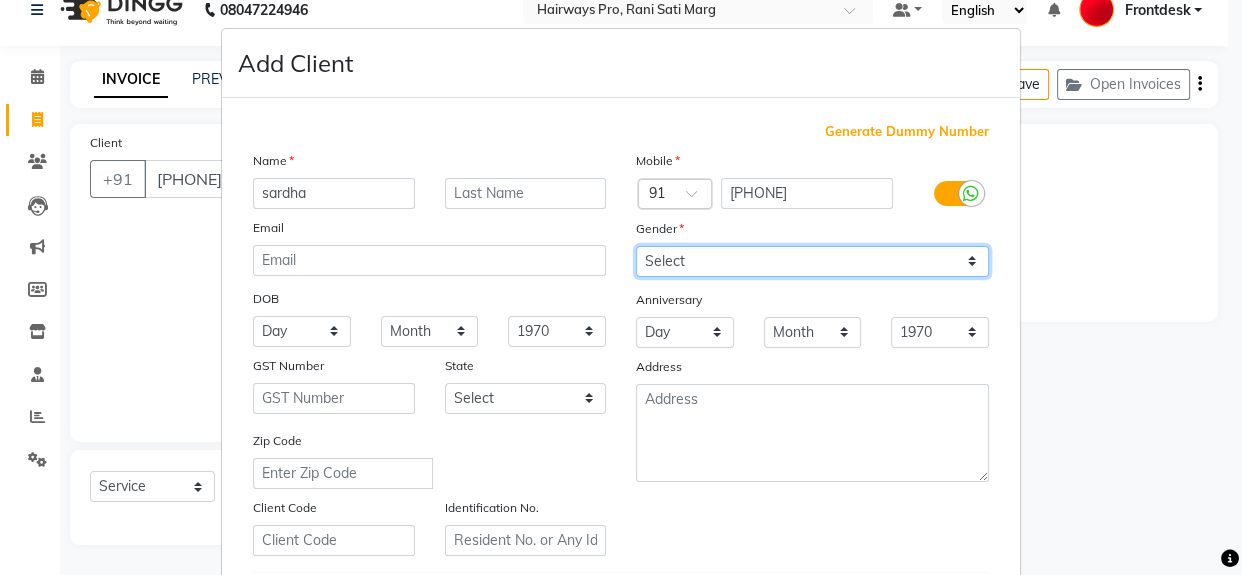 select on "female" 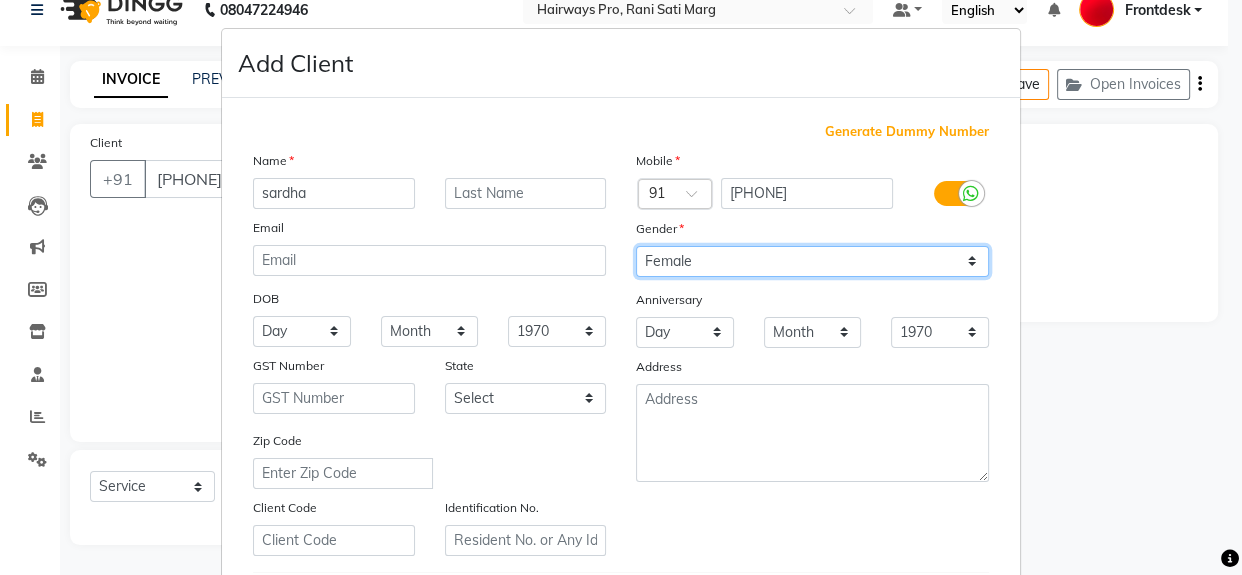 click on "Select Male Female Other Prefer Not To Say" at bounding box center (812, 261) 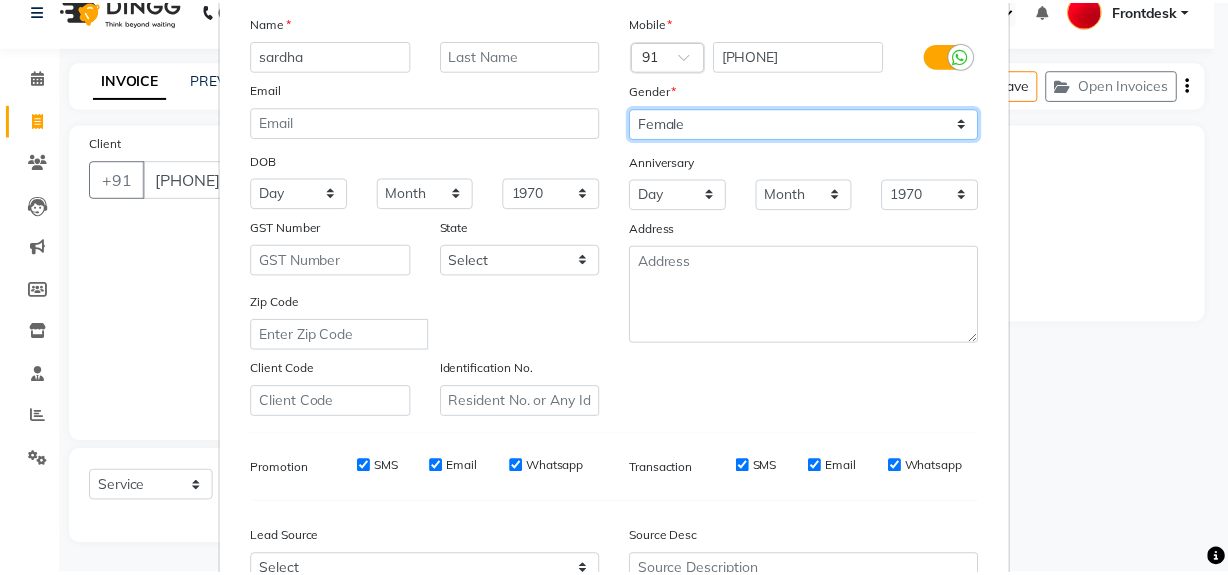 scroll, scrollTop: 353, scrollLeft: 0, axis: vertical 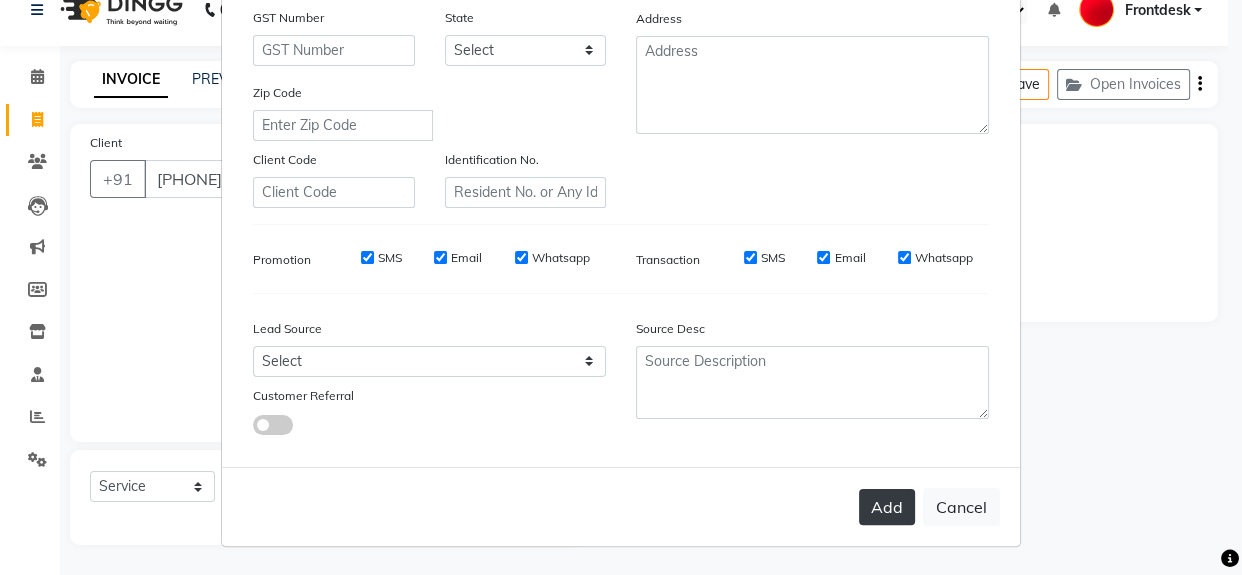 click on "Add" at bounding box center (887, 507) 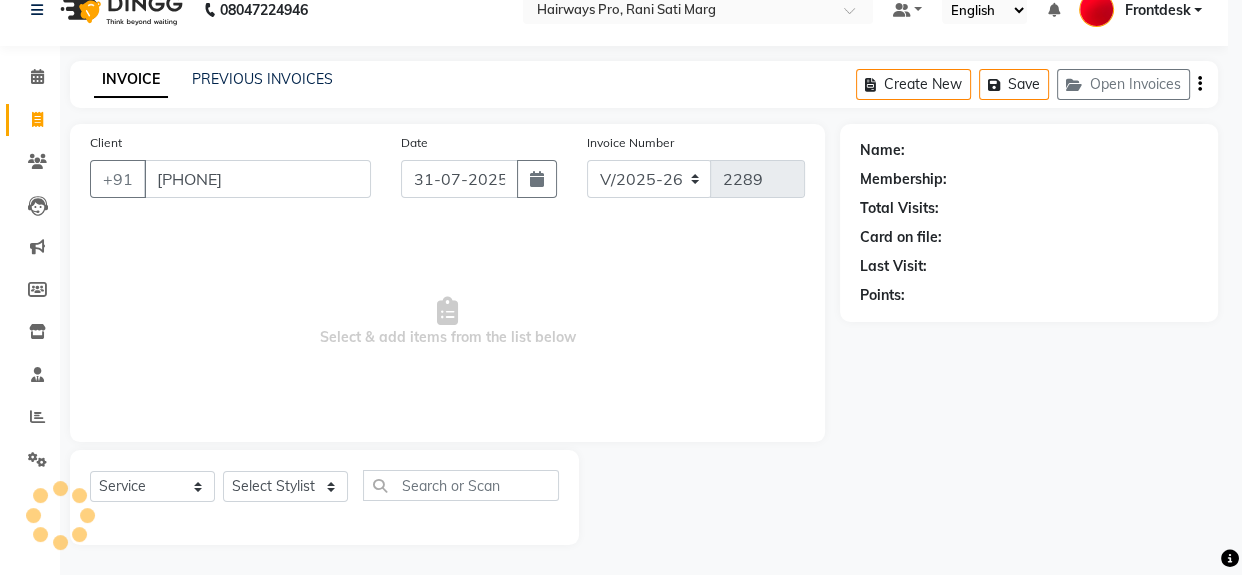 type 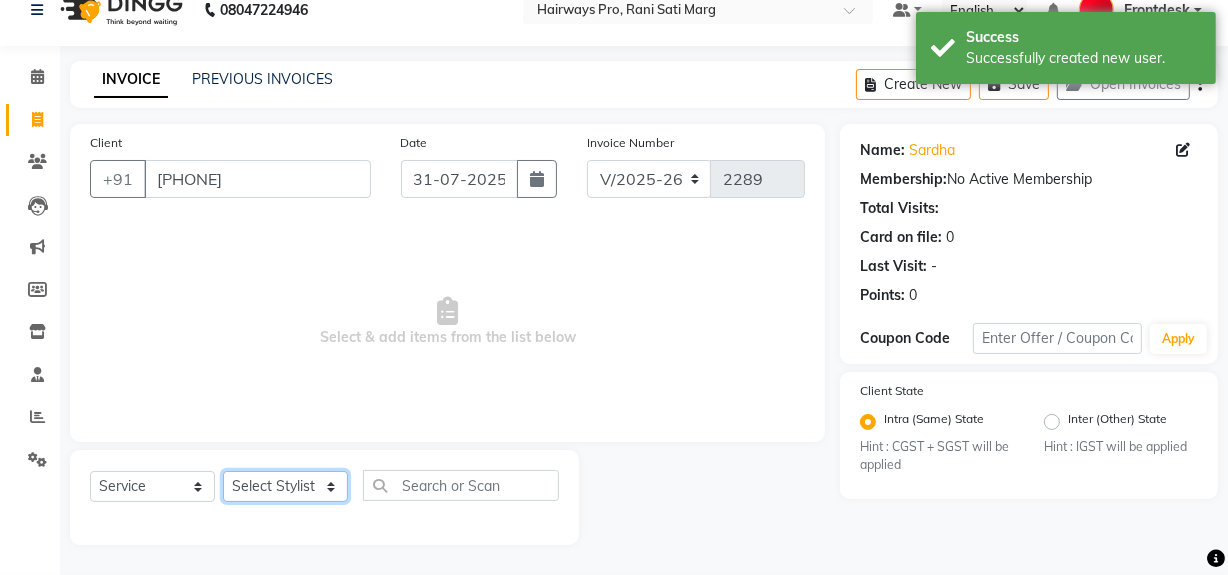 click on "Select Stylist ABID DANISH Faiz shaikh Frontdesk INTEZAR SALMANI JYOTI Kamal Salmani KAVITA MUSTAFA RAFIQUE Sonal SONU WAQAR ZAFAR" 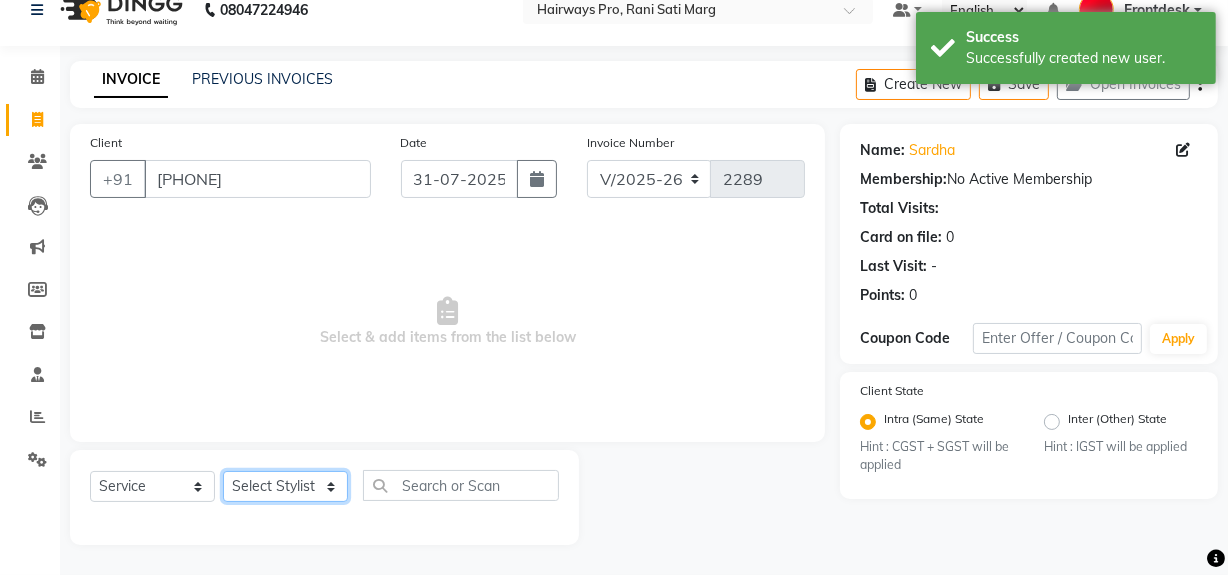 select on "45602" 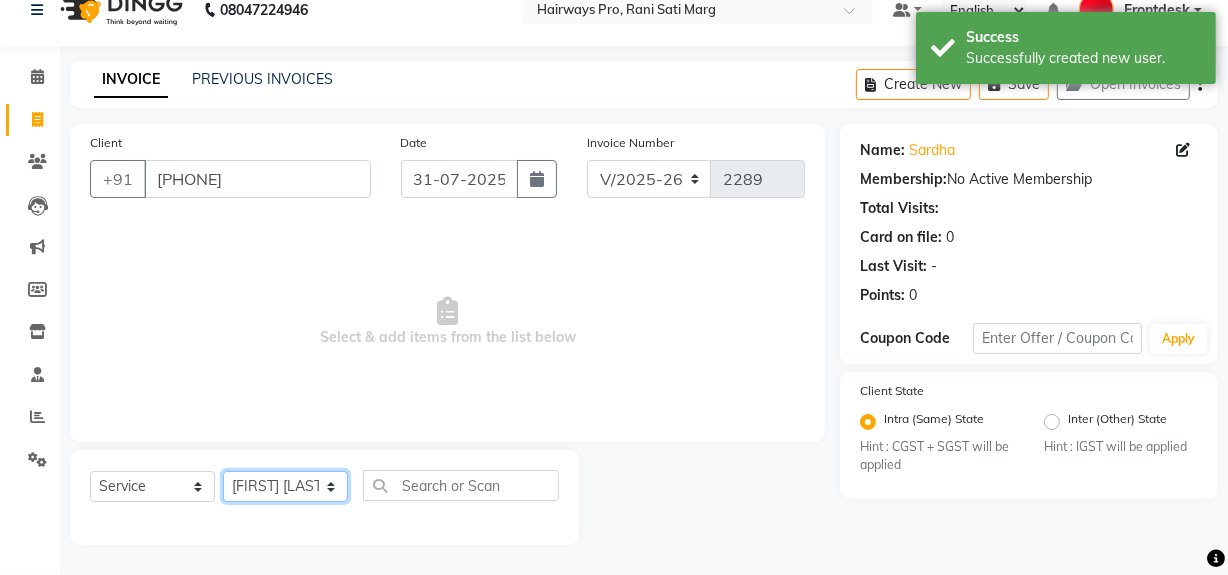 click on "Select Stylist ABID DANISH Faiz shaikh Frontdesk INTEZAR SALMANI JYOTI Kamal Salmani KAVITA MUSTAFA RAFIQUE Sonal SONU WAQAR ZAFAR" 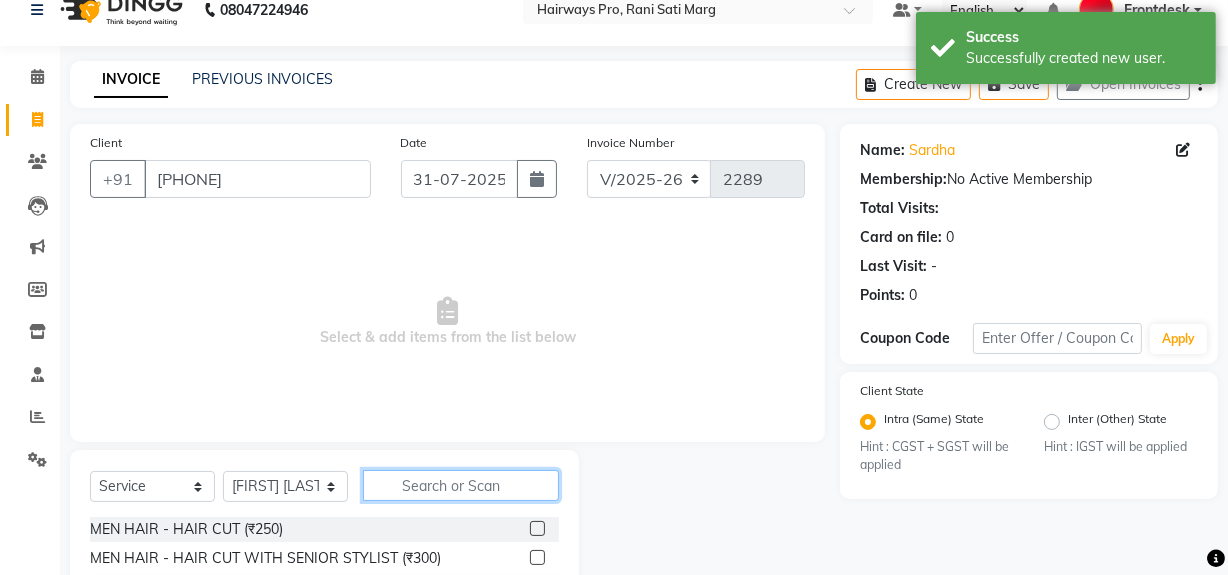 click 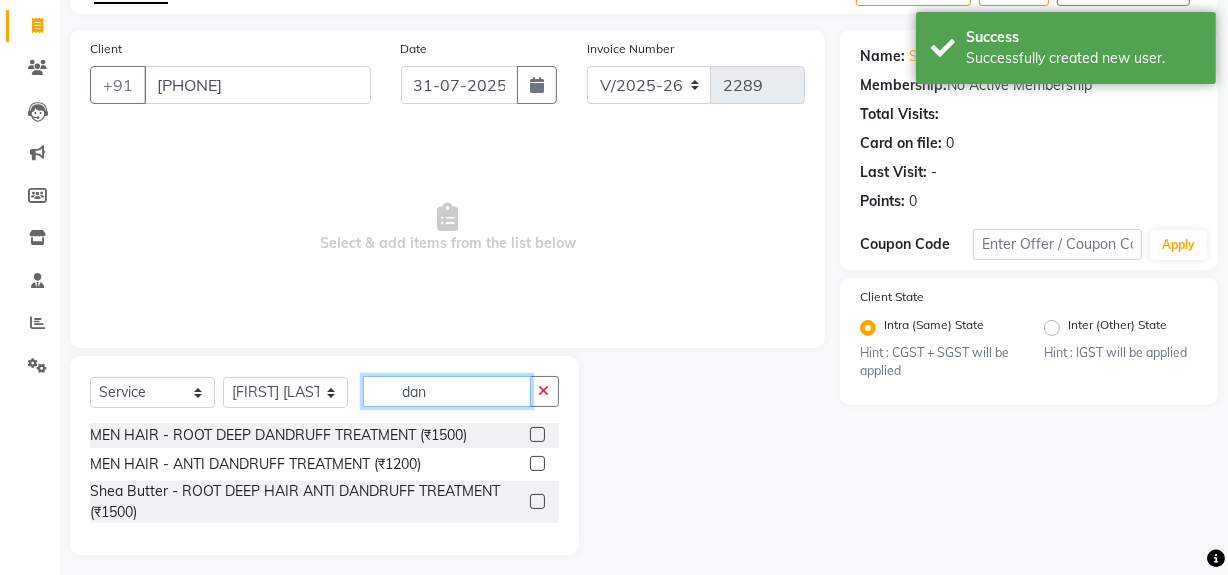 scroll, scrollTop: 130, scrollLeft: 0, axis: vertical 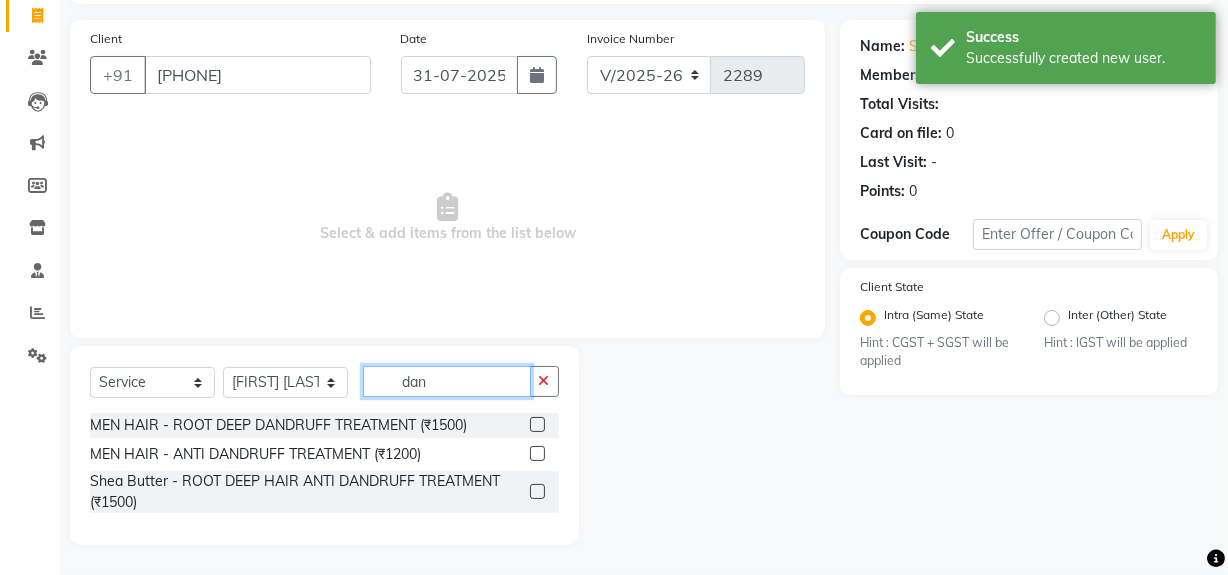 type on "dan" 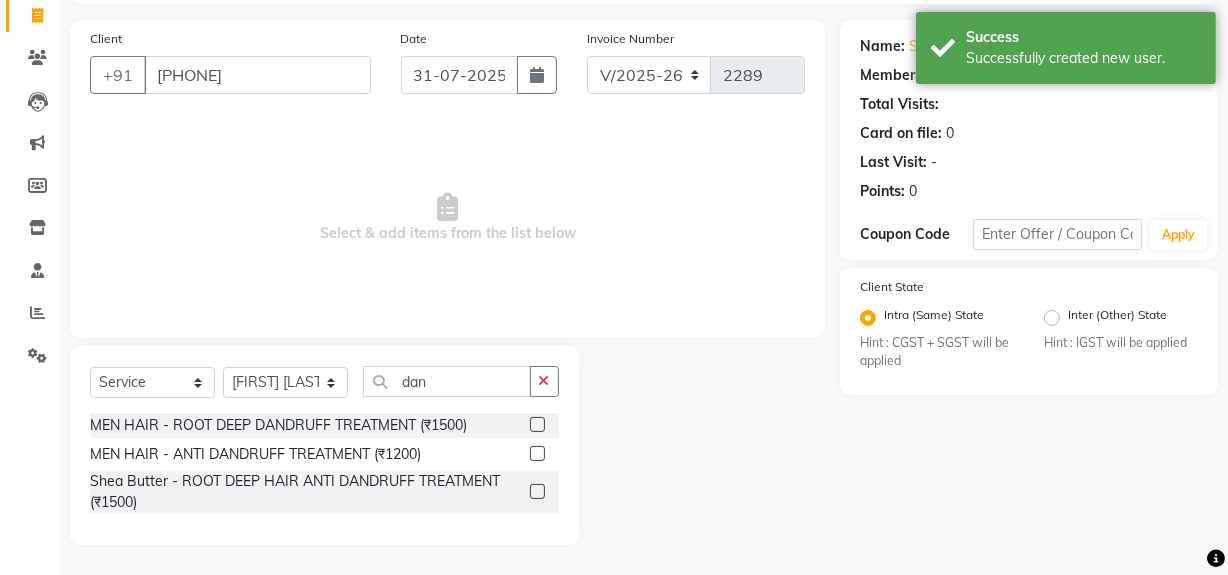 click 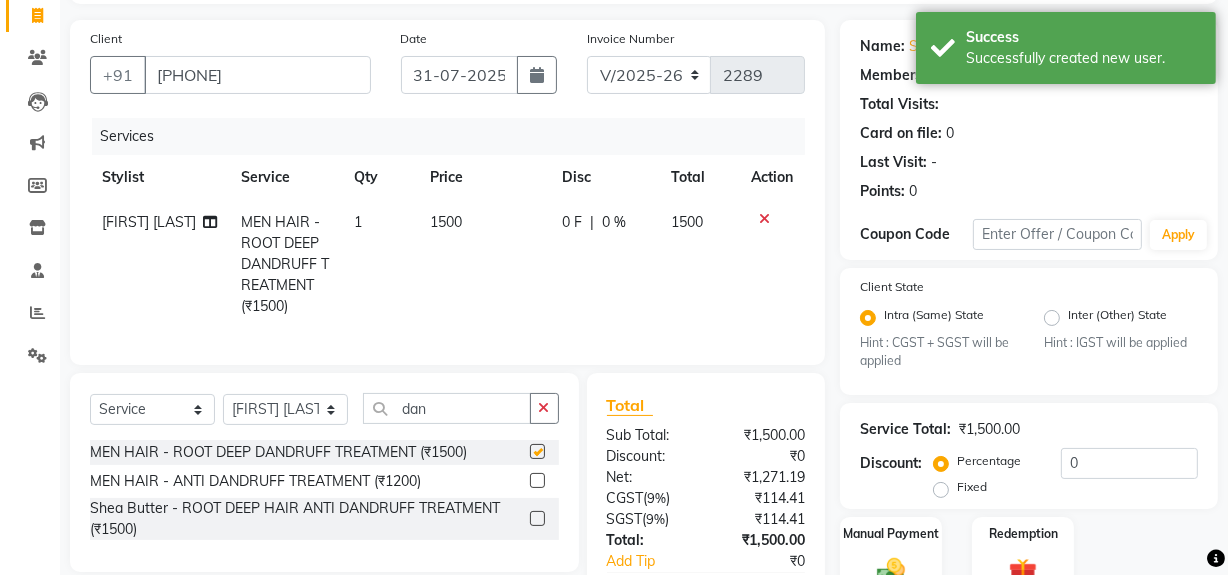 checkbox on "false" 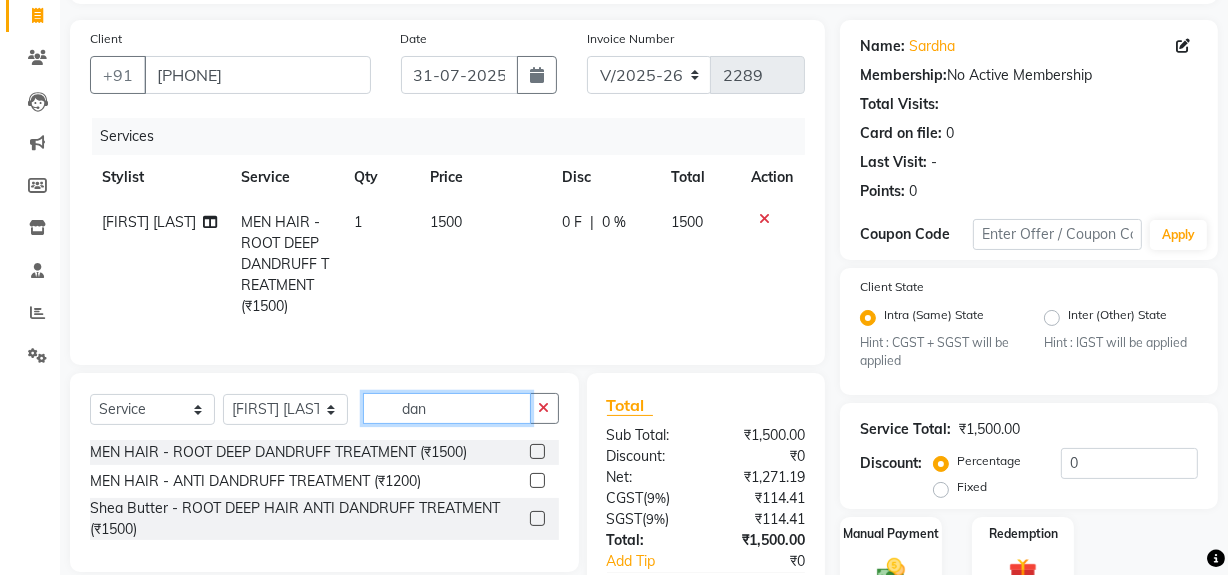 click on "dan" 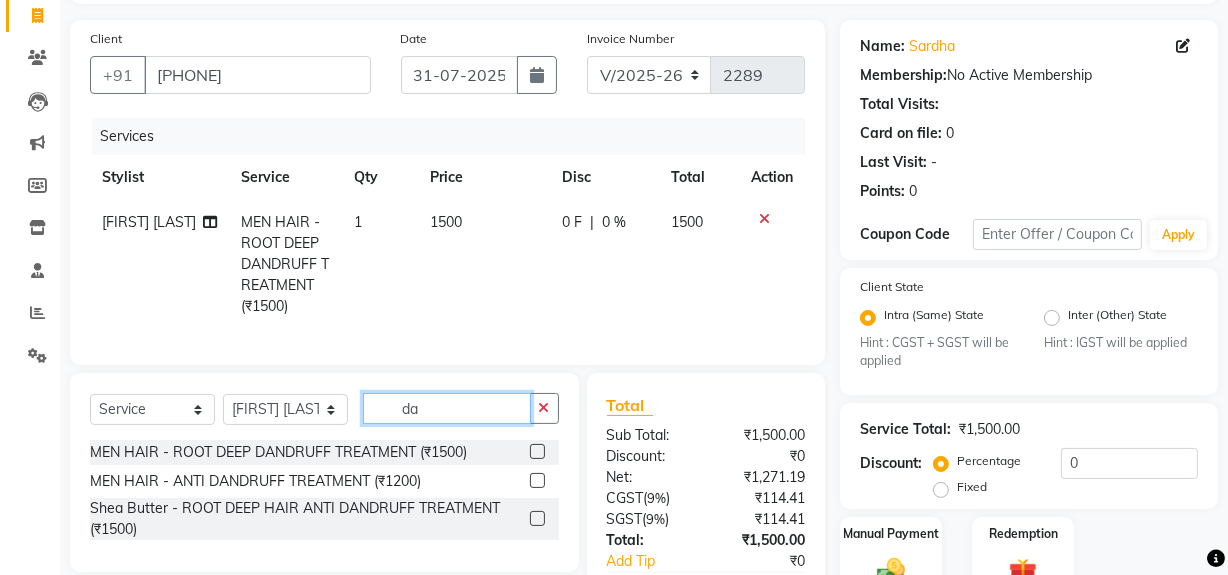 type on "d" 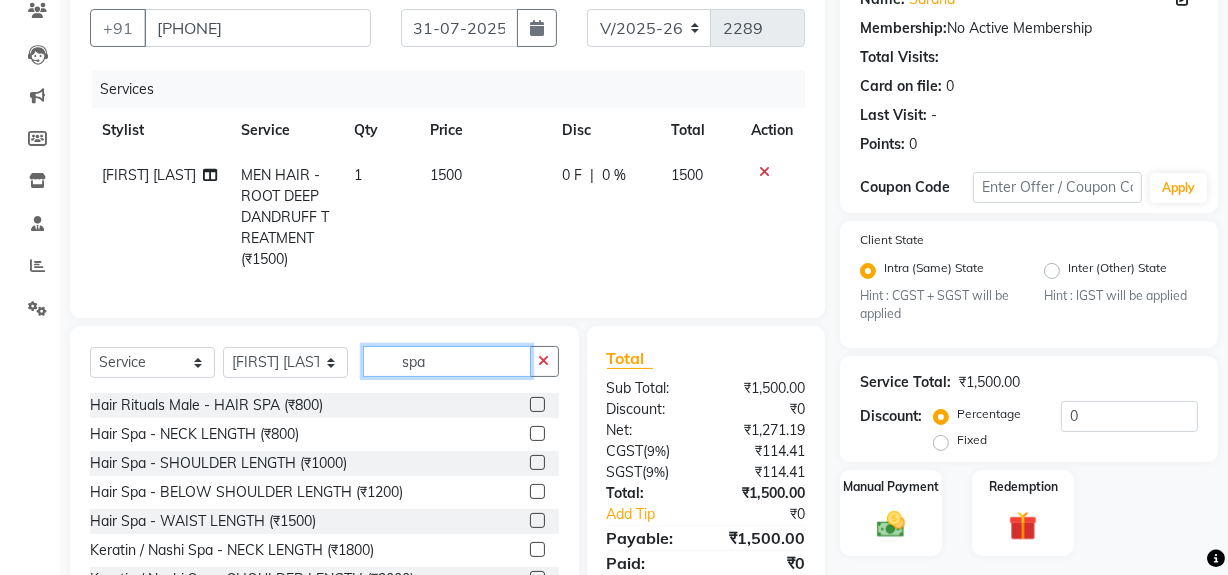 scroll, scrollTop: 266, scrollLeft: 0, axis: vertical 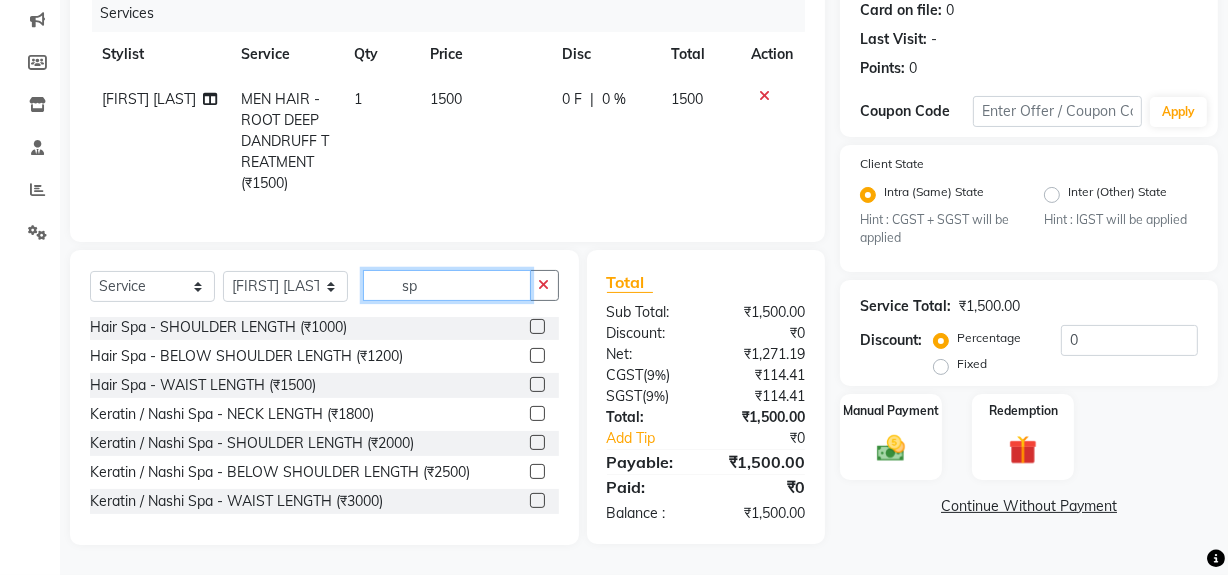 type on "s" 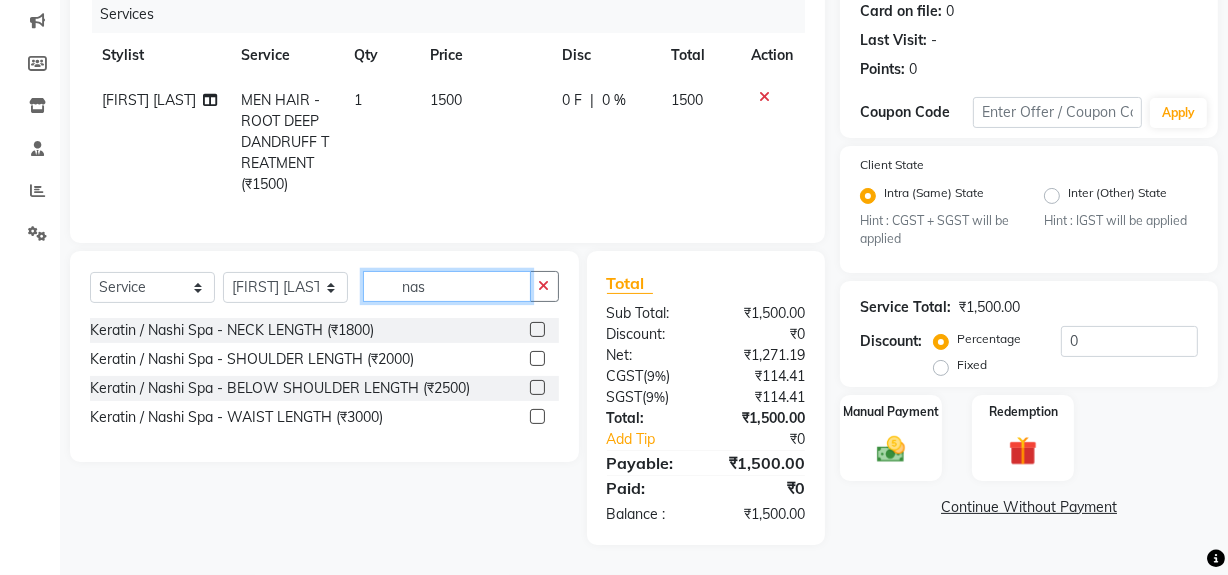 scroll, scrollTop: 0, scrollLeft: 0, axis: both 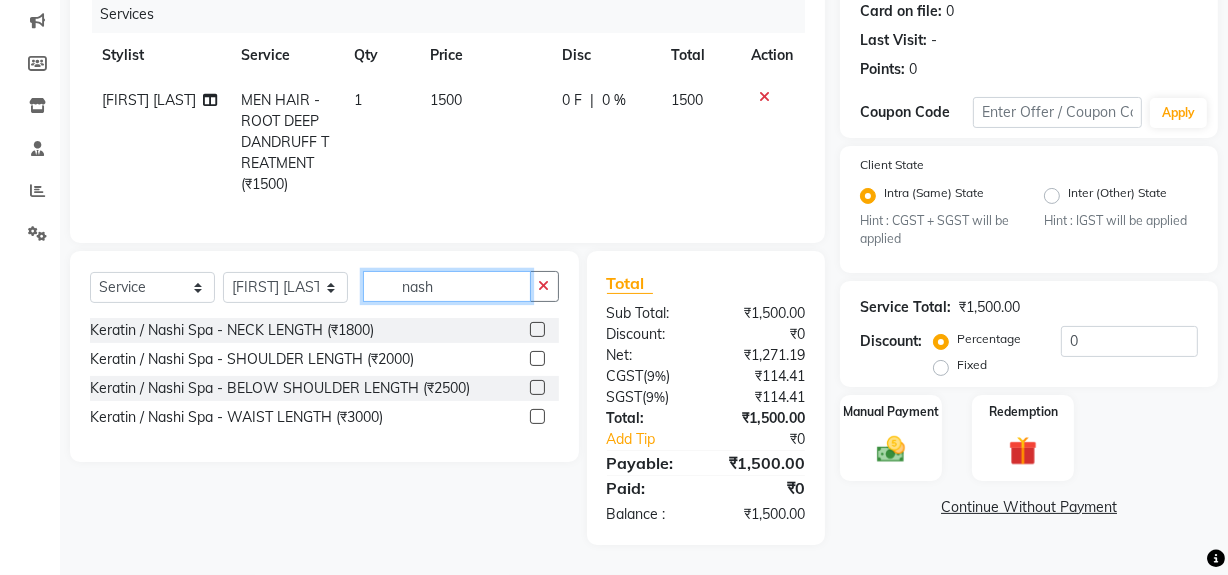 type on "nash" 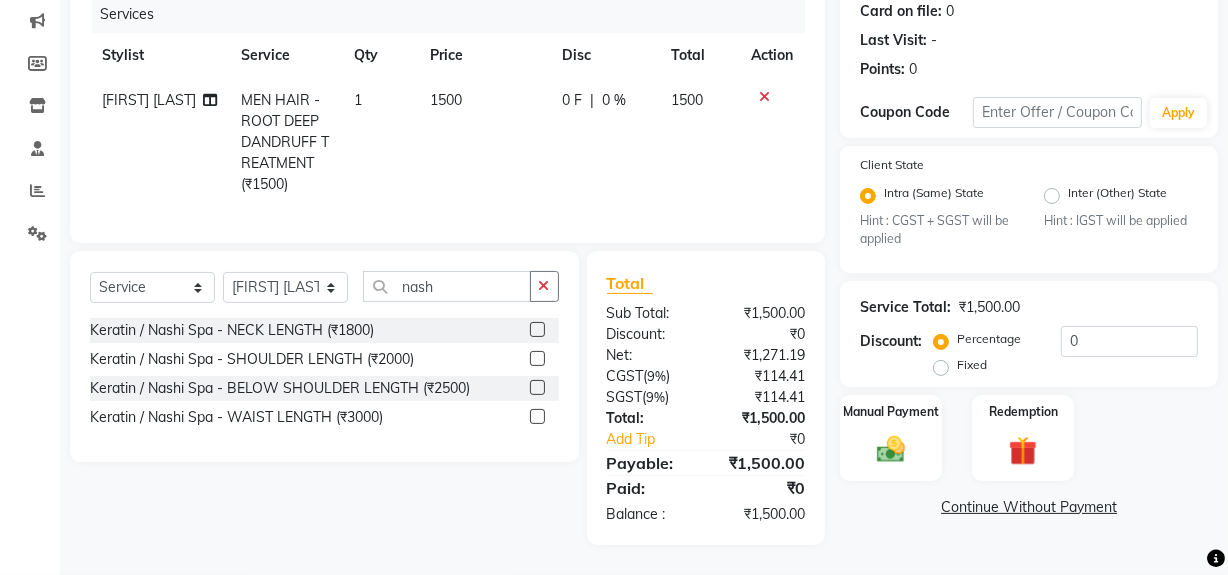 click 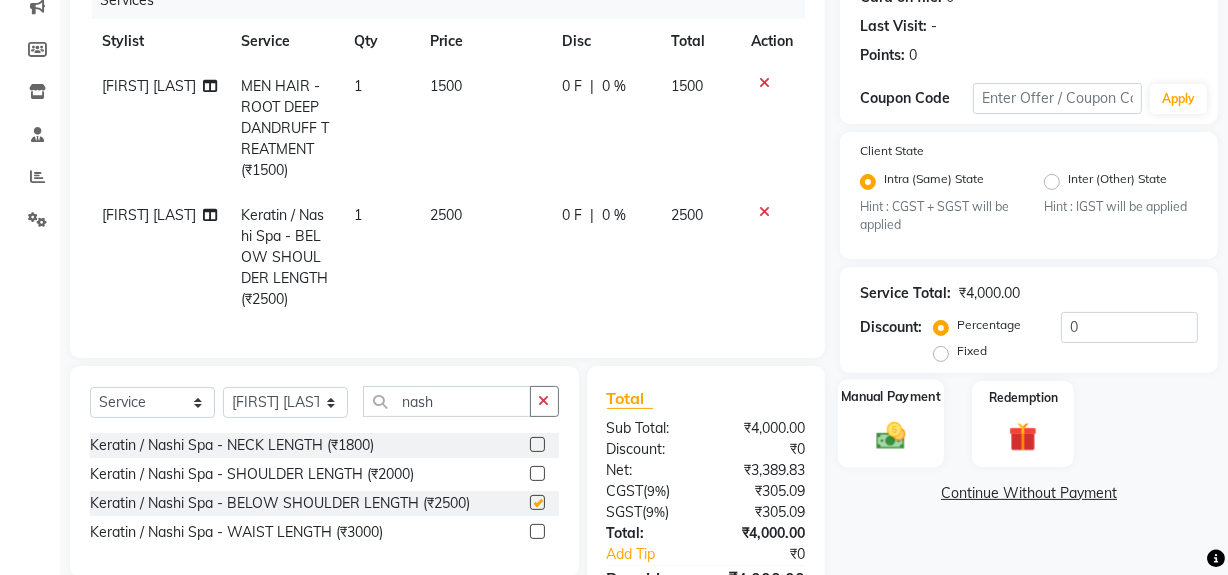 checkbox on "false" 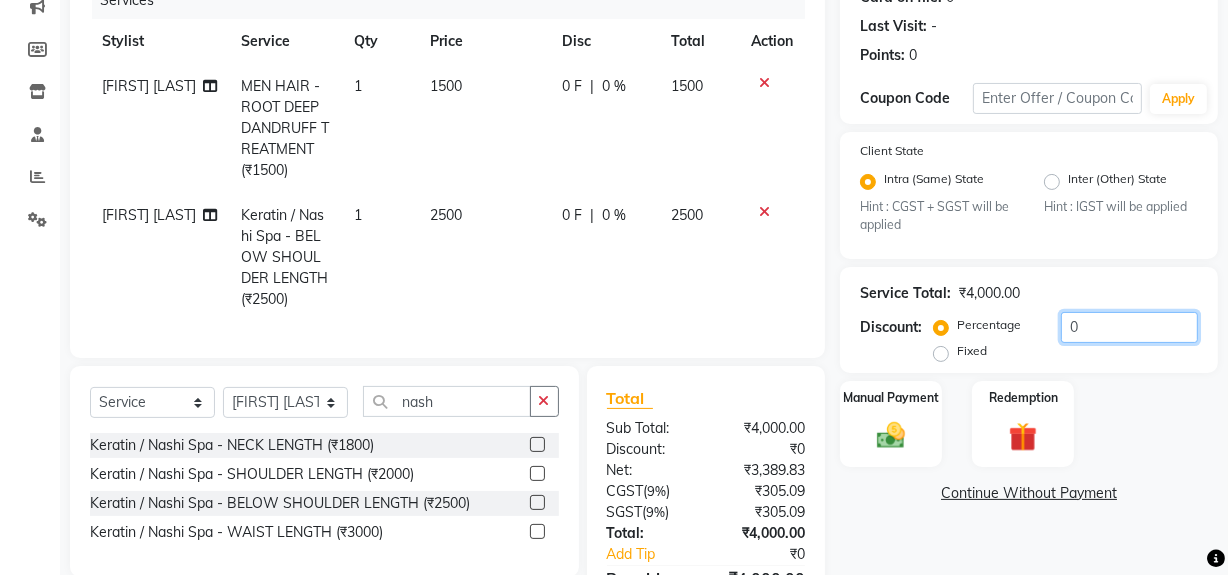 click on "0" 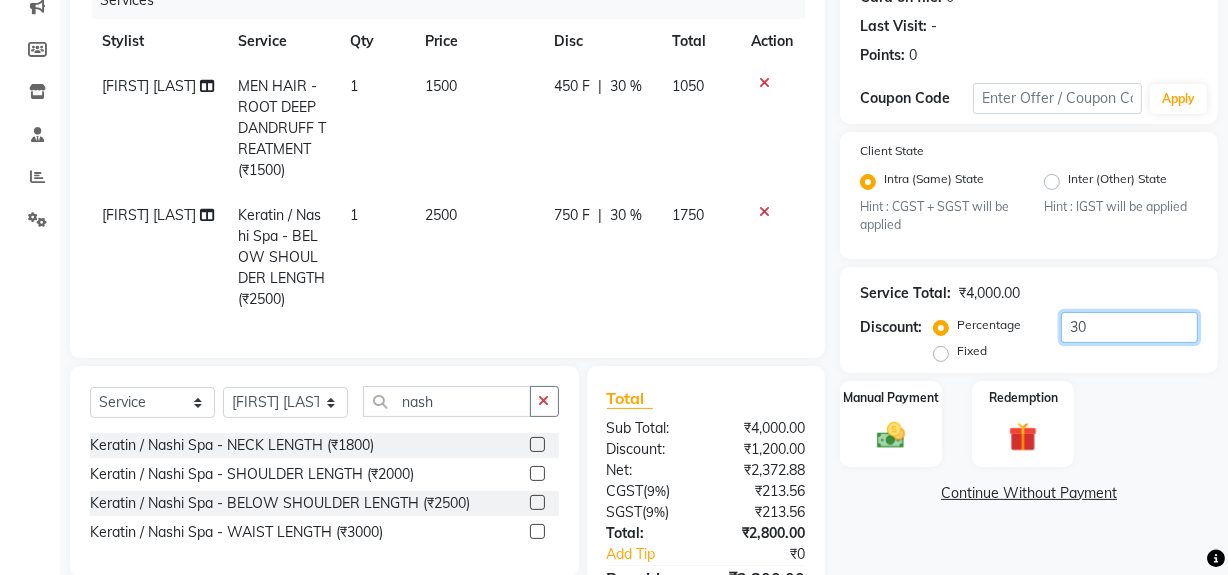 type on "30" 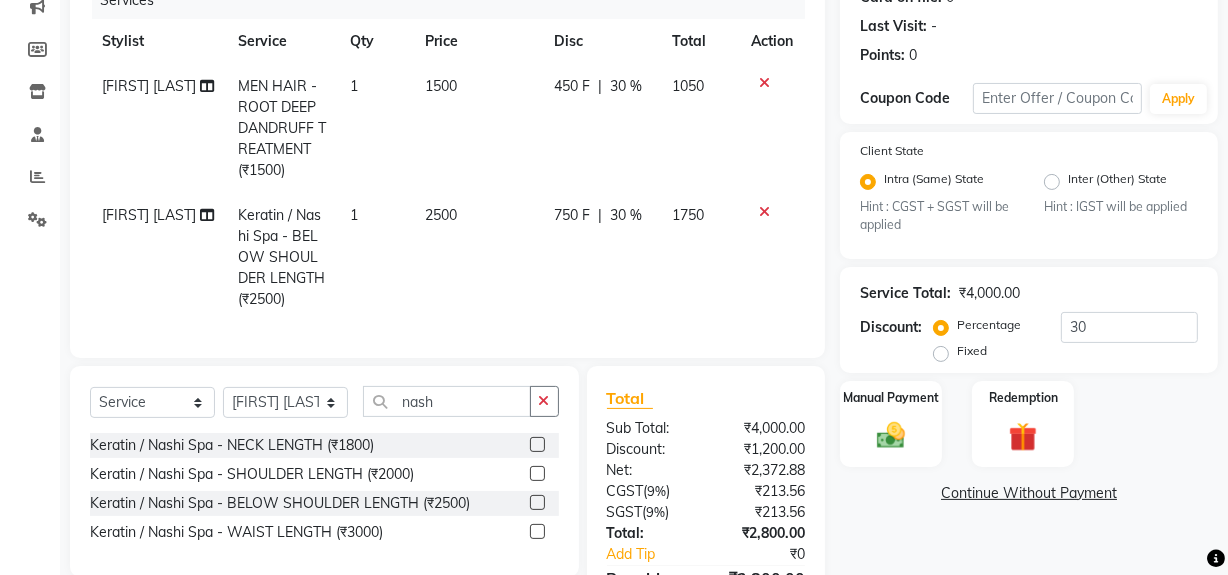 click on "Percentage   Fixed  30" 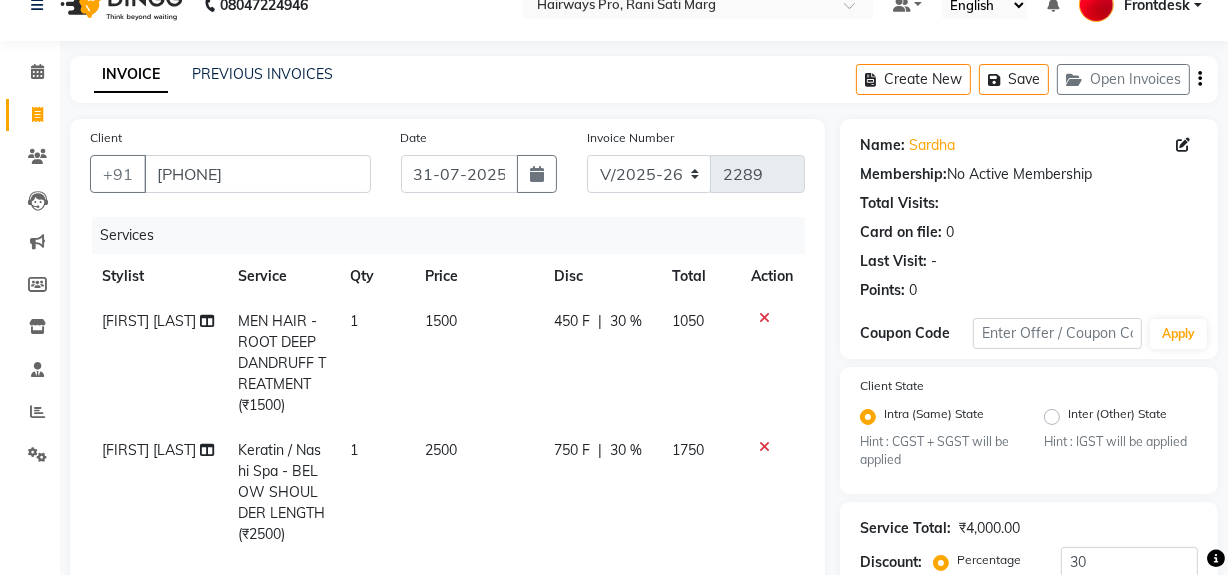 scroll, scrollTop: 395, scrollLeft: 0, axis: vertical 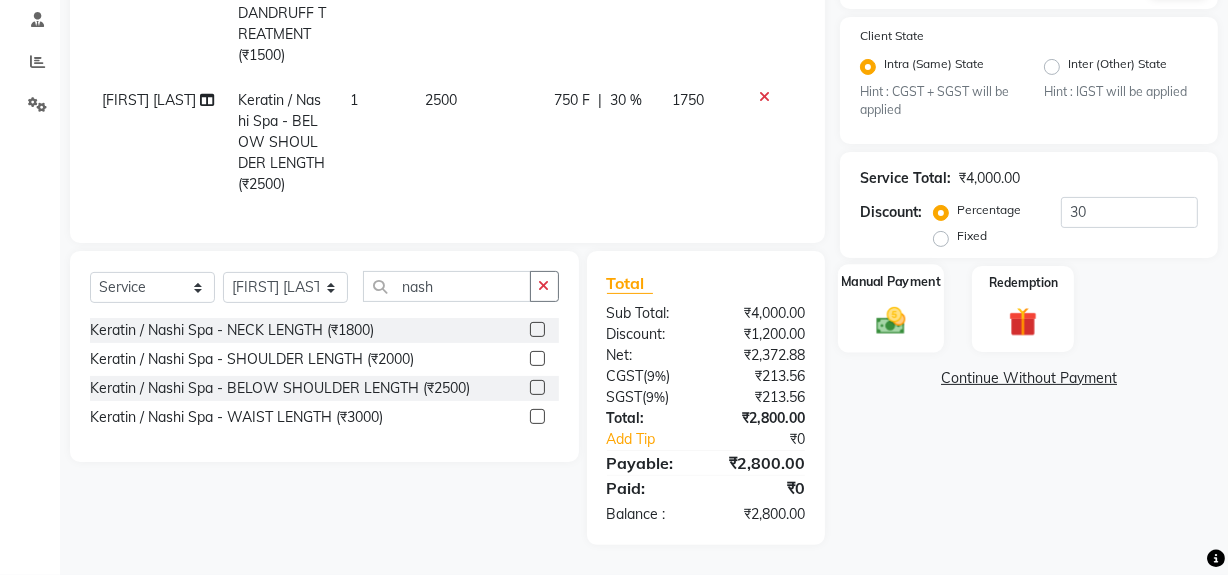 click on "Manual Payment" 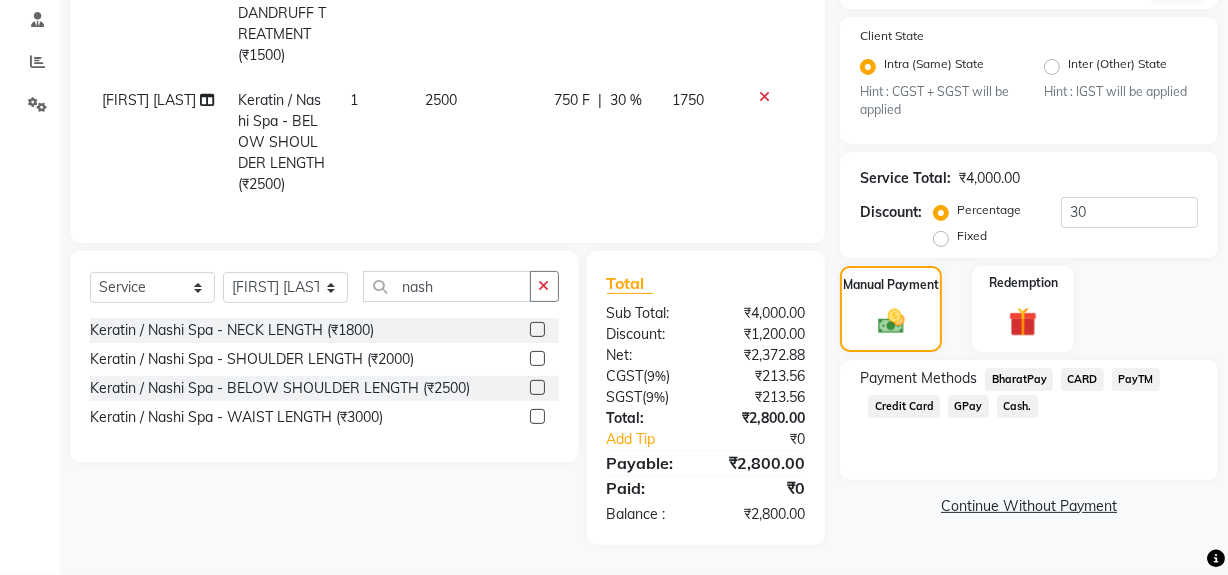 click on "CARD" 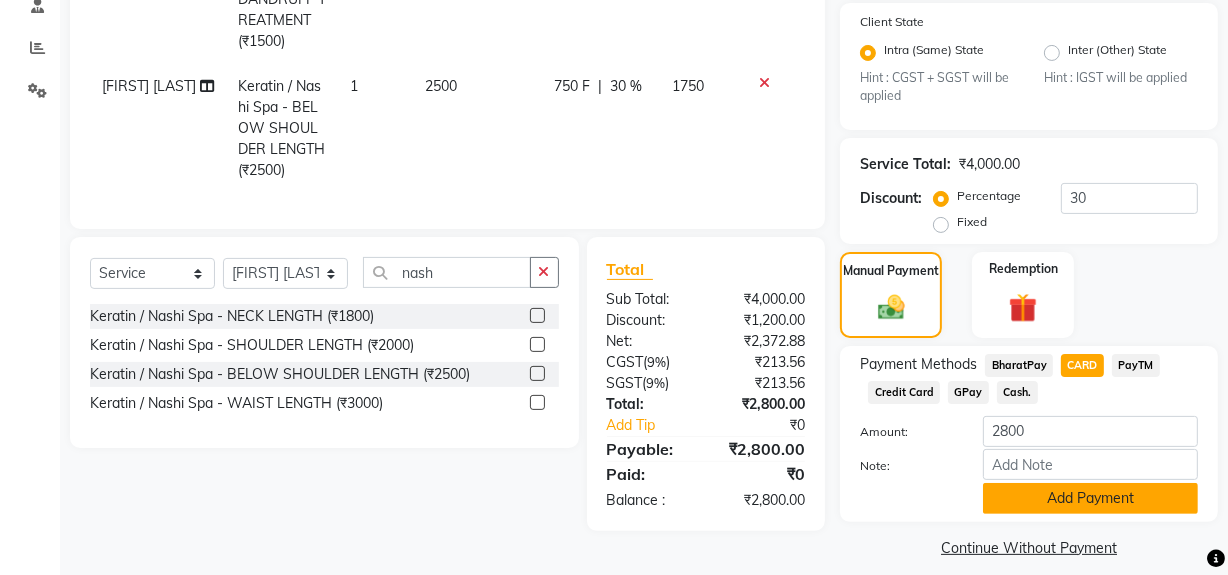 click on "Add Payment" 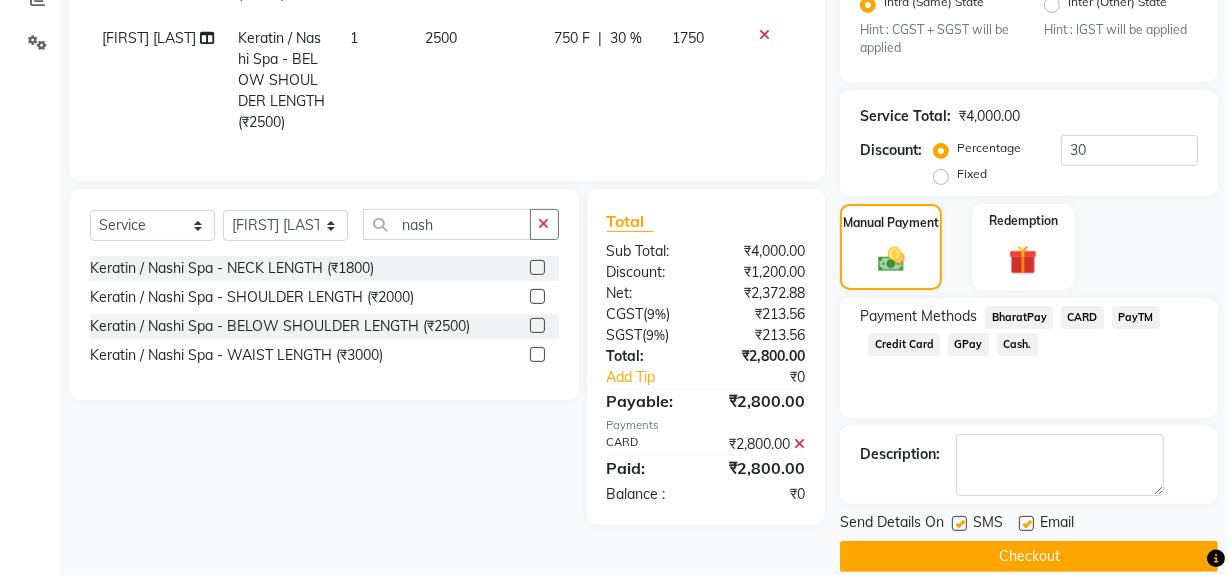 scroll, scrollTop: 470, scrollLeft: 0, axis: vertical 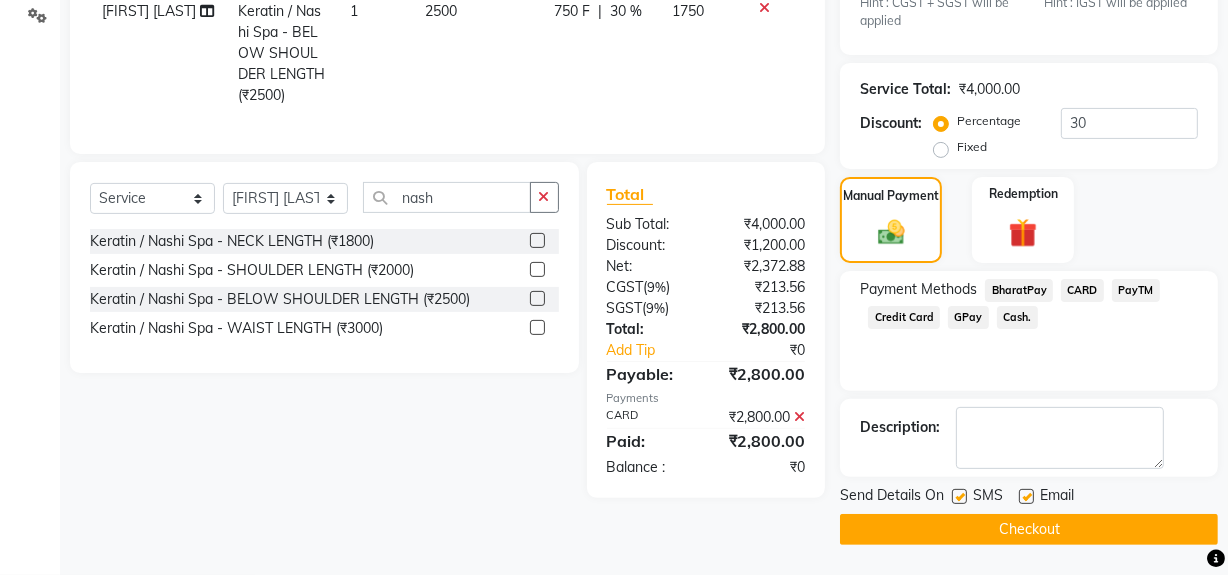 drag, startPoint x: 956, startPoint y: 498, endPoint x: 959, endPoint y: 513, distance: 15.297058 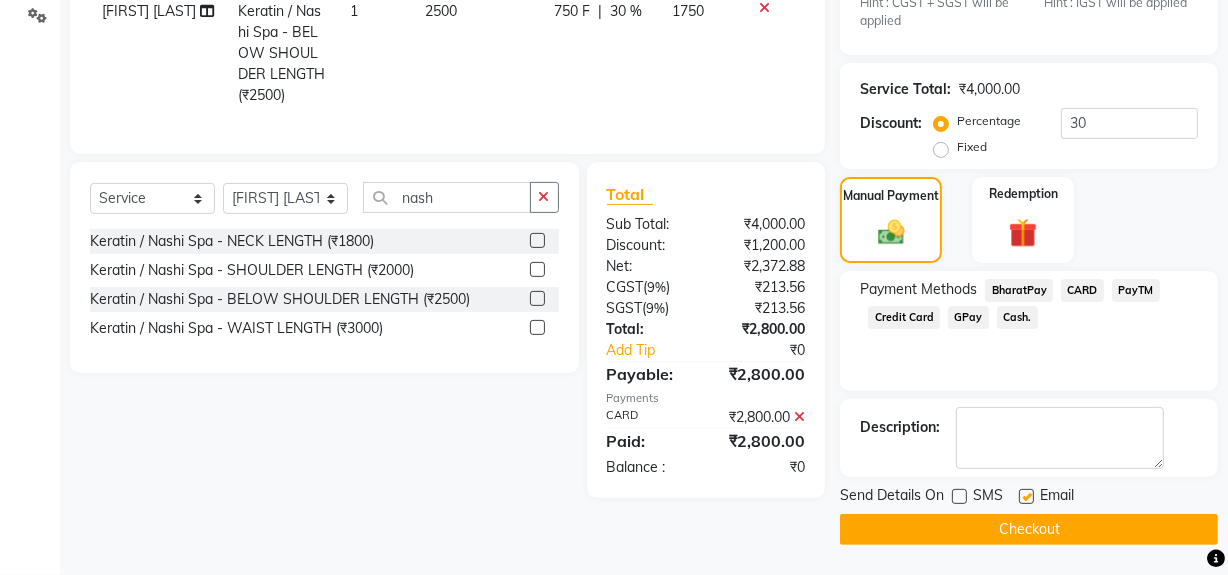 click on "Checkout" 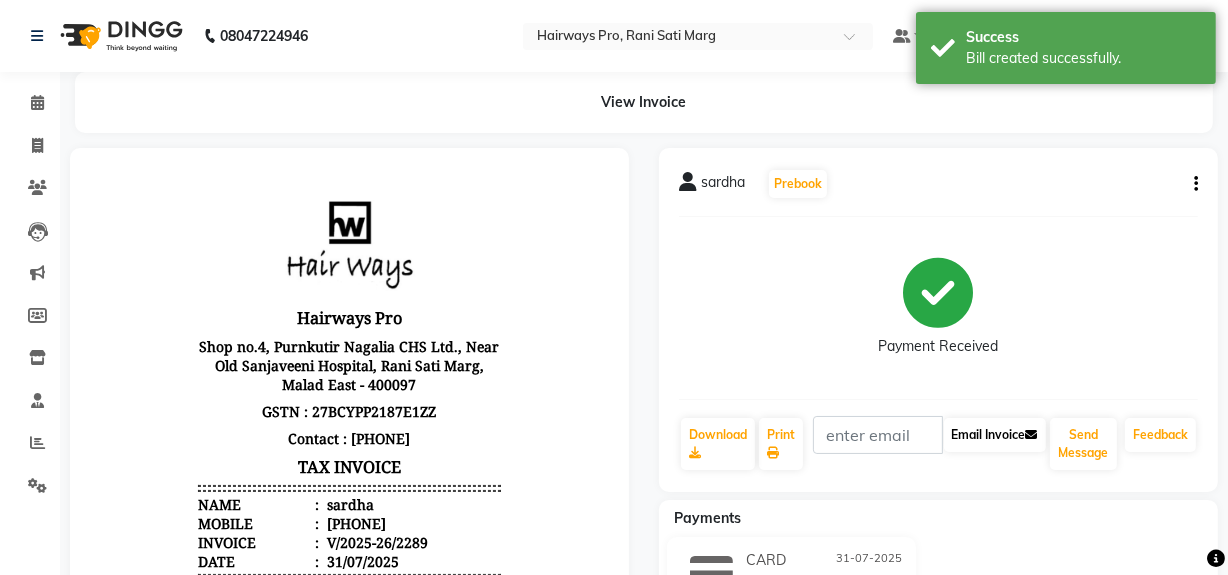 scroll, scrollTop: 0, scrollLeft: 0, axis: both 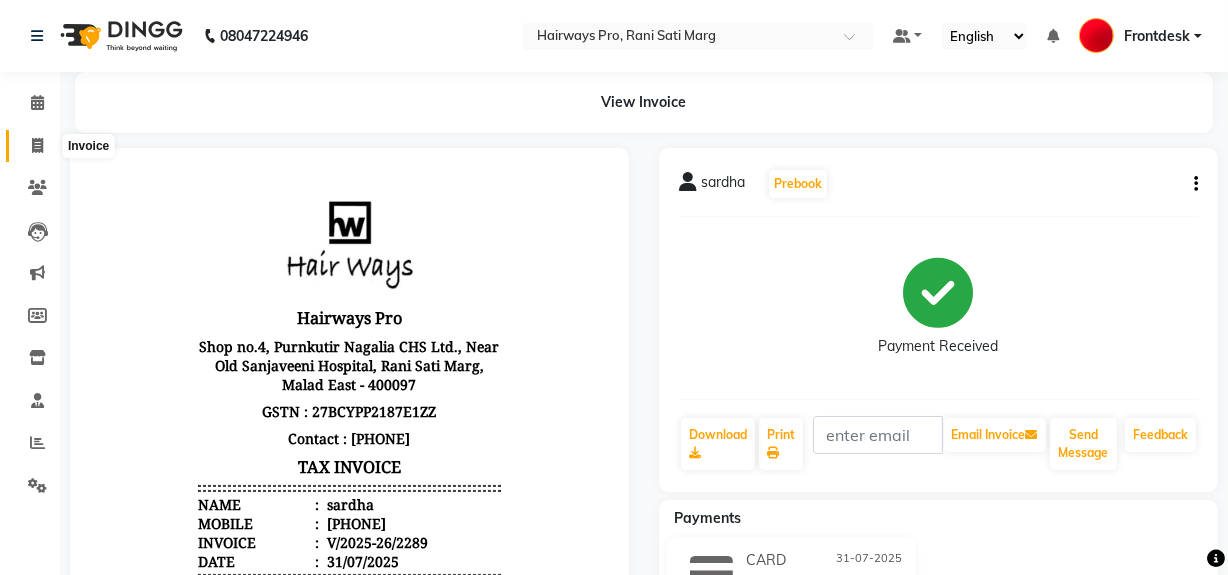 click 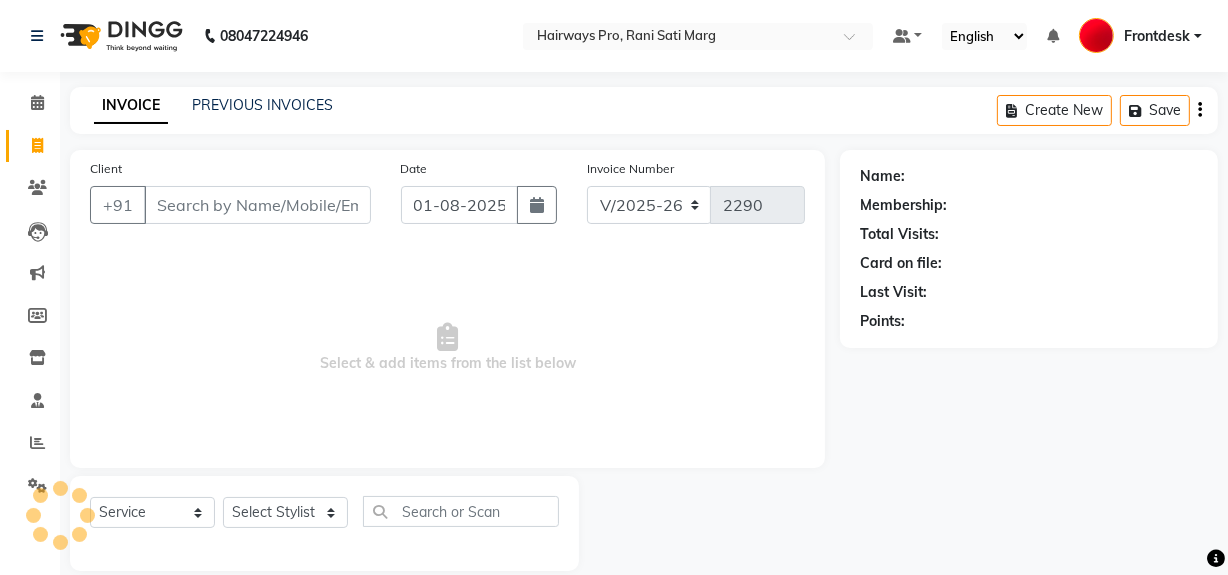 scroll, scrollTop: 26, scrollLeft: 0, axis: vertical 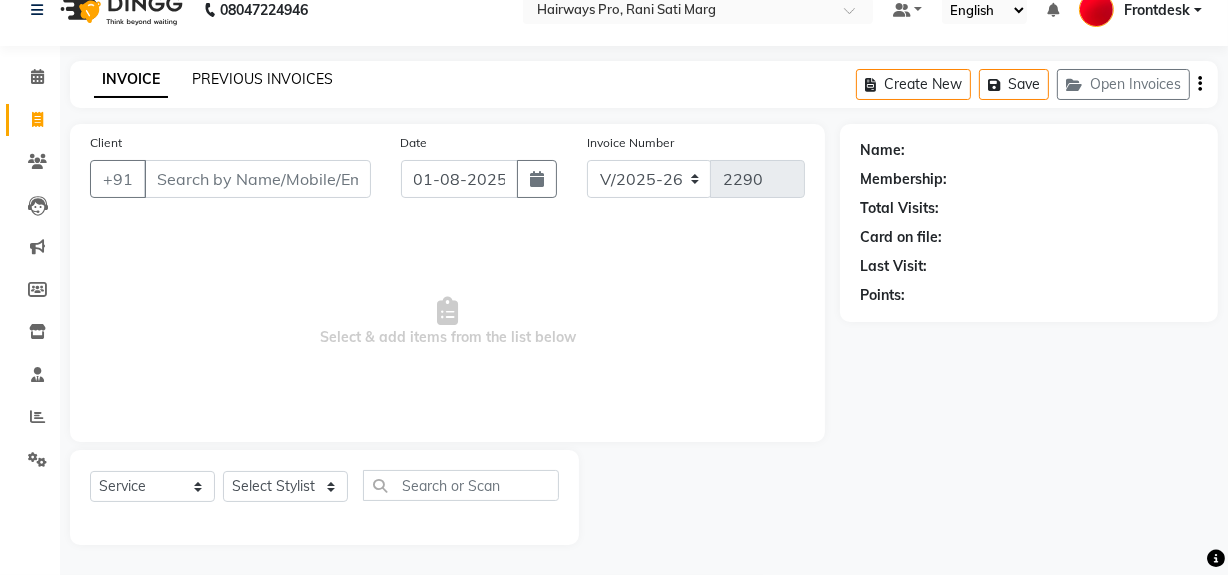 click on "PREVIOUS INVOICES" 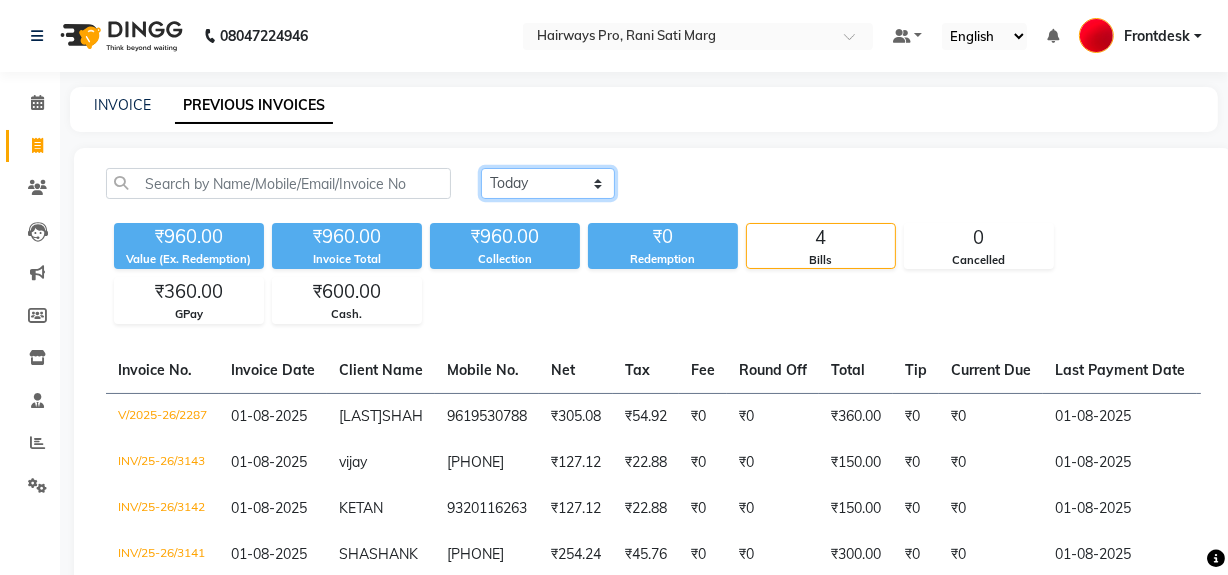 click on "Today Yesterday Custom Range" 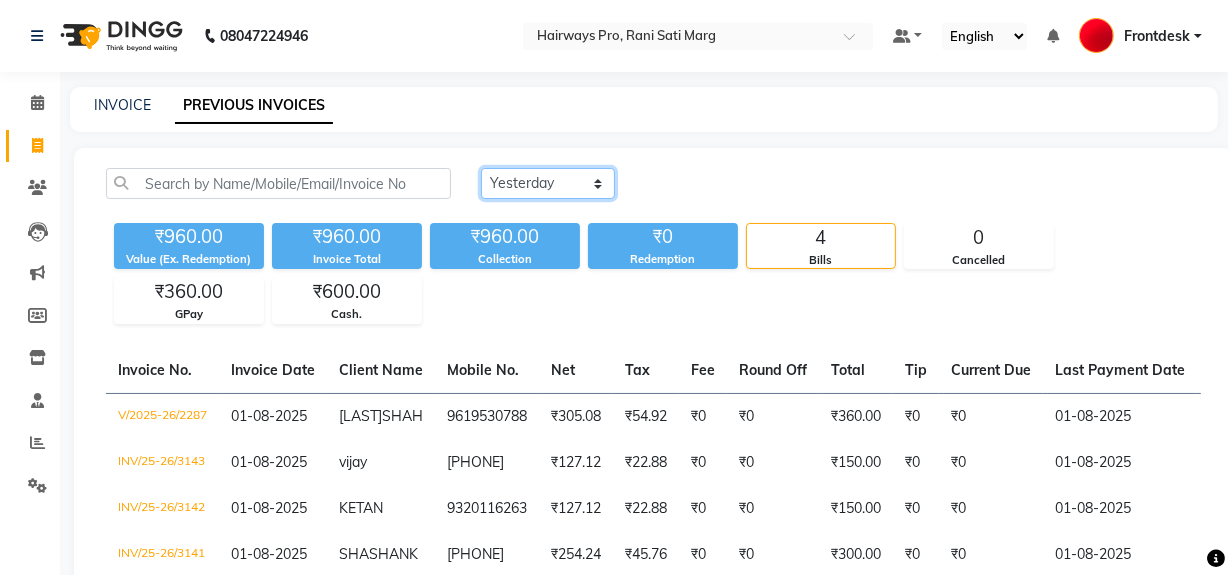 click on "Today Yesterday Custom Range" 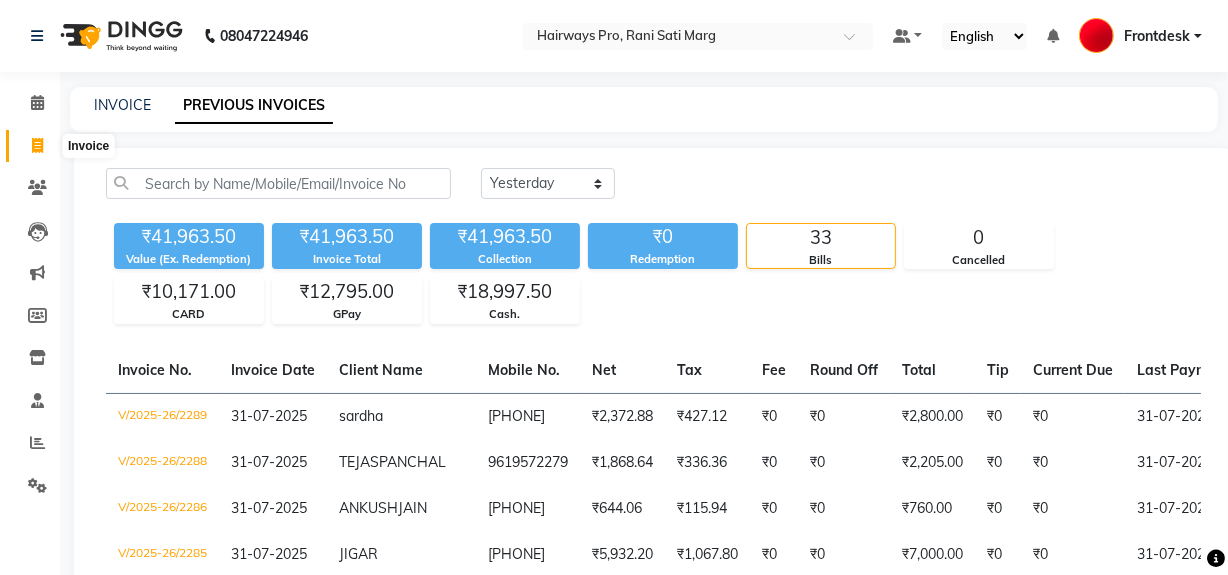 click 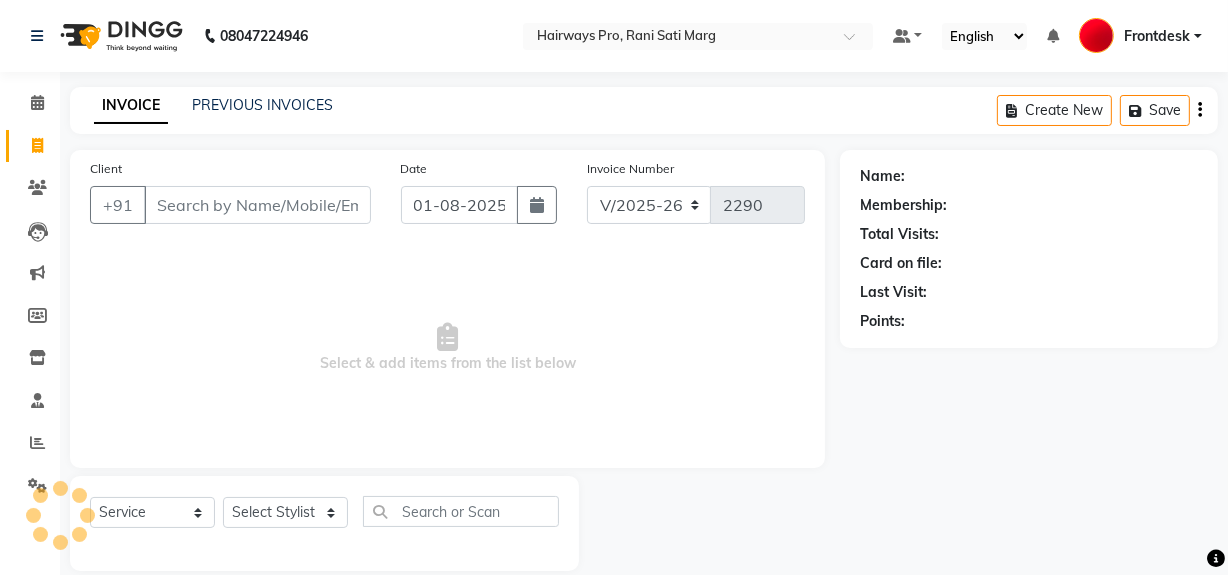 scroll, scrollTop: 26, scrollLeft: 0, axis: vertical 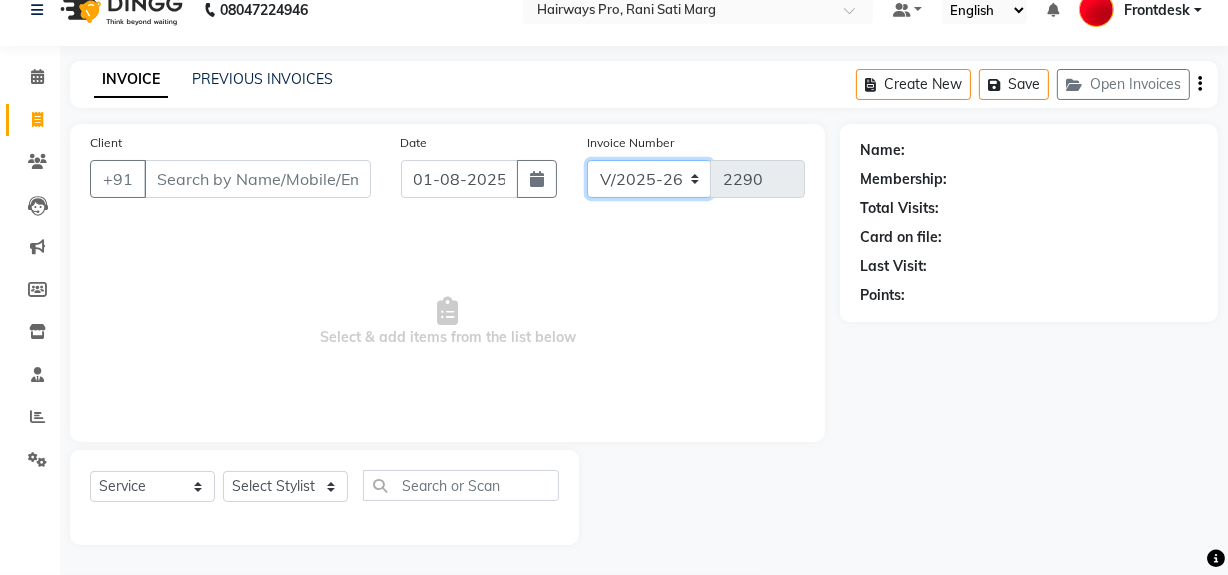 click on "INV/25-26 V/2025-26" 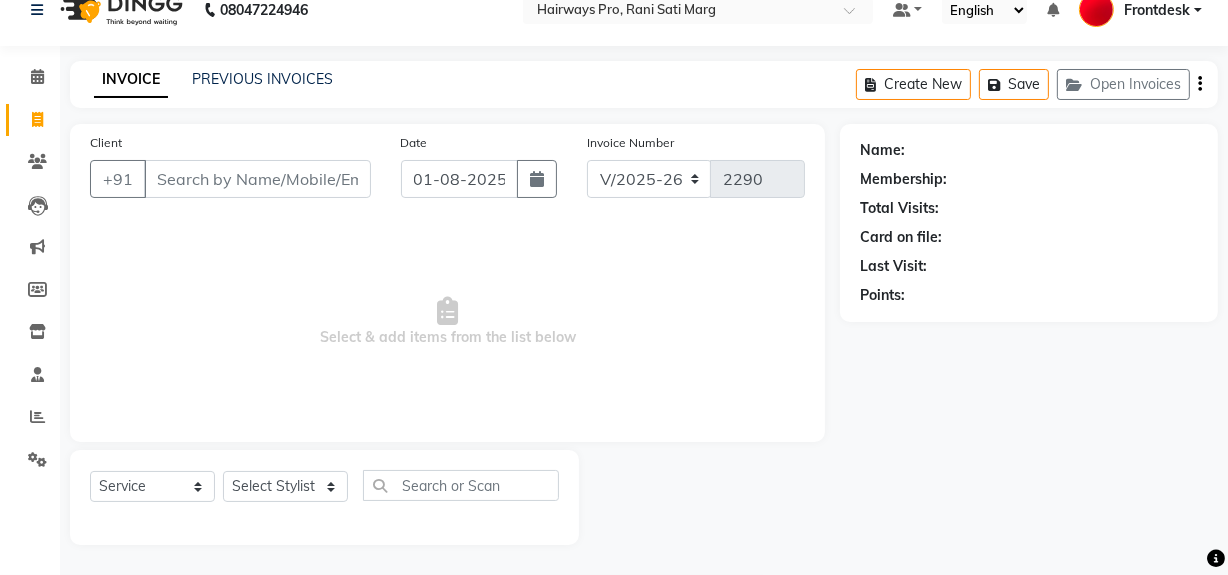 click on "Select & add items from the list below" at bounding box center (447, 322) 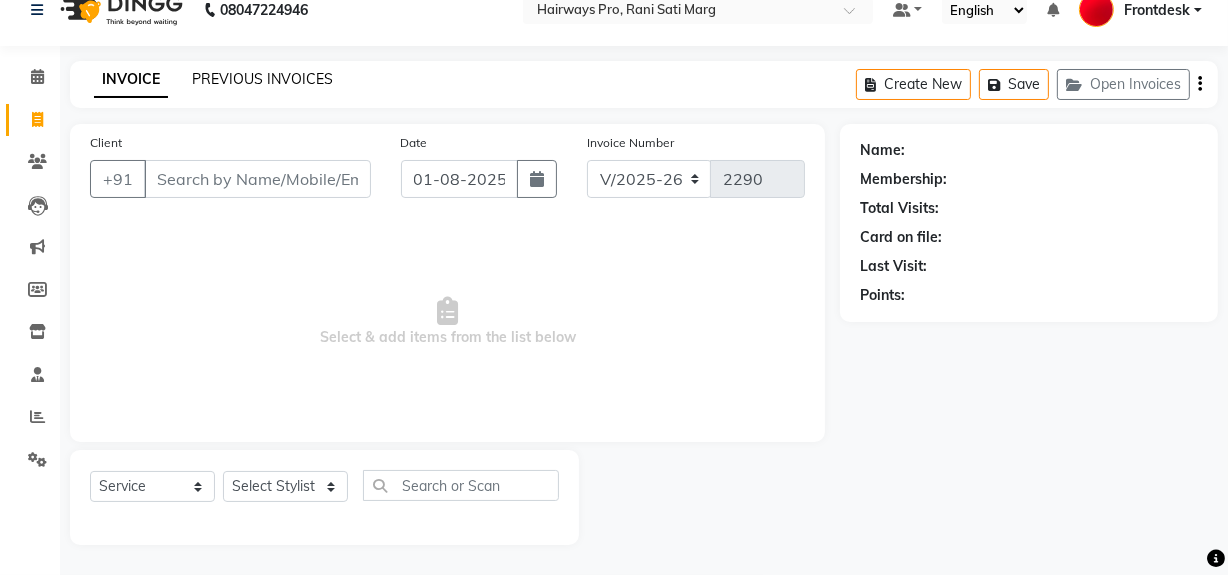 click on "PREVIOUS INVOICES" 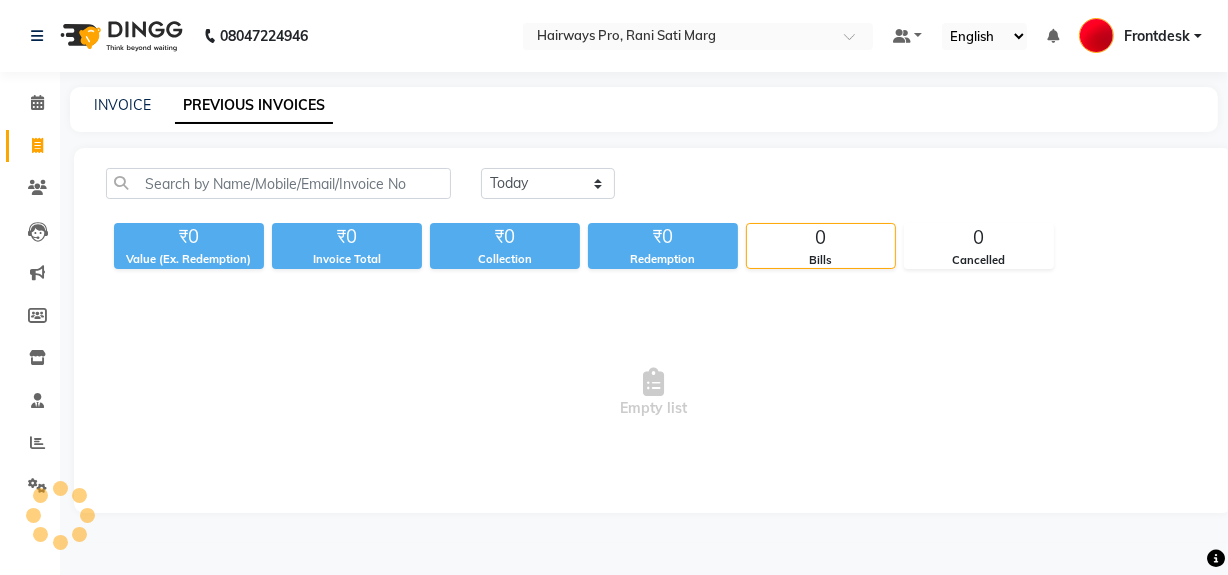 scroll, scrollTop: 0, scrollLeft: 0, axis: both 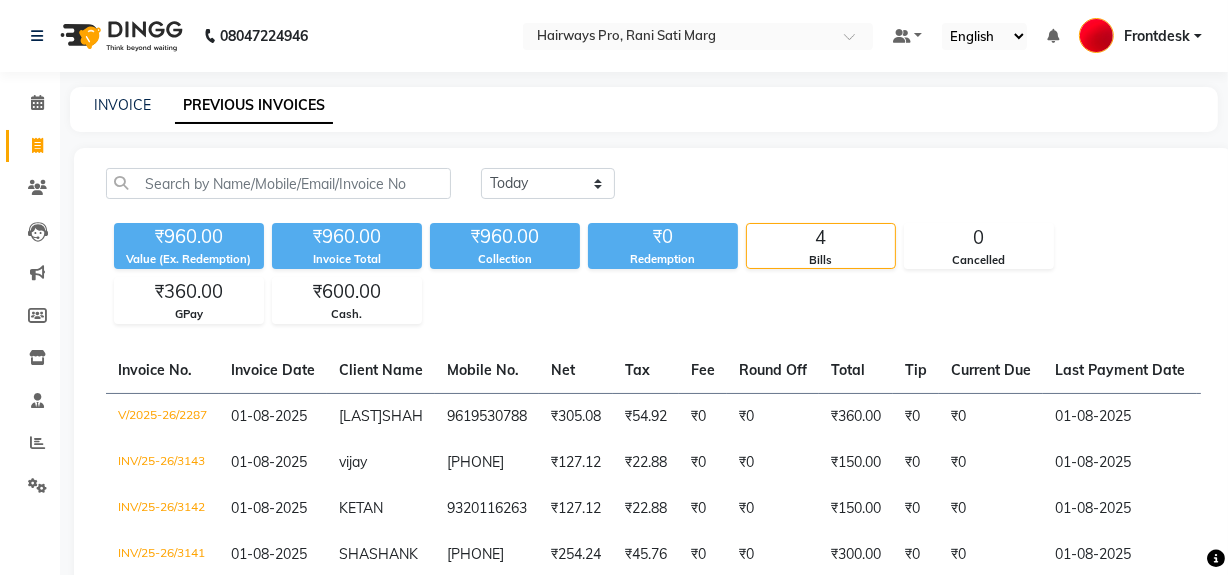 click on "Today Yesterday Custom Range" 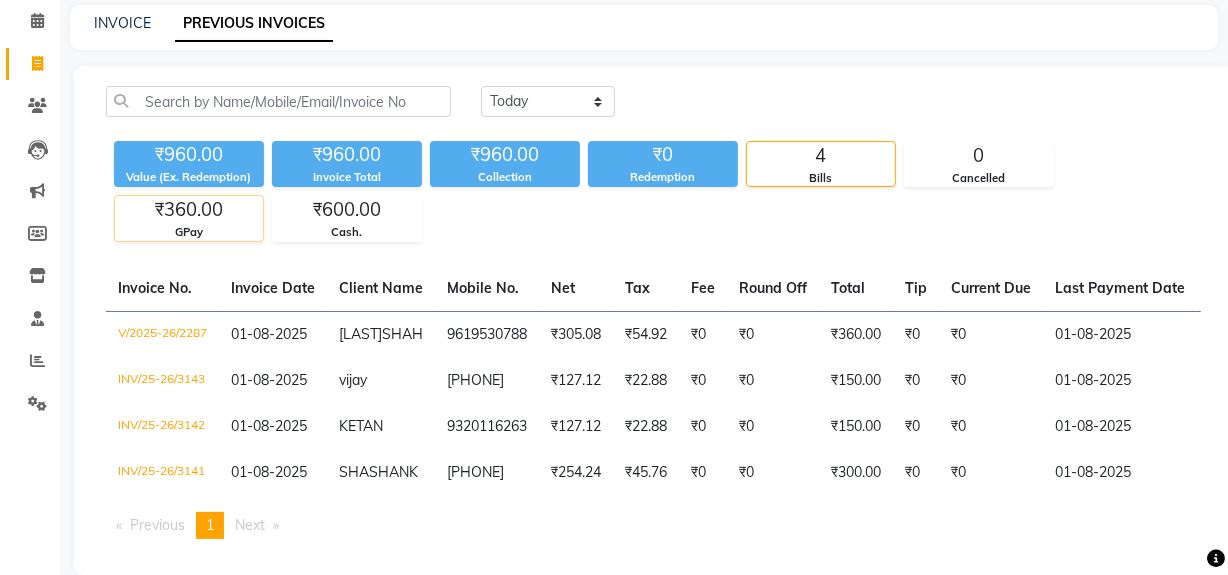 scroll, scrollTop: 0, scrollLeft: 0, axis: both 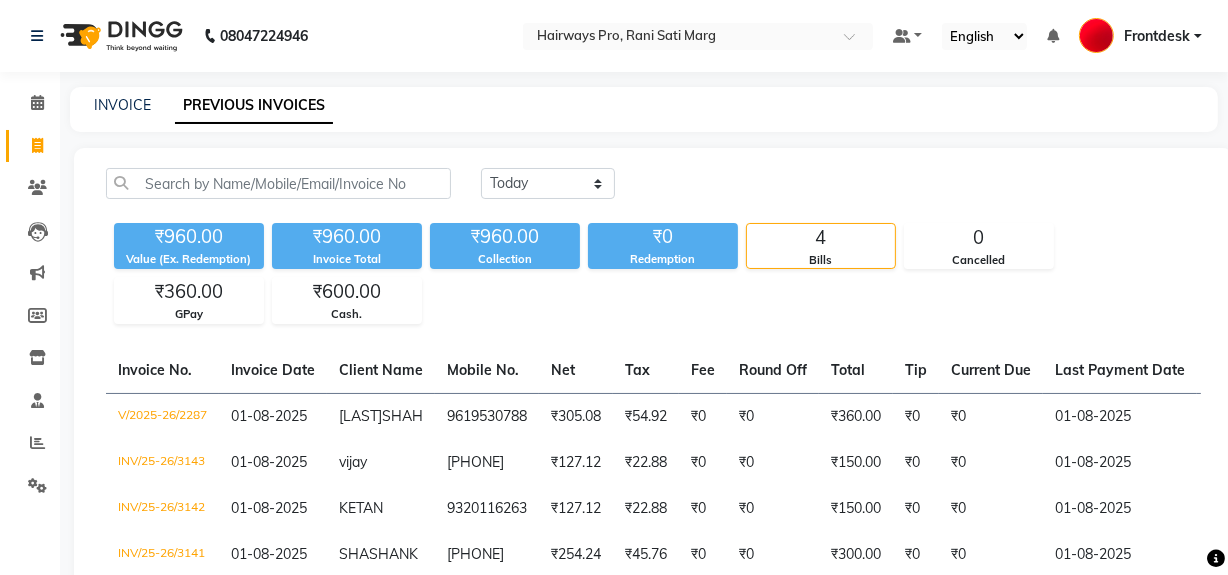 click on "Invoice" 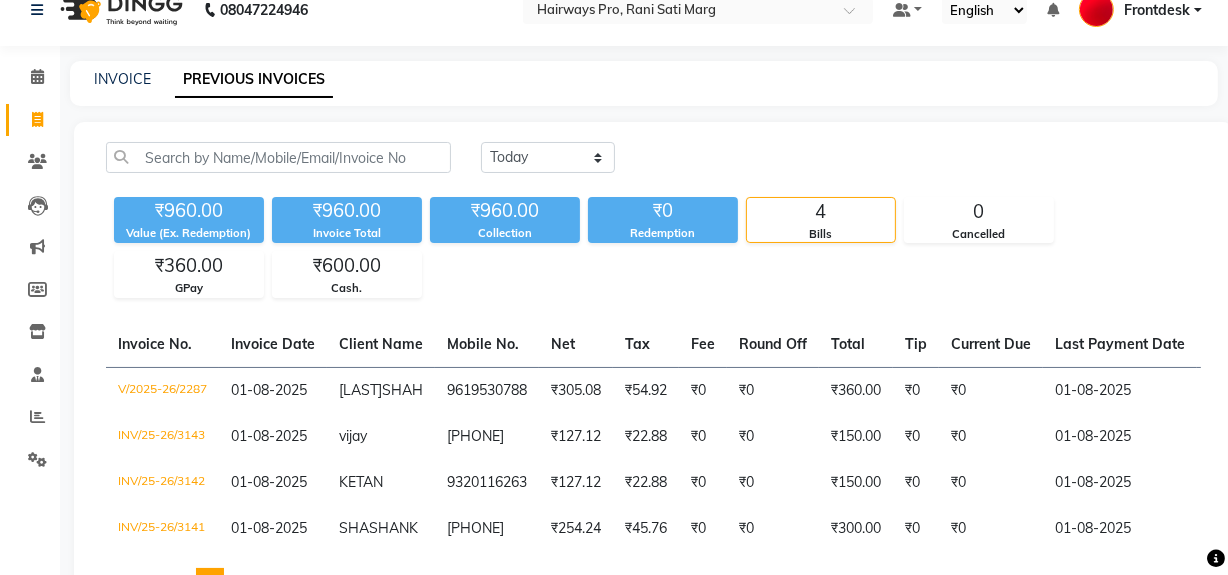 select on "787" 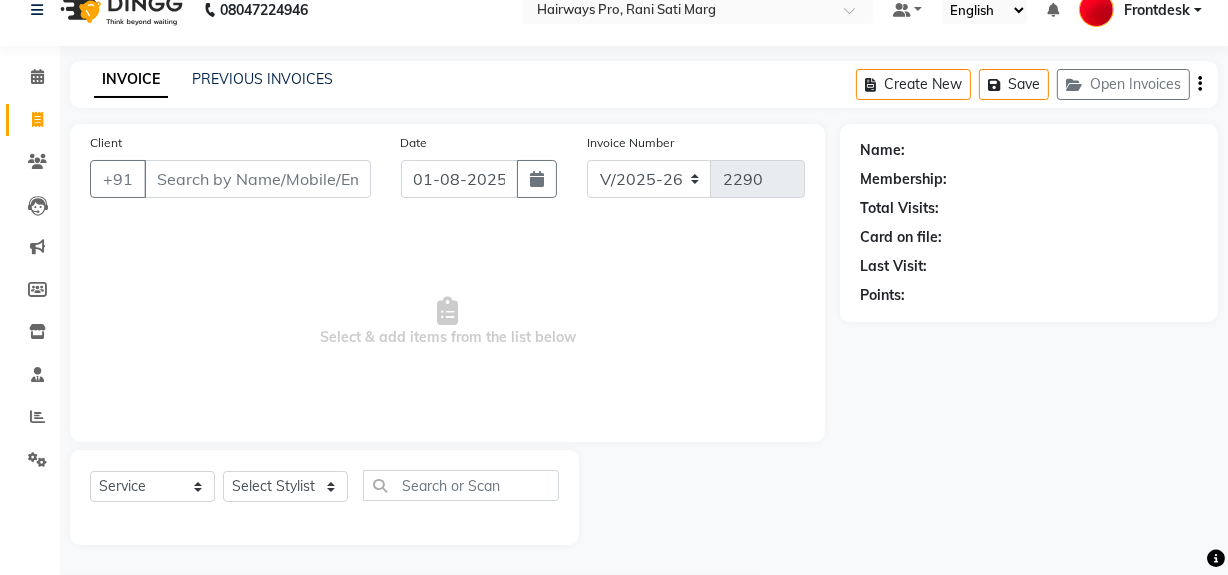 click on "Client" at bounding box center [257, 179] 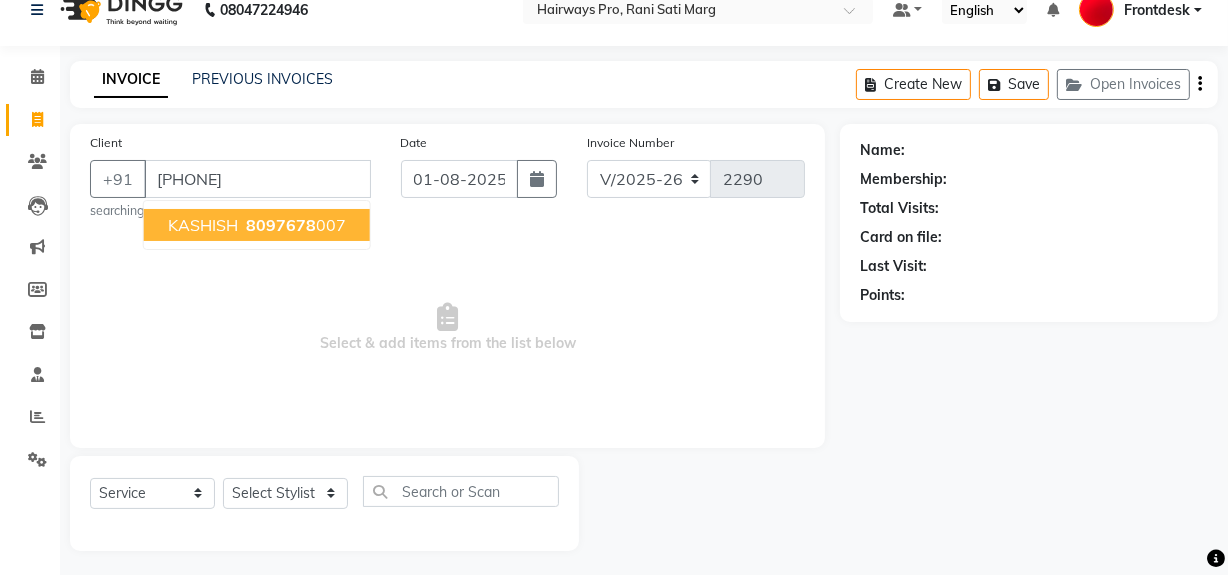 type on "8097678007" 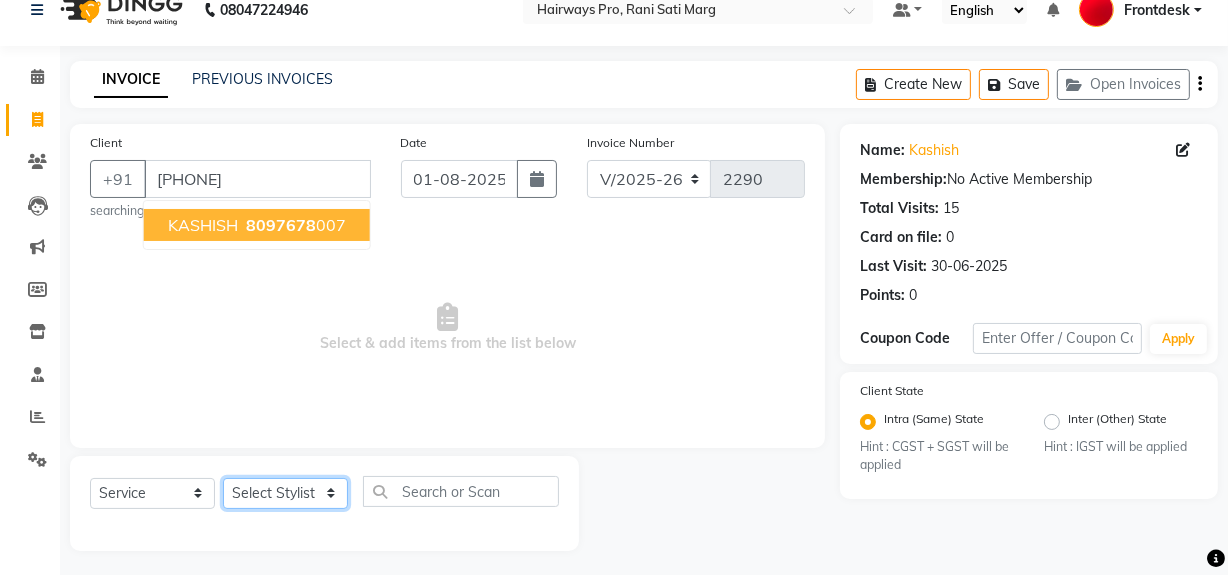 drag, startPoint x: 340, startPoint y: 493, endPoint x: 349, endPoint y: 482, distance: 14.21267 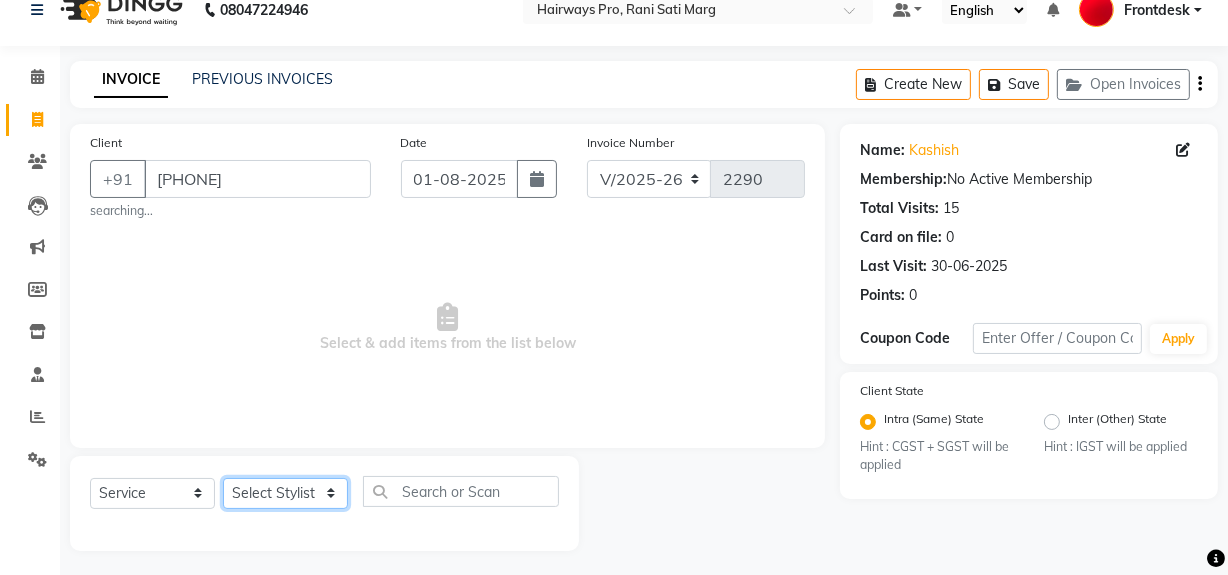 select on "13188" 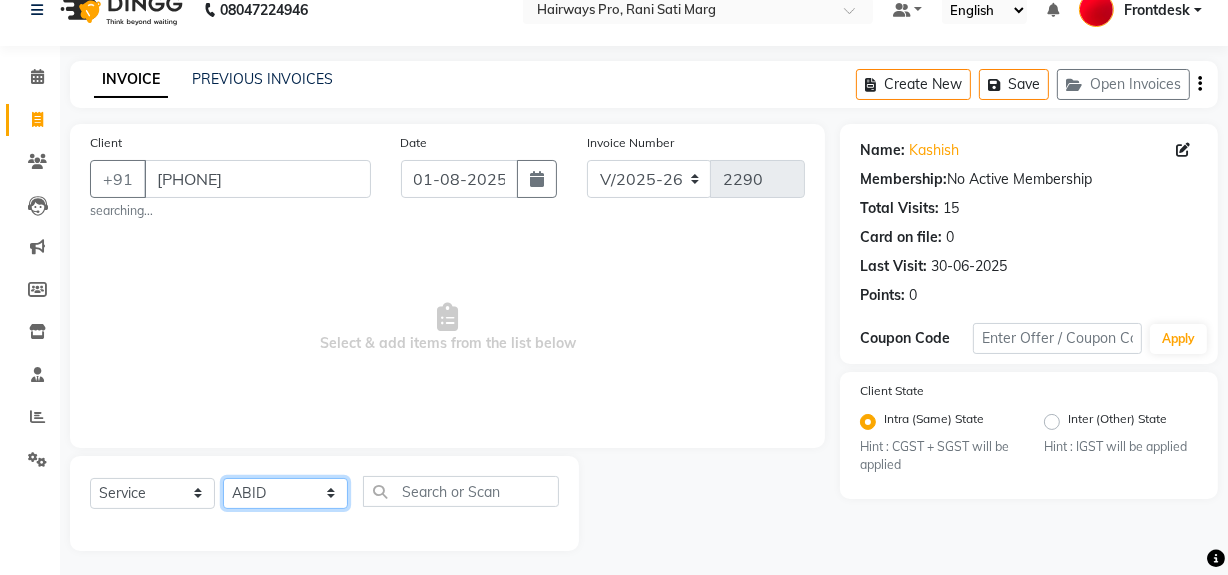 click on "Select Stylist ABID DANISH Faiz shaikh Frontdesk INTEZAR SALMANI JYOTI Kamal Salmani KAVITA MUSTAFA RAFIQUE Sonal SONU WAQAR ZAFAR" 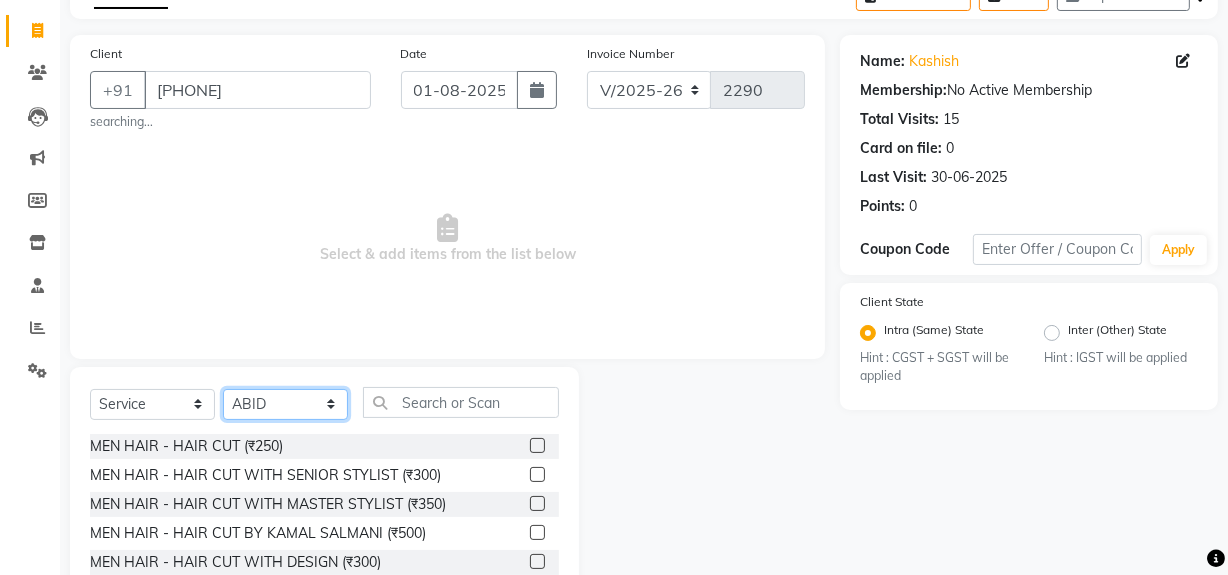 scroll, scrollTop: 232, scrollLeft: 0, axis: vertical 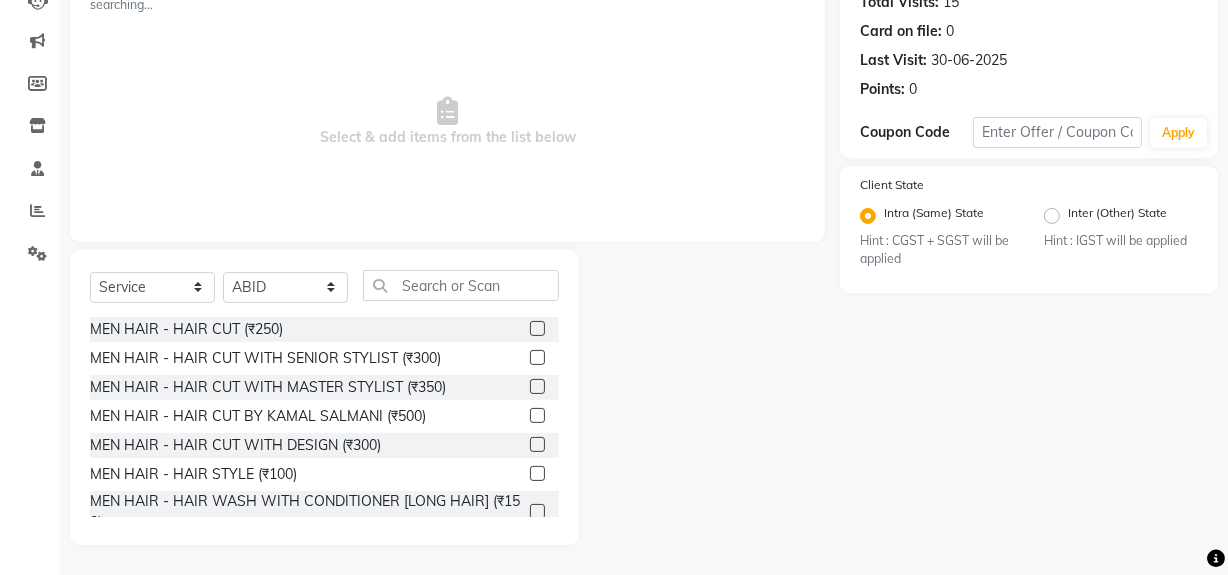 click 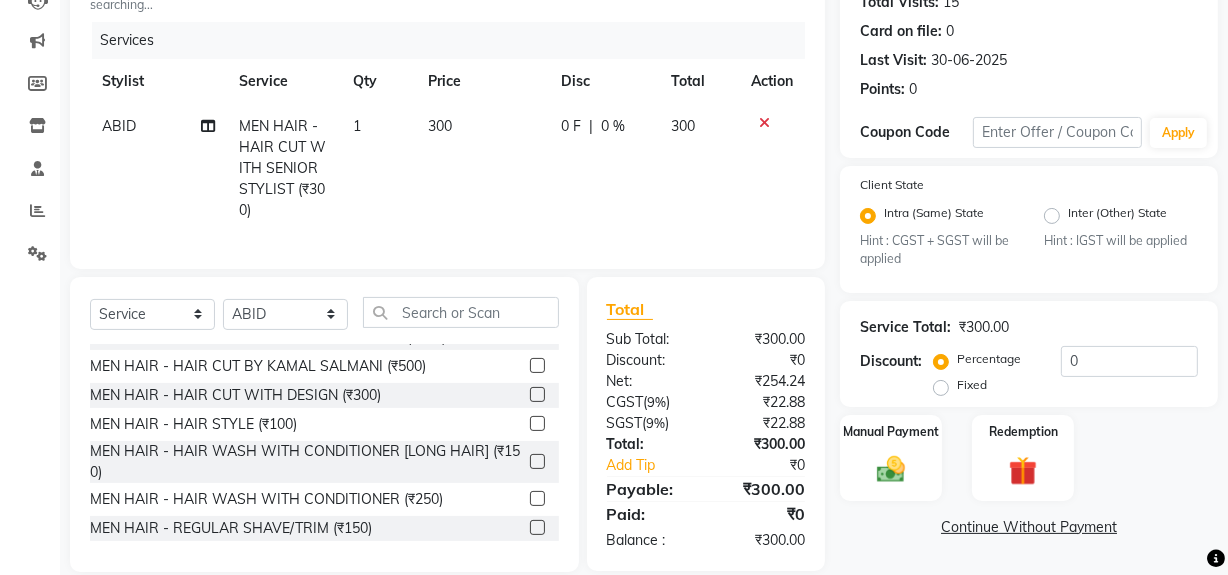 checkbox on "false" 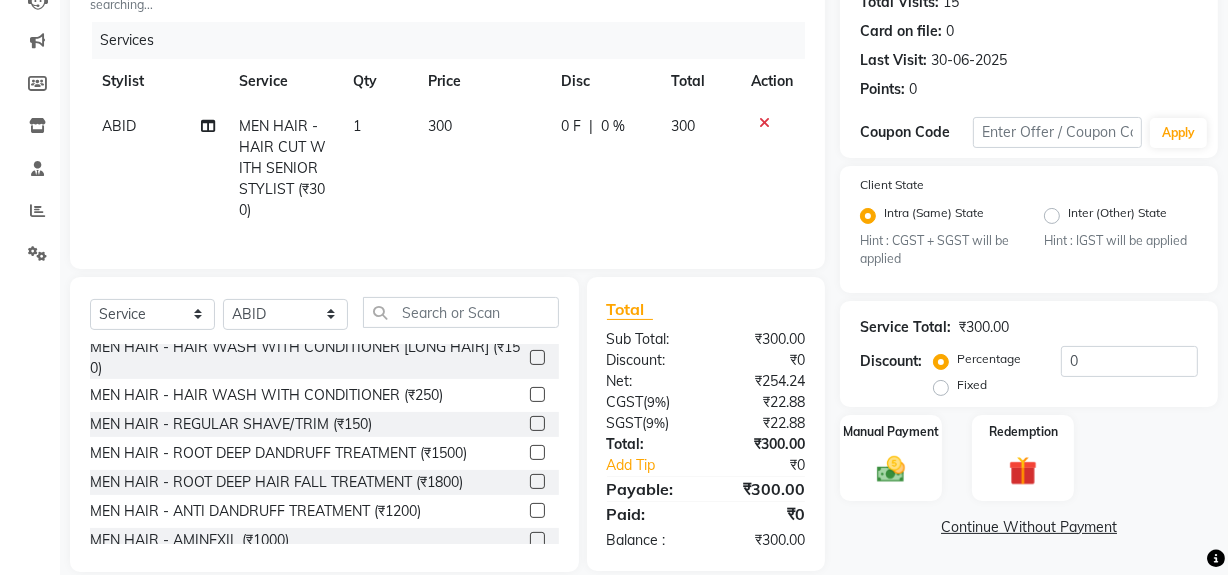 click 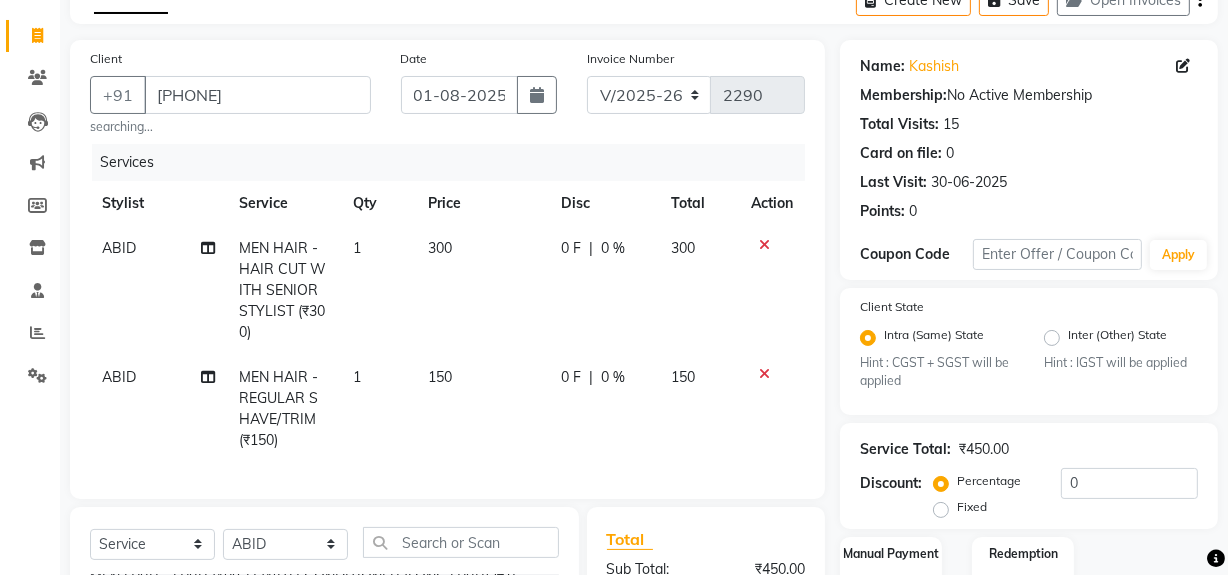 scroll, scrollTop: 0, scrollLeft: 0, axis: both 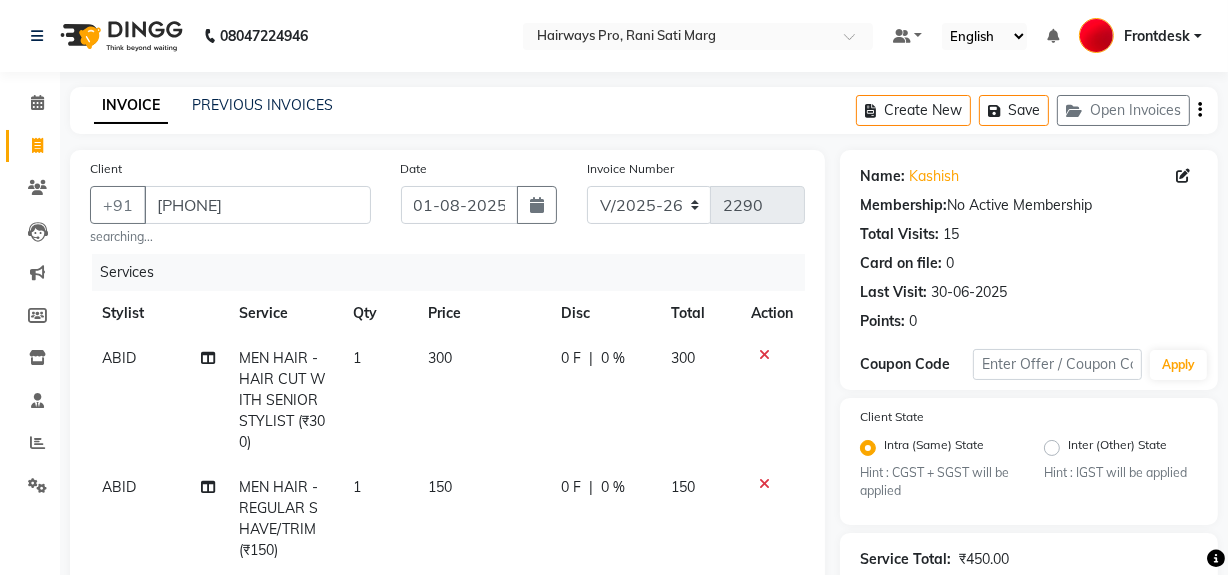 checkbox on "false" 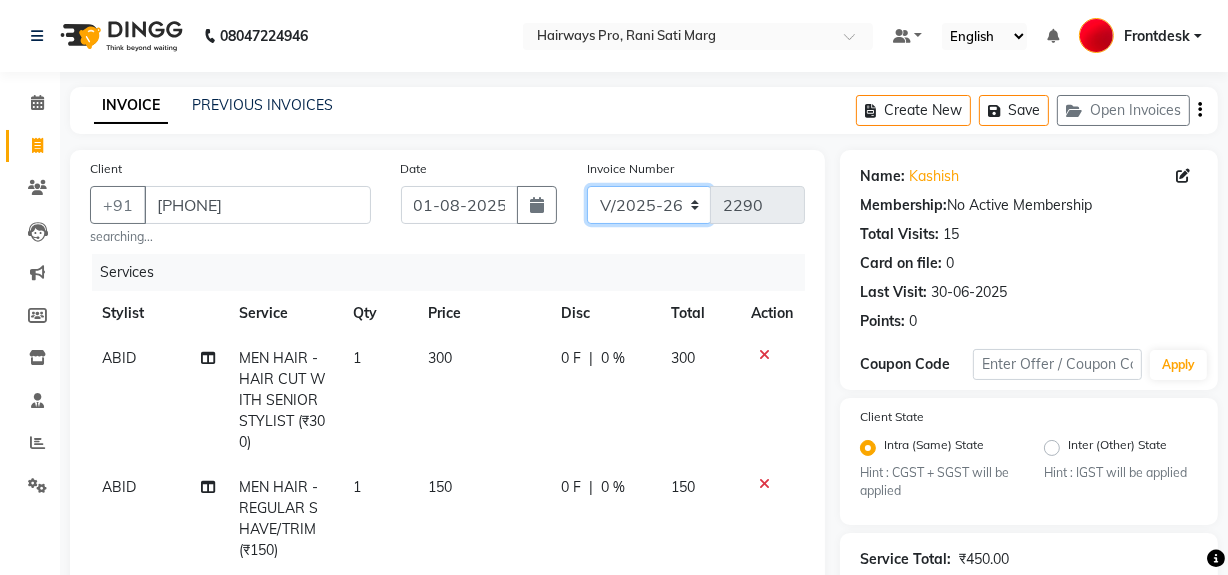 drag, startPoint x: 667, startPoint y: 202, endPoint x: 656, endPoint y: 219, distance: 20.248457 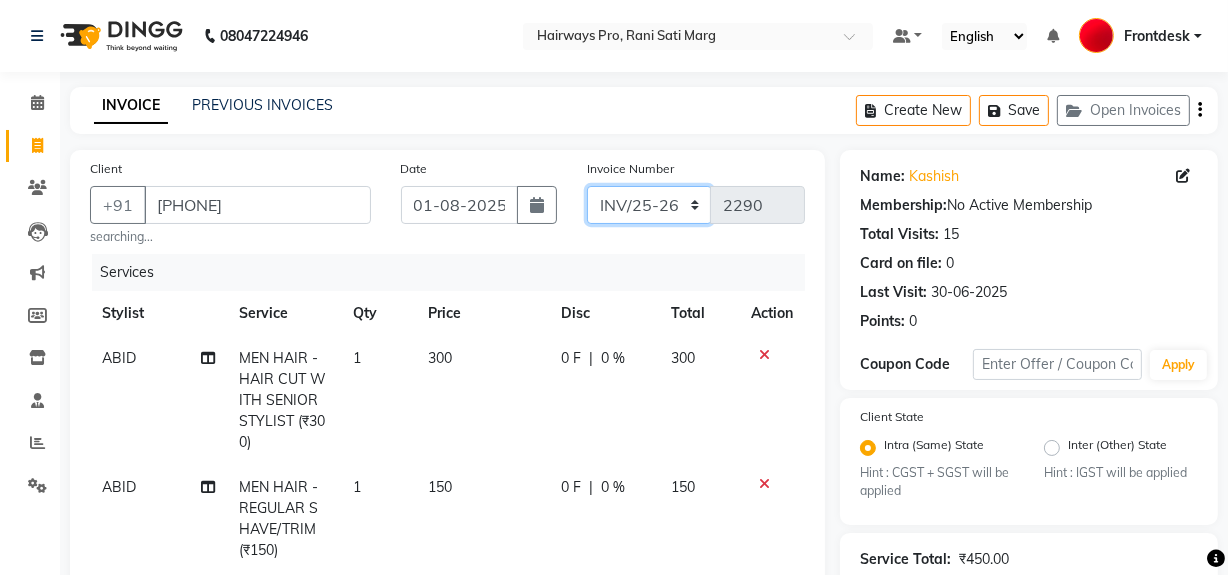 click on "INV/25-26 V/2025-26" 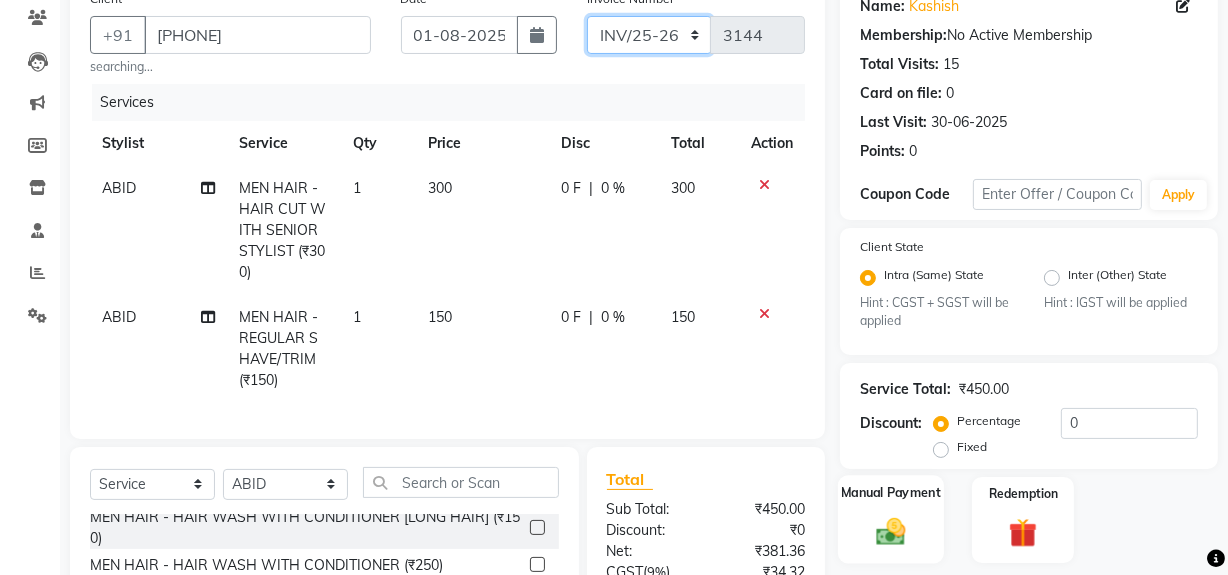 scroll, scrollTop: 272, scrollLeft: 0, axis: vertical 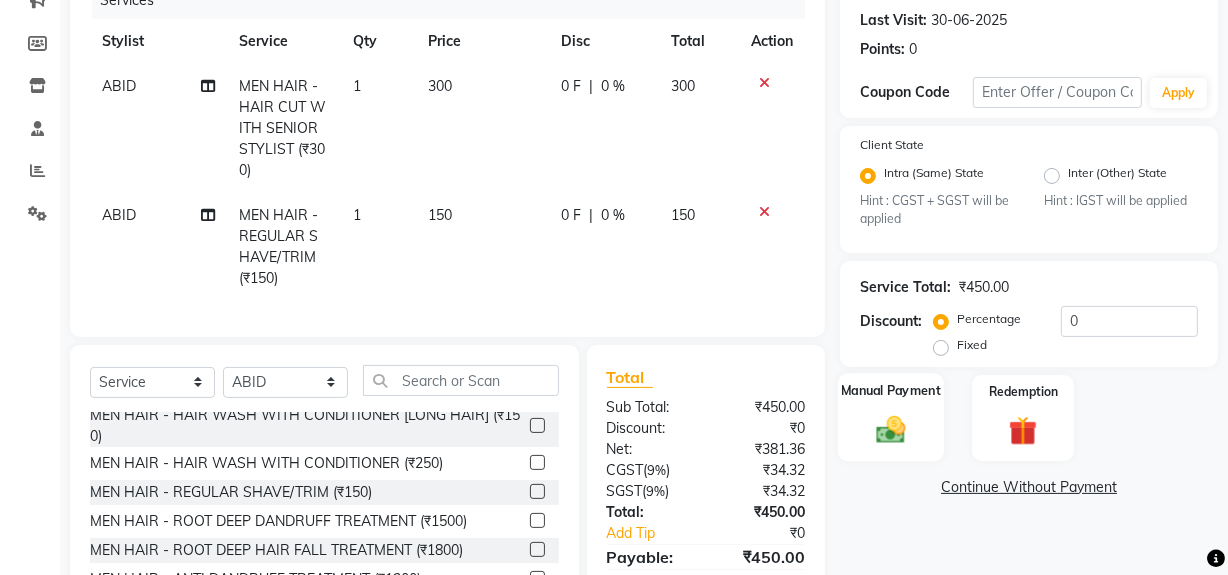 click 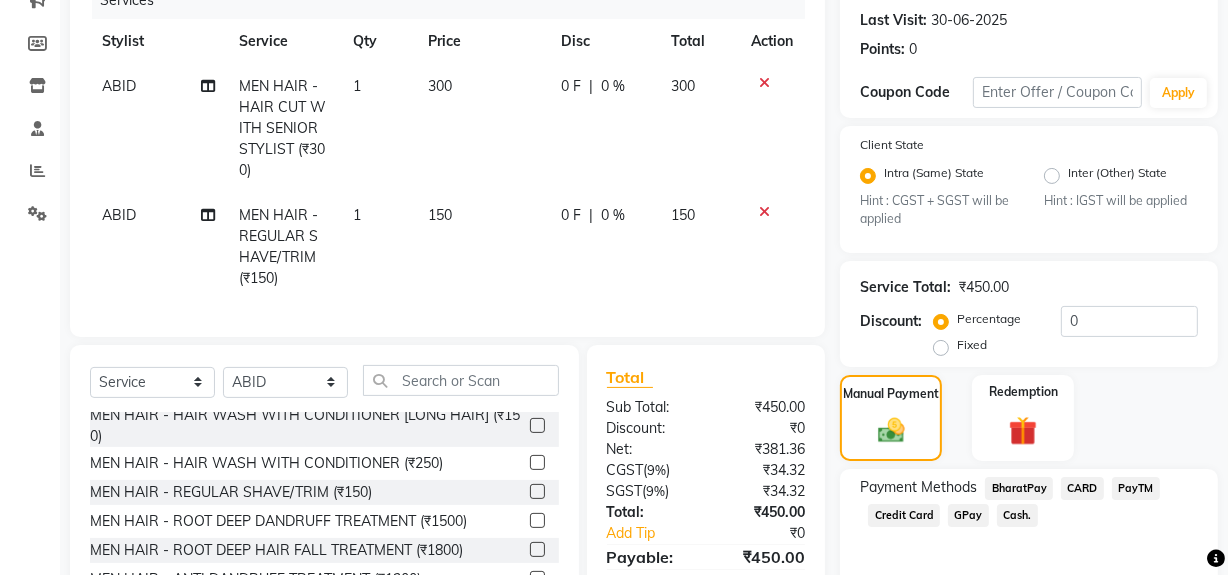 click on "Cash." 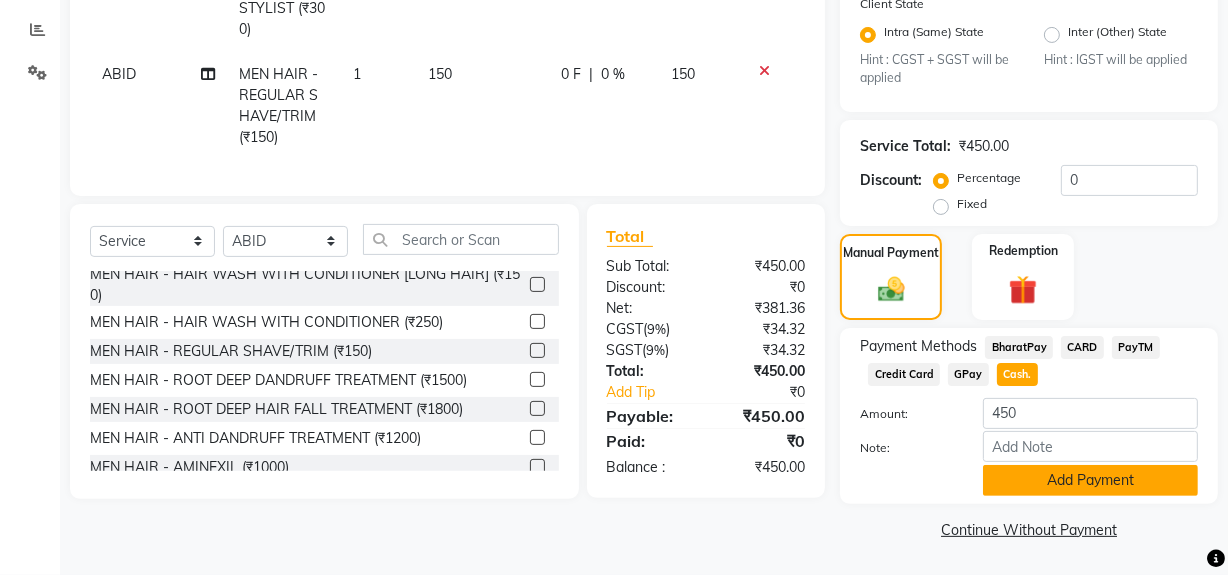 click on "Add Payment" 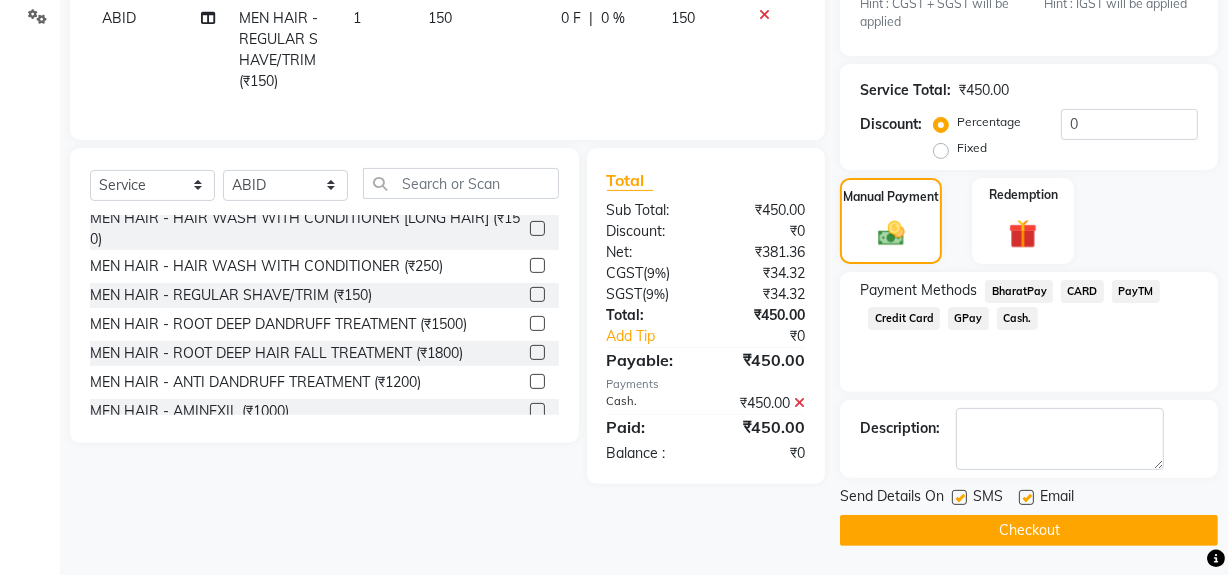 scroll, scrollTop: 470, scrollLeft: 0, axis: vertical 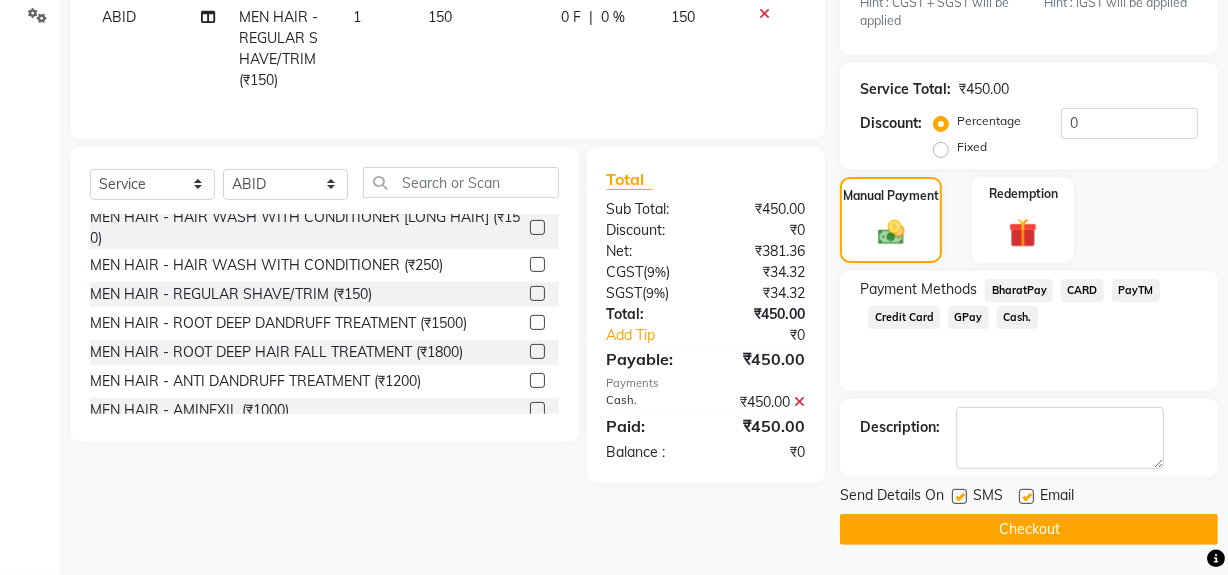 click 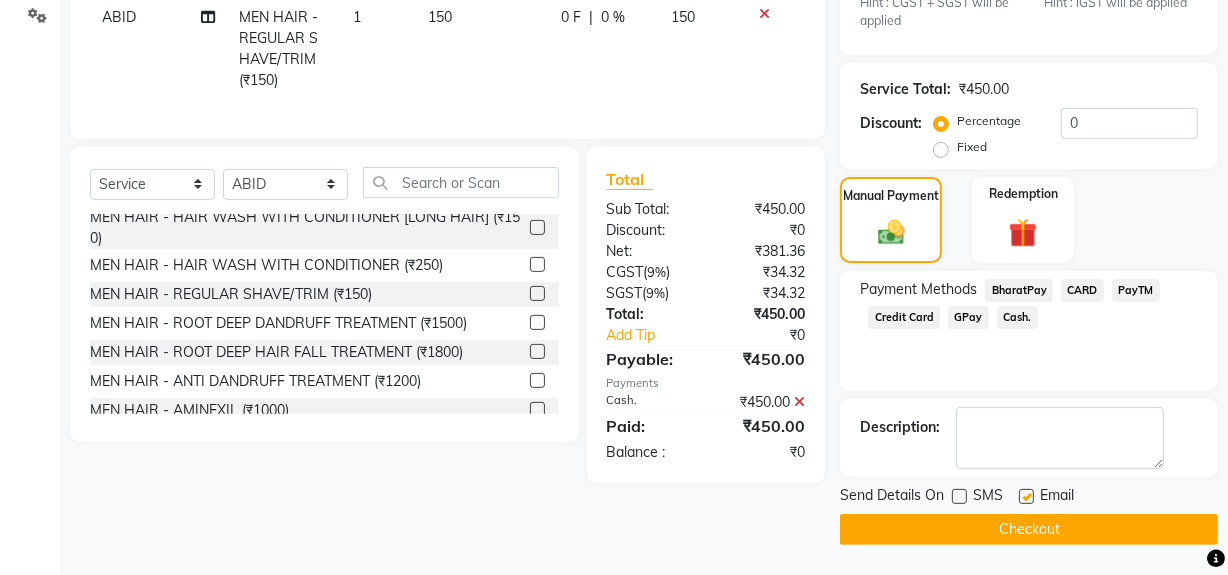 click on "Checkout" 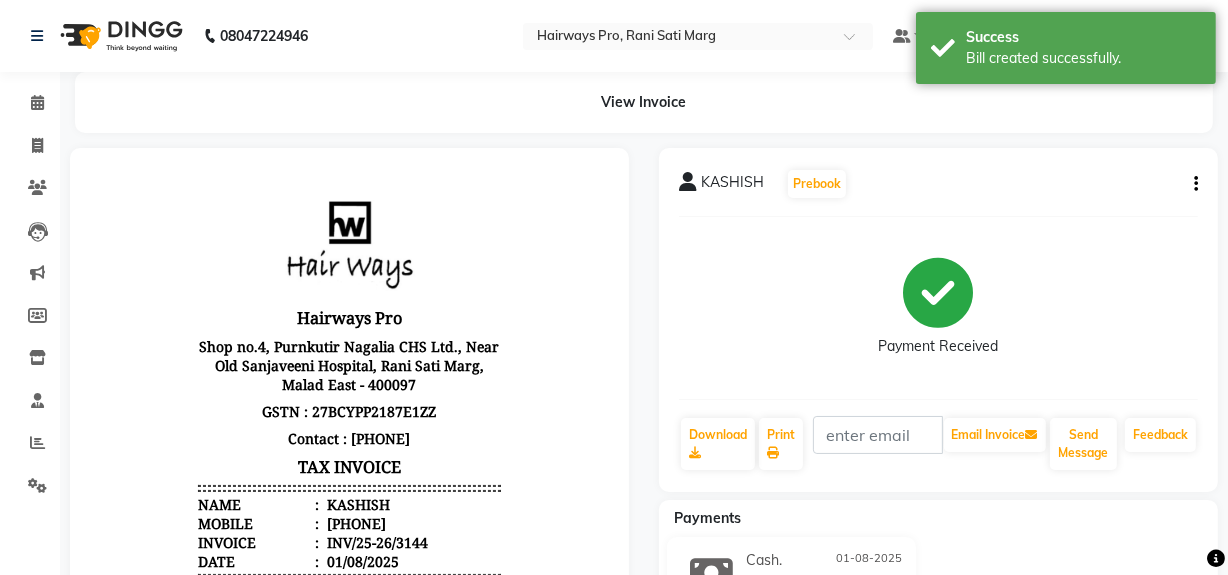 scroll, scrollTop: 0, scrollLeft: 0, axis: both 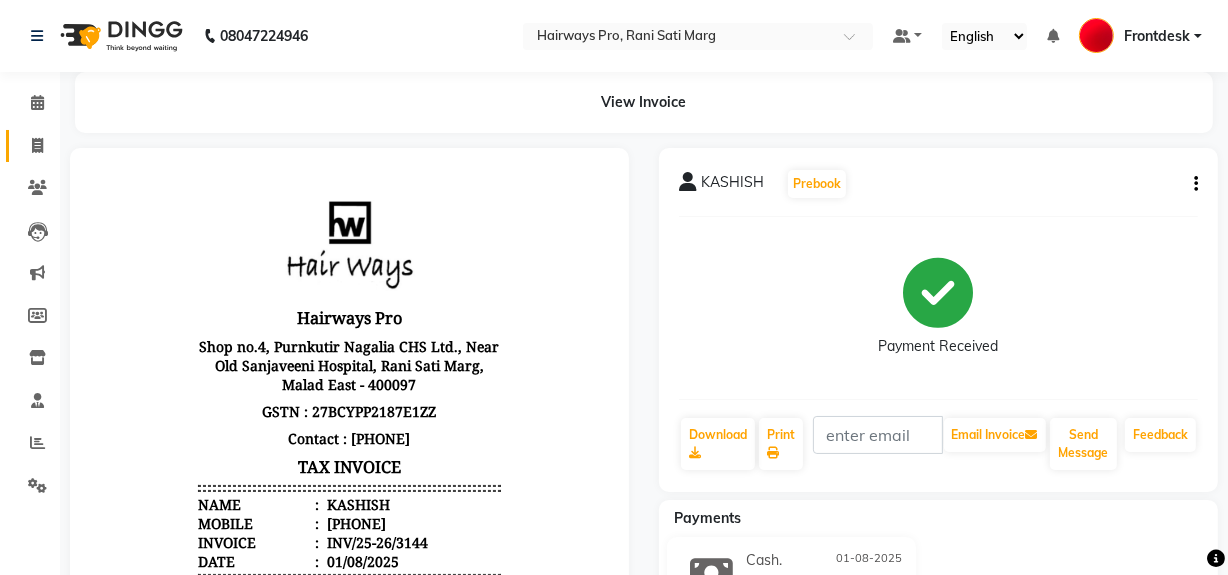 click on "Invoice" 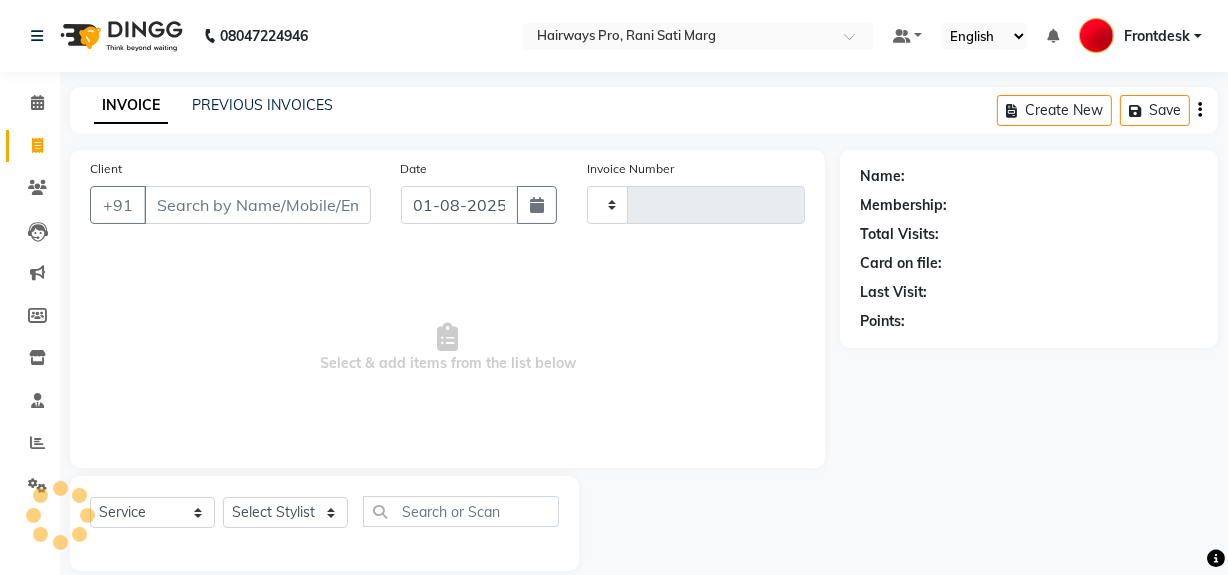 scroll, scrollTop: 26, scrollLeft: 0, axis: vertical 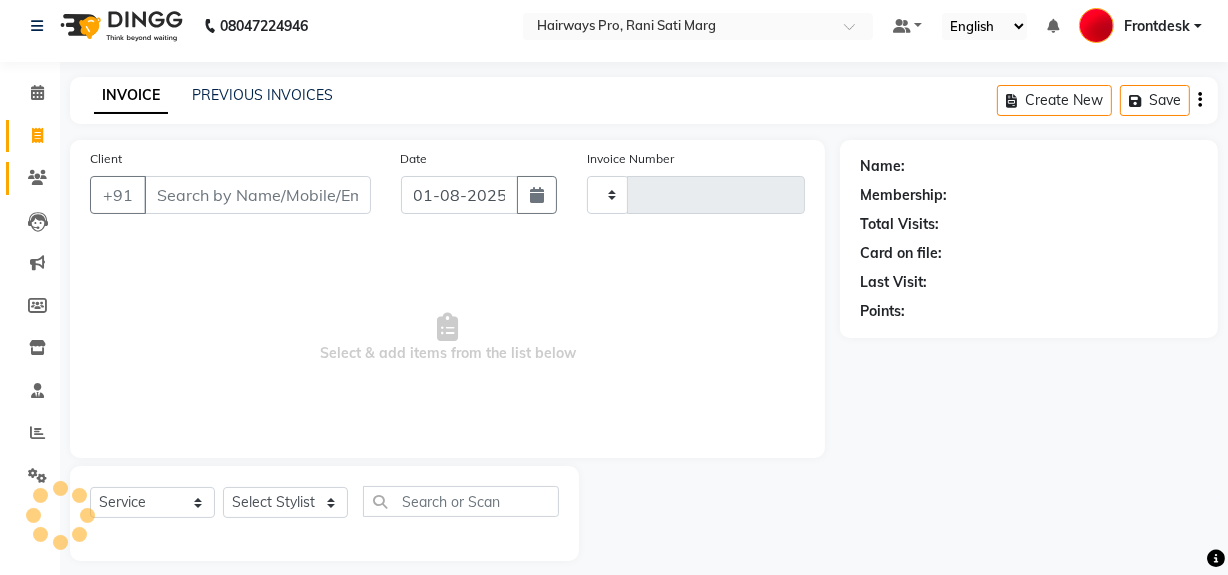 type on "2290" 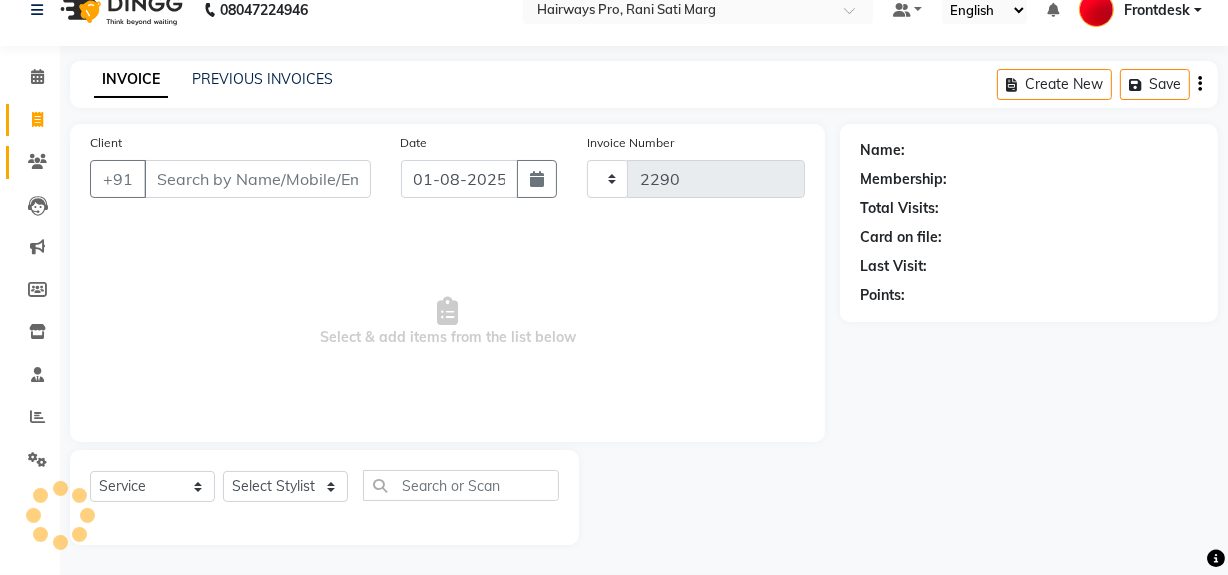 select on "787" 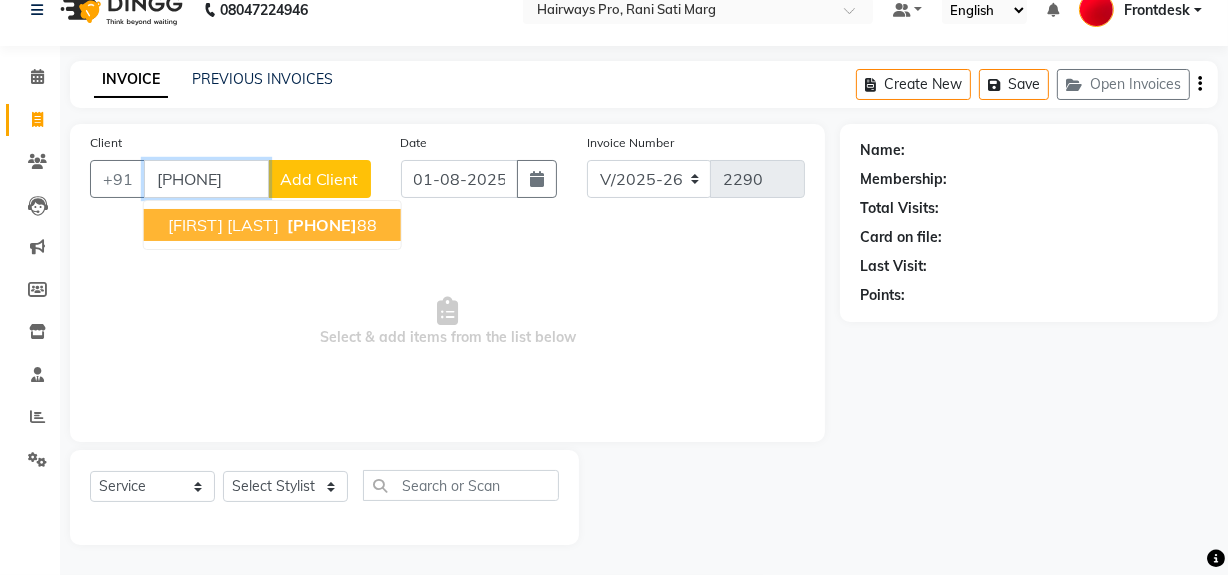 drag, startPoint x: 291, startPoint y: 206, endPoint x: 291, endPoint y: 217, distance: 11 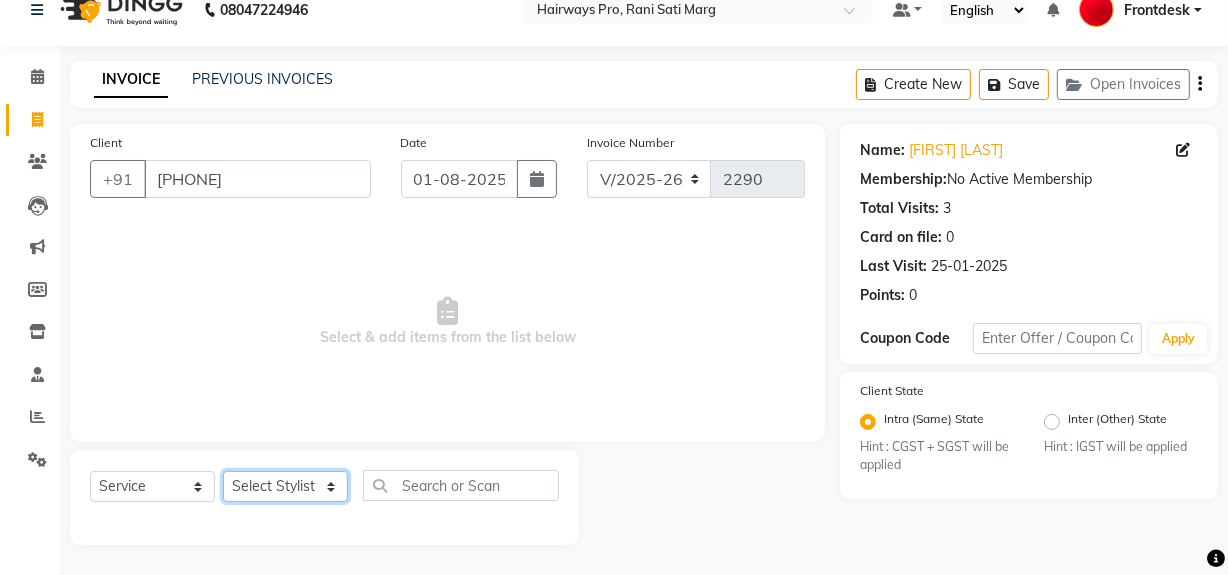 click on "Select Stylist ABID DANISH Faiz shaikh Frontdesk INTEZAR SALMANI JYOTI Kamal Salmani KAVITA MUSTAFA RAFIQUE Sonal SONU WAQAR ZAFAR" 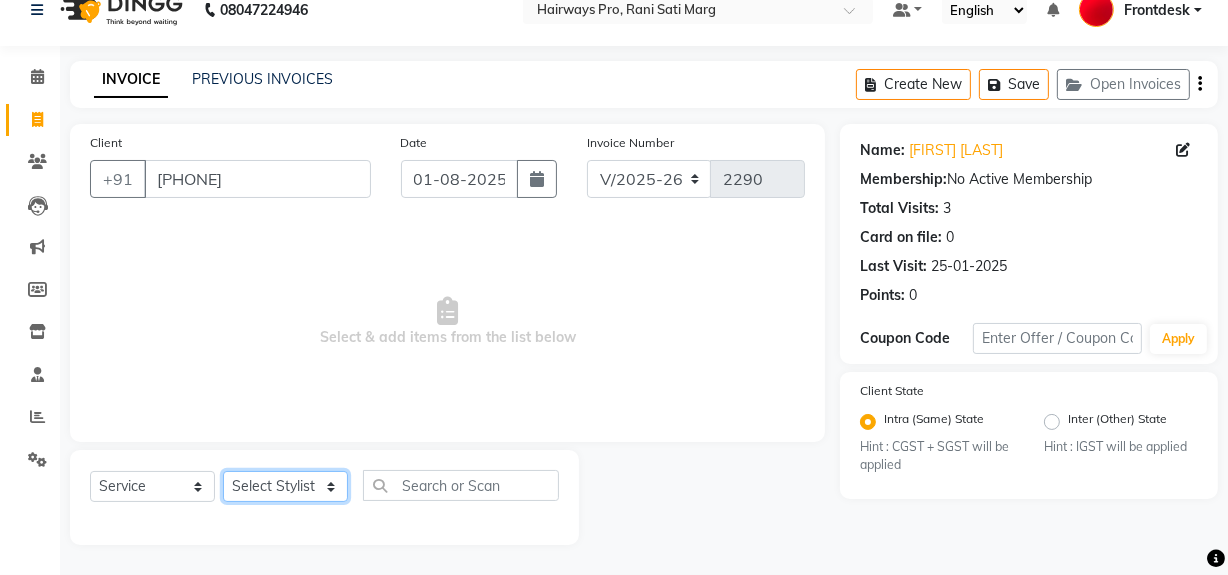 select on "13250" 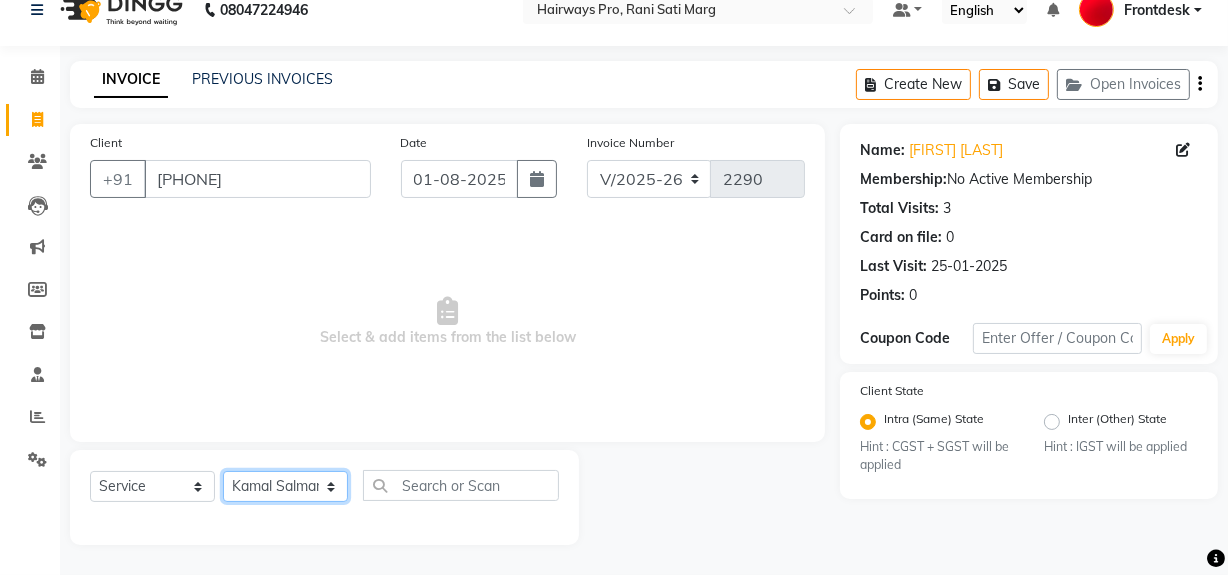 click on "Select Stylist ABID DANISH Faiz shaikh Frontdesk INTEZAR SALMANI JYOTI Kamal Salmani KAVITA MUSTAFA RAFIQUE Sonal SONU WAQAR ZAFAR" 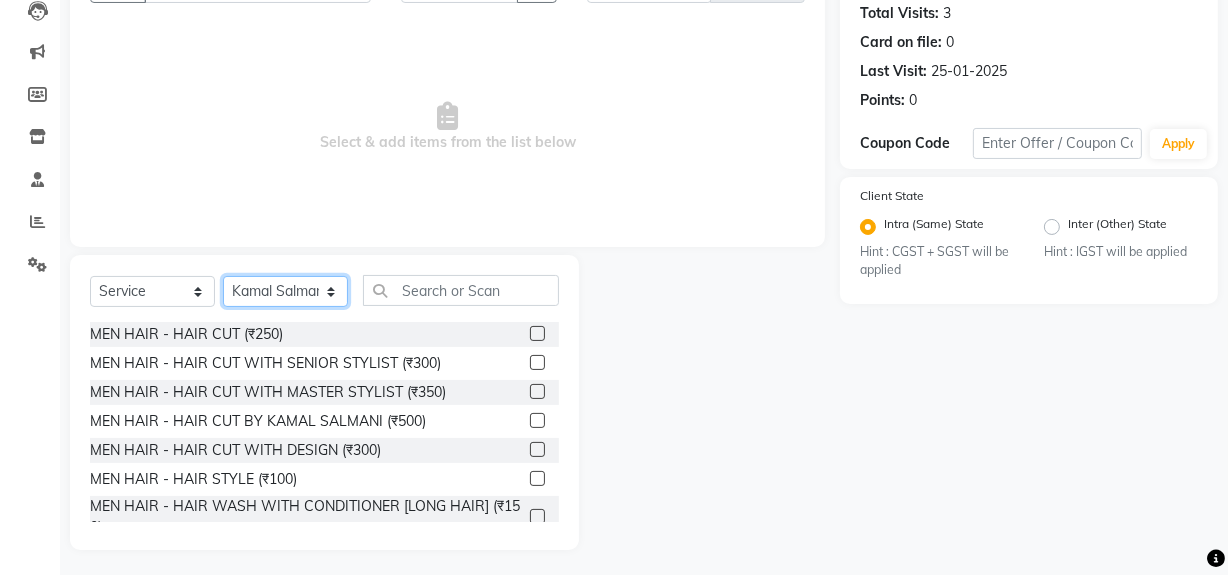 scroll, scrollTop: 226, scrollLeft: 0, axis: vertical 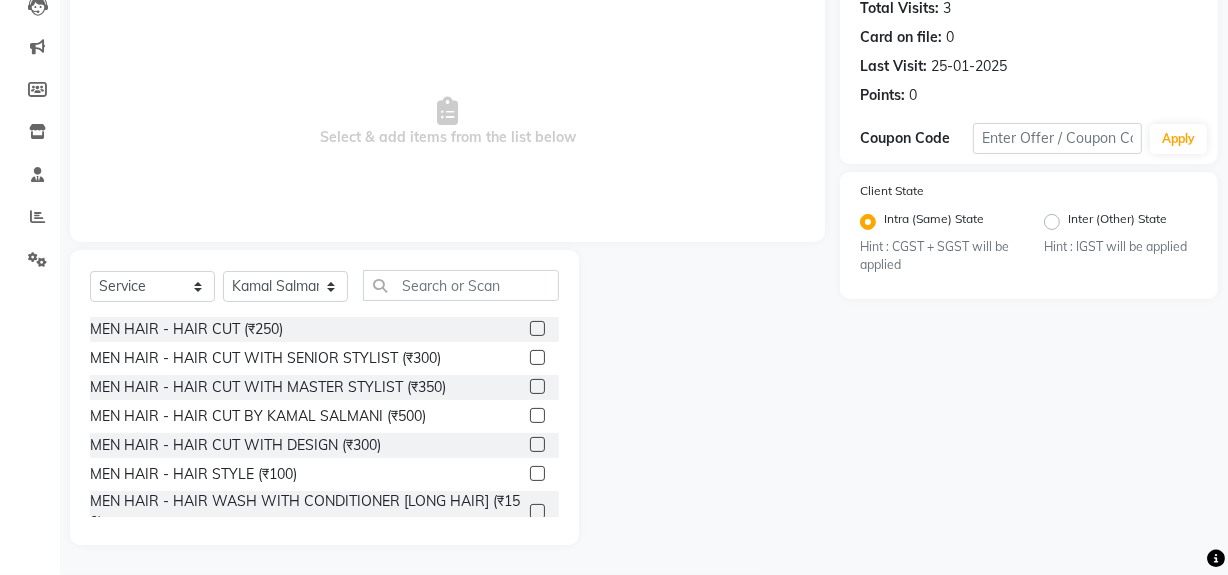 click 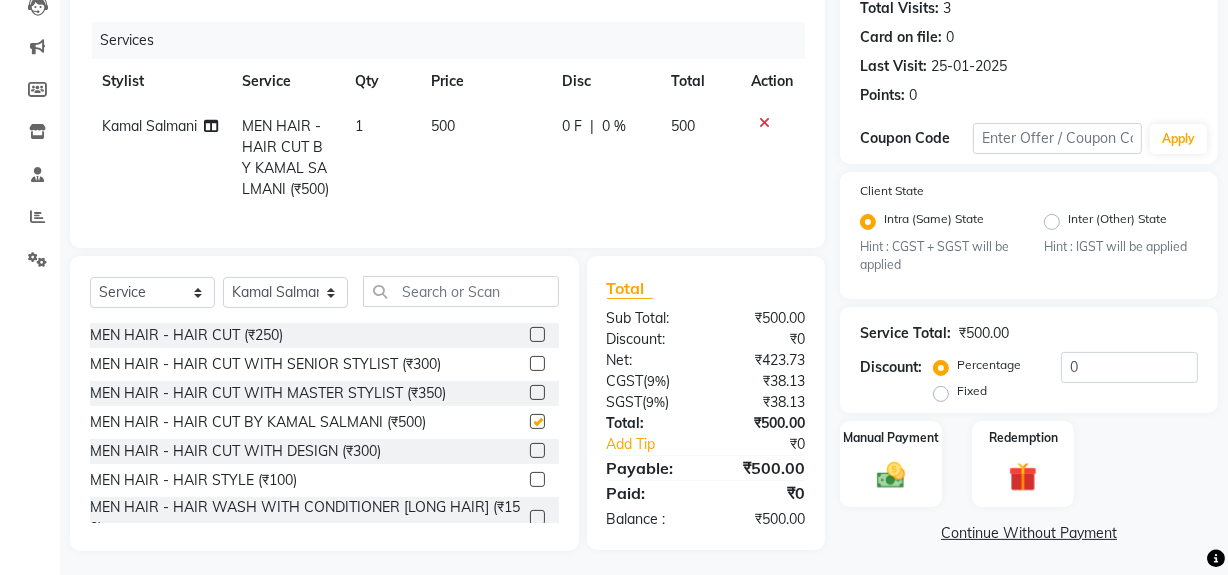 checkbox on "false" 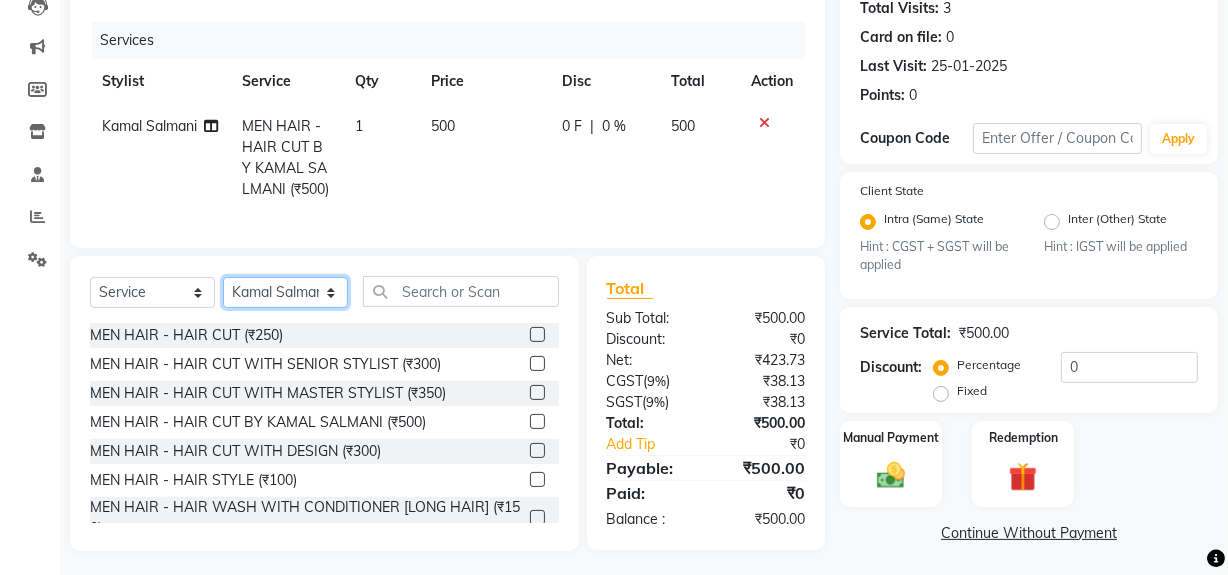 click on "Select Stylist ABID DANISH Faiz shaikh Frontdesk INTEZAR SALMANI JYOTI Kamal Salmani KAVITA MUSTAFA RAFIQUE Sonal SONU WAQAR ZAFAR" 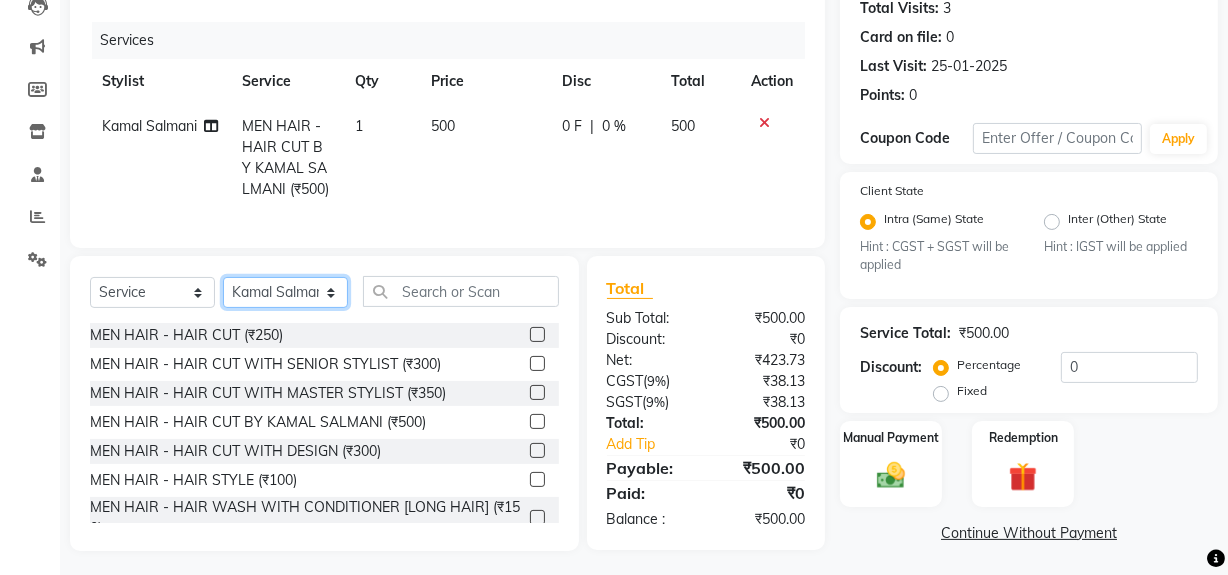 select on "86084" 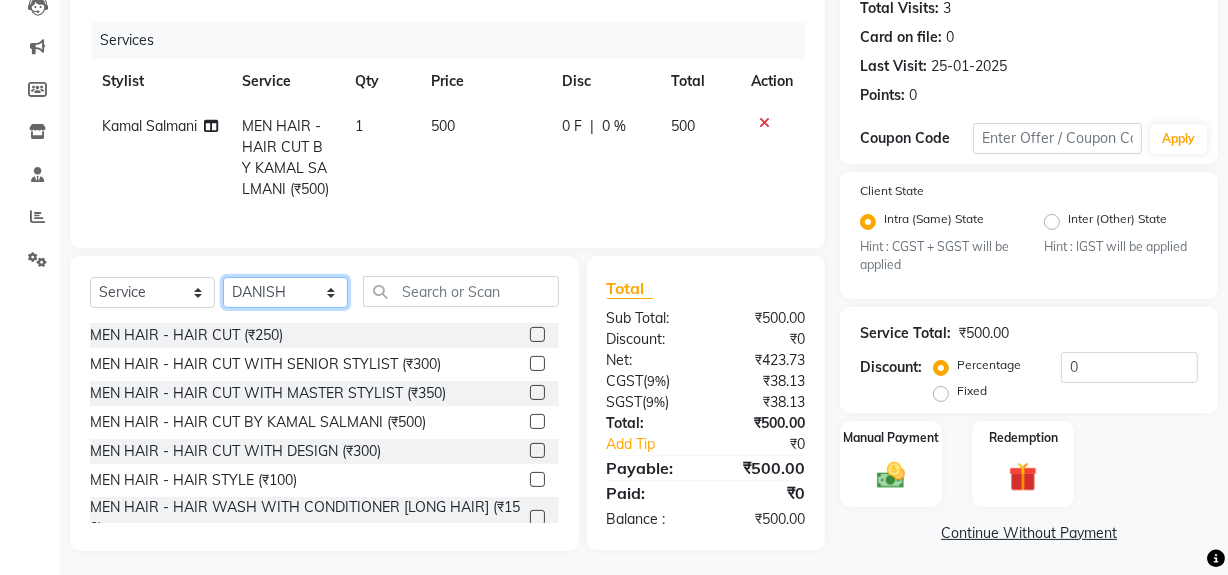 click on "Select Stylist ABID DANISH Faiz shaikh Frontdesk INTEZAR SALMANI JYOTI Kamal Salmani KAVITA MUSTAFA RAFIQUE Sonal SONU WAQAR ZAFAR" 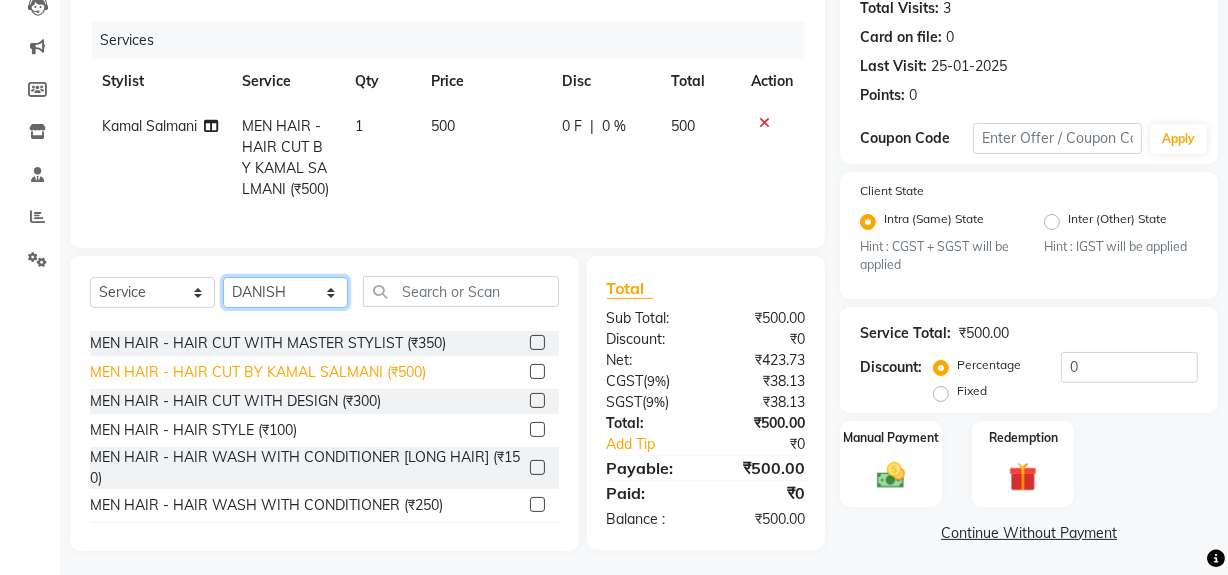 scroll, scrollTop: 90, scrollLeft: 0, axis: vertical 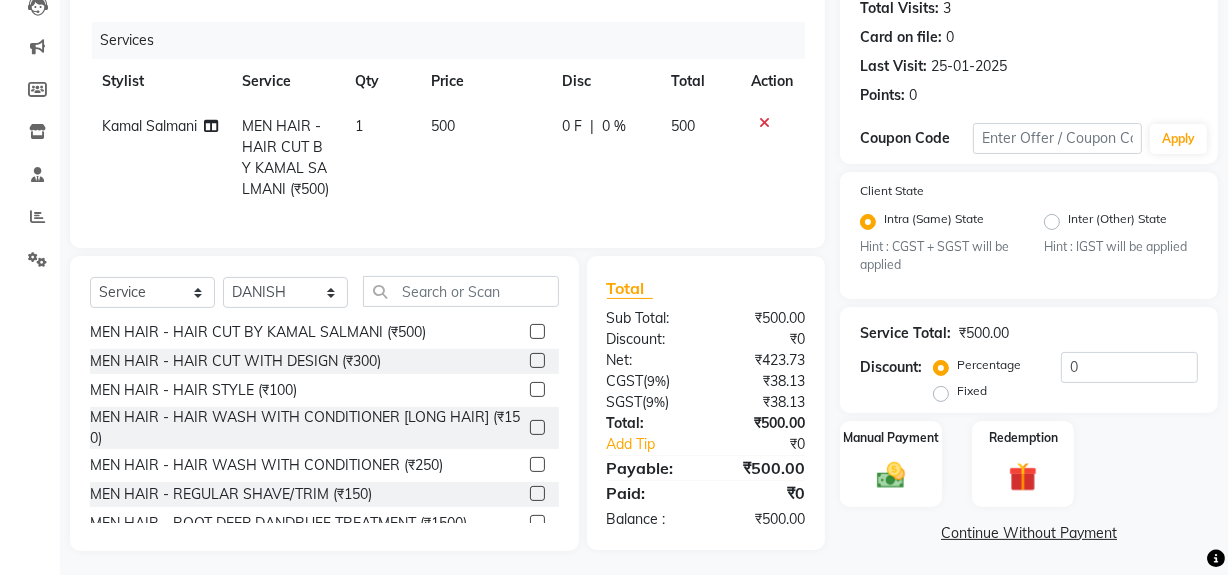 click 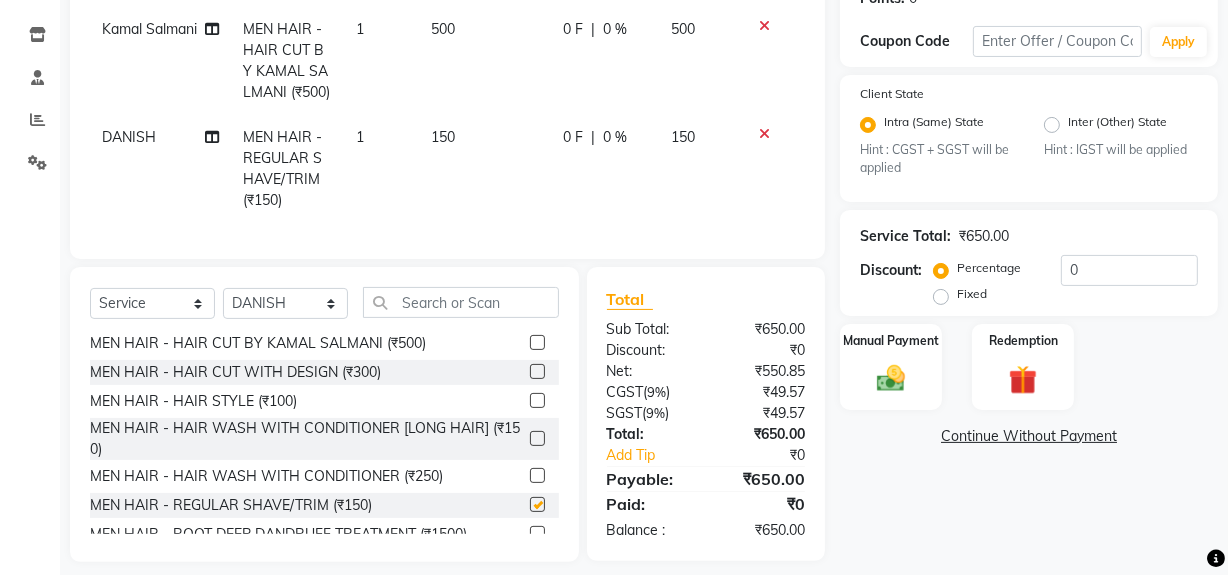 checkbox on "false" 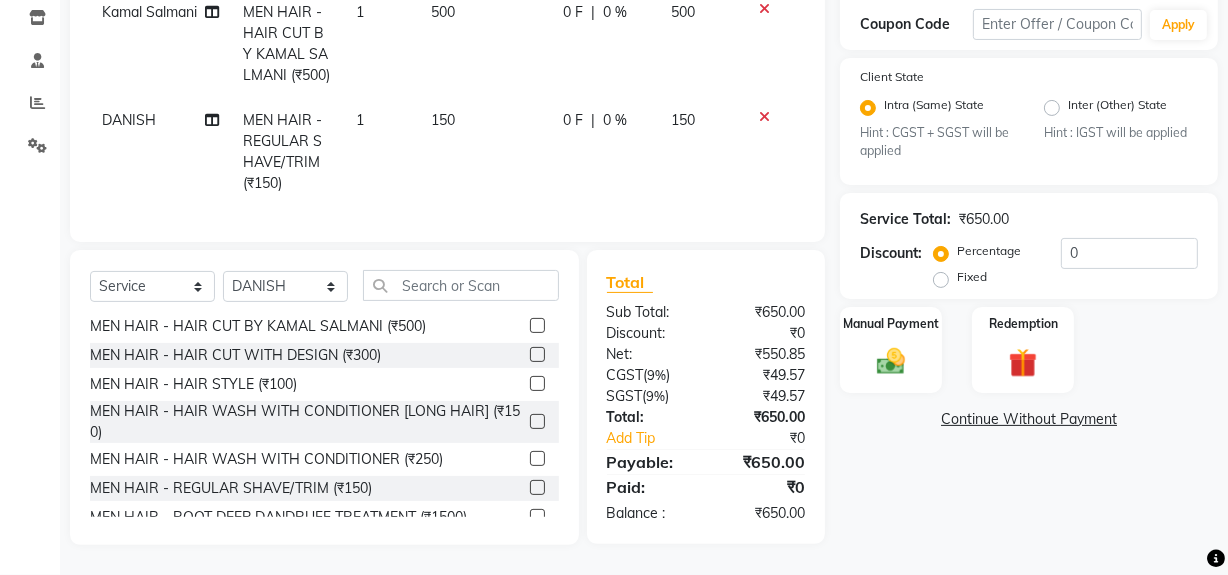 scroll, scrollTop: 353, scrollLeft: 0, axis: vertical 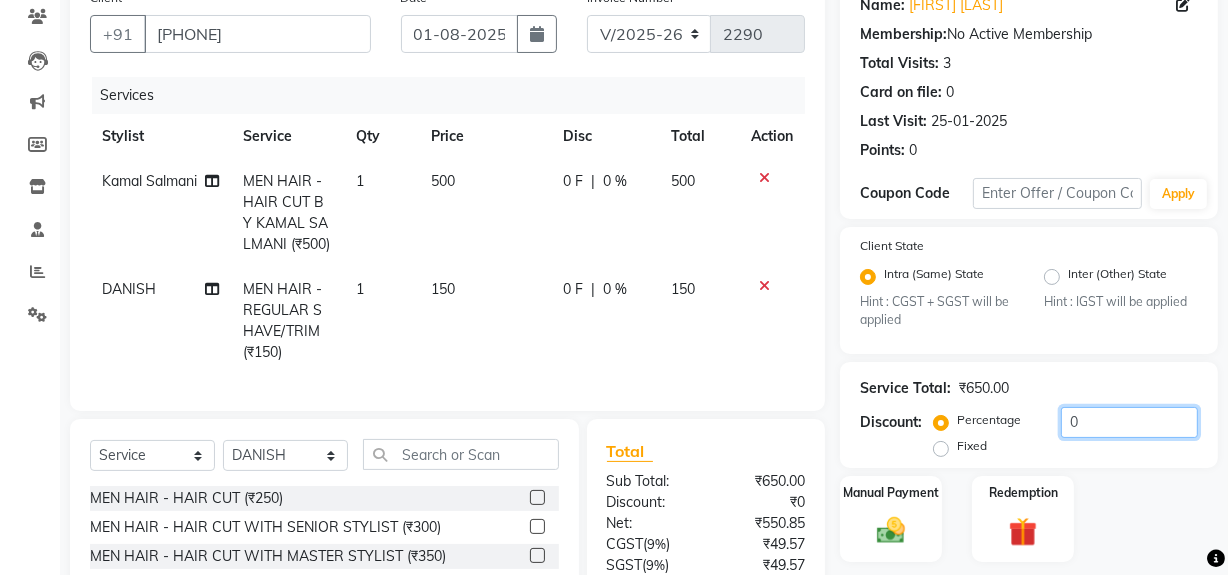 click on "0" 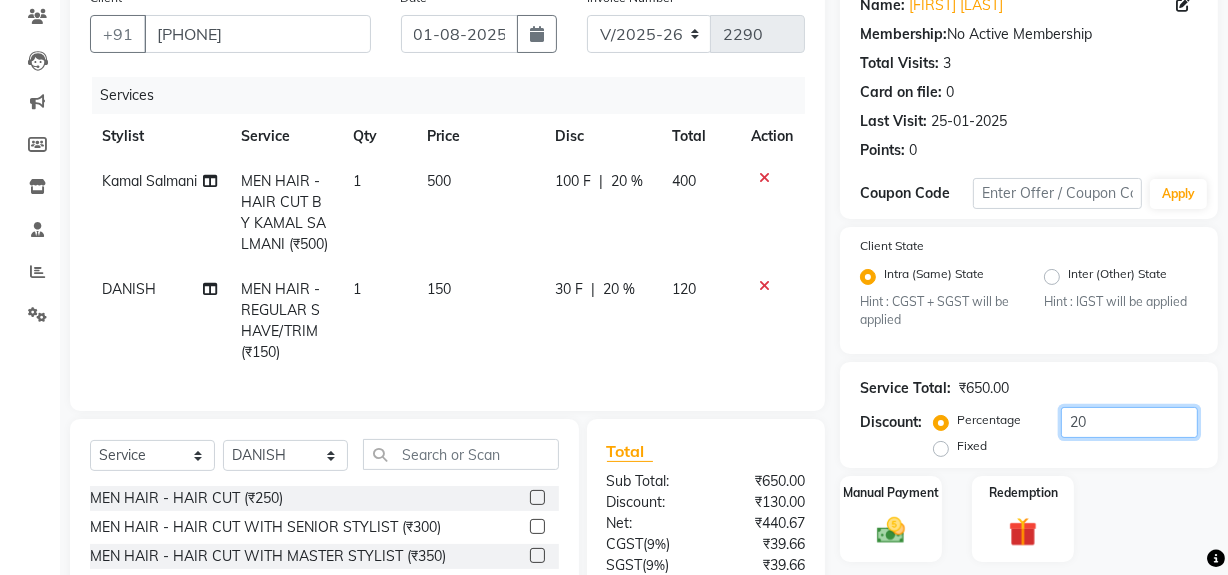 type on "20" 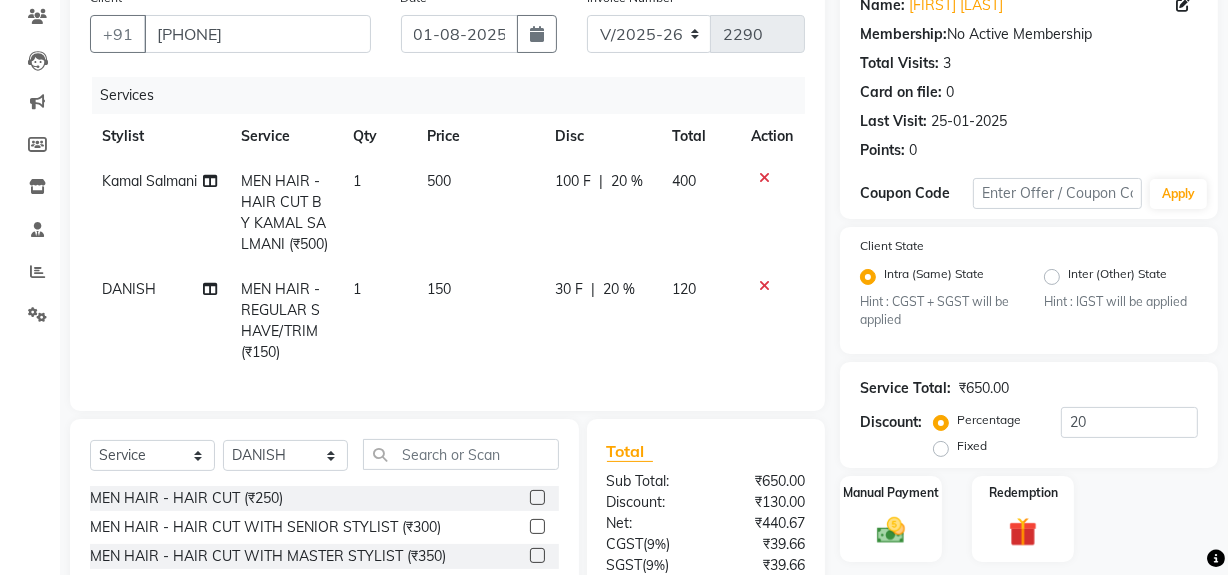 click on "Service Total:  ₹650.00  Discount:  Percentage   Fixed  20" 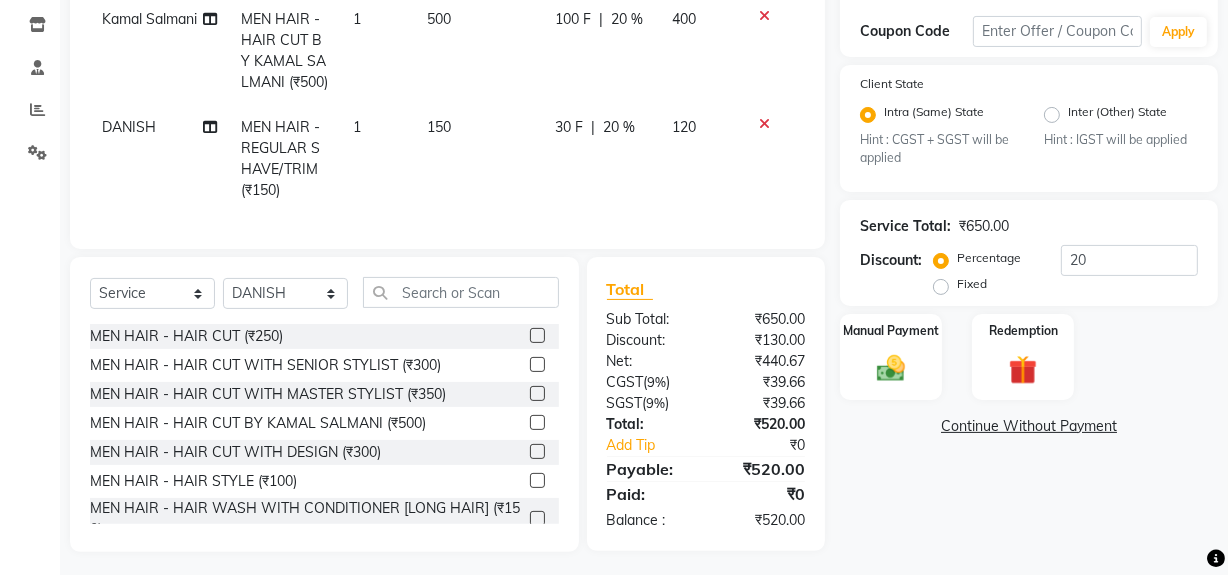scroll, scrollTop: 374, scrollLeft: 0, axis: vertical 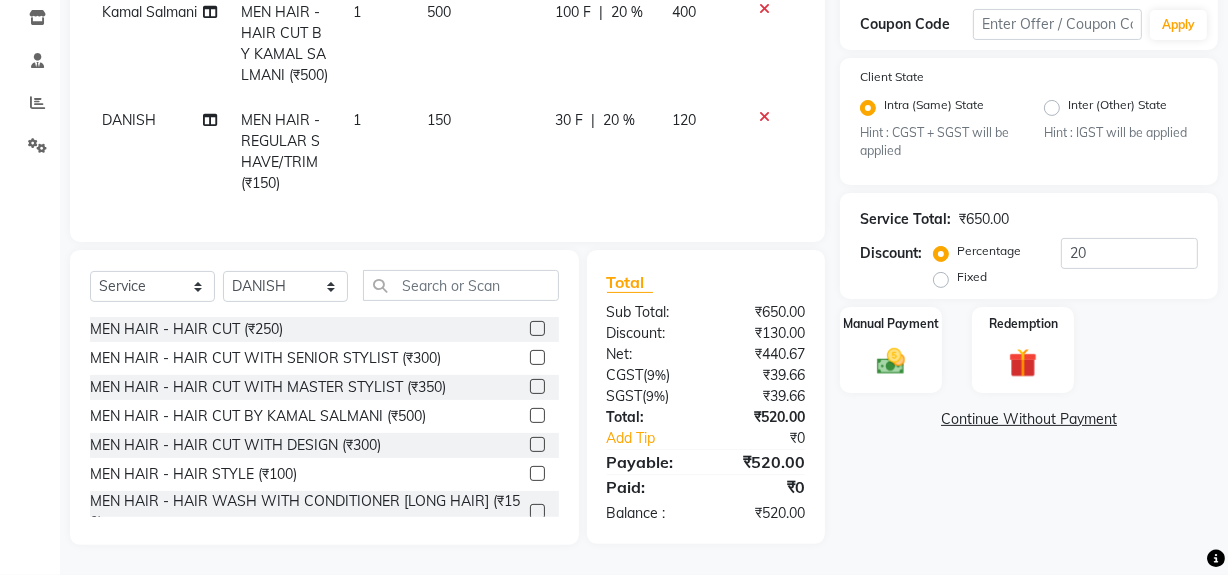 click on "150" 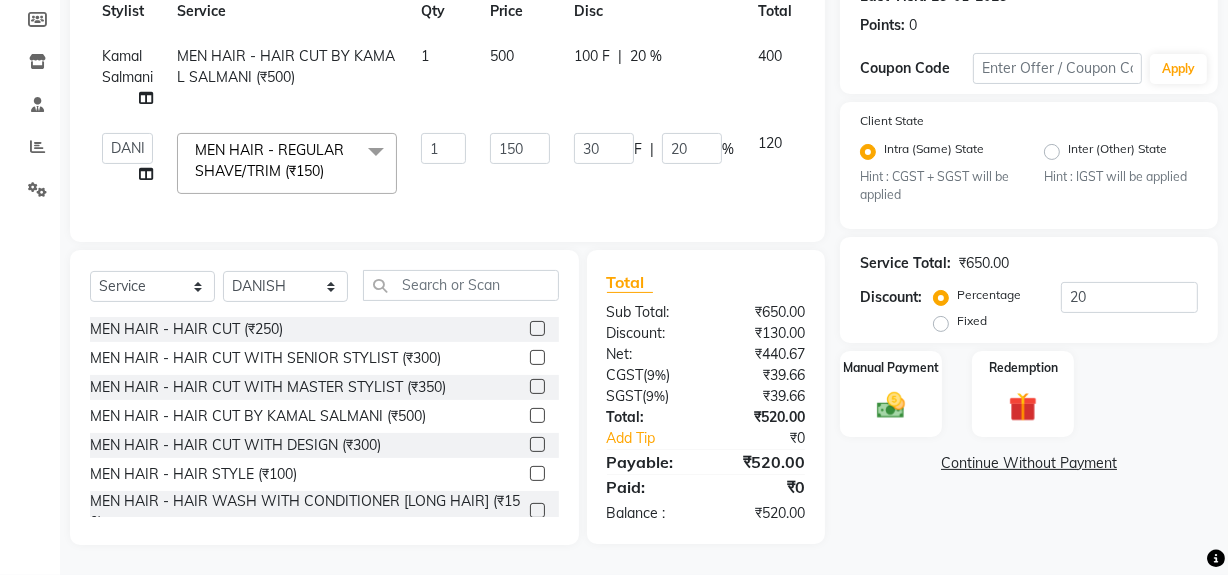 scroll, scrollTop: 309, scrollLeft: 0, axis: vertical 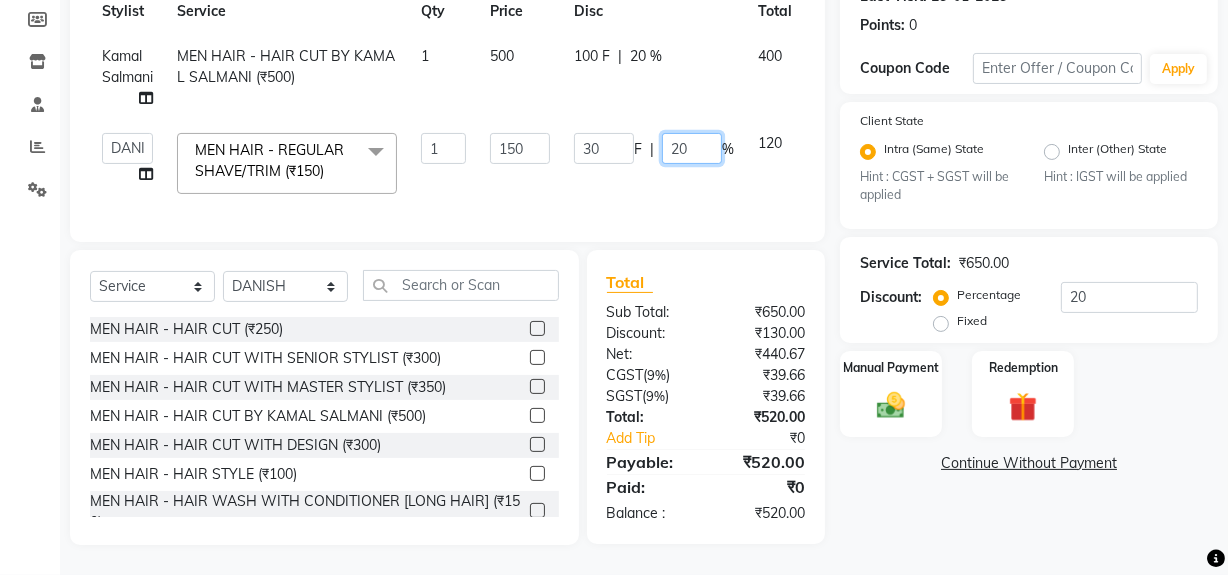 click on "20" 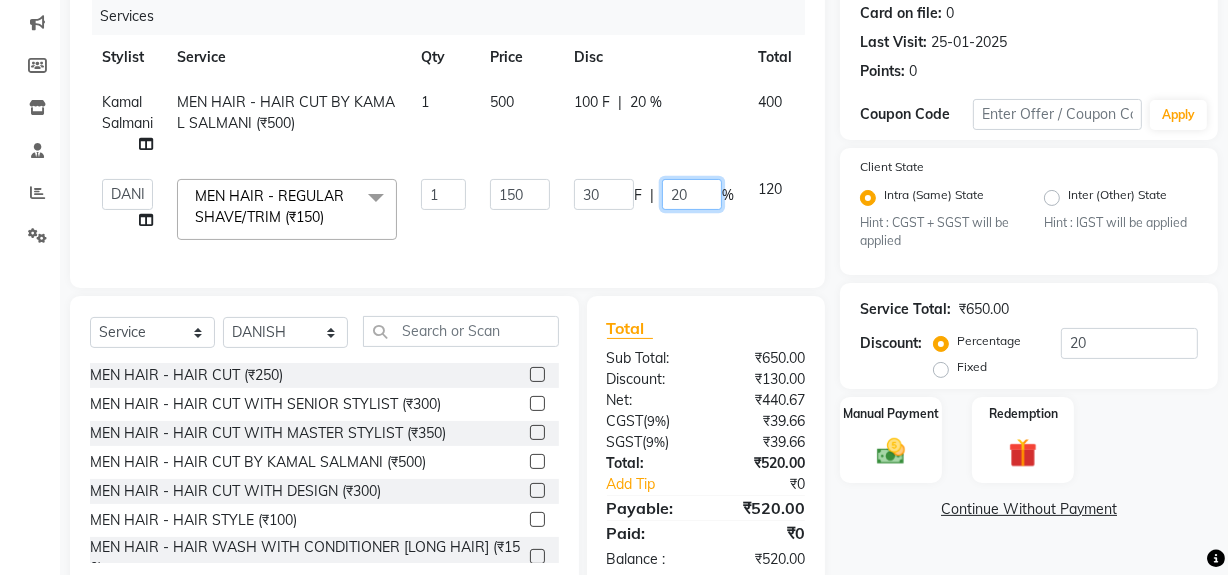 scroll, scrollTop: 218, scrollLeft: 0, axis: vertical 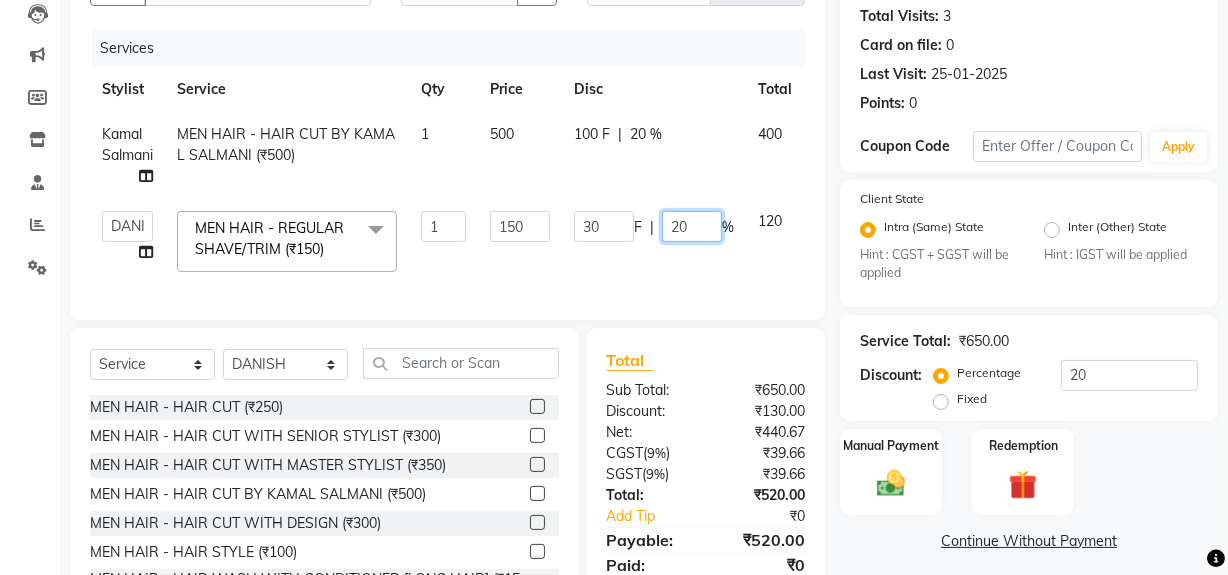 type on "2" 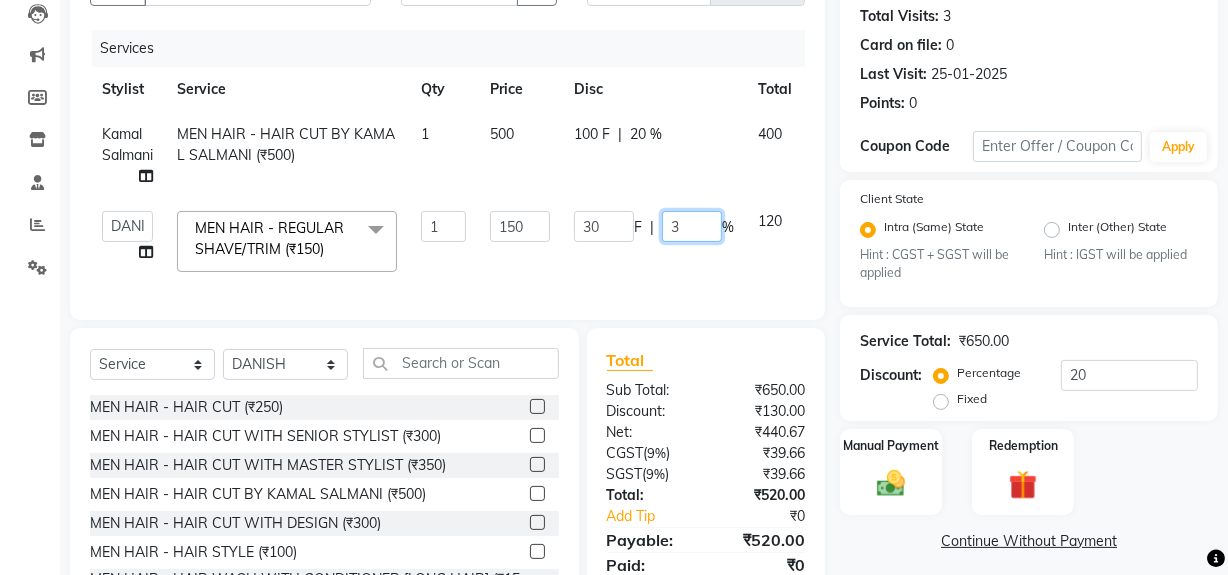 type on "32" 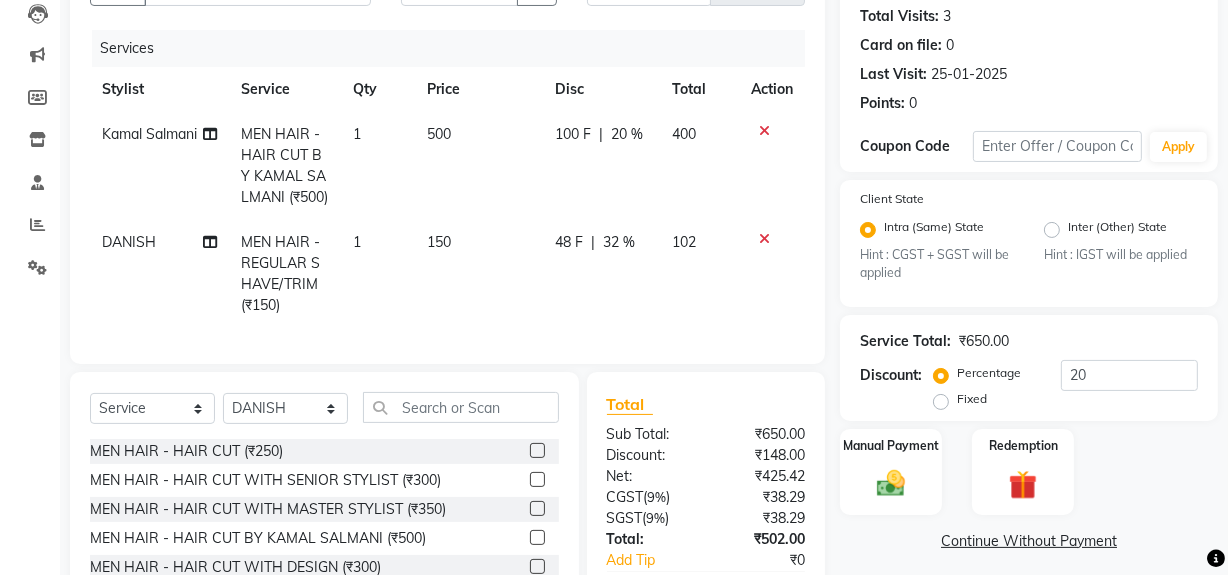 click on "DANISH MEN HAIR - REGULAR SHAVE/TRIM (₹150) 1 150 48 F | 32 % 102" 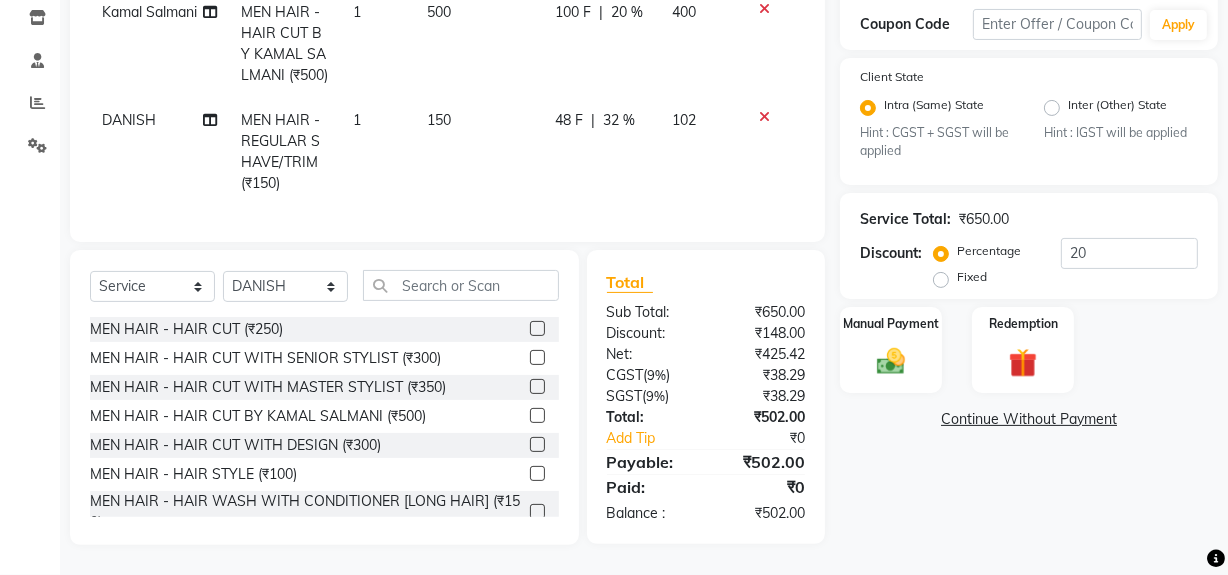 scroll, scrollTop: 374, scrollLeft: 0, axis: vertical 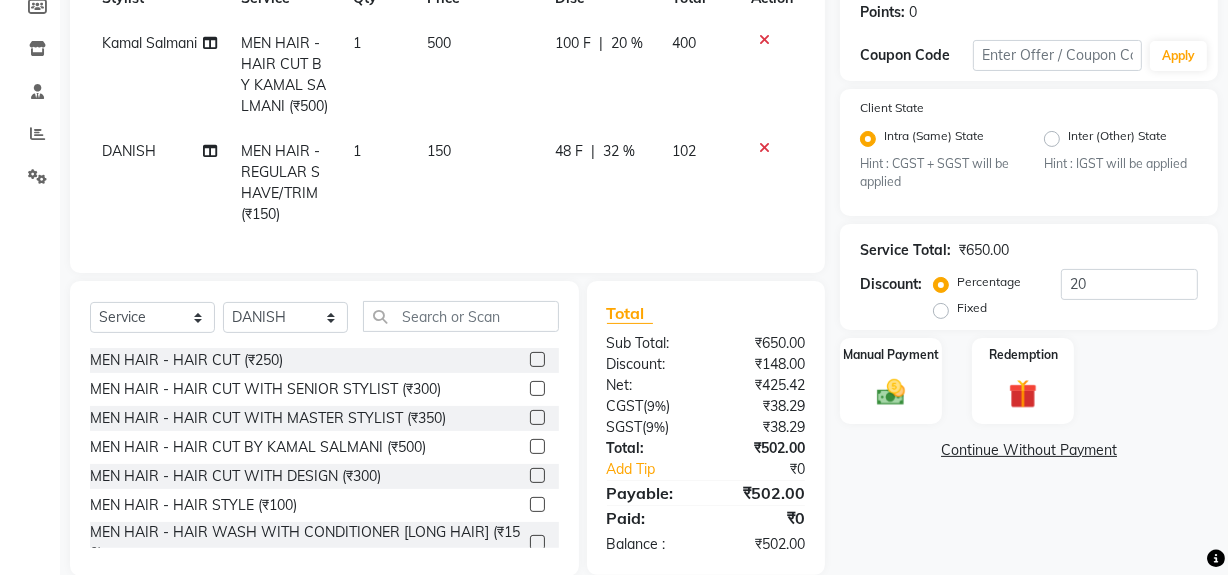 select on "86084" 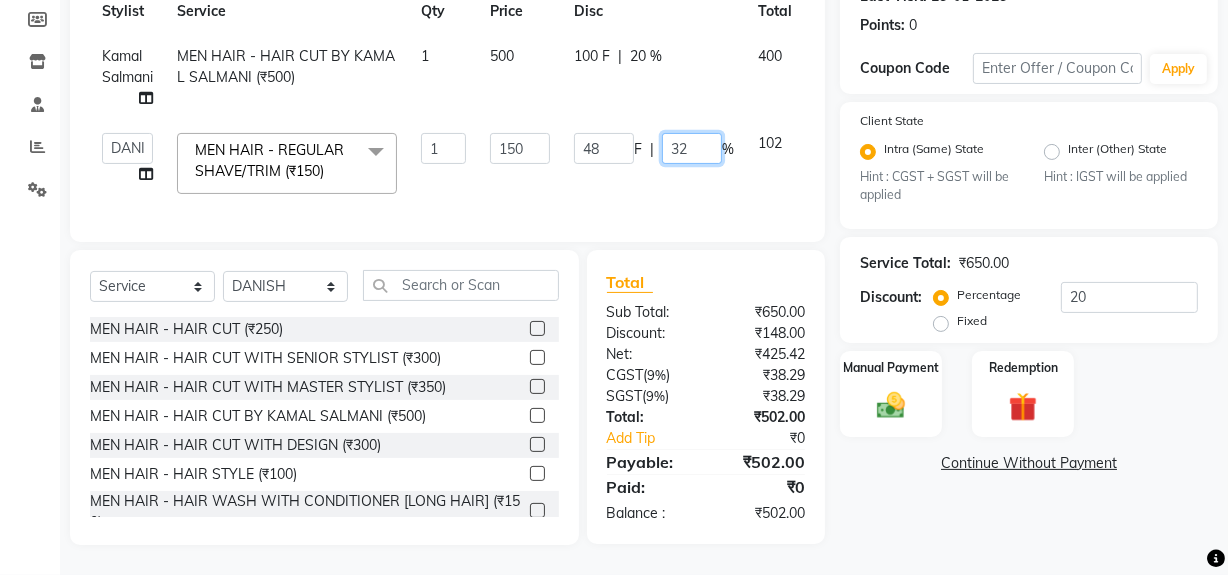 click on "32" 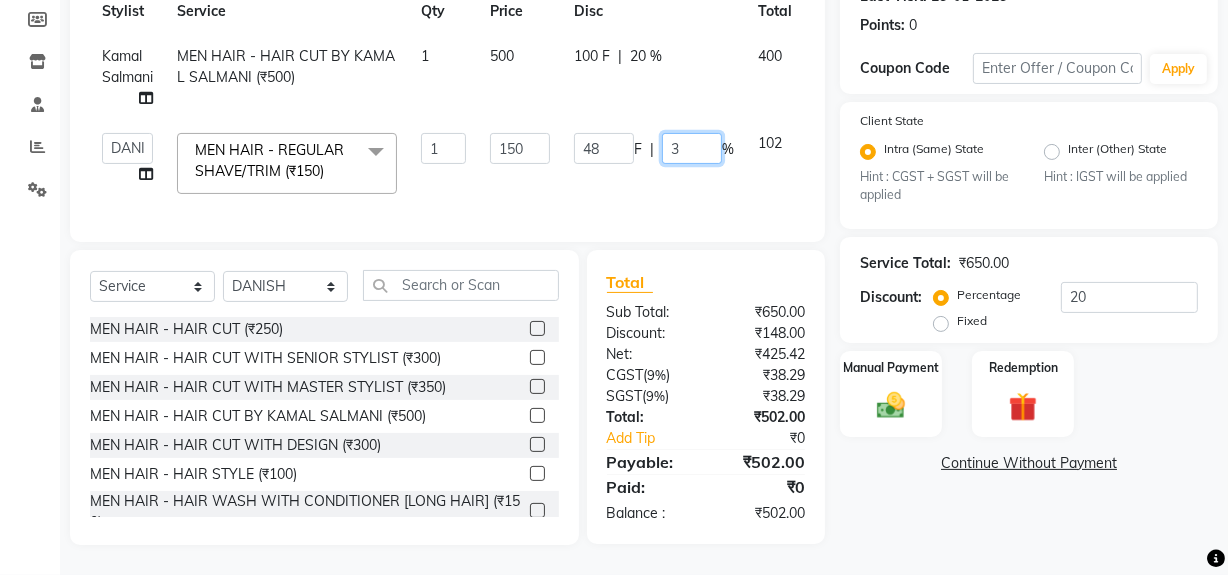 type on "33" 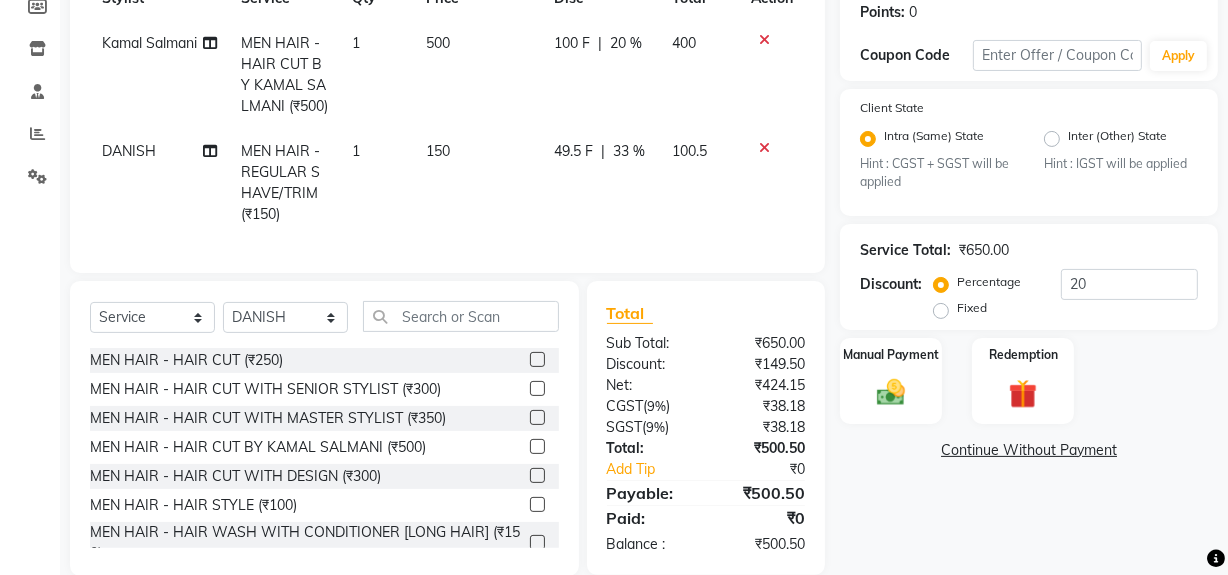click on "DANISH MEN HAIR - REGULAR SHAVE/TRIM (₹150) 1 150 49.5 F | 33 % 100.5" 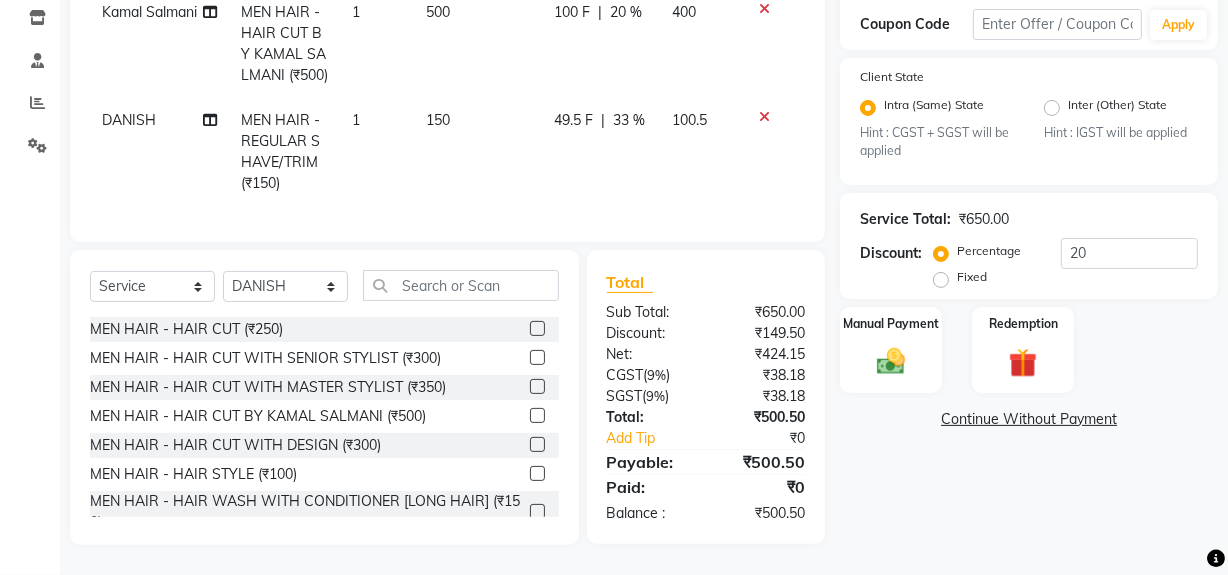 scroll, scrollTop: 101, scrollLeft: 0, axis: vertical 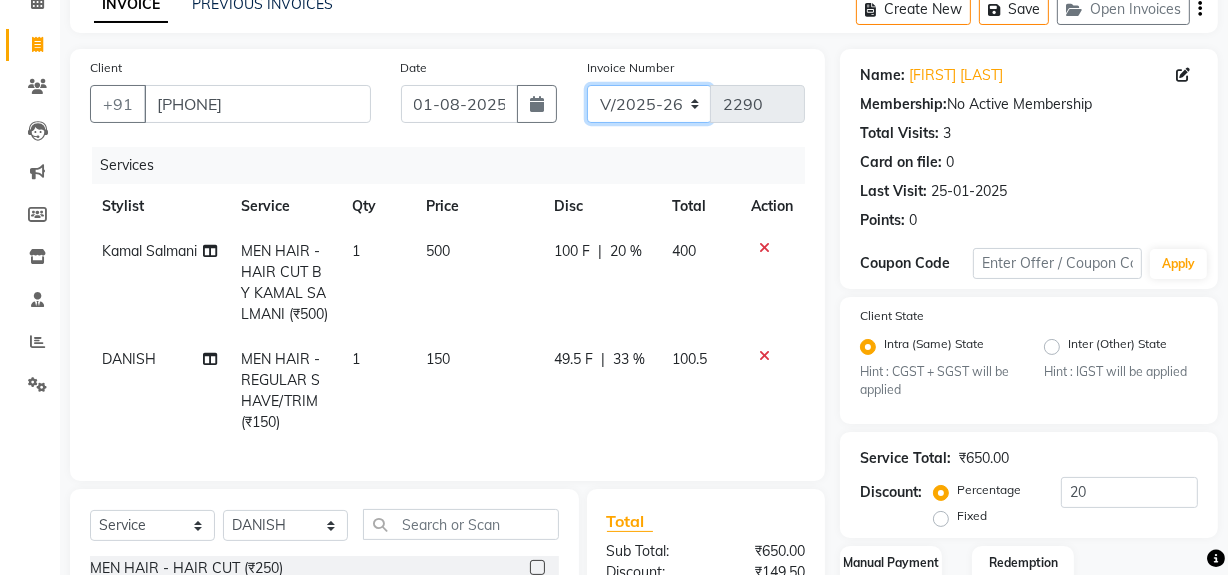 click on "INV/25-26 V/2025-26" 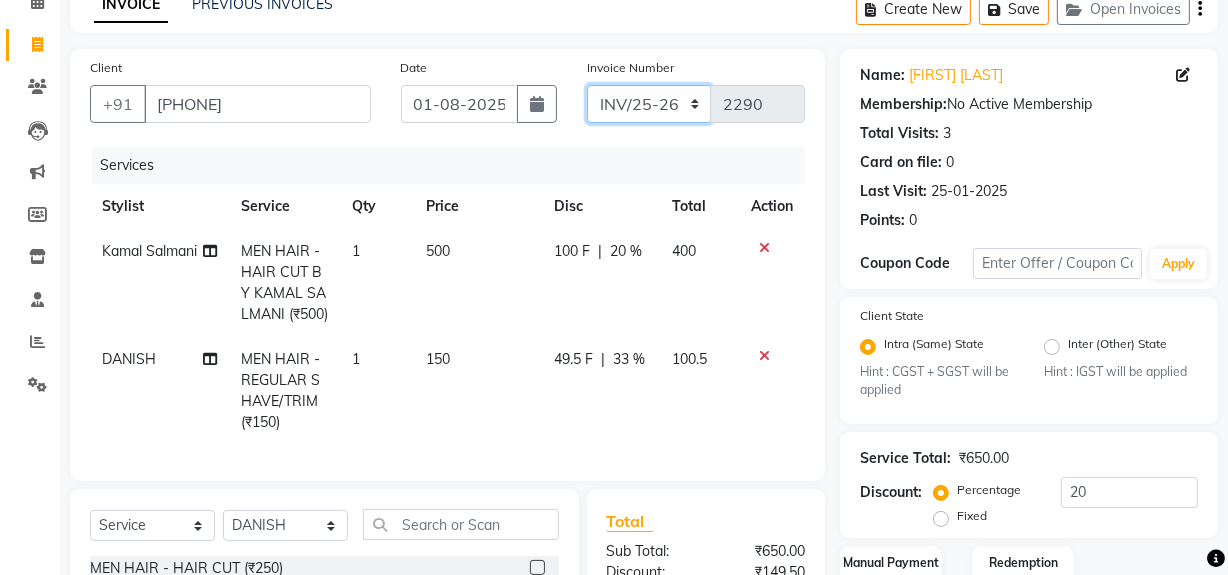 click on "INV/25-26 V/2025-26" 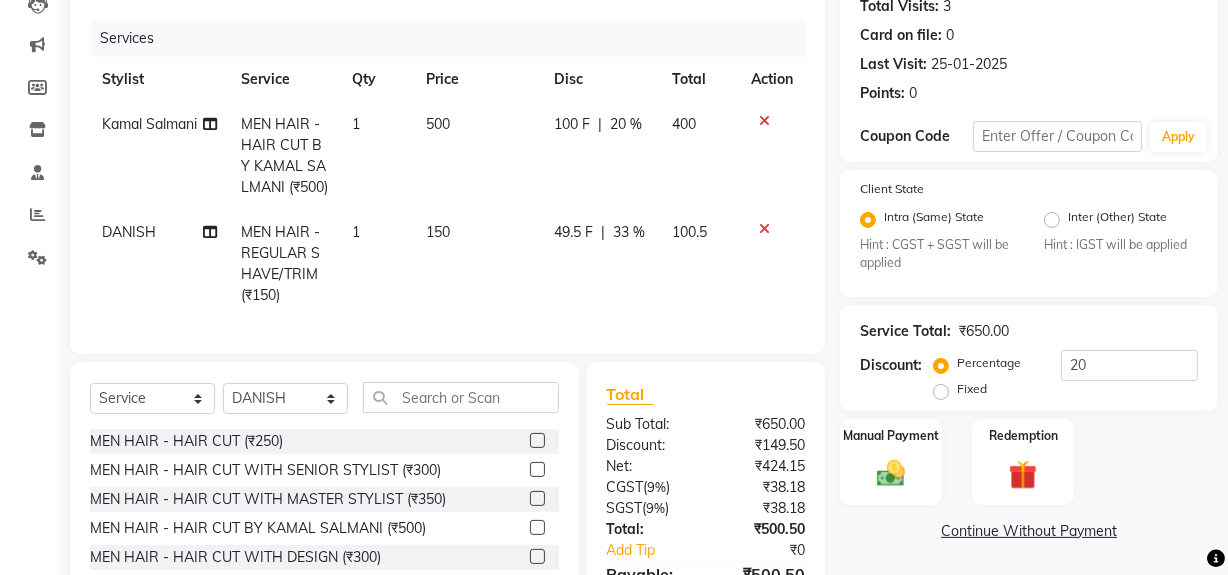scroll, scrollTop: 374, scrollLeft: 0, axis: vertical 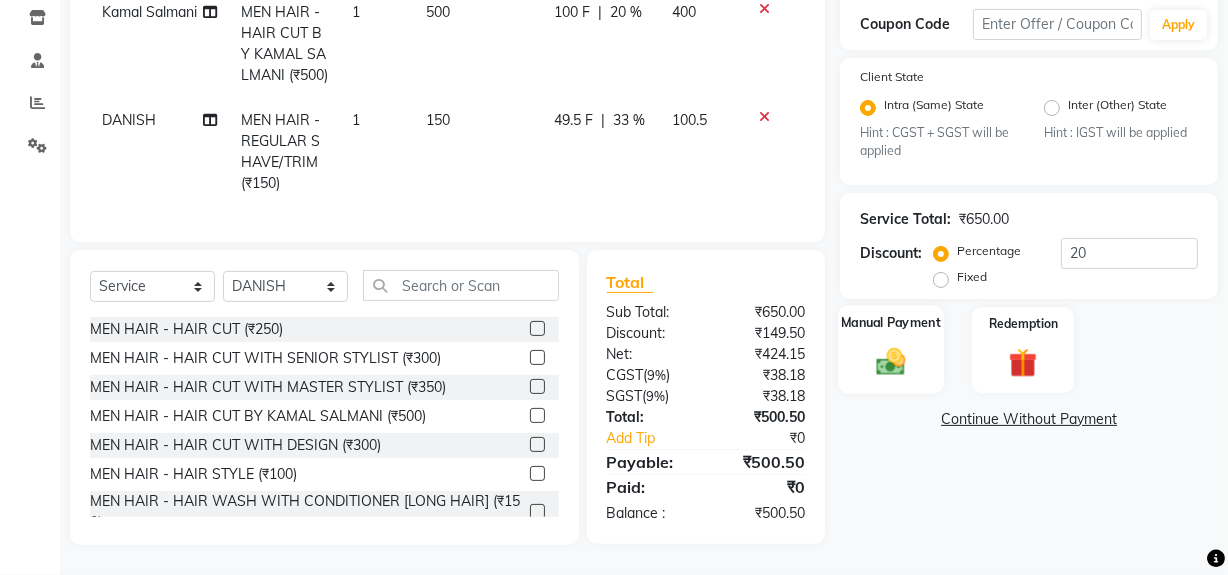 click 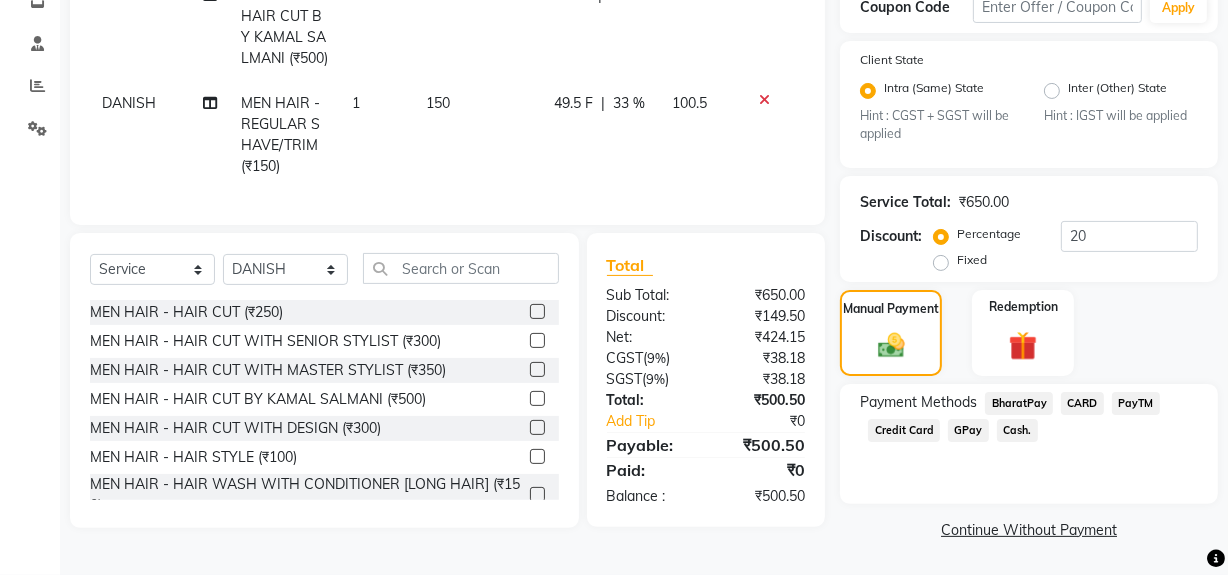 click on "Cash." 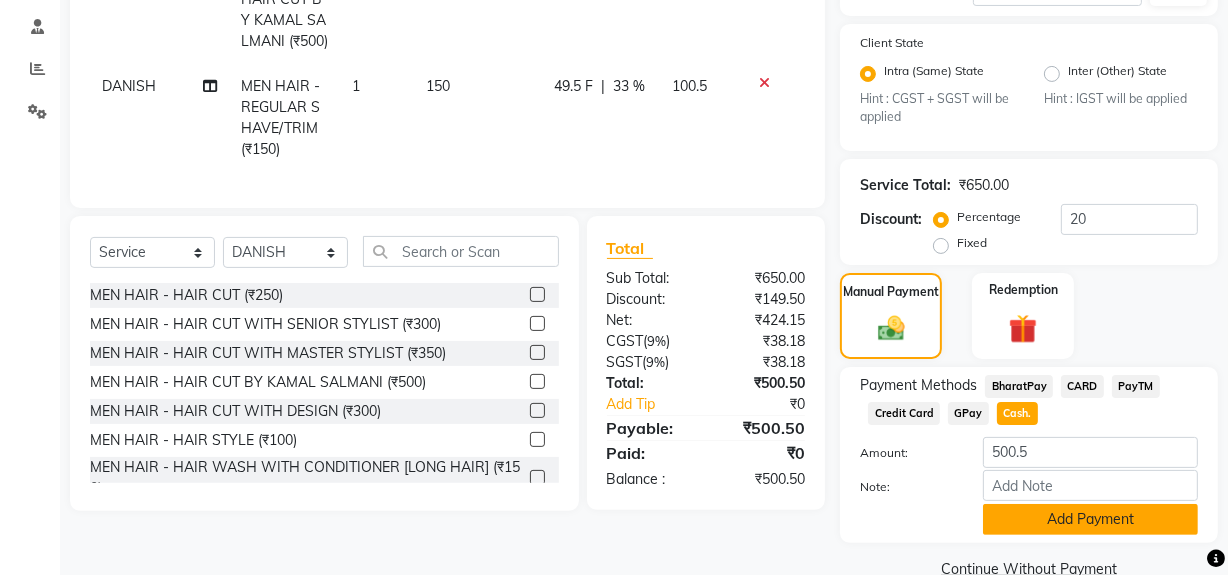 click on "Add Payment" 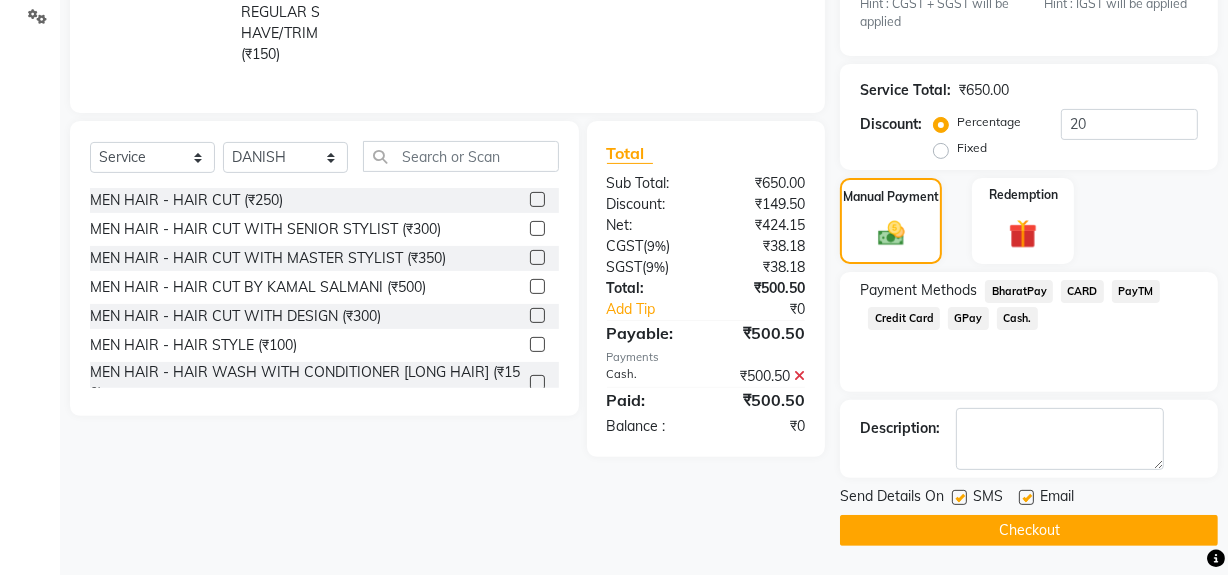 scroll, scrollTop: 470, scrollLeft: 0, axis: vertical 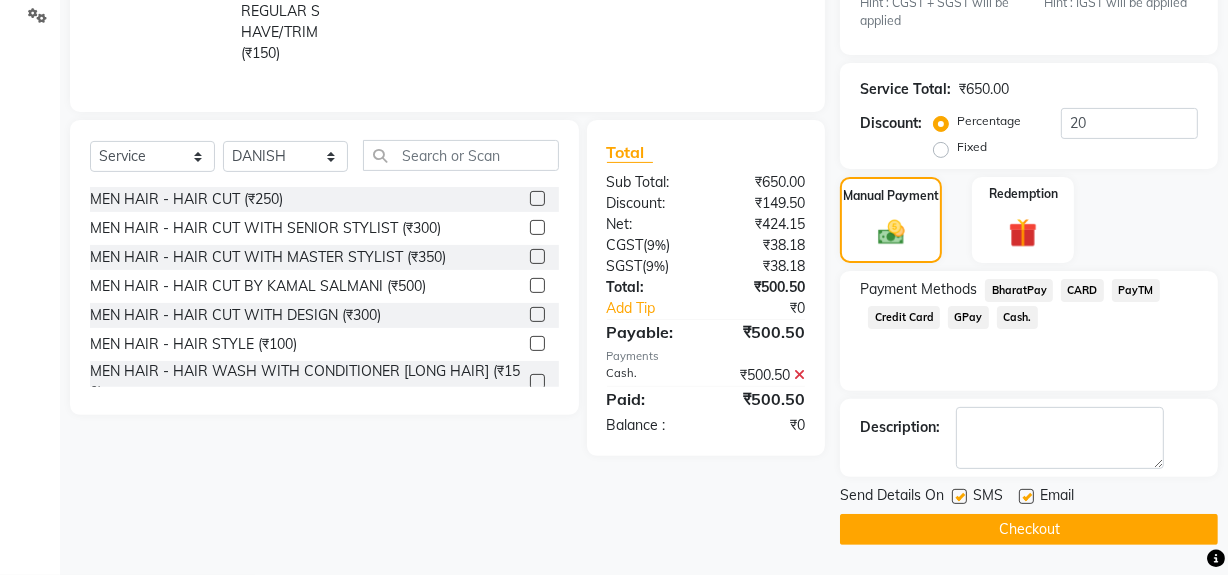 click 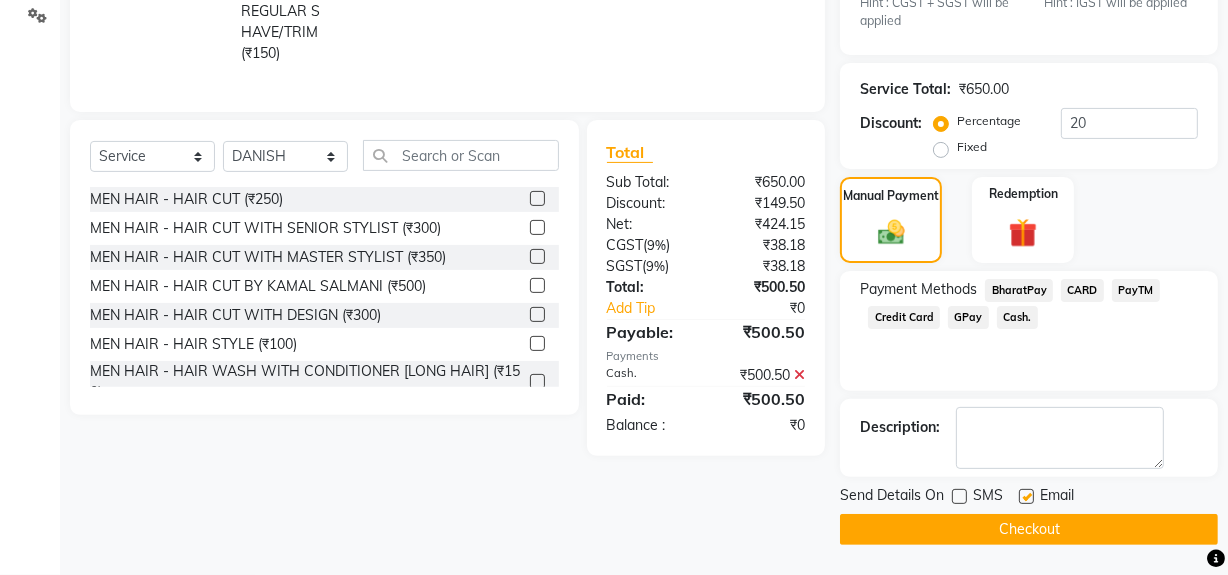 click on "Checkout" 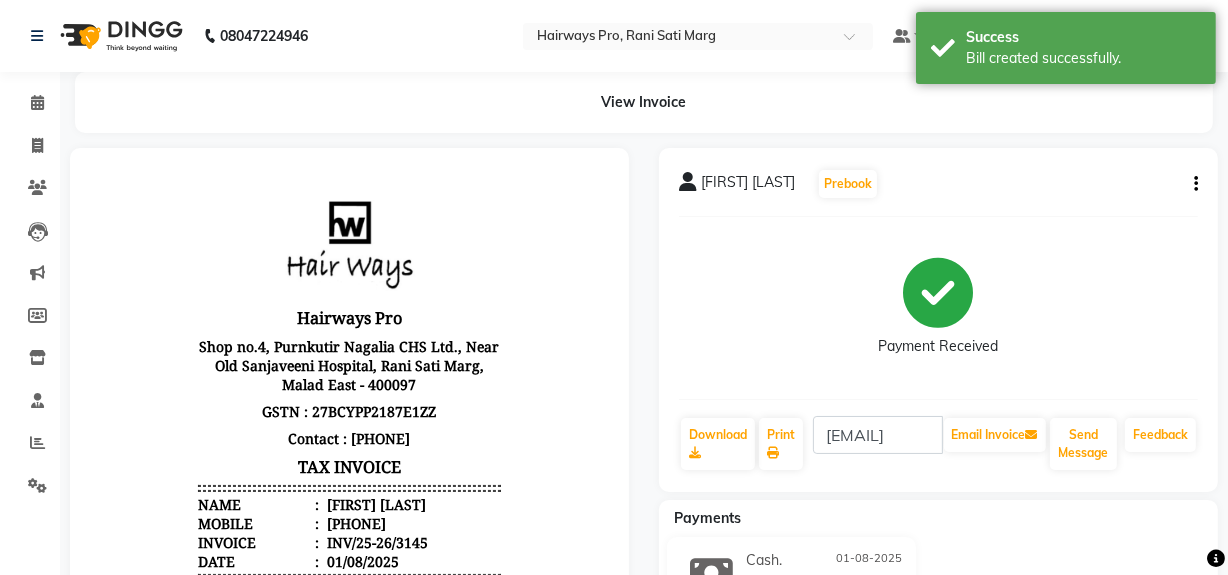 scroll, scrollTop: 0, scrollLeft: 0, axis: both 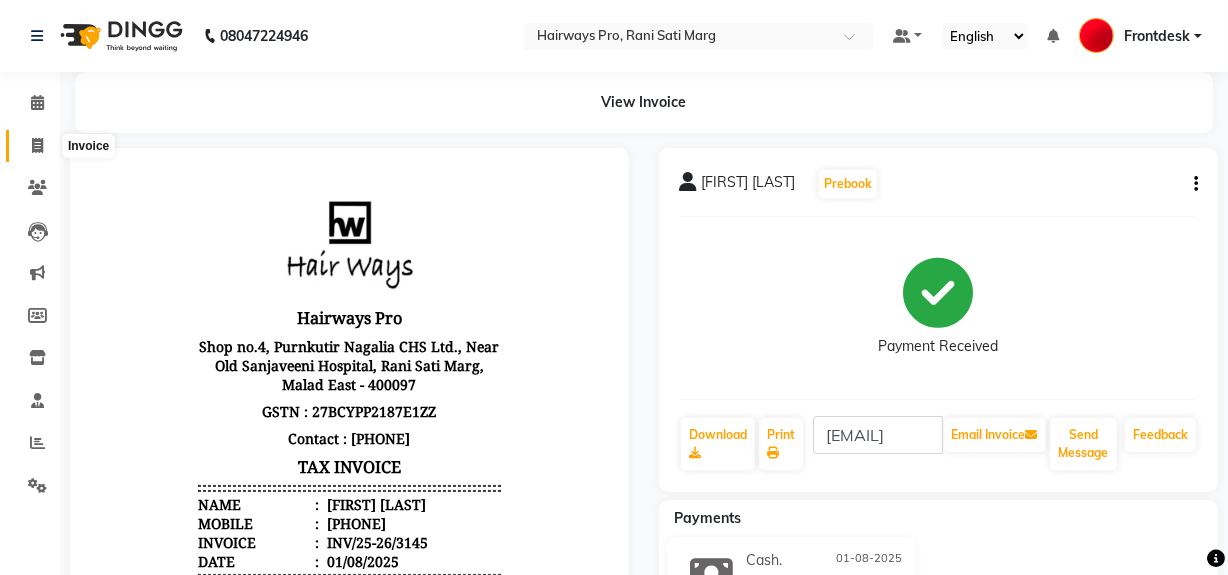 click 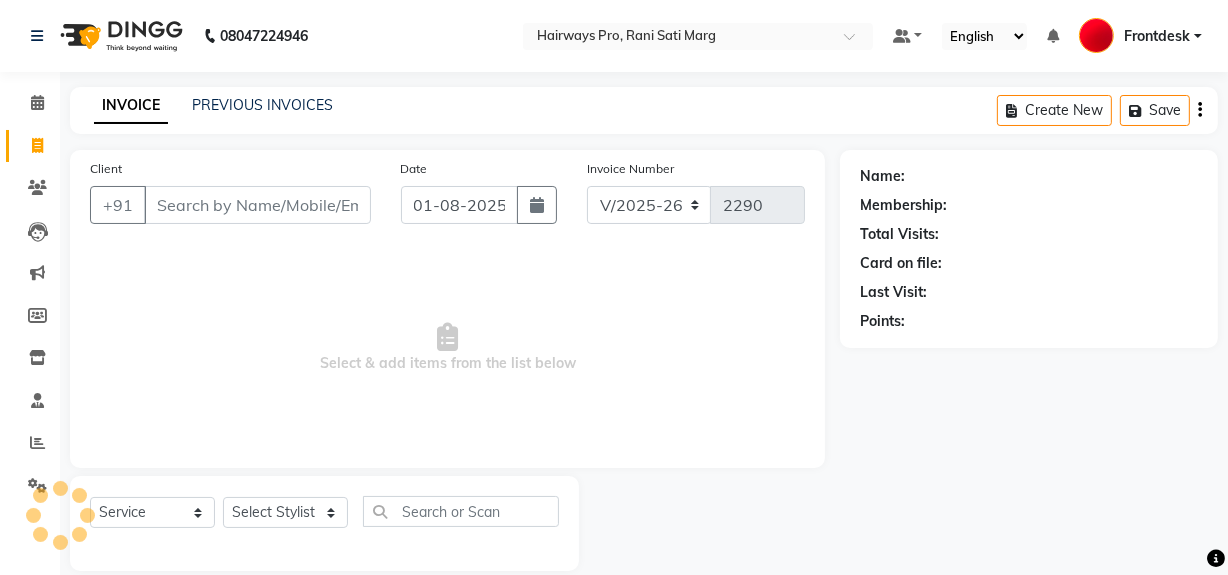 scroll, scrollTop: 26, scrollLeft: 0, axis: vertical 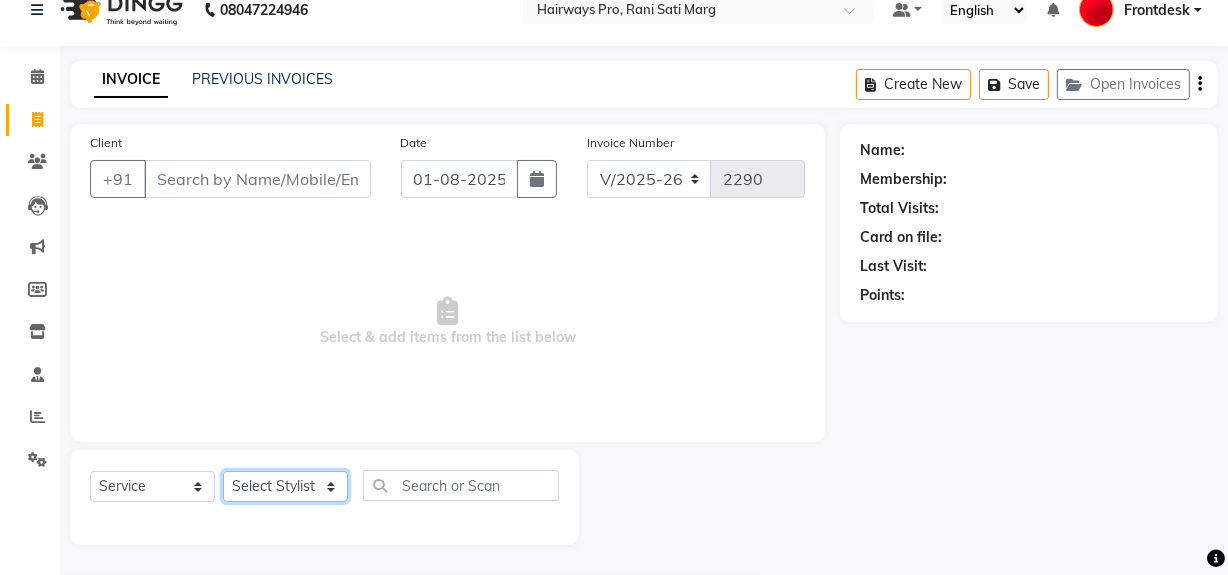 click on "Select Stylist ABID DANISH Faiz shaikh Frontdesk INTEZAR SALMANI JYOTI Kamal Salmani KAVITA MUSTAFA RAFIQUE Sonal SONU WAQAR ZAFAR" 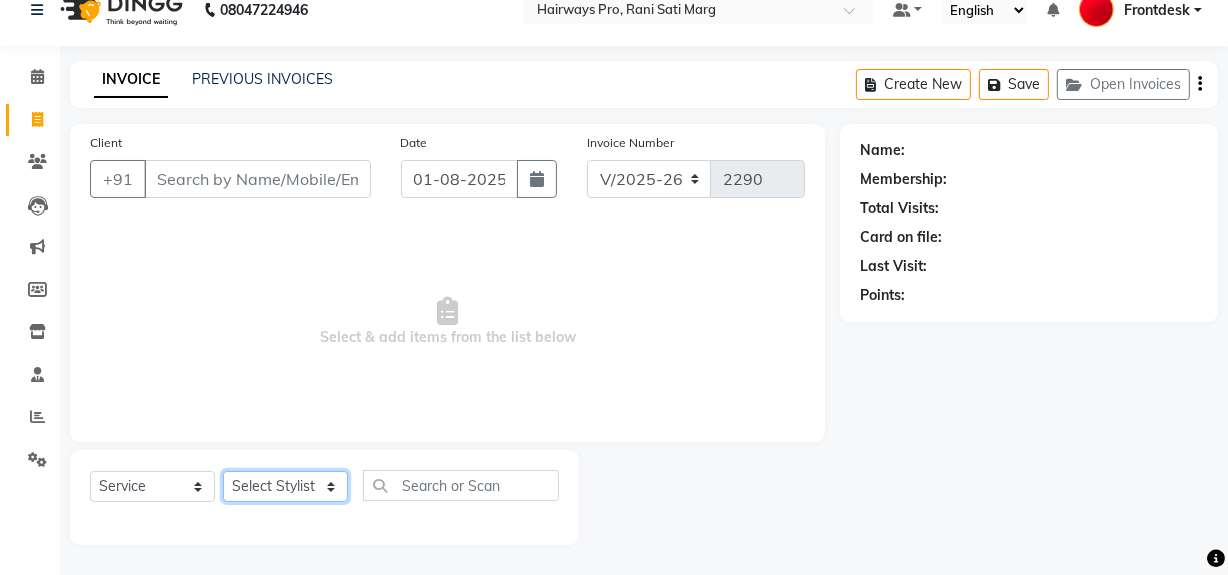 select on "13186" 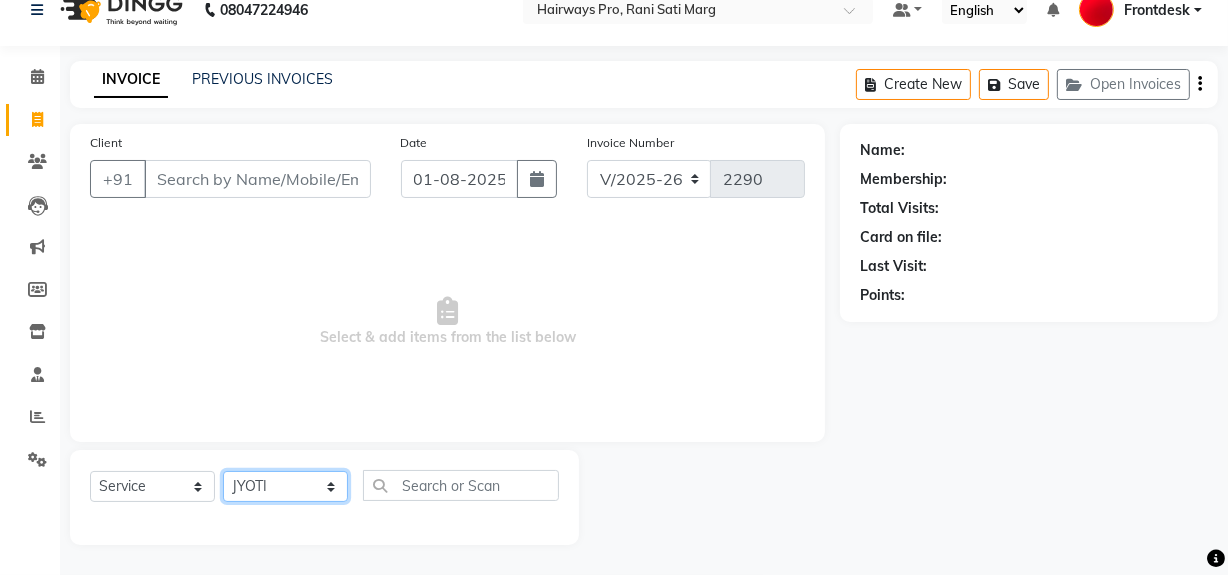 click on "Select Stylist ABID DANISH Faiz shaikh Frontdesk INTEZAR SALMANI JYOTI Kamal Salmani KAVITA MUSTAFA RAFIQUE Sonal SONU WAQAR ZAFAR" 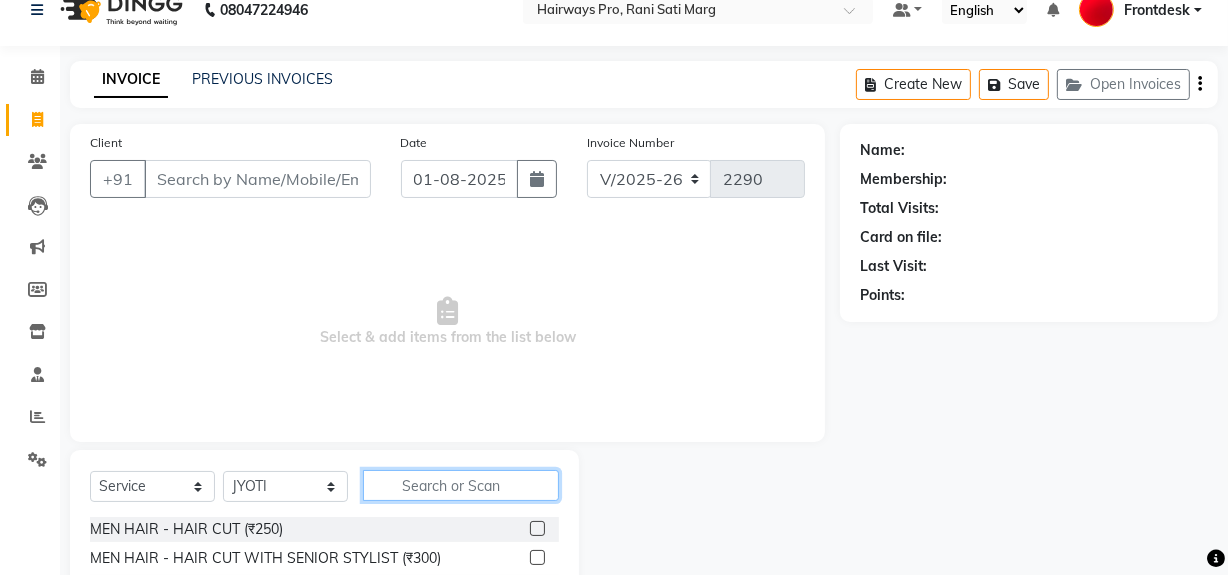 click 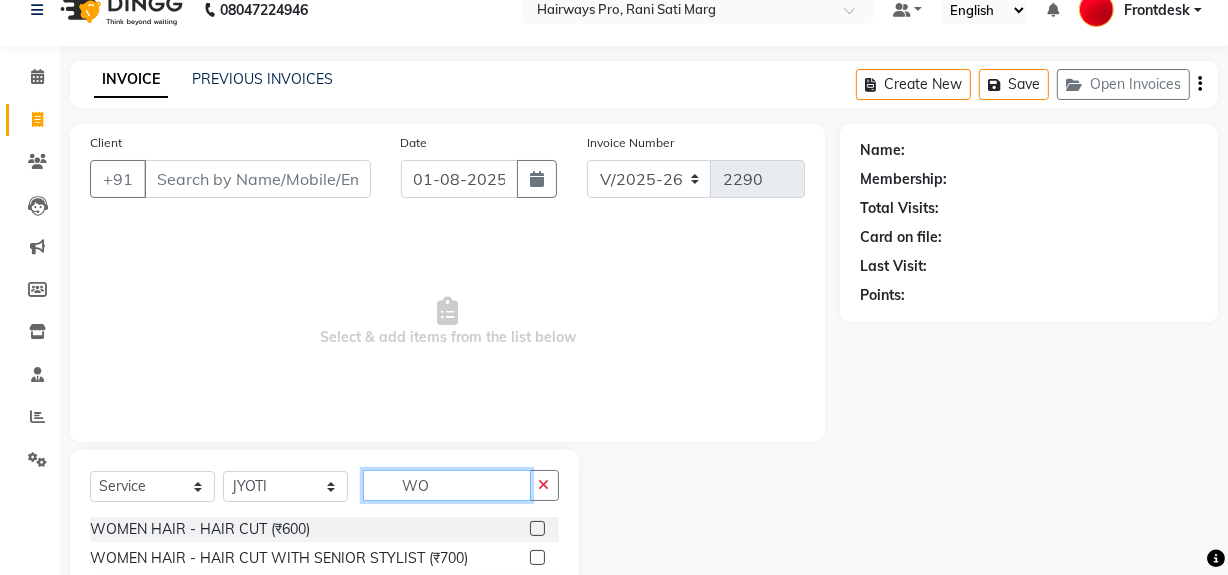 type on "WO" 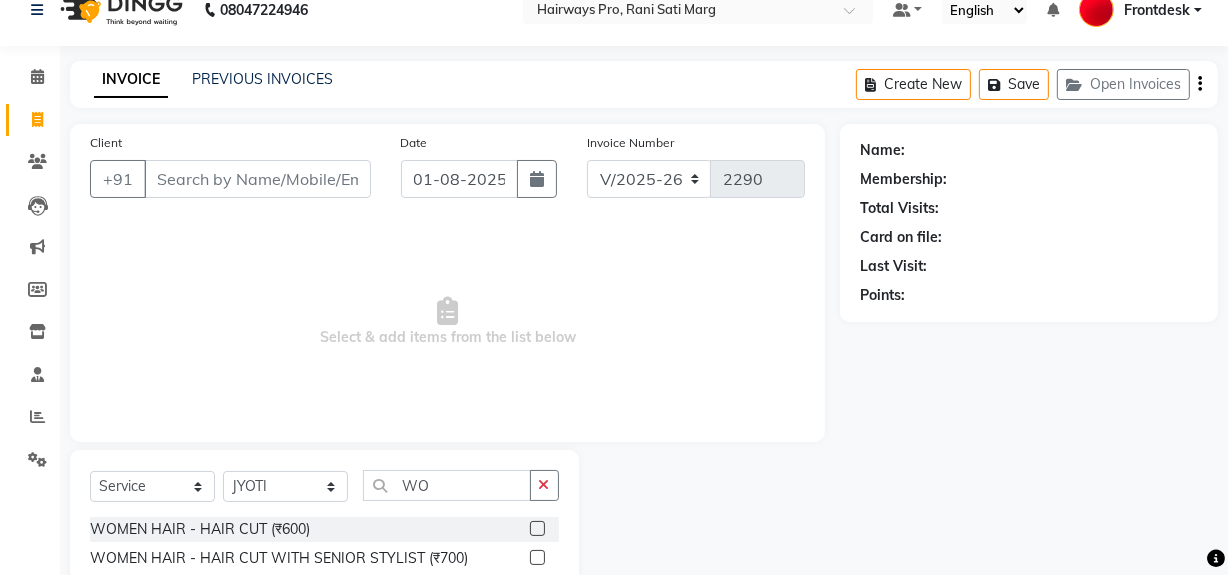 click 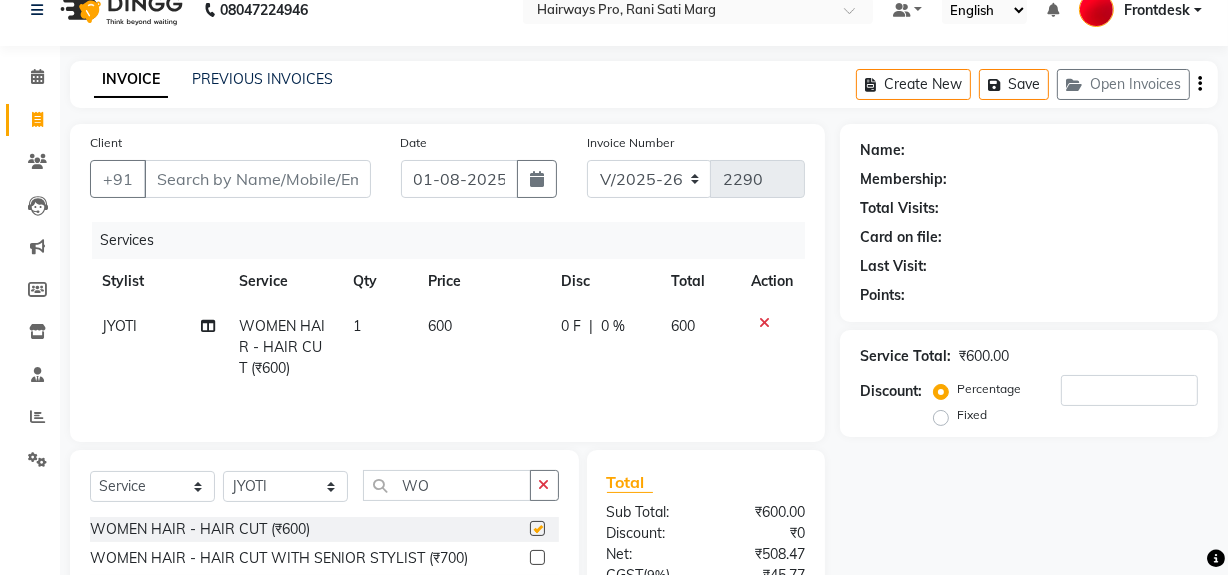 checkbox on "false" 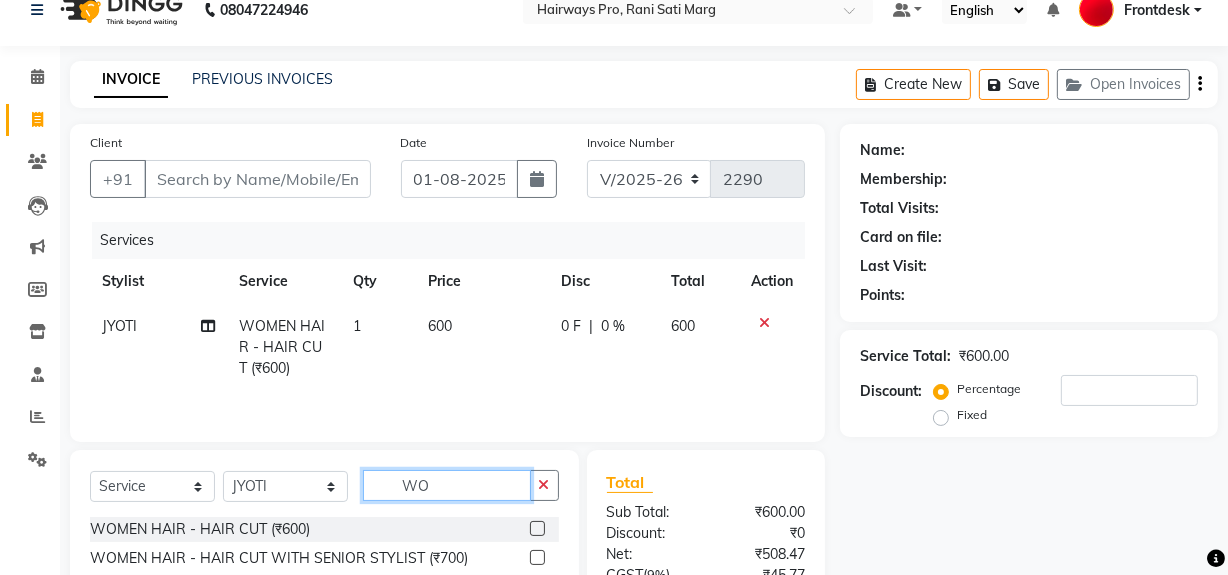 click on "WO" 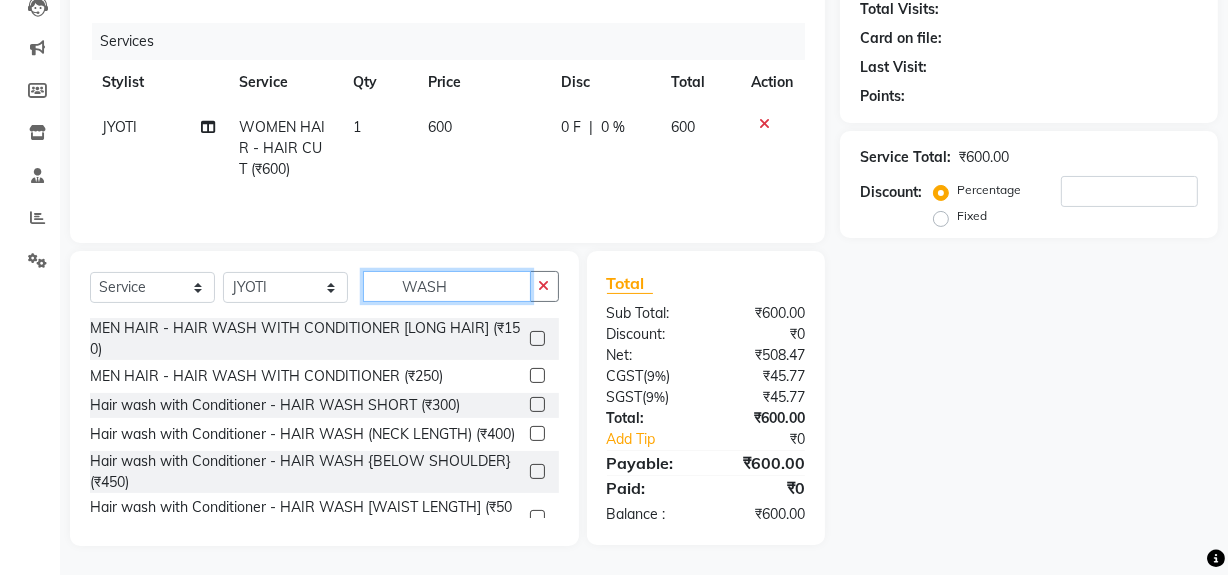 scroll, scrollTop: 226, scrollLeft: 0, axis: vertical 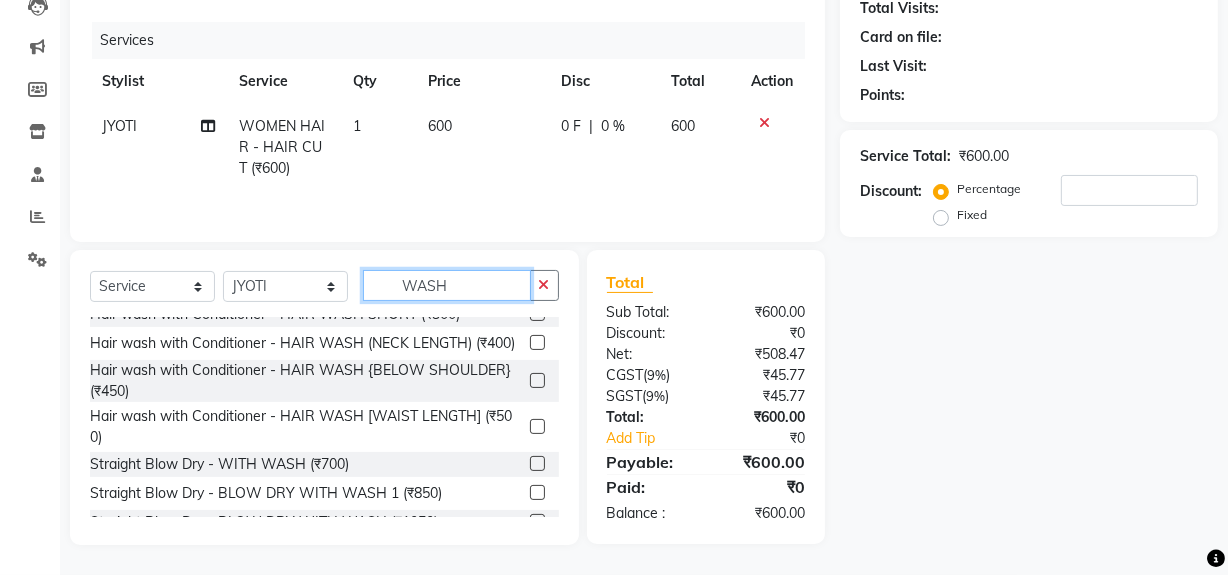 type on "WASH" 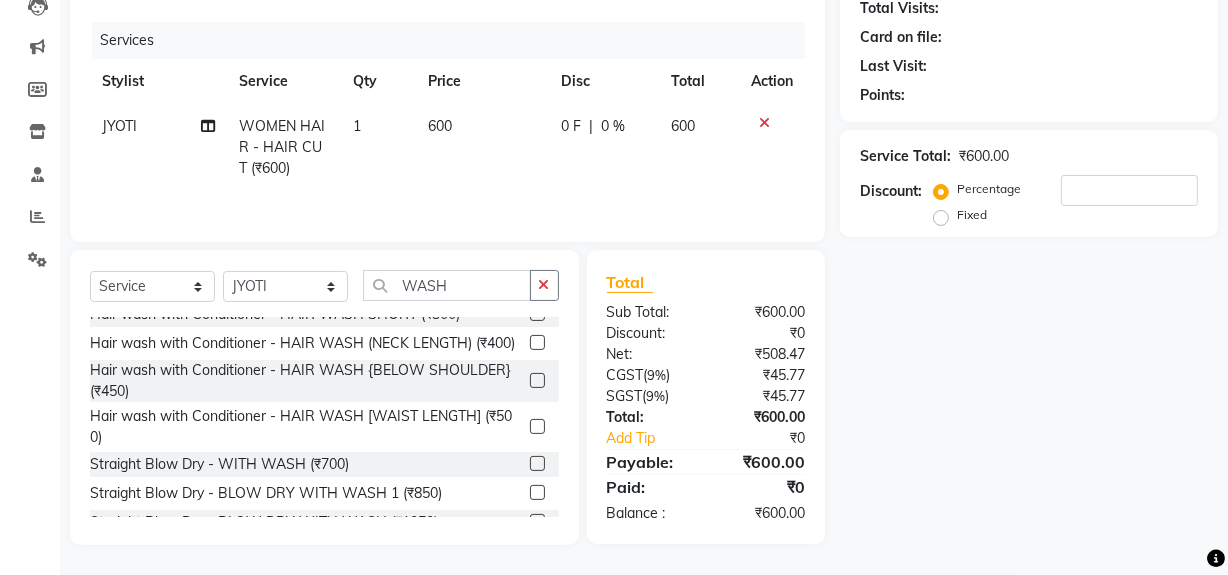 click 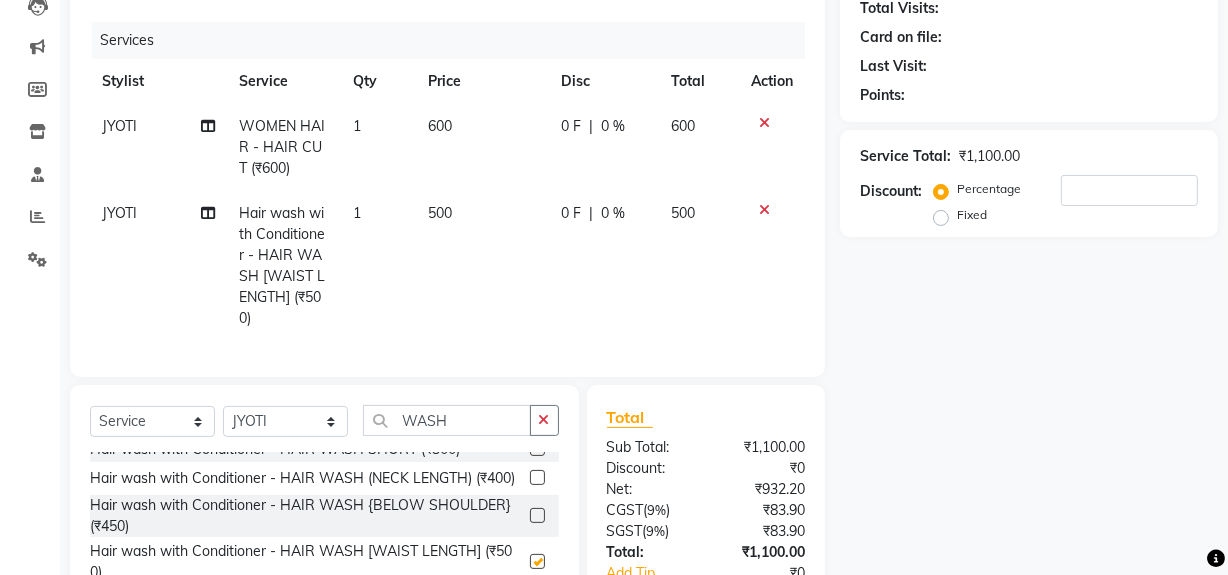 checkbox on "false" 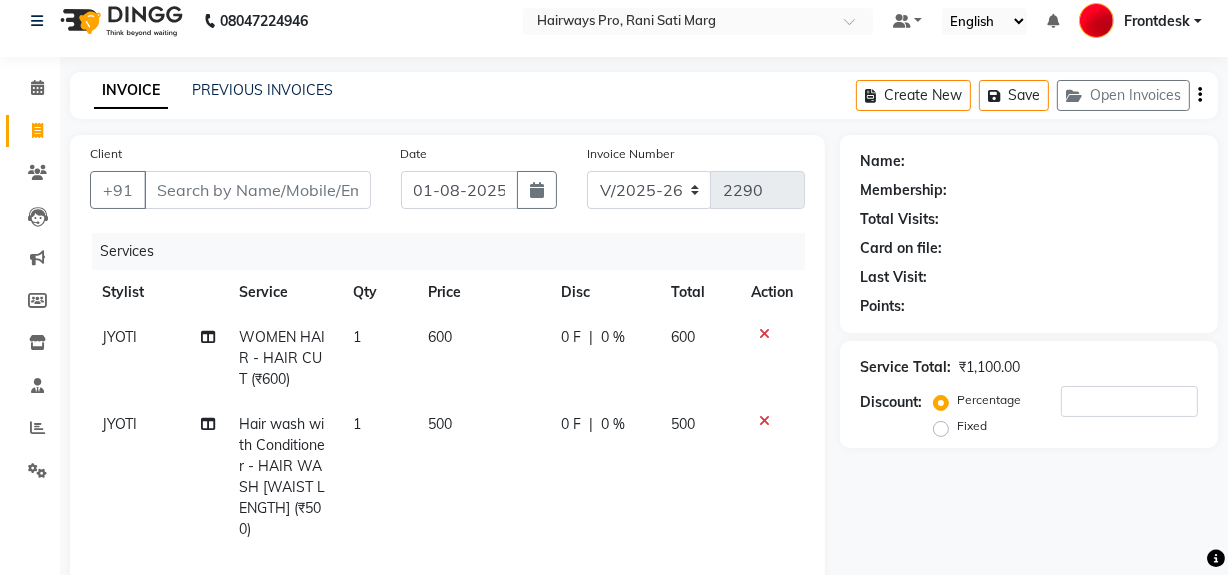 scroll, scrollTop: 0, scrollLeft: 0, axis: both 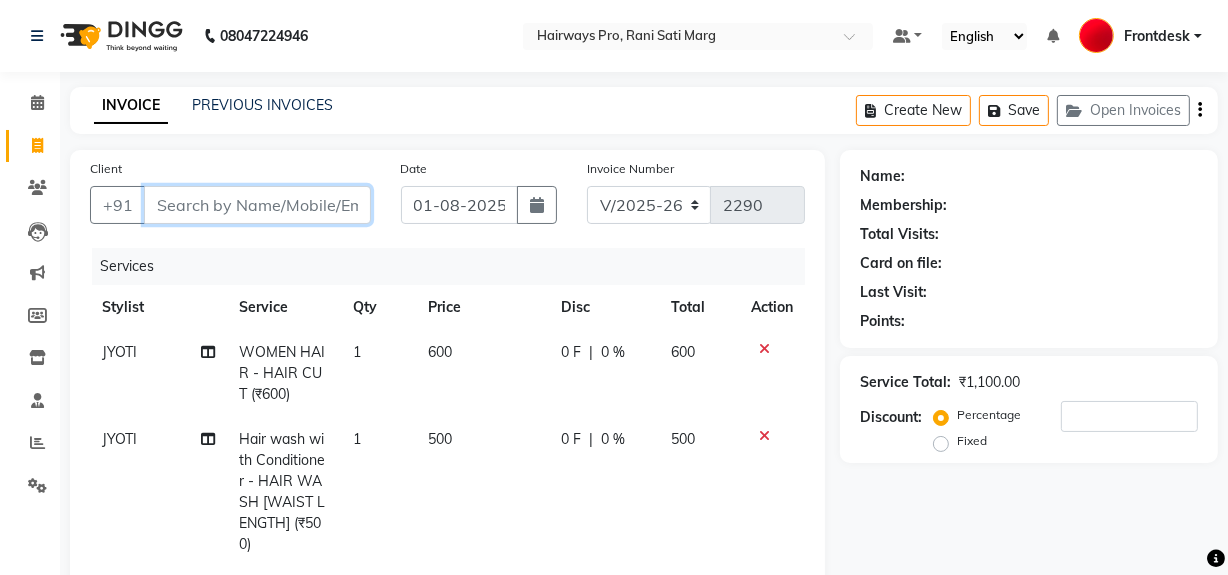 click on "Client" at bounding box center (257, 205) 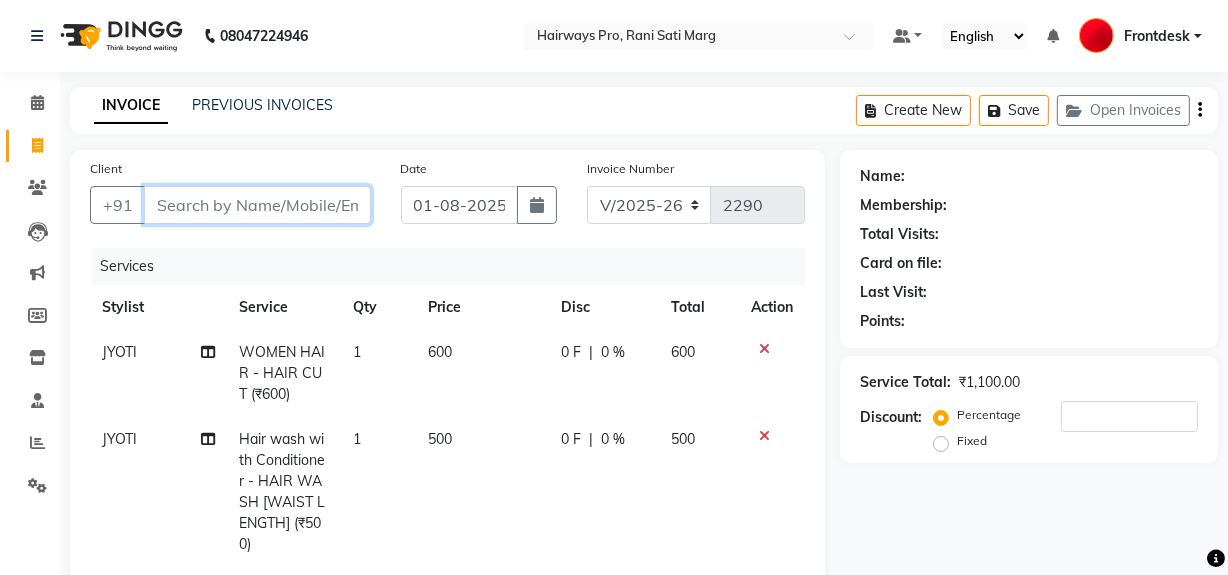 type on "R" 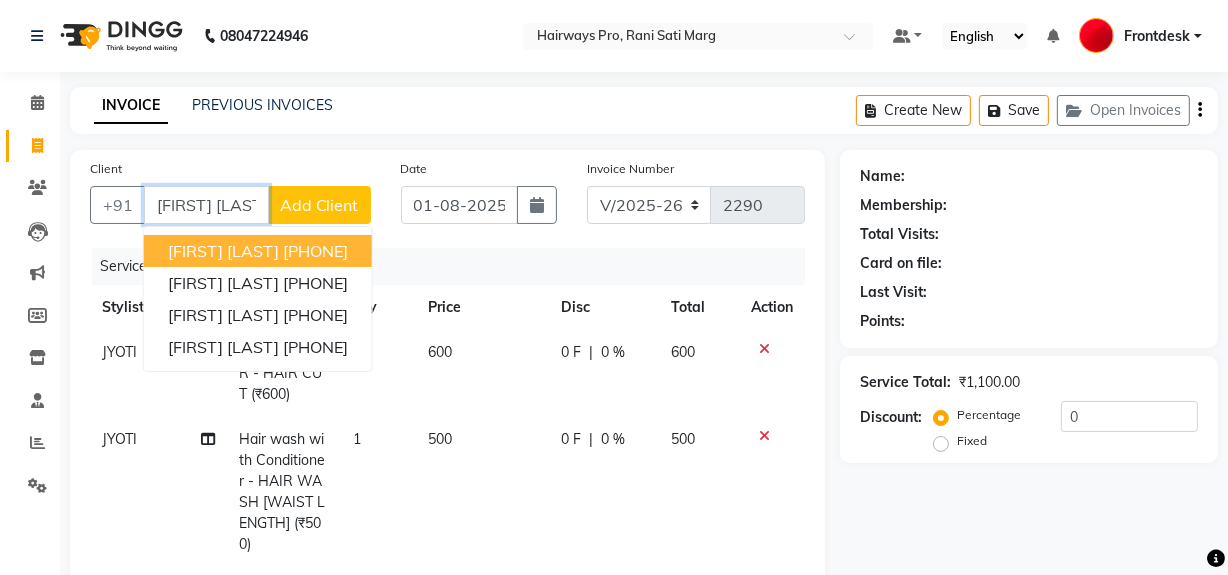 click on "9879512062" at bounding box center (315, 251) 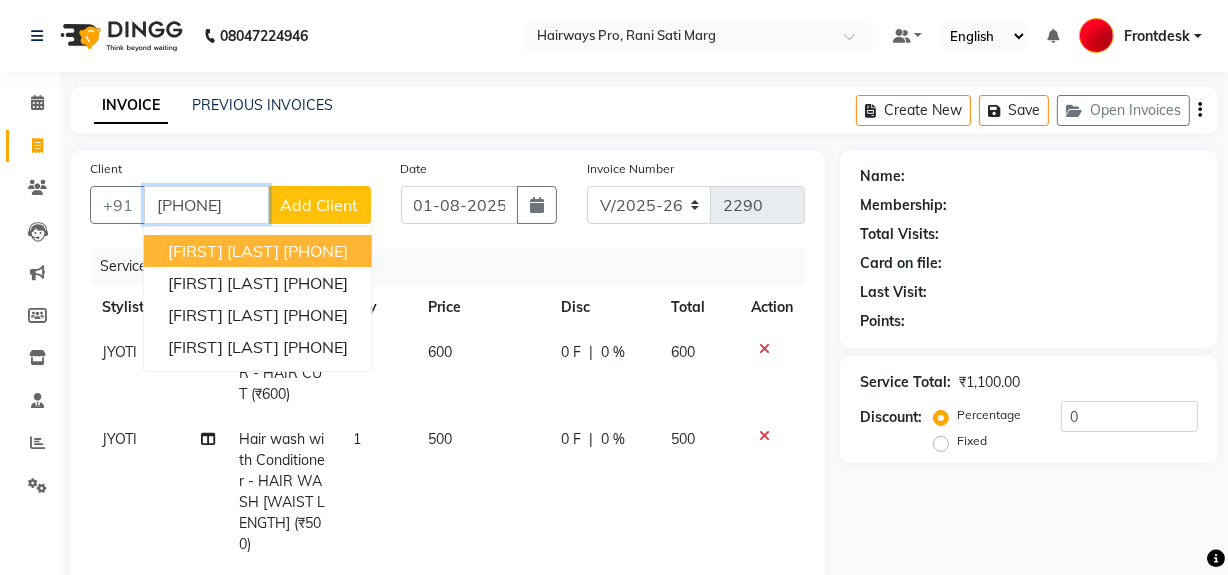 type on "9879512062" 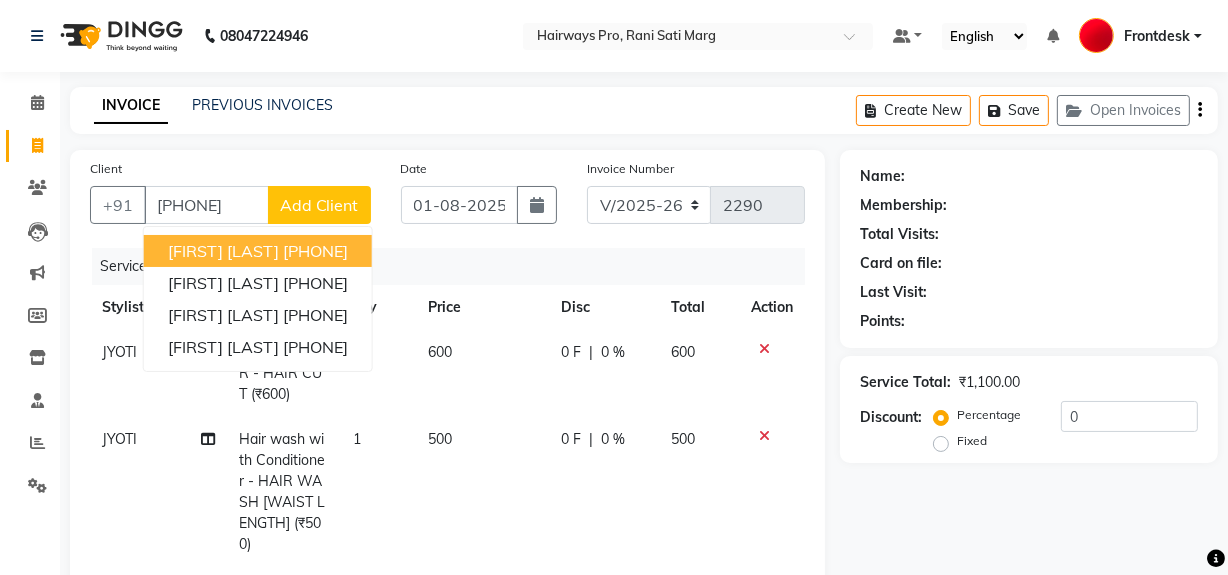 select on "1: Object" 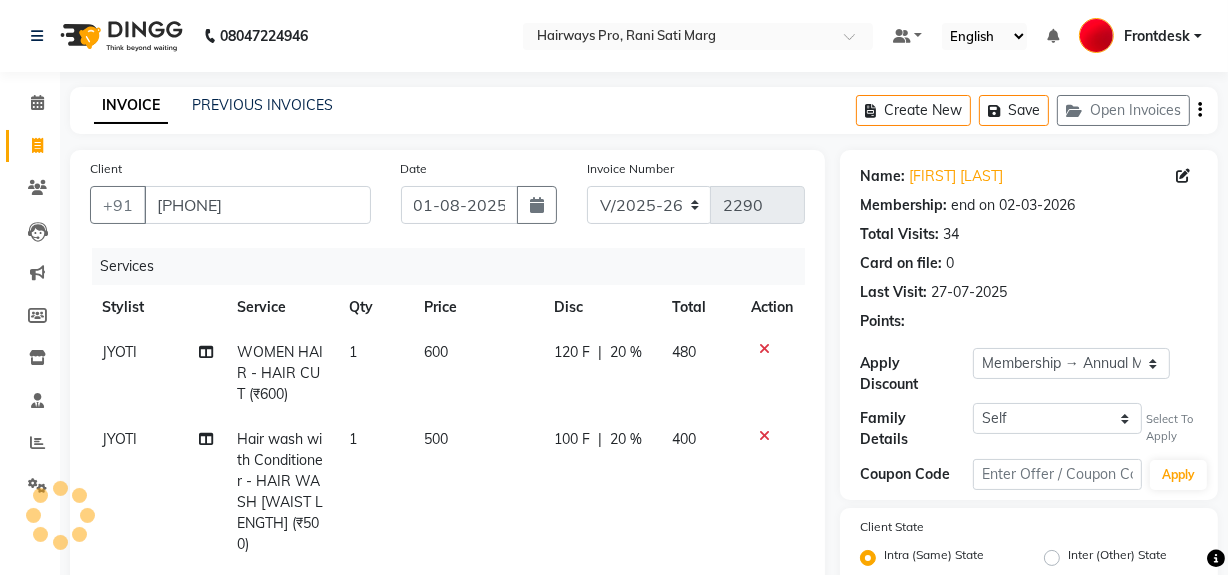 type on "20" 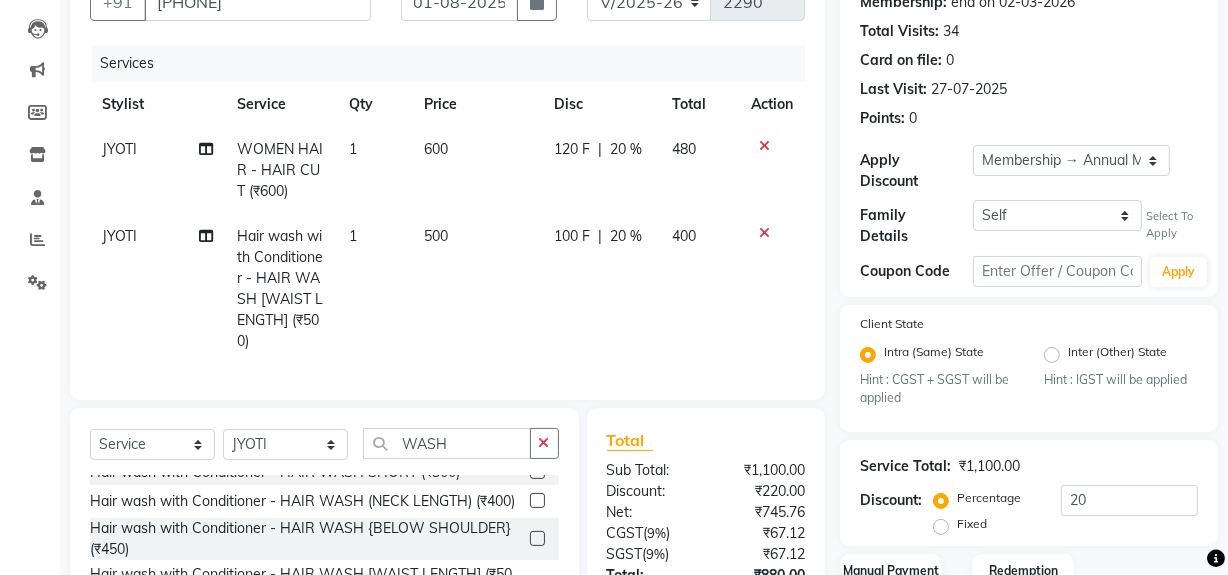 scroll, scrollTop: 363, scrollLeft: 0, axis: vertical 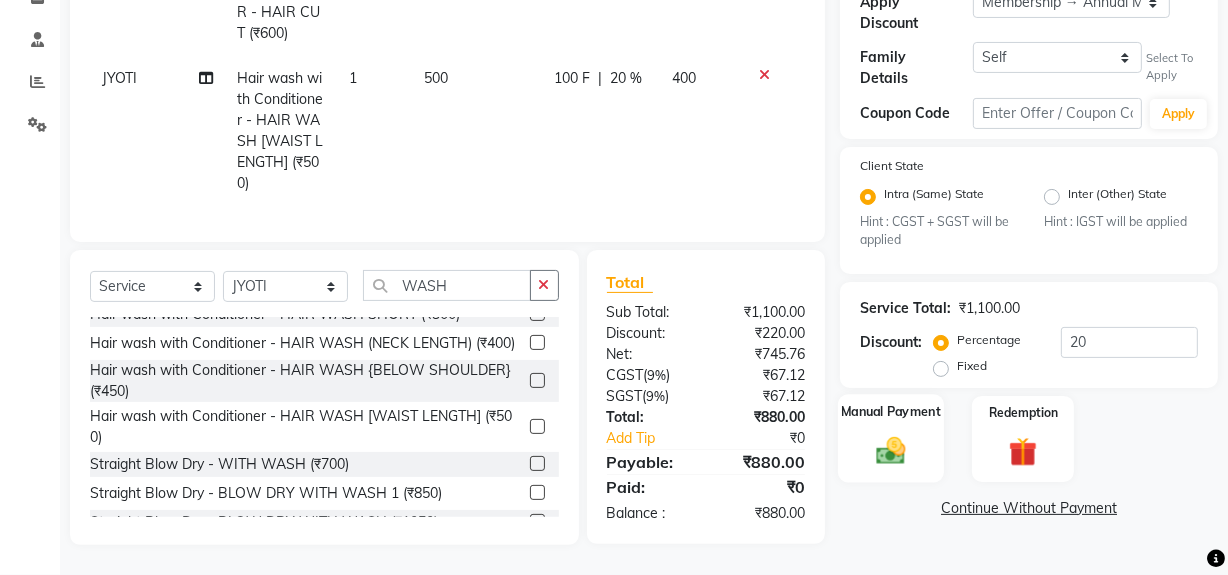 click 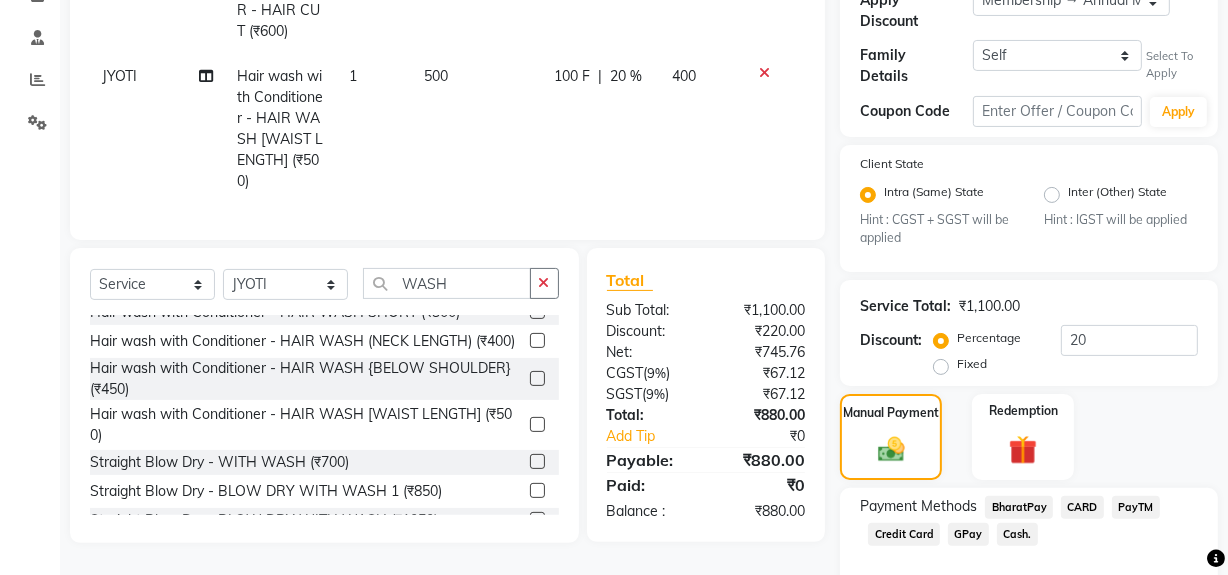 click on "GPay" 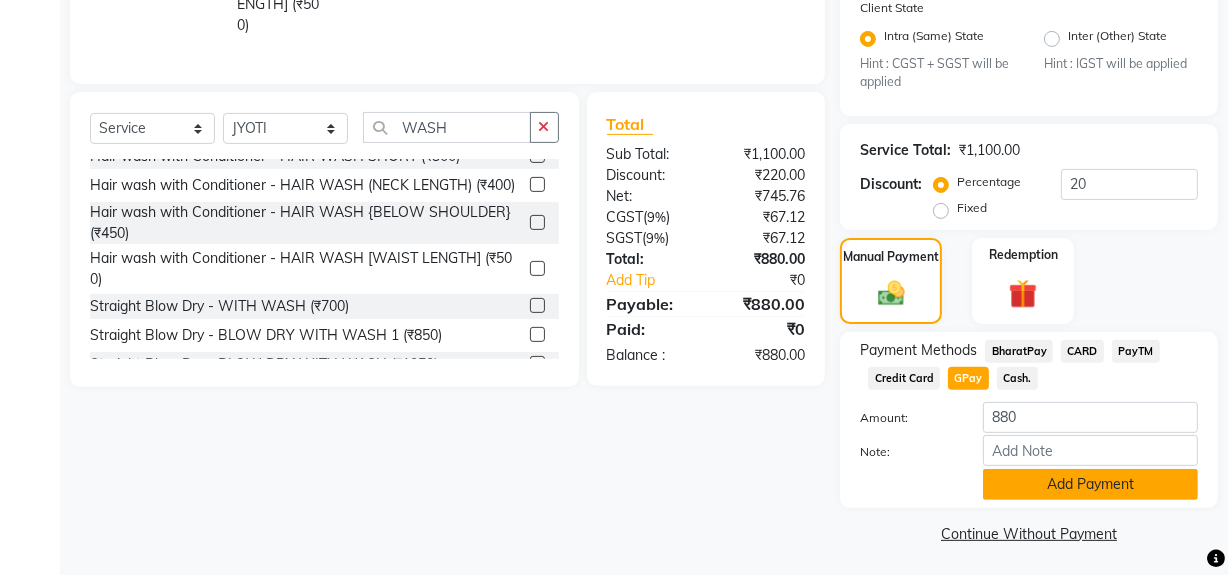 click on "Add Payment" 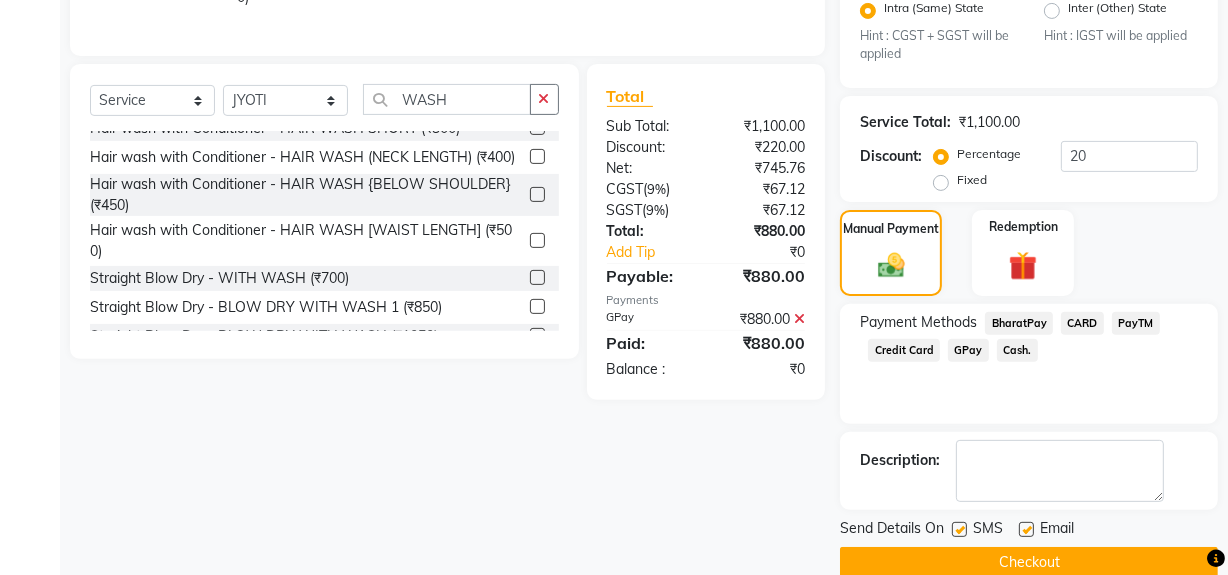 scroll, scrollTop: 575, scrollLeft: 0, axis: vertical 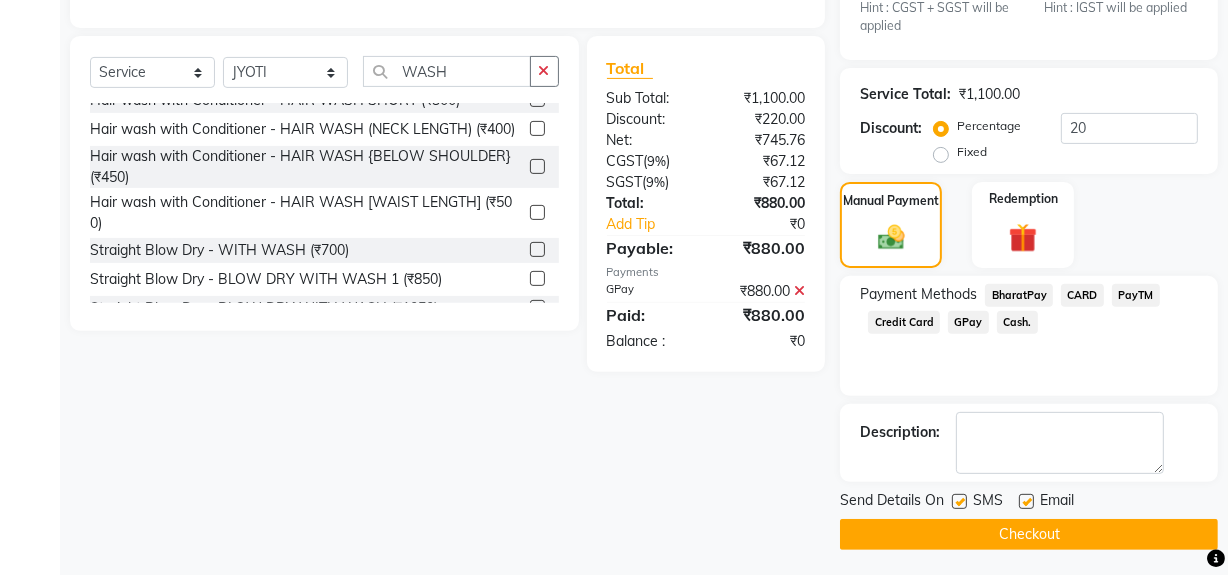 click 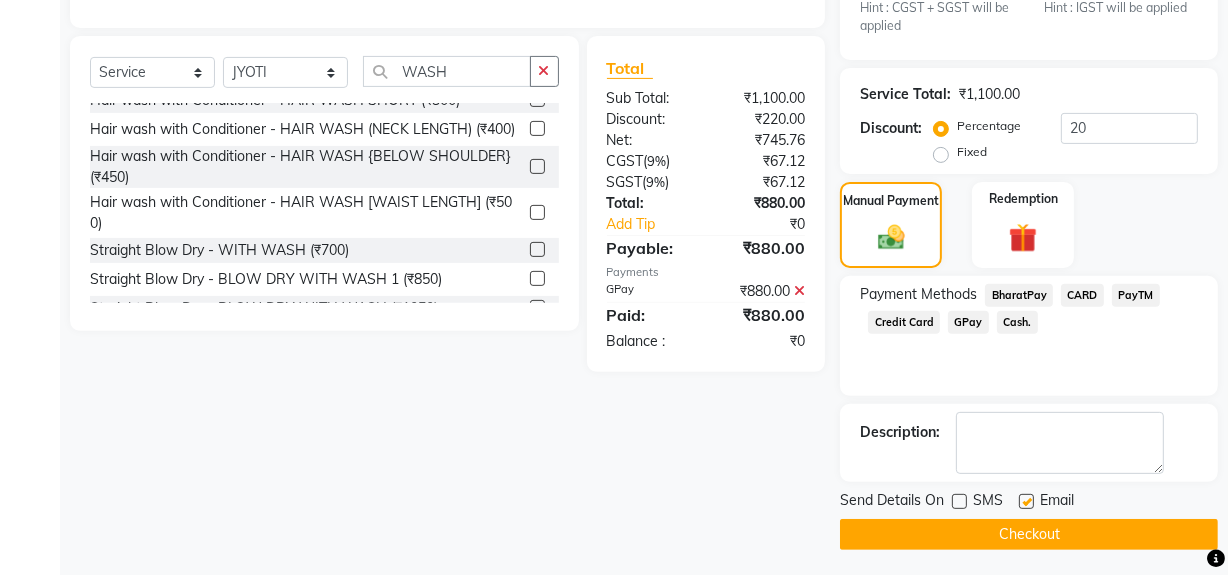 click on "Checkout" 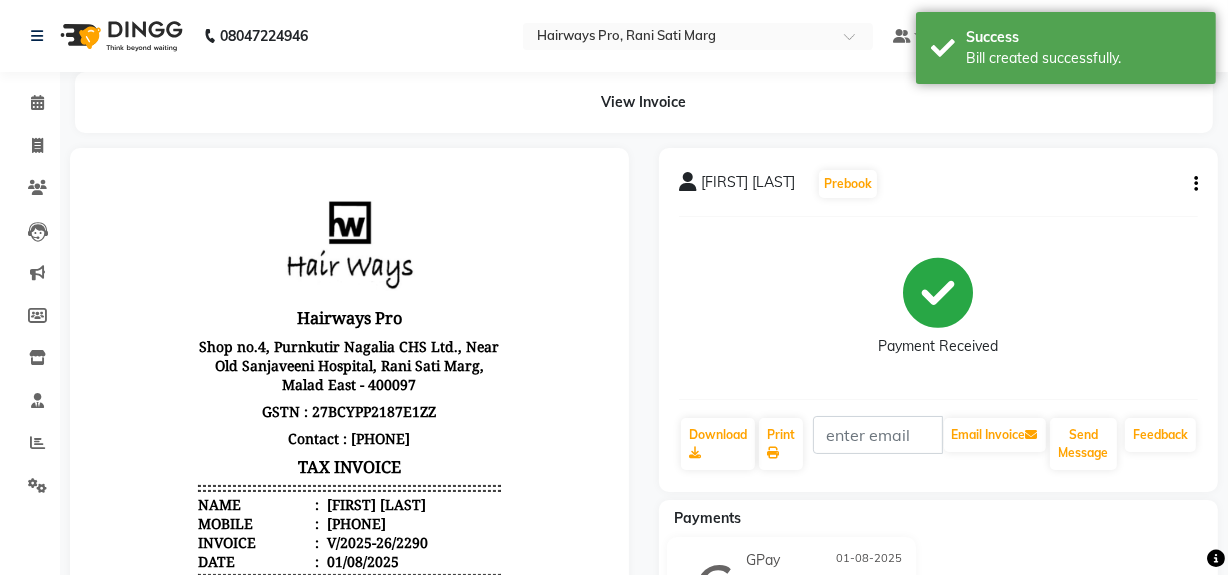 scroll, scrollTop: 0, scrollLeft: 0, axis: both 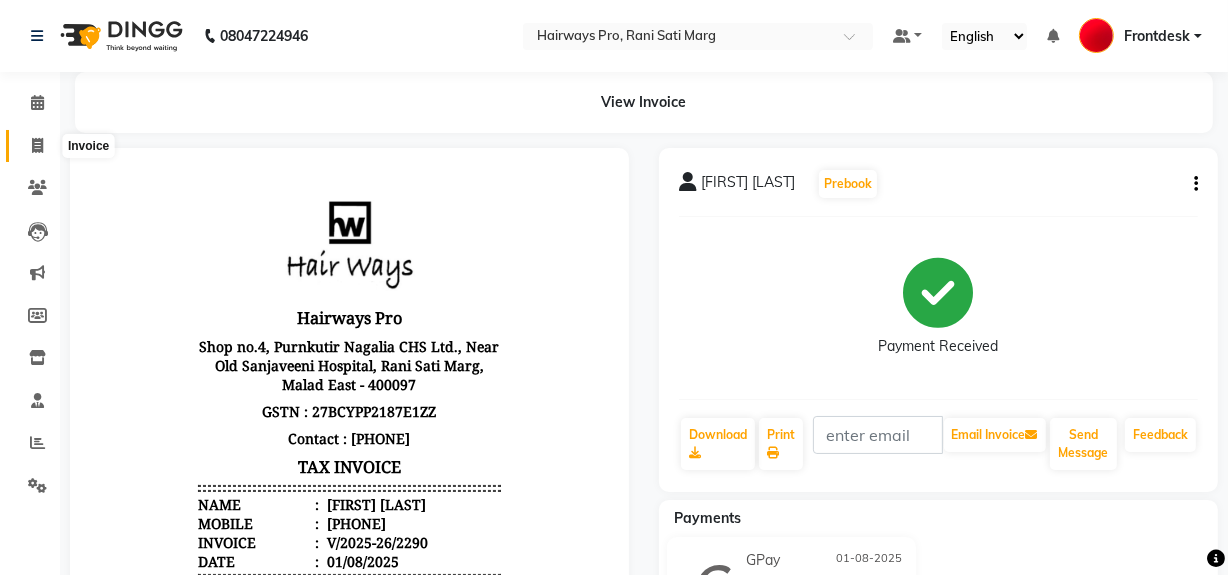 click 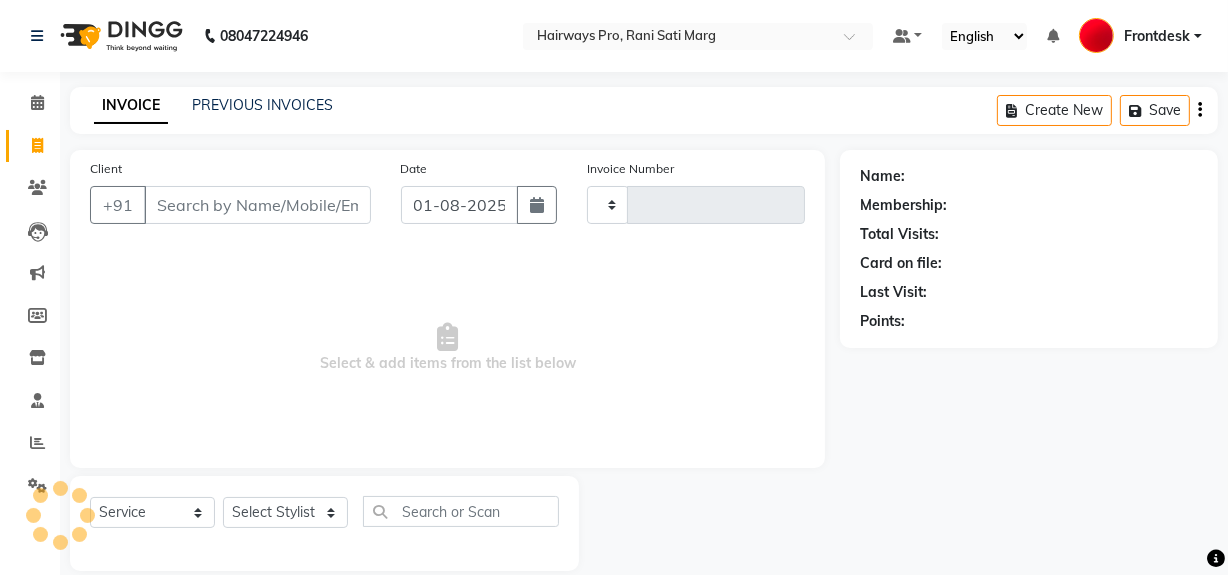 type on "2291" 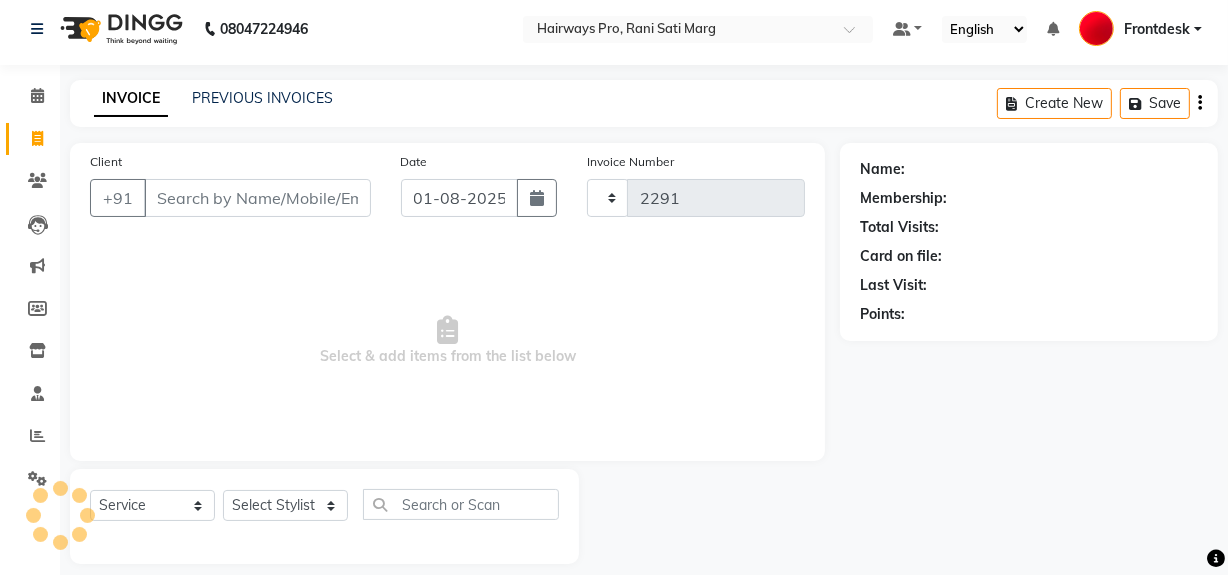 select on "787" 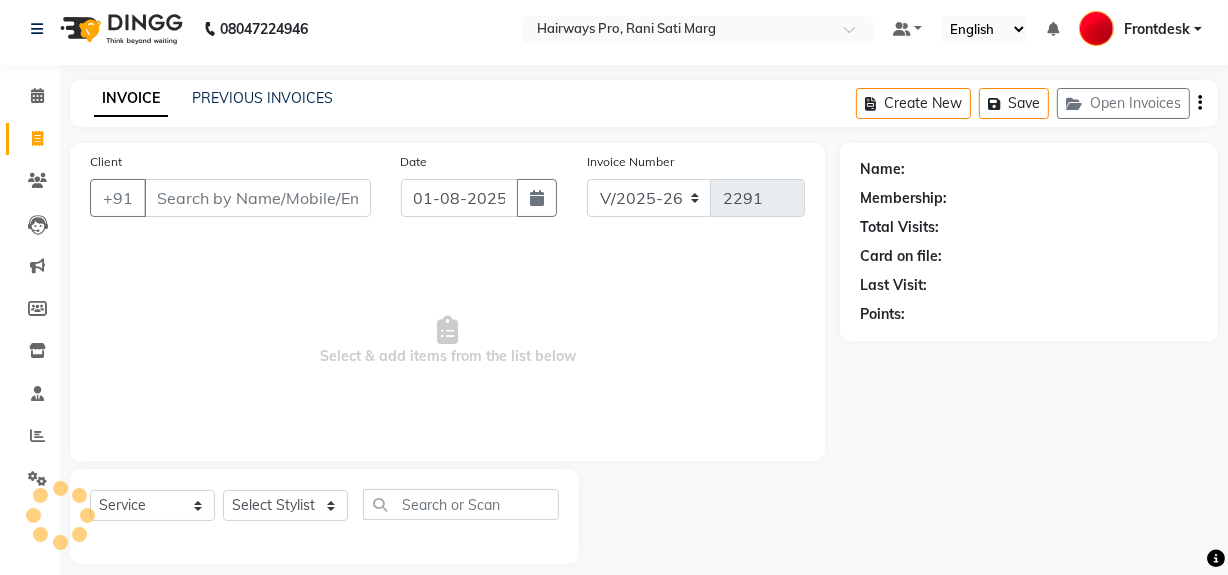 scroll, scrollTop: 26, scrollLeft: 0, axis: vertical 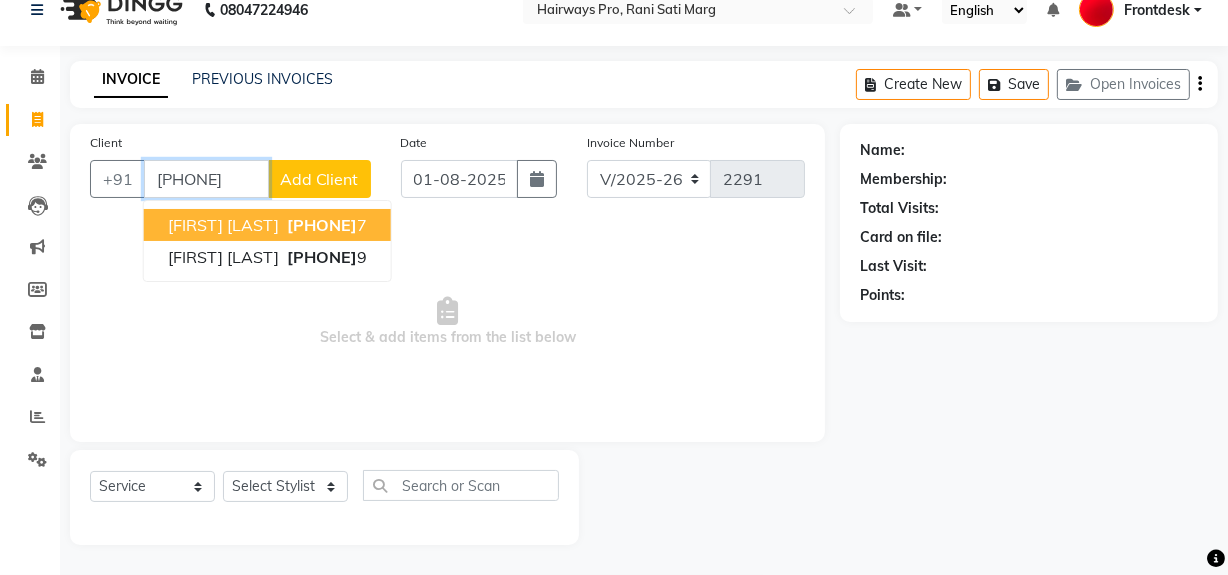 type on "9167260159" 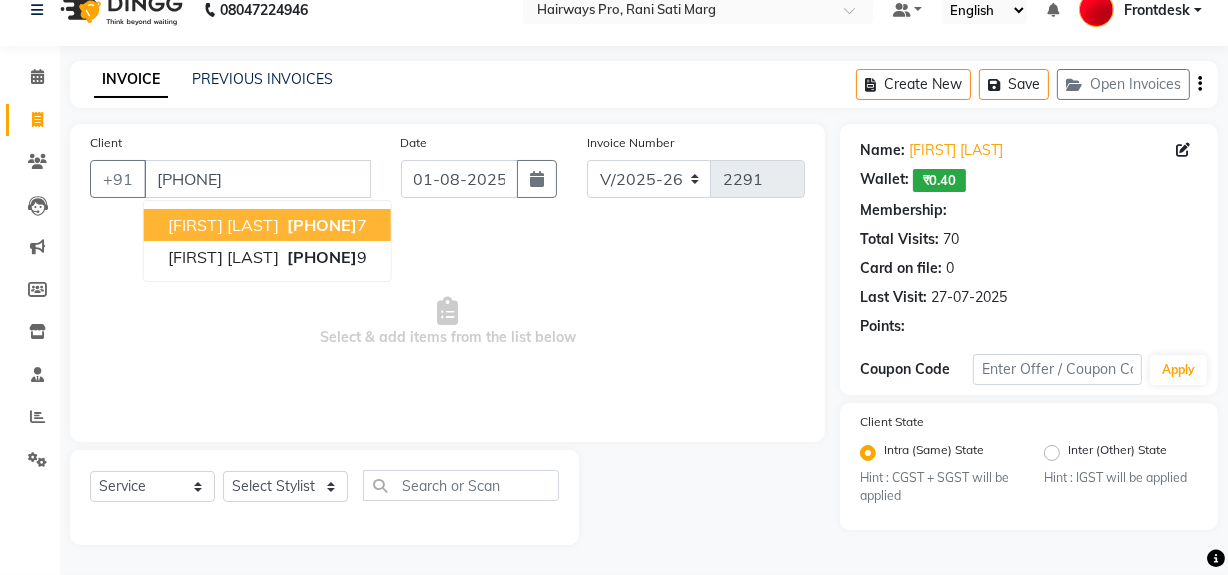 select on "1: Object" 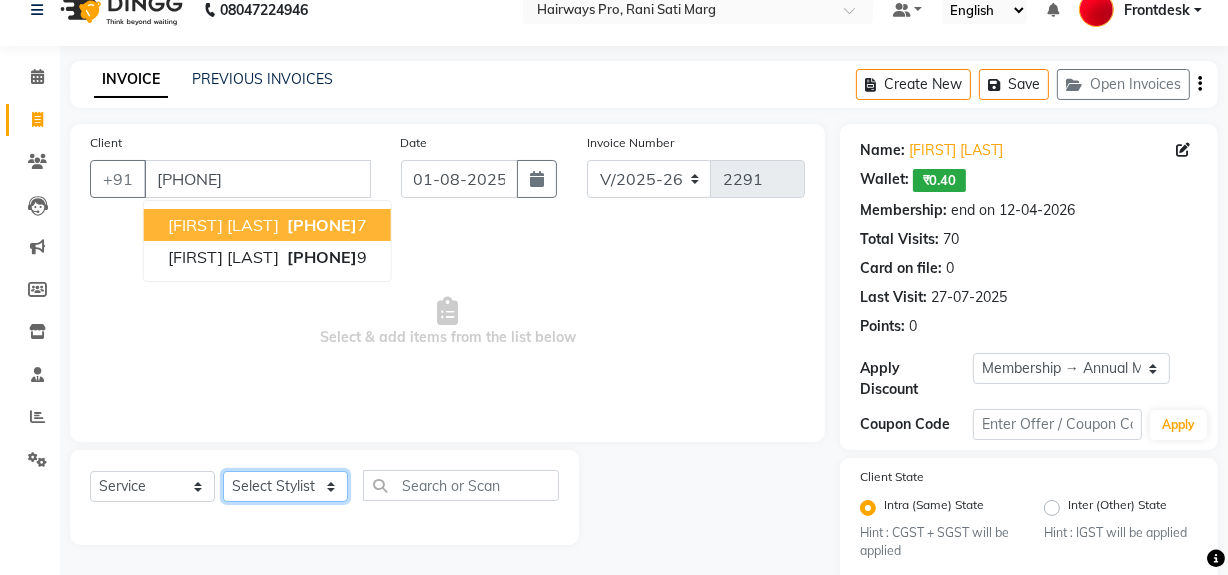 click on "Select Stylist ABID DANISH Faiz shaikh Frontdesk INTEZAR SALMANI JYOTI Kamal Salmani KAVITA MUSTAFA RAFIQUE Sonal SONU WAQAR ZAFAR" 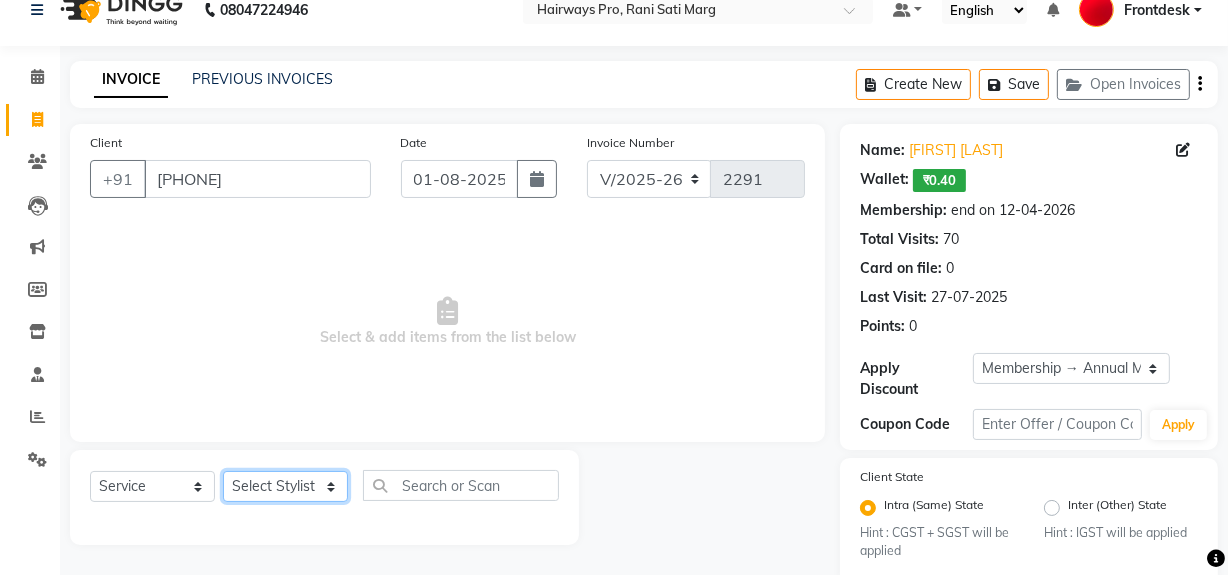 select on "13192" 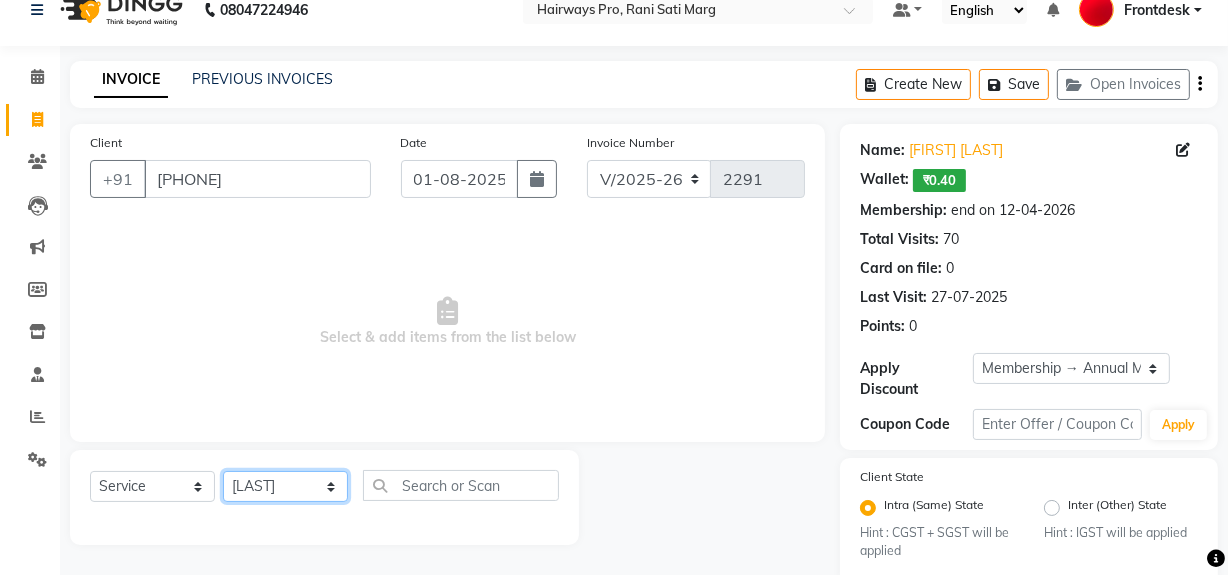 click on "Select Stylist ABID DANISH Faiz shaikh Frontdesk INTEZAR SALMANI JYOTI Kamal Salmani KAVITA MUSTAFA RAFIQUE Sonal SONU WAQAR ZAFAR" 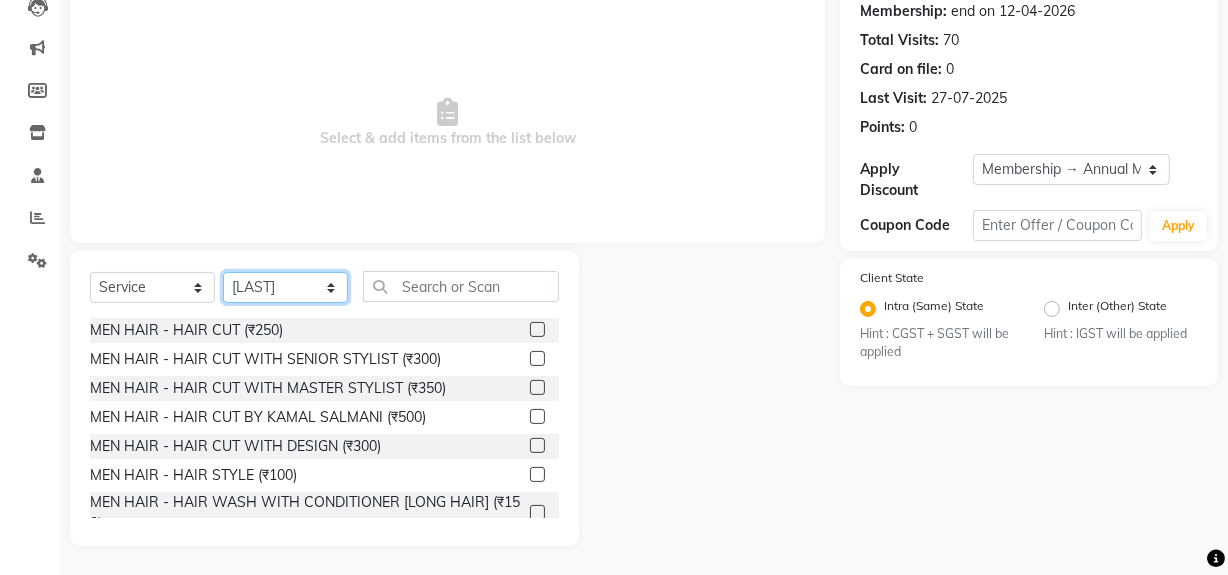 scroll, scrollTop: 226, scrollLeft: 0, axis: vertical 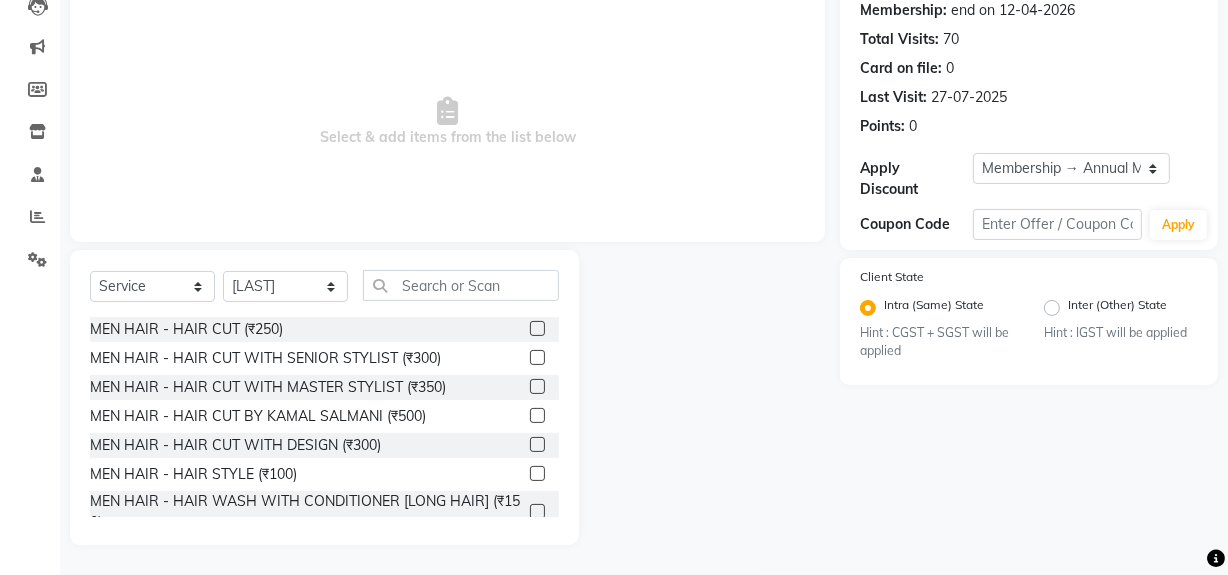 click 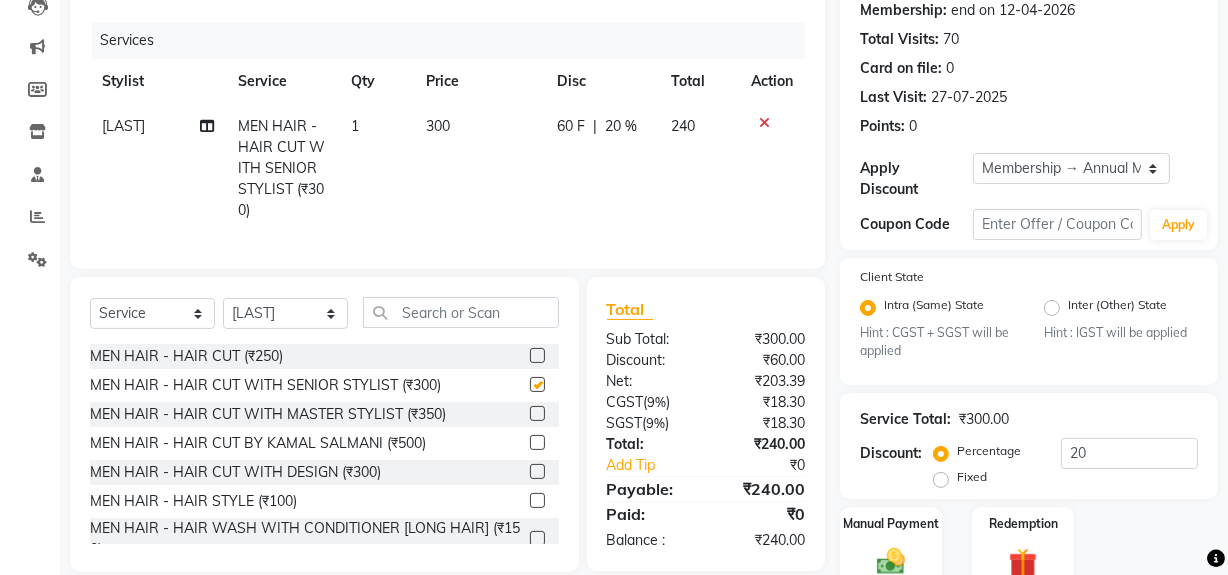 checkbox on "false" 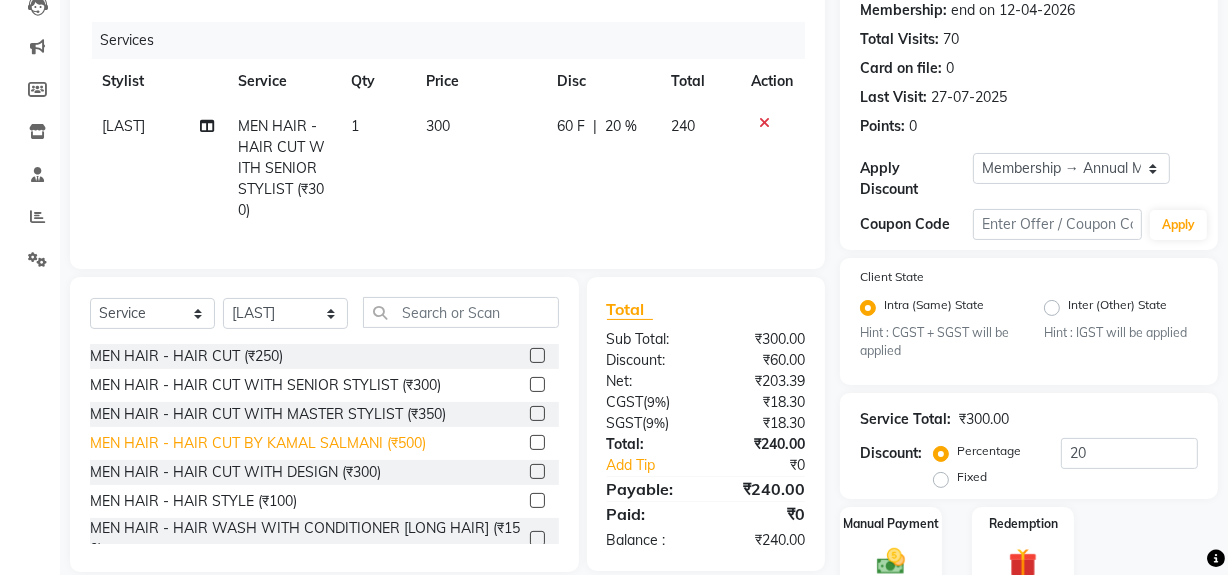 scroll, scrollTop: 90, scrollLeft: 0, axis: vertical 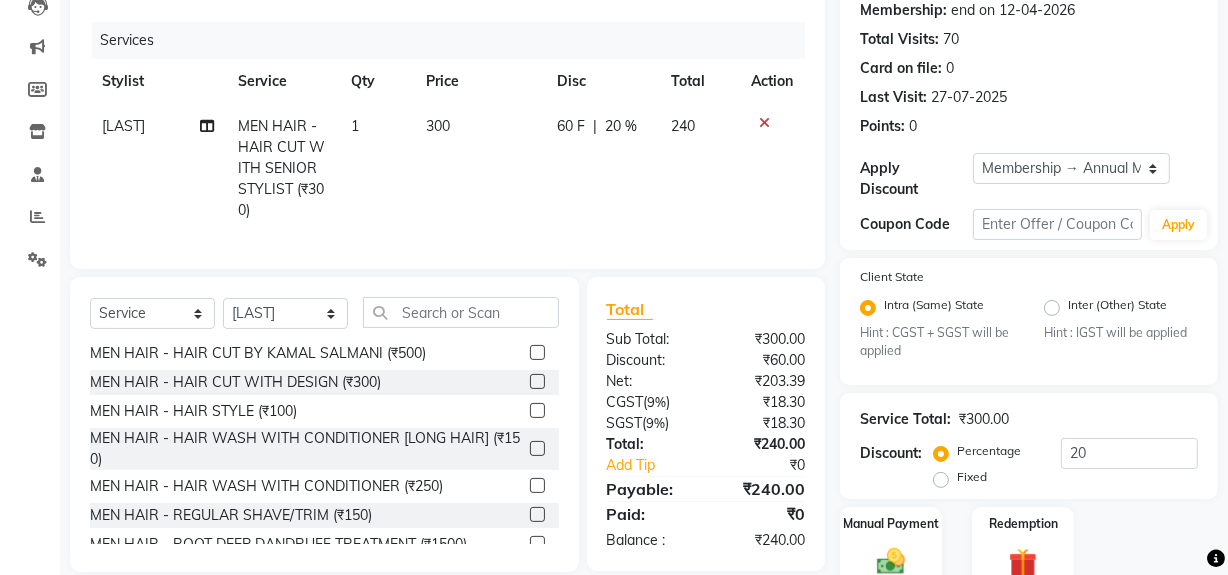 click 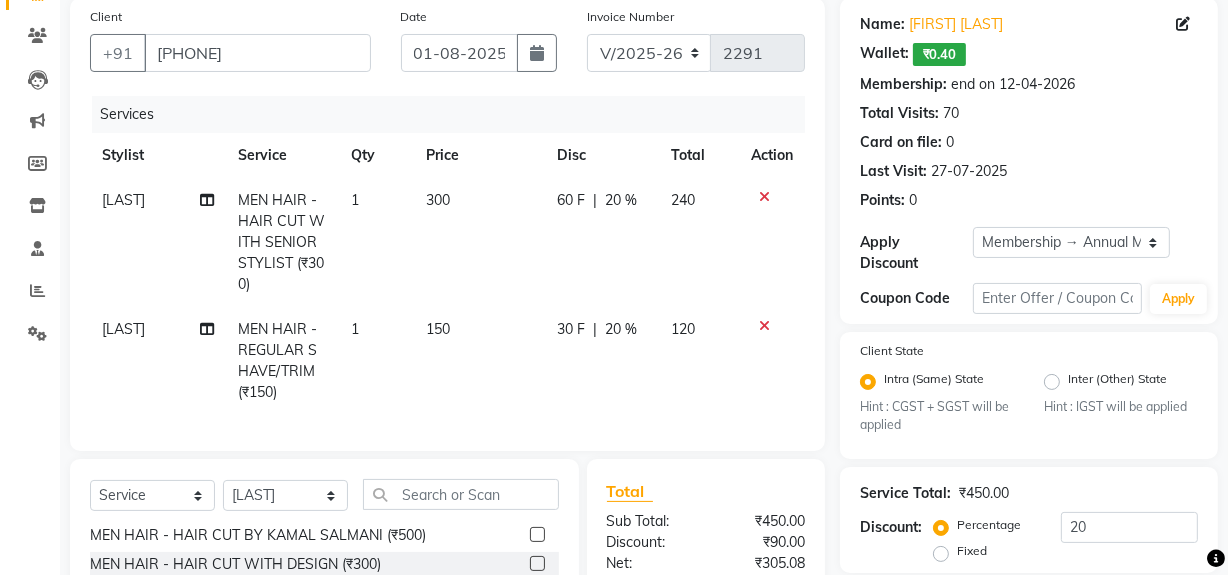 scroll, scrollTop: 0, scrollLeft: 0, axis: both 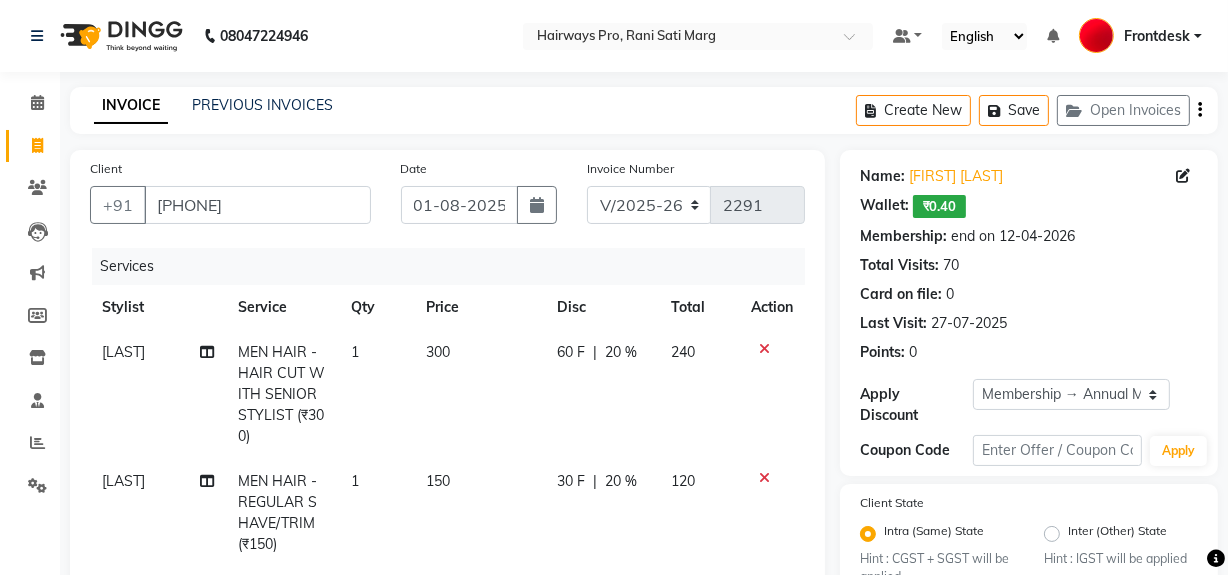 checkbox on "false" 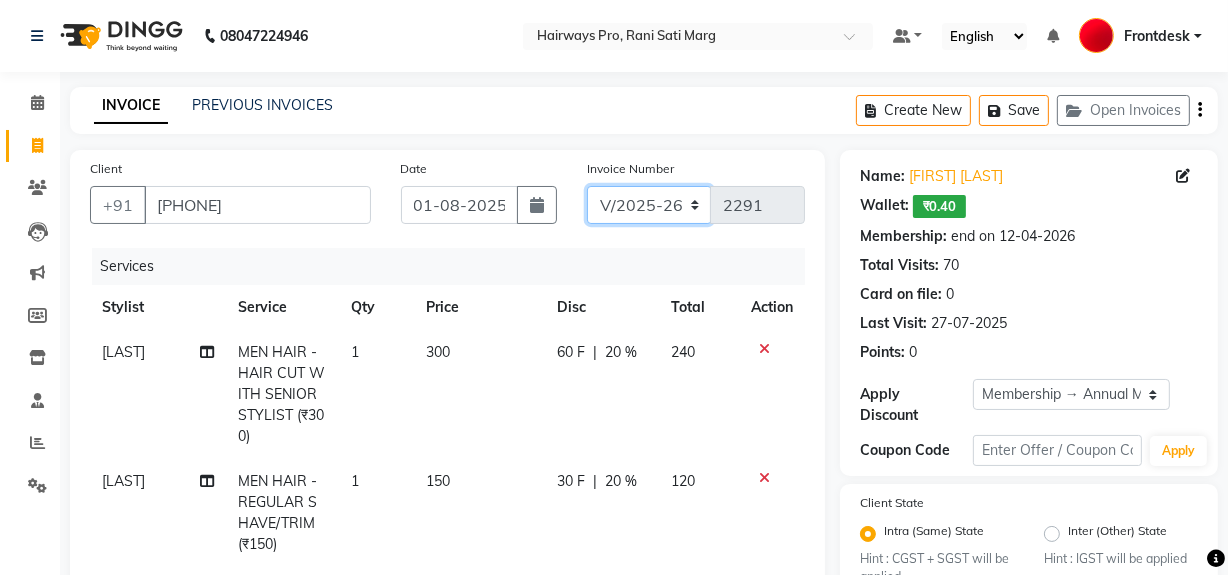 click on "INV/25-26 V/2025-26" 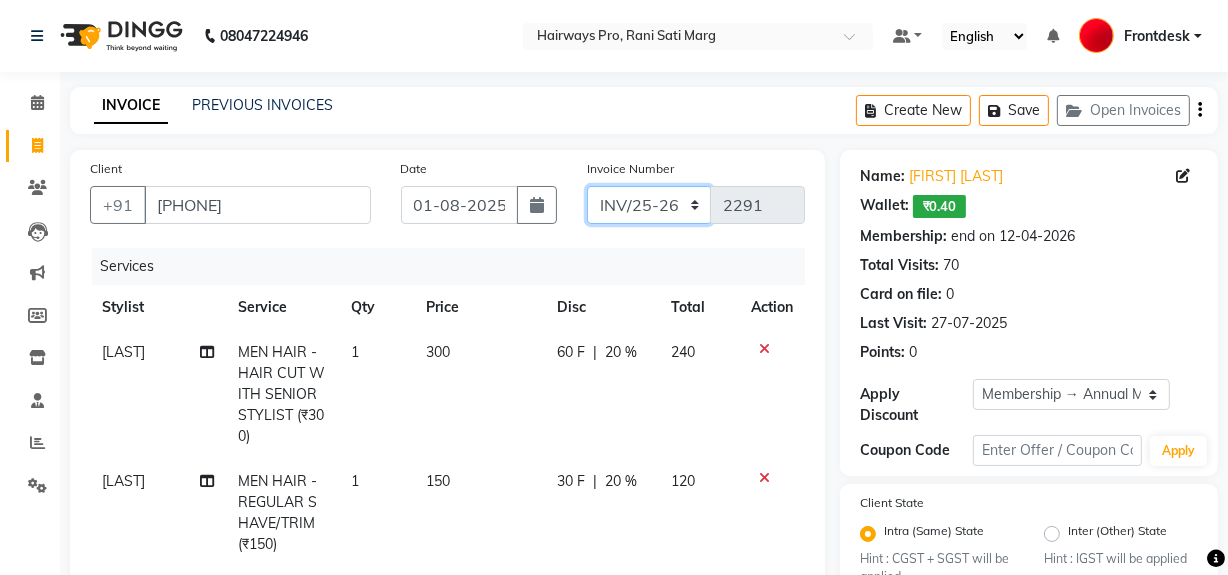 click on "INV/25-26 V/2025-26" 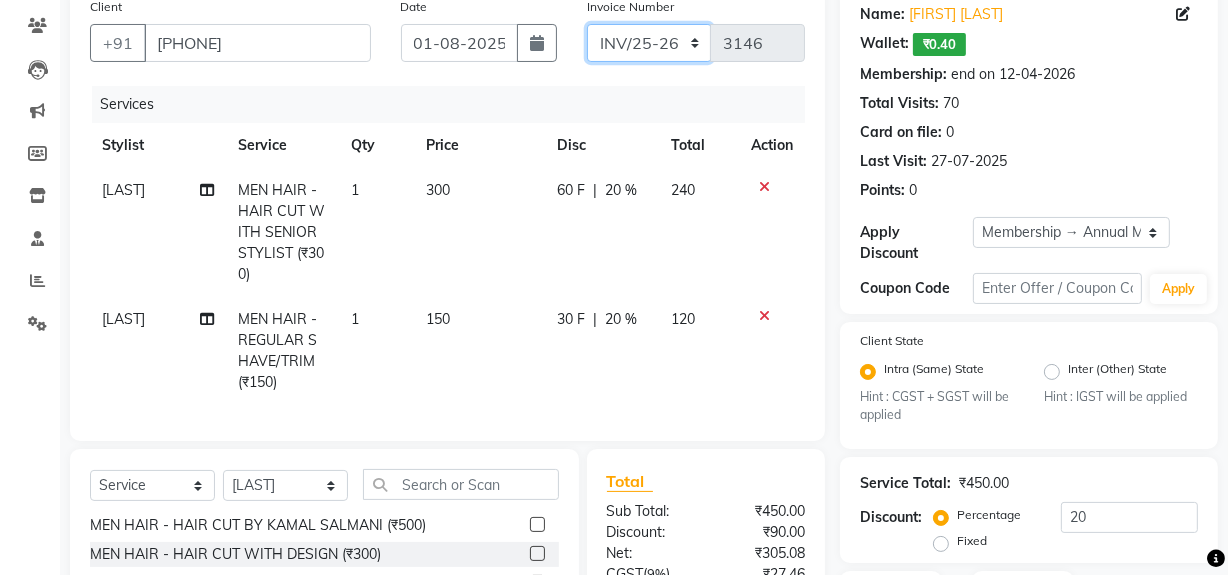 scroll, scrollTop: 363, scrollLeft: 0, axis: vertical 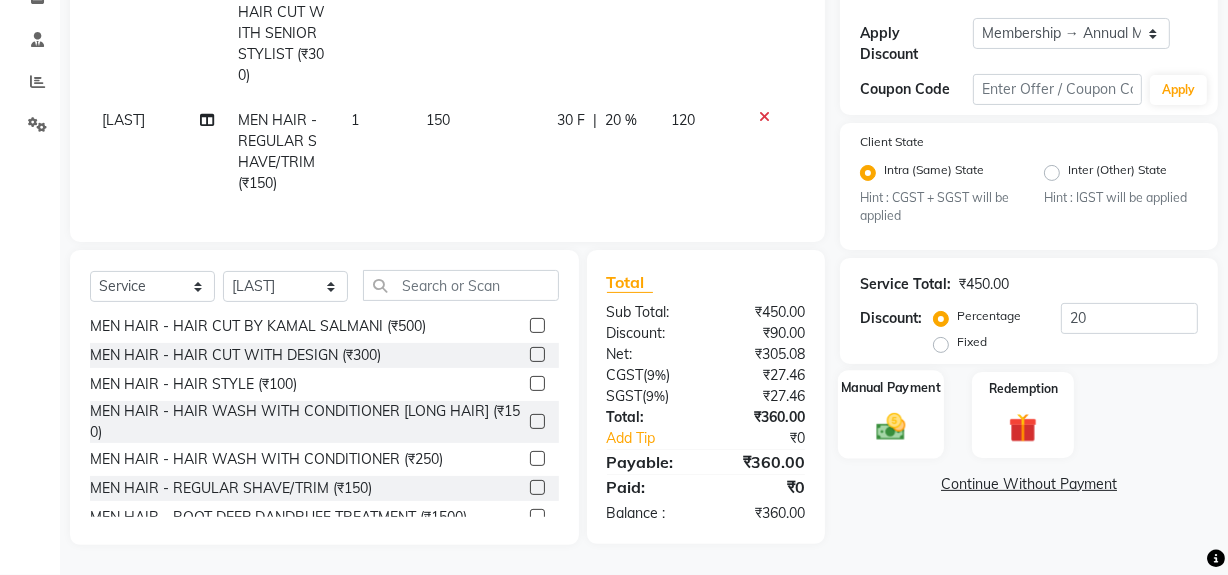 click 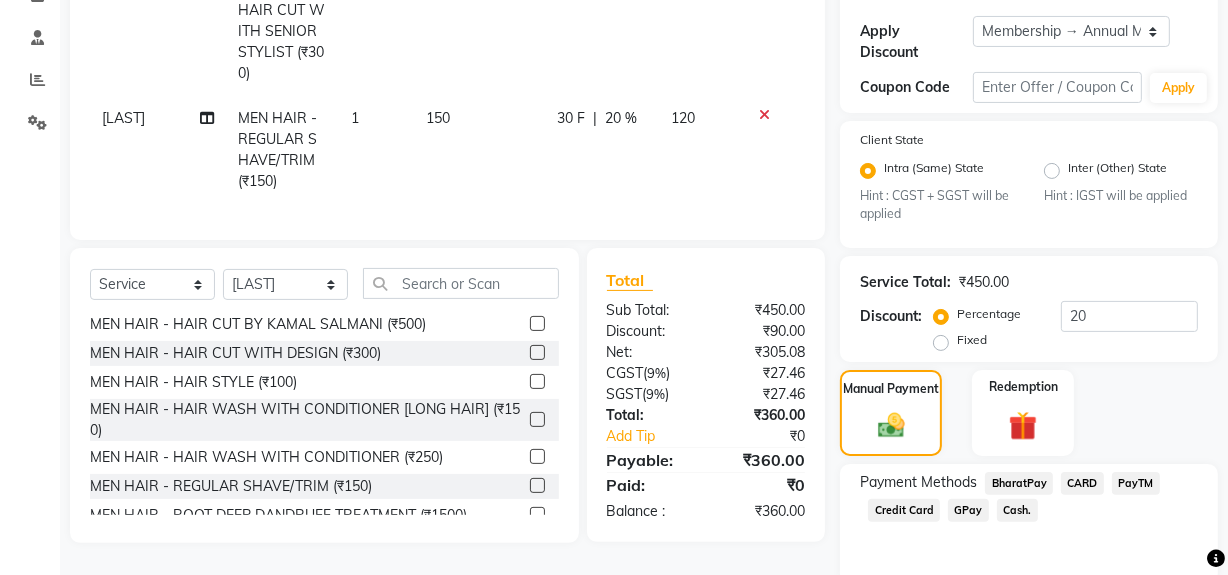 click on "Cash." 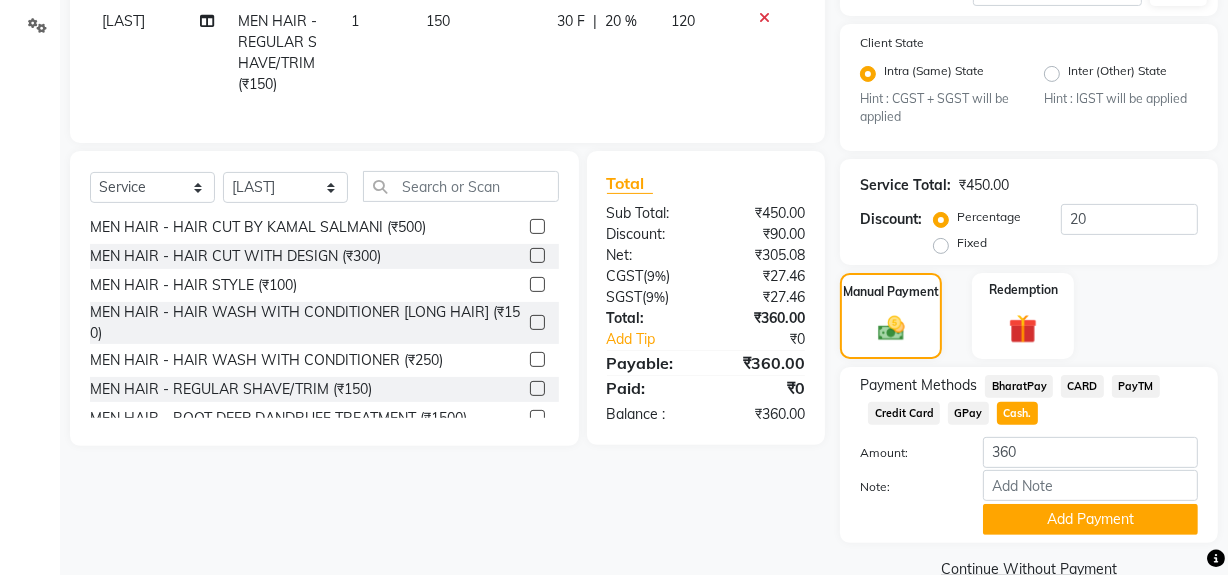scroll, scrollTop: 500, scrollLeft: 0, axis: vertical 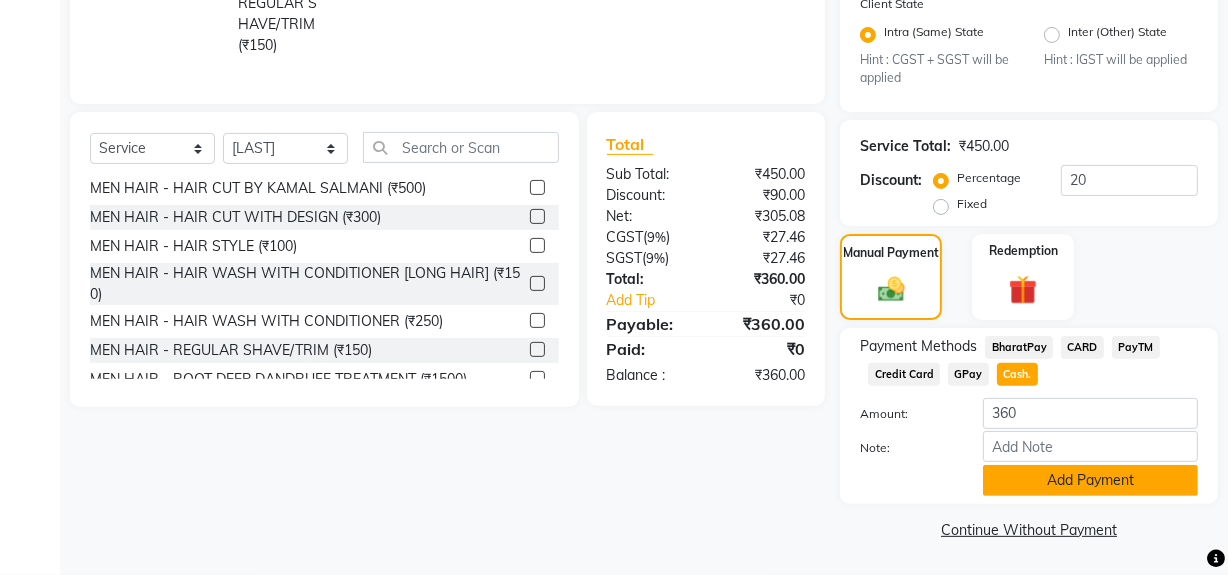 click on "Add Payment" 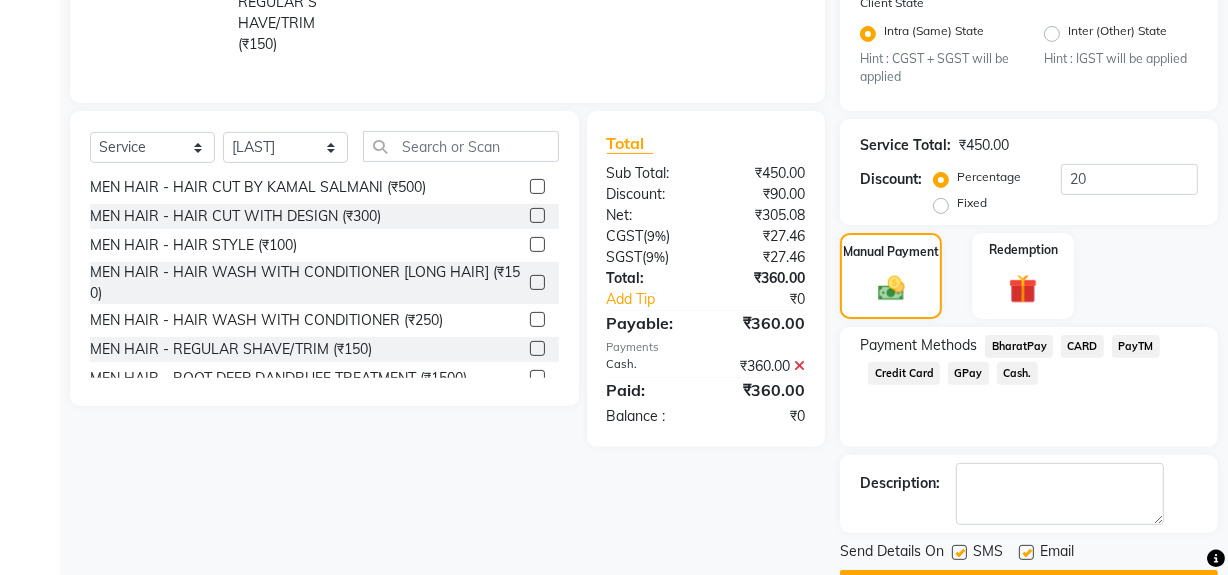 click 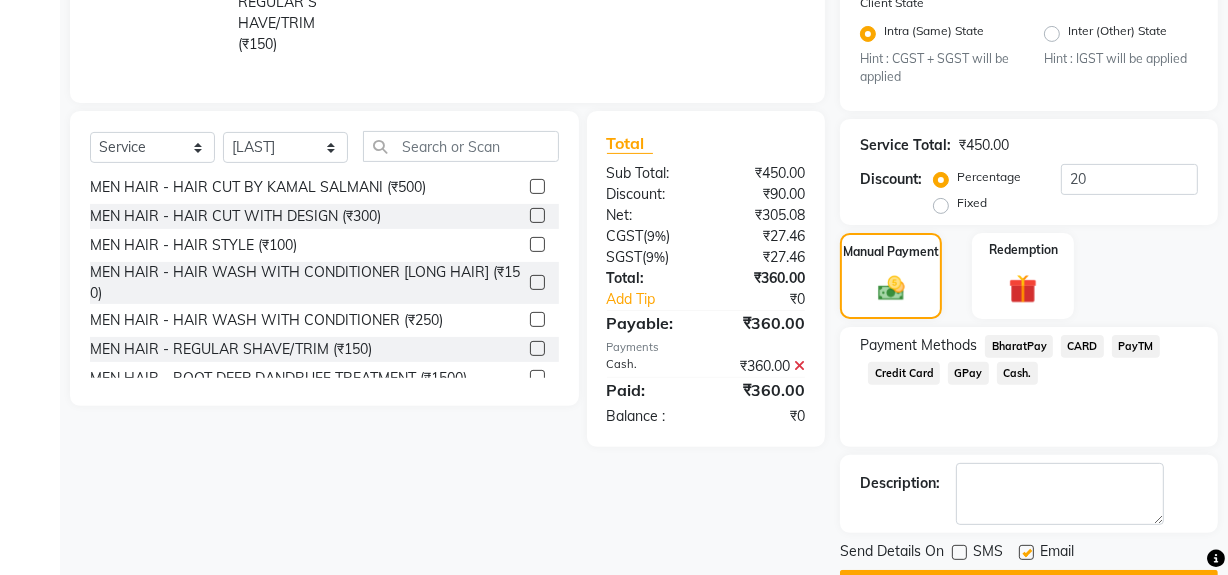 scroll, scrollTop: 556, scrollLeft: 0, axis: vertical 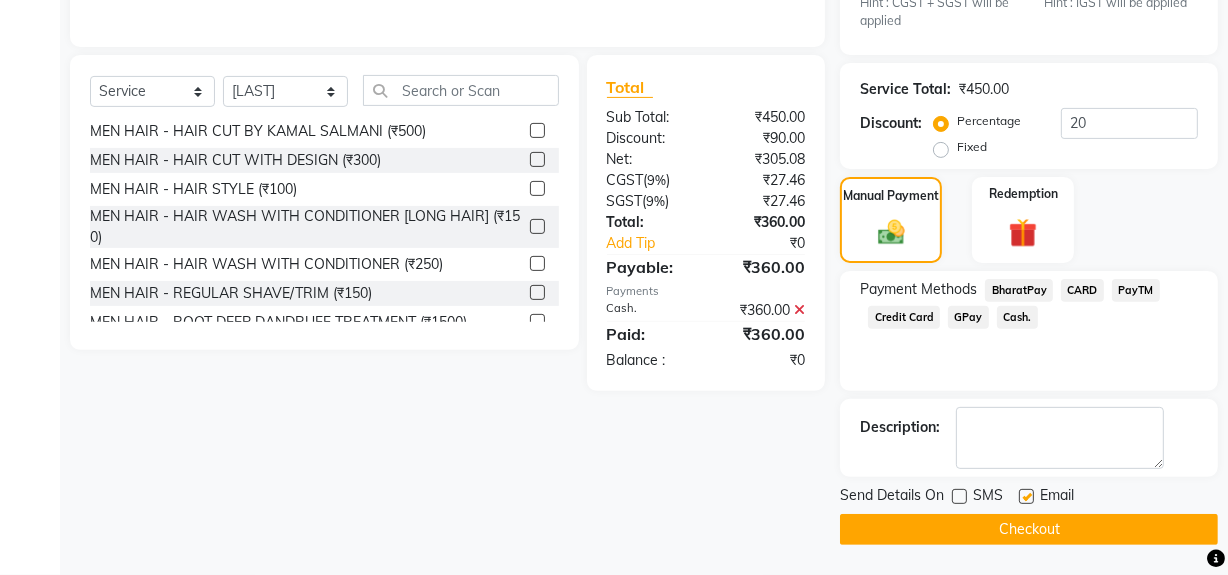 click on "Checkout" 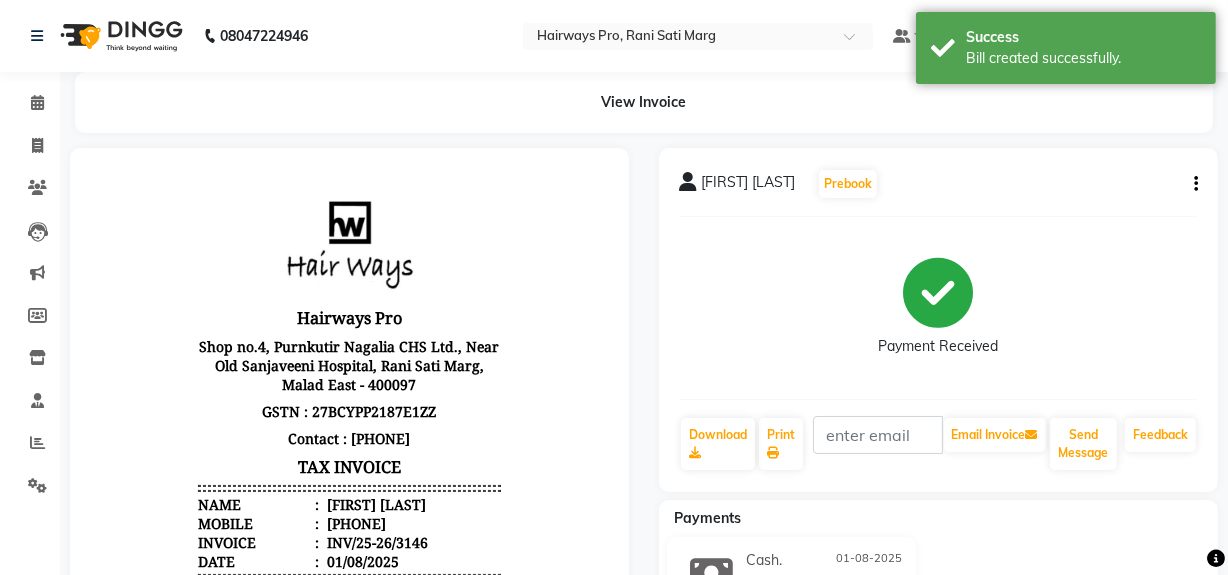 scroll, scrollTop: 0, scrollLeft: 0, axis: both 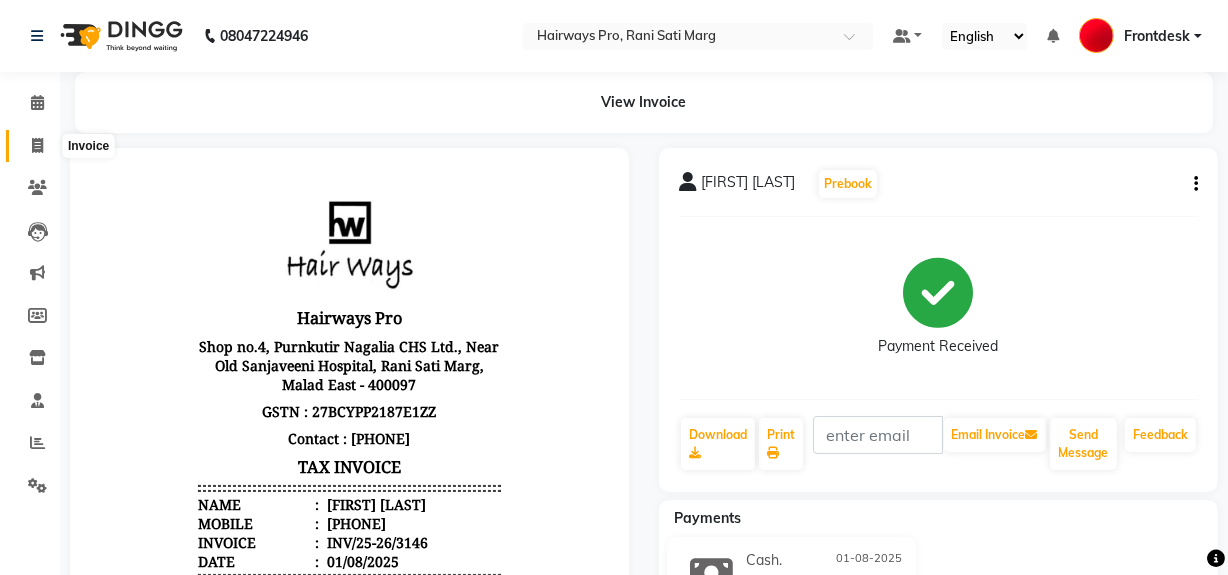 click 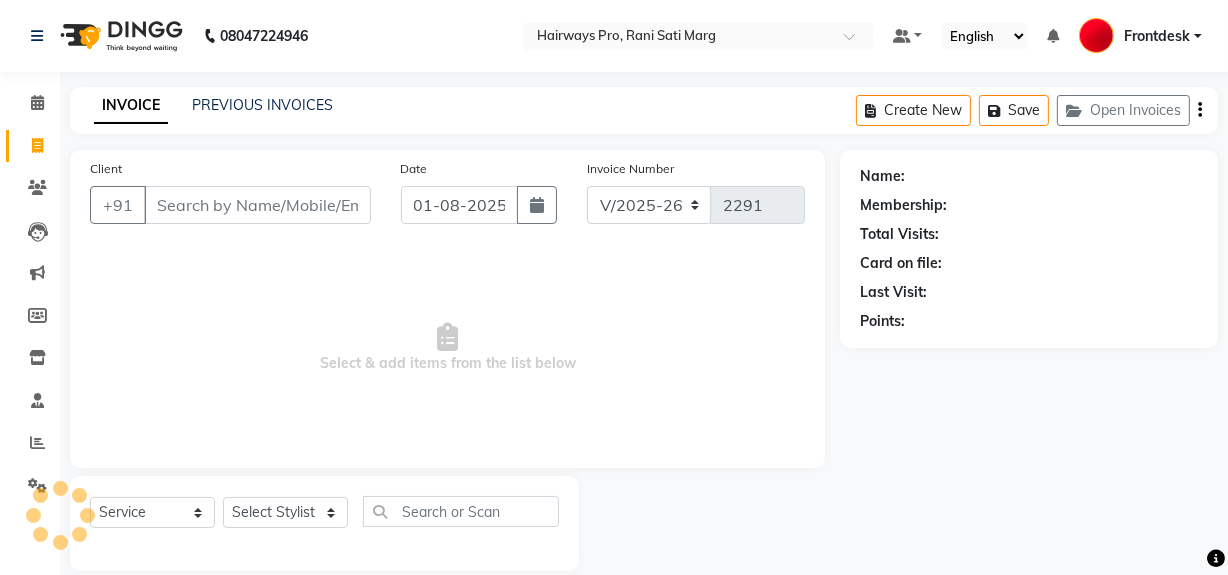 scroll, scrollTop: 26, scrollLeft: 0, axis: vertical 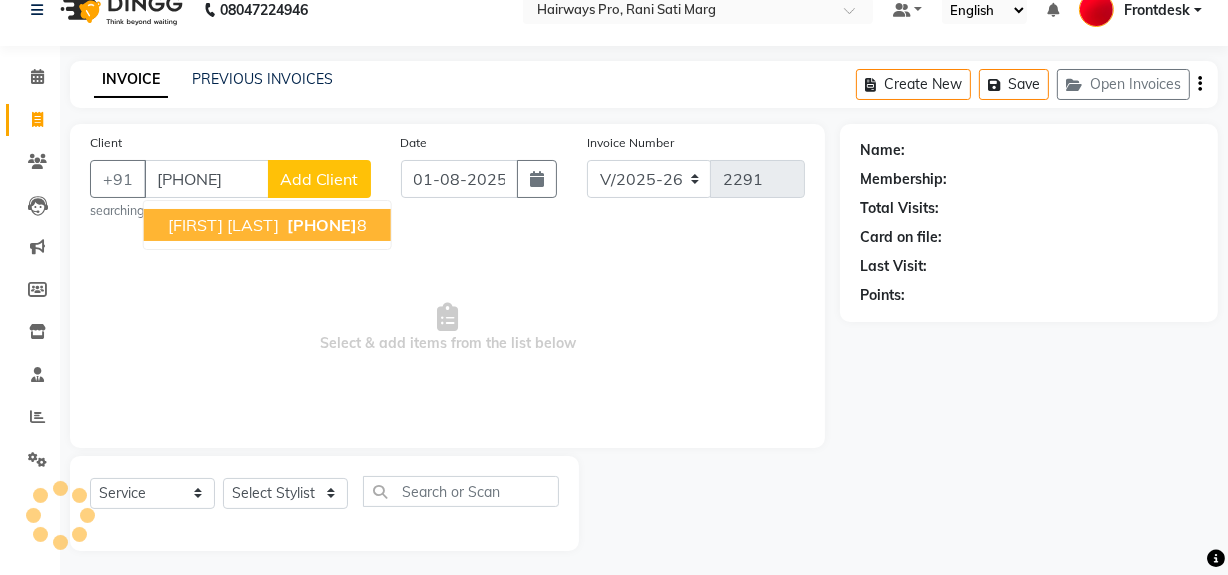 type on "9920054618" 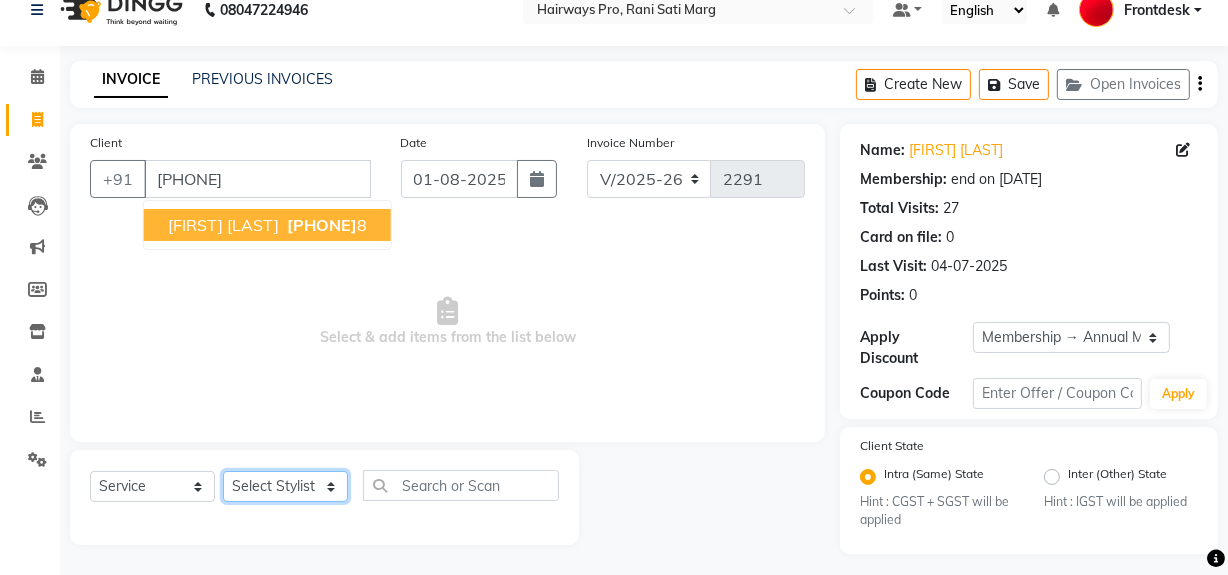 click on "Select Stylist ABID DANISH Faiz shaikh Frontdesk INTEZAR SALMANI JYOTI Kamal Salmani KAVITA MUSTAFA RAFIQUE Sonal SONU WAQAR ZAFAR" 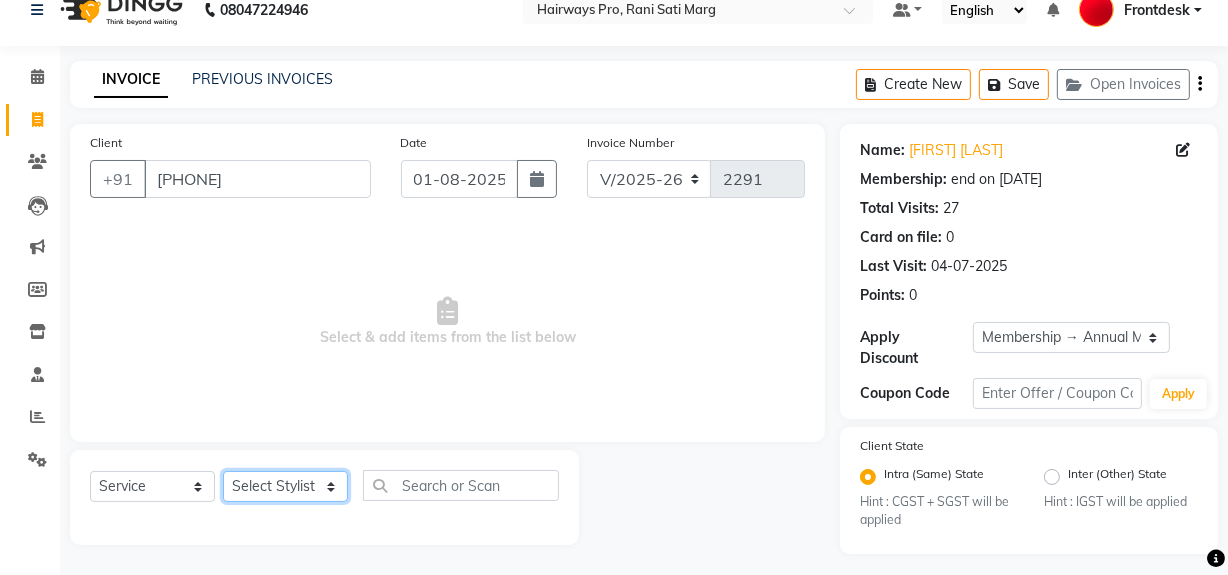 select on "45602" 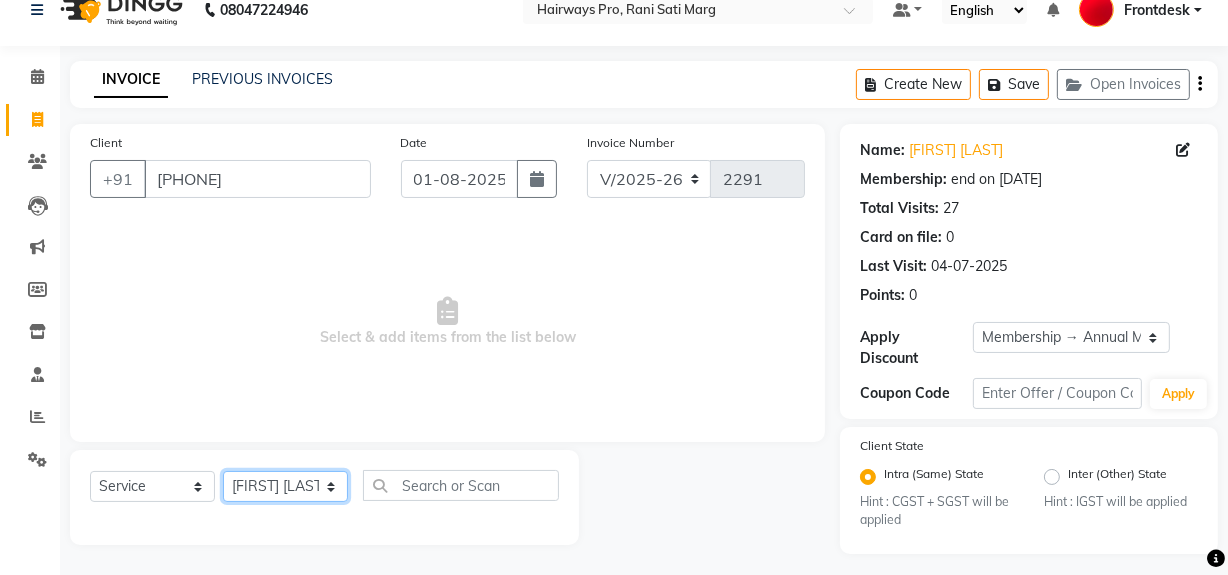 click on "Select Stylist ABID DANISH Faiz shaikh Frontdesk INTEZAR SALMANI JYOTI Kamal Salmani KAVITA MUSTAFA RAFIQUE Sonal SONU WAQAR ZAFAR" 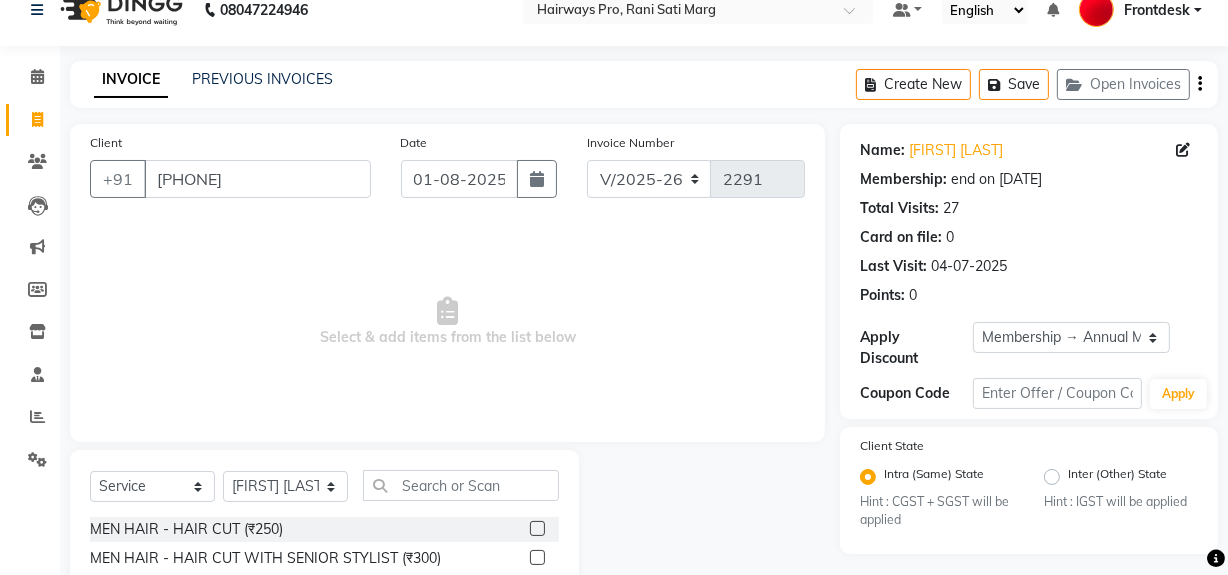 click 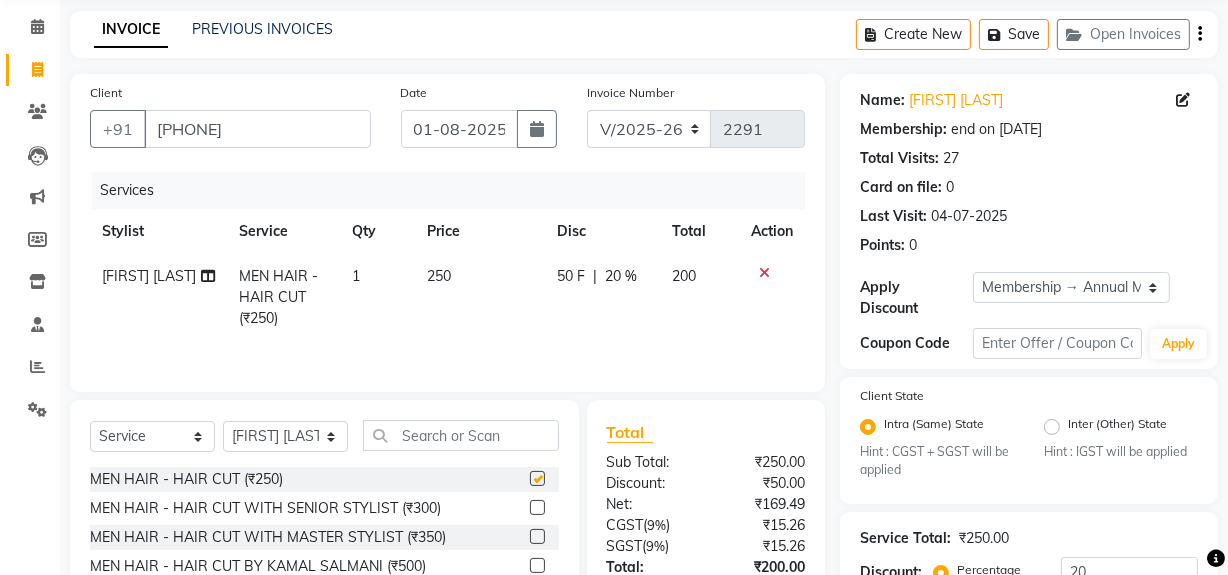 checkbox on "false" 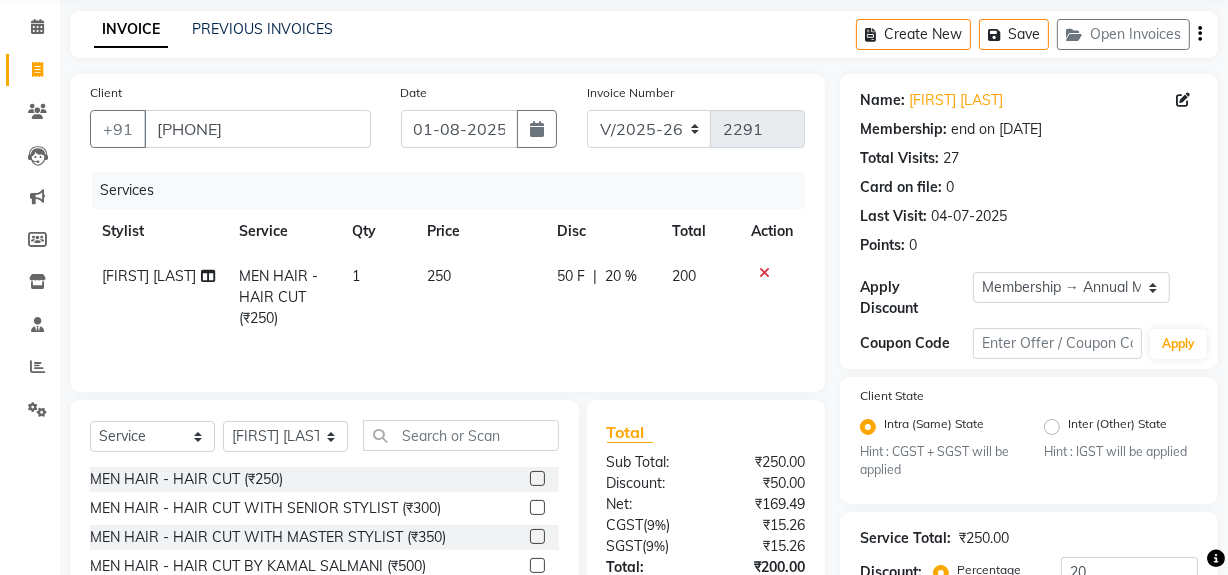 scroll, scrollTop: 208, scrollLeft: 0, axis: vertical 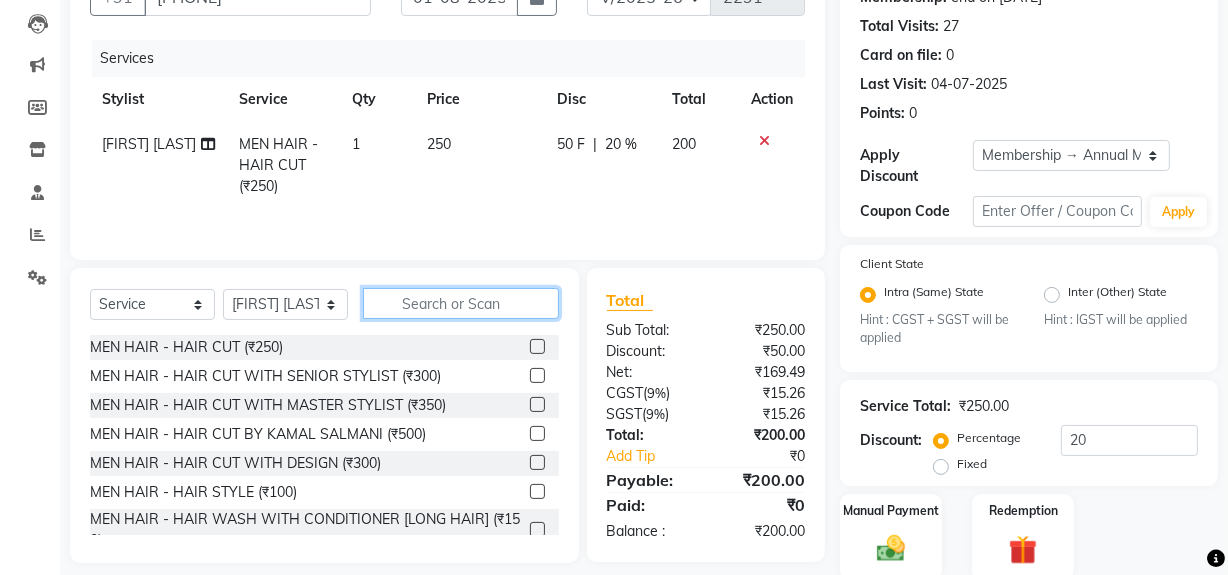 click 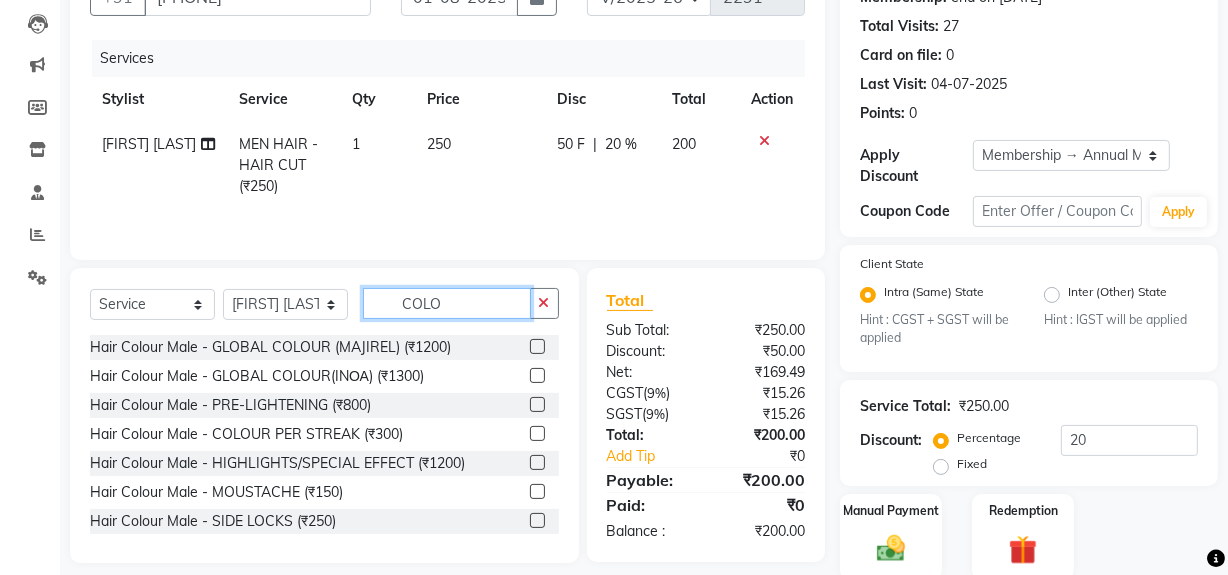 type on "COLO" 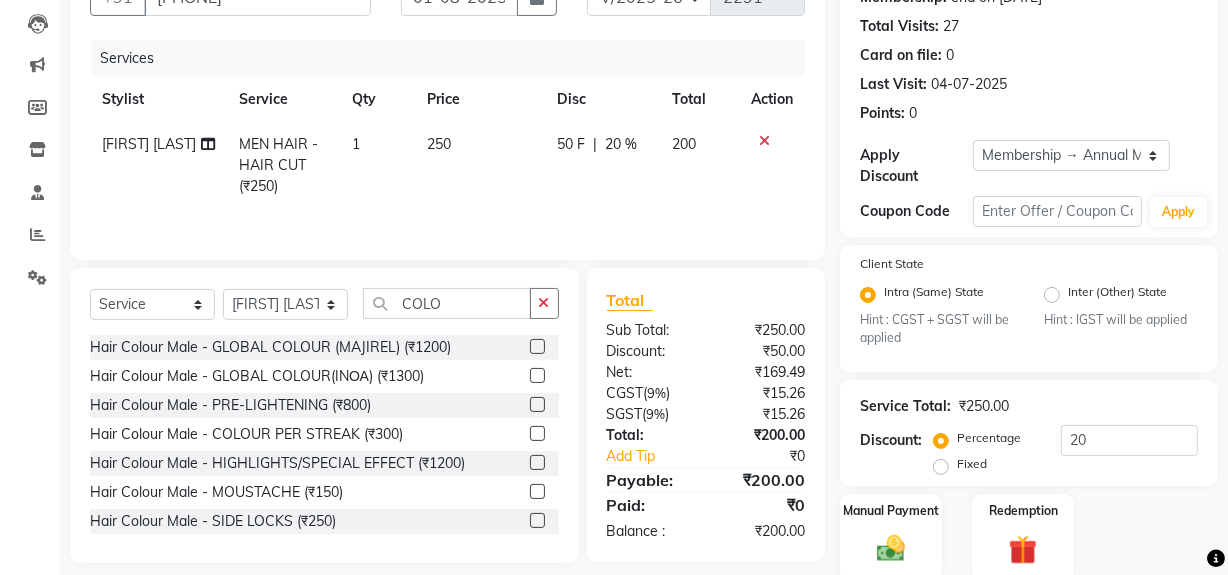 click 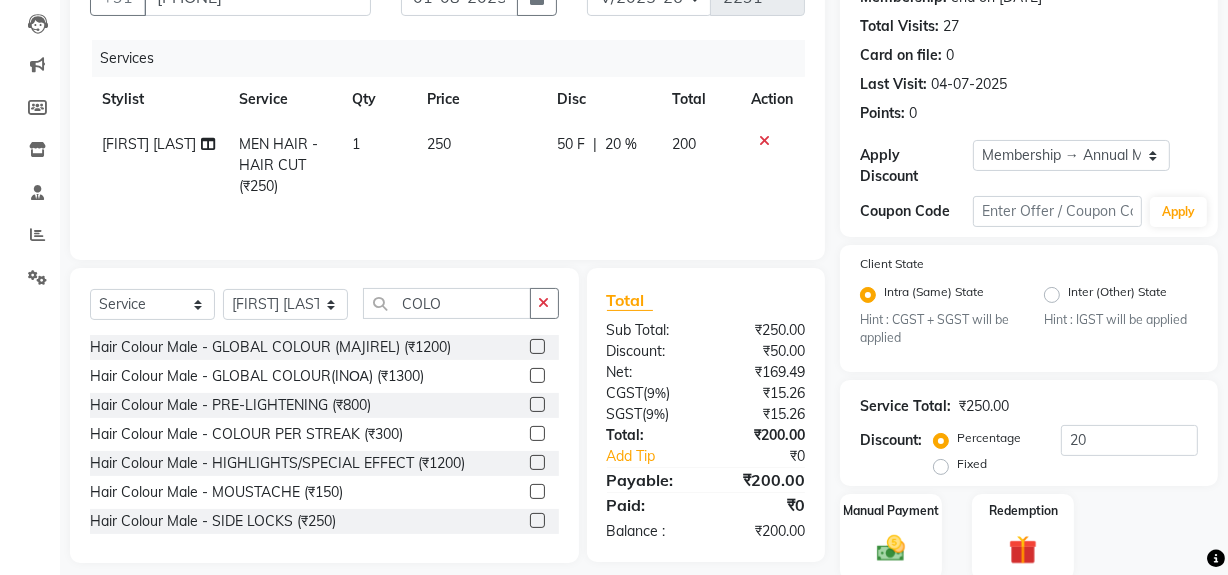 click at bounding box center [536, 347] 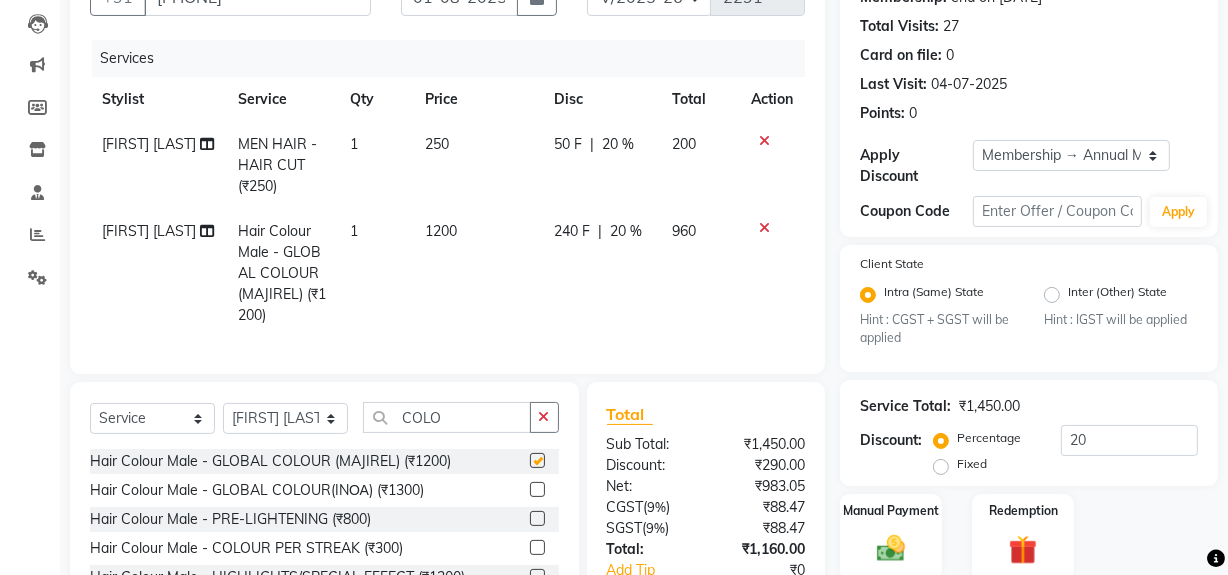 checkbox on "false" 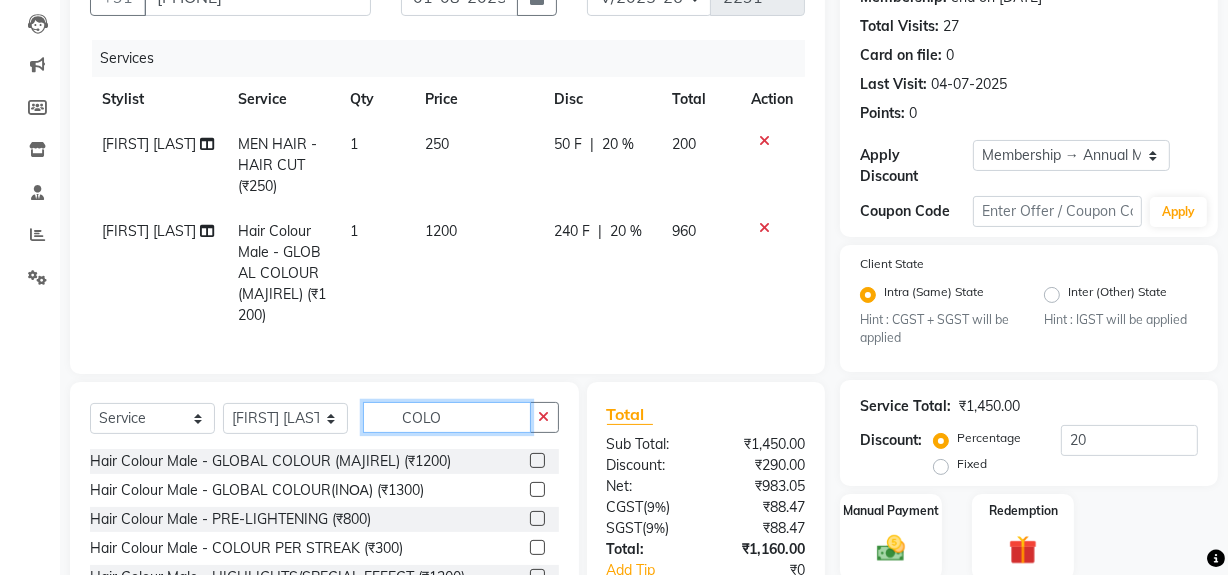 click on "COLO" 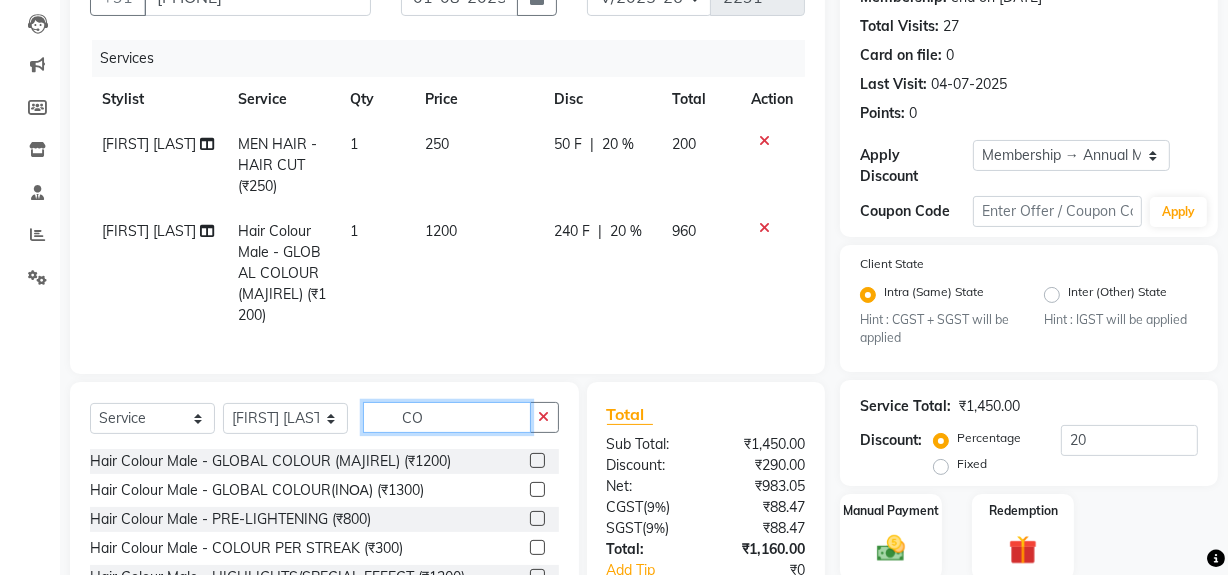 type on "C" 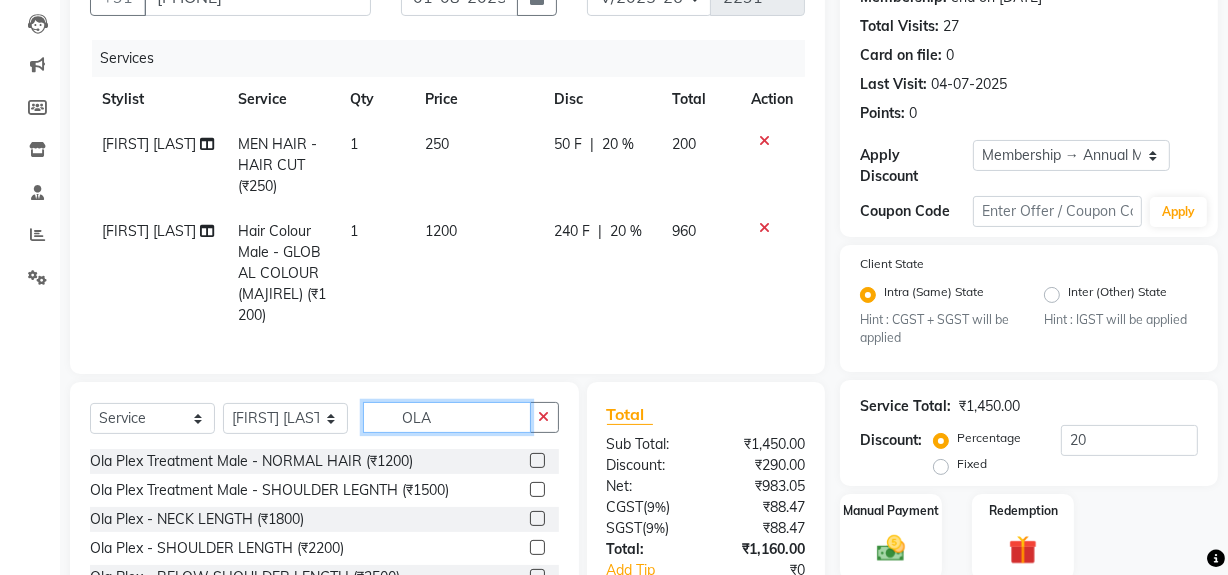 type on "OLA" 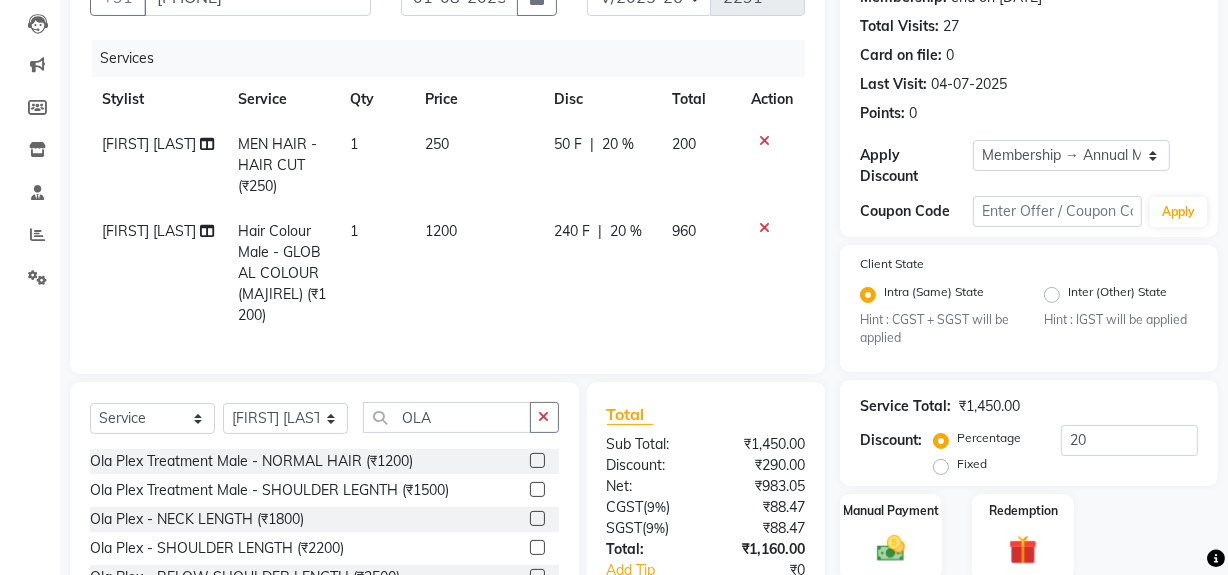 click 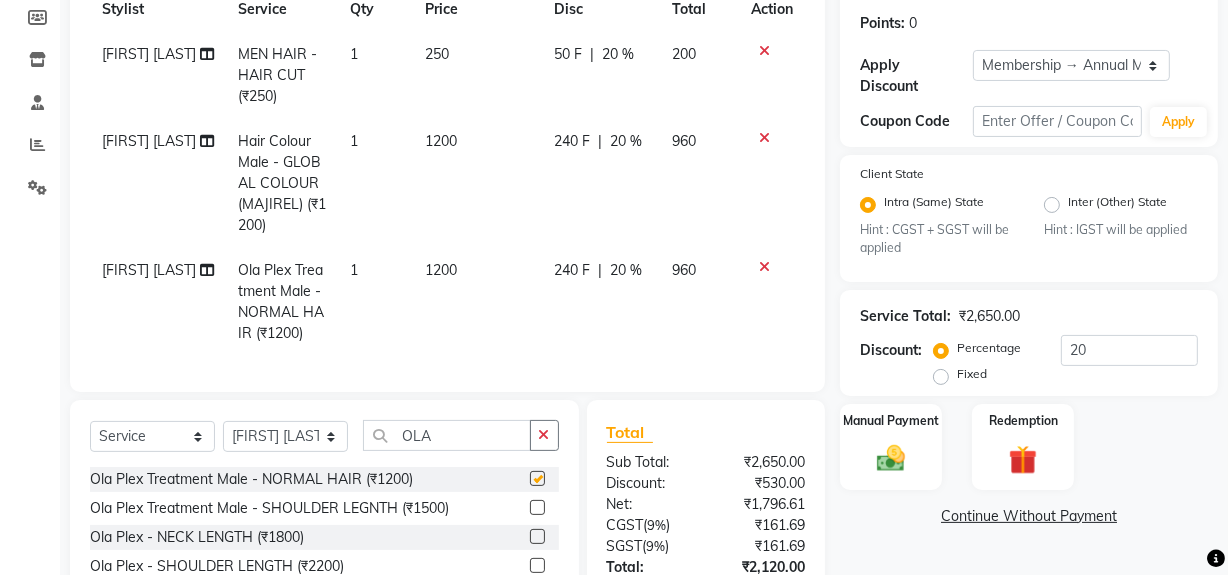 scroll, scrollTop: 461, scrollLeft: 0, axis: vertical 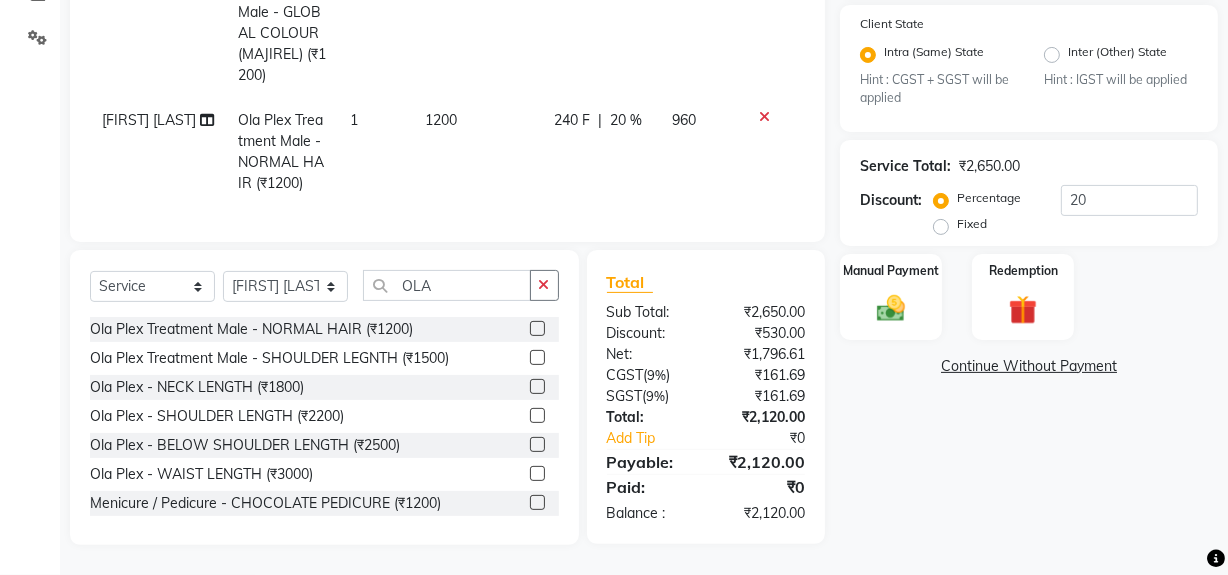 checkbox on "false" 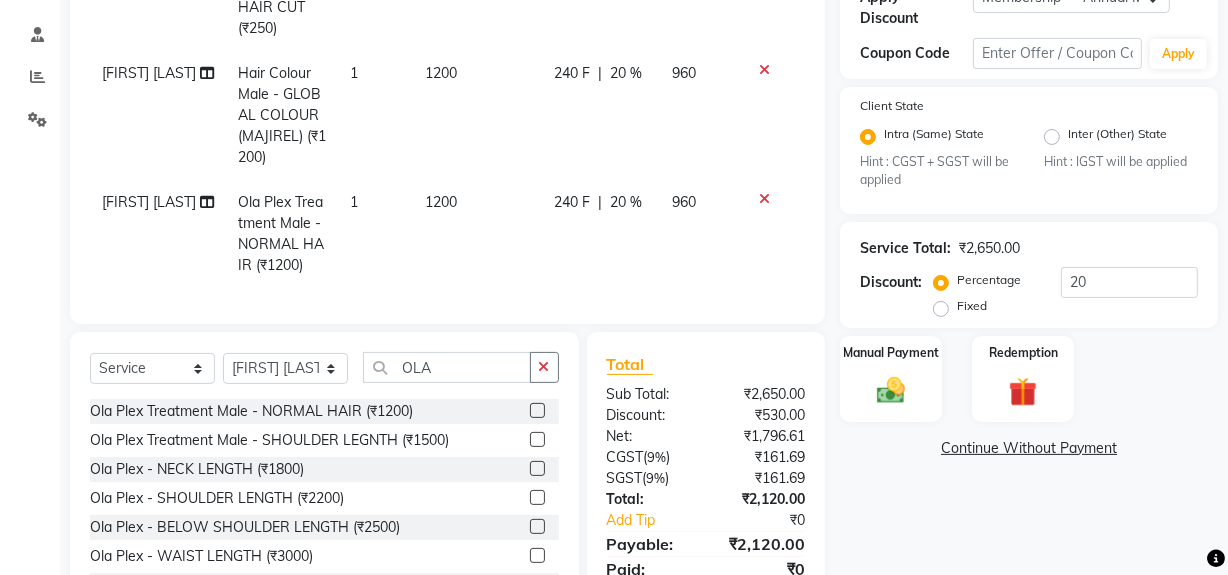 scroll, scrollTop: 98, scrollLeft: 0, axis: vertical 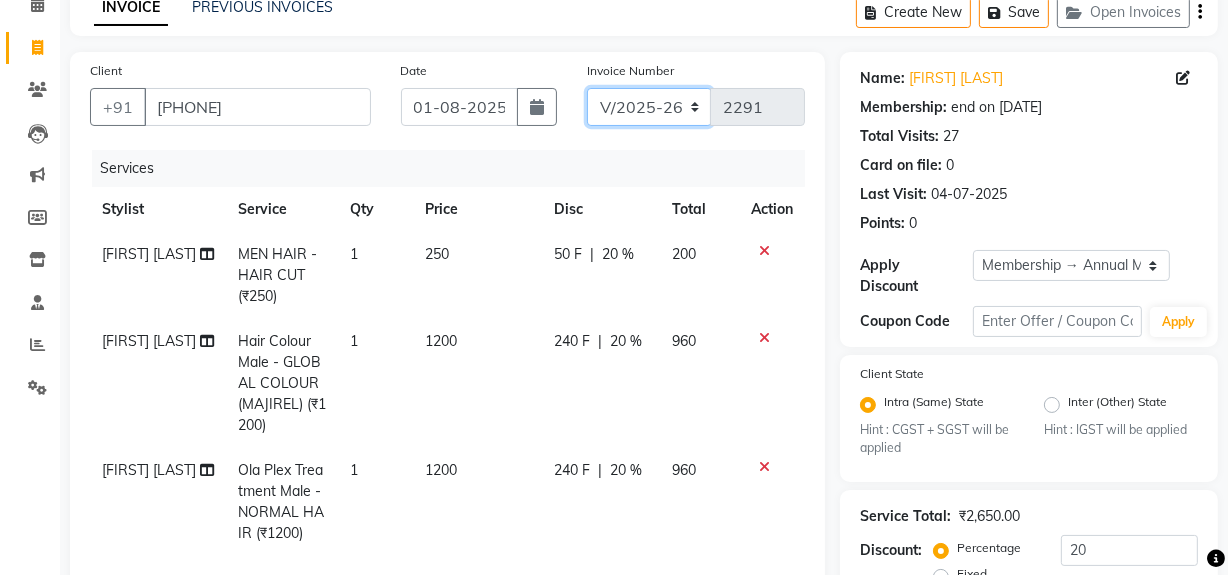 click on "INV/25-26 V/2025-26" 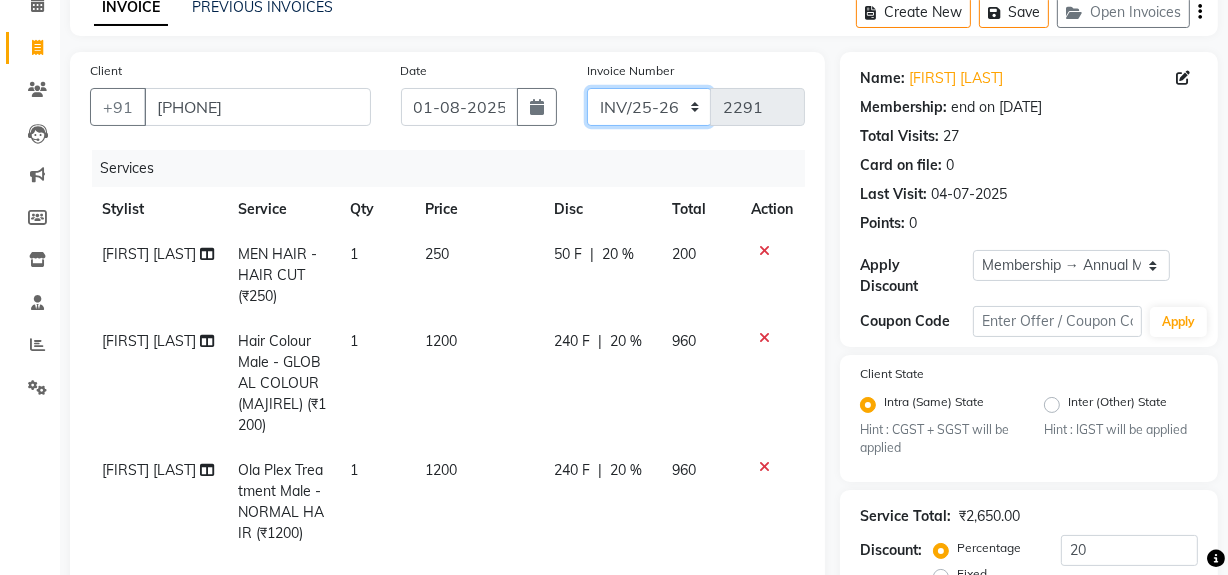 click on "INV/25-26 V/2025-26" 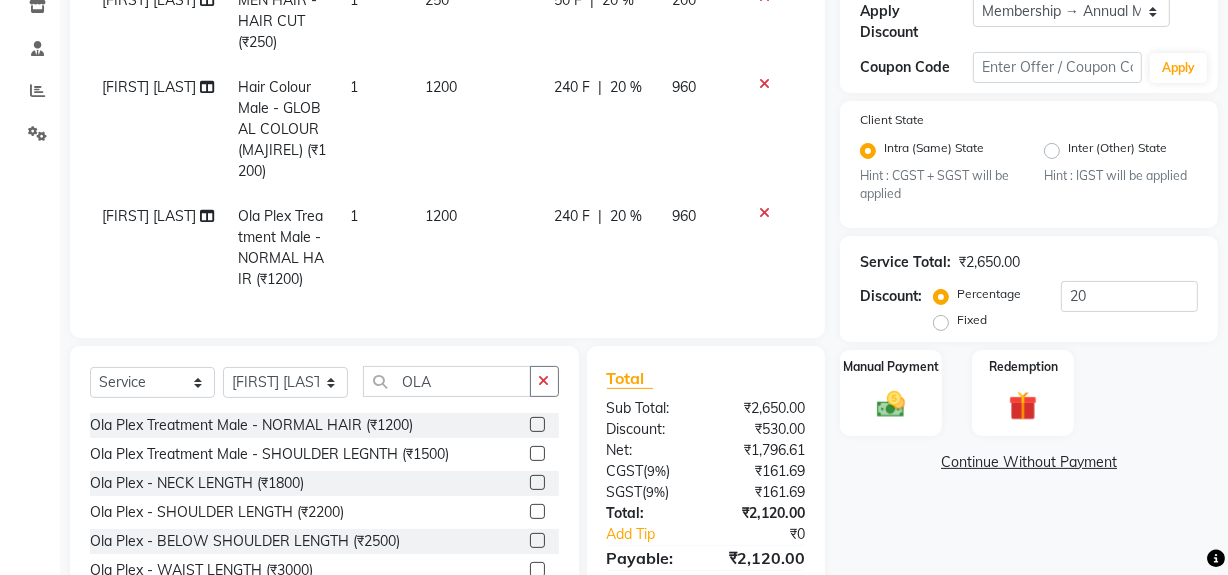 scroll, scrollTop: 461, scrollLeft: 0, axis: vertical 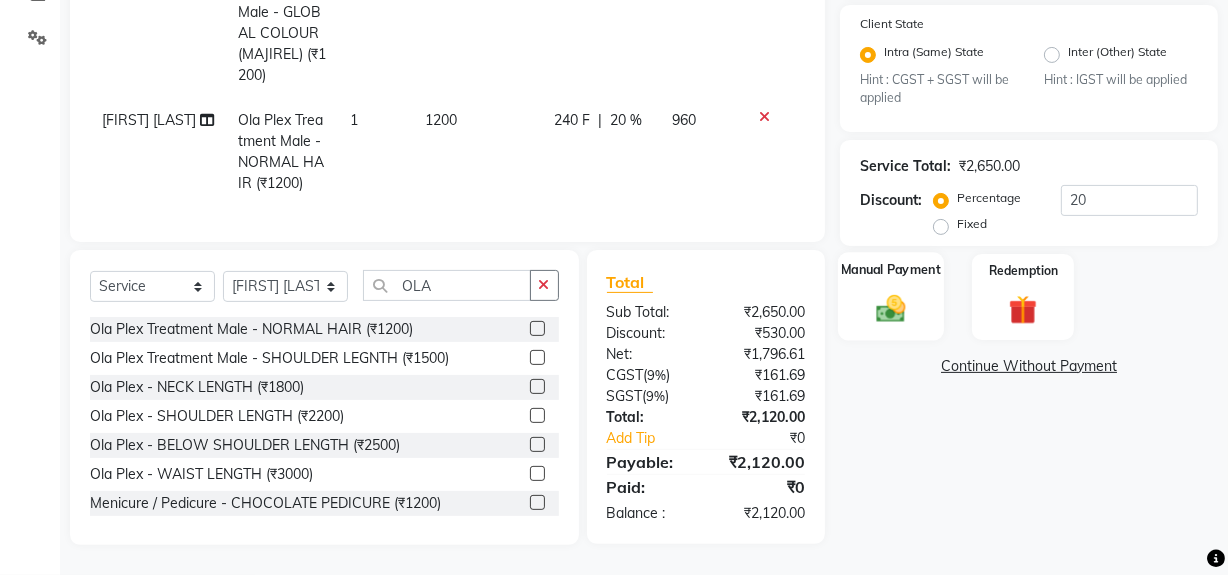 click 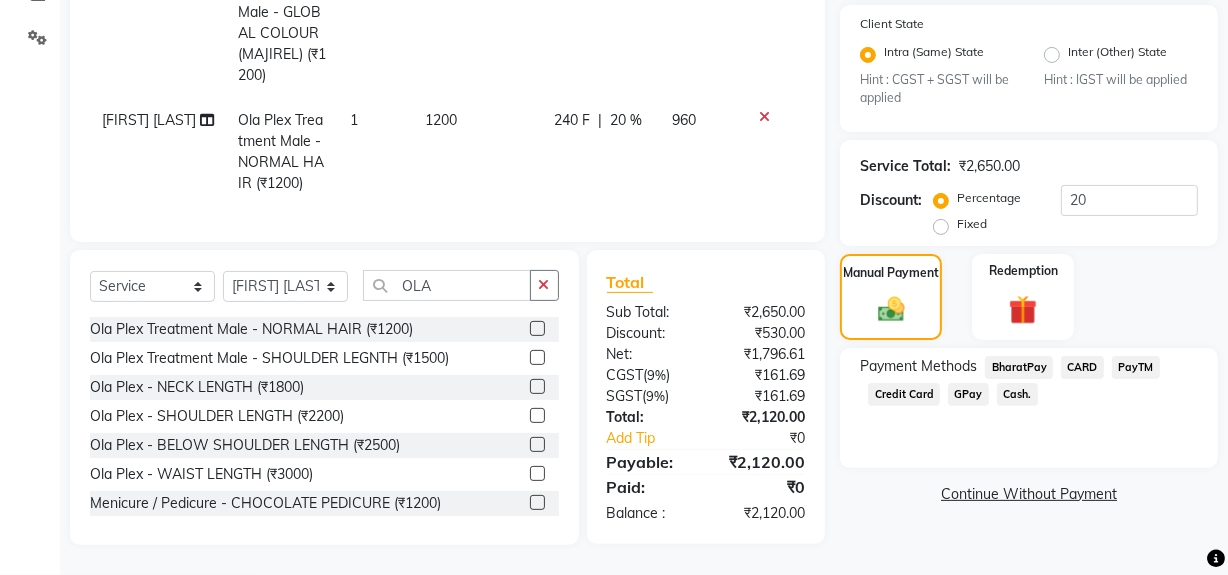 click on "Cash." 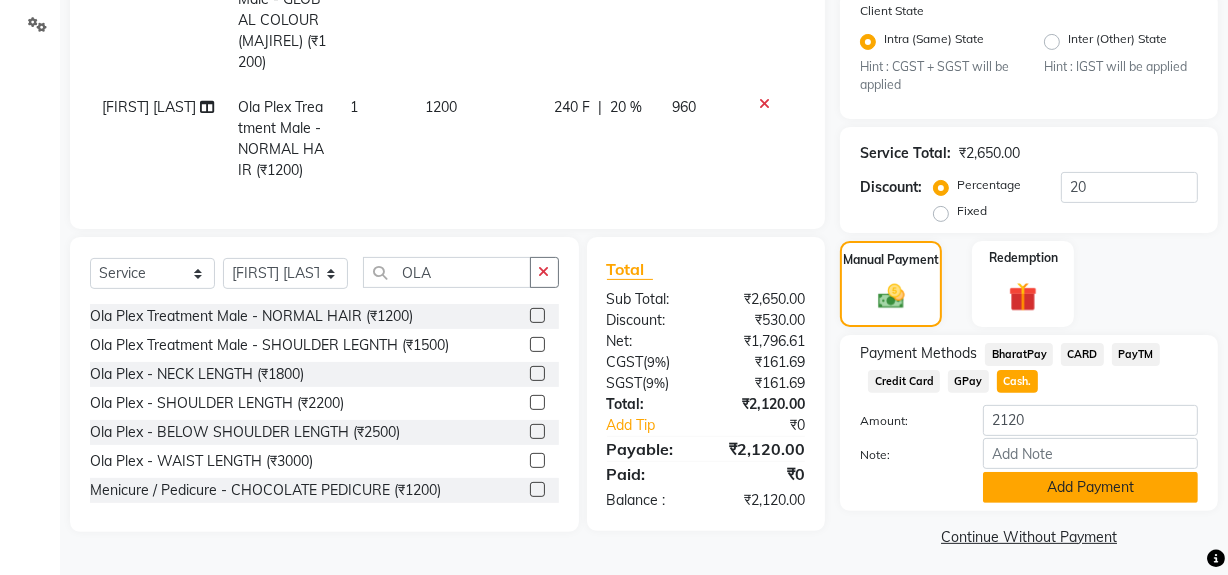 click on "Add Payment" 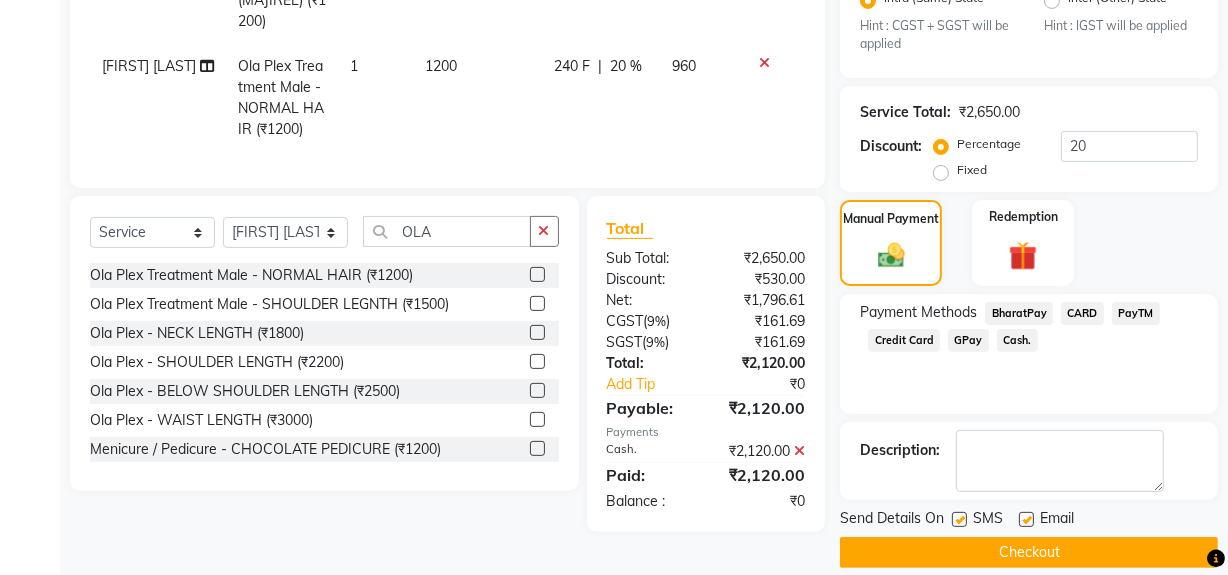 scroll, scrollTop: 524, scrollLeft: 0, axis: vertical 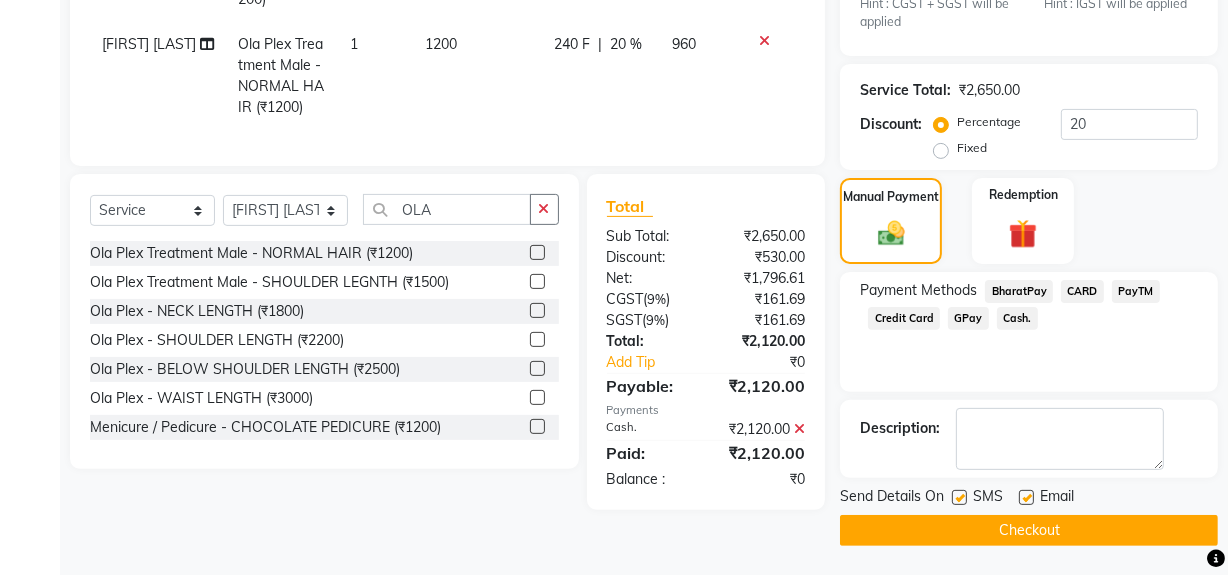 click 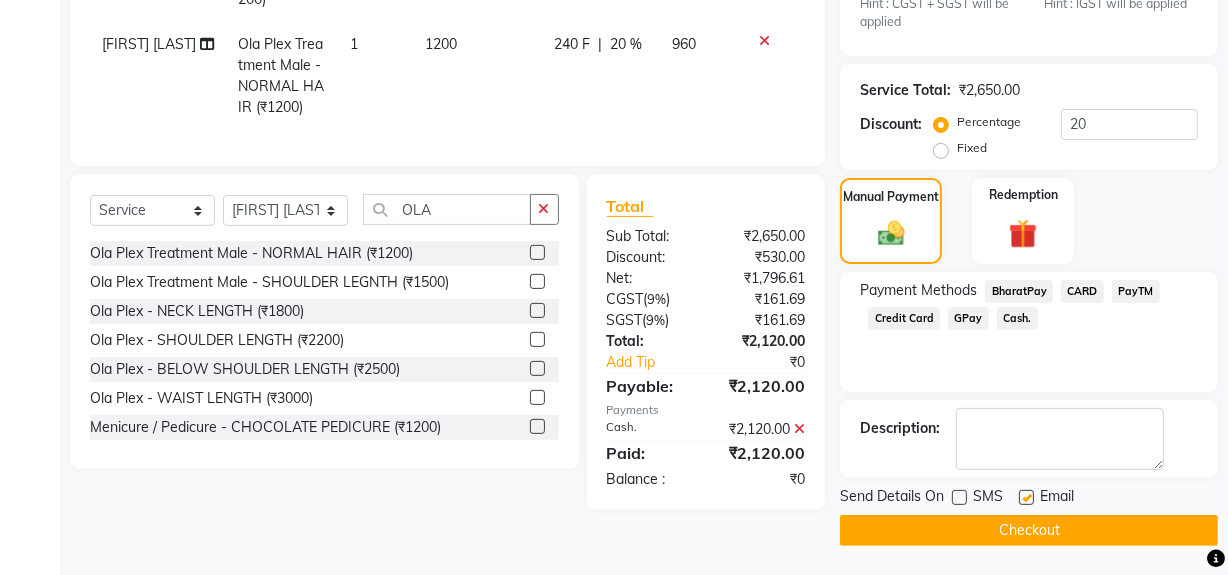 click on "Checkout" 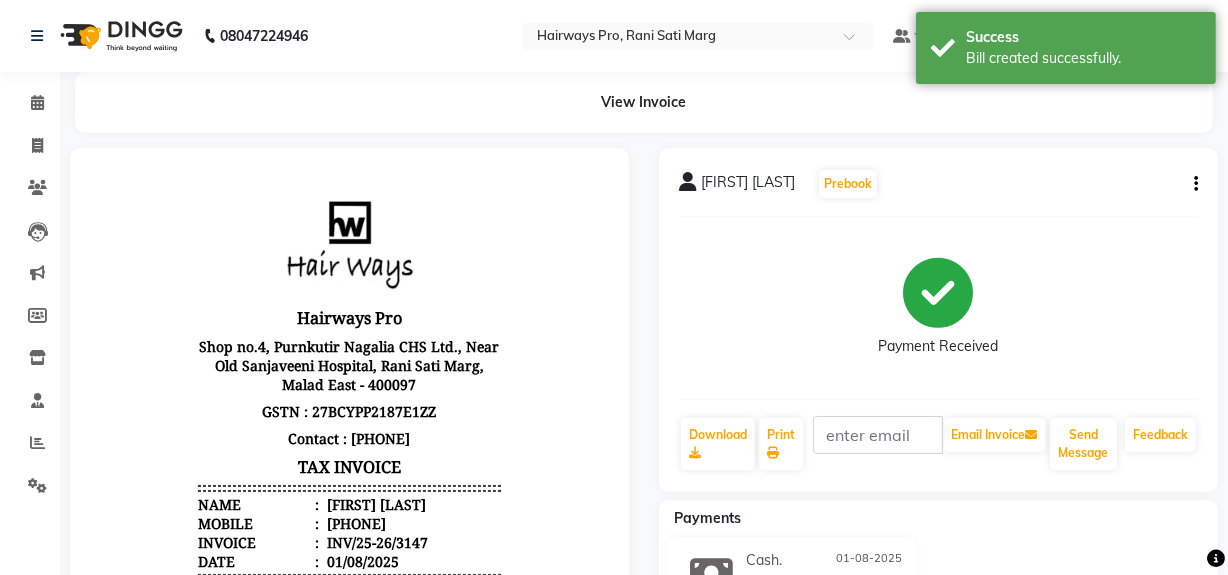 scroll, scrollTop: 0, scrollLeft: 0, axis: both 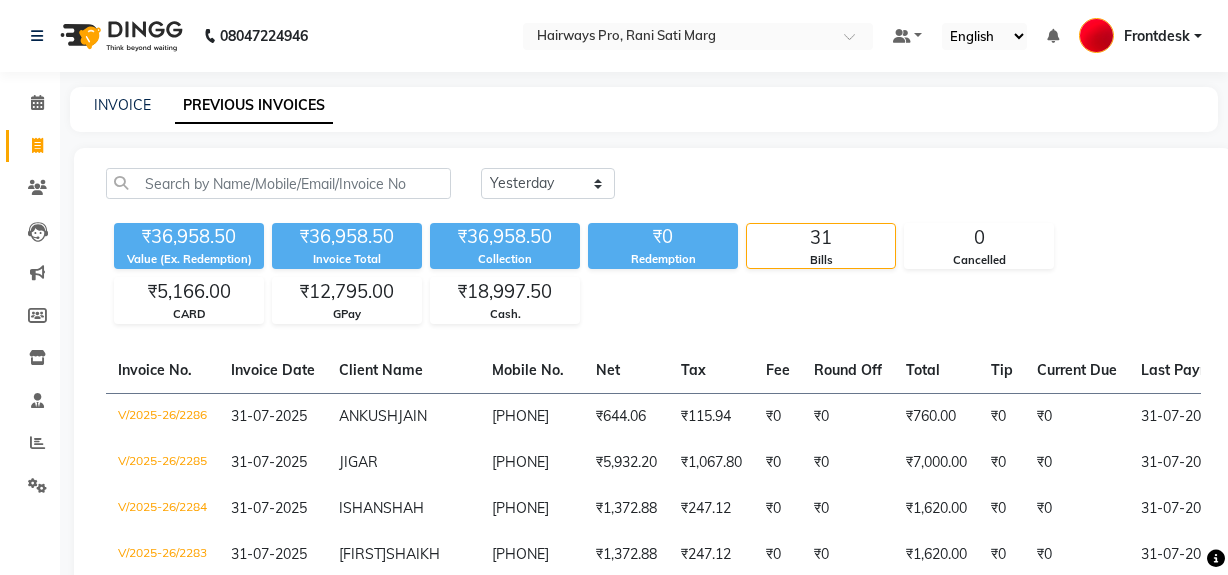 select on "yesterday" 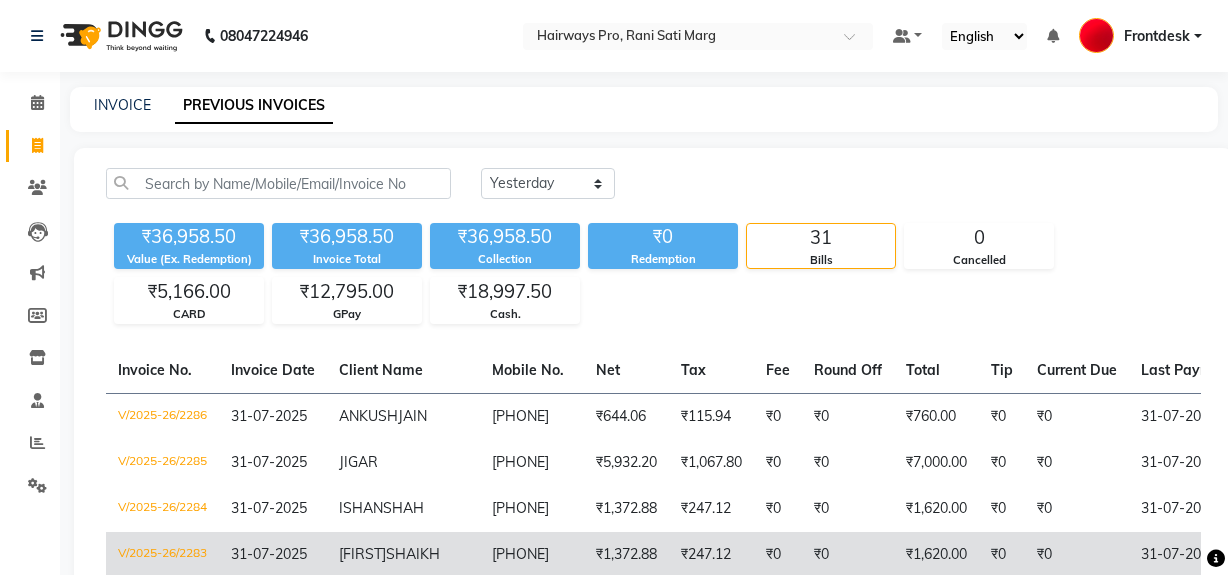 scroll, scrollTop: 271, scrollLeft: 0, axis: vertical 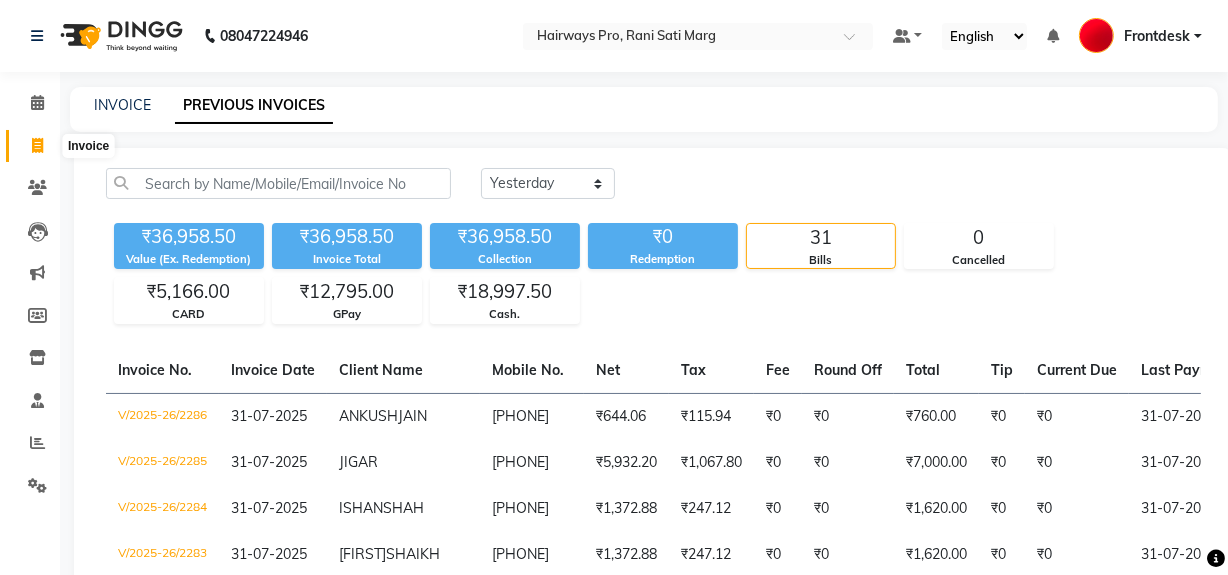 click 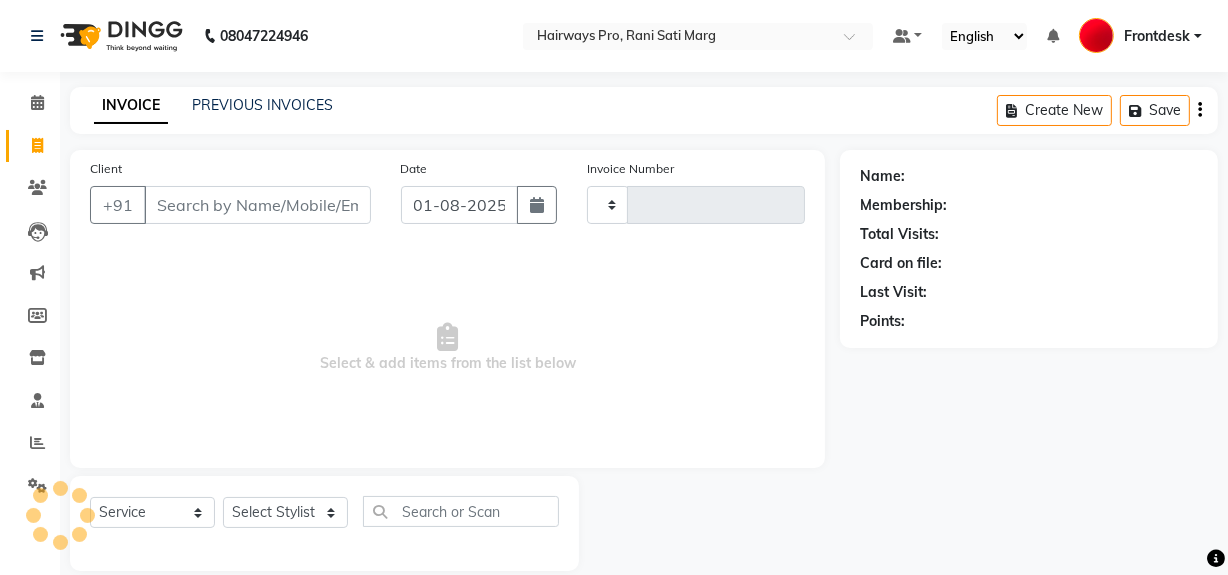 scroll, scrollTop: 26, scrollLeft: 0, axis: vertical 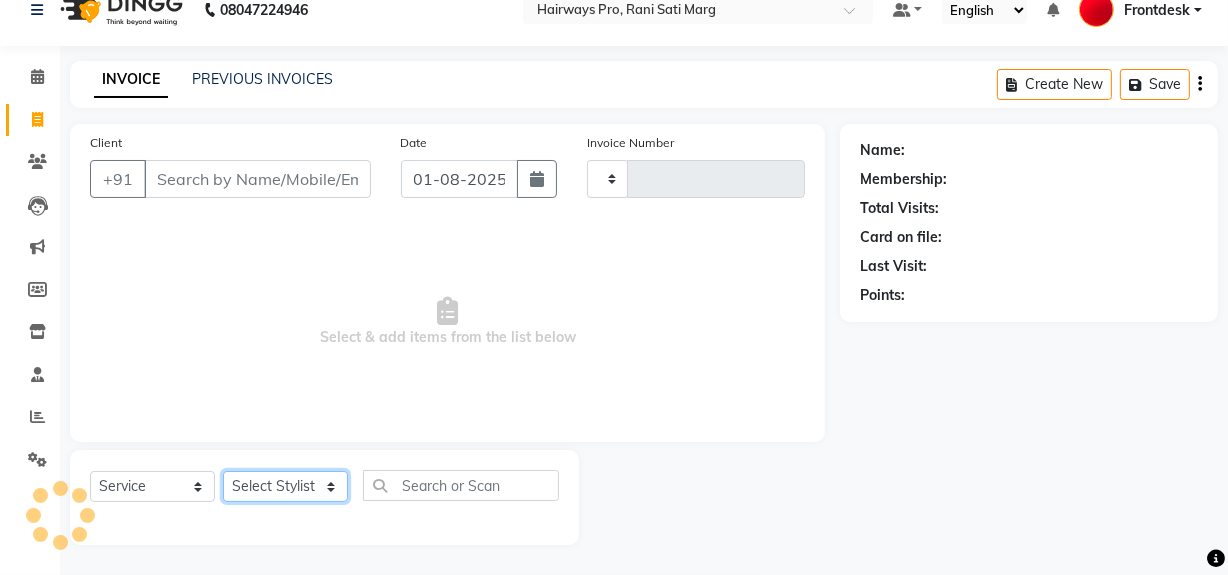 click on "Select Stylist" 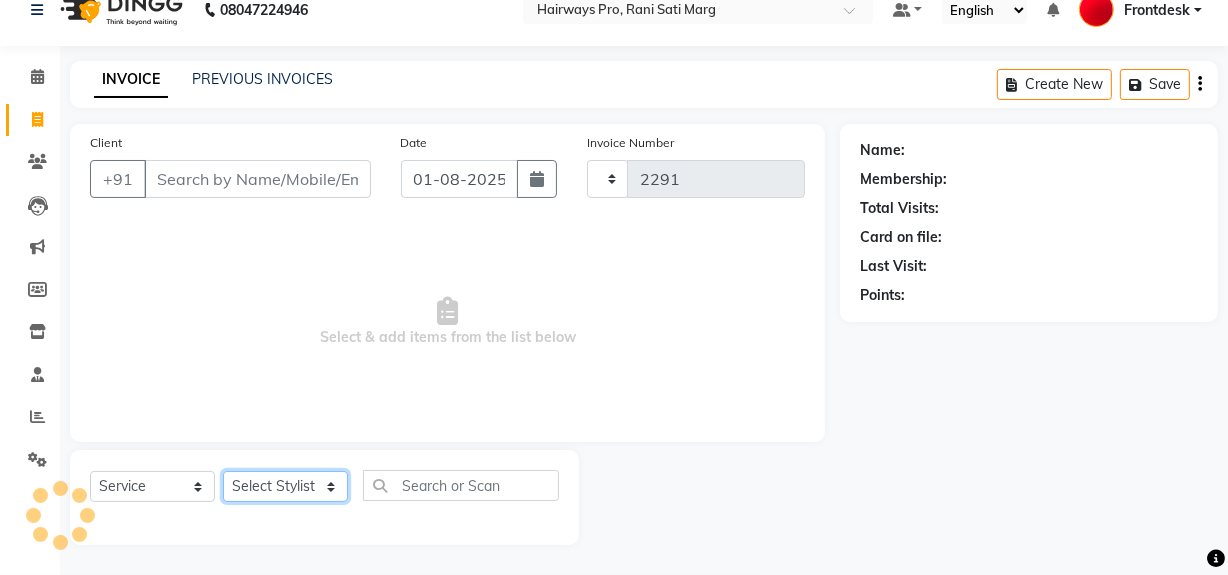 select on "787" 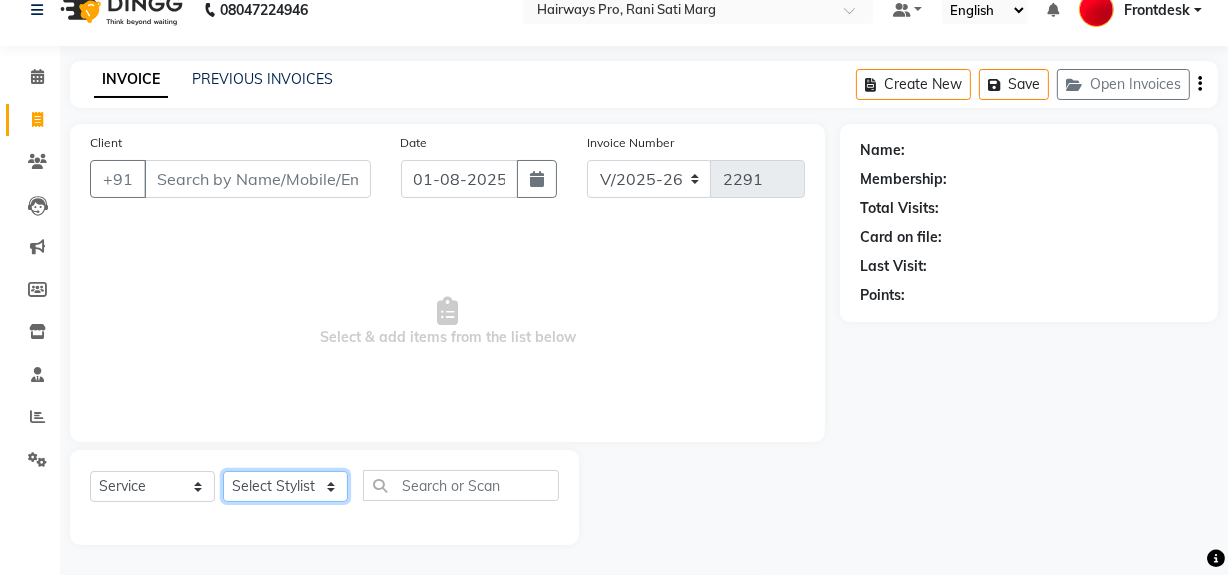 select on "86084" 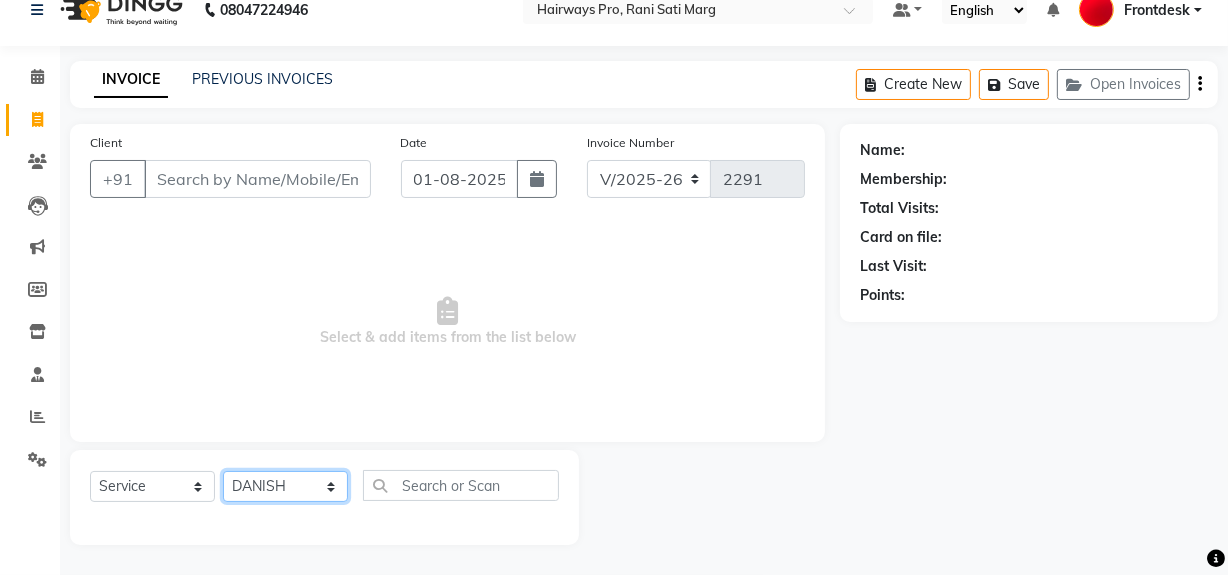 click on "Select Stylist ABID DANISH Faiz shaikh Frontdesk INTEZAR SALMANI JYOTI Kamal Salmani KAVITA MUSTAFA RAFIQUE Sonal SONU WAQAR ZAFAR" 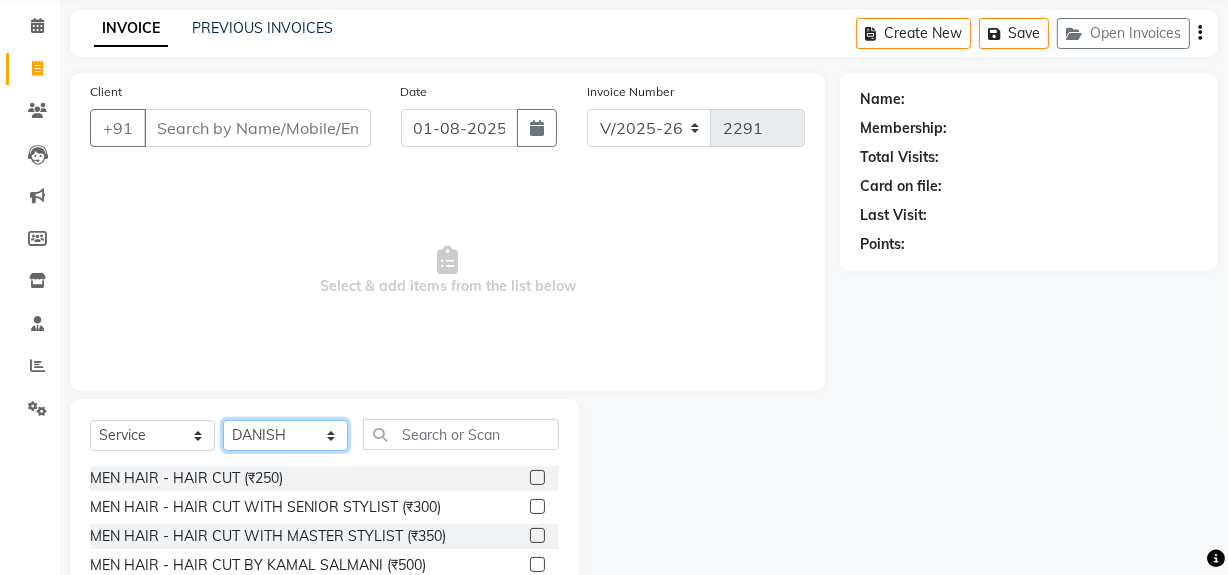 scroll, scrollTop: 117, scrollLeft: 0, axis: vertical 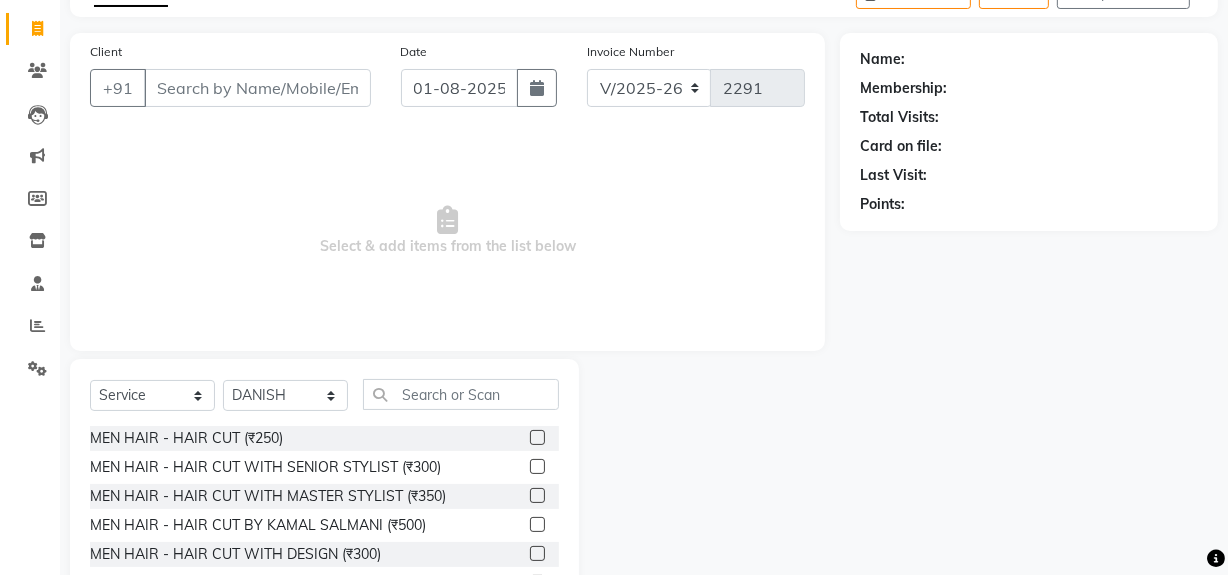 click 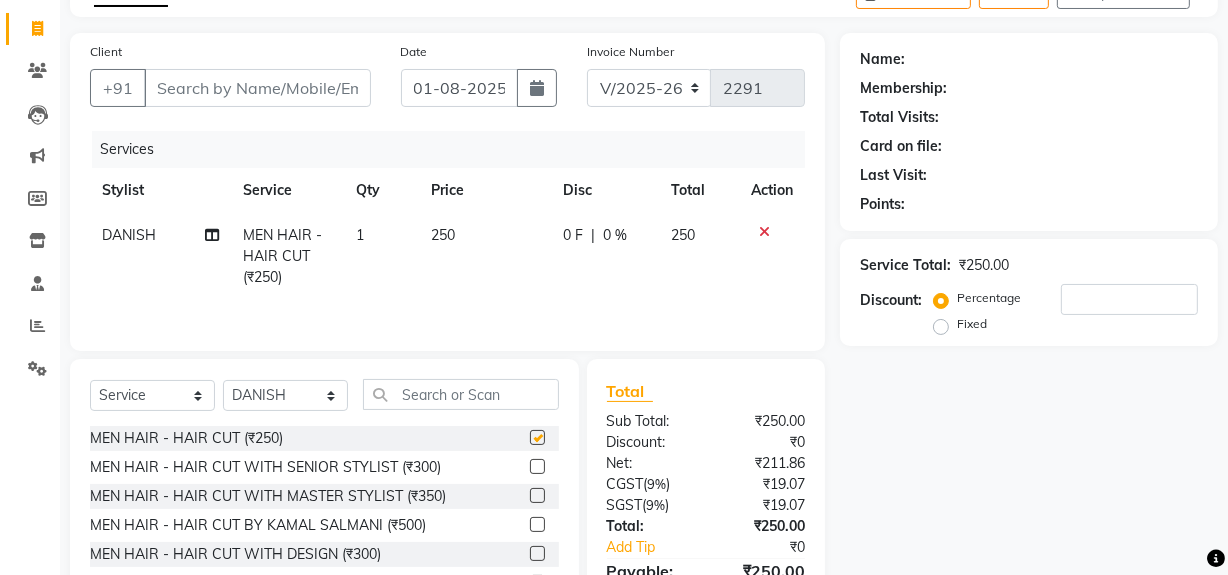 scroll, scrollTop: 10, scrollLeft: 0, axis: vertical 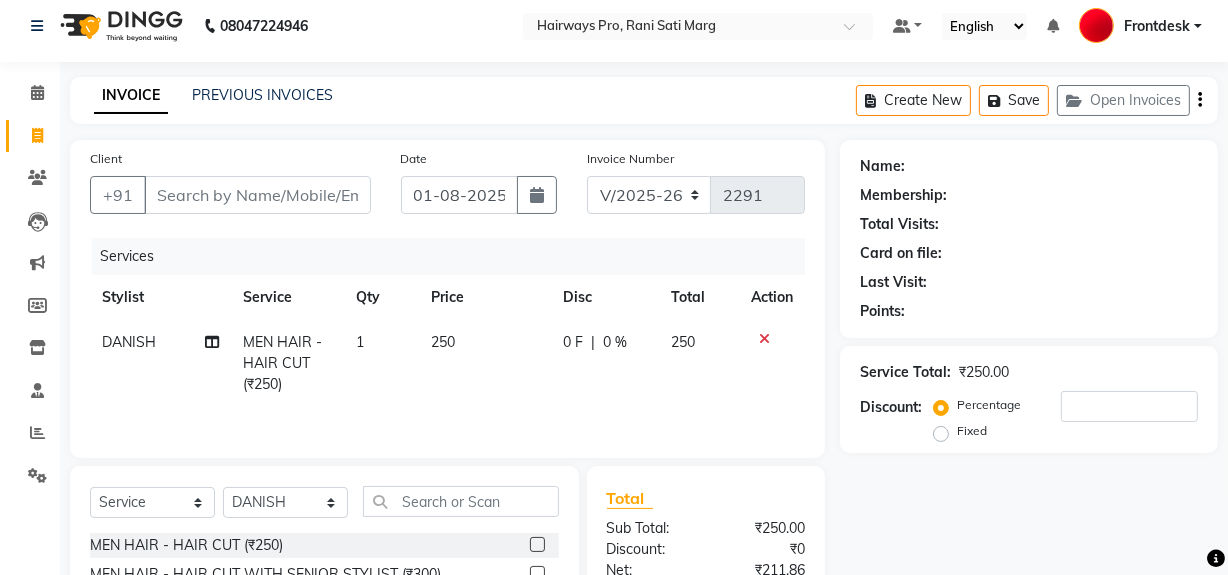 checkbox on "false" 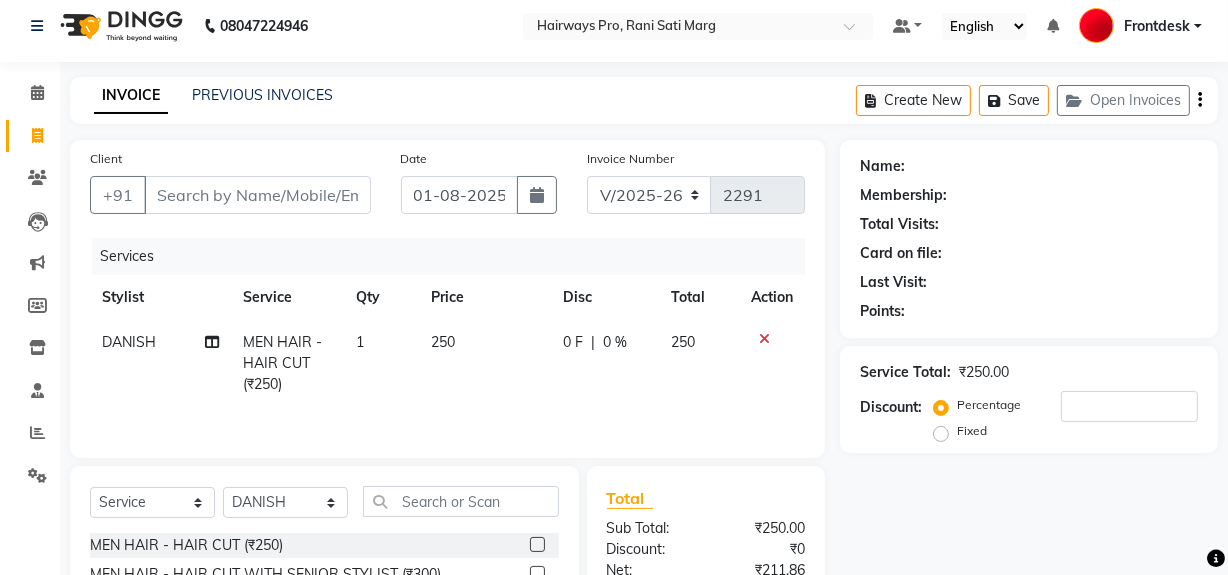 scroll, scrollTop: 0, scrollLeft: 0, axis: both 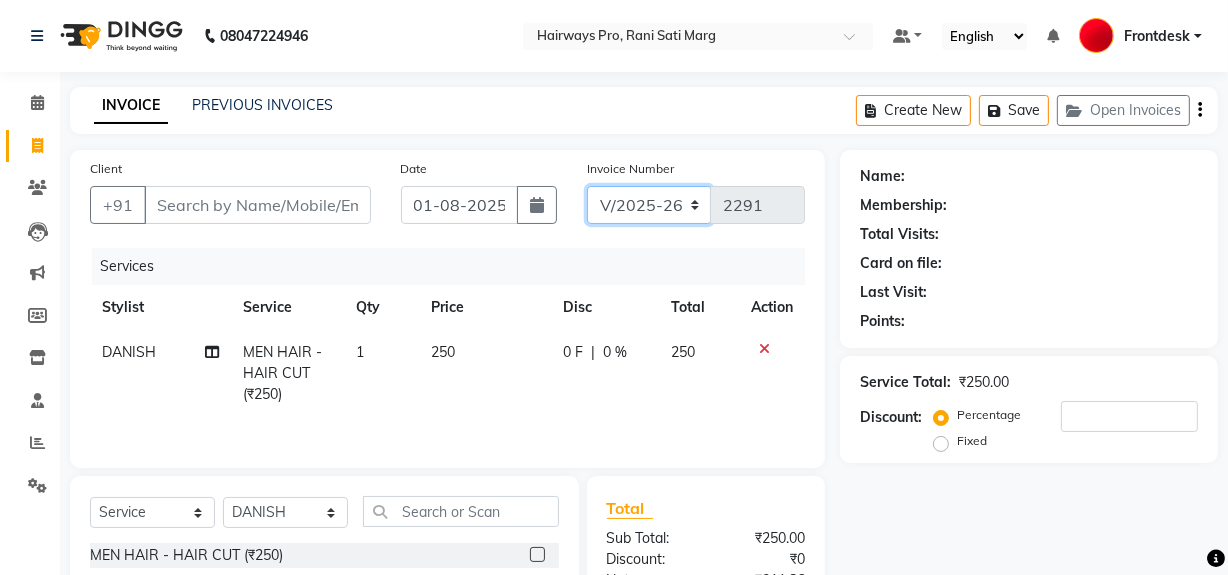 click on "INV/25-26 V/2025-26" 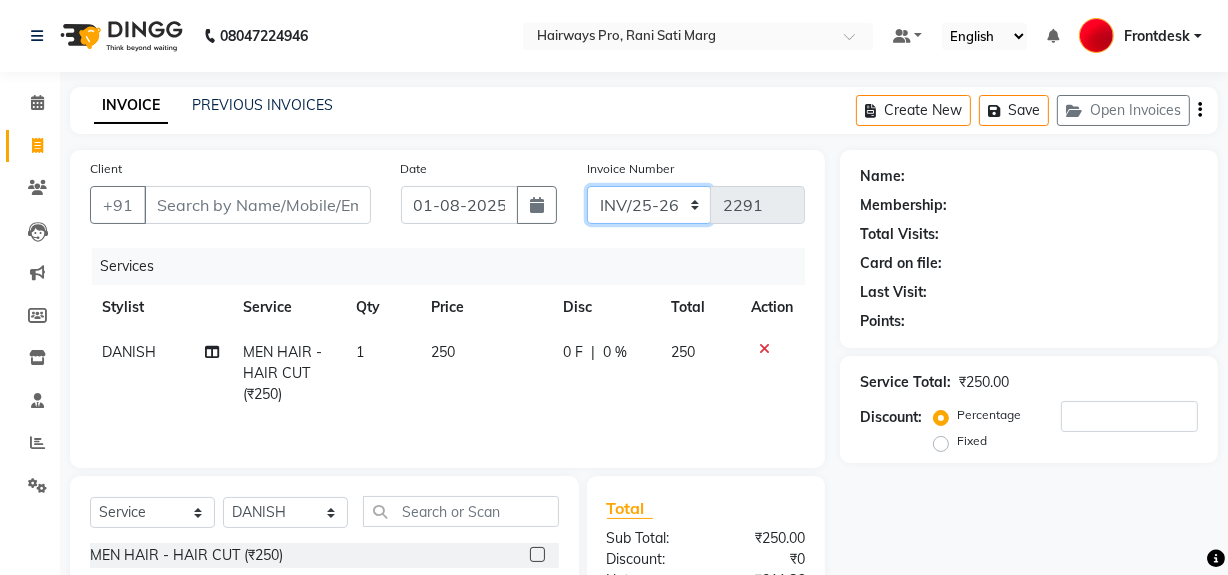 click on "INV/25-26 V/2025-26" 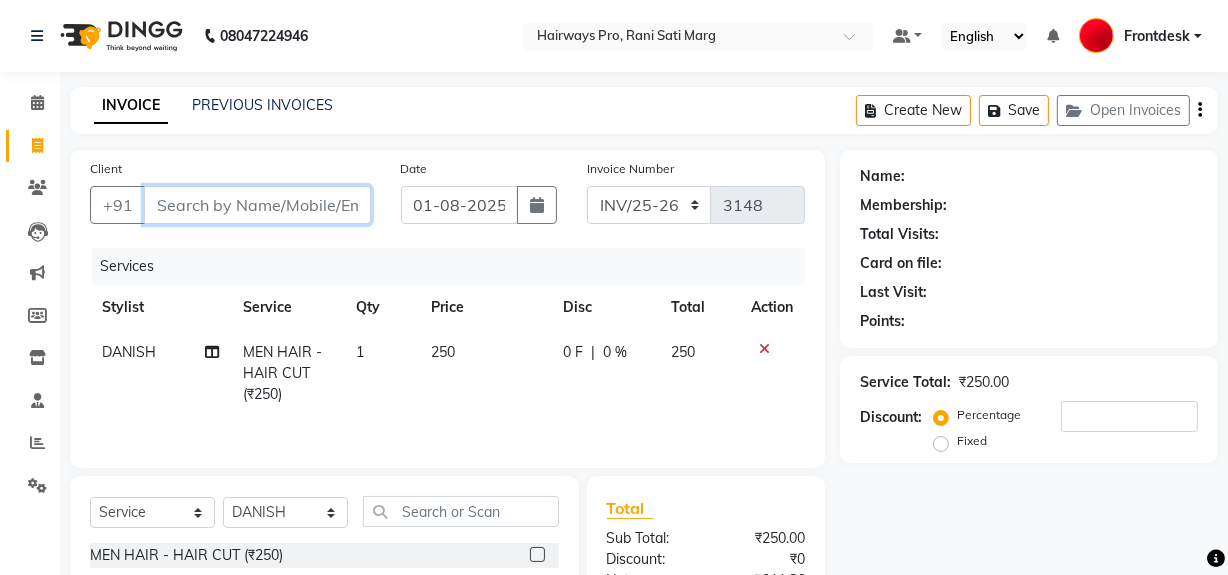 click on "Client" at bounding box center [257, 205] 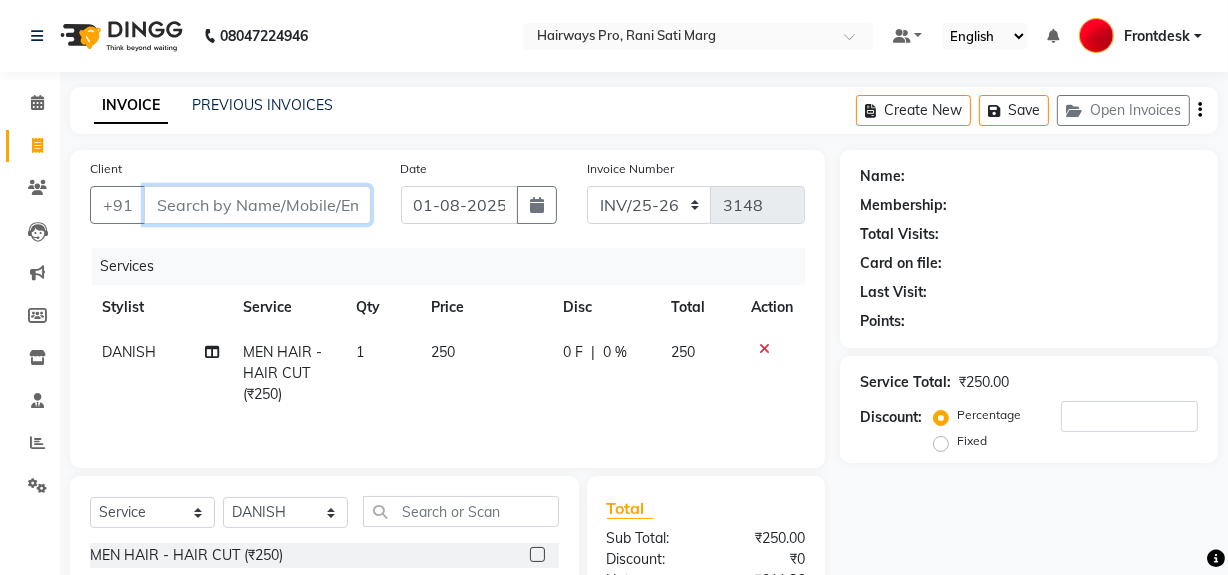 click on "Client" at bounding box center [257, 205] 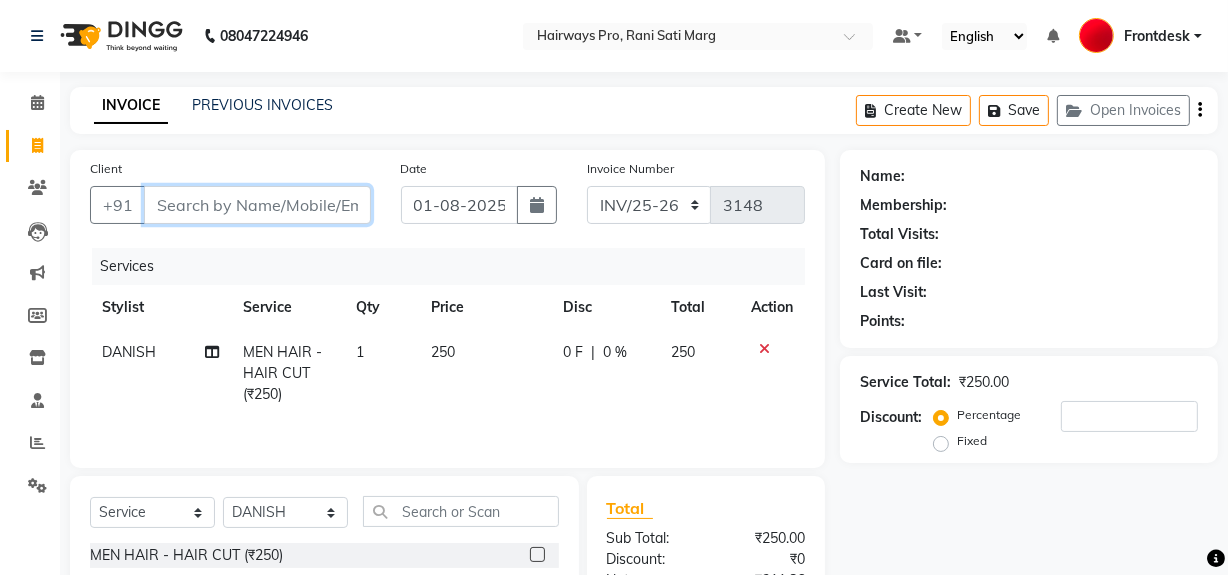 click on "Client" at bounding box center [257, 205] 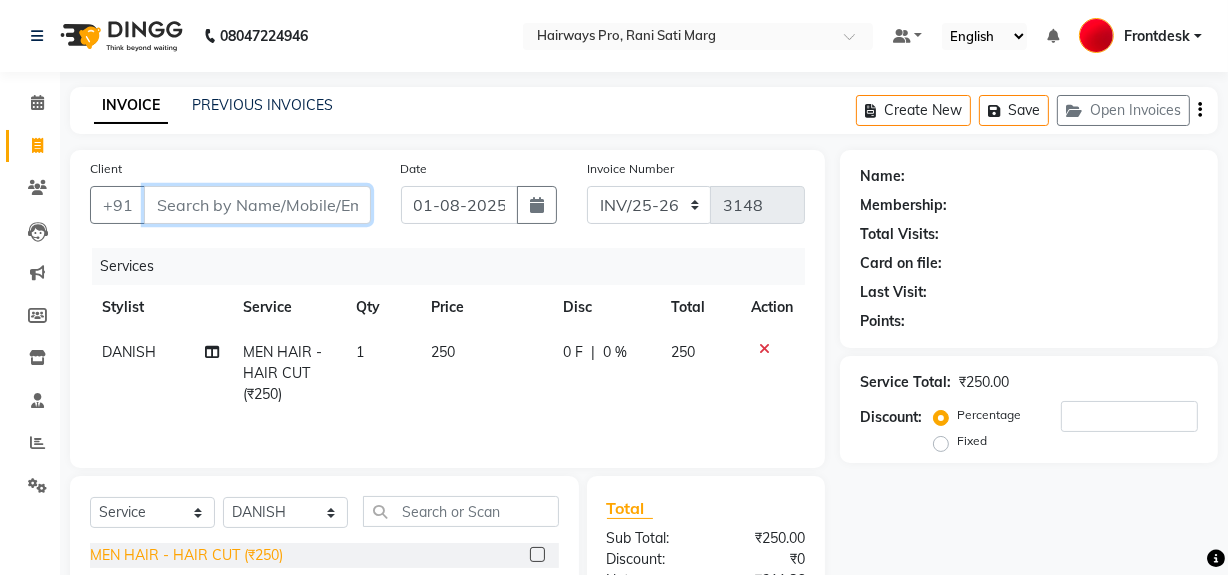 type on "9" 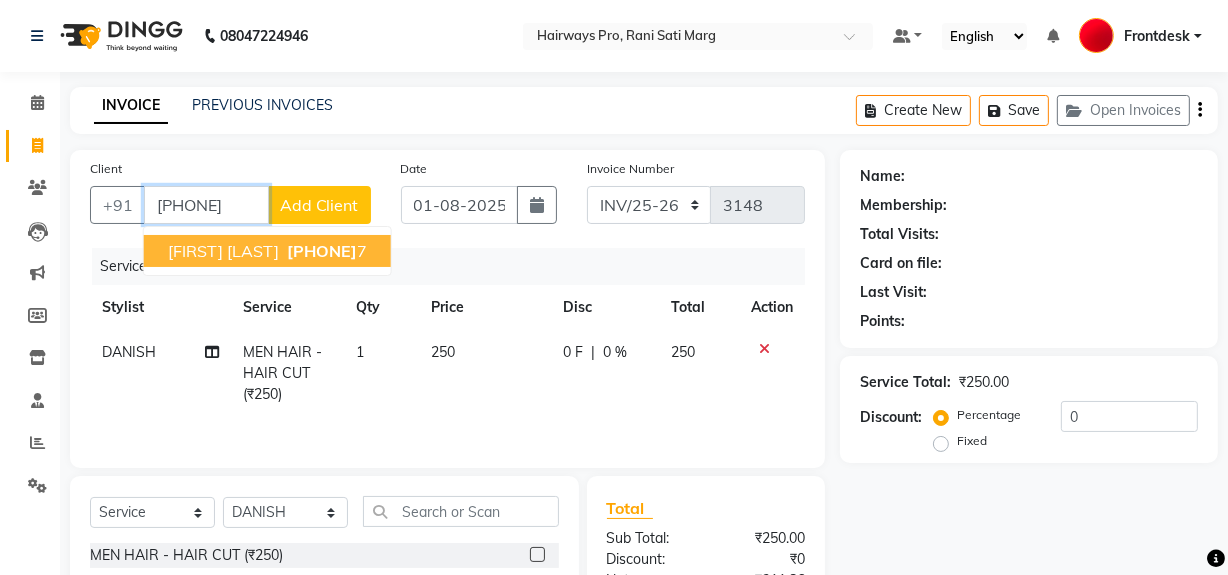 click on "932171623" at bounding box center [322, 251] 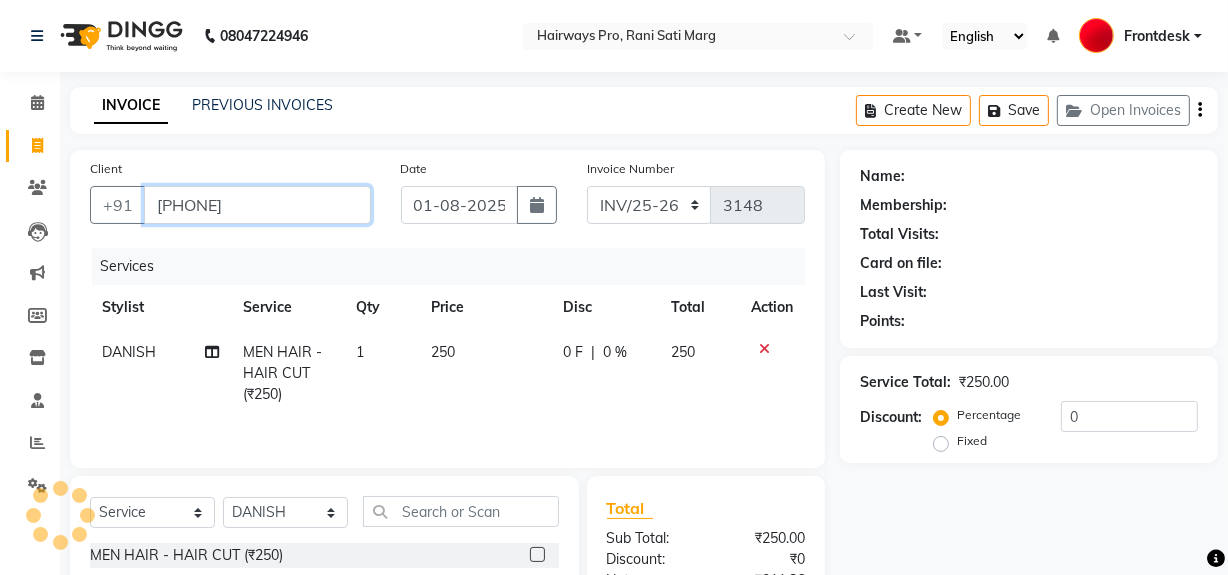 type on "9321716237" 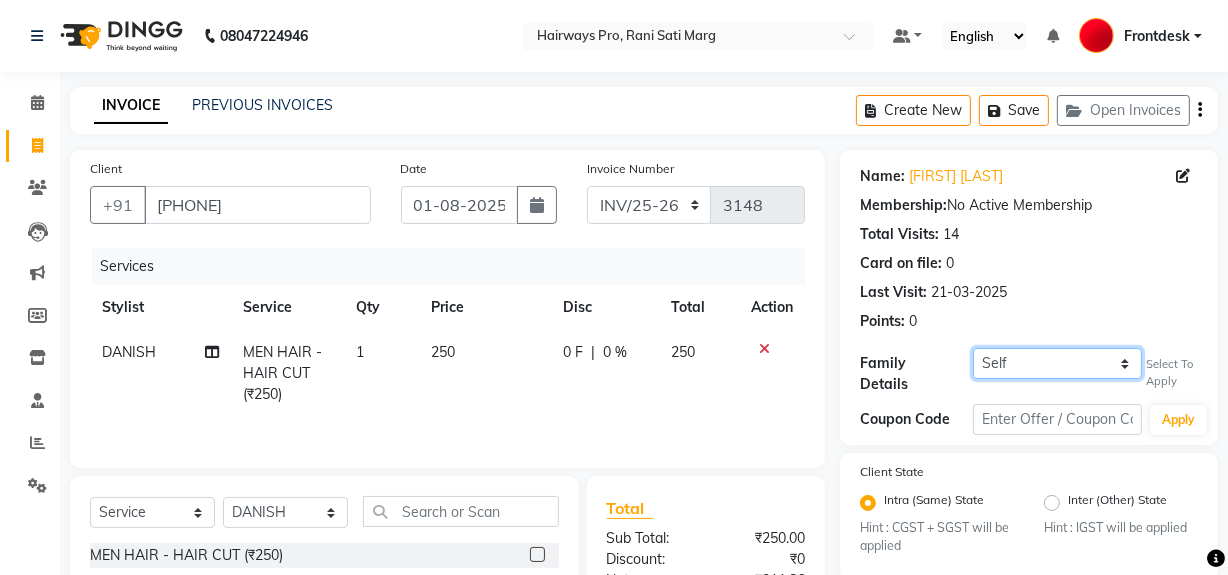 click on "Self JAS SHAH {1434}" 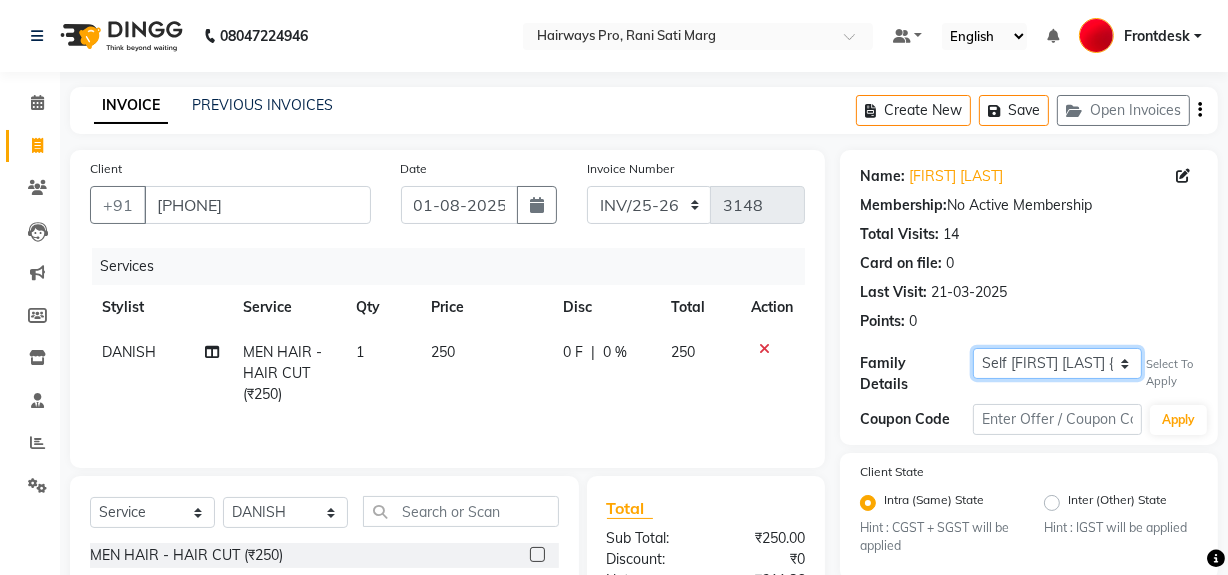 click on "Self JAS SHAH {1434}" 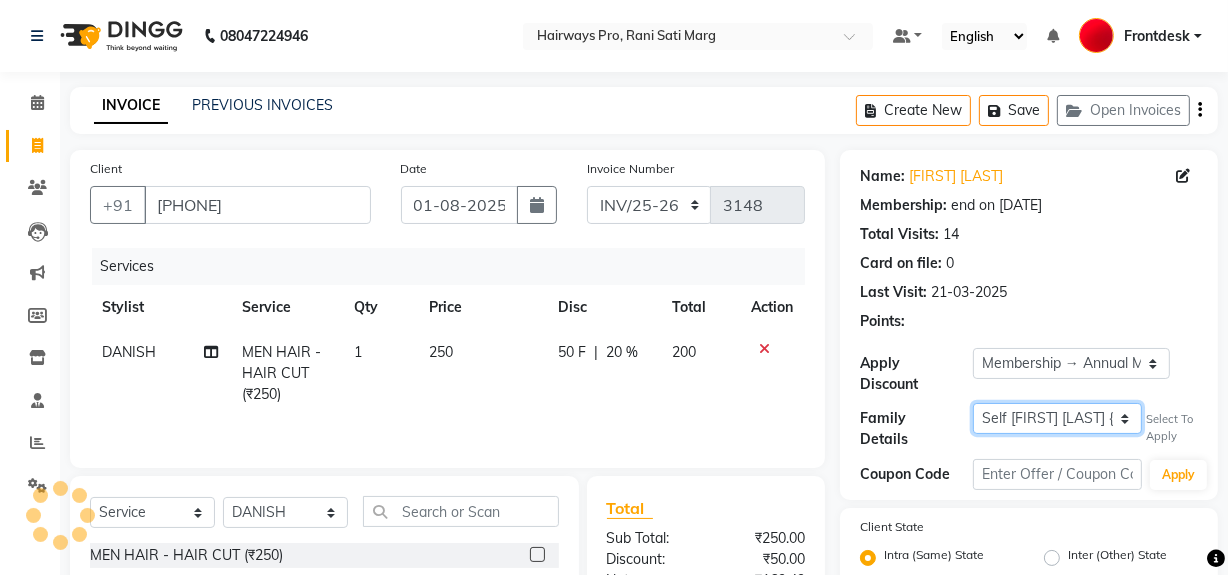 type on "20" 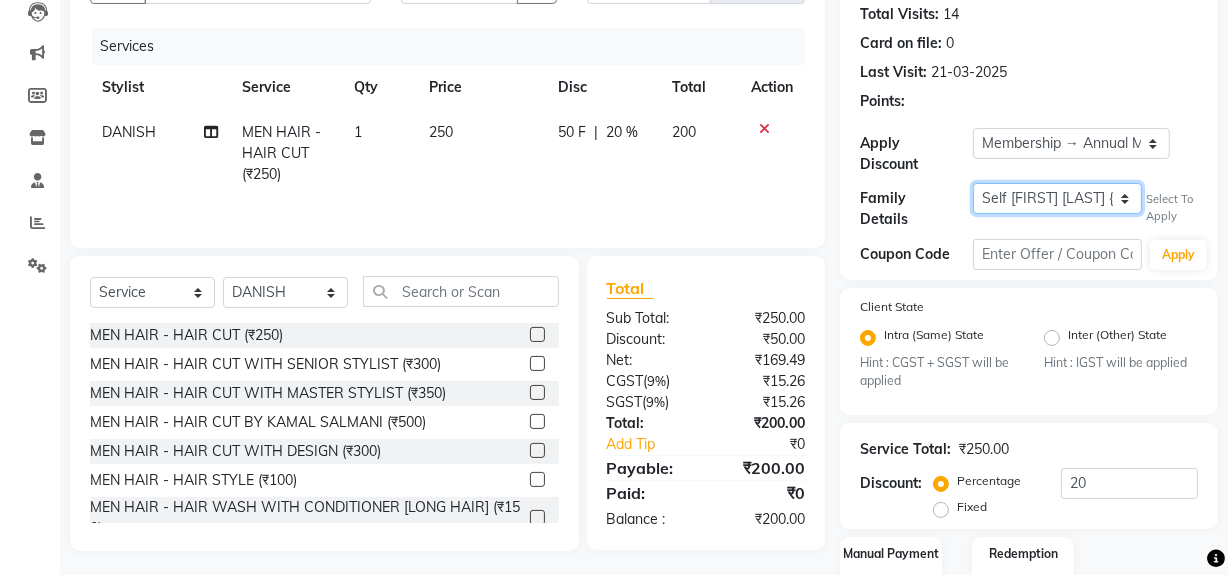 scroll, scrollTop: 334, scrollLeft: 0, axis: vertical 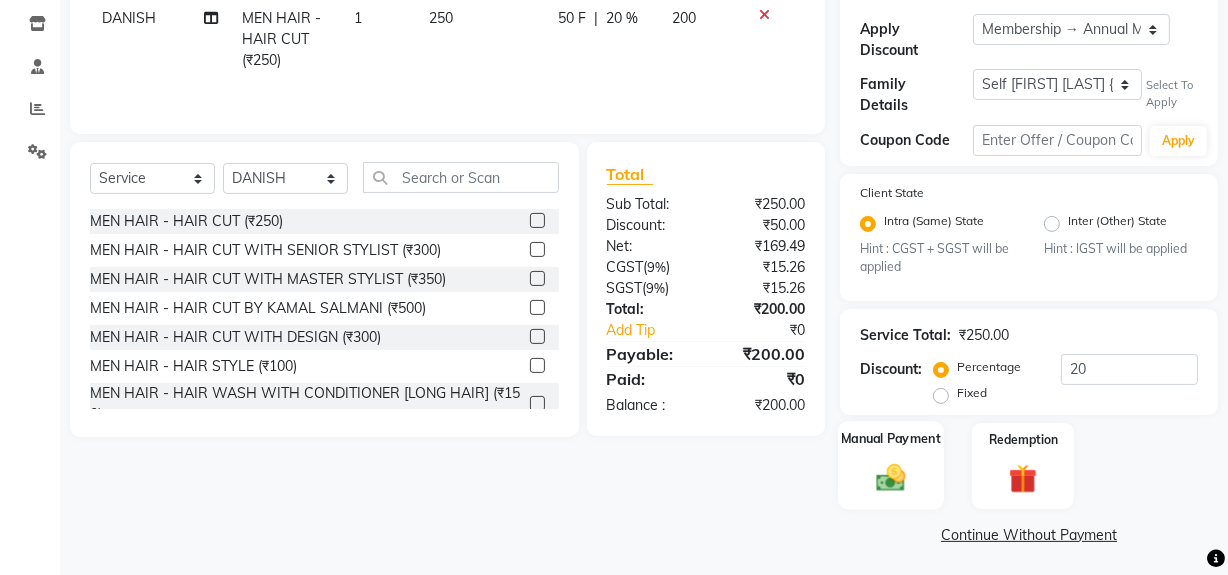click 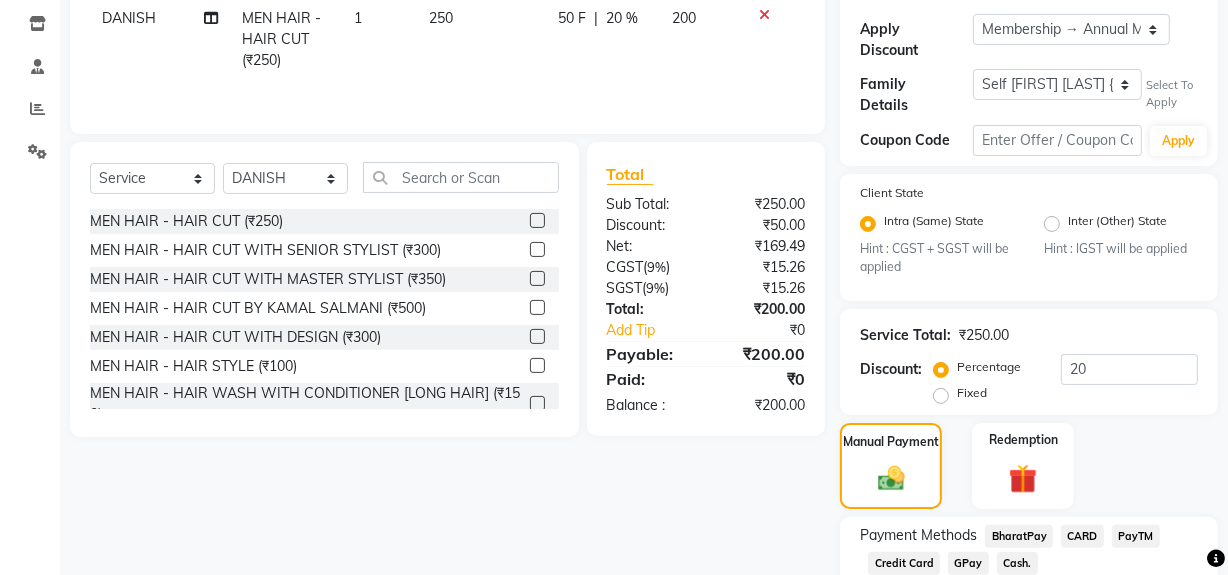 click on "Cash." 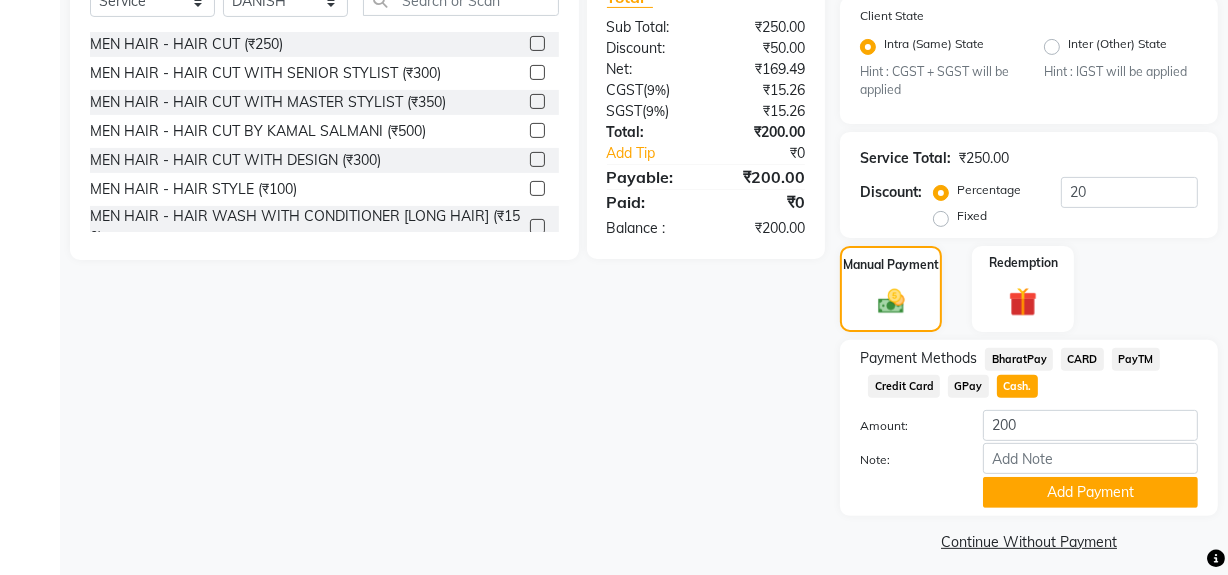 scroll, scrollTop: 519, scrollLeft: 0, axis: vertical 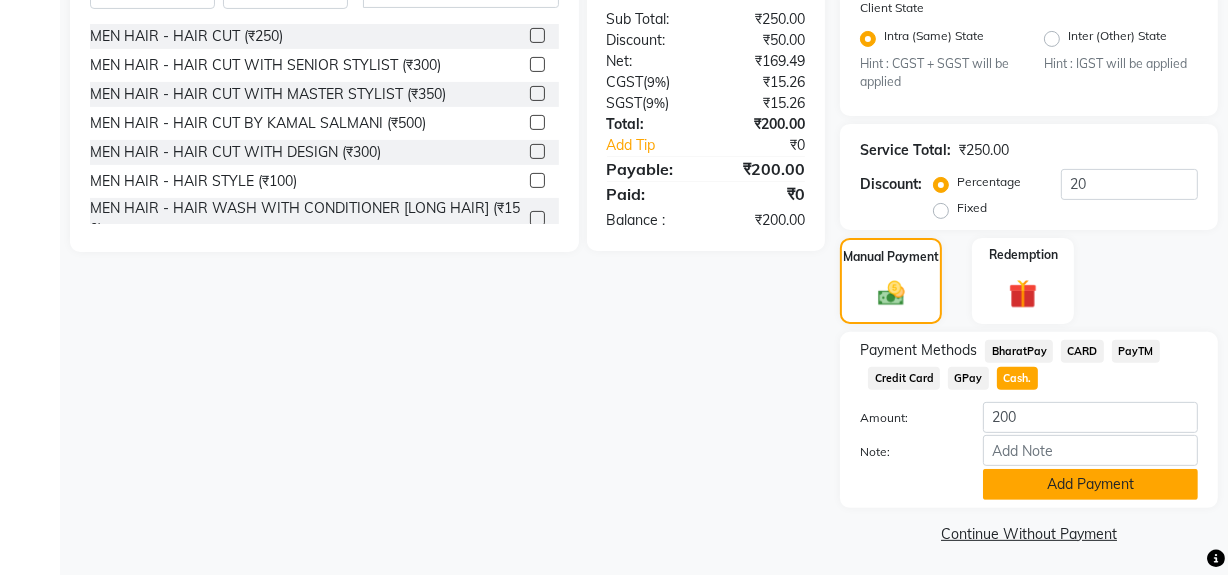 click on "Add Payment" 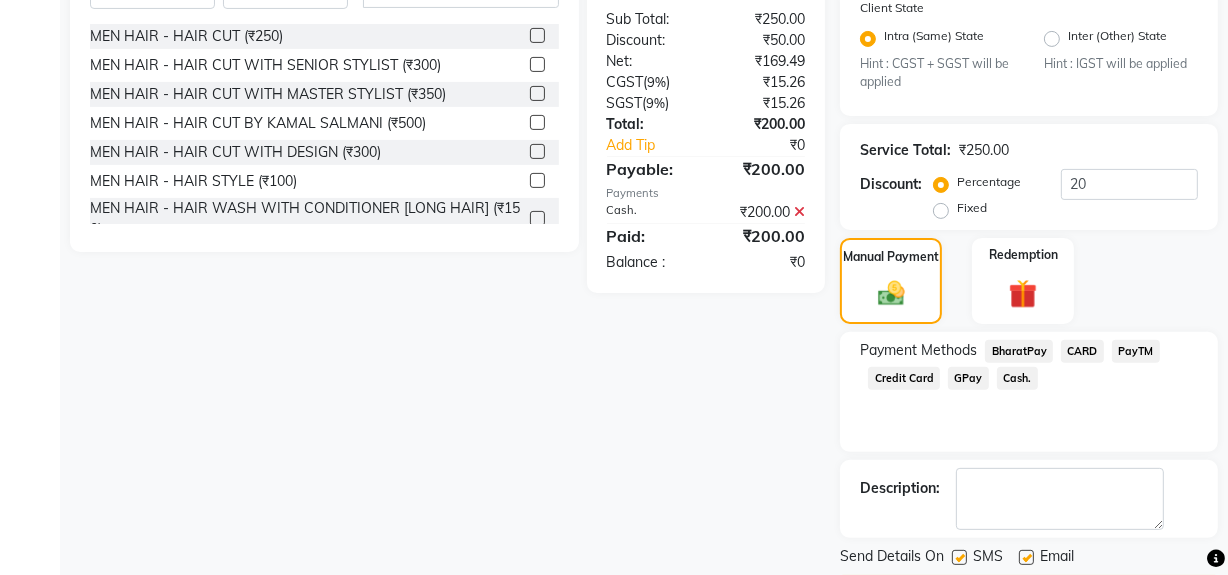 click 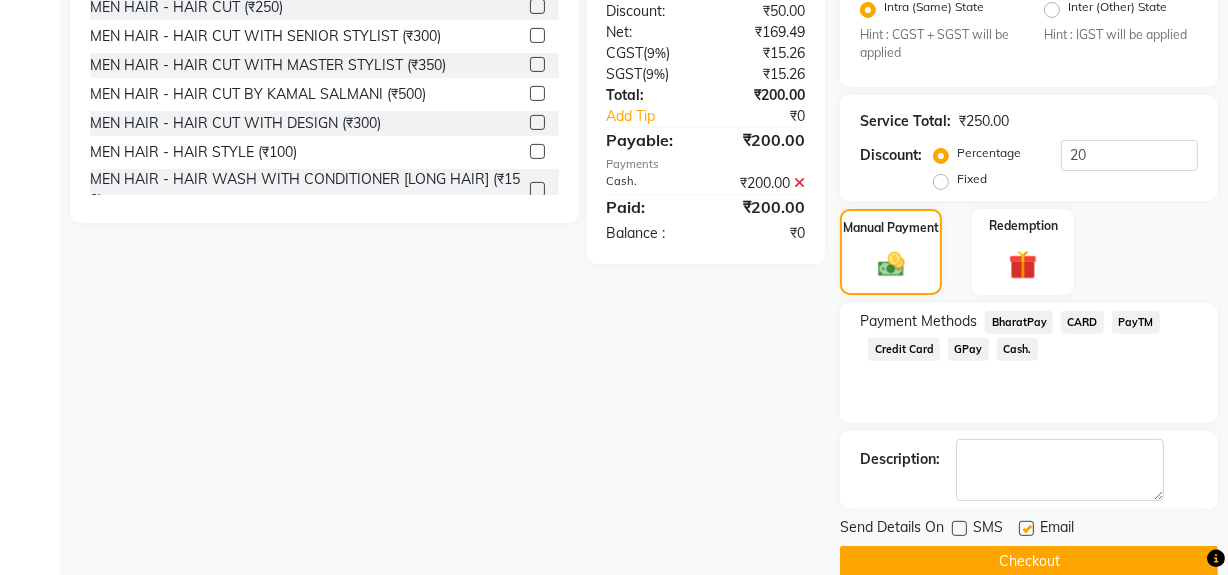 scroll, scrollTop: 575, scrollLeft: 0, axis: vertical 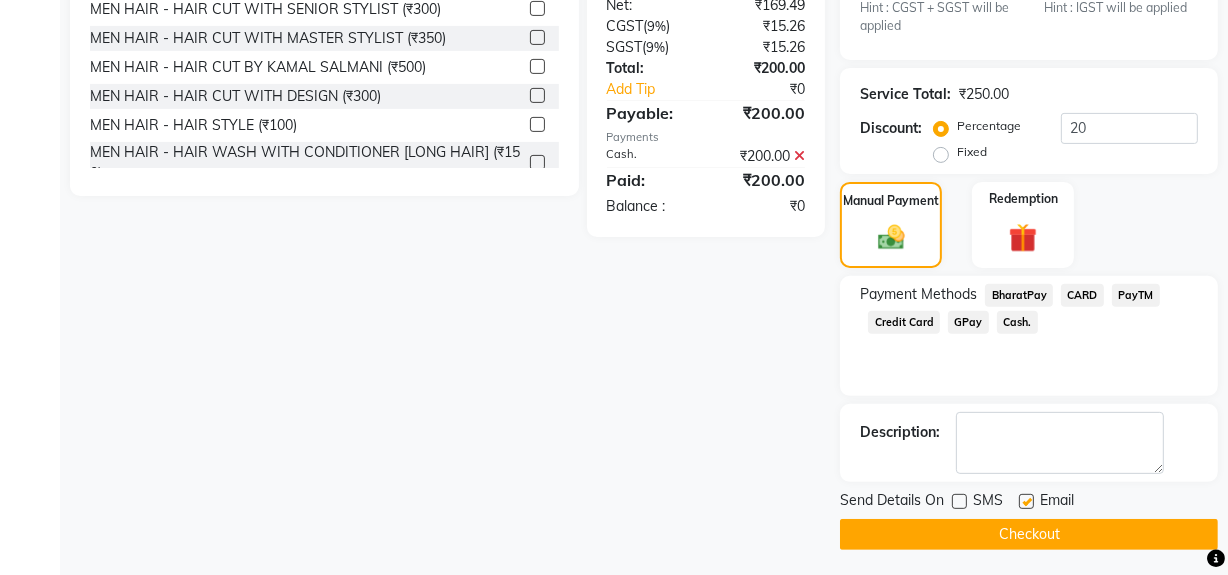 click on "Checkout" 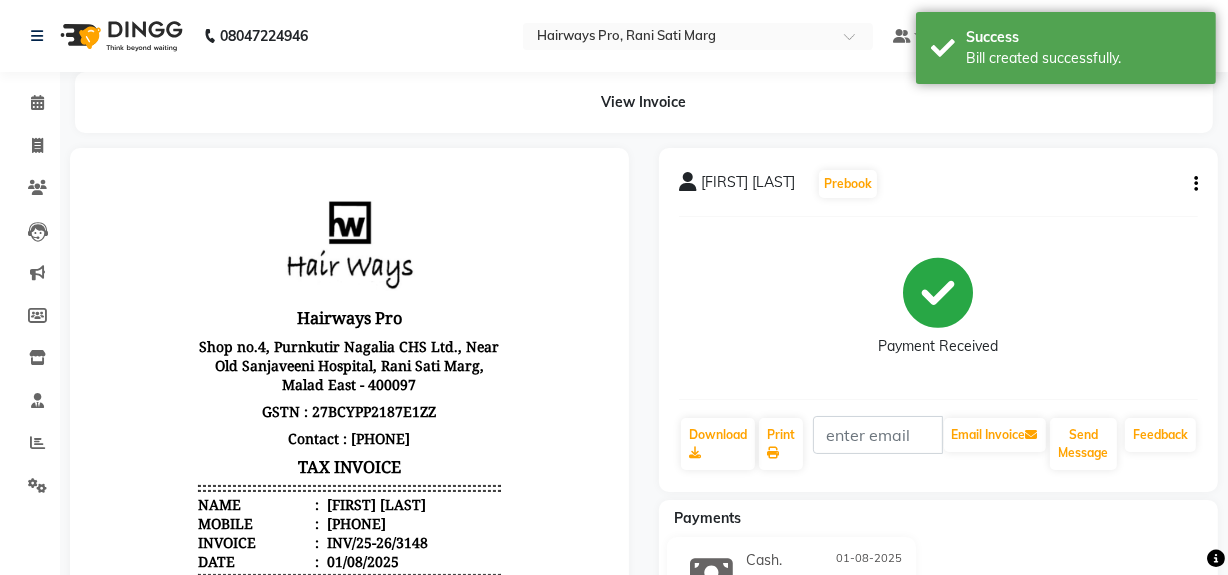 scroll, scrollTop: 0, scrollLeft: 0, axis: both 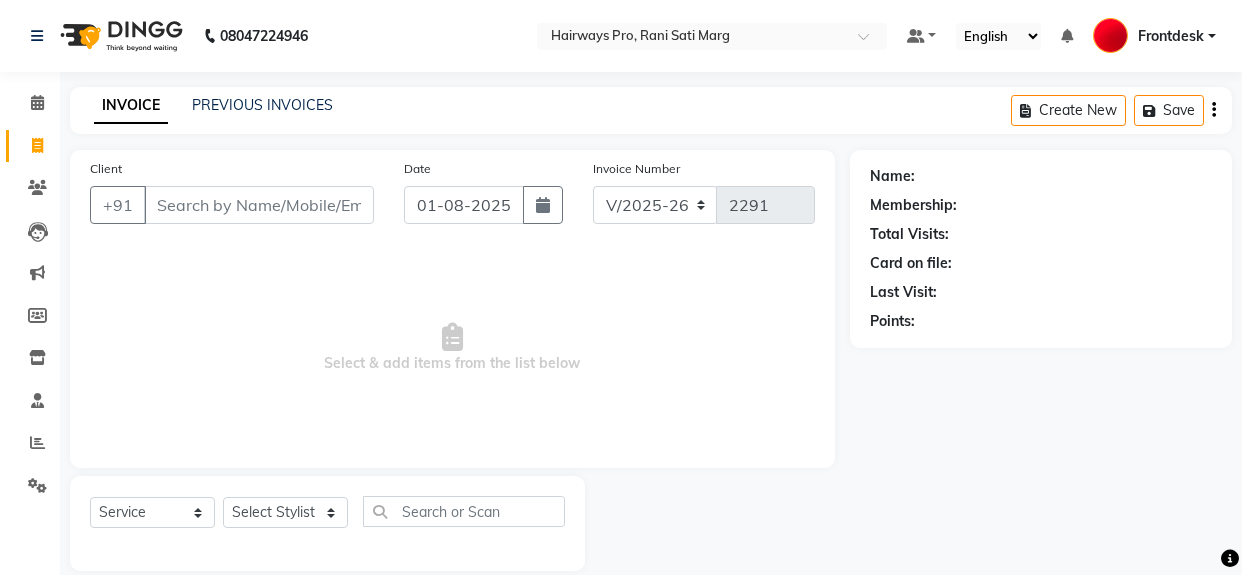 select on "787" 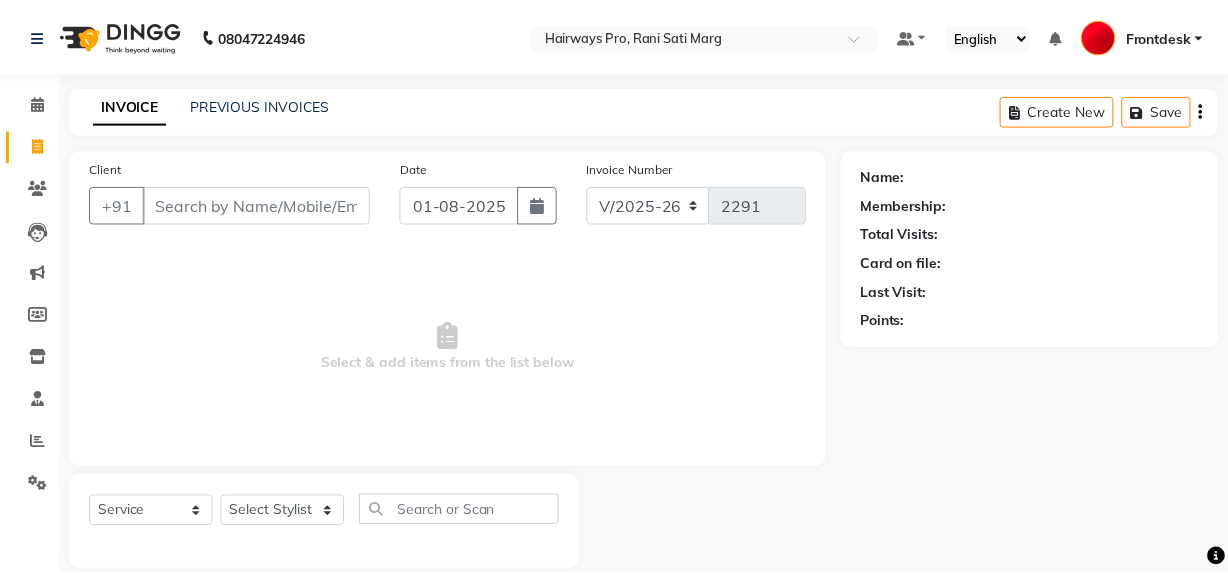 scroll, scrollTop: 0, scrollLeft: 0, axis: both 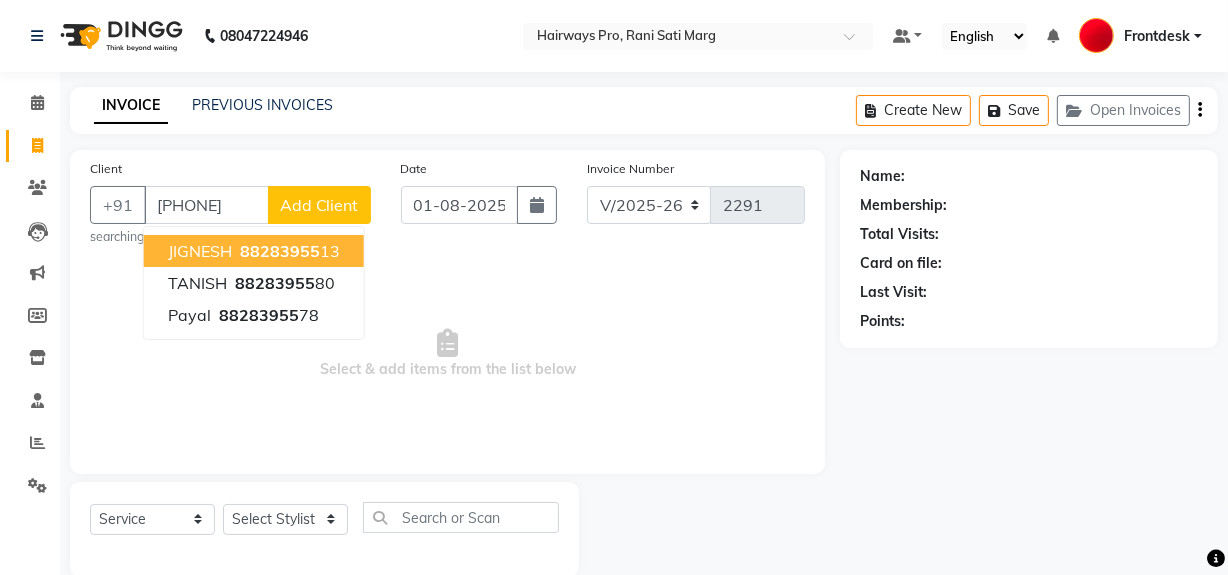 type on "[PHONE]" 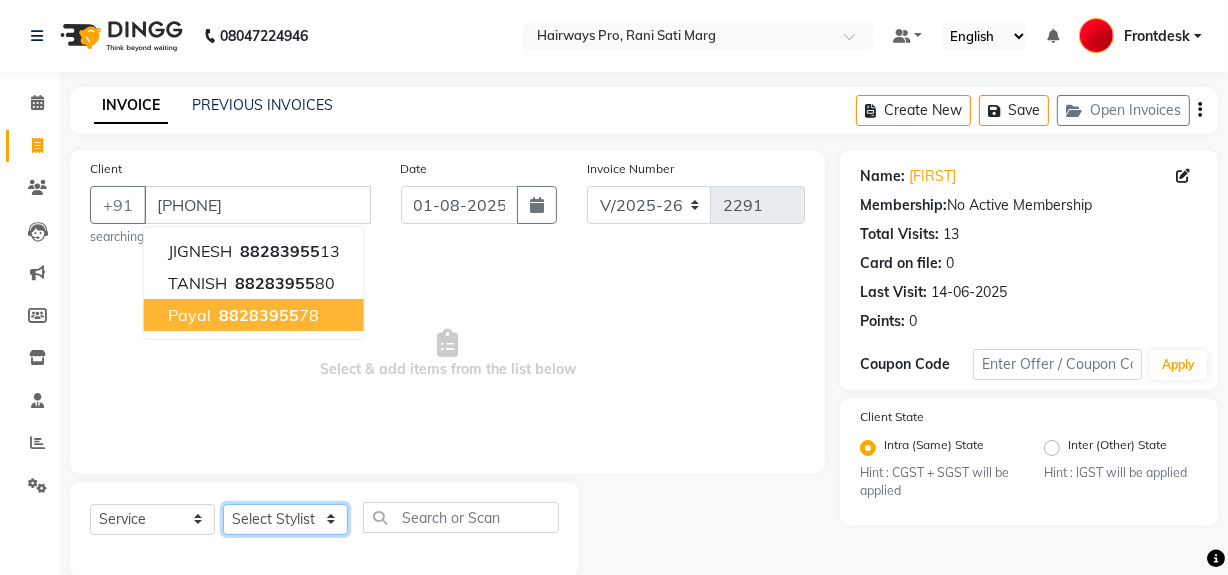 click on "Select Stylist ABID DANISH Faiz shaikh Frontdesk INTEZAR SALMANI JYOTI Kamal Salmani KAVITA MUSTAFA RAFIQUE Sonal SONU WAQAR ZAFAR" 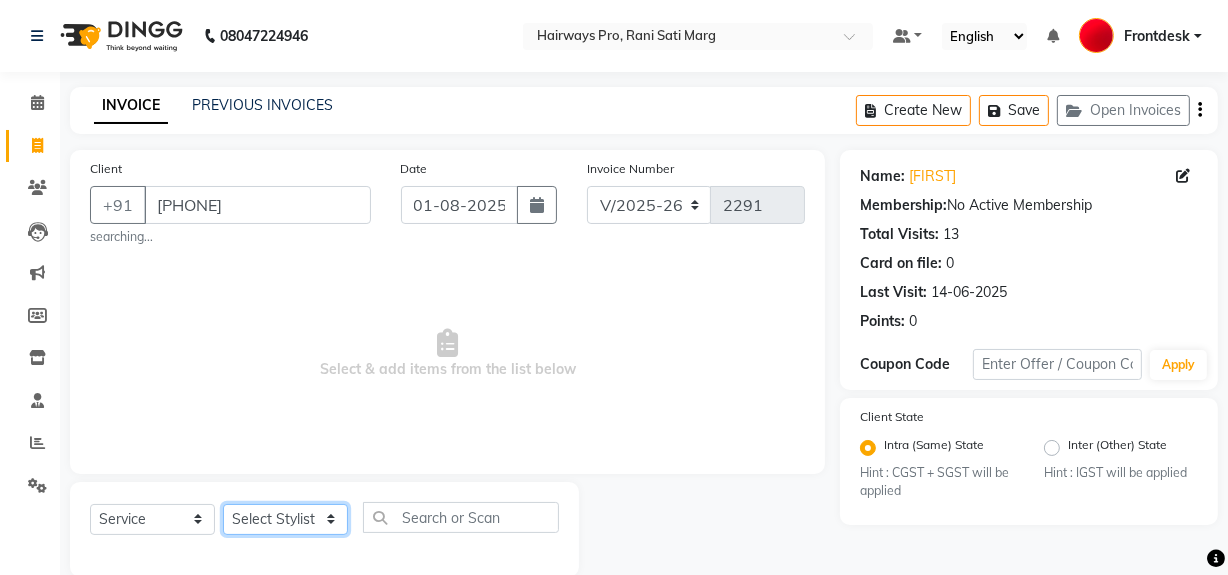 select on "13188" 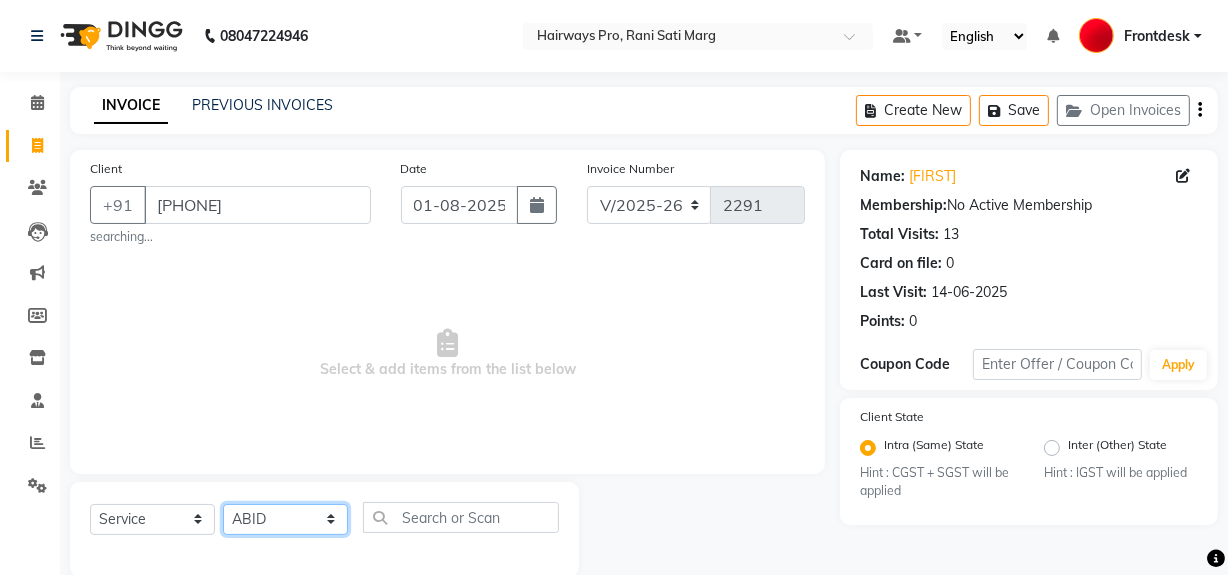 click on "Select Stylist ABID DANISH Faiz shaikh Frontdesk INTEZAR SALMANI JYOTI Kamal Salmani KAVITA MUSTAFA RAFIQUE Sonal SONU WAQAR ZAFAR" 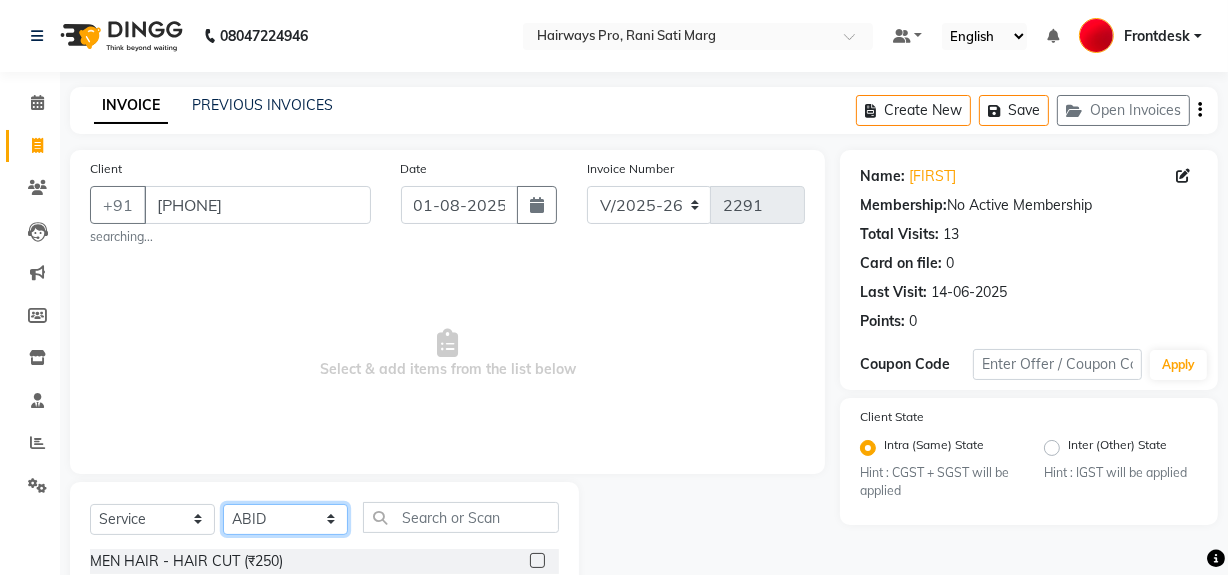 scroll, scrollTop: 90, scrollLeft: 0, axis: vertical 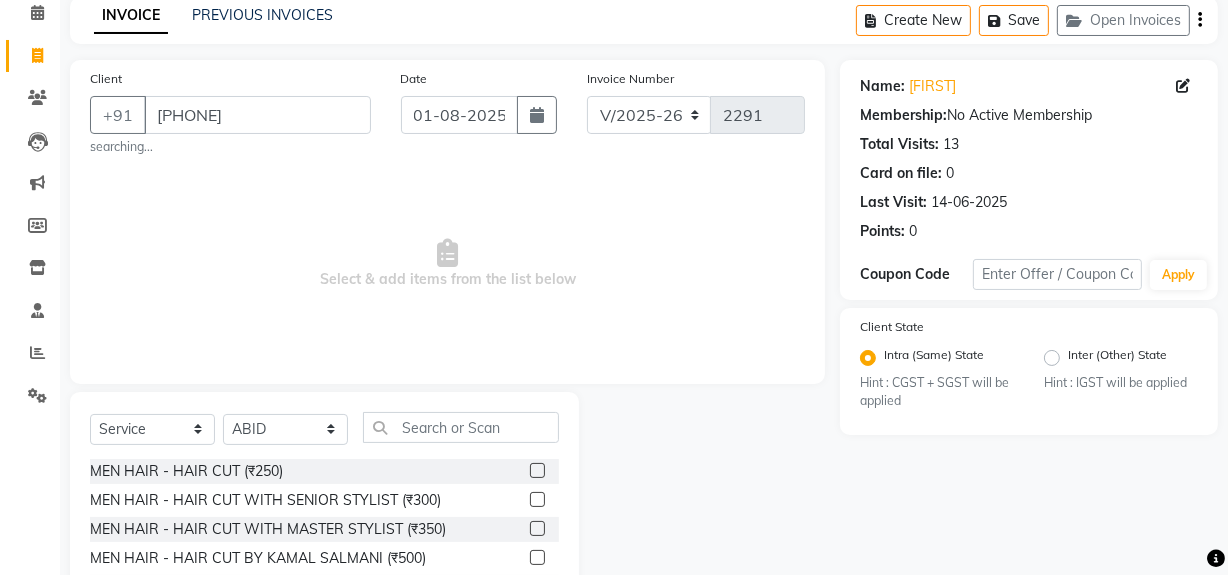 click 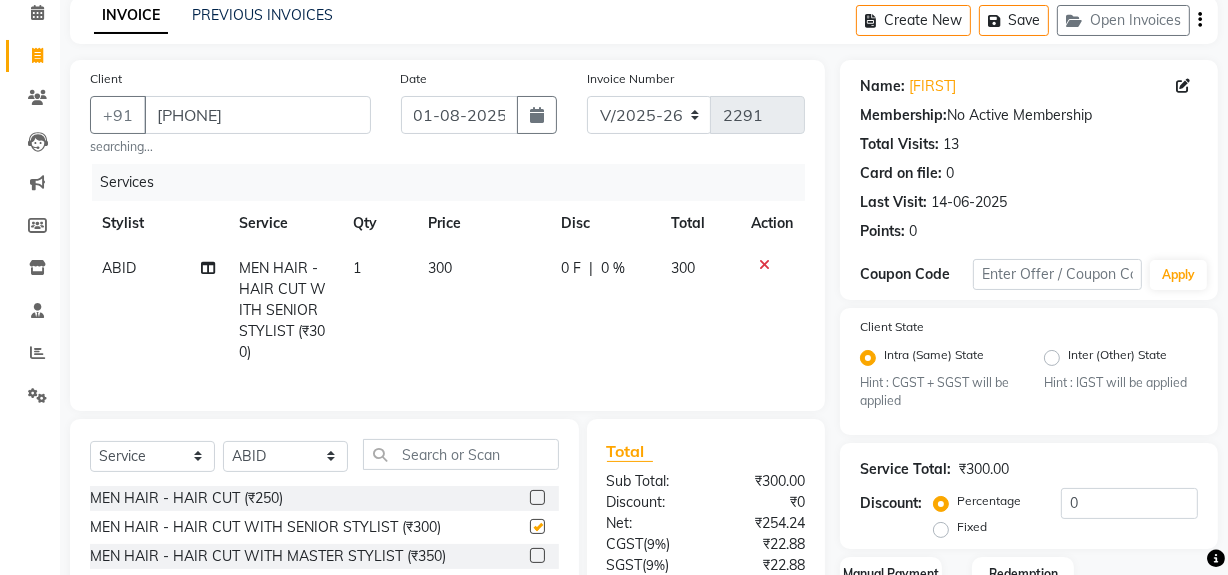 scroll, scrollTop: 272, scrollLeft: 0, axis: vertical 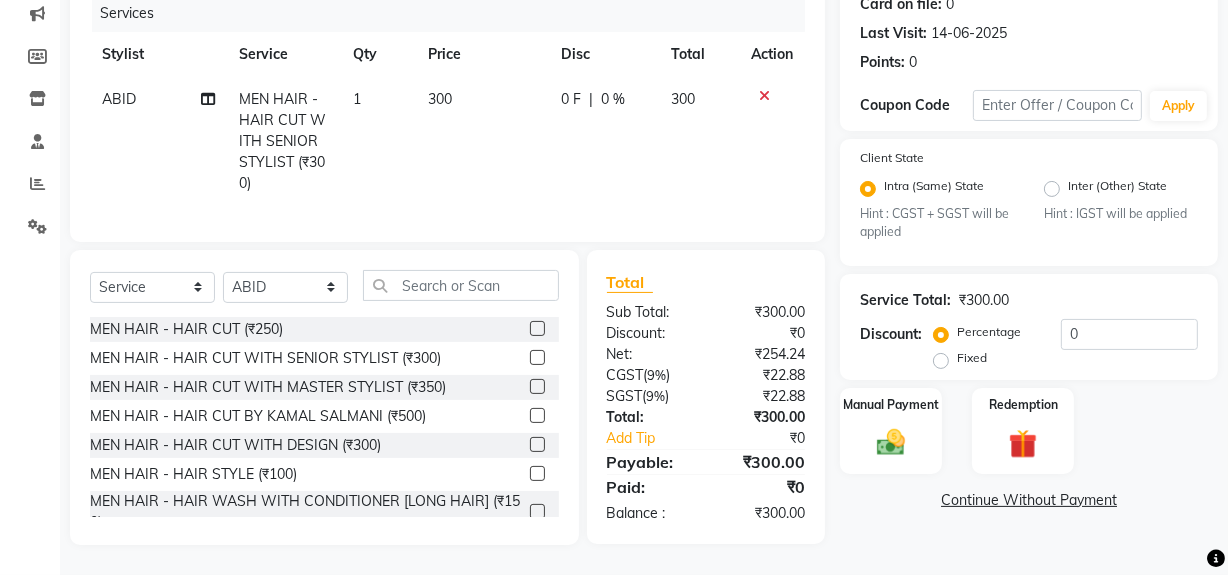 checkbox on "false" 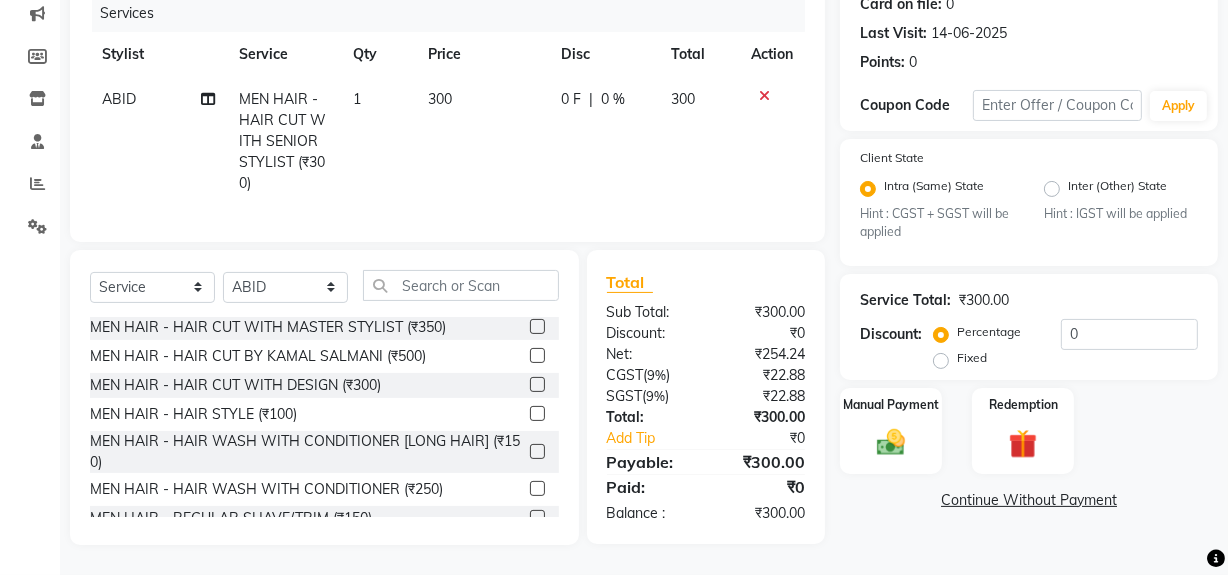 scroll, scrollTop: 90, scrollLeft: 0, axis: vertical 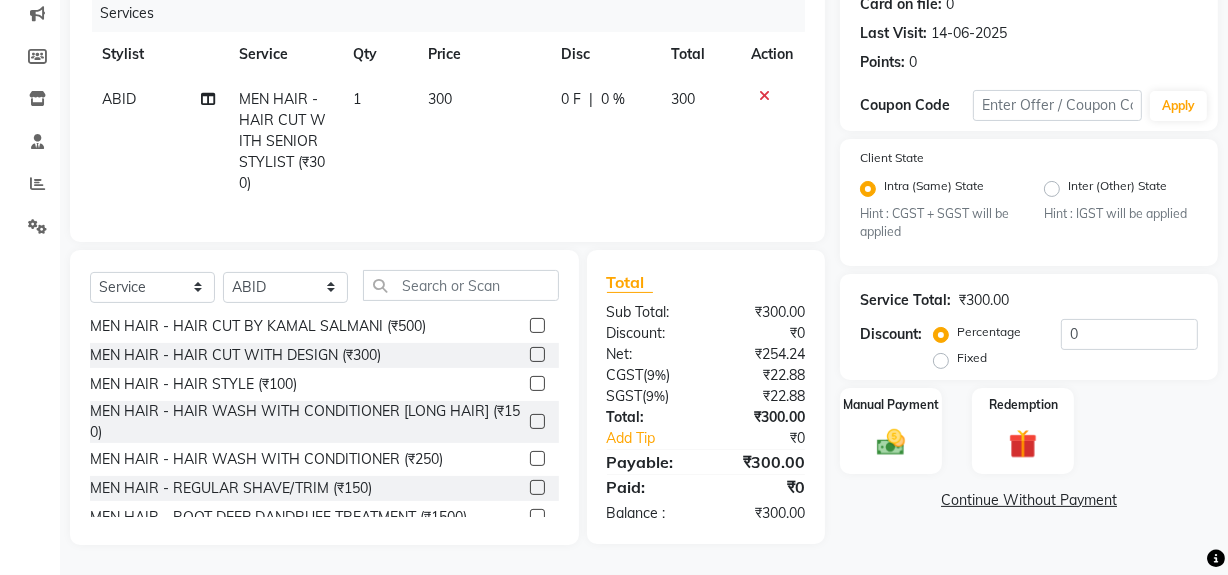 click 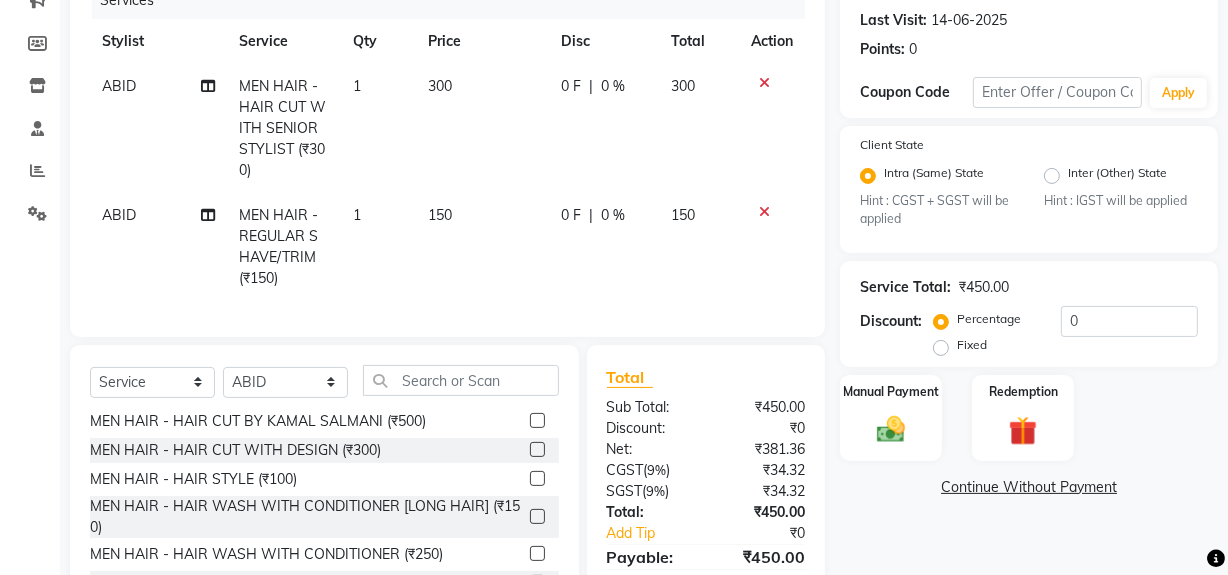 checkbox on "false" 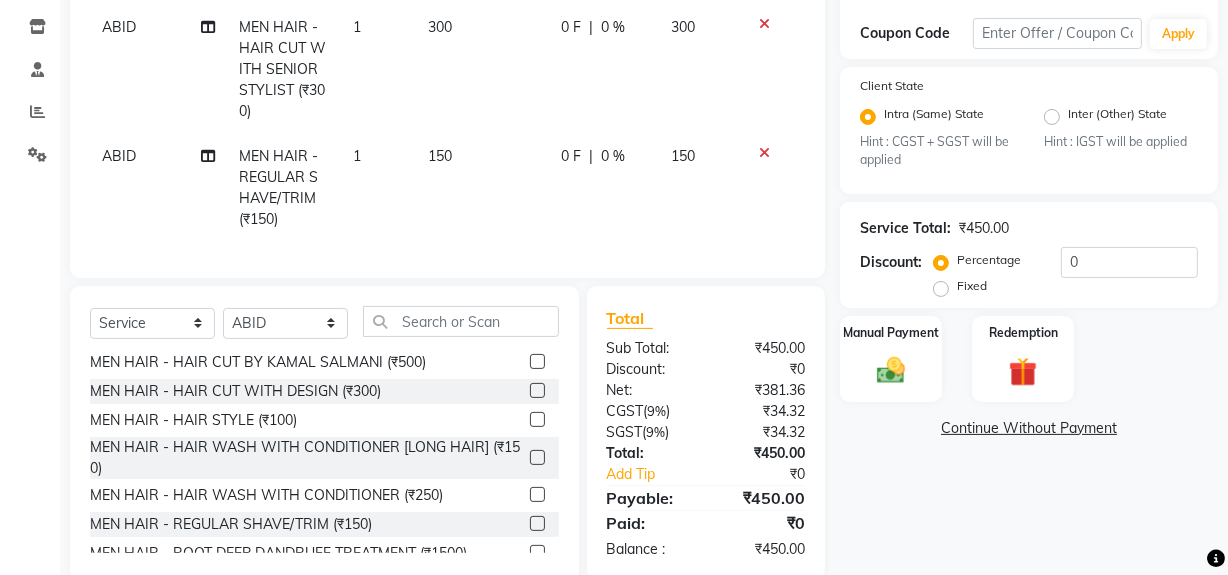 scroll, scrollTop: 363, scrollLeft: 0, axis: vertical 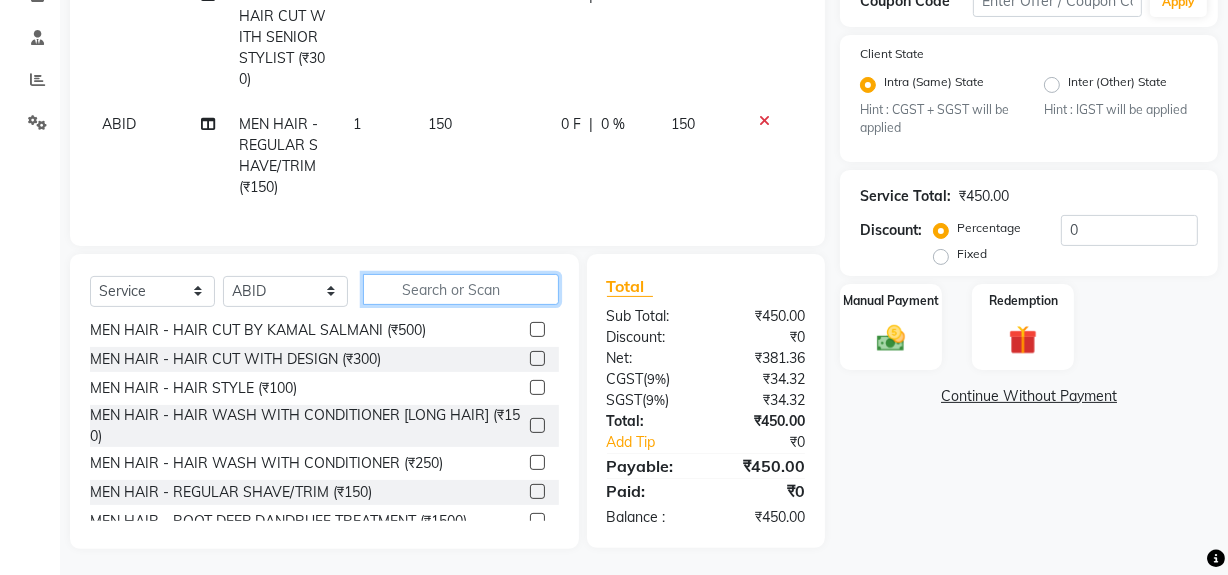 click 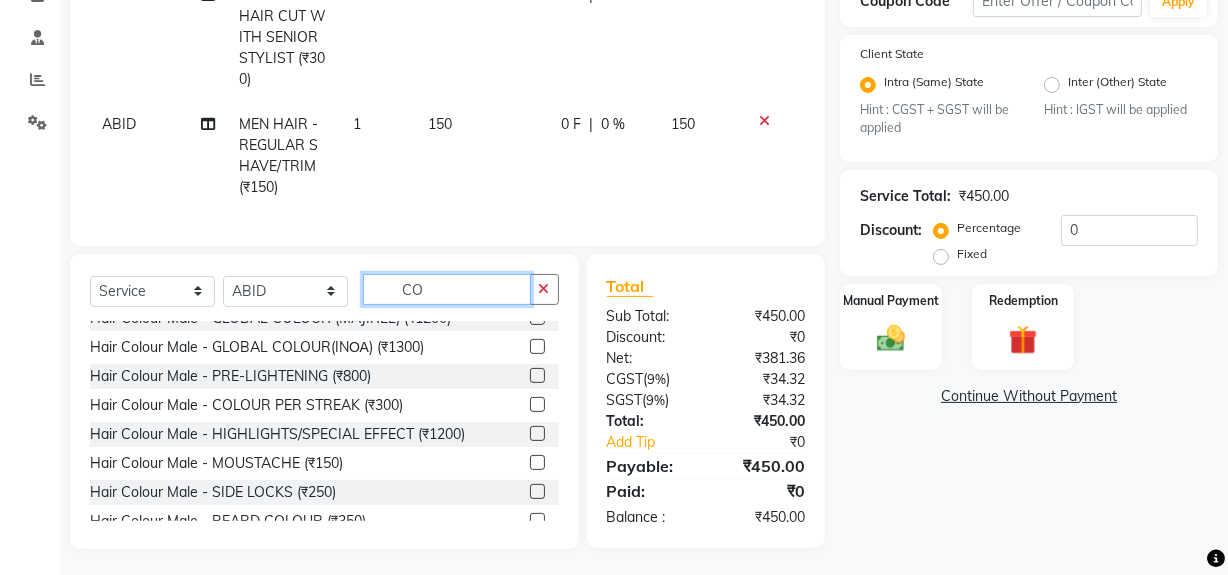 scroll, scrollTop: 0, scrollLeft: 0, axis: both 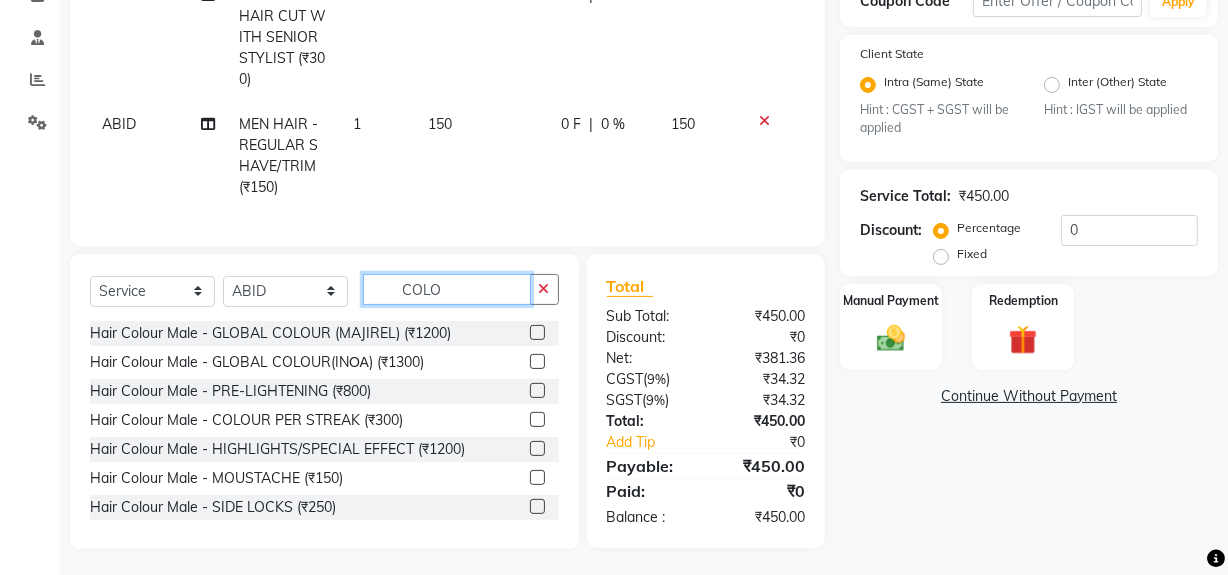 type on "COLO" 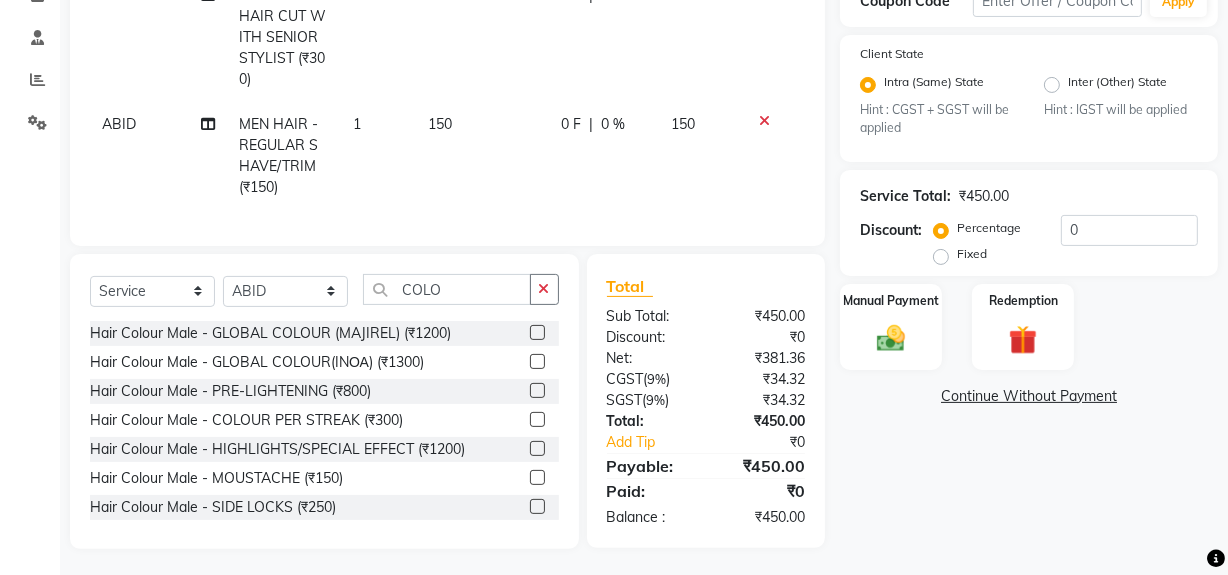 click 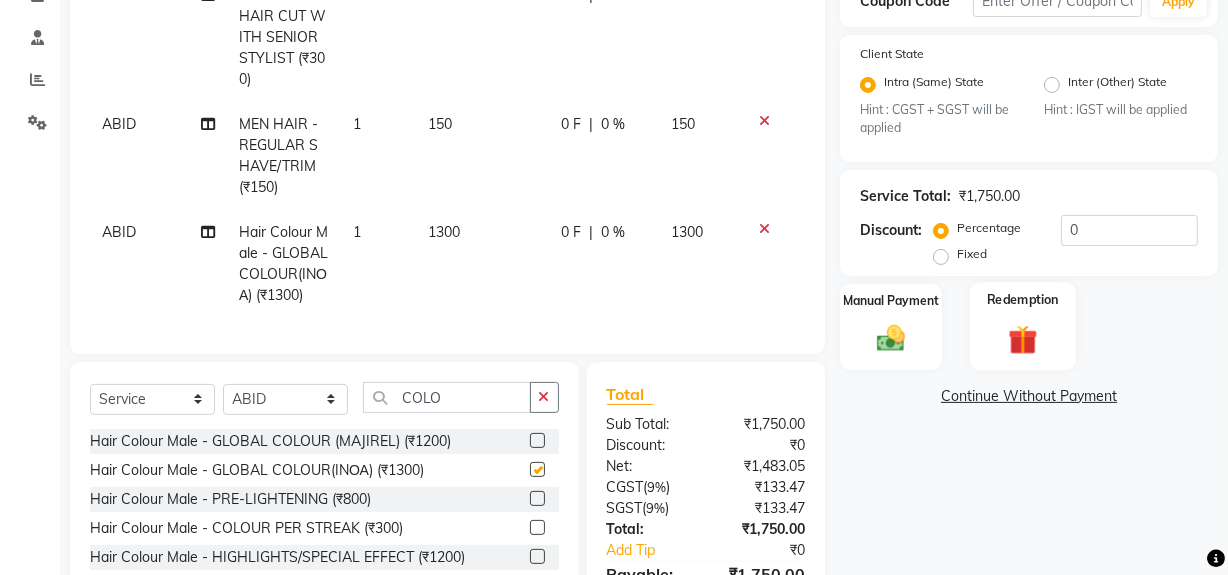 checkbox on "false" 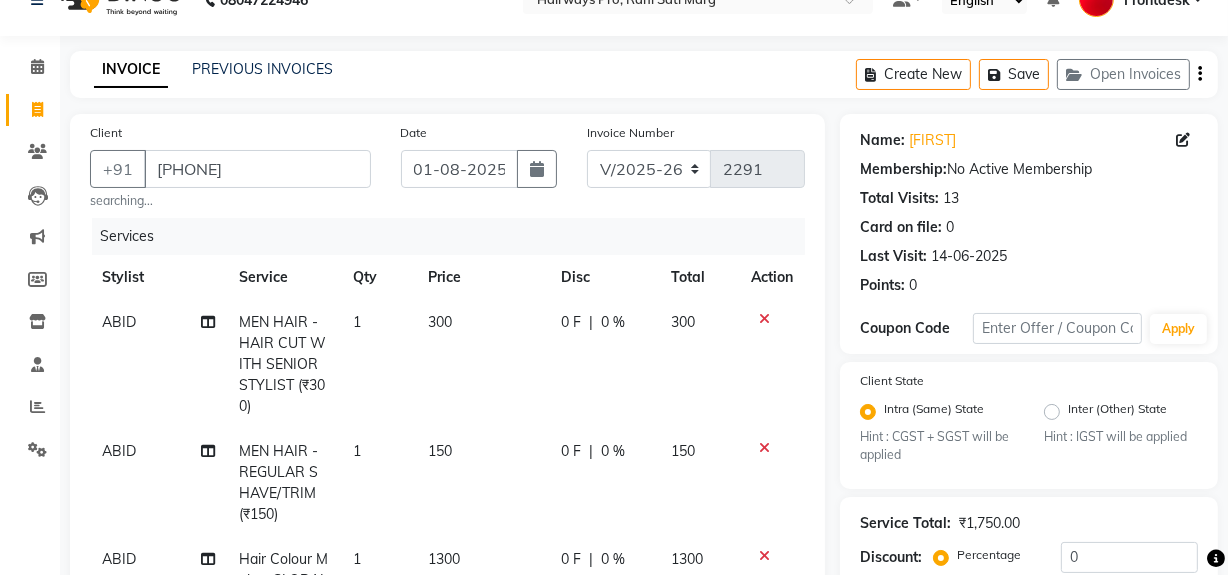 scroll, scrollTop: 34, scrollLeft: 0, axis: vertical 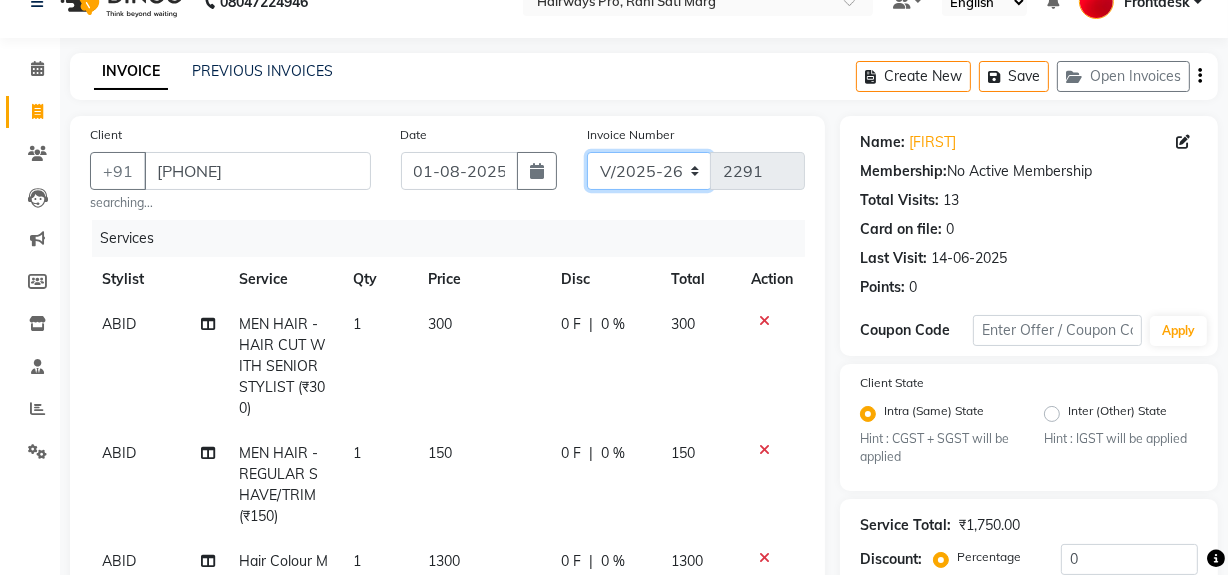 drag, startPoint x: 668, startPoint y: 167, endPoint x: 664, endPoint y: 183, distance: 16.492422 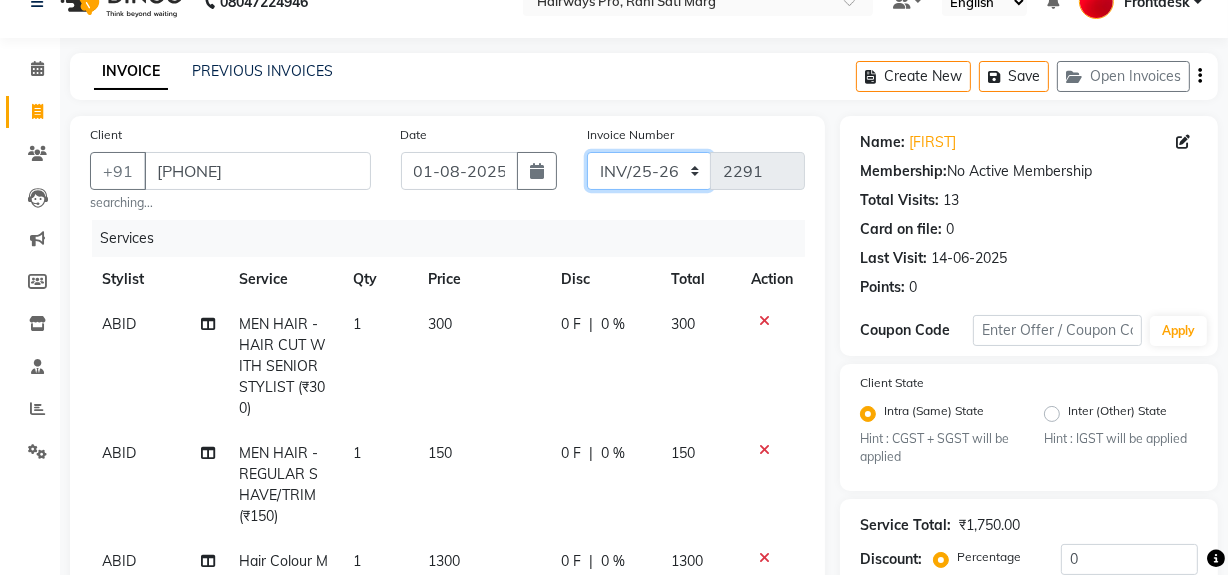 click on "INV/25-26 V/2025-26" 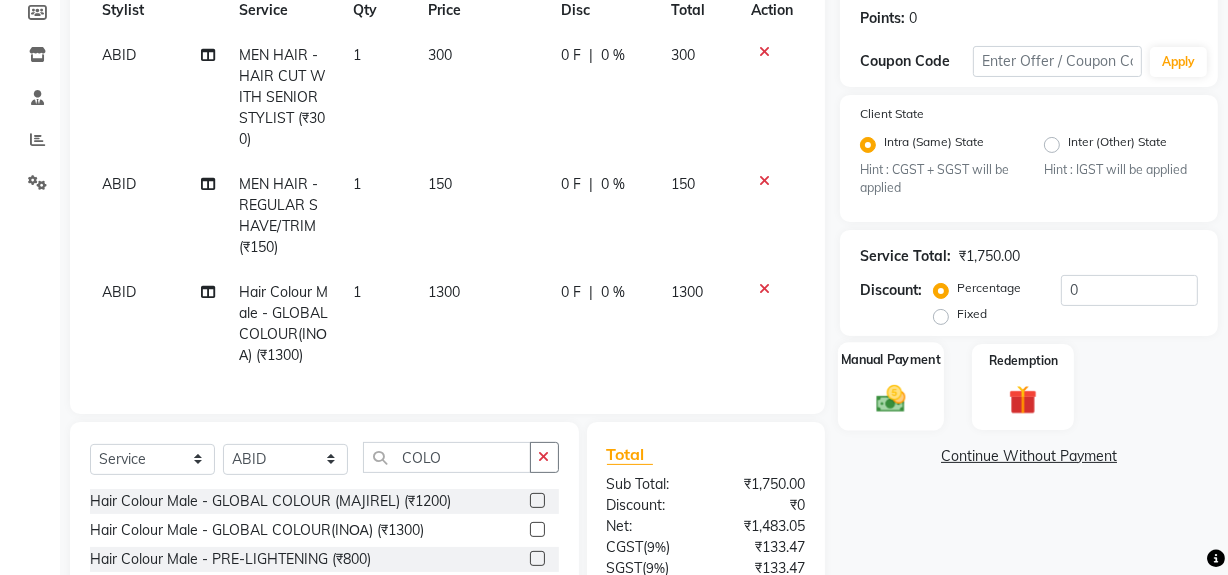 scroll, scrollTop: 307, scrollLeft: 0, axis: vertical 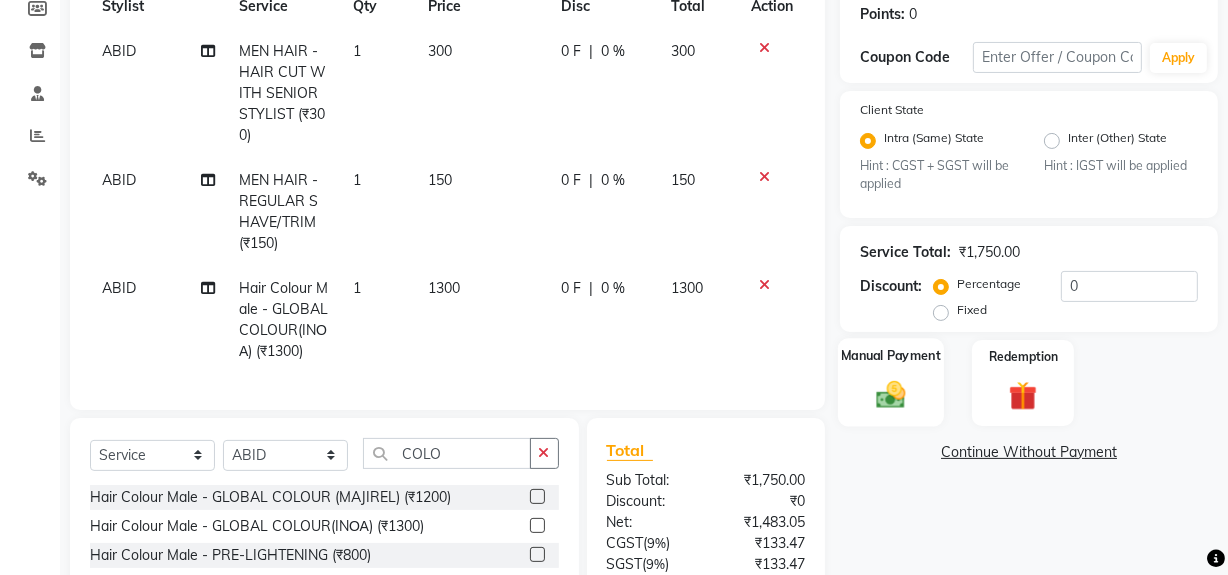 drag, startPoint x: 881, startPoint y: 380, endPoint x: 906, endPoint y: 400, distance: 32.01562 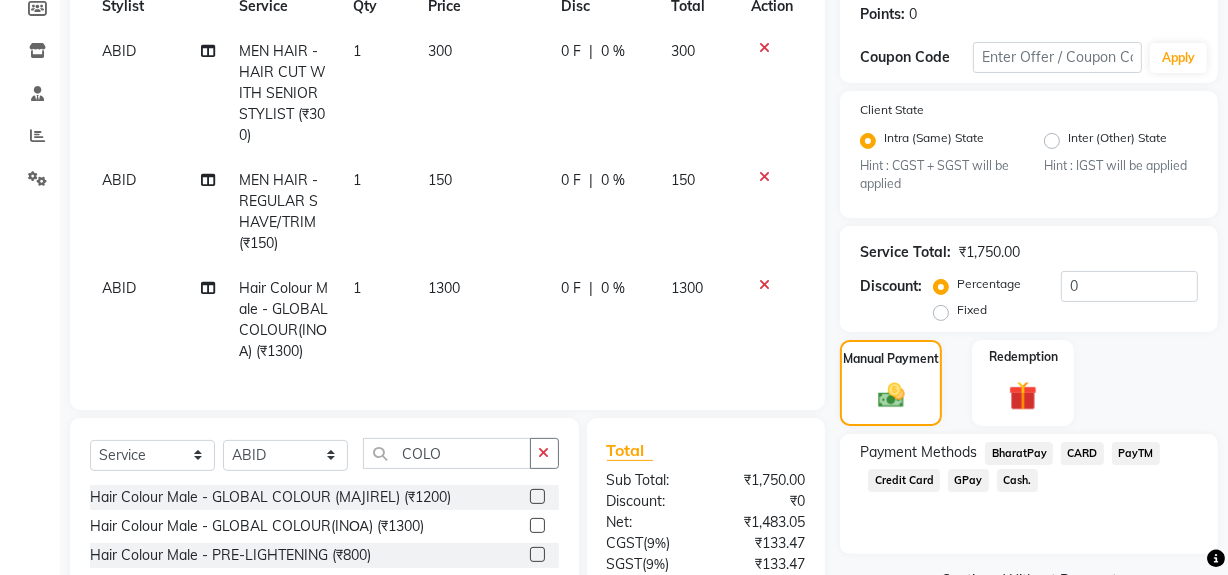click on "Cash." 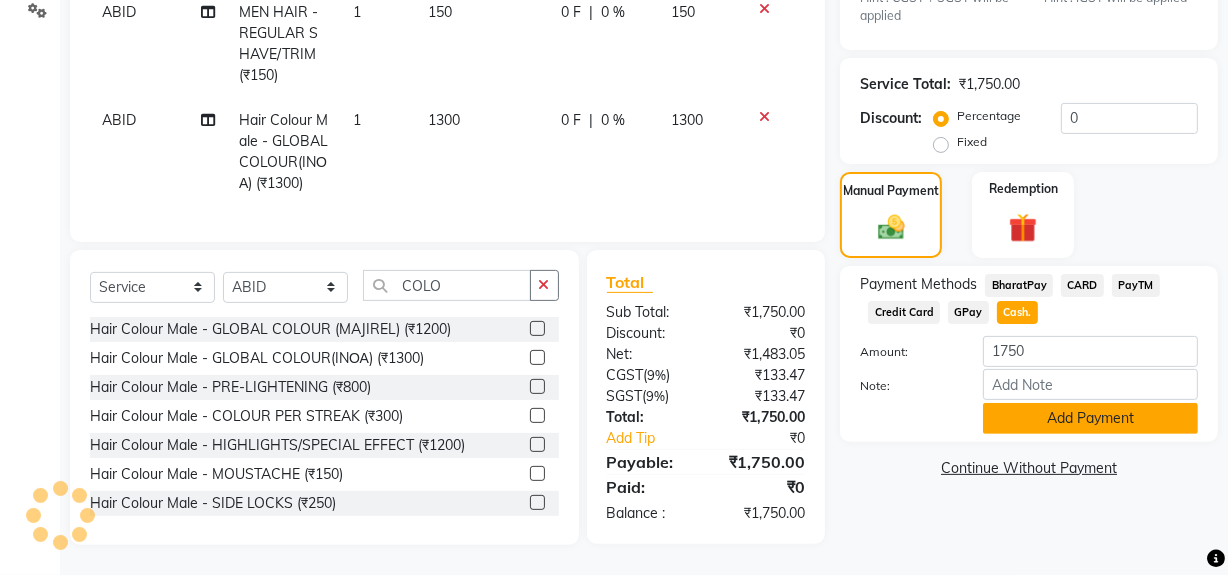 scroll, scrollTop: 489, scrollLeft: 0, axis: vertical 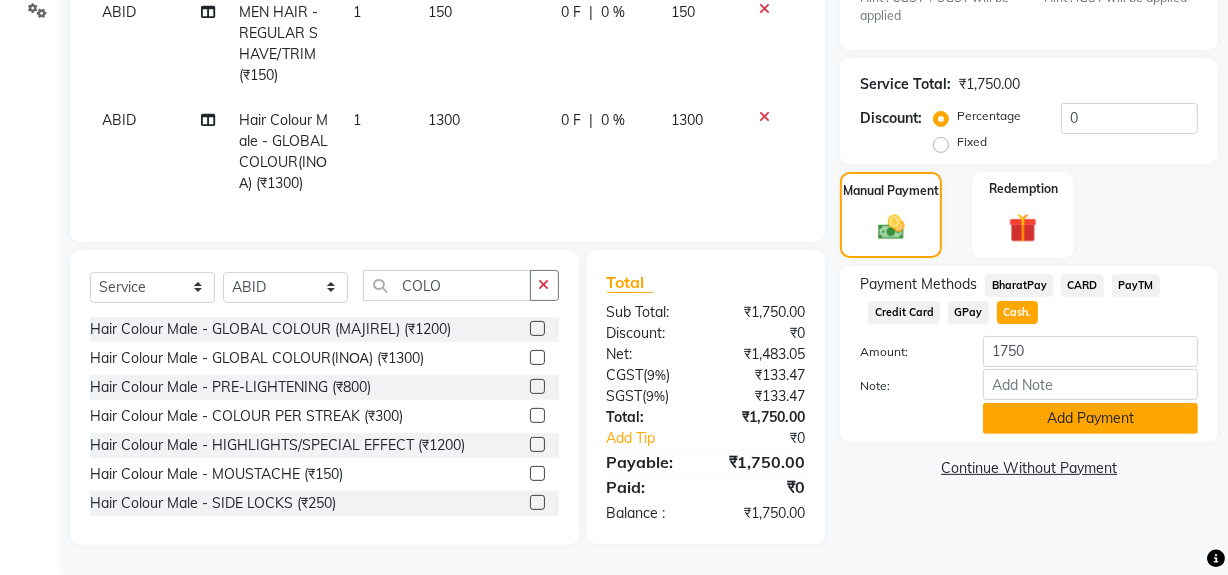 click on "Add Payment" 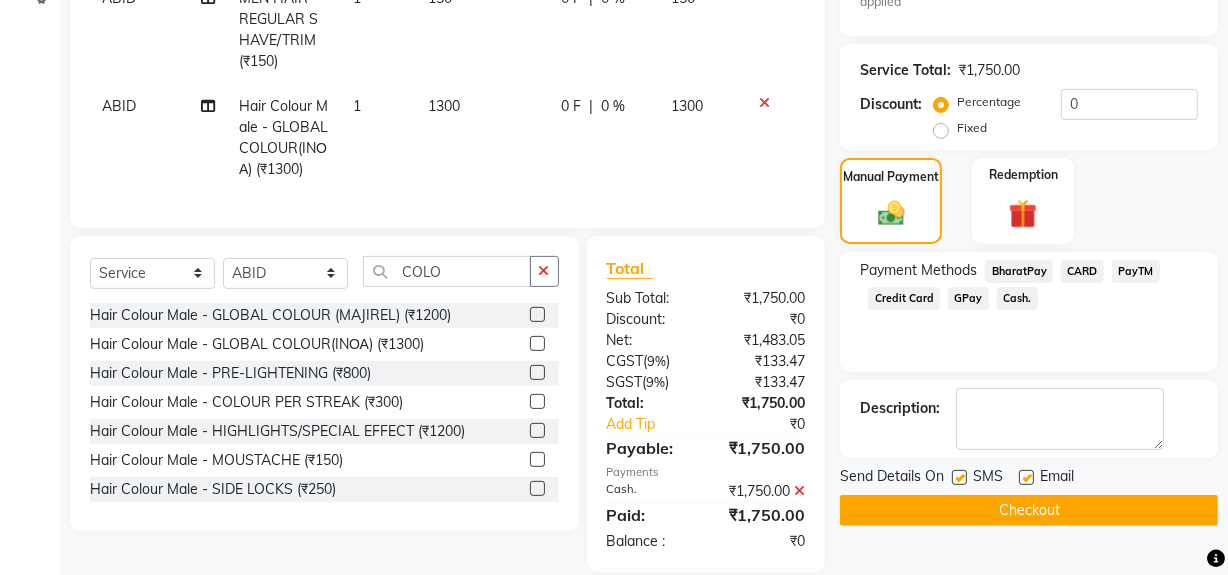click 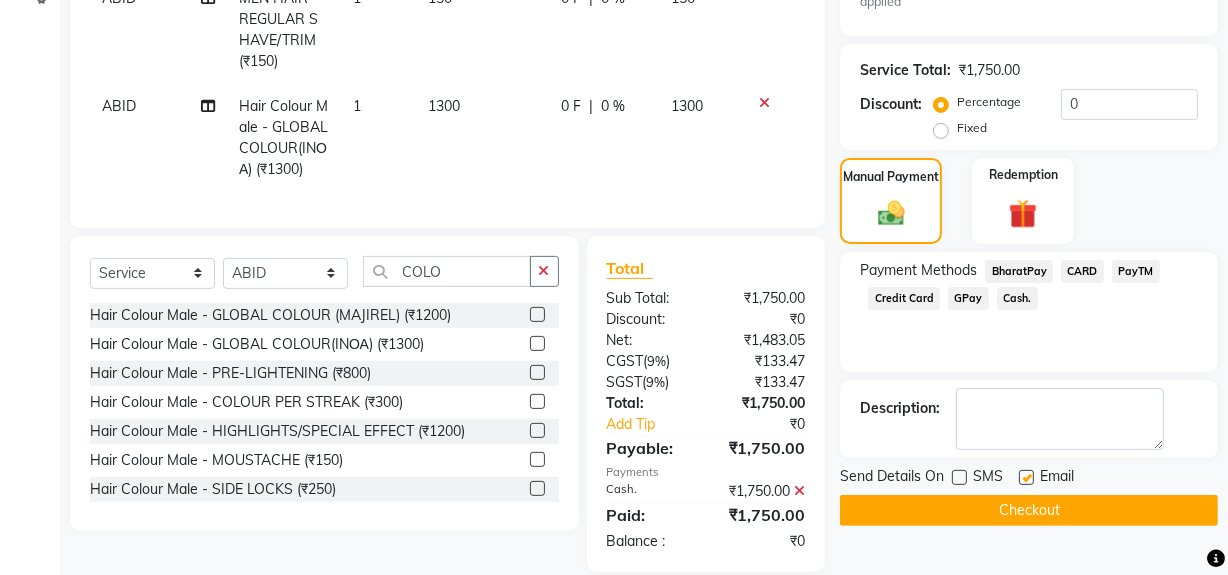 click on "Checkout" 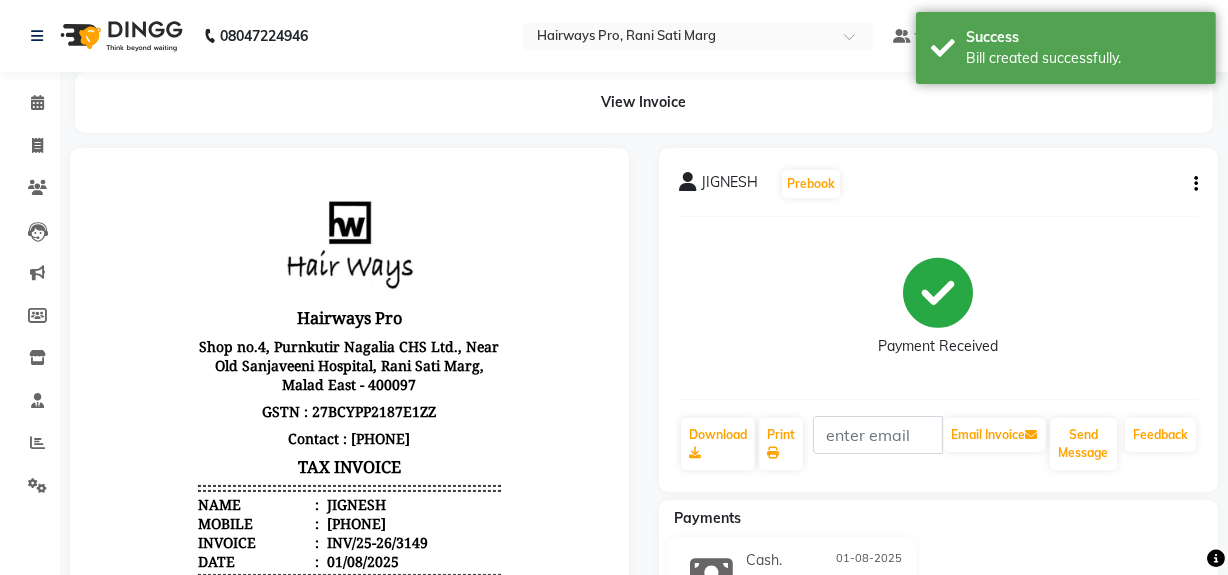 scroll, scrollTop: 0, scrollLeft: 0, axis: both 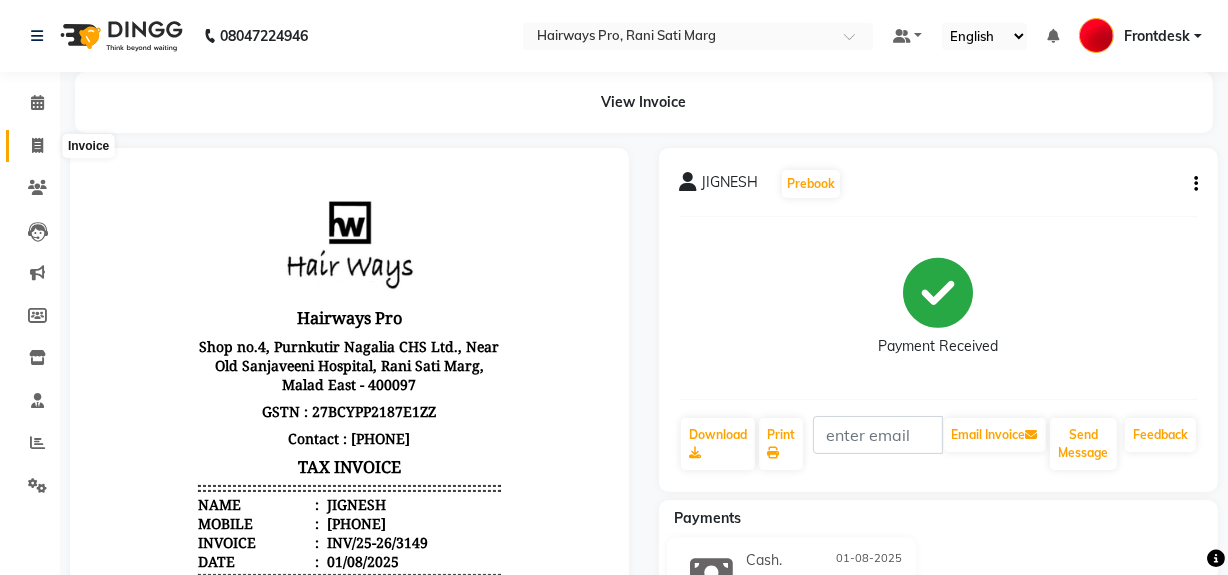 click 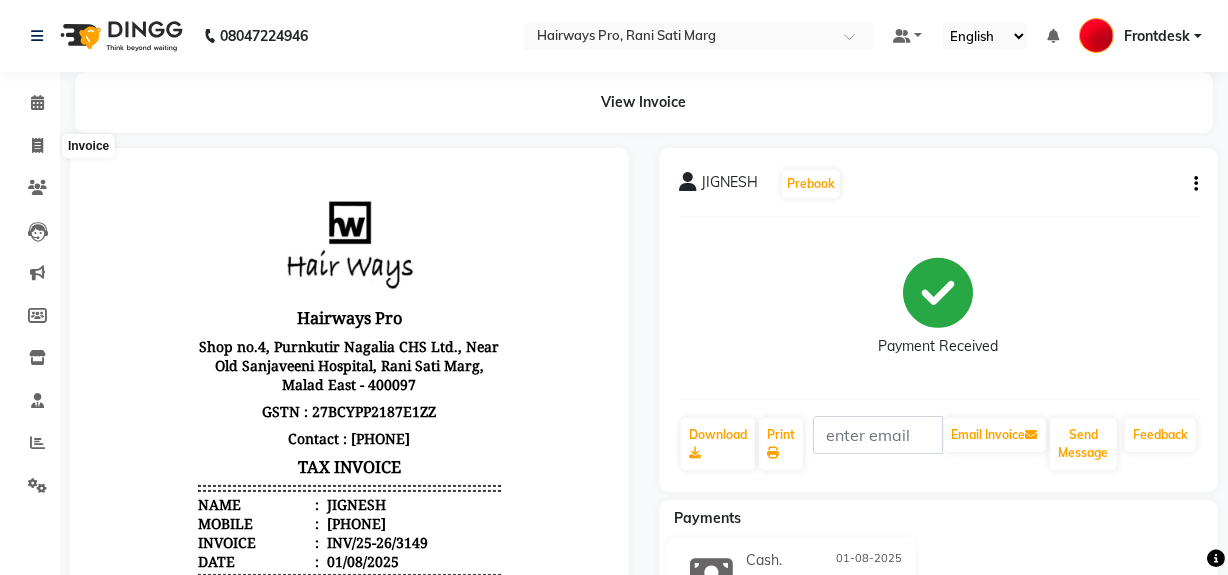 select on "787" 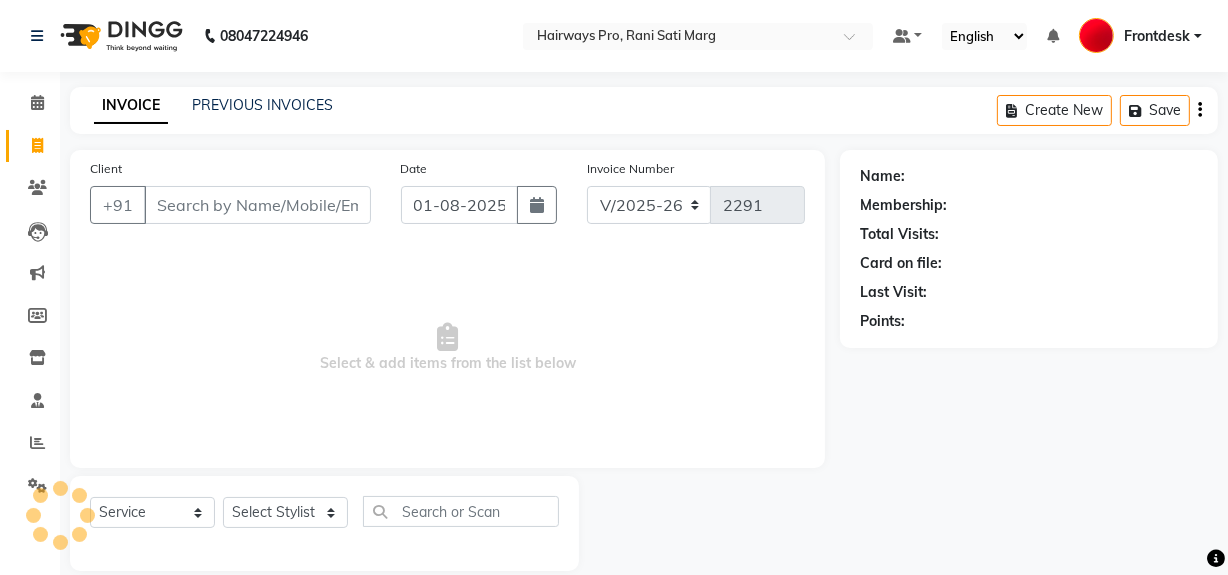 scroll, scrollTop: 26, scrollLeft: 0, axis: vertical 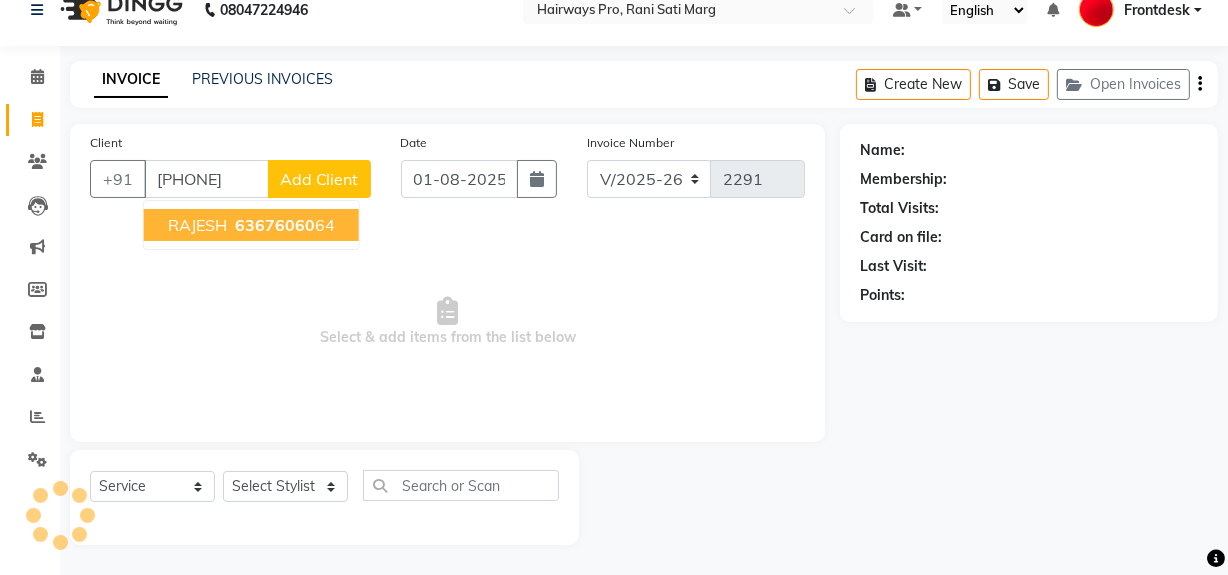 type on "6367606064" 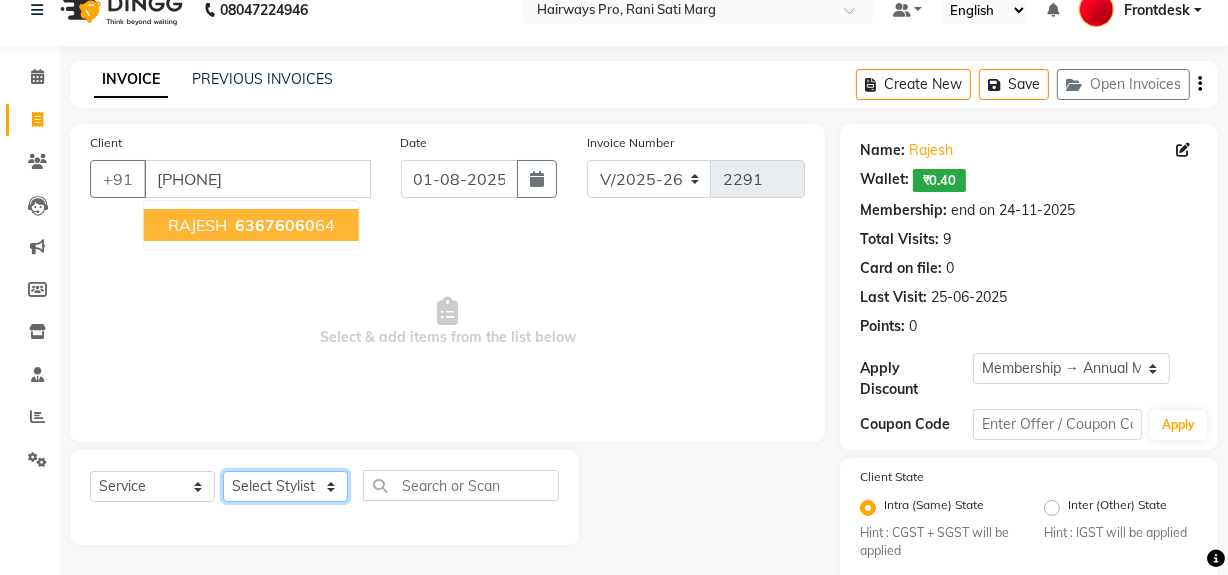 click on "Select Stylist ABID DANISH Faiz shaikh Frontdesk INTEZAR SALMANI JYOTI Kamal Salmani KAVITA MUSTAFA RAFIQUE Sonal SONU WAQAR ZAFAR" 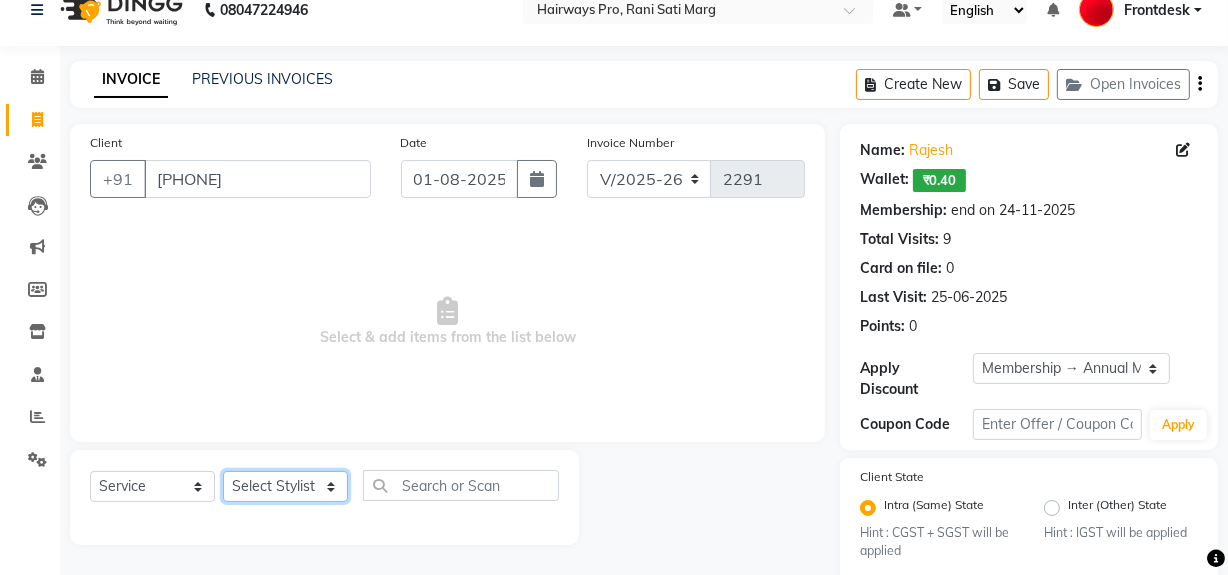 select on "86084" 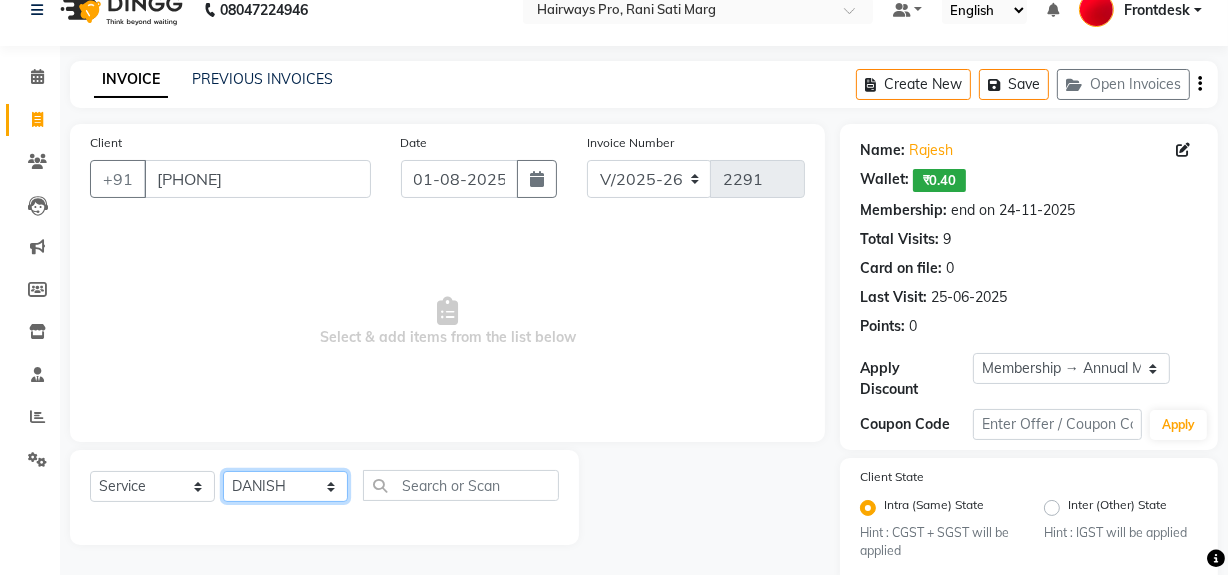click on "Select Stylist ABID DANISH Faiz shaikh Frontdesk INTEZAR SALMANI JYOTI Kamal Salmani KAVITA MUSTAFA RAFIQUE Sonal SONU WAQAR ZAFAR" 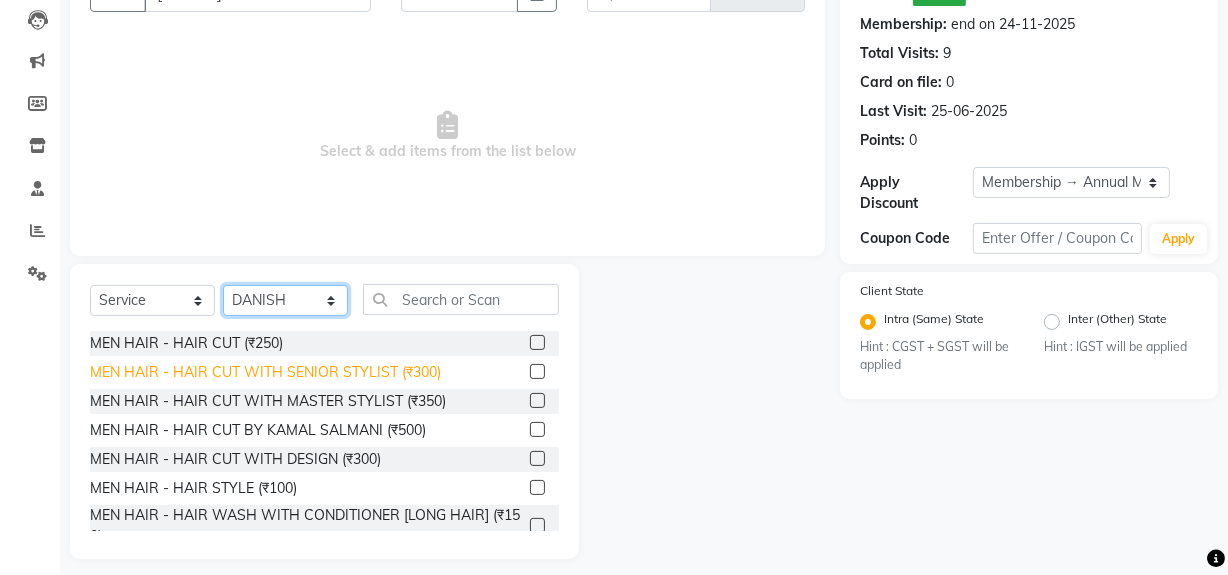 scroll, scrollTop: 226, scrollLeft: 0, axis: vertical 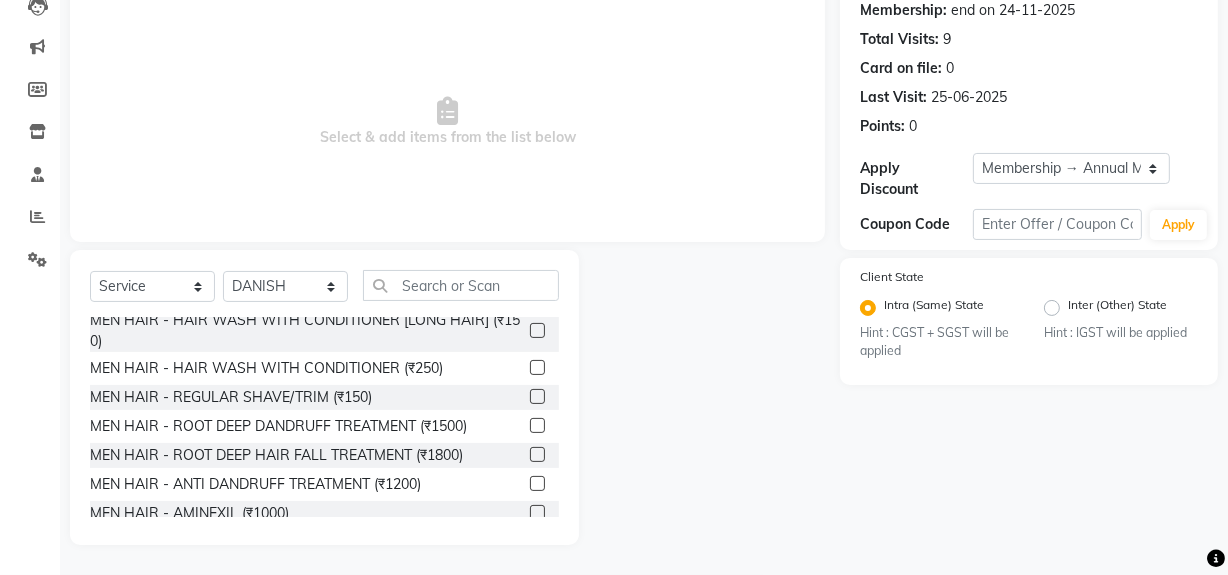 click 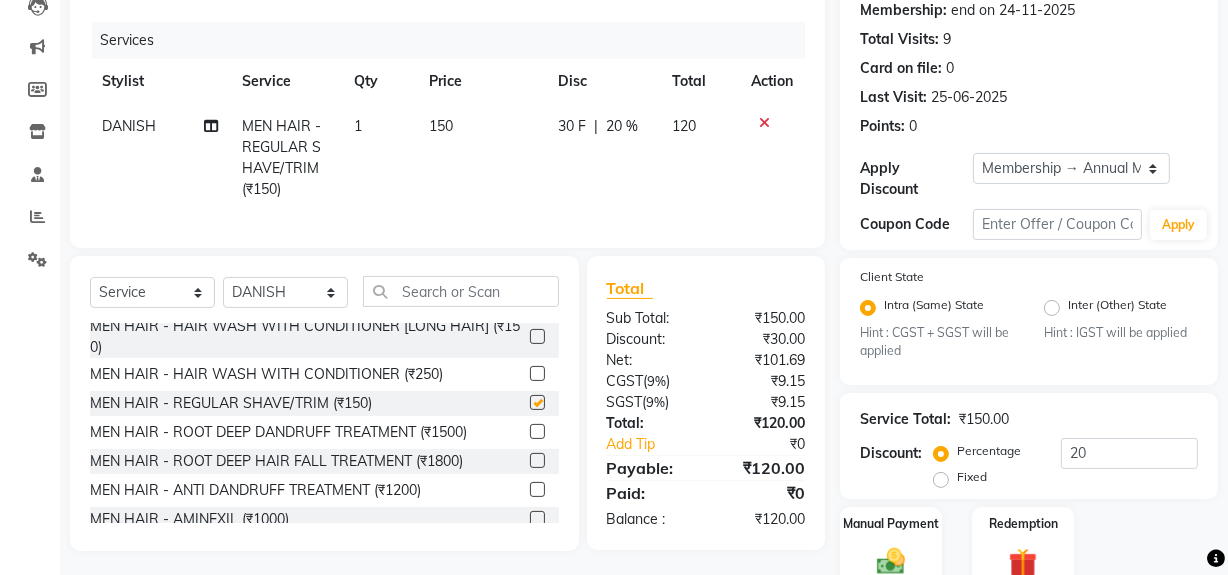 scroll, scrollTop: 0, scrollLeft: 0, axis: both 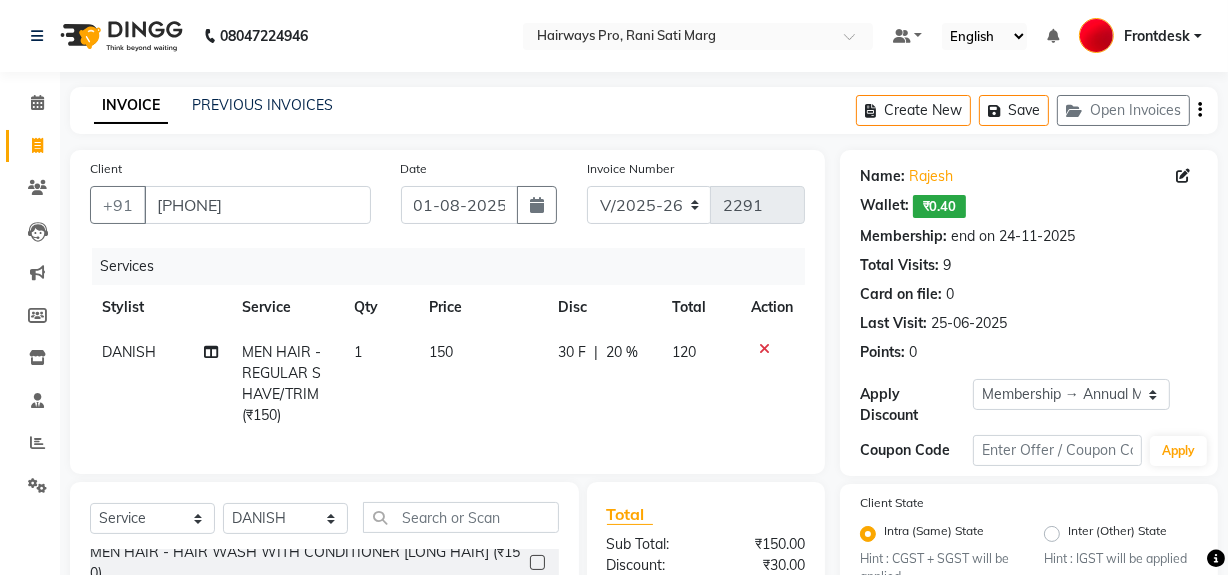 checkbox on "false" 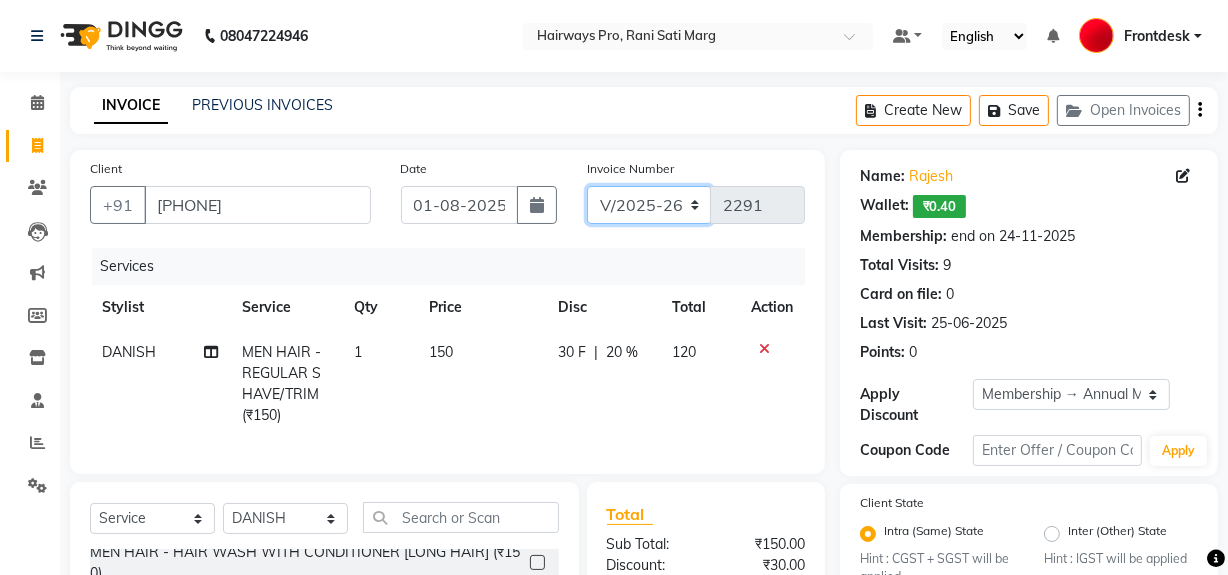 click on "INV/25-26 V/2025-26" 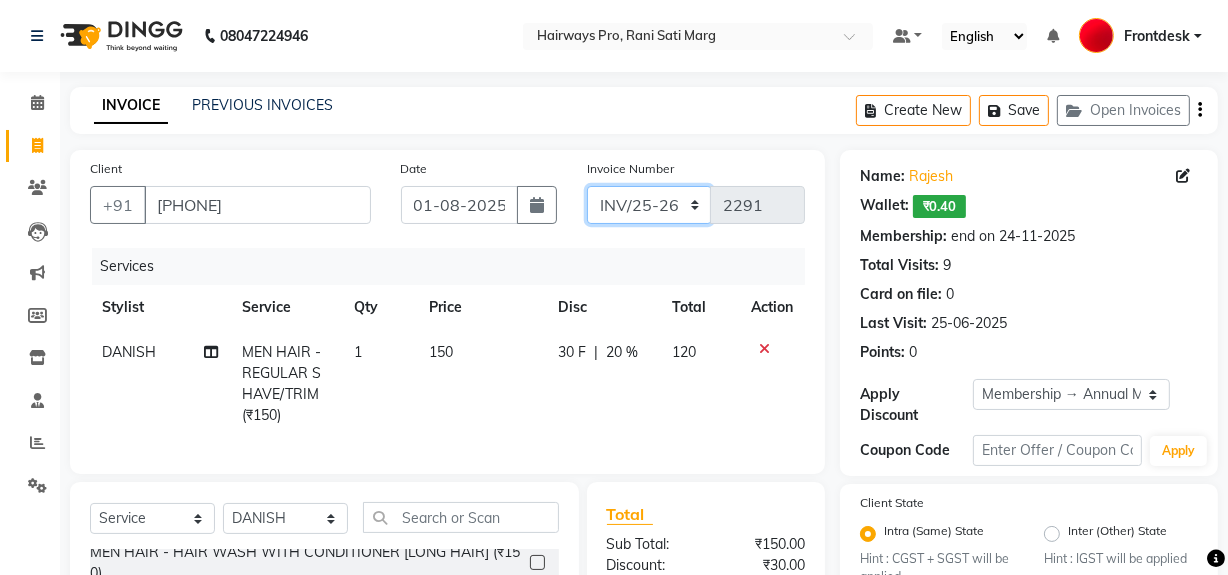click on "INV/25-26 V/2025-26" 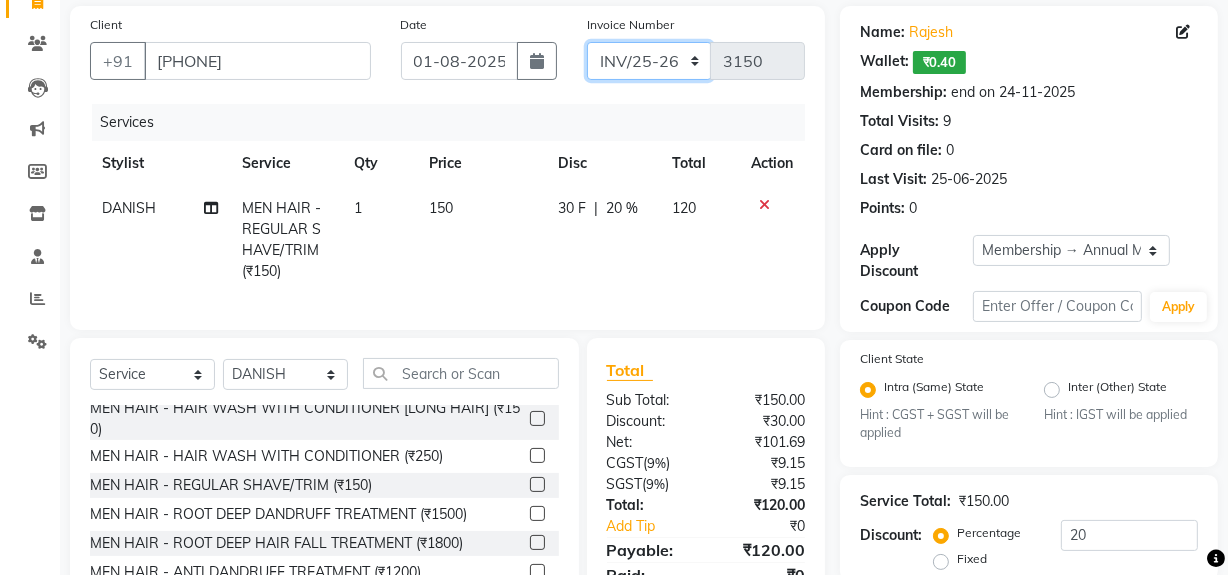 scroll, scrollTop: 315, scrollLeft: 0, axis: vertical 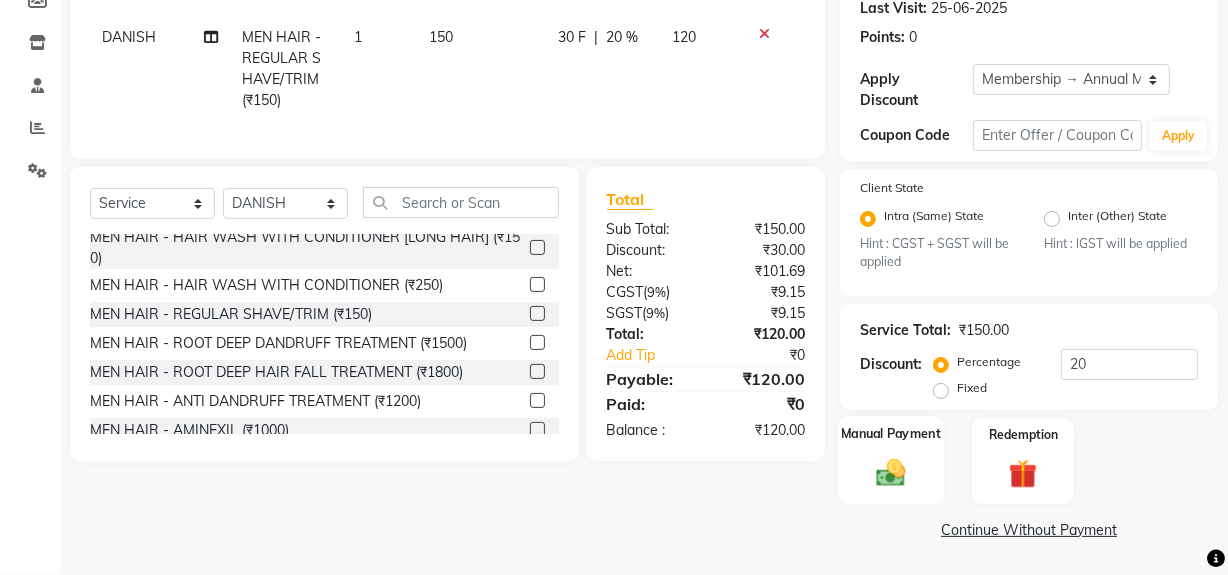 click 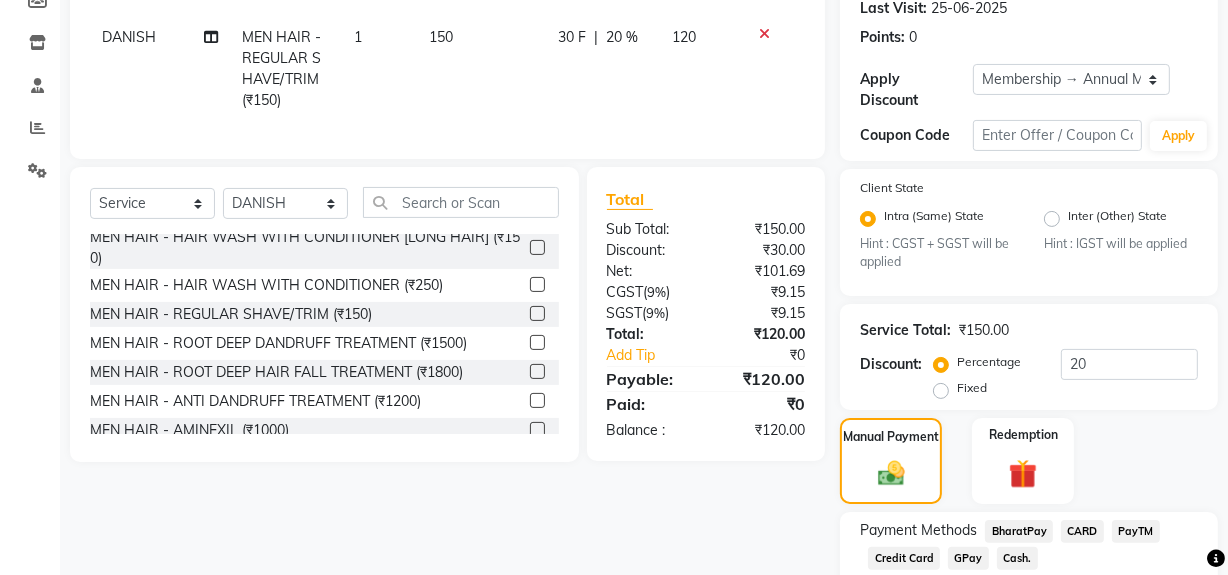 click on "Cash." 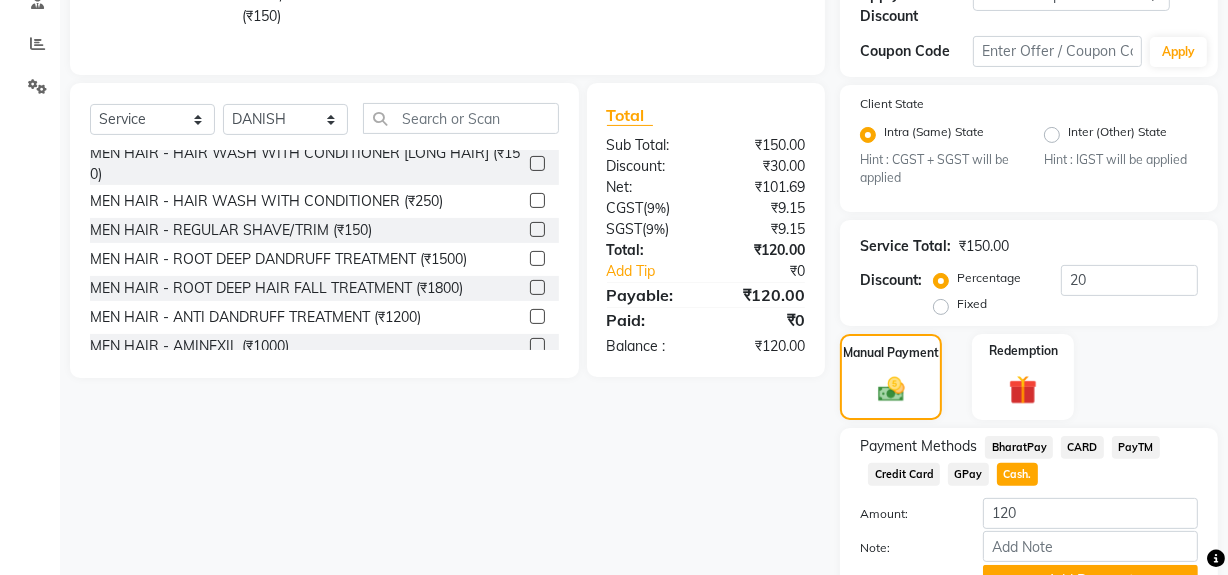 scroll, scrollTop: 500, scrollLeft: 0, axis: vertical 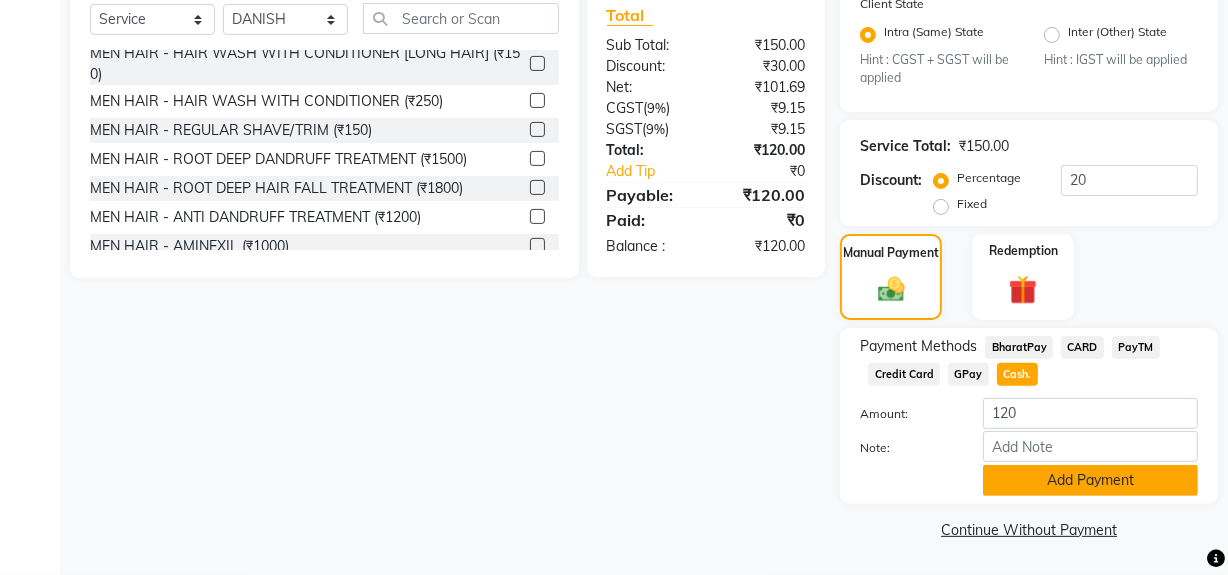 click on "Add Payment" 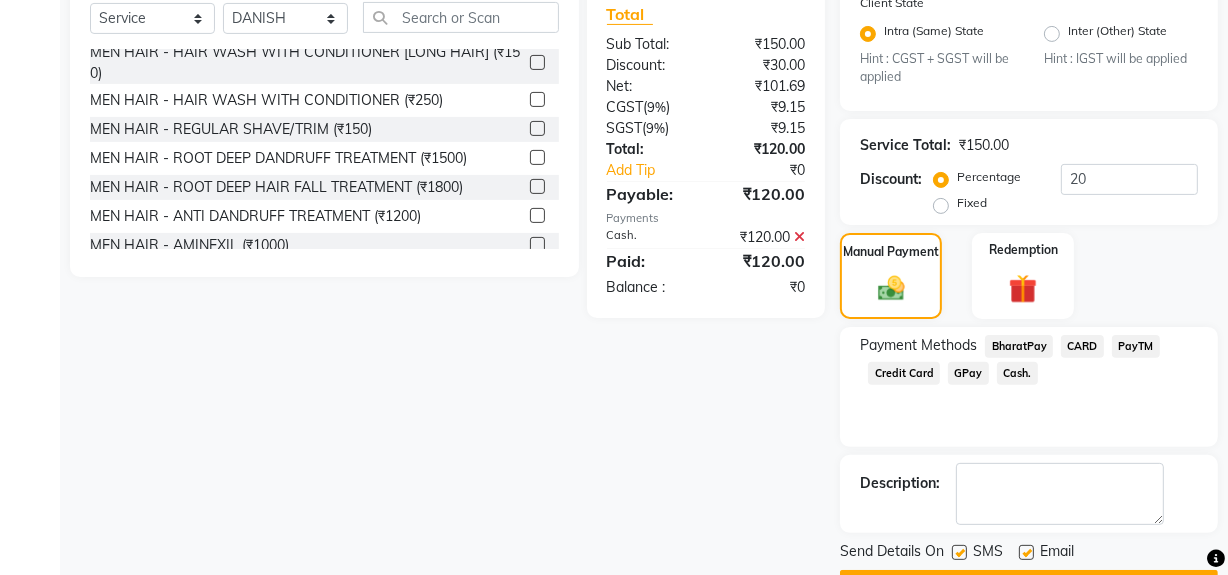 click 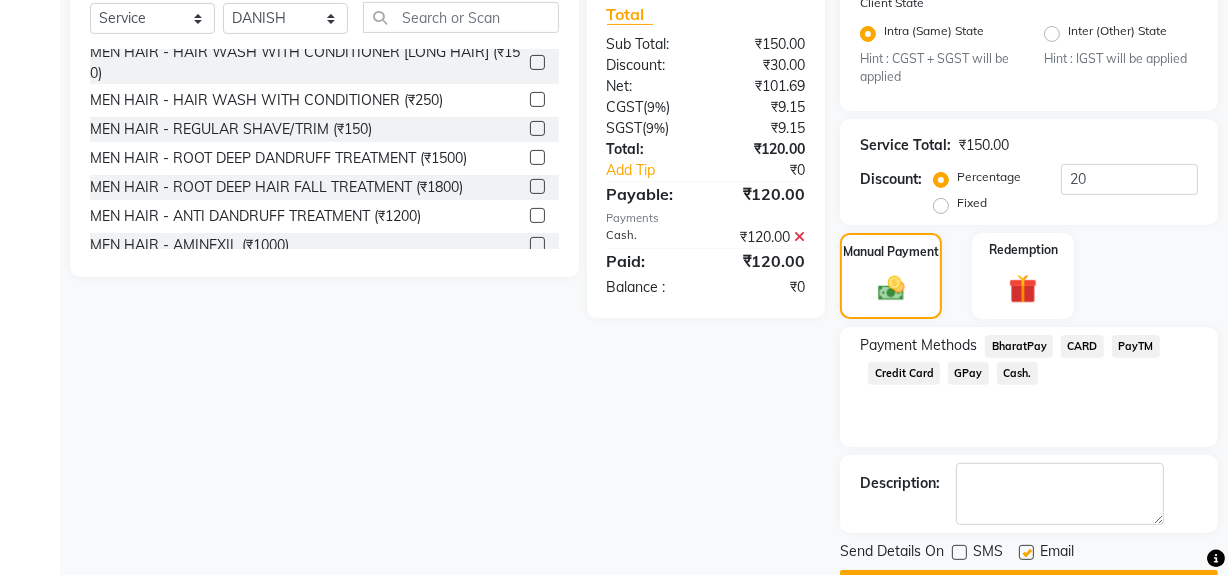 scroll, scrollTop: 556, scrollLeft: 0, axis: vertical 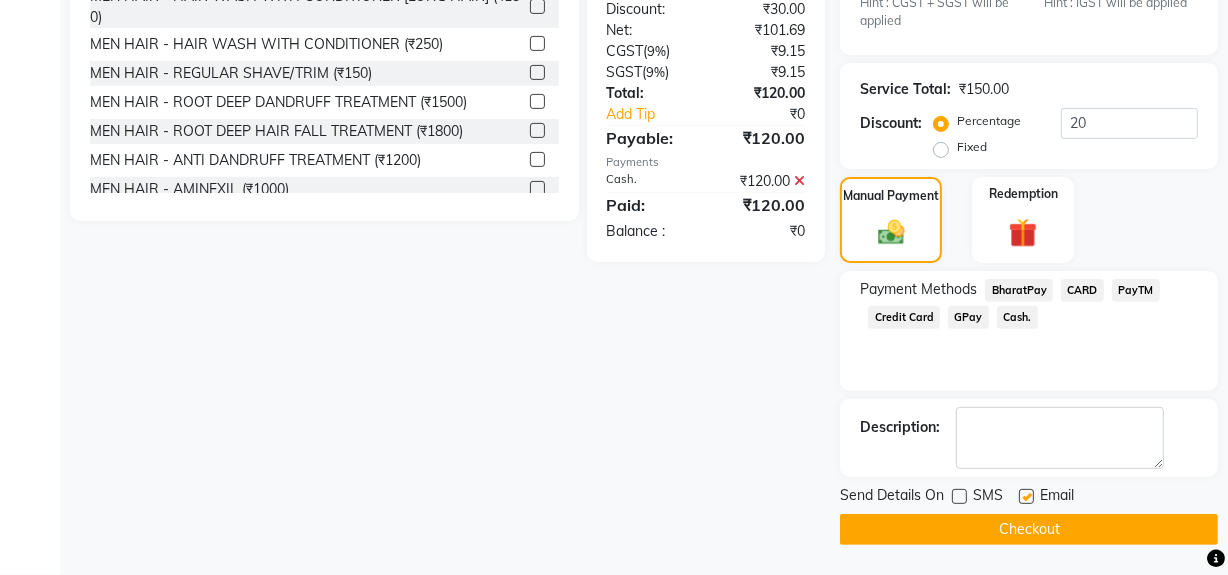 click on "Checkout" 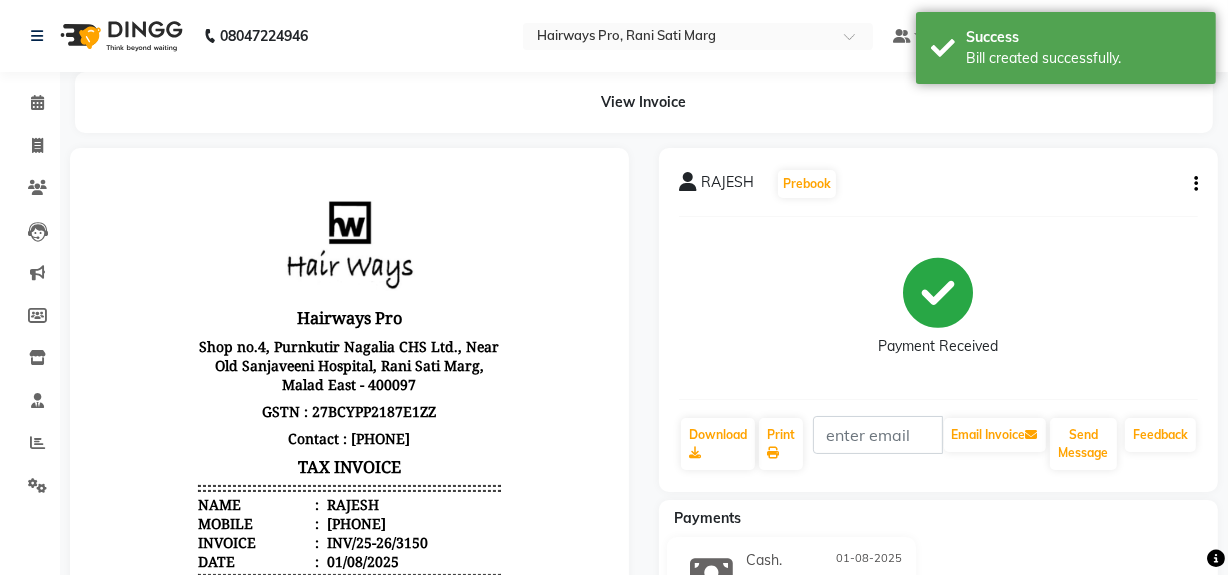scroll, scrollTop: 0, scrollLeft: 0, axis: both 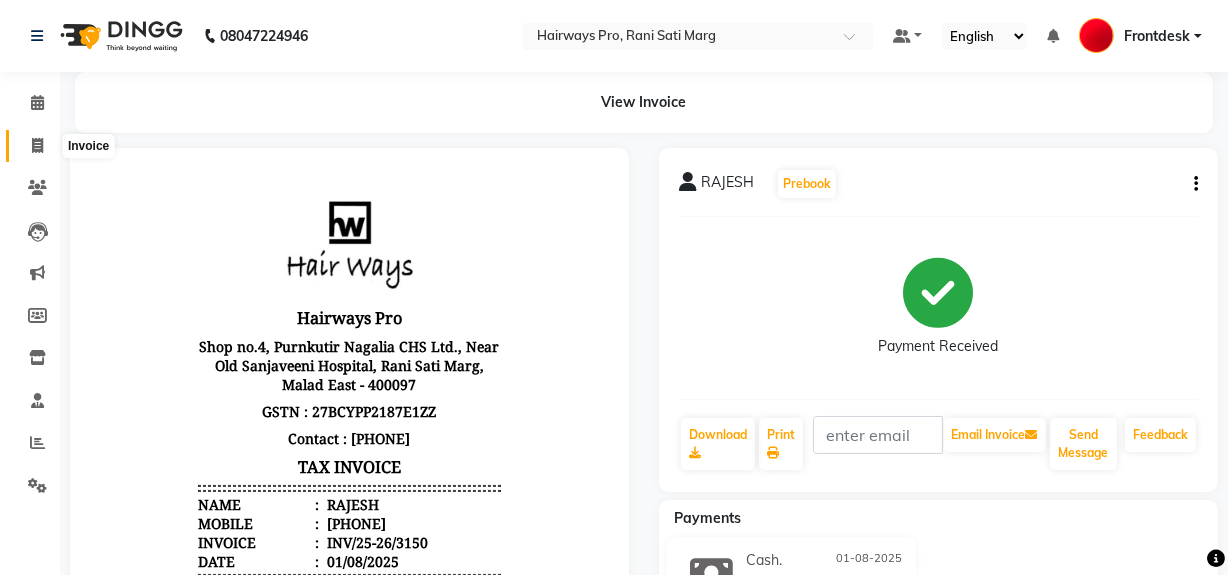 click 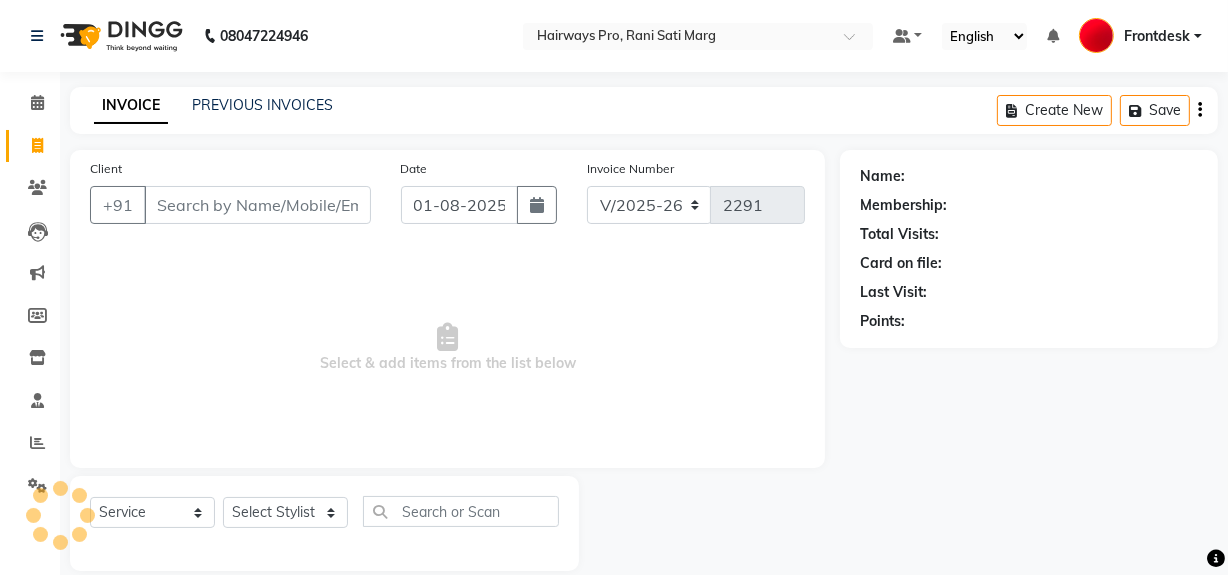 scroll, scrollTop: 26, scrollLeft: 0, axis: vertical 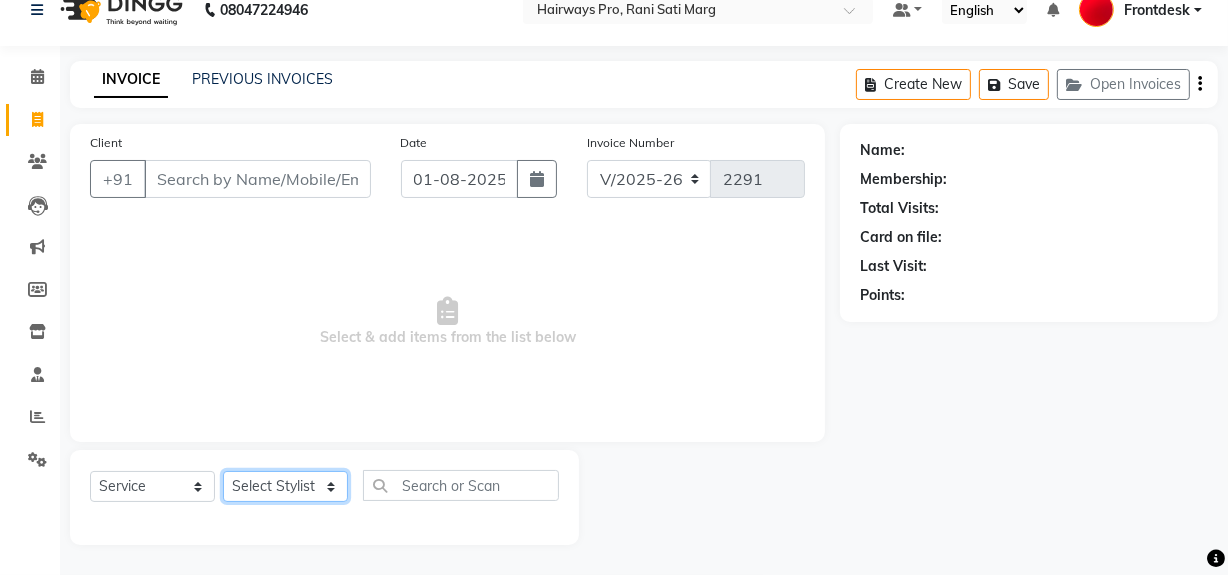 click on "Select Stylist ABID DANISH Faiz shaikh Frontdesk INTEZAR SALMANI JYOTI Kamal Salmani KAVITA MUSTAFA RAFIQUE Sonal SONU WAQAR ZAFAR" 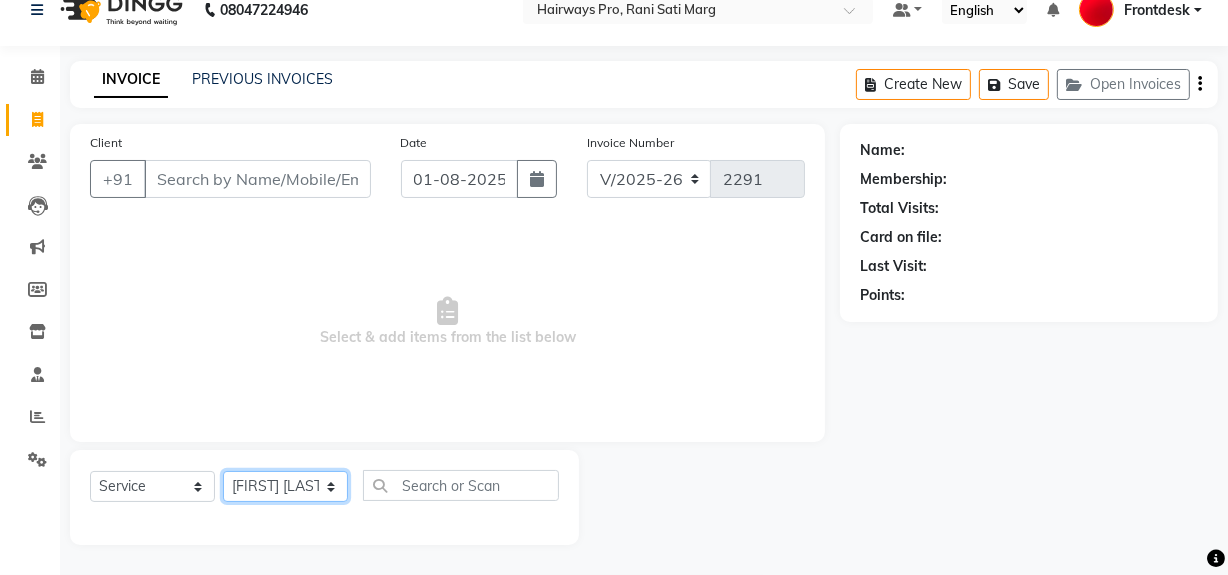click on "Select Stylist ABID DANISH Faiz shaikh Frontdesk INTEZAR SALMANI JYOTI Kamal Salmani KAVITA MUSTAFA RAFIQUE Sonal SONU WAQAR ZAFAR" 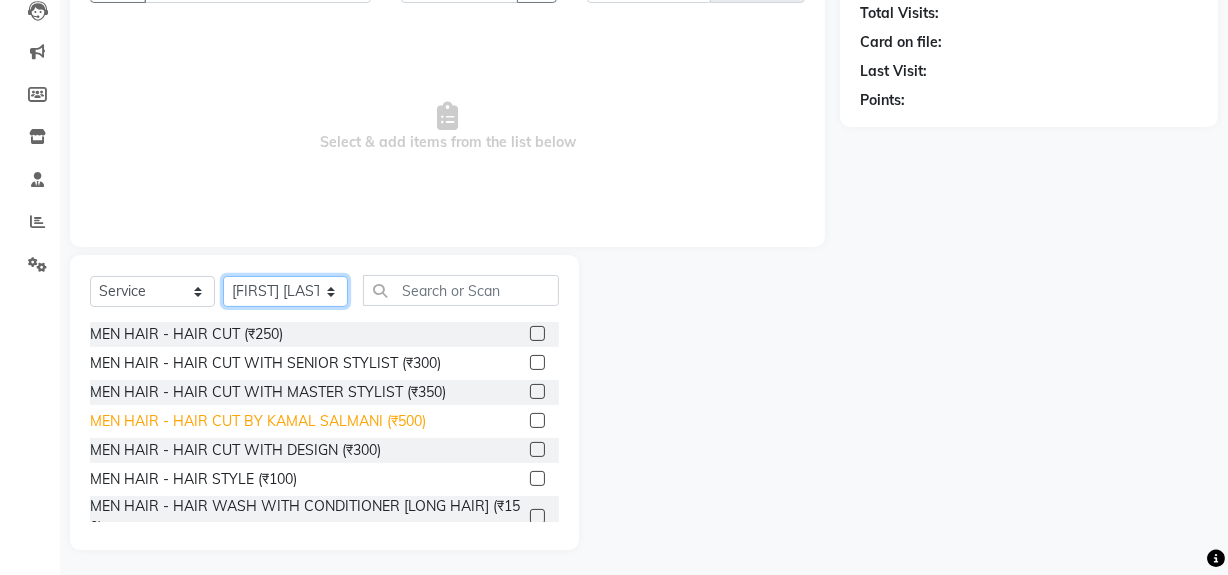 scroll, scrollTop: 226, scrollLeft: 0, axis: vertical 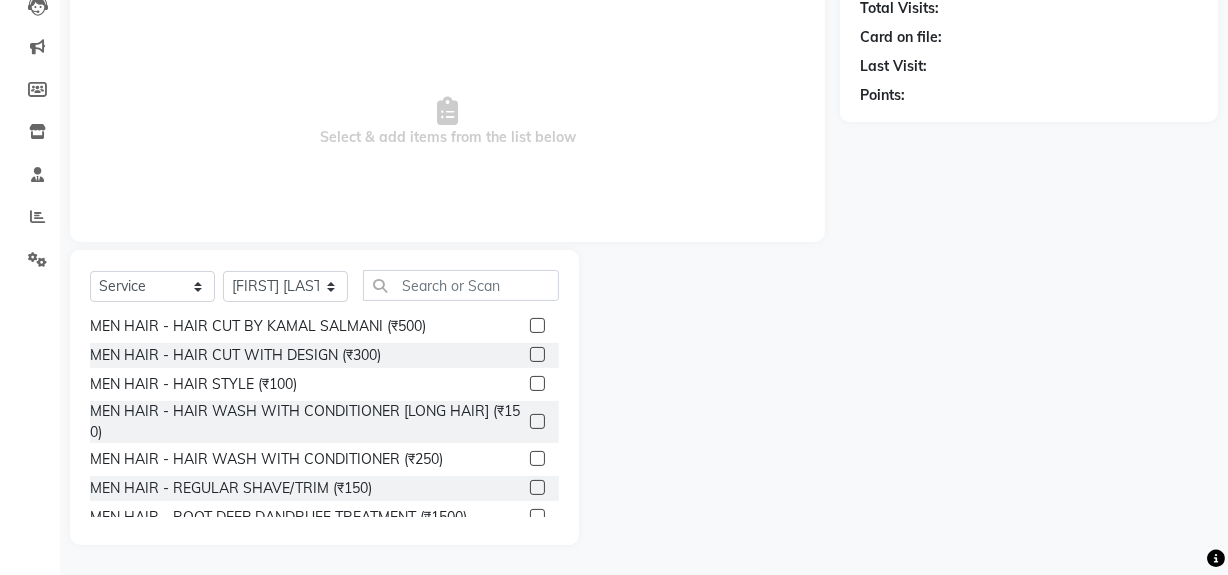 click 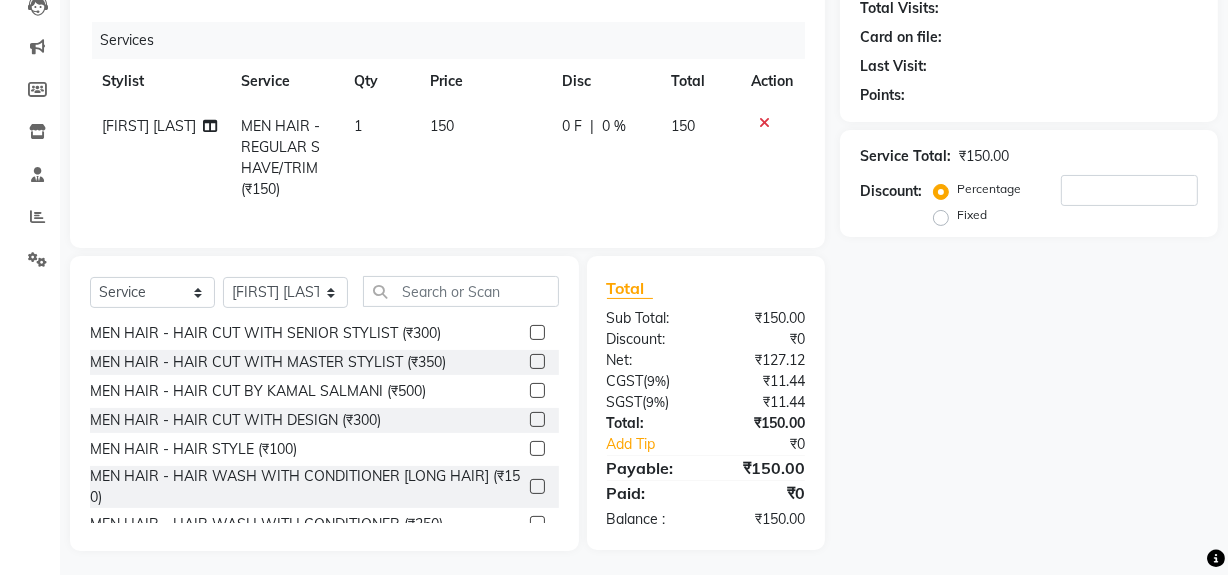 scroll, scrollTop: 0, scrollLeft: 0, axis: both 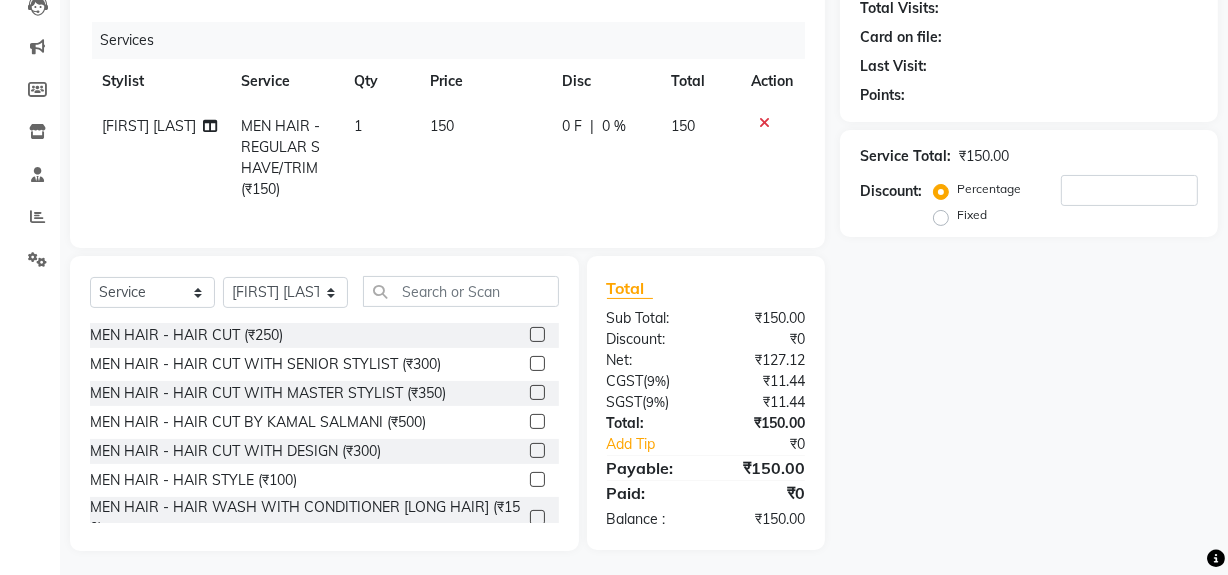 checkbox on "false" 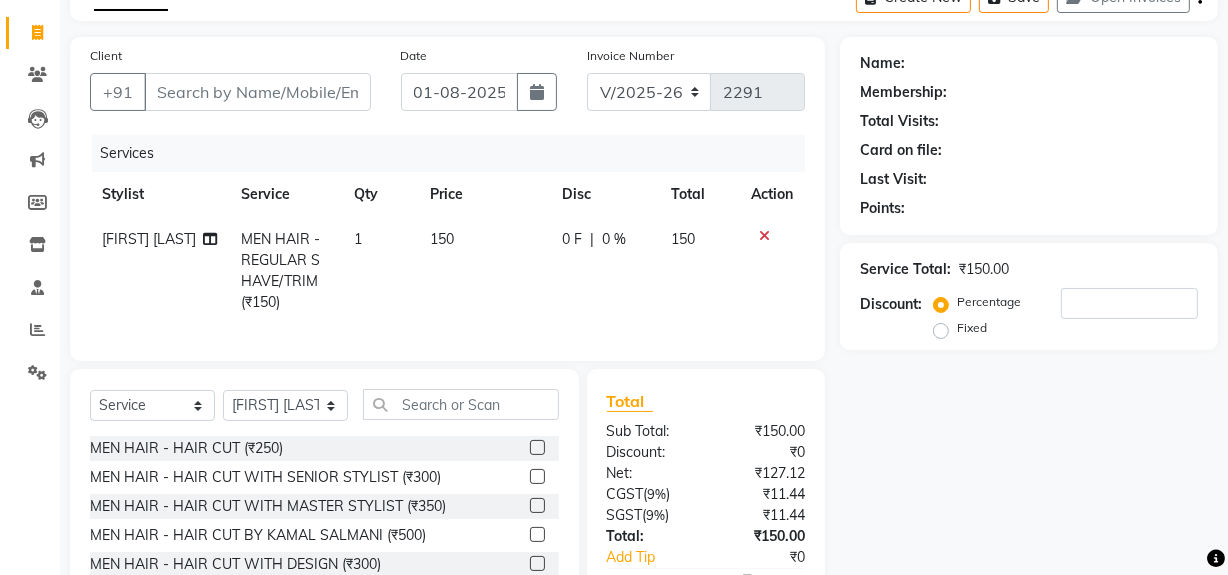 scroll, scrollTop: 44, scrollLeft: 0, axis: vertical 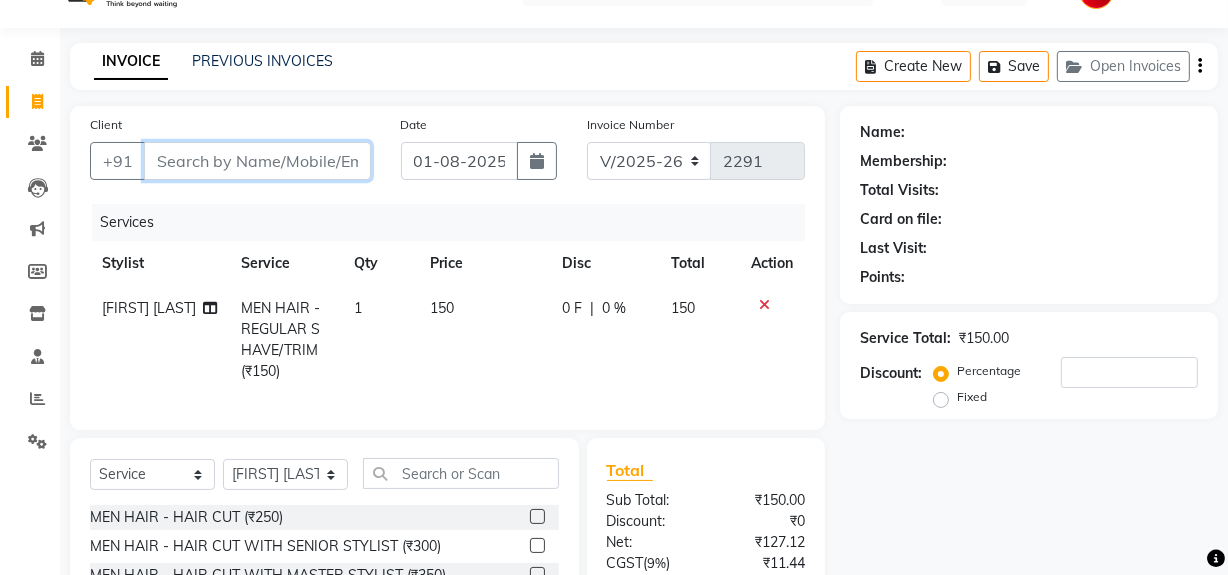 click on "Client" at bounding box center (257, 161) 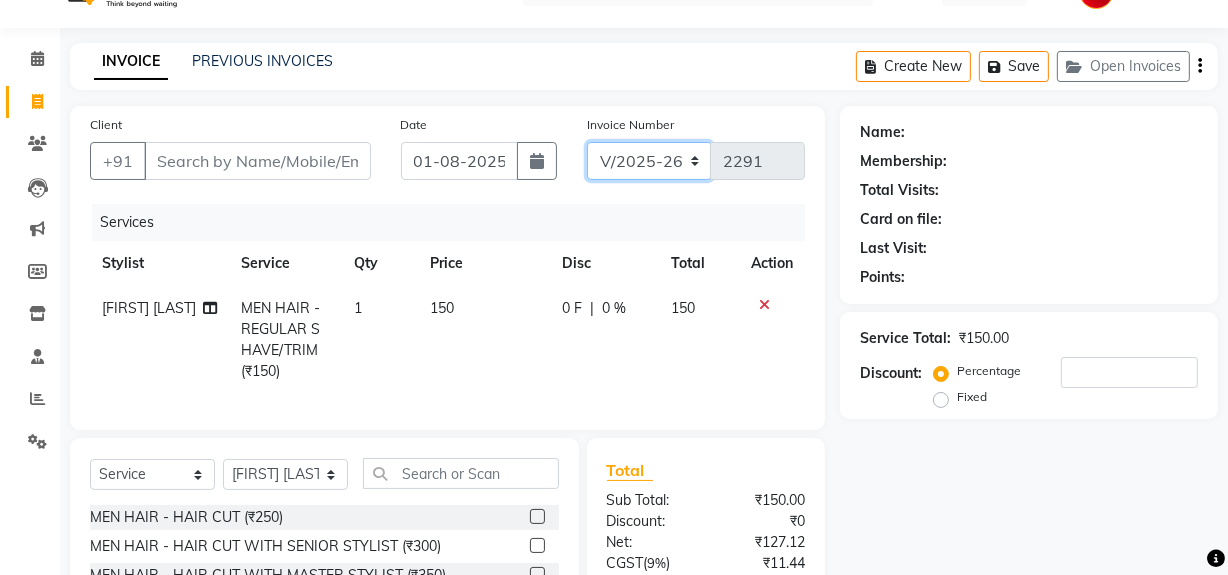 click on "INV/25-26 V/2025-26" 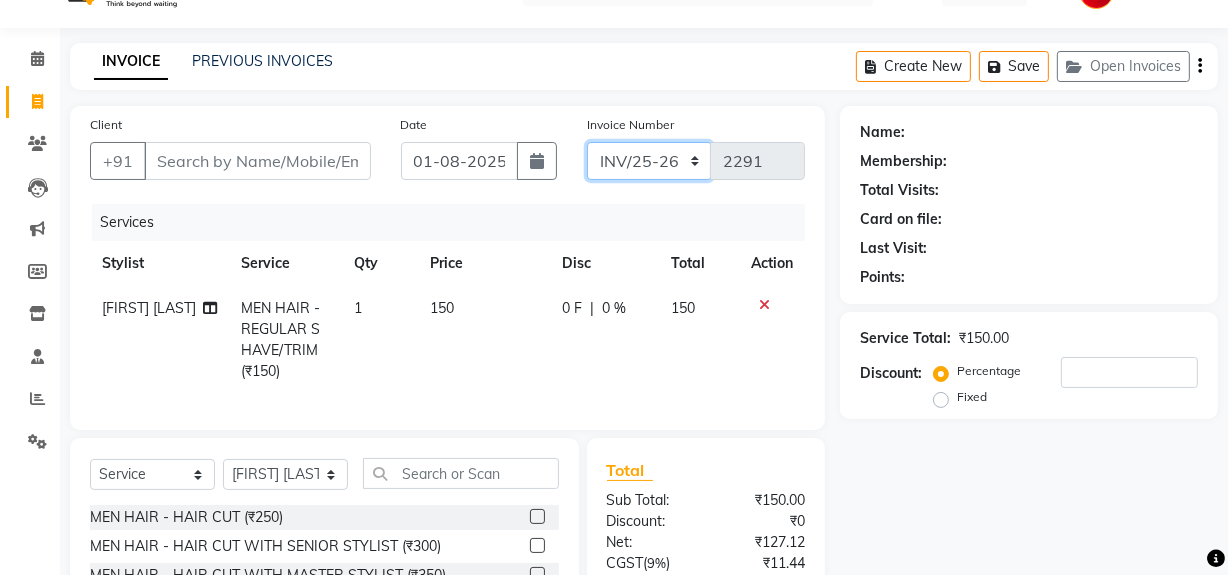 click on "INV/25-26 V/2025-26" 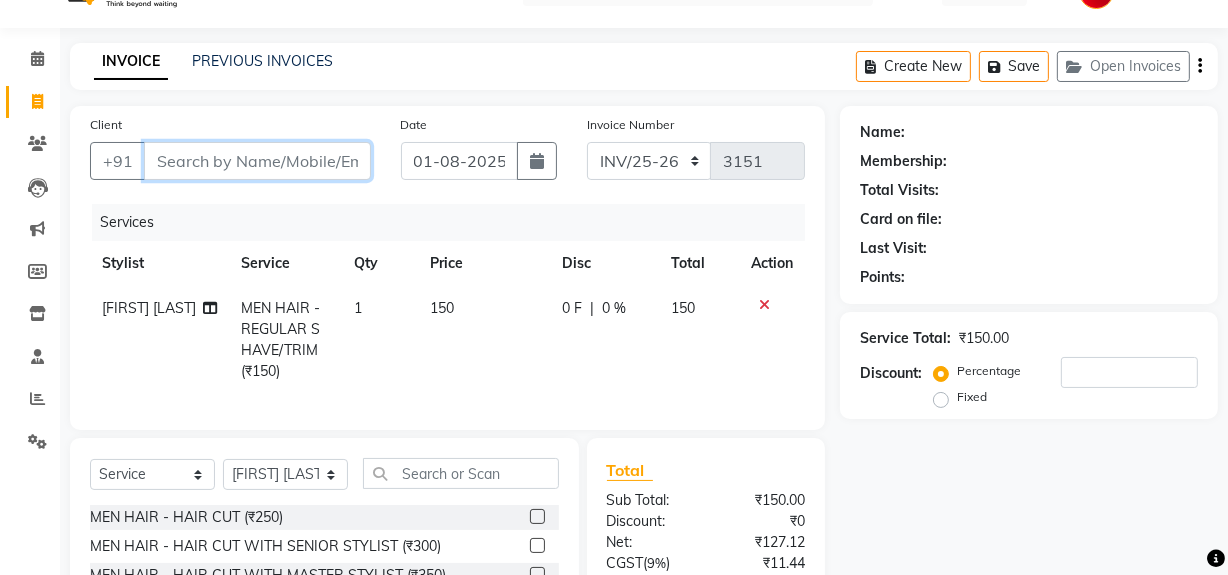 click on "Client" at bounding box center [257, 161] 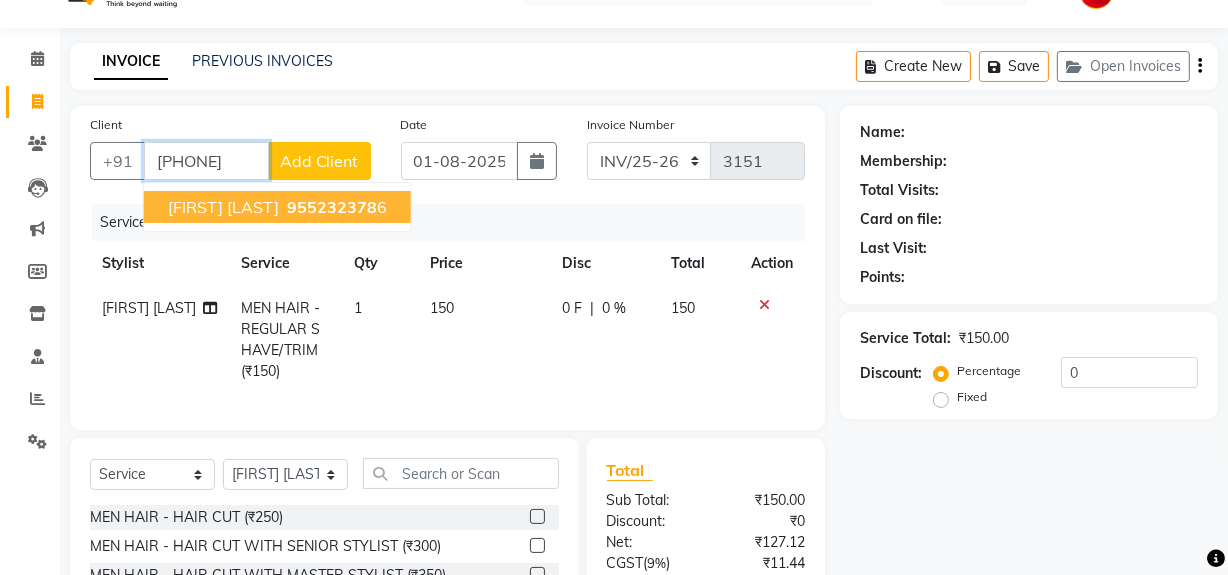 type on "9552323786" 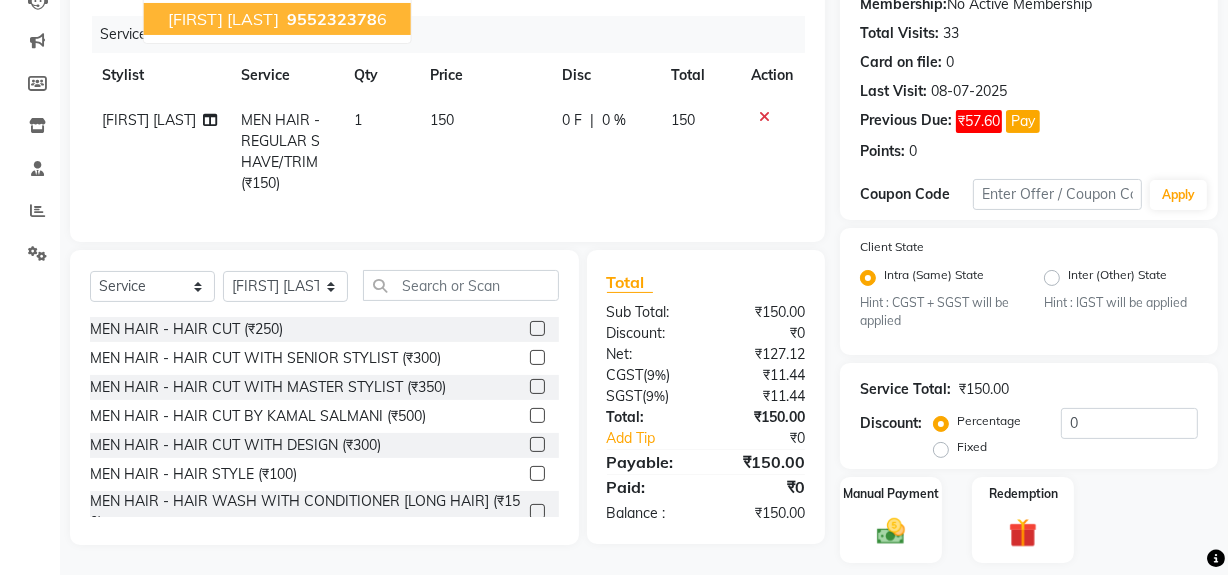 scroll, scrollTop: 291, scrollLeft: 0, axis: vertical 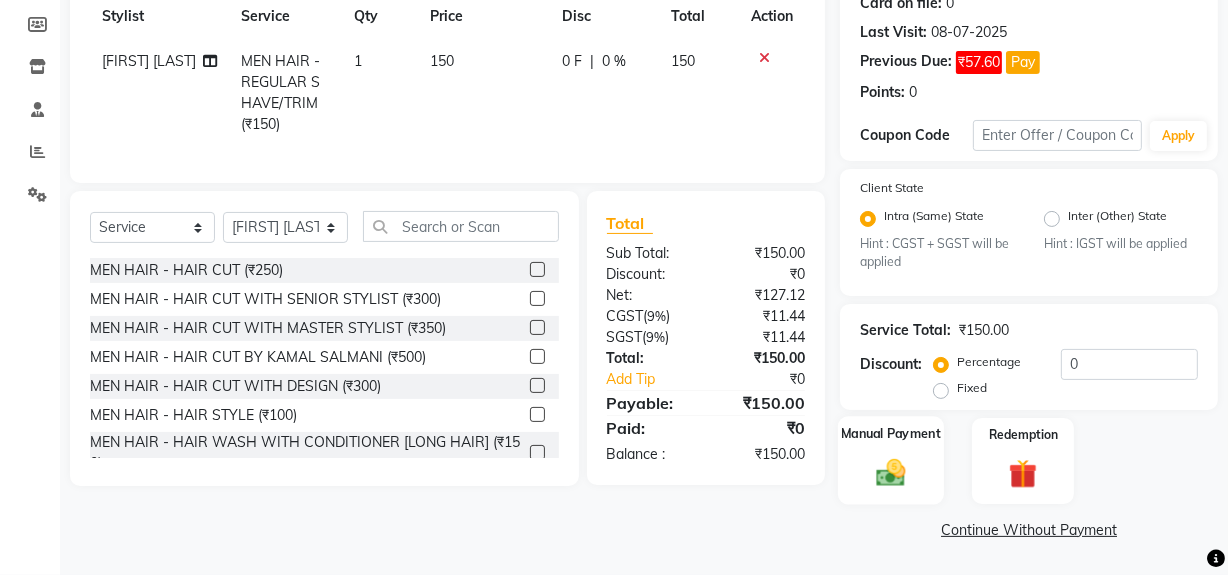 click 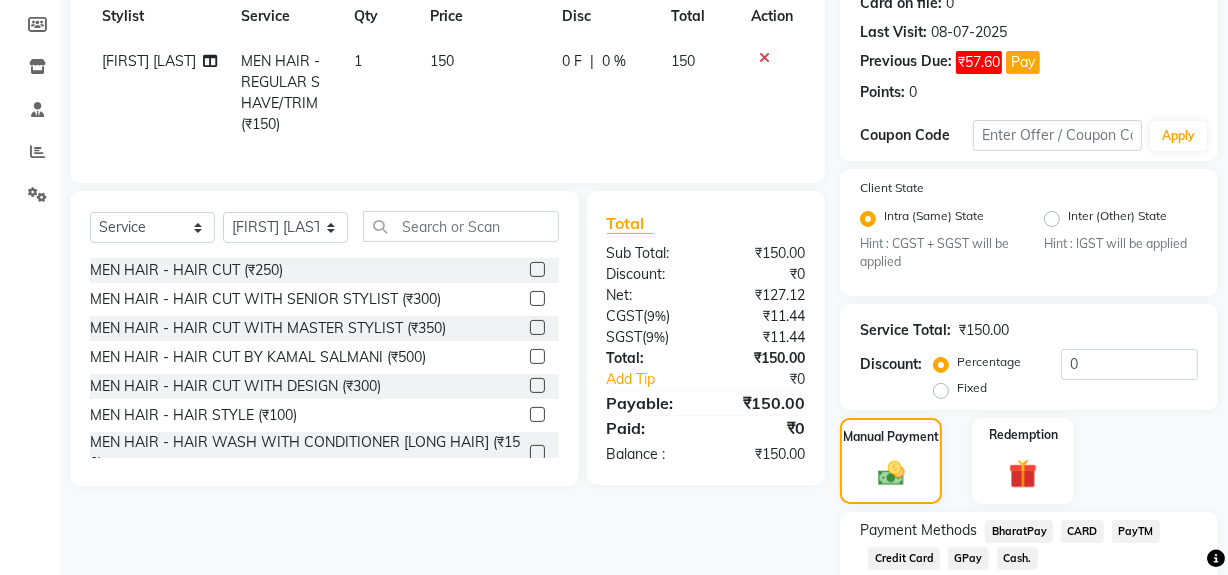 click on "Cash." 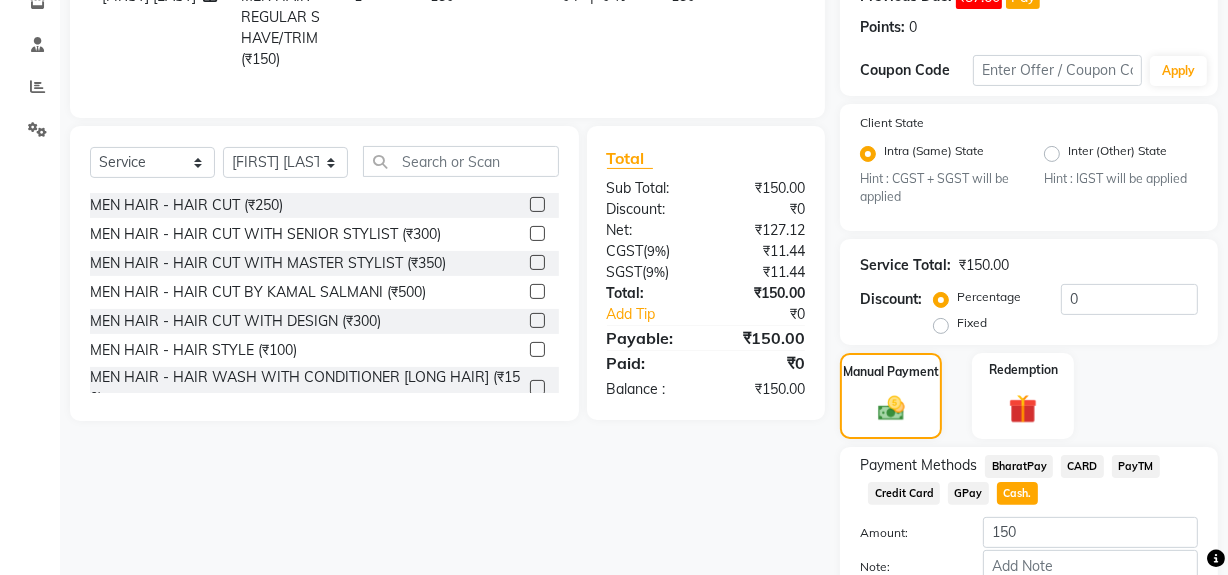 scroll, scrollTop: 475, scrollLeft: 0, axis: vertical 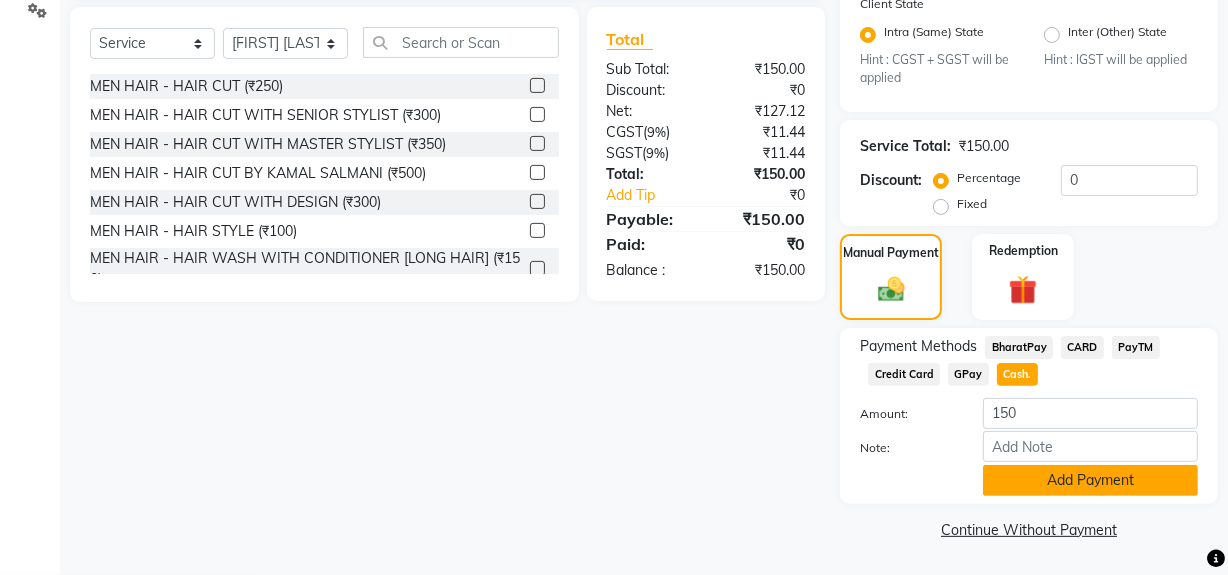 click on "Add Payment" 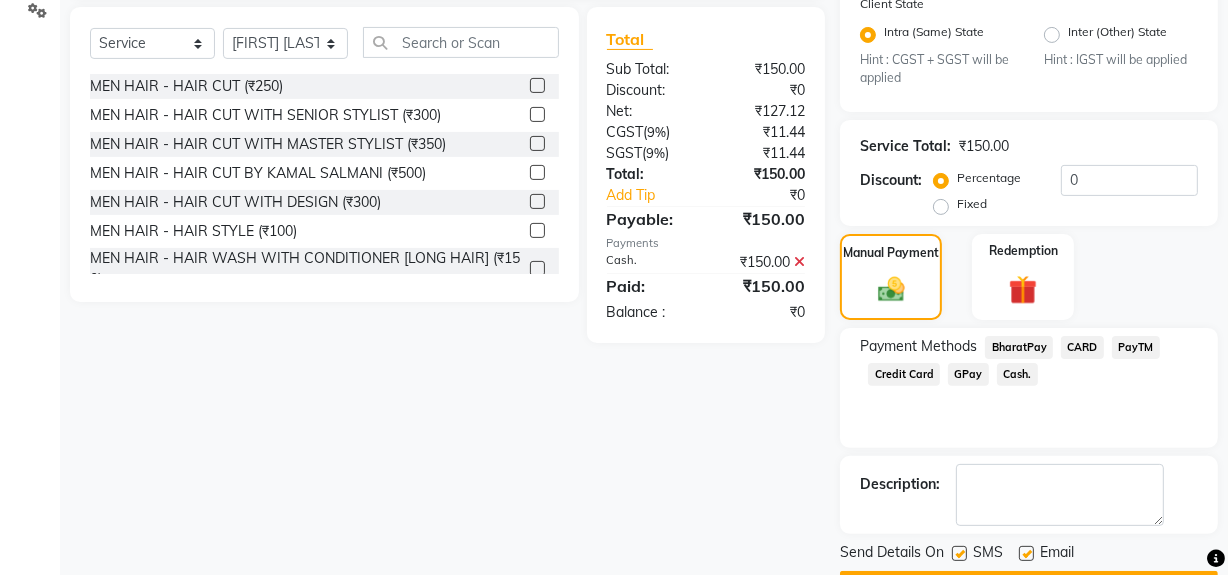 click 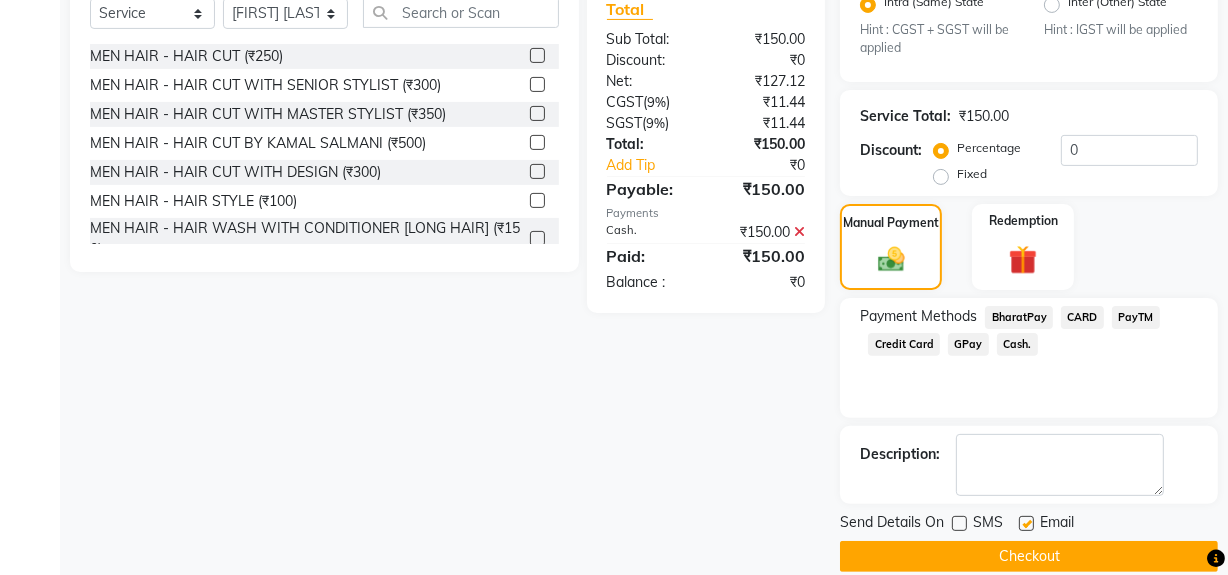scroll, scrollTop: 531, scrollLeft: 0, axis: vertical 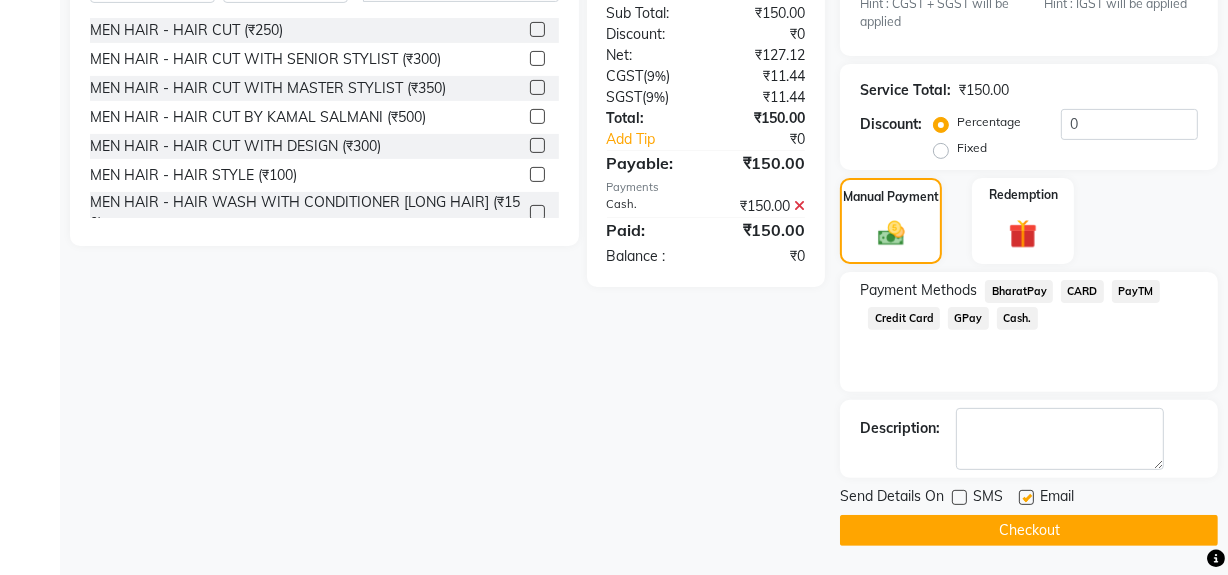 click on "Checkout" 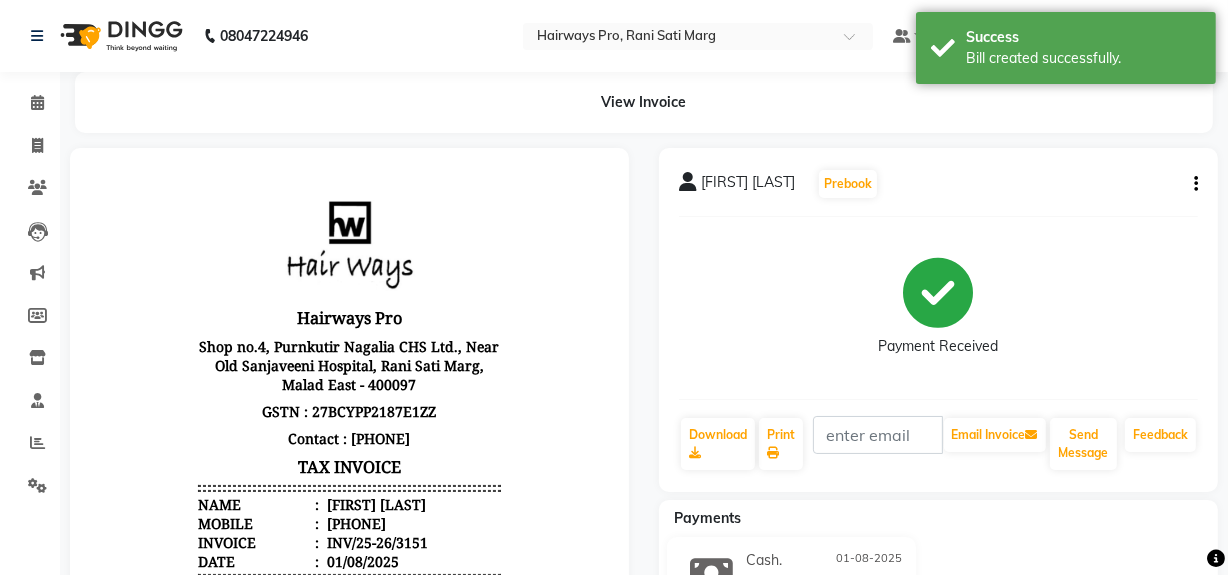scroll, scrollTop: 0, scrollLeft: 0, axis: both 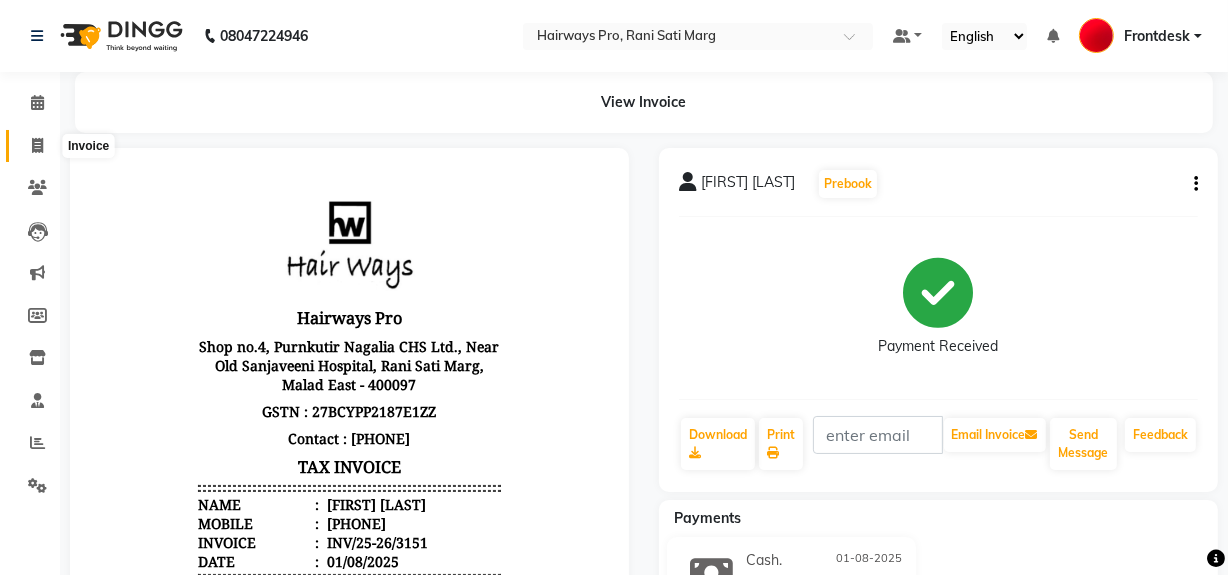 click 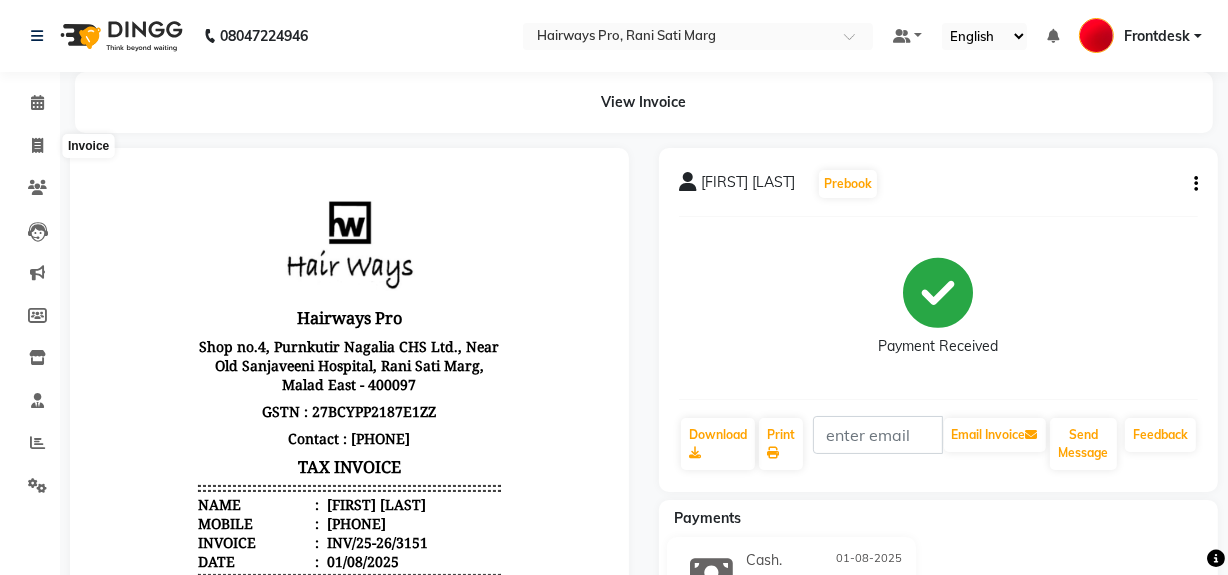 select on "service" 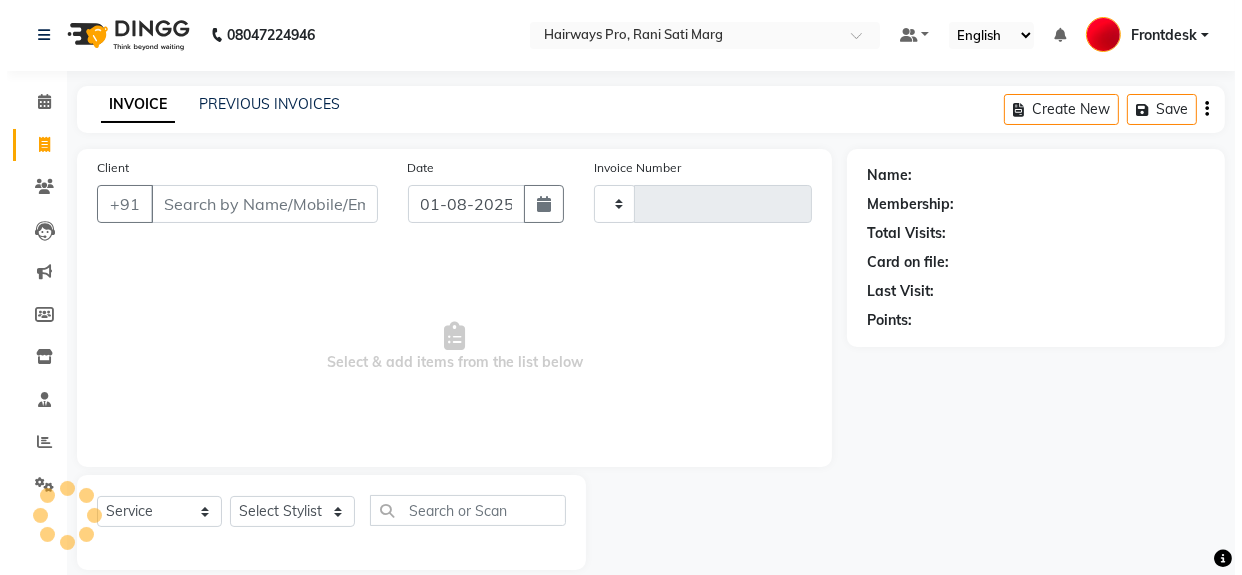 scroll, scrollTop: 26, scrollLeft: 0, axis: vertical 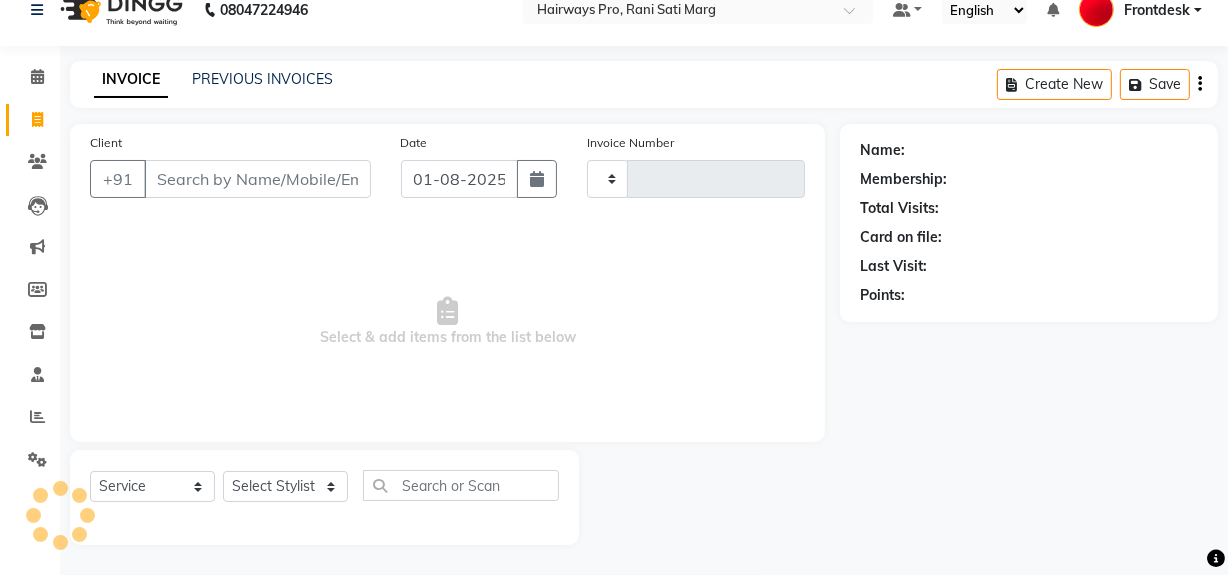 type on "2291" 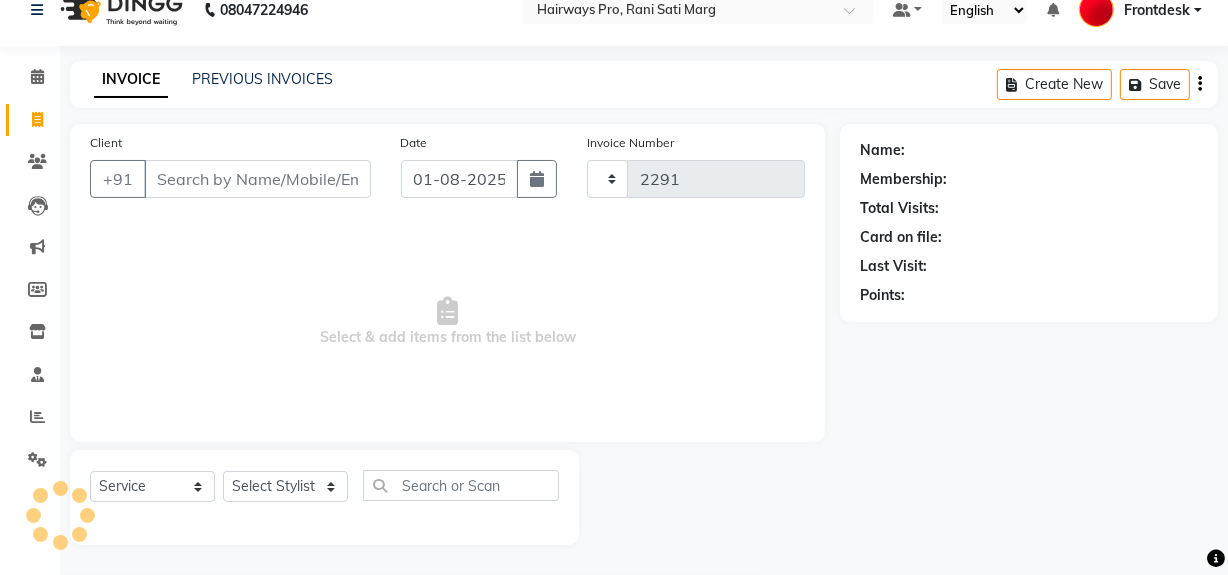 select on "787" 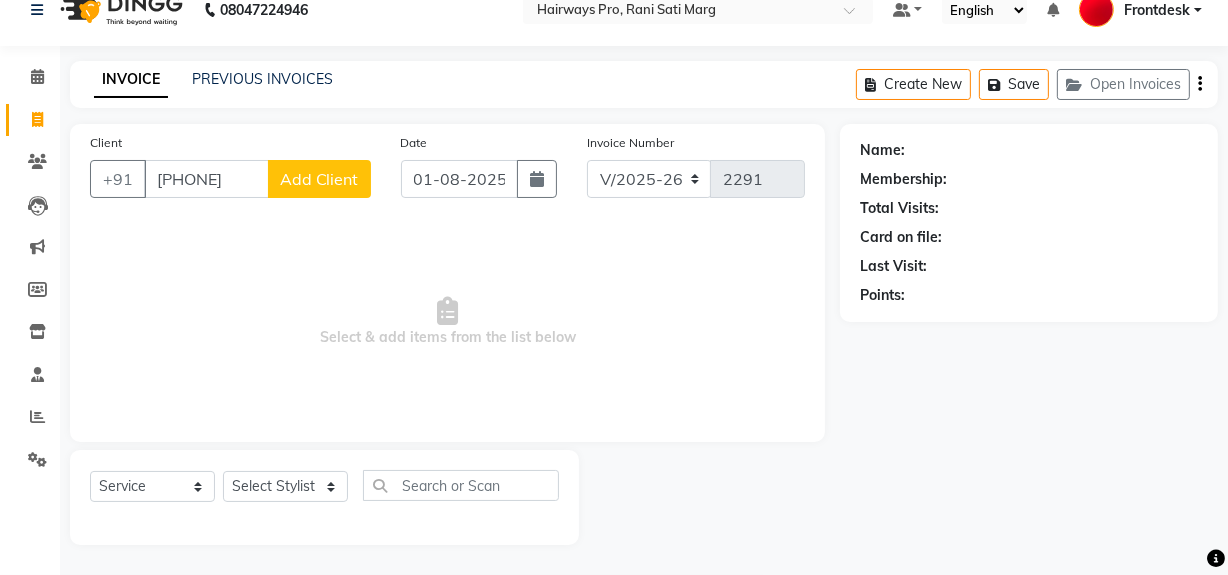 type on "8329858473" 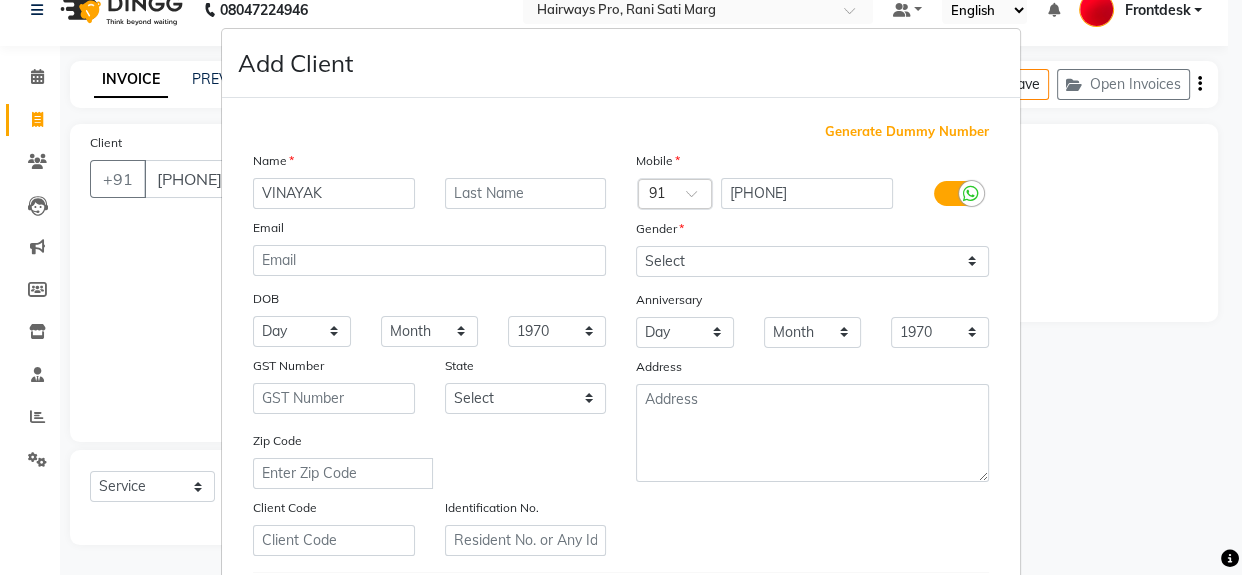 type on "VINAYAK" 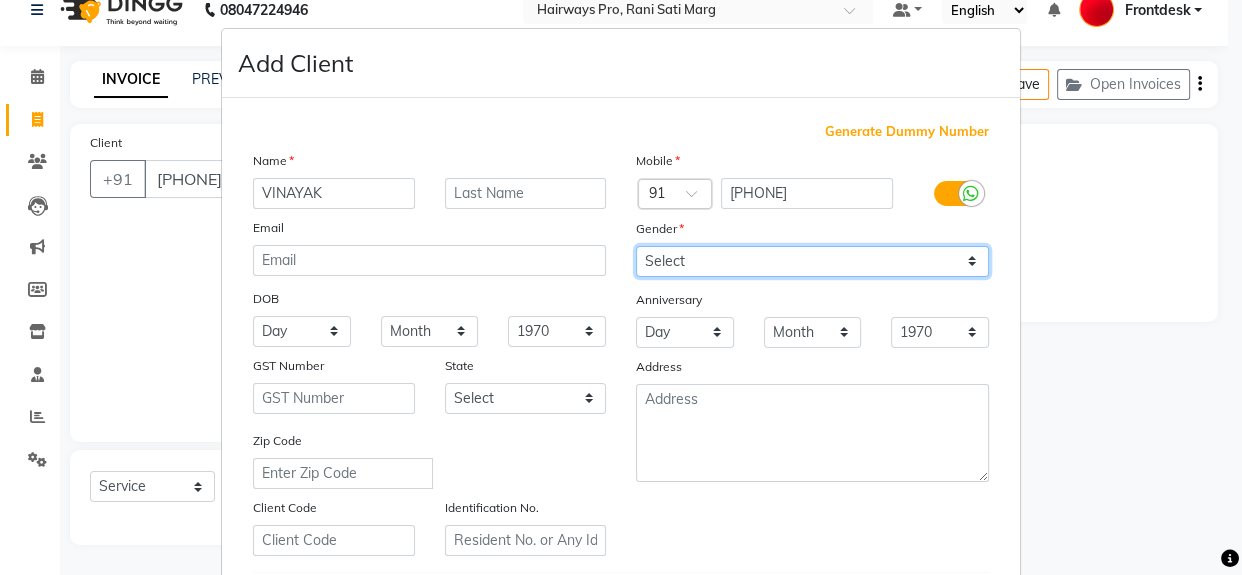 click on "Select Male Female Other Prefer Not To Say" at bounding box center [812, 261] 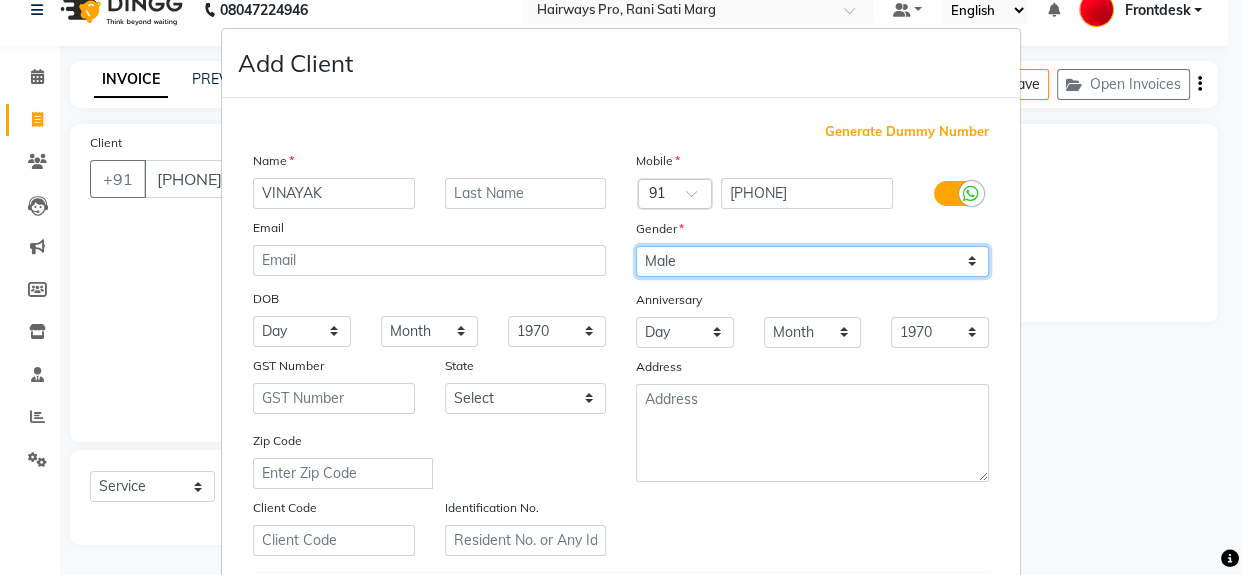 click on "Select Male Female Other Prefer Not To Say" at bounding box center (812, 261) 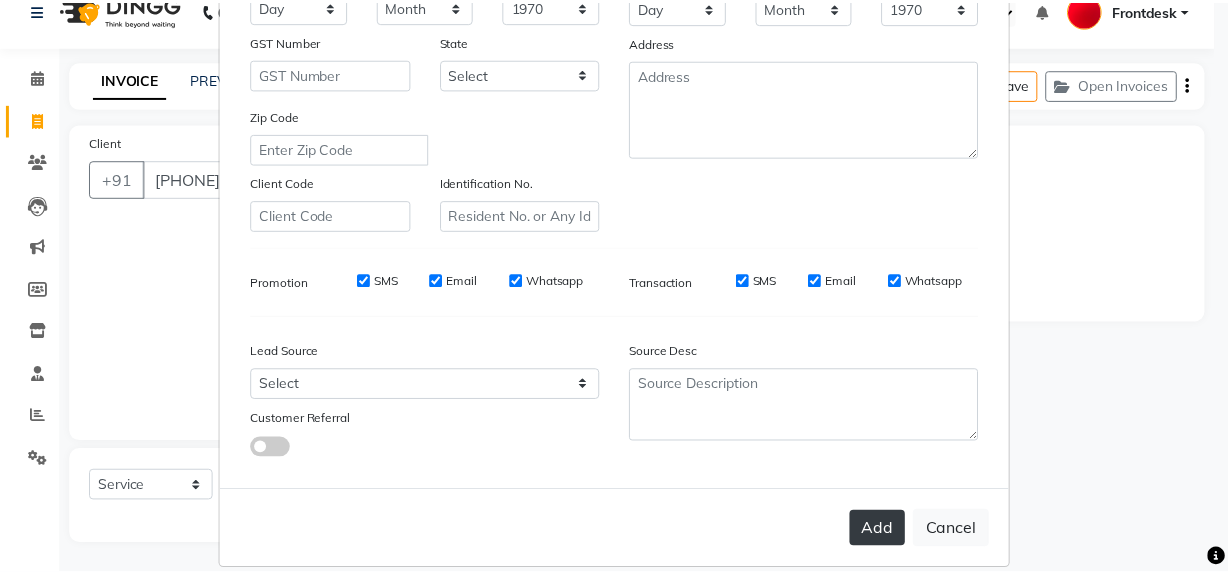 scroll, scrollTop: 353, scrollLeft: 0, axis: vertical 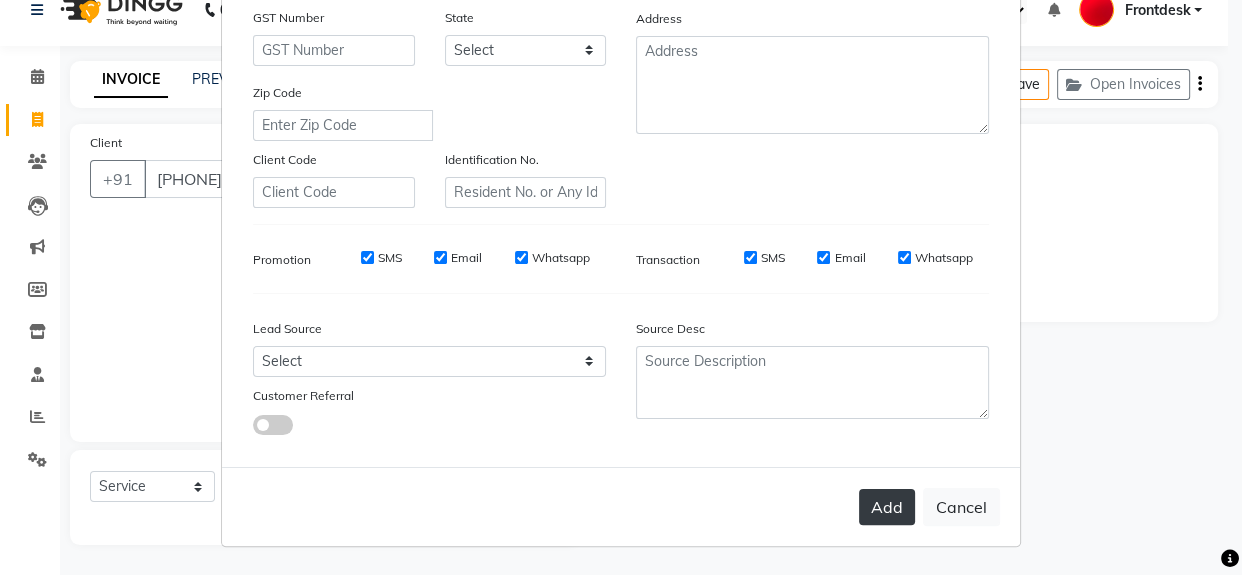 click on "Add" at bounding box center [887, 507] 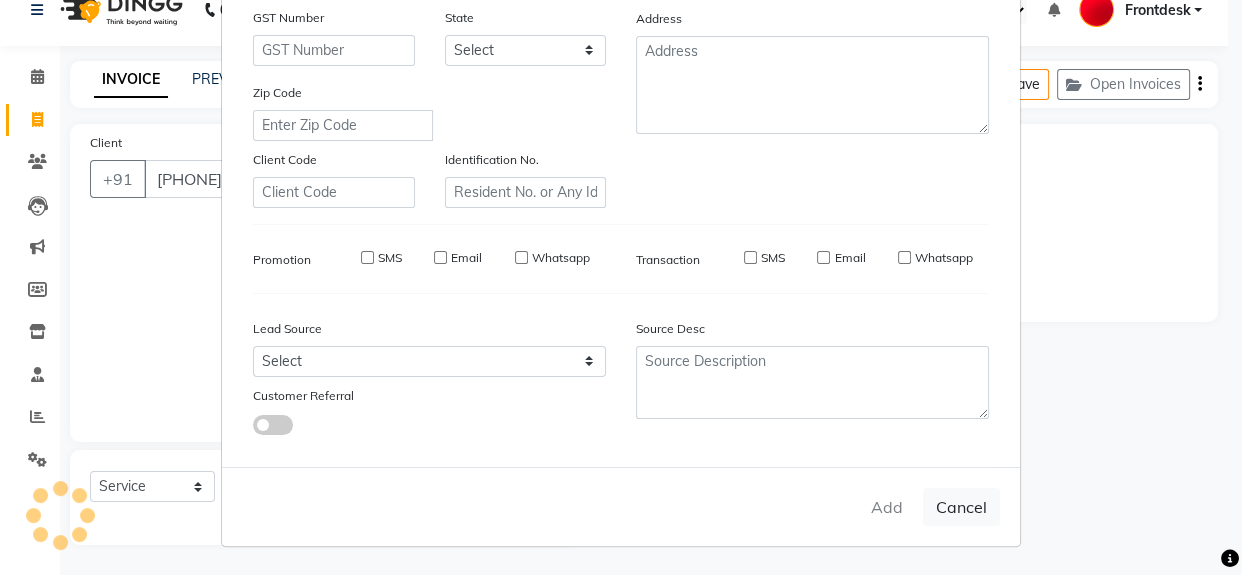type 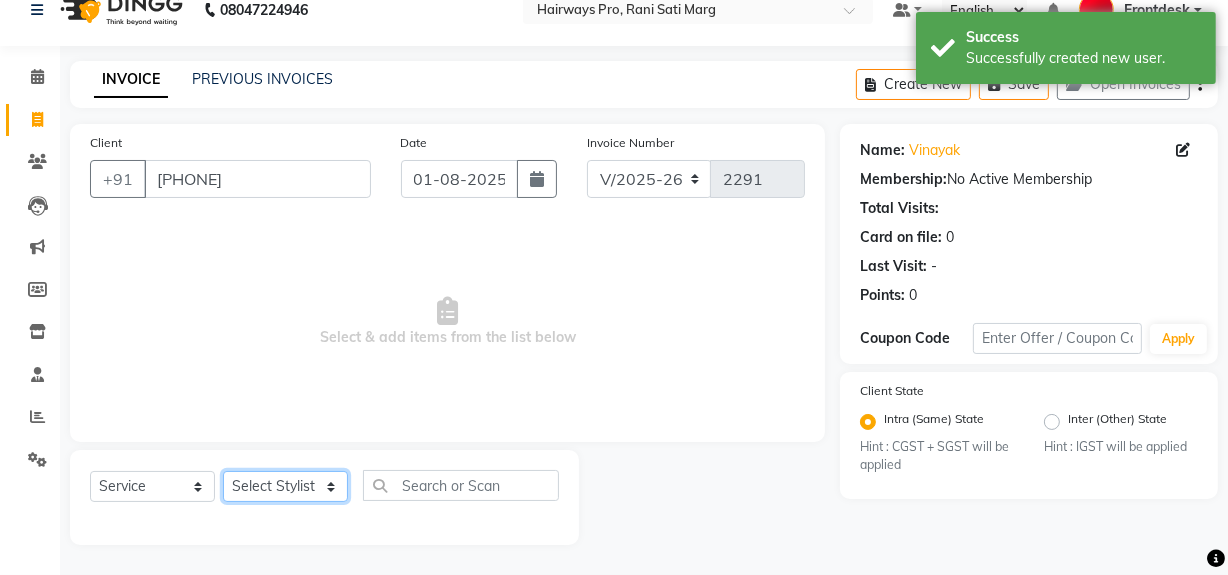 click on "Select Stylist ABID DANISH Faiz shaikh Frontdesk INTEZAR SALMANI JYOTI Kamal Salmani KAVITA MUSTAFA RAFIQUE Sonal SONU WAQAR ZAFAR" 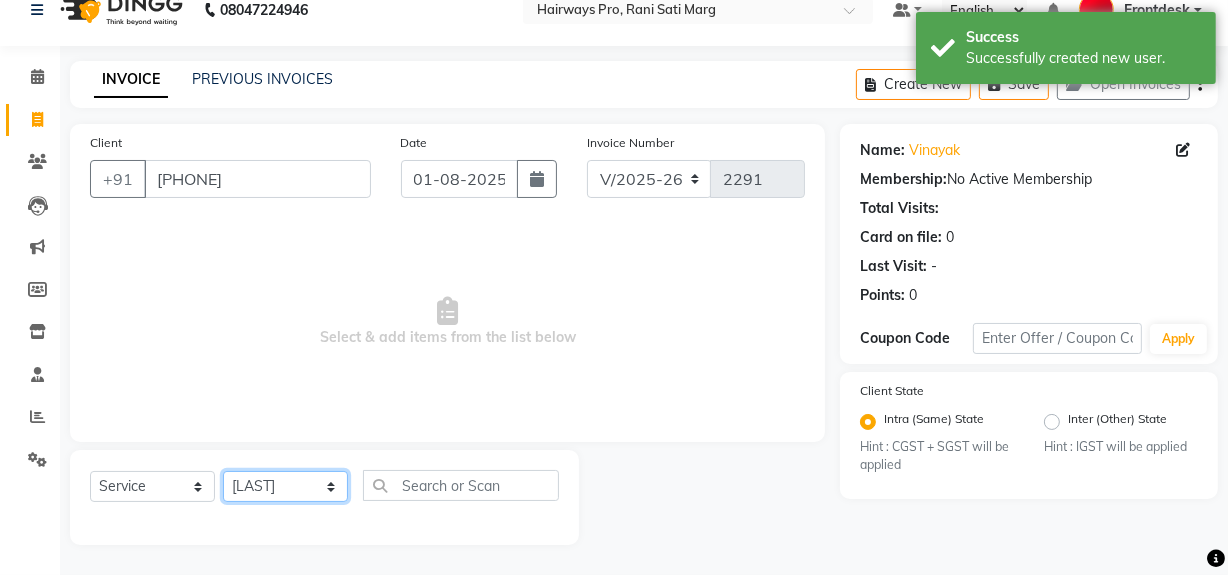 click on "Select Stylist ABID DANISH Faiz shaikh Frontdesk INTEZAR SALMANI JYOTI Kamal Salmani KAVITA MUSTAFA RAFIQUE Sonal SONU WAQAR ZAFAR" 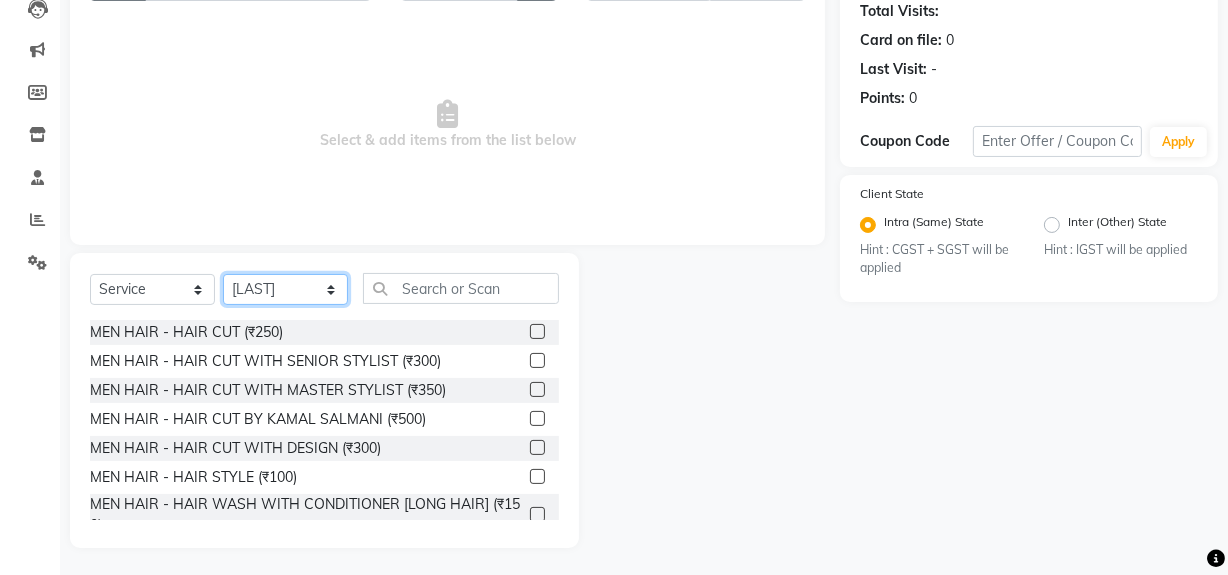 scroll, scrollTop: 226, scrollLeft: 0, axis: vertical 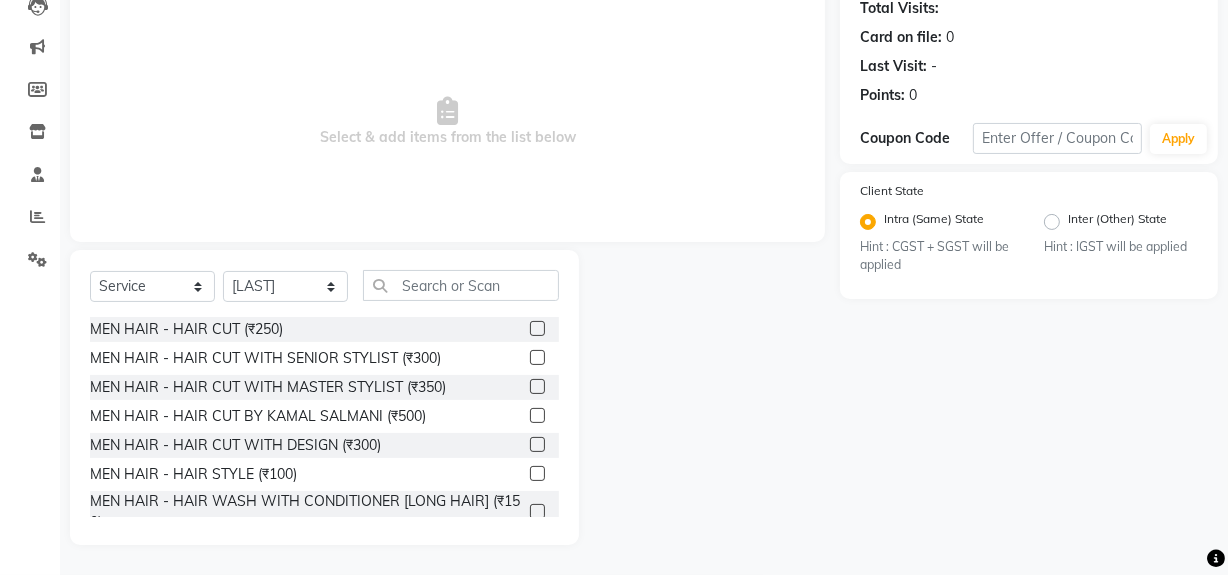 click 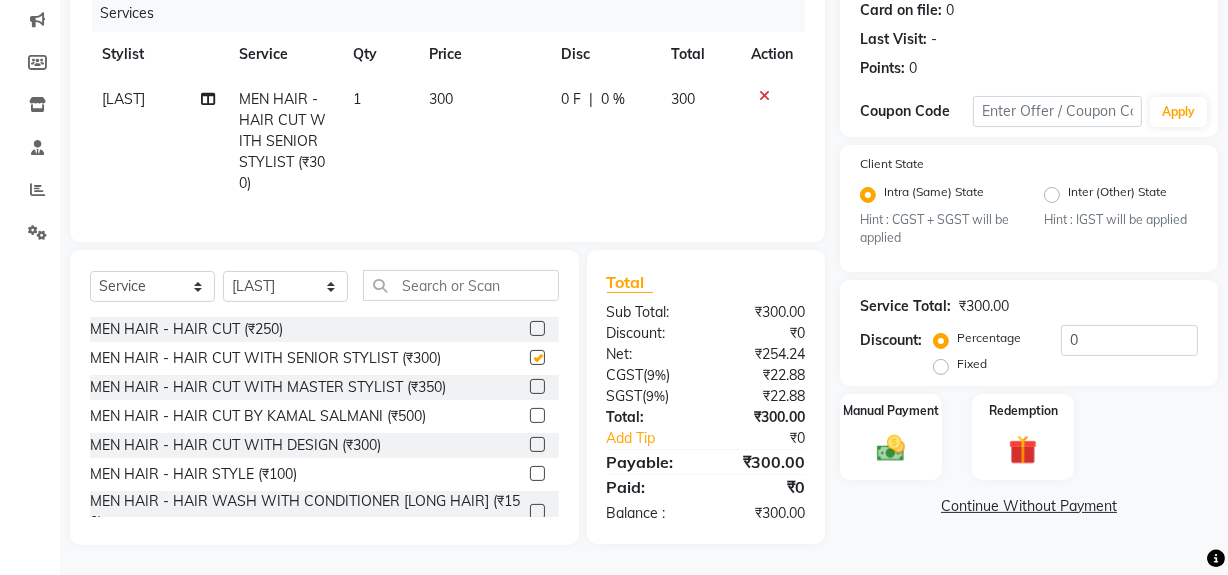 scroll, scrollTop: 266, scrollLeft: 0, axis: vertical 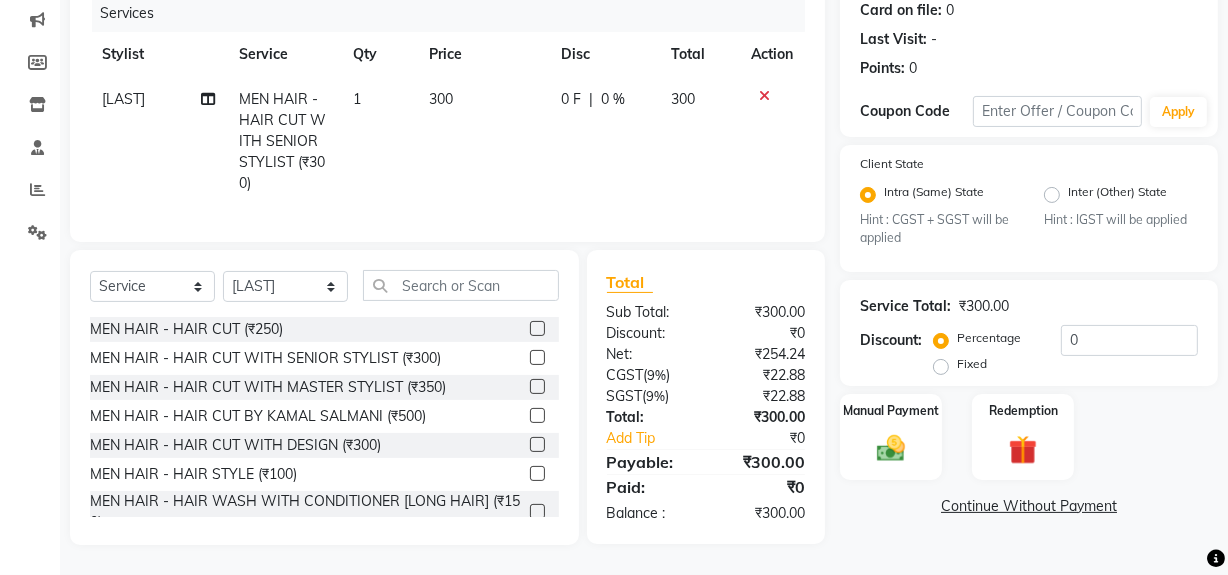 checkbox on "false" 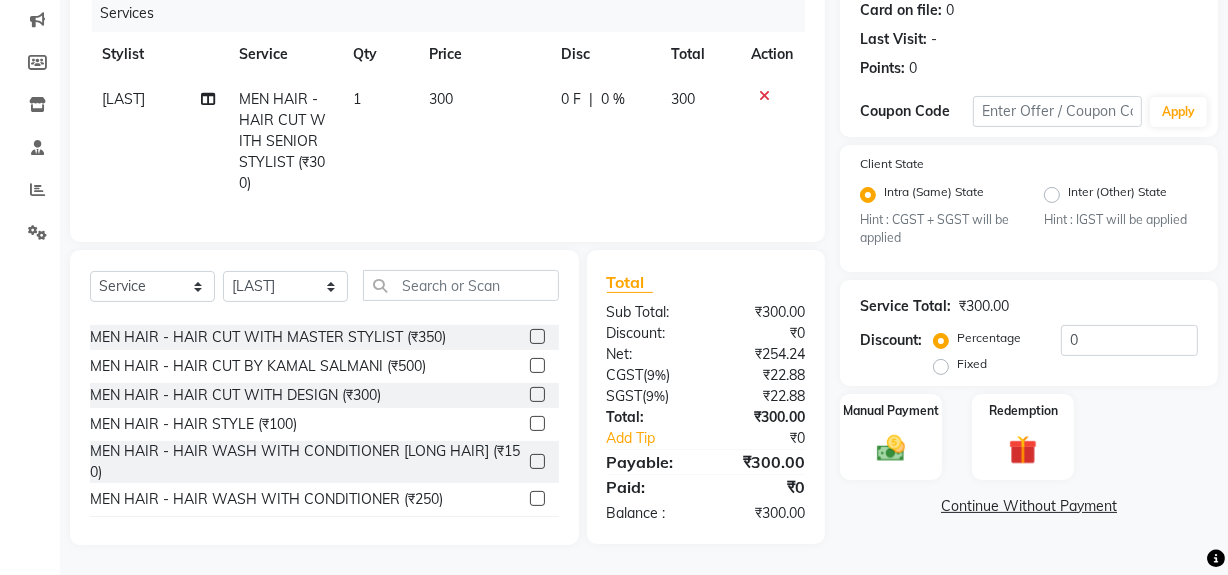 scroll, scrollTop: 90, scrollLeft: 0, axis: vertical 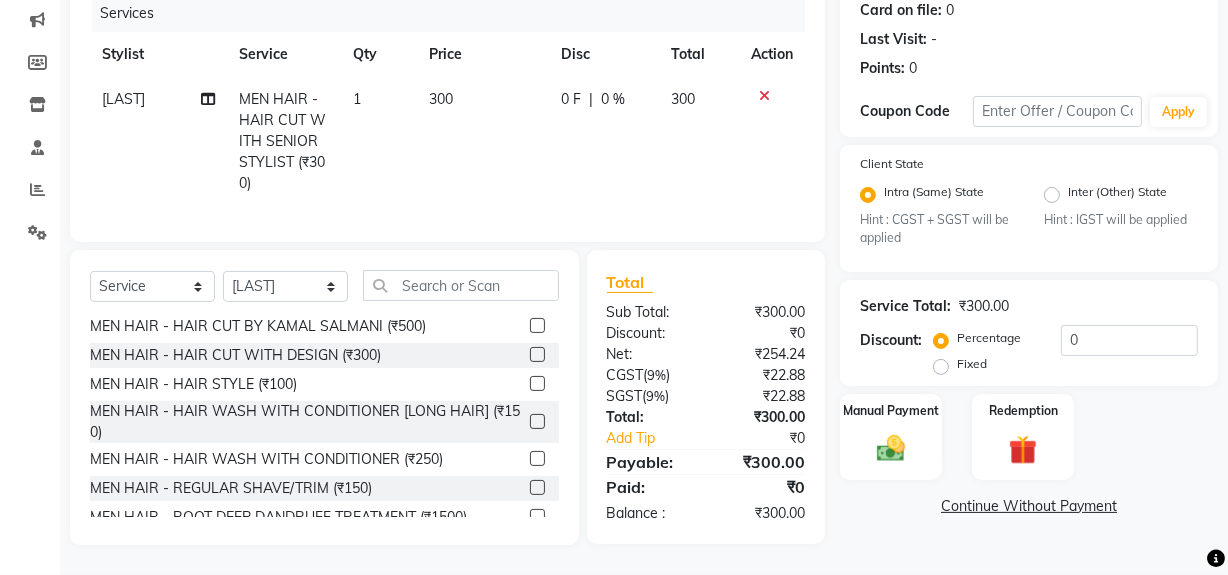 drag, startPoint x: 525, startPoint y: 486, endPoint x: 630, endPoint y: 451, distance: 110.67972 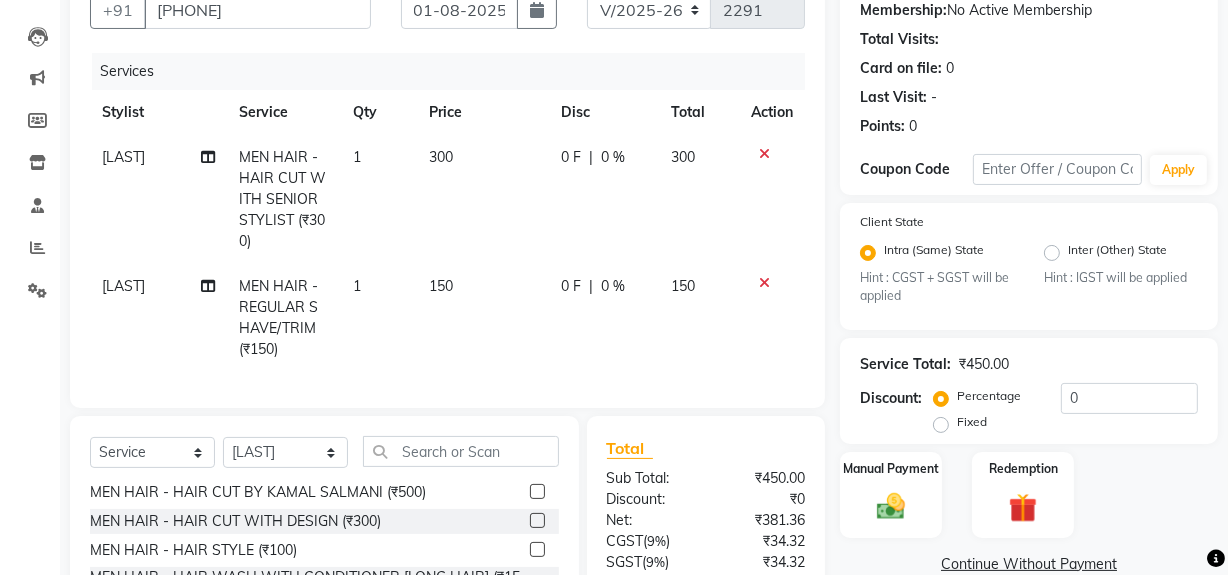 checkbox on "false" 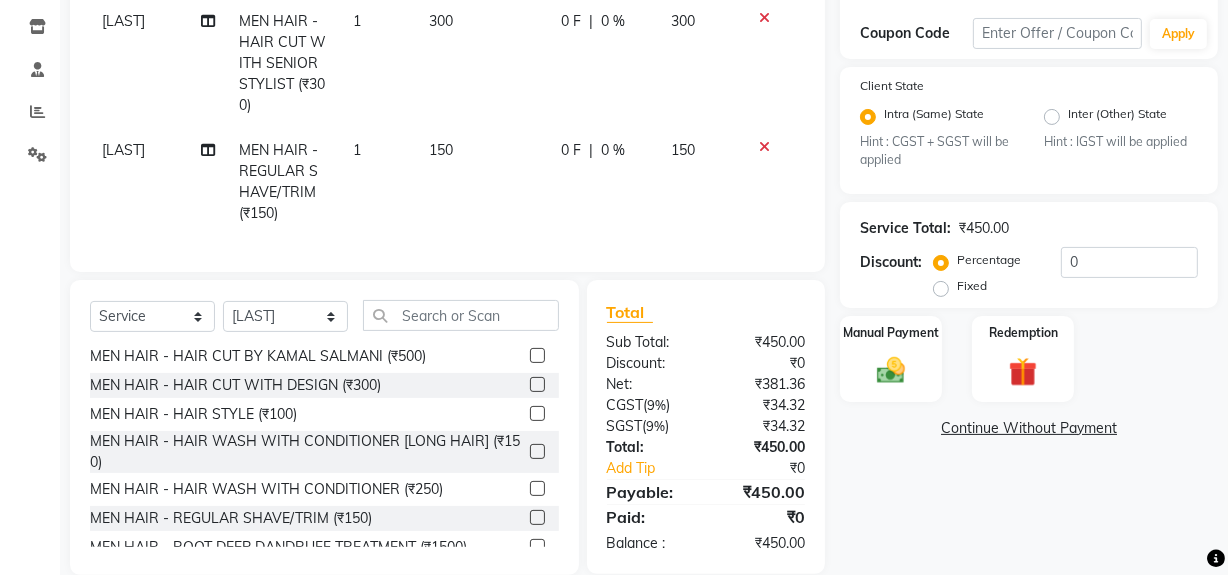 scroll, scrollTop: 363, scrollLeft: 0, axis: vertical 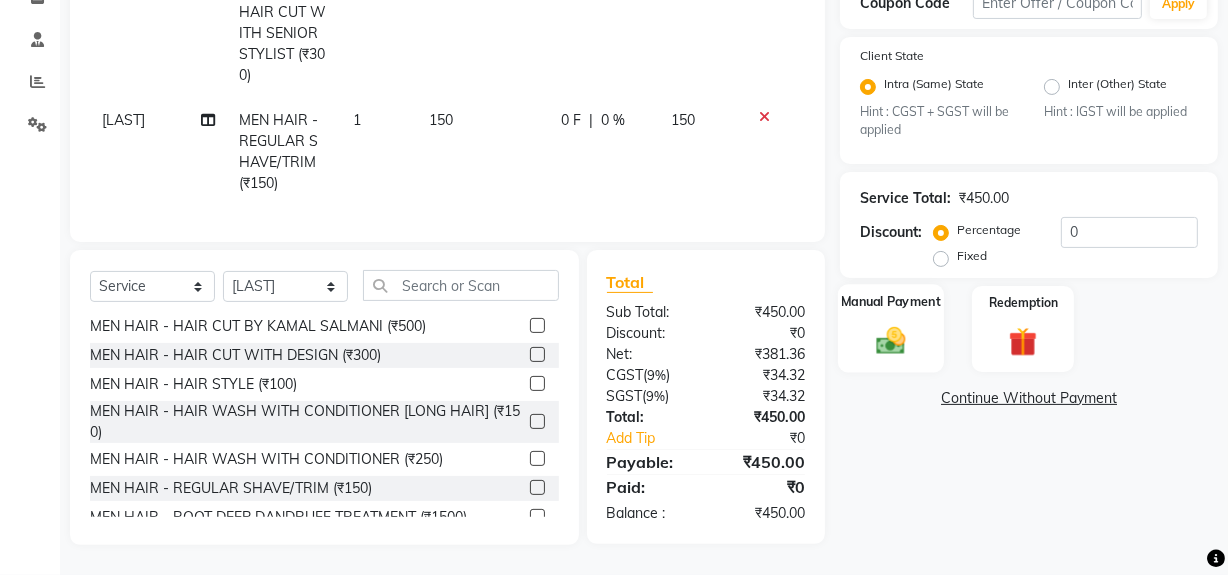 click 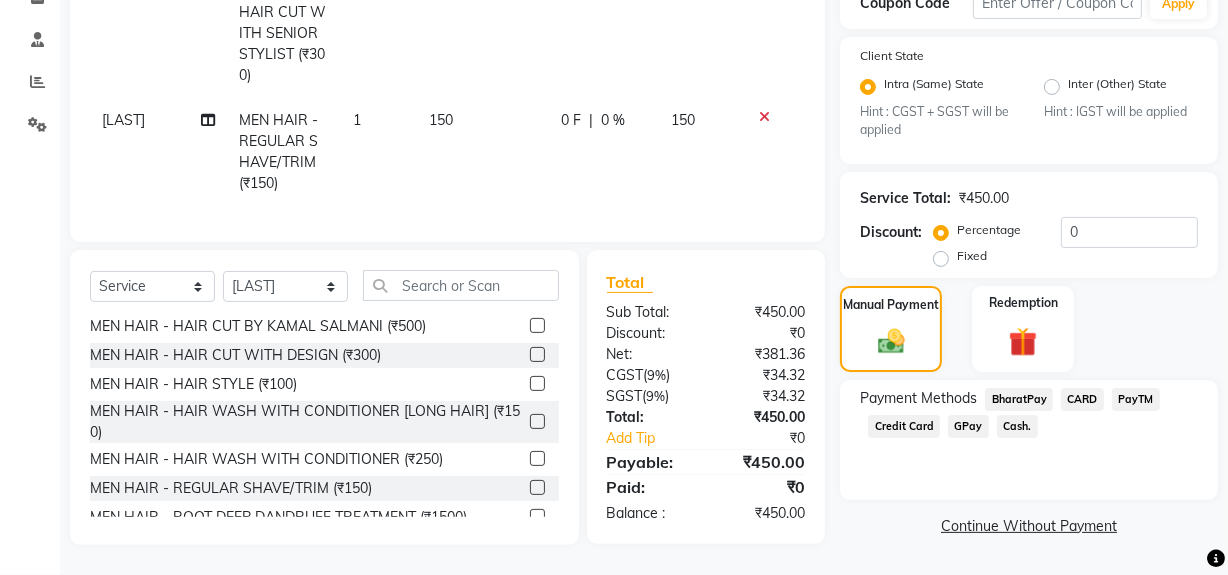 click on "GPay" 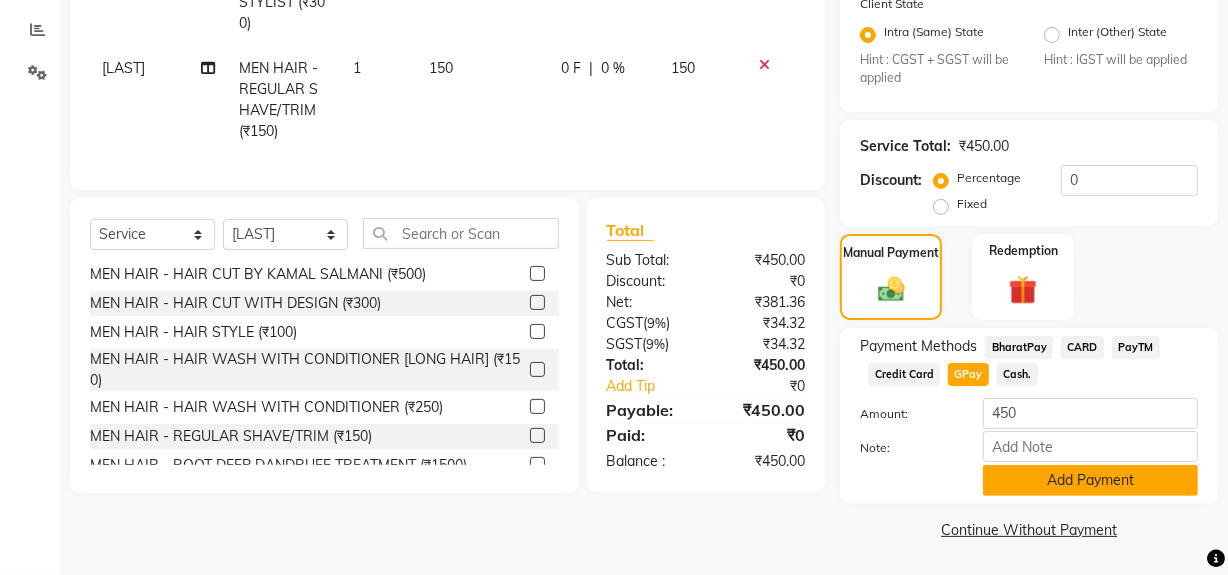 click on "Add Payment" 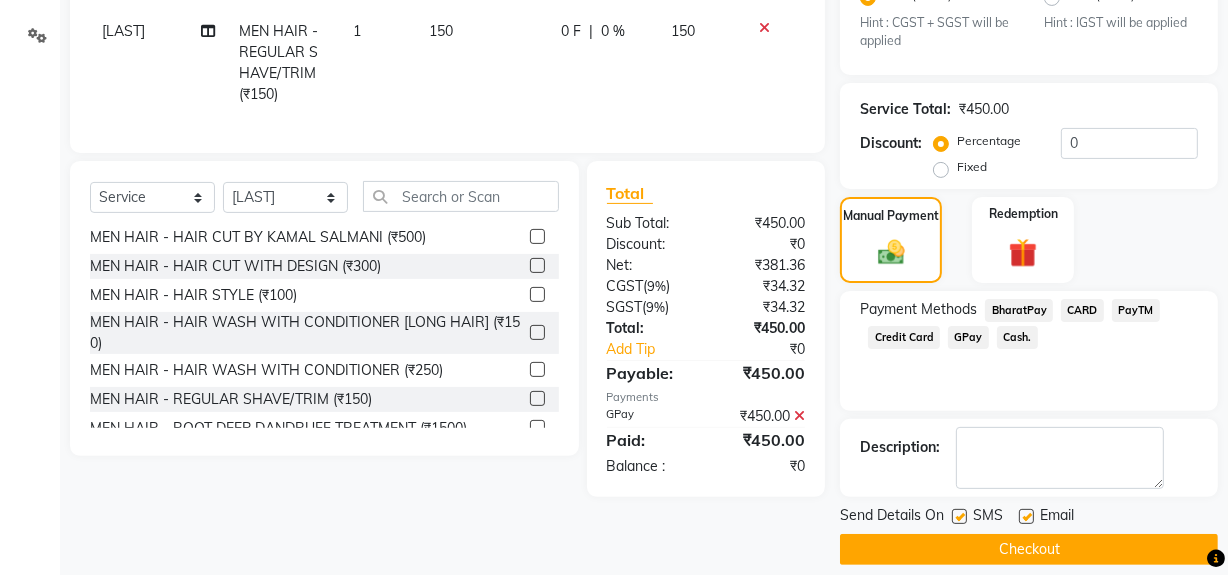 scroll, scrollTop: 470, scrollLeft: 0, axis: vertical 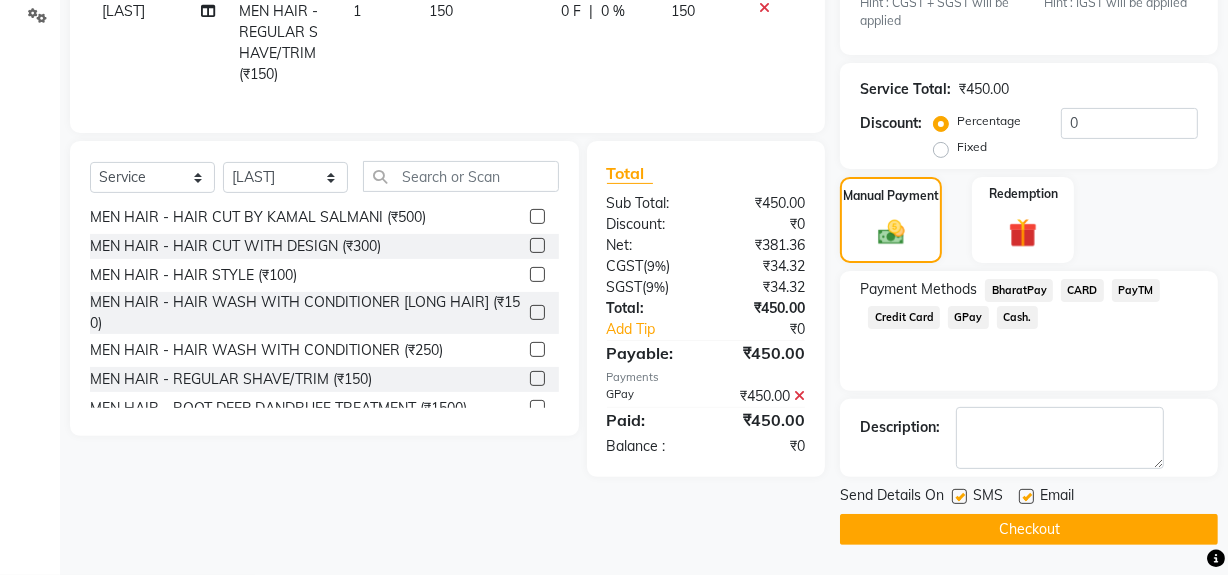 click on "Checkout" 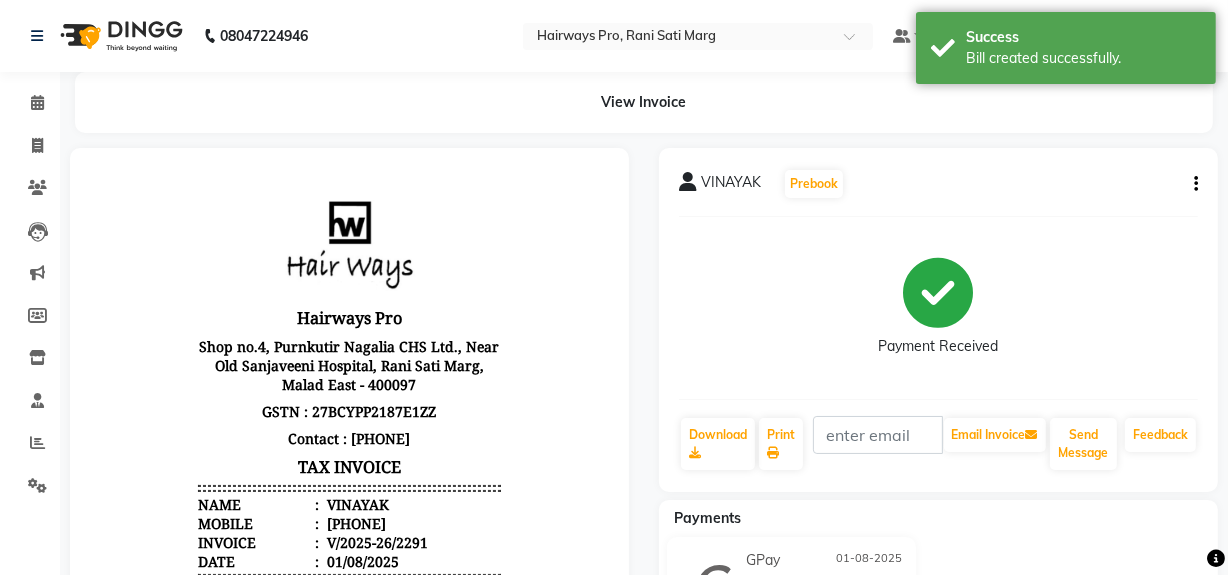 scroll, scrollTop: 0, scrollLeft: 0, axis: both 